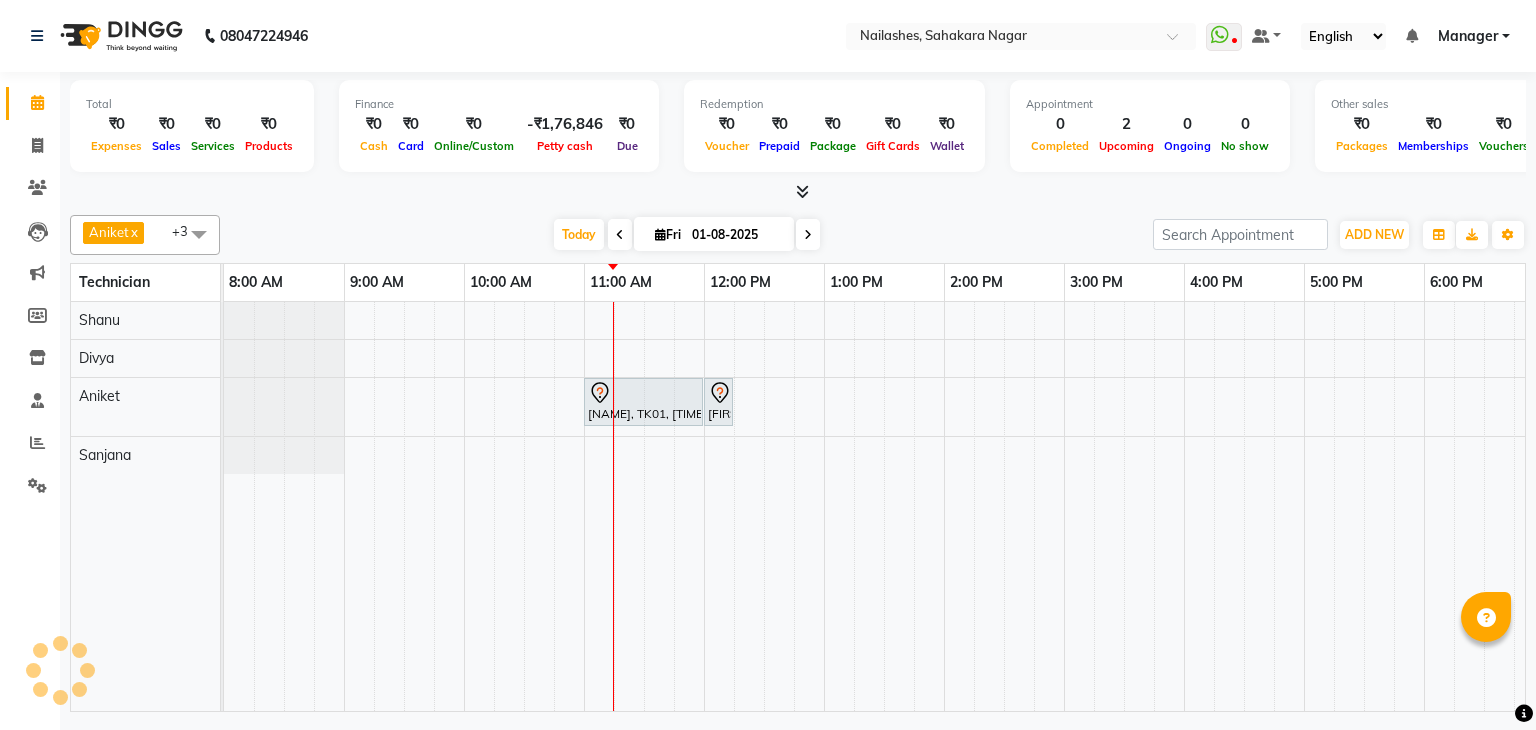 scroll, scrollTop: 0, scrollLeft: 0, axis: both 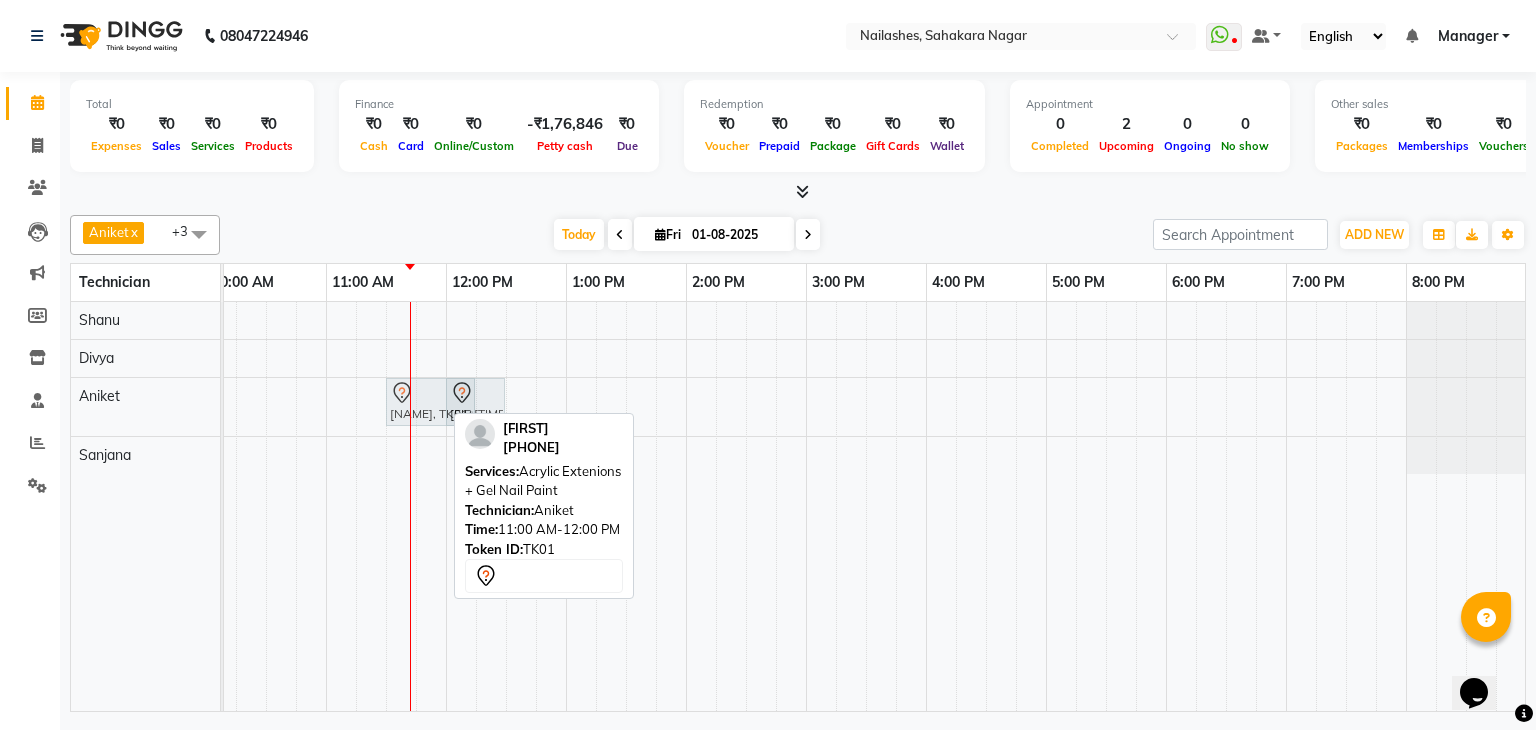 drag, startPoint x: 378, startPoint y: 397, endPoint x: 429, endPoint y: 409, distance: 52.392746 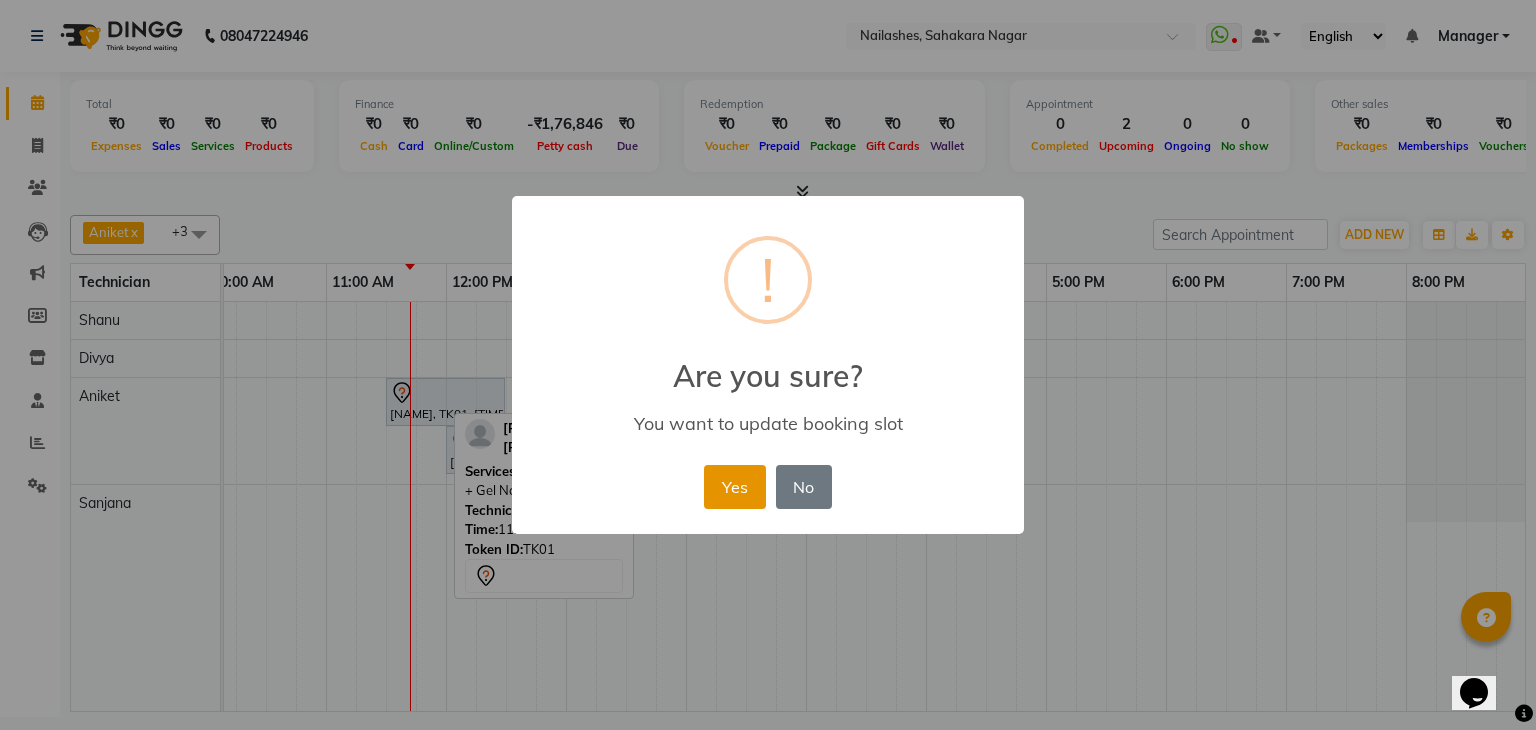 click on "Yes" at bounding box center [734, 487] 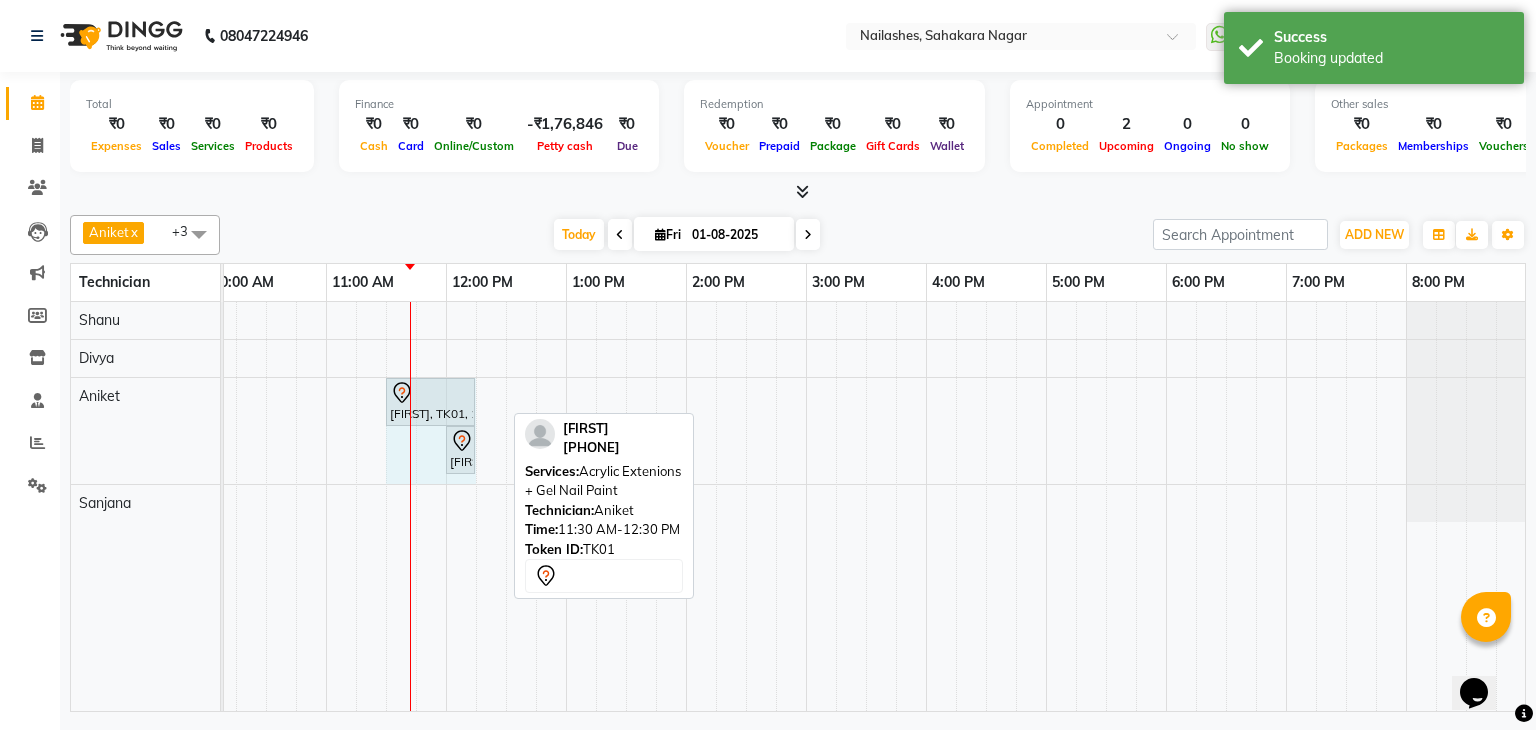 drag, startPoint x: 500, startPoint y: 393, endPoint x: 469, endPoint y: 421, distance: 41.773197 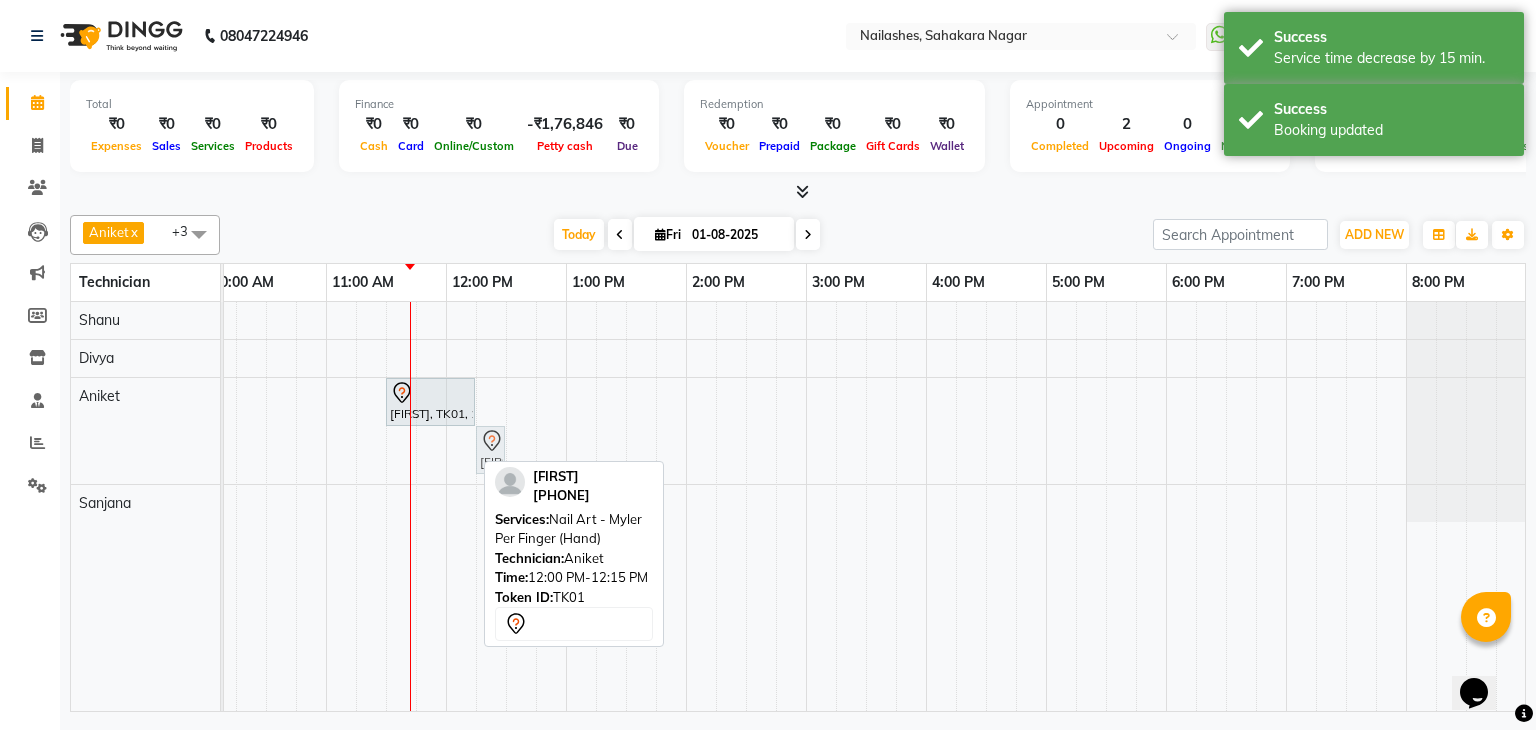 drag, startPoint x: 446, startPoint y: 442, endPoint x: 466, endPoint y: 445, distance: 20.22375 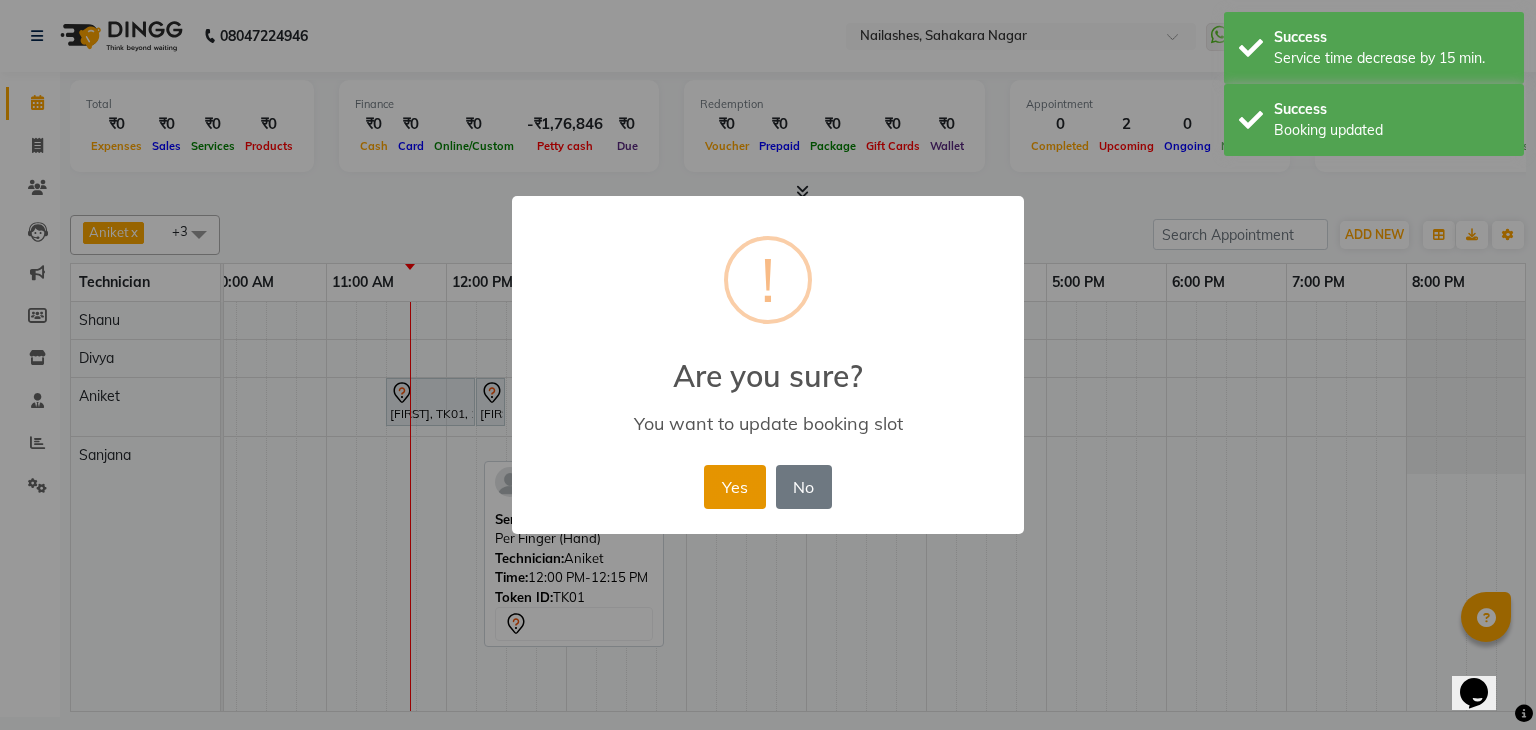 click on "Yes" at bounding box center [734, 487] 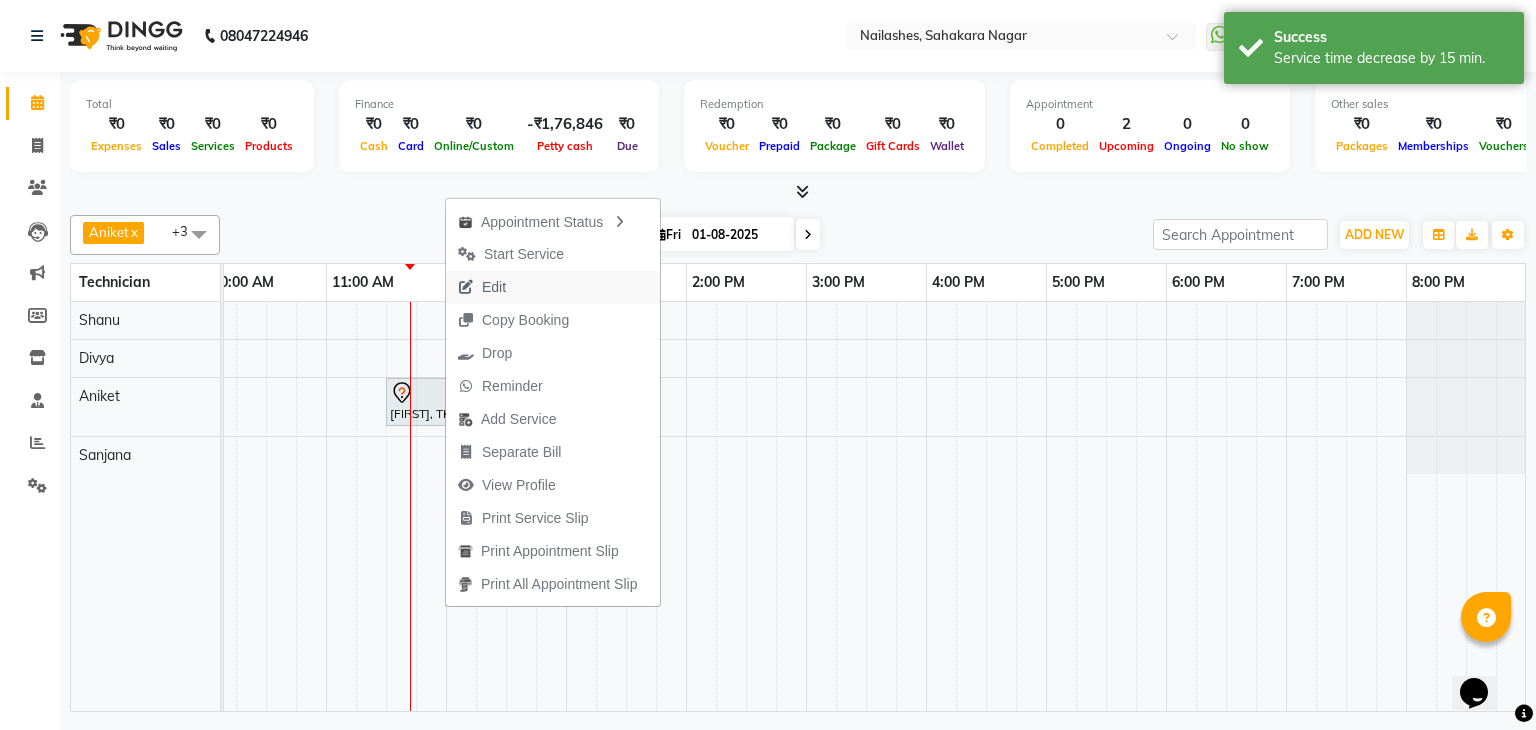 click on "Edit" at bounding box center (494, 287) 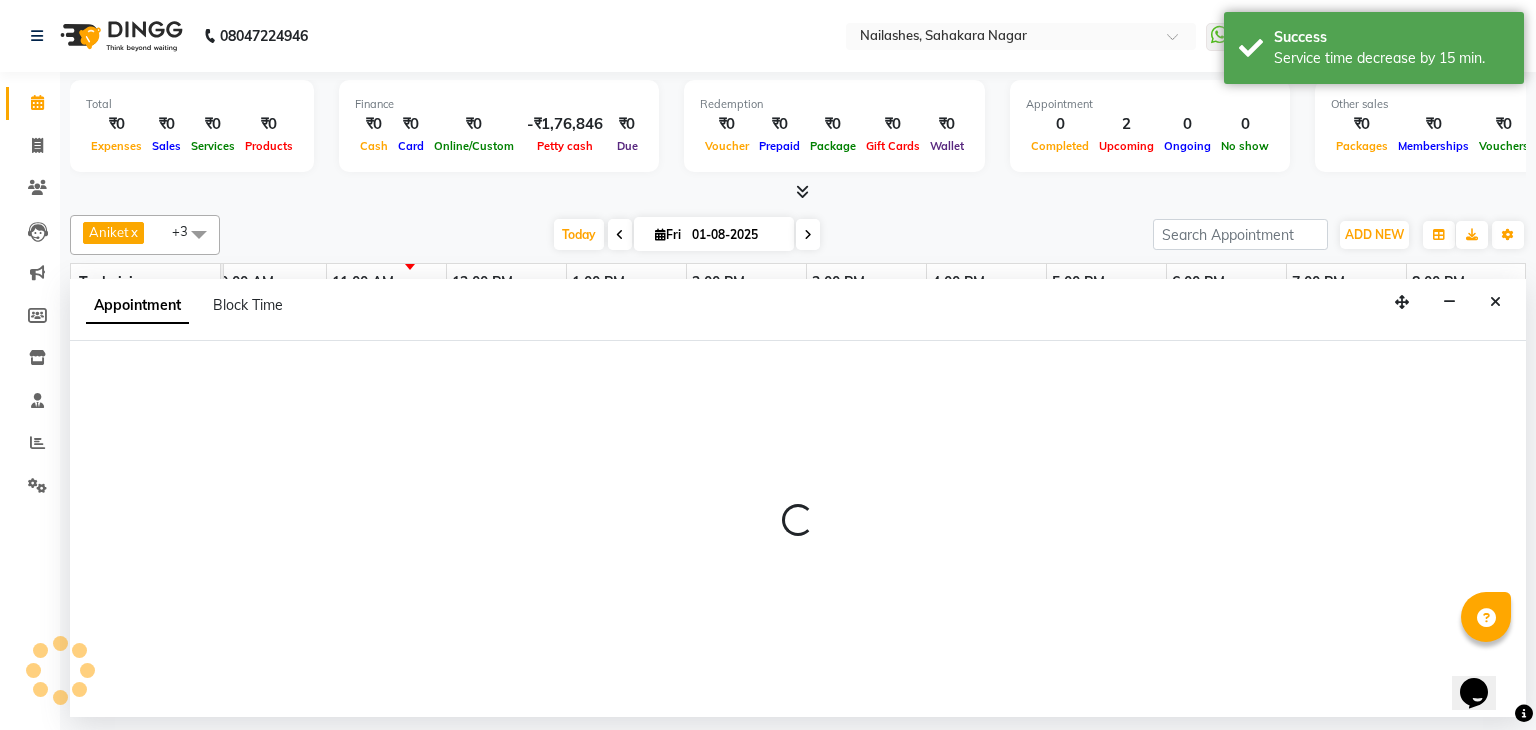 select on "tentative" 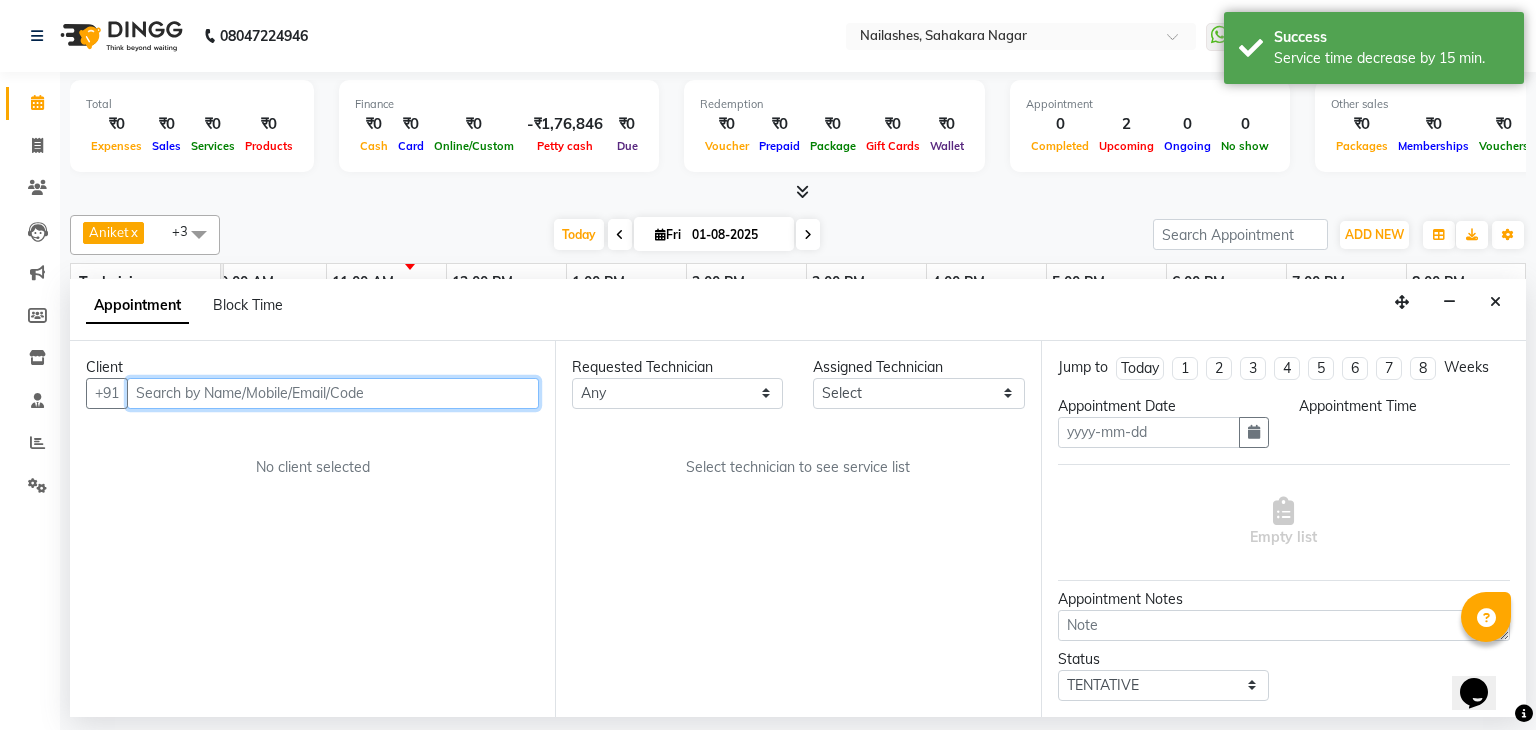 type on "01-08-2025" 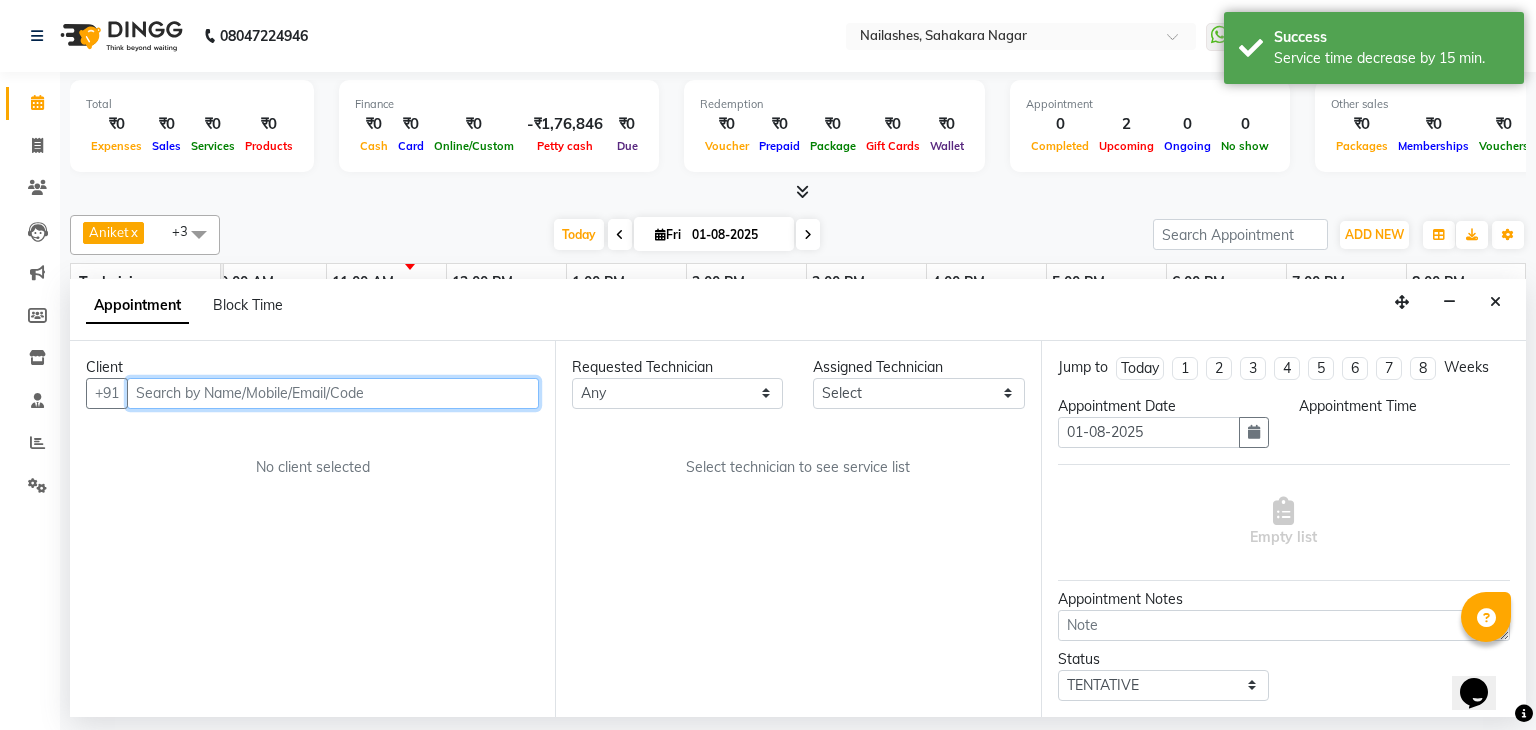 select on "[PHONE]" 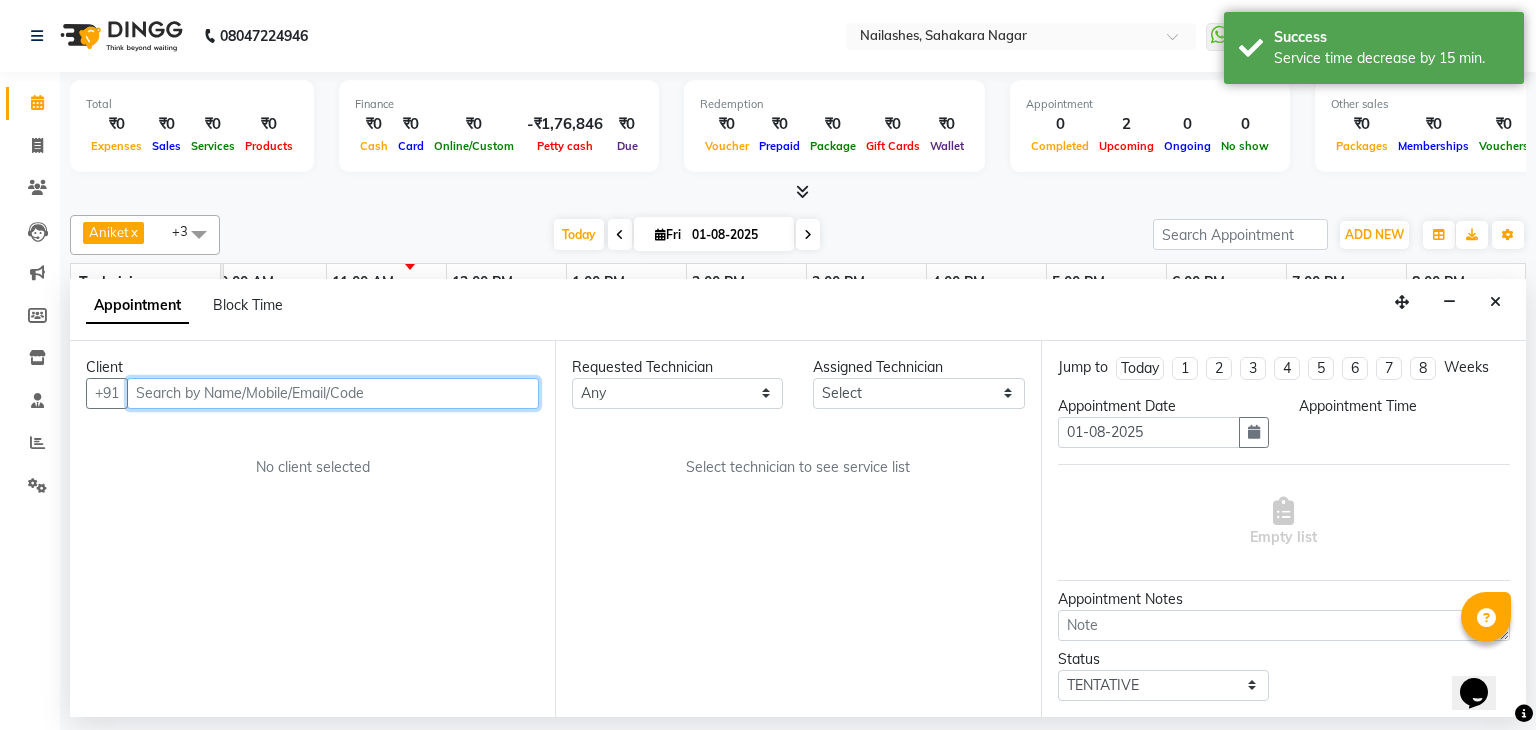 scroll, scrollTop: 0, scrollLeft: 258, axis: horizontal 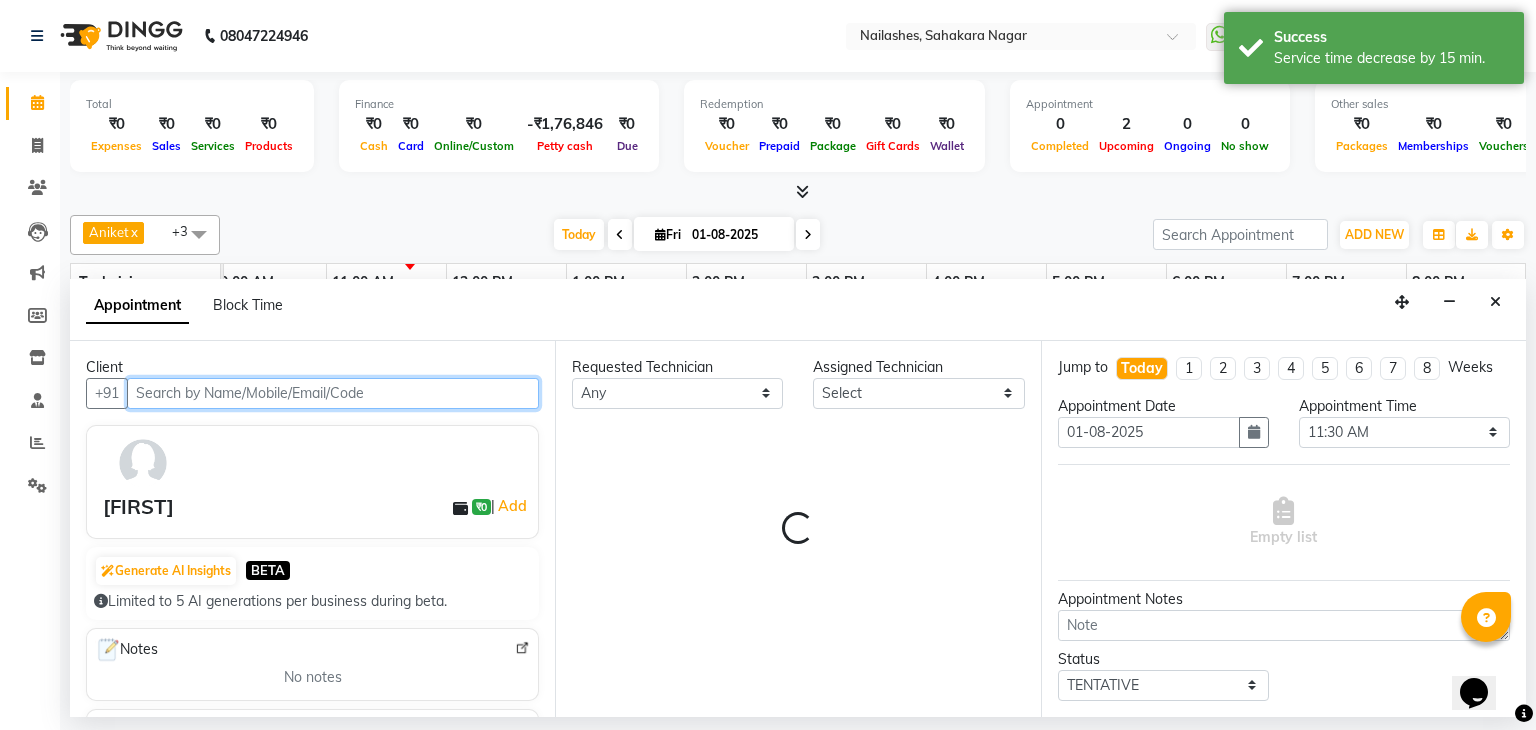 select on "3204" 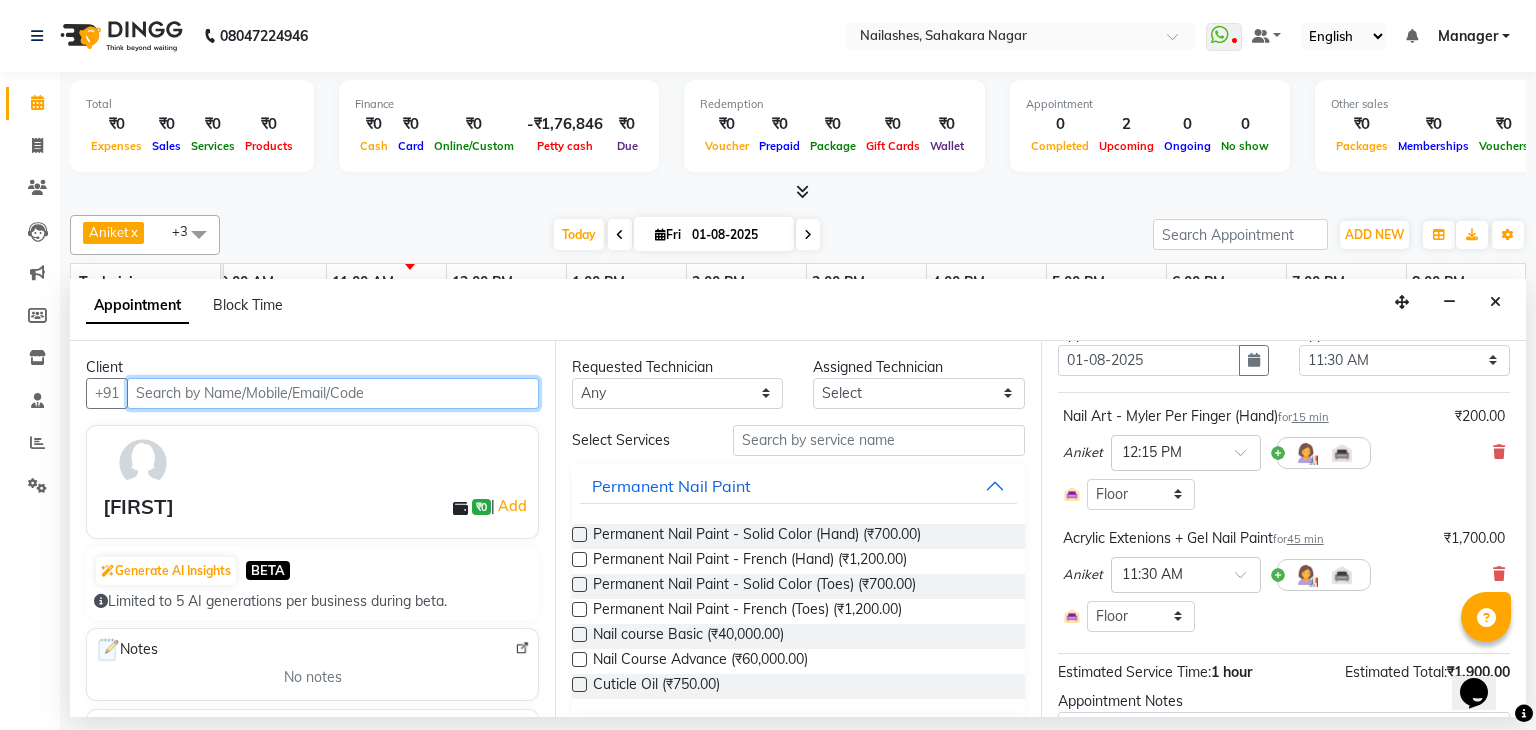 scroll, scrollTop: 100, scrollLeft: 0, axis: vertical 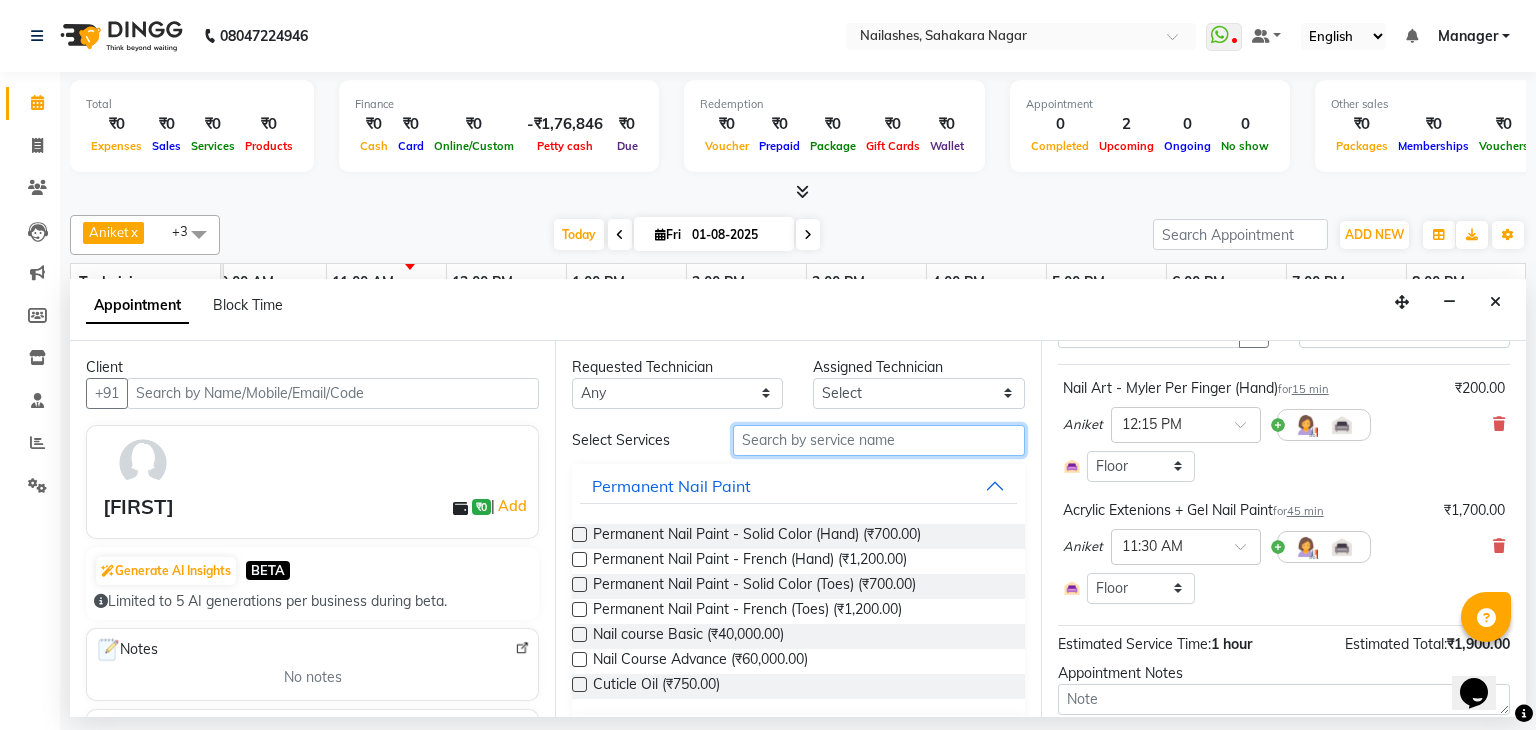 click at bounding box center (879, 440) 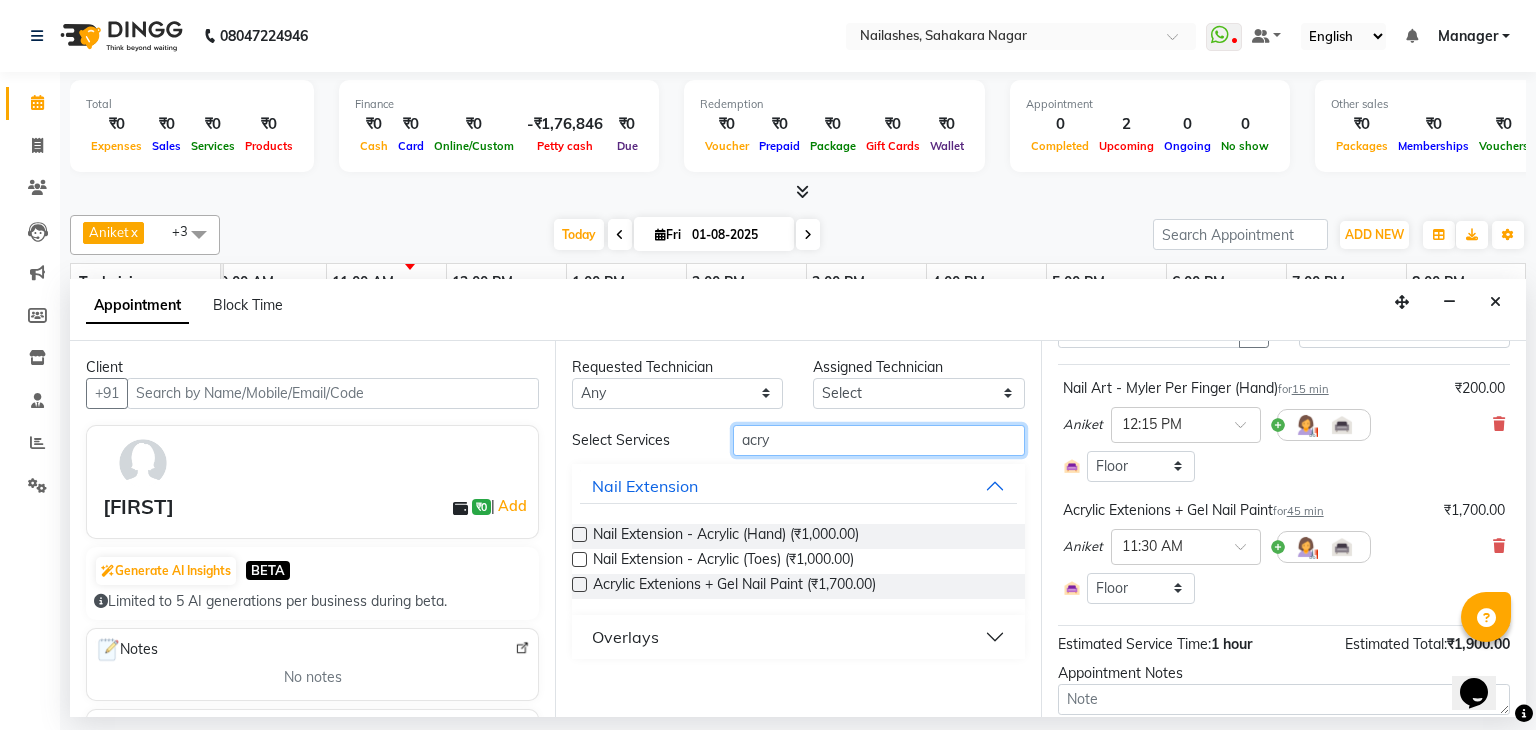 type on "acry" 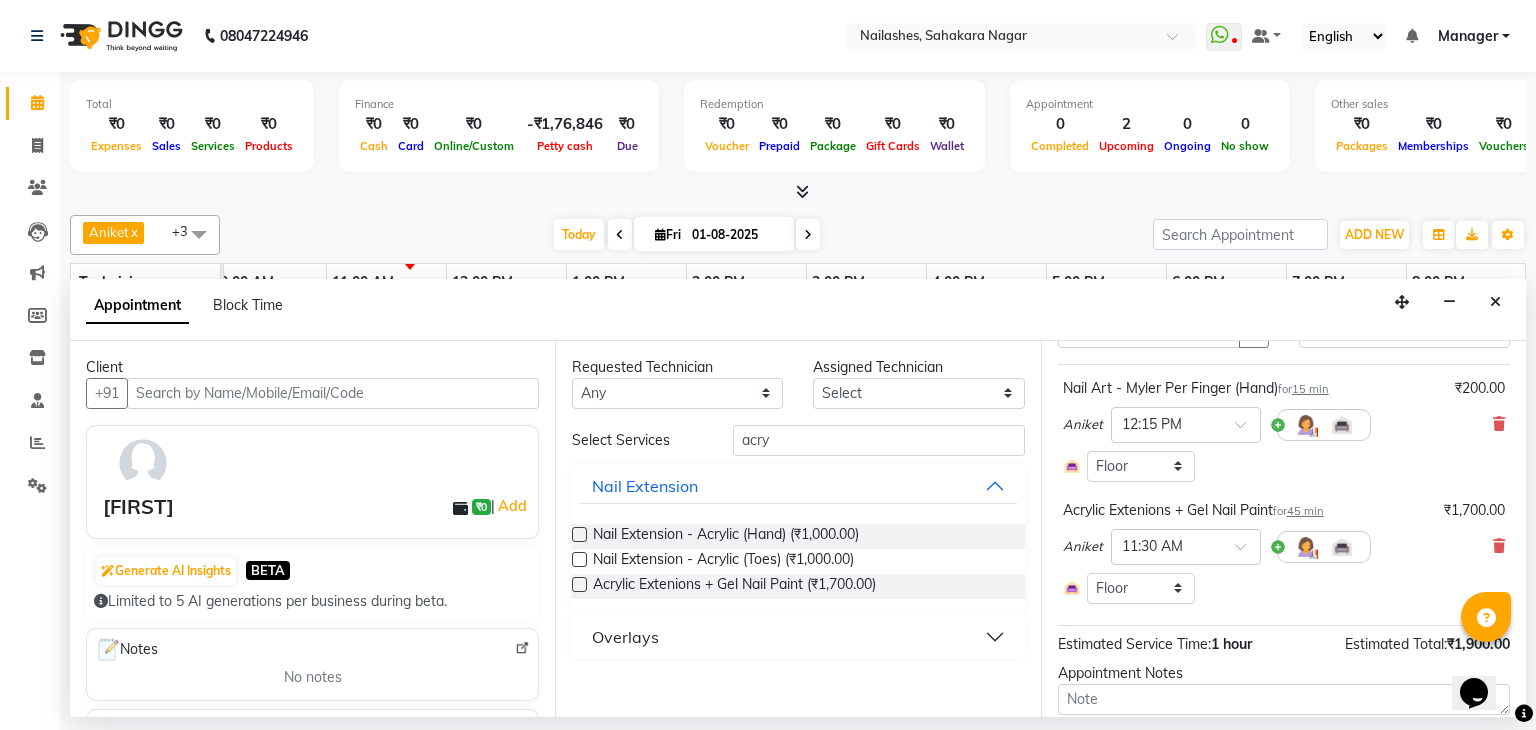 click at bounding box center (579, 534) 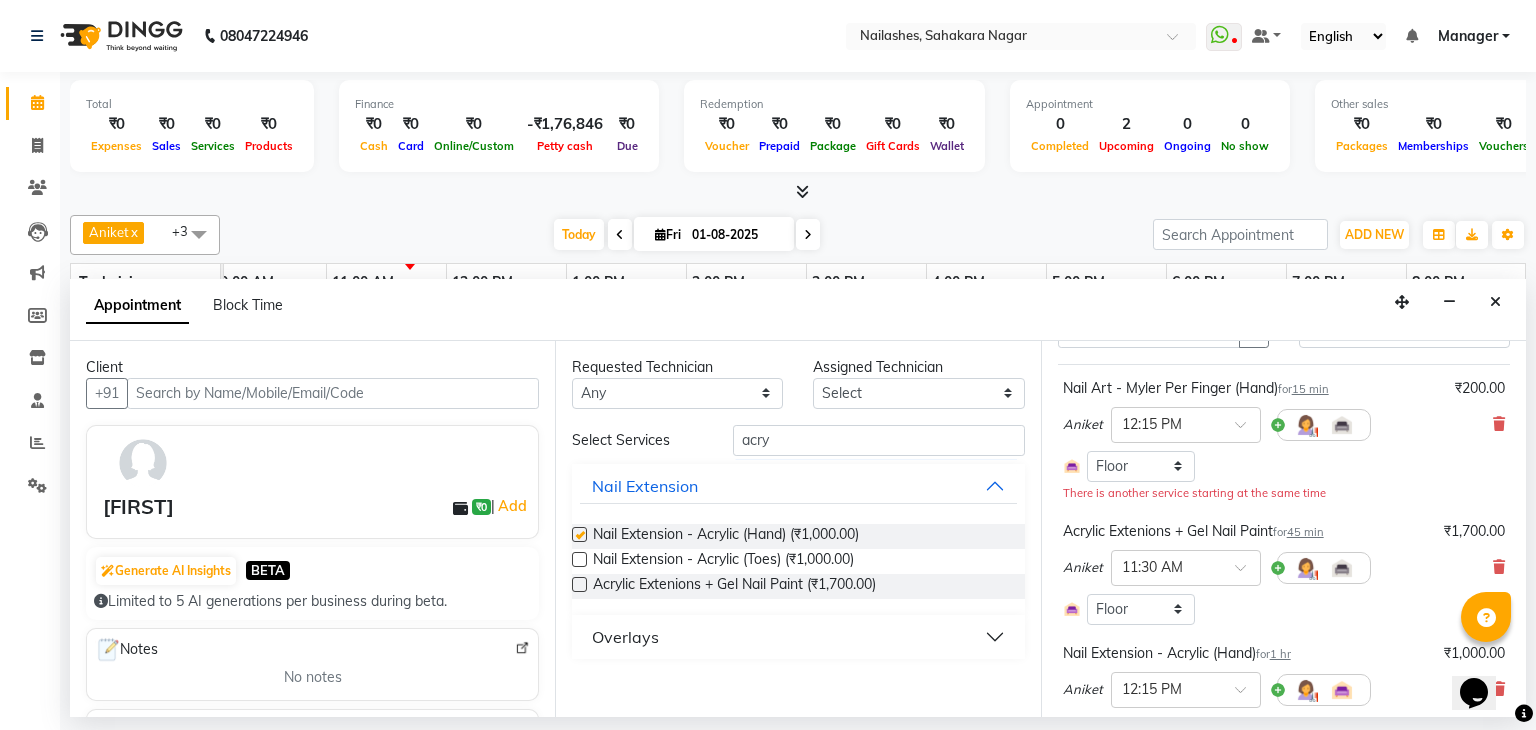checkbox on "false" 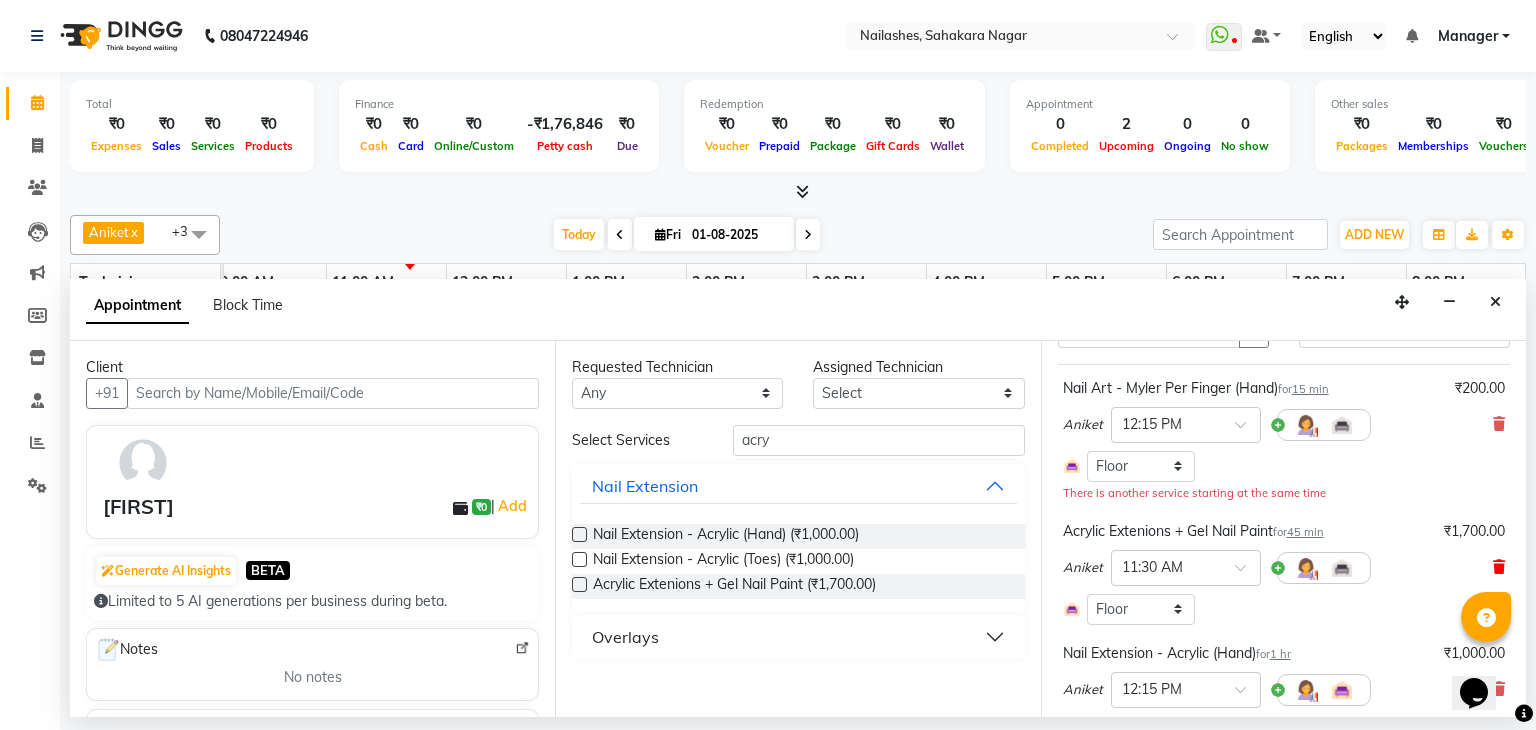 click at bounding box center (1499, 567) 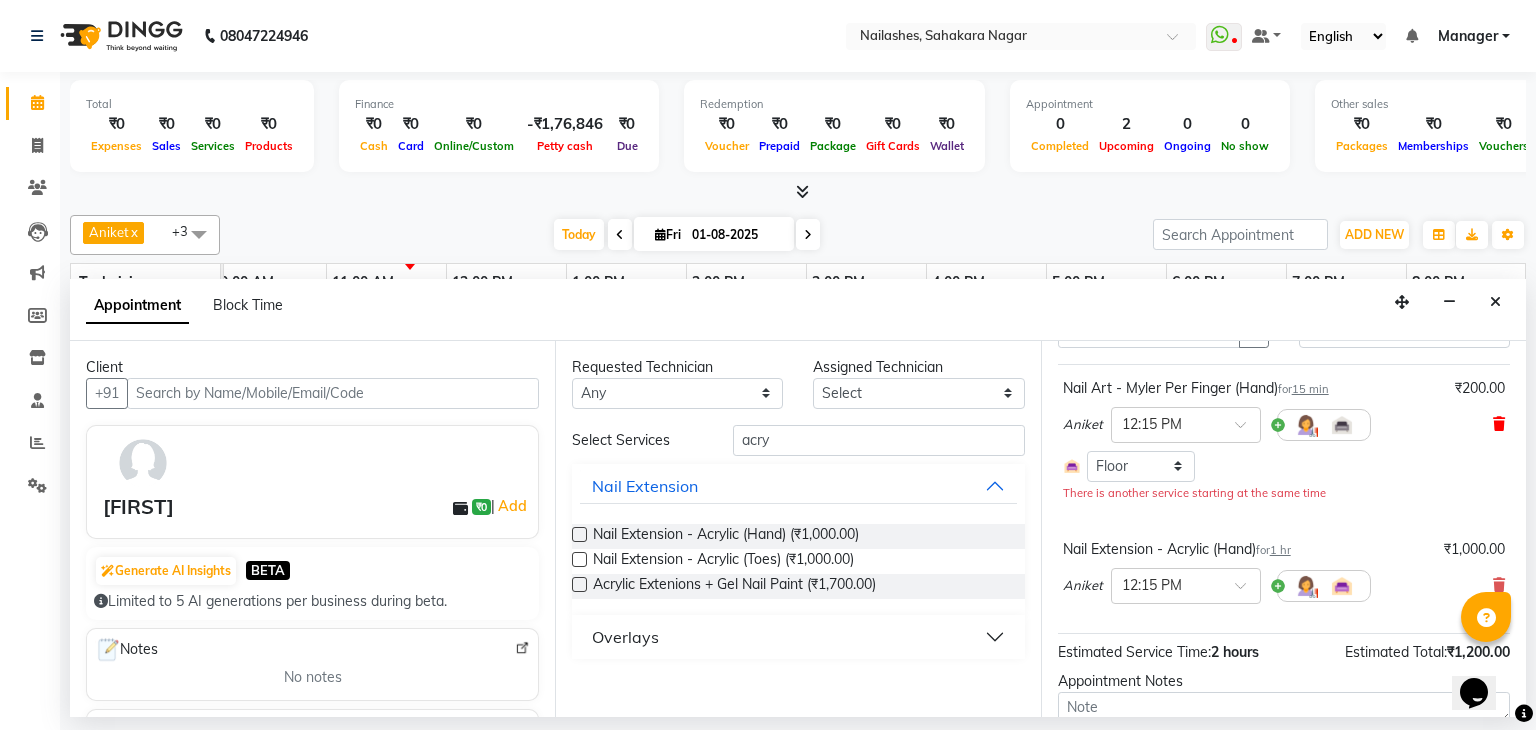 click at bounding box center [1499, 424] 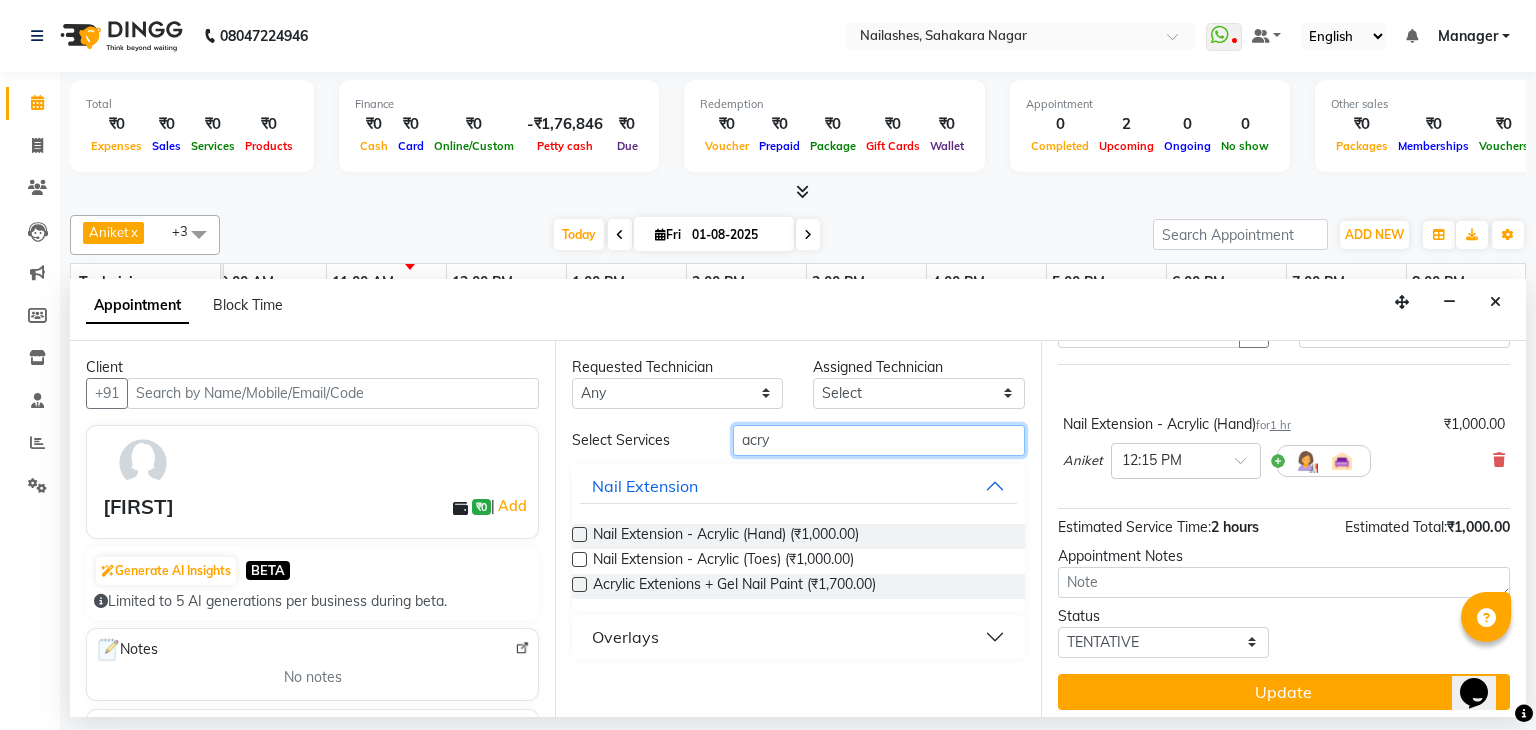 click on "acry" at bounding box center (879, 440) 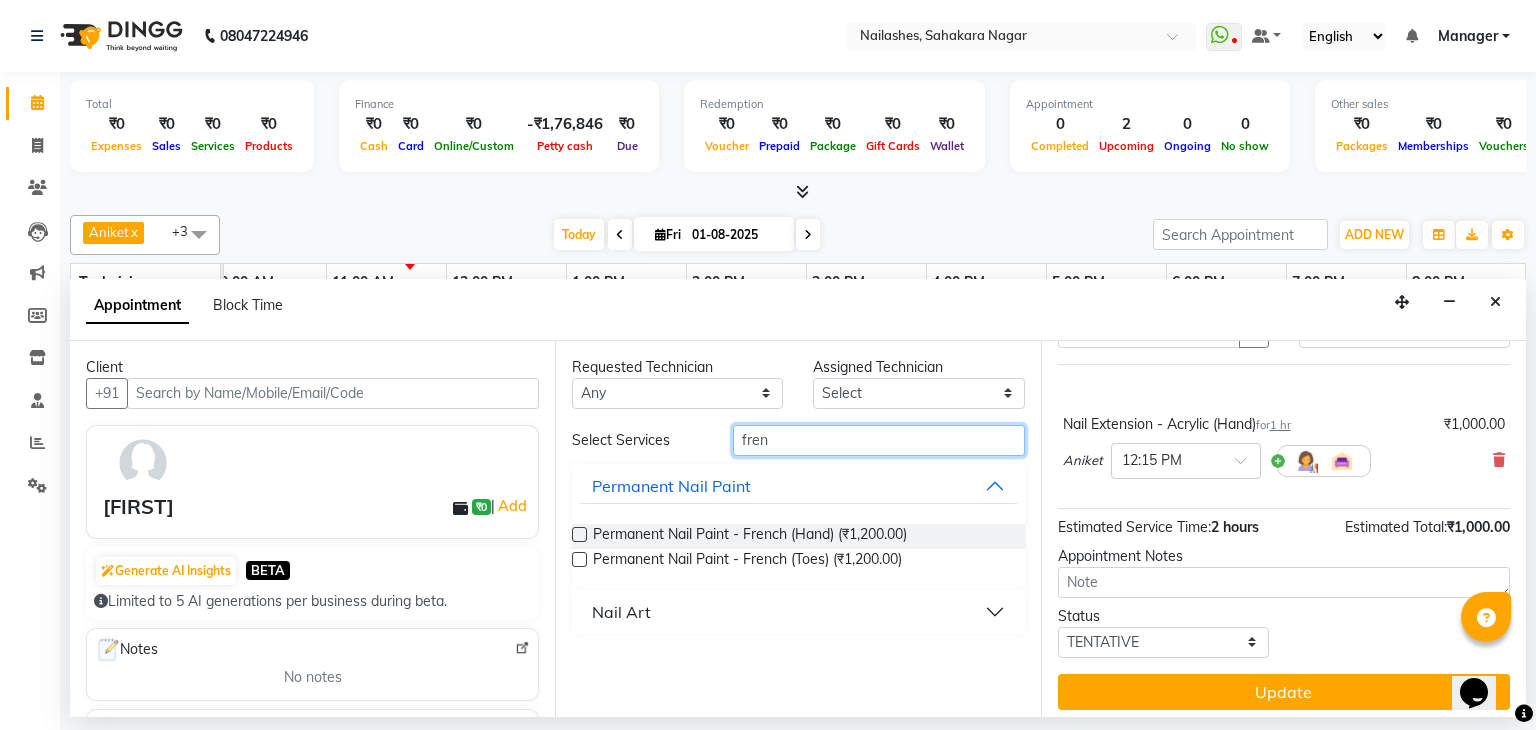 type on "fren" 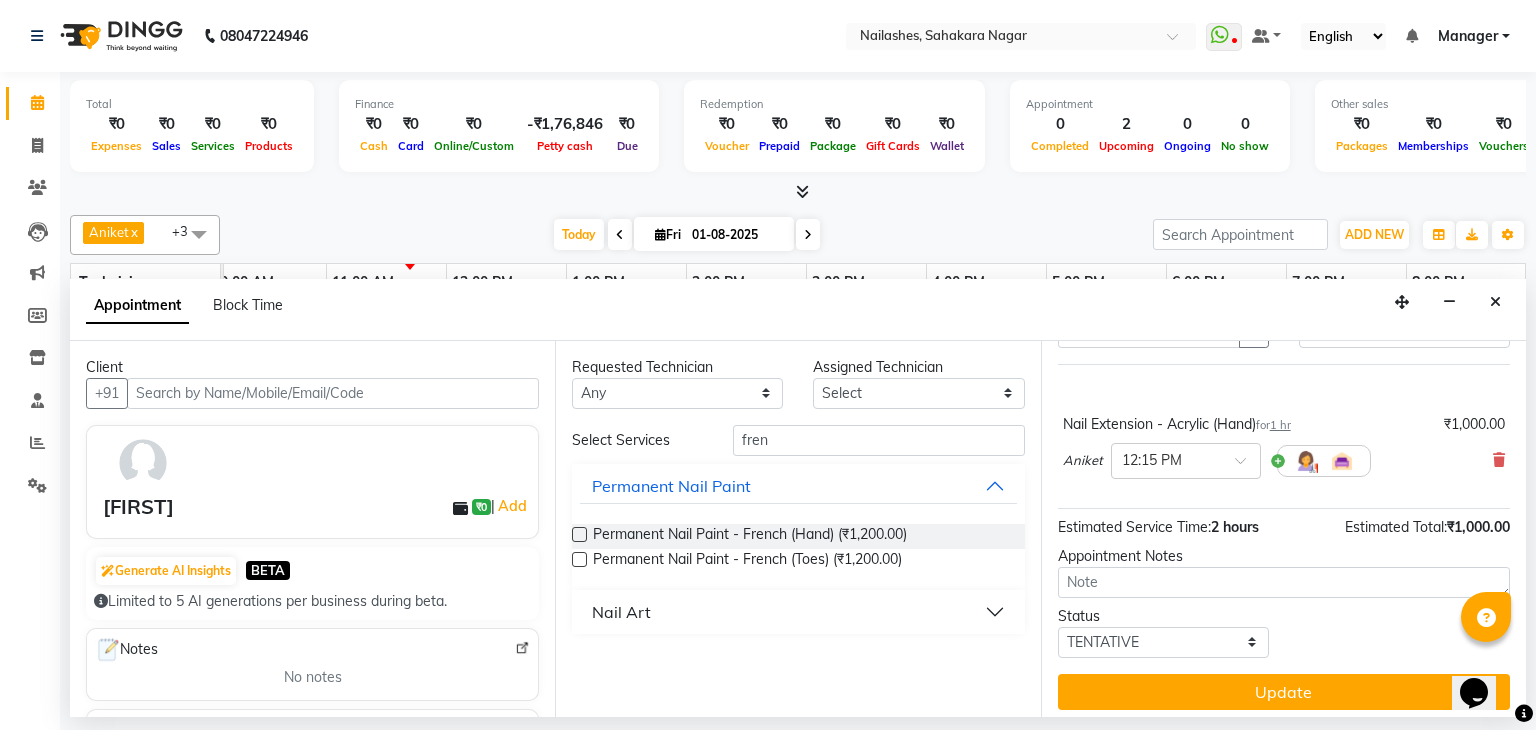 click at bounding box center (579, 534) 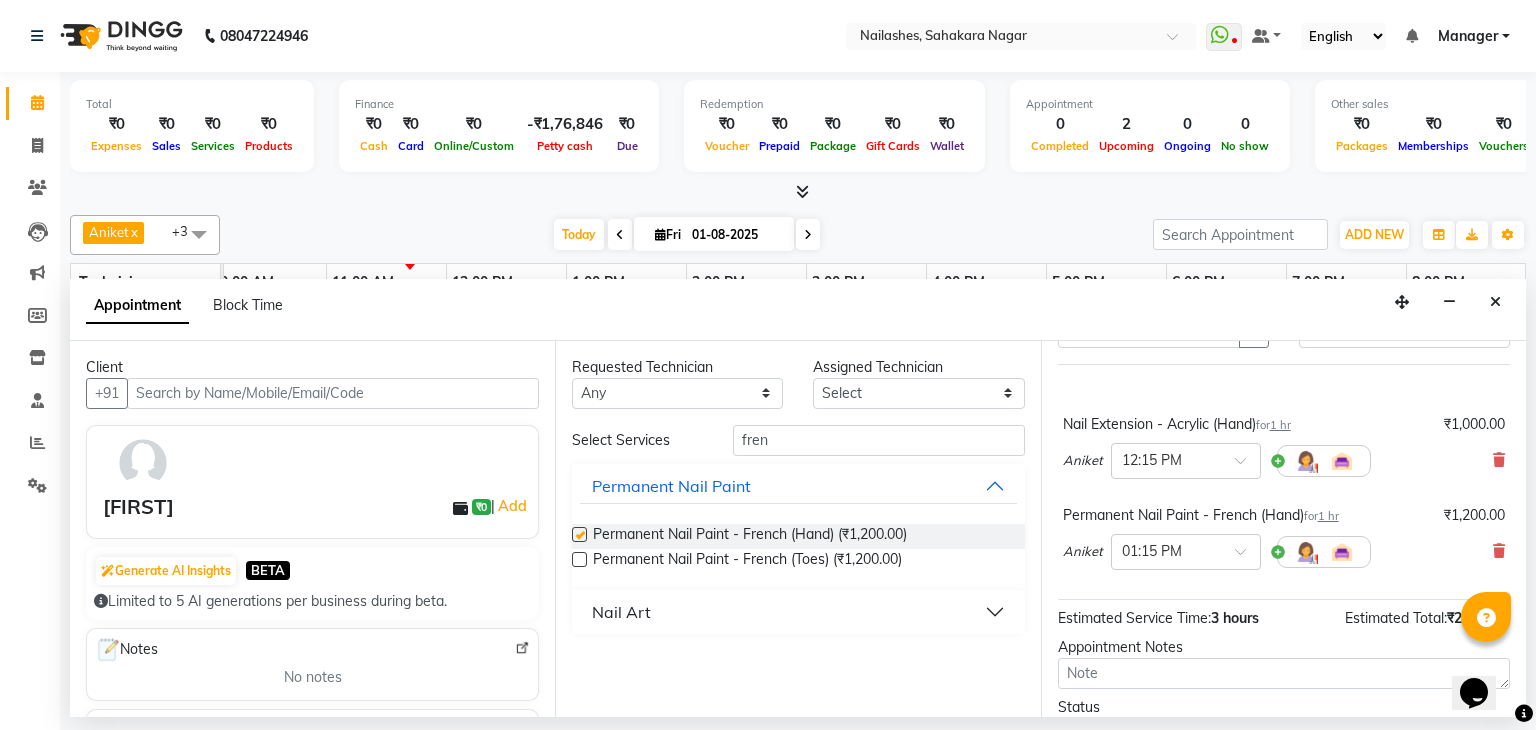 checkbox on "false" 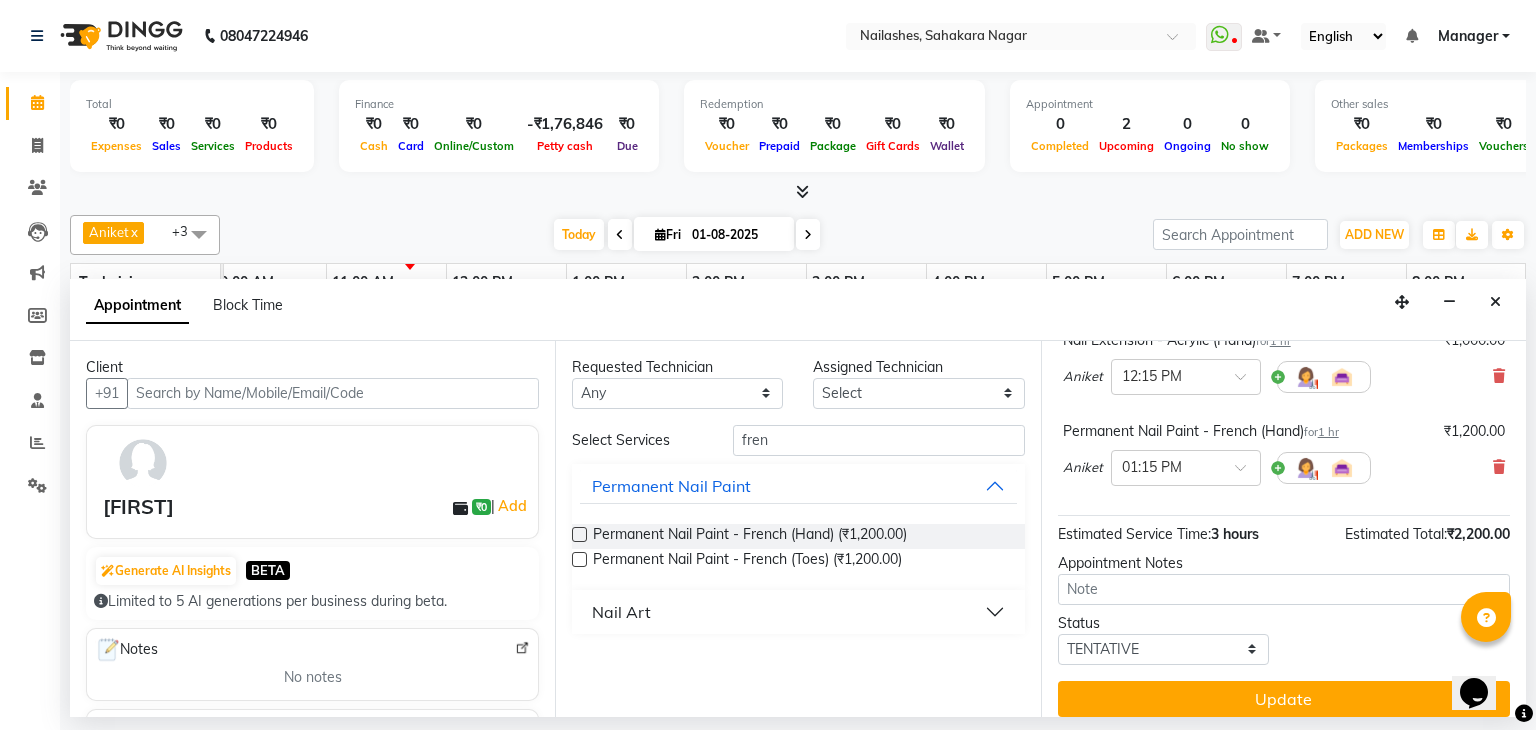 scroll, scrollTop: 199, scrollLeft: 0, axis: vertical 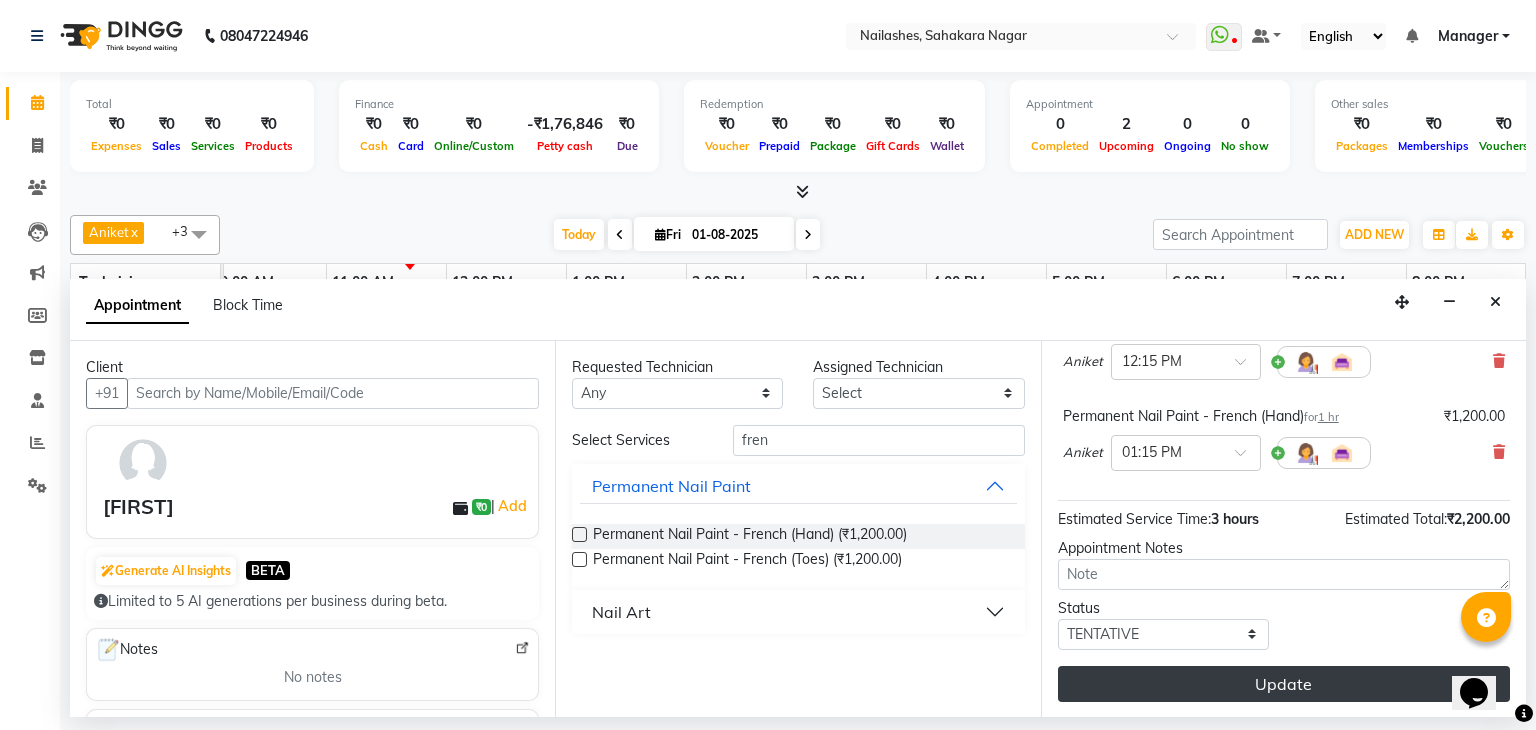 click on "Update" at bounding box center [1284, 684] 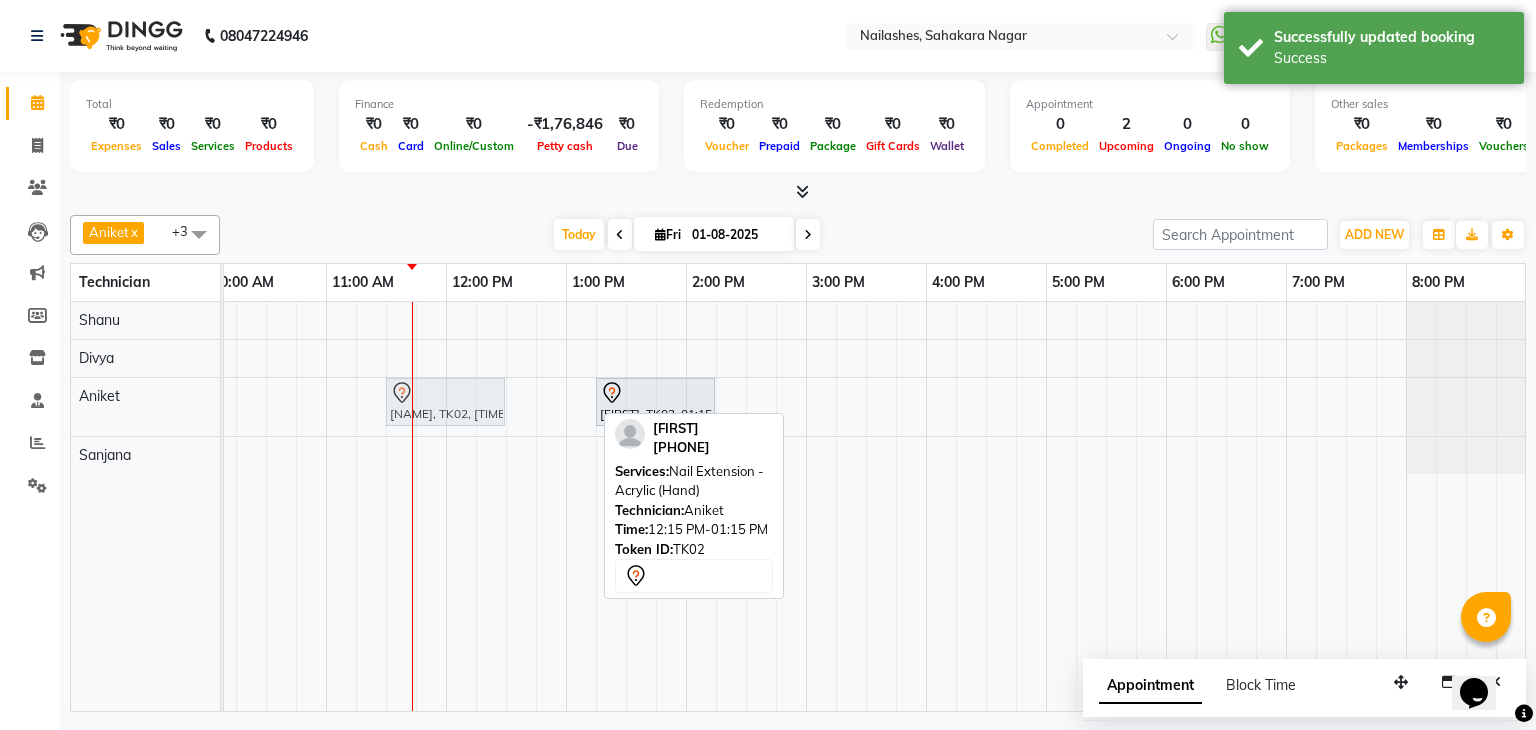 drag, startPoint x: 522, startPoint y: 409, endPoint x: 439, endPoint y: 410, distance: 83.00603 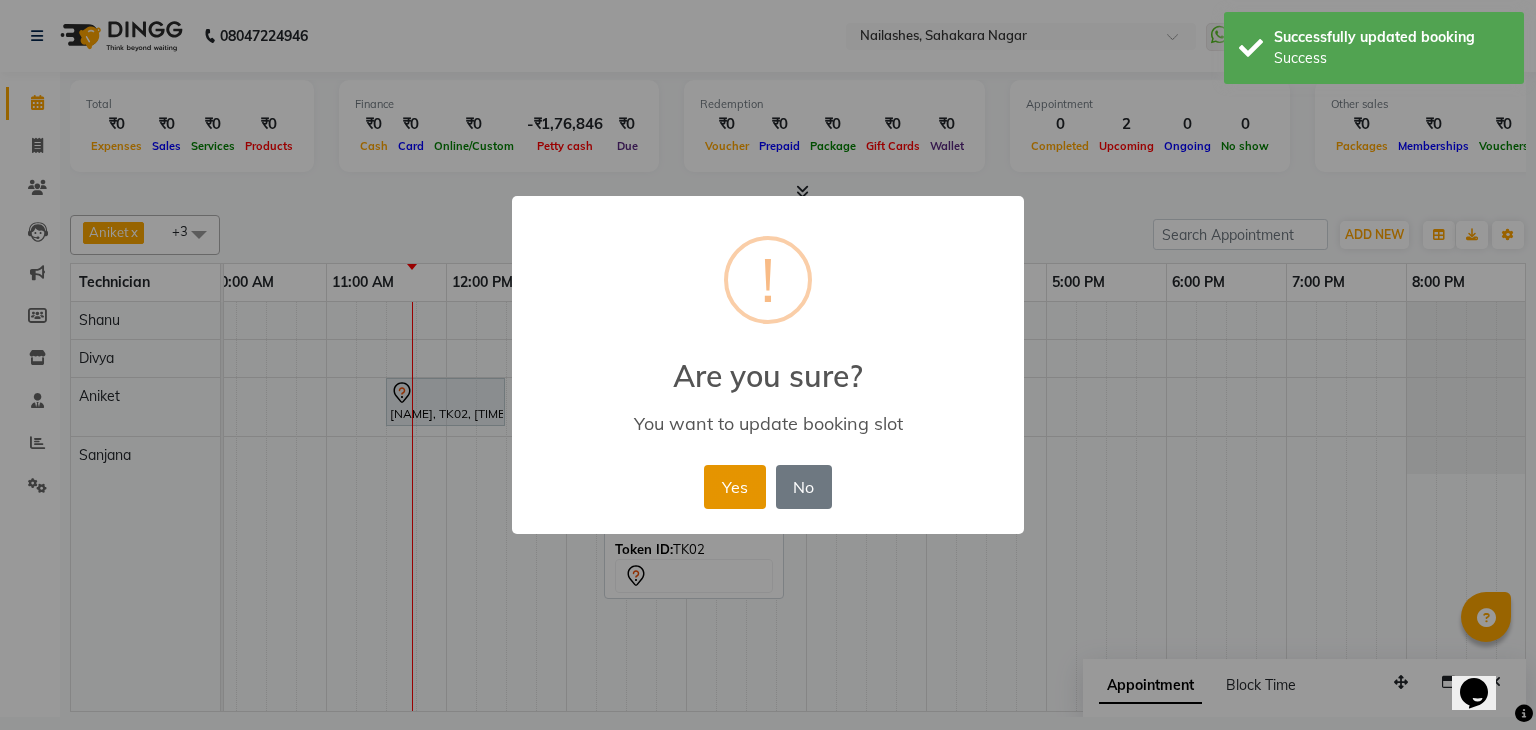 click on "Yes" at bounding box center (734, 487) 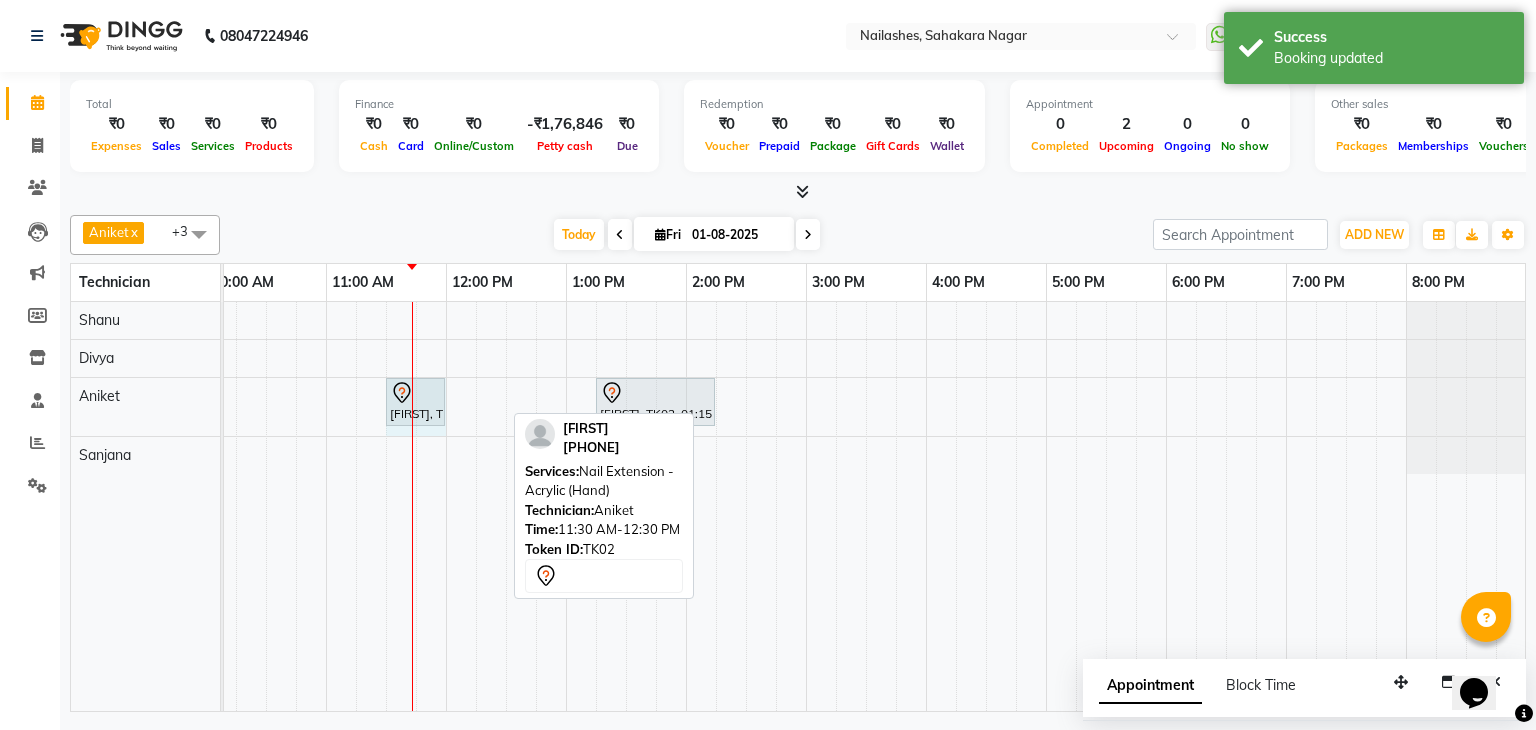 drag, startPoint x: 501, startPoint y: 392, endPoint x: 440, endPoint y: 401, distance: 61.66036 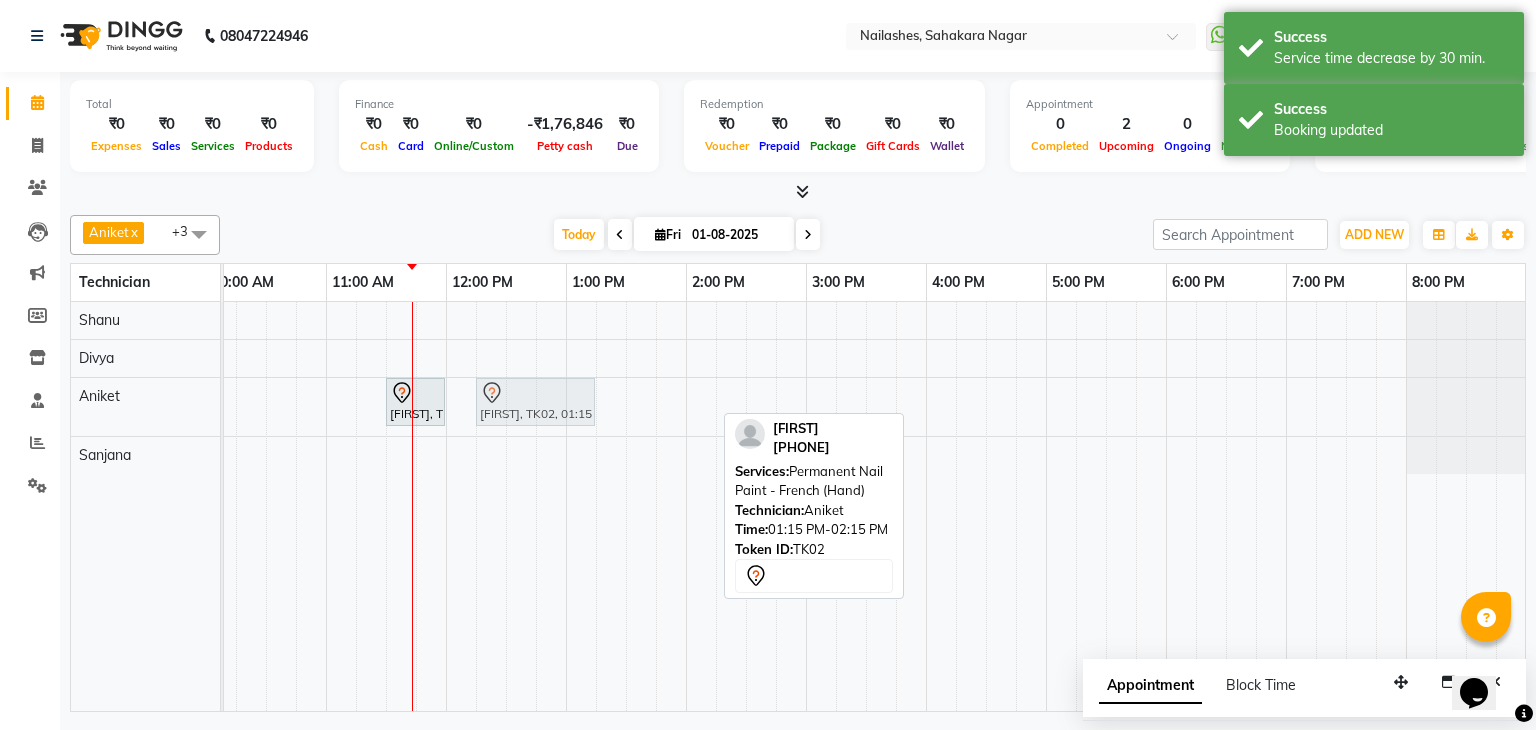 drag, startPoint x: 672, startPoint y: 396, endPoint x: 548, endPoint y: 405, distance: 124.32619 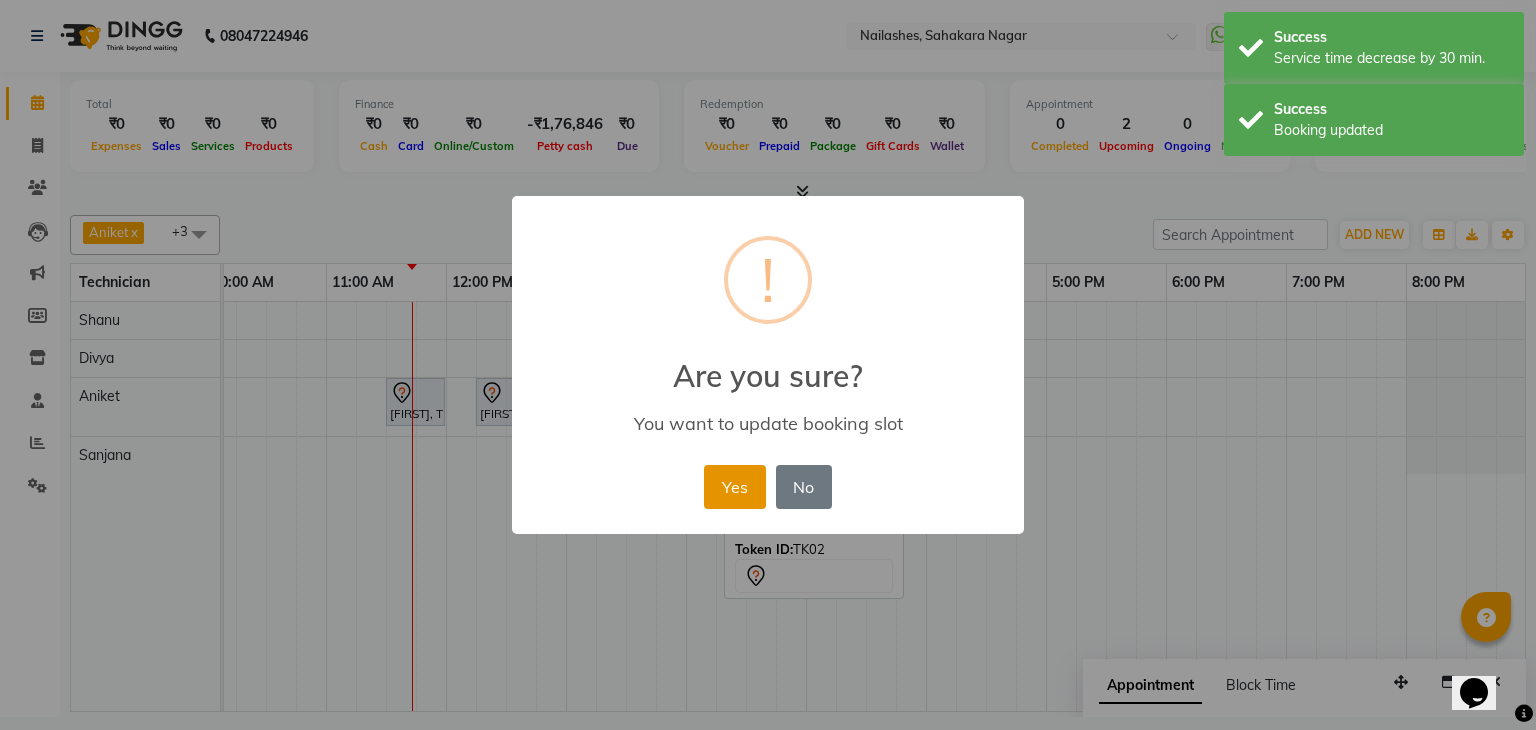 click on "Yes" at bounding box center (734, 487) 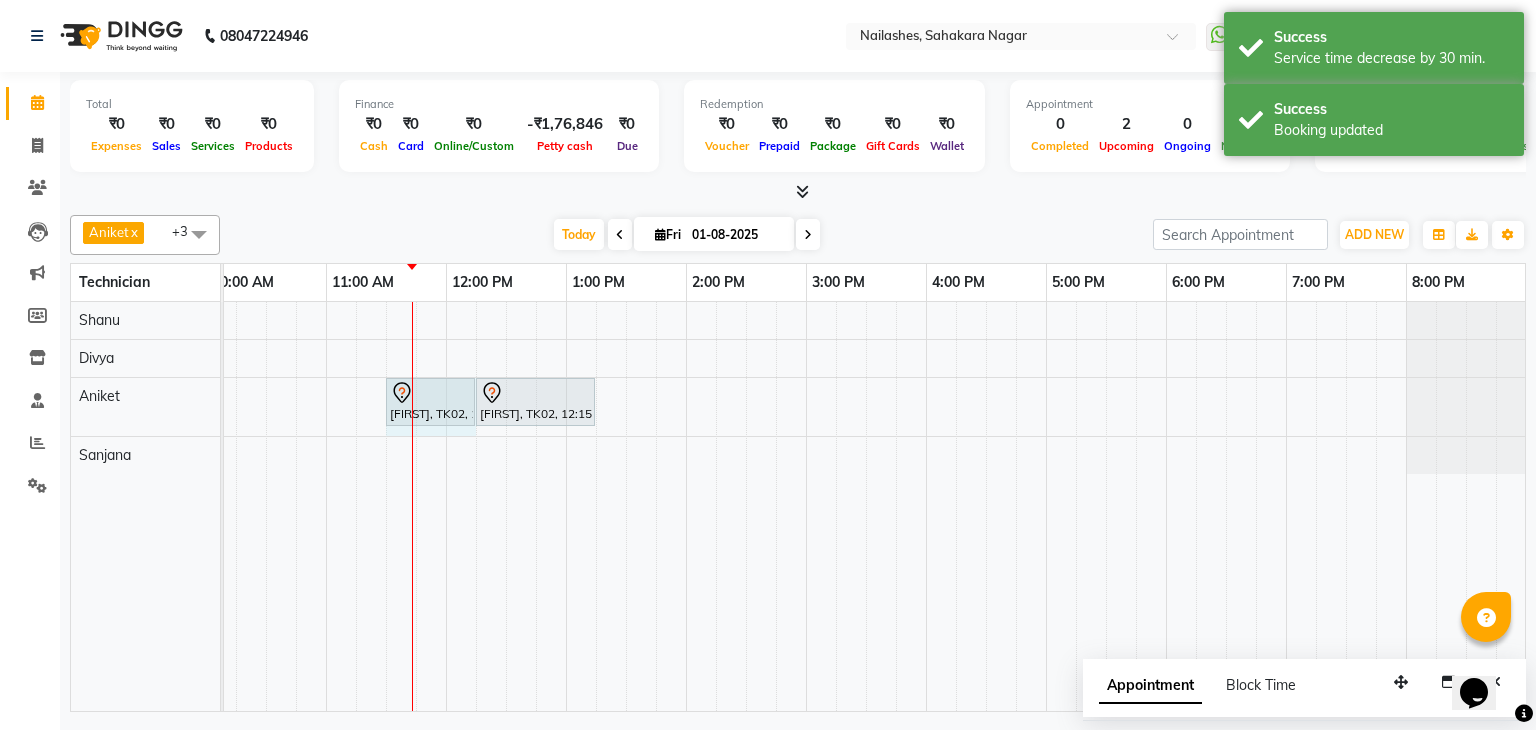 drag, startPoint x: 444, startPoint y: 393, endPoint x: 452, endPoint y: 402, distance: 12.0415945 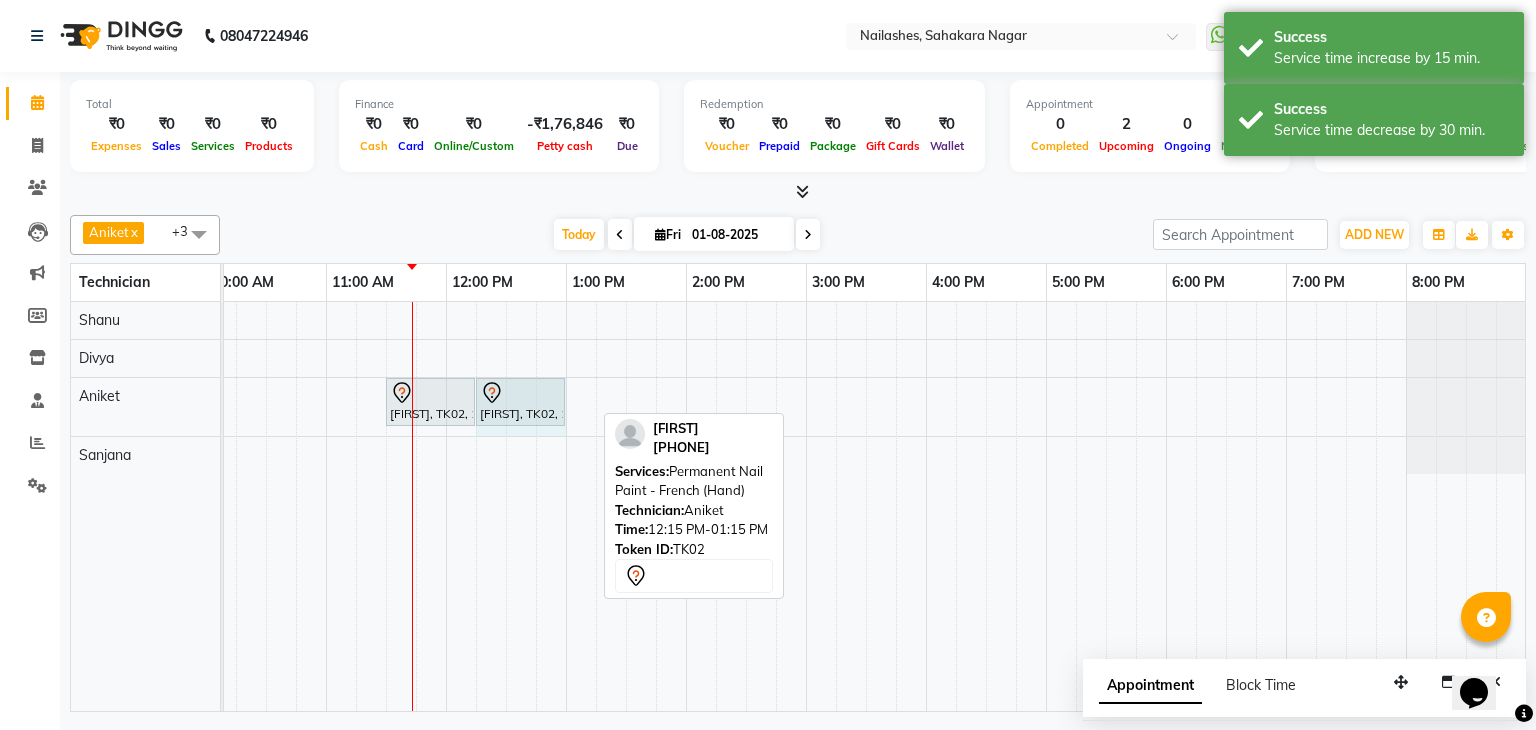 drag, startPoint x: 593, startPoint y: 399, endPoint x: 561, endPoint y: 433, distance: 46.69047 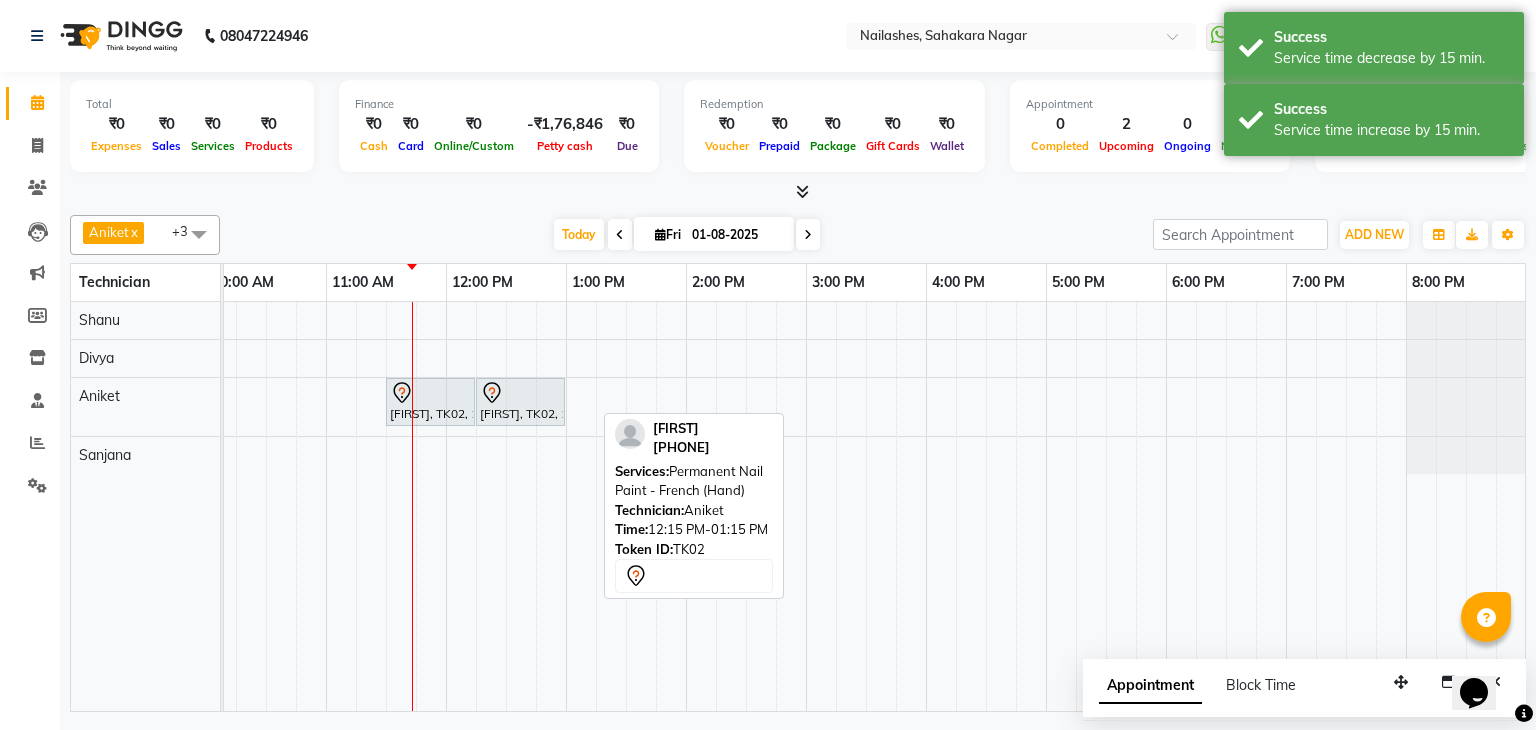 click on "[FIRST], TK02, 11:30 AM-12:15 PM, Nail Extension - Acrylic (Hand)             [FIRST], TK02, 12:15 PM-01:00 PM, Permanent Nail Paint - French (Hand)" at bounding box center (746, 506) 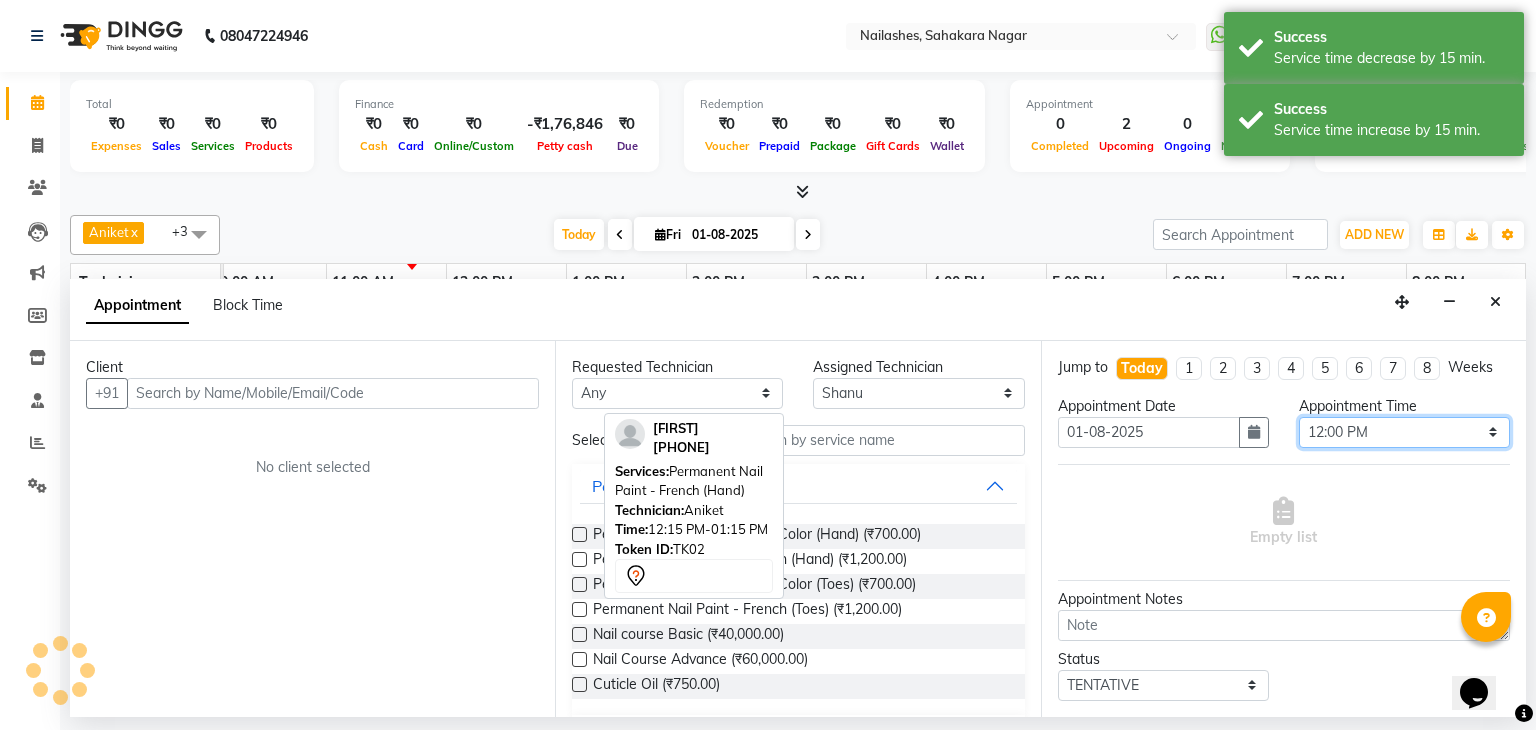click on "Select 09:00 AM 09:15 AM 09:30 AM 09:45 AM 10:00 AM 10:15 AM 10:30 AM 10:45 AM 11:00 AM 11:15 AM 11:30 AM 11:45 AM 12:00 PM 12:15 PM 12:30 PM 12:45 PM 01:00 PM 01:15 PM 01:30 PM 01:45 PM 02:00 PM 02:15 PM 02:30 PM 02:45 PM 03:00 PM 03:15 PM 03:30 PM 03:45 PM 04:00 PM 04:15 PM 04:30 PM 04:45 PM 05:00 PM 05:15 PM 05:30 PM 05:45 PM 06:00 PM 06:15 PM 06:30 PM 06:45 PM 07:00 PM 07:15 PM 07:30 PM 07:45 PM 08:00 PM" at bounding box center (1404, 432) 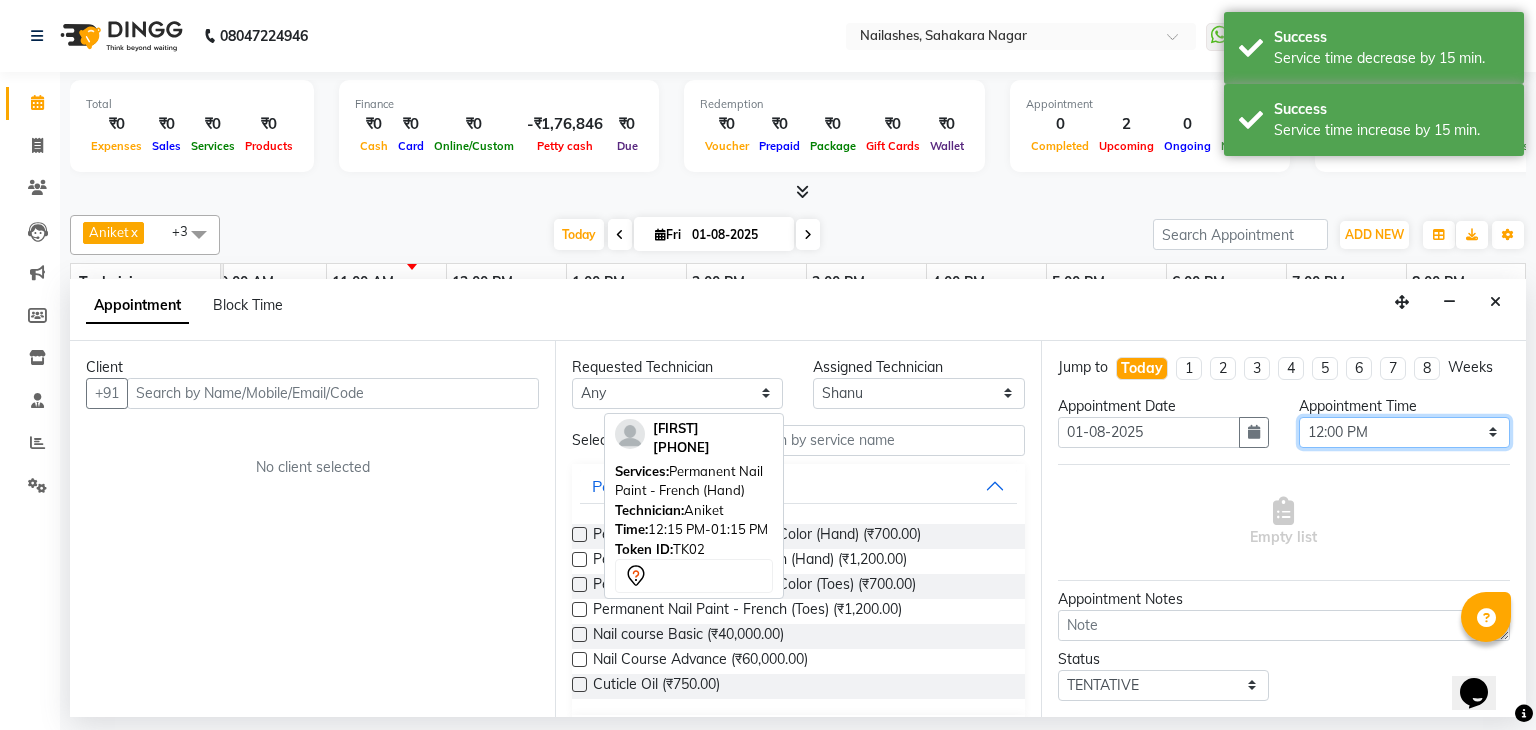 select on "750" 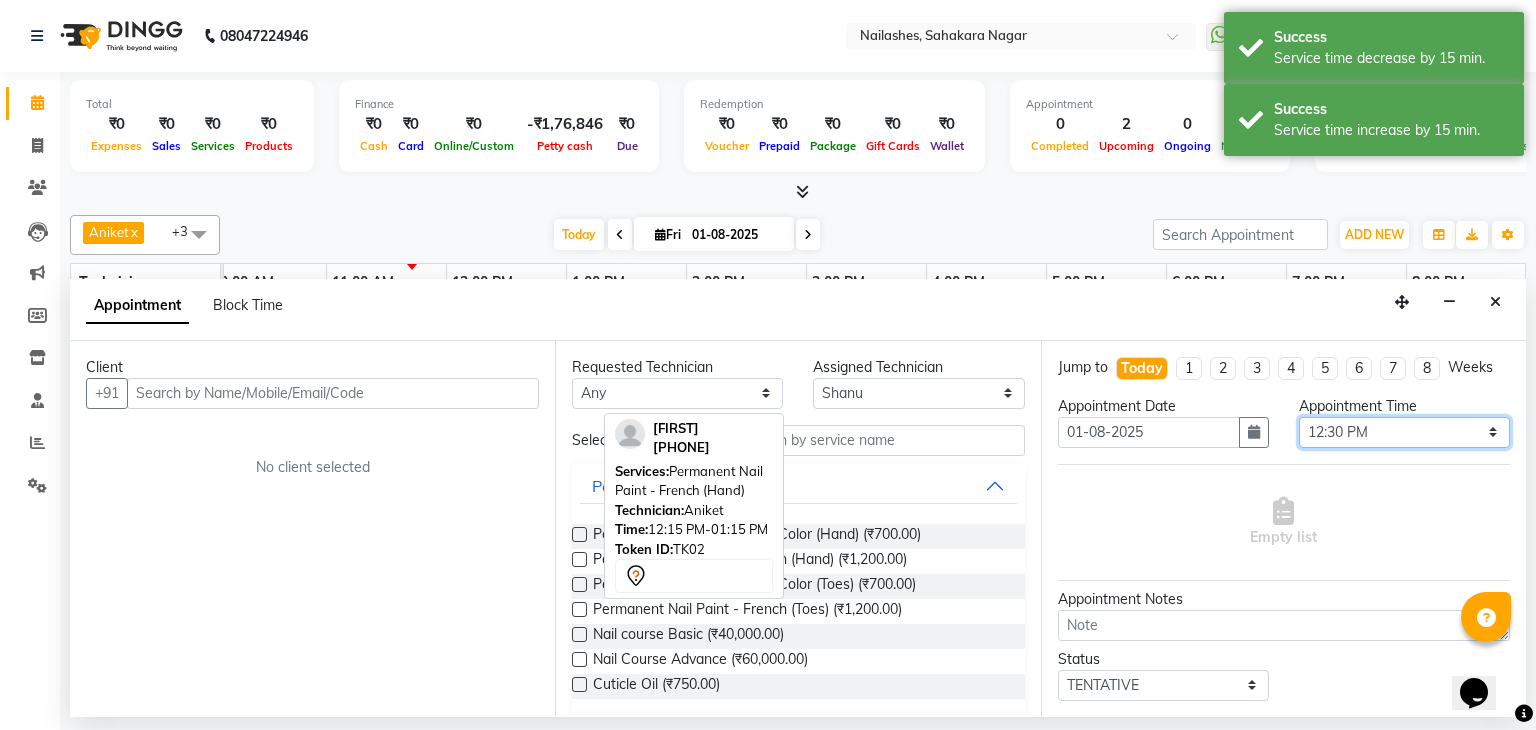 click on "Select 09:00 AM 09:15 AM 09:30 AM 09:45 AM 10:00 AM 10:15 AM 10:30 AM 10:45 AM 11:00 AM 11:15 AM 11:30 AM 11:45 AM 12:00 PM 12:15 PM 12:30 PM 12:45 PM 01:00 PM 01:15 PM 01:30 PM 01:45 PM 02:00 PM 02:15 PM 02:30 PM 02:45 PM 03:00 PM 03:15 PM 03:30 PM 03:45 PM 04:00 PM 04:15 PM 04:30 PM 04:45 PM 05:00 PM 05:15 PM 05:30 PM 05:45 PM 06:00 PM 06:15 PM 06:30 PM 06:45 PM 07:00 PM 07:15 PM 07:30 PM 07:45 PM 08:00 PM" at bounding box center [1404, 432] 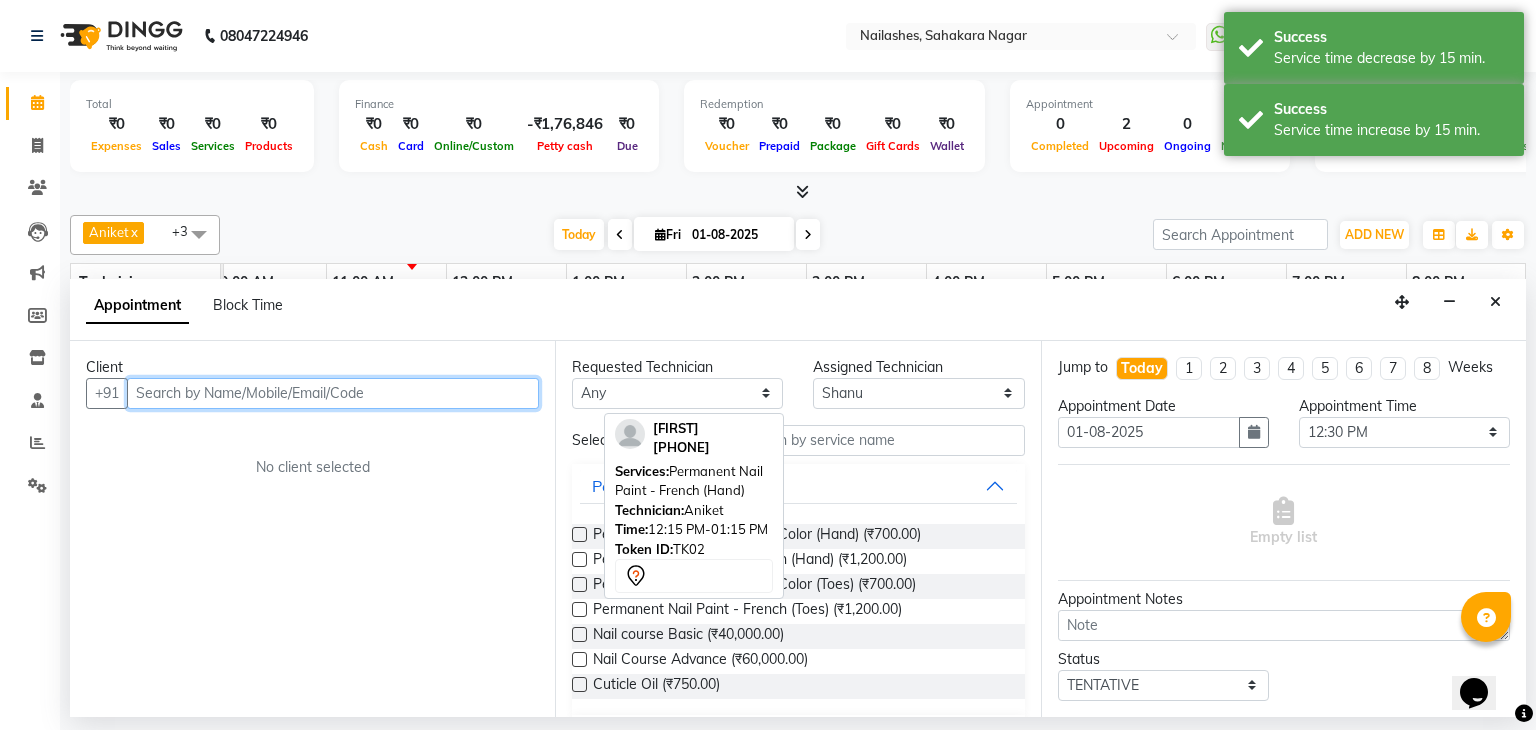 click at bounding box center (333, 393) 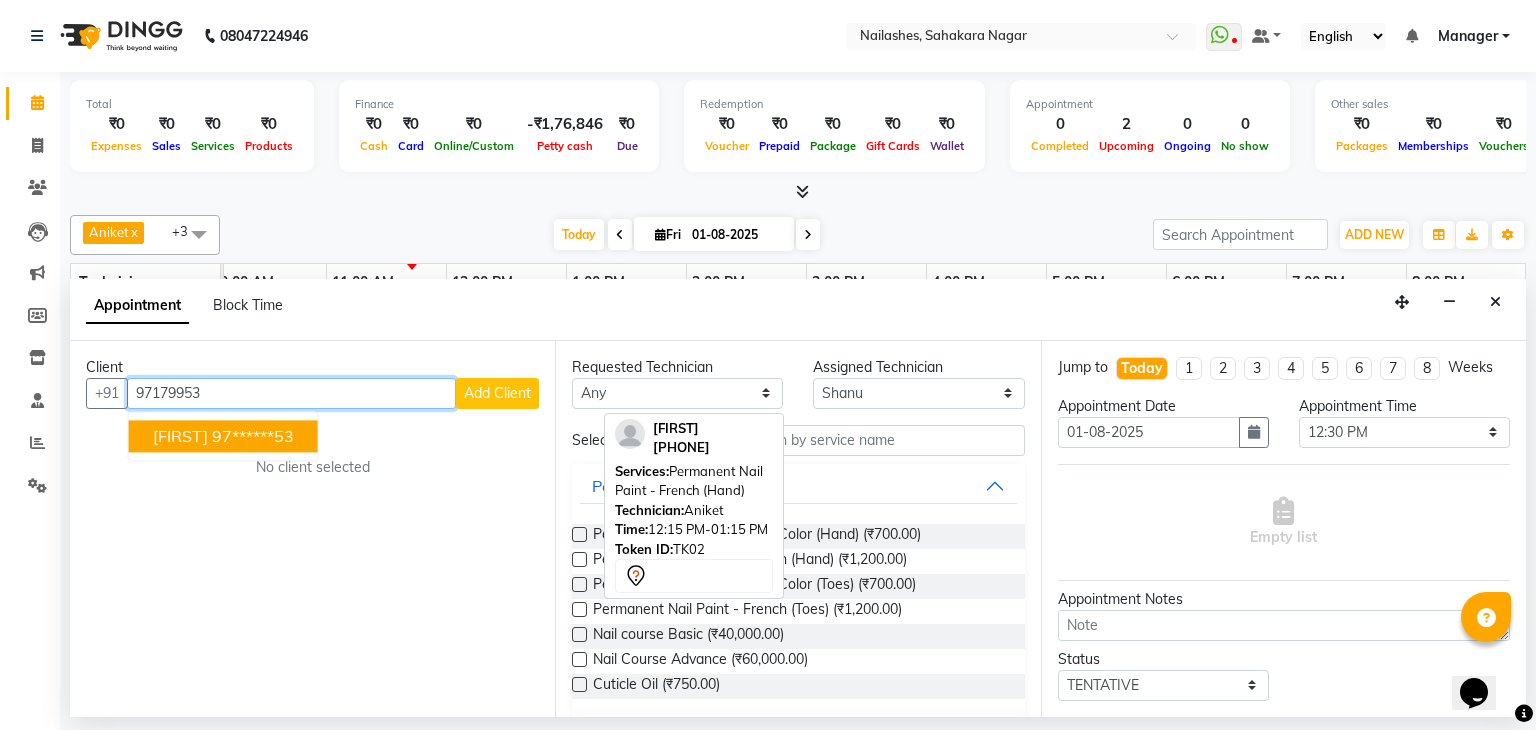 click on "97******53" at bounding box center [253, 436] 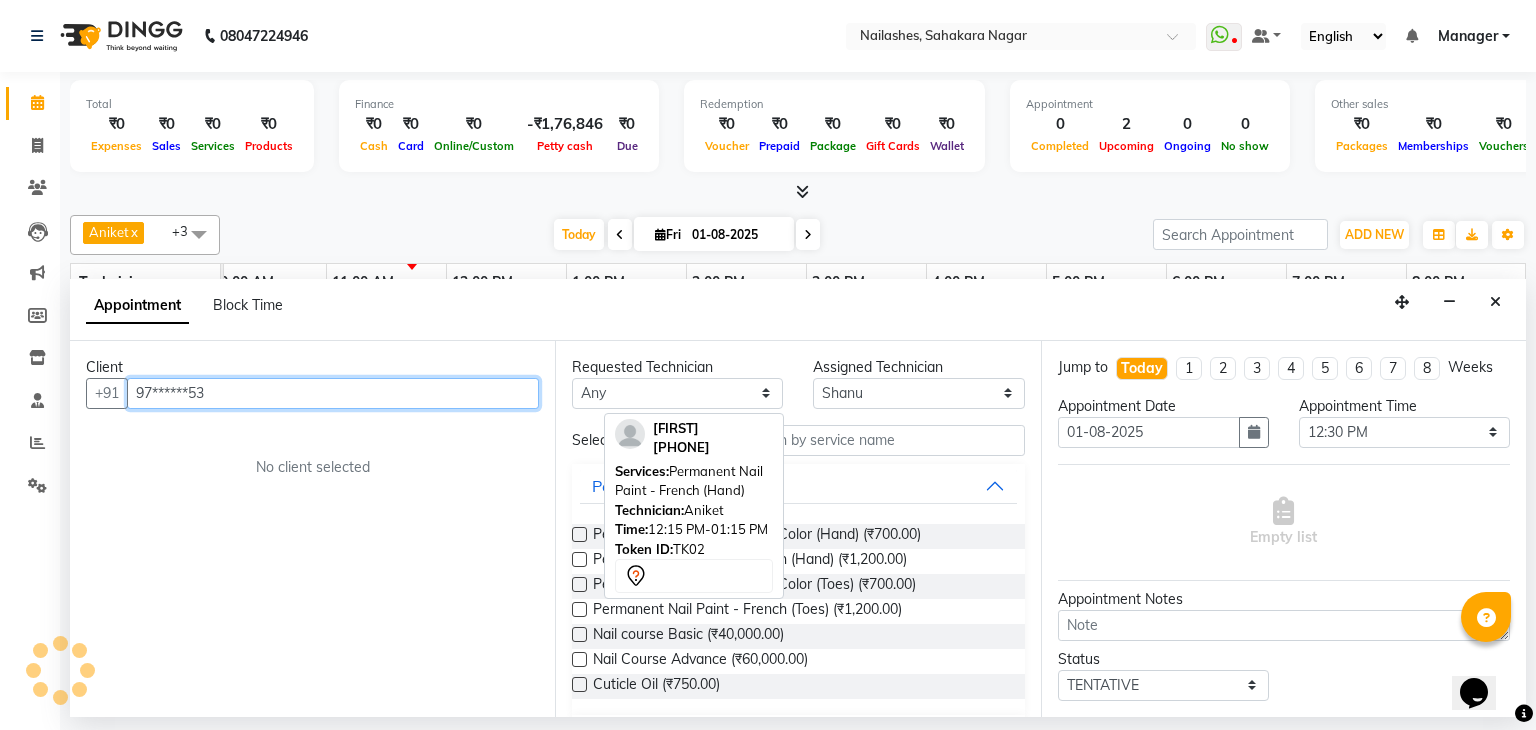 type on "97******53" 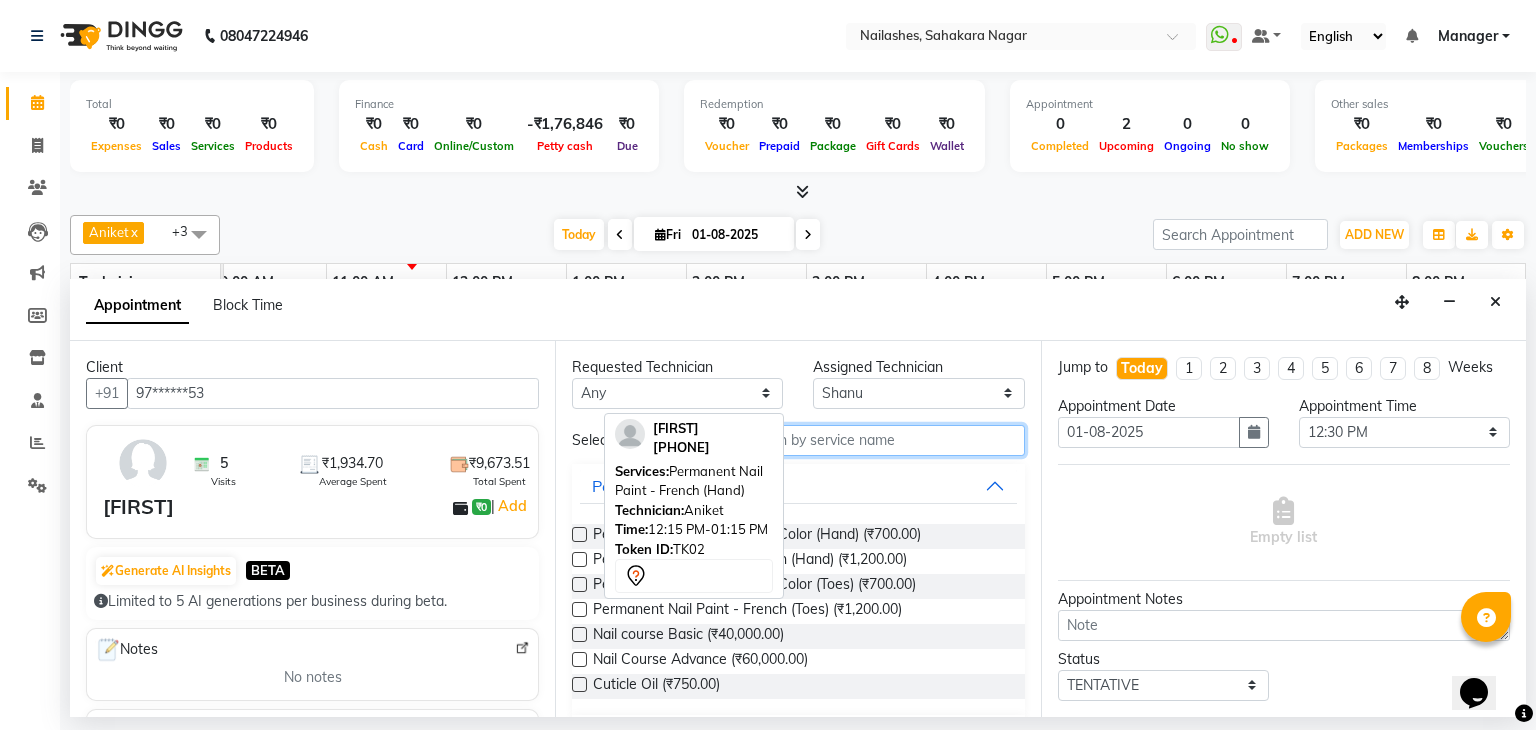 click at bounding box center (879, 440) 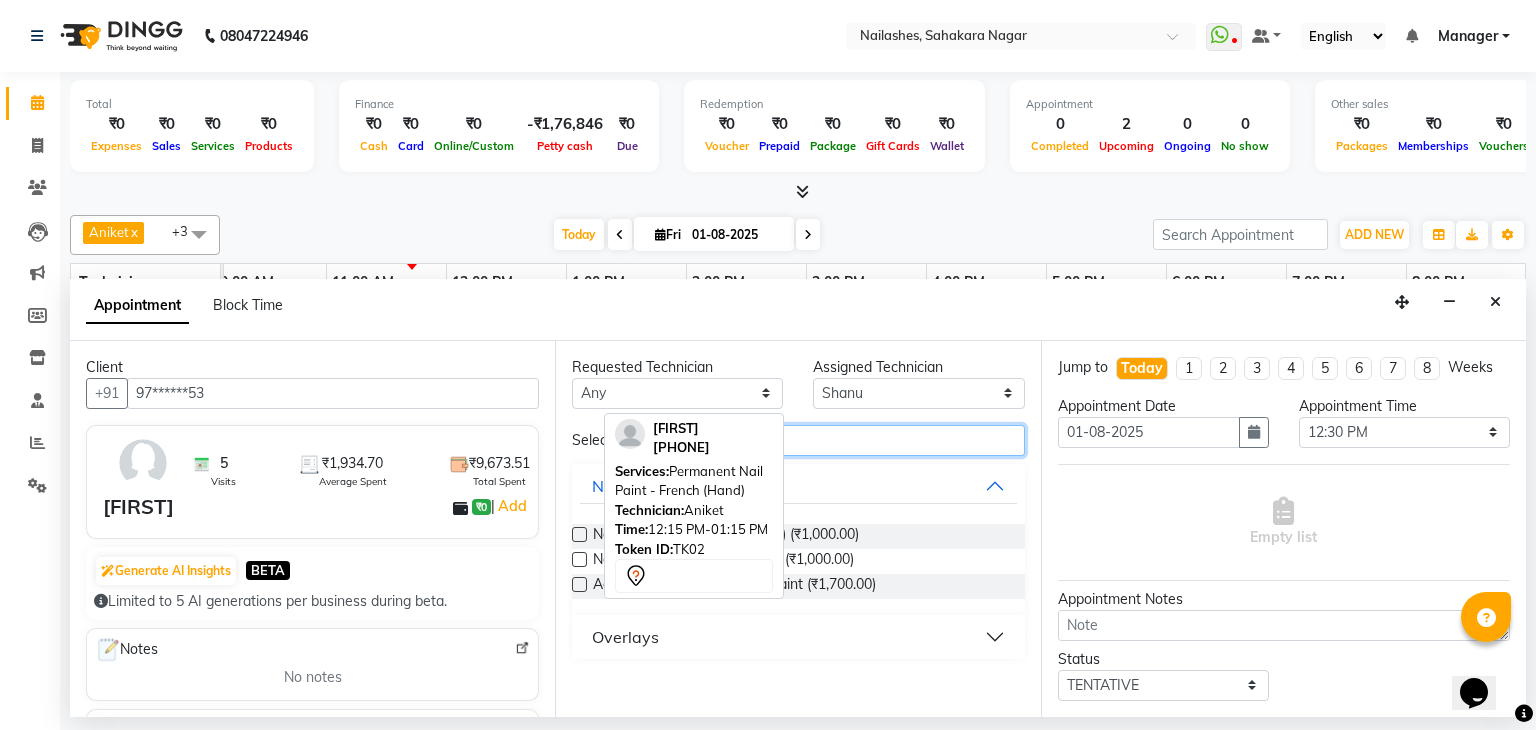 type on "acry" 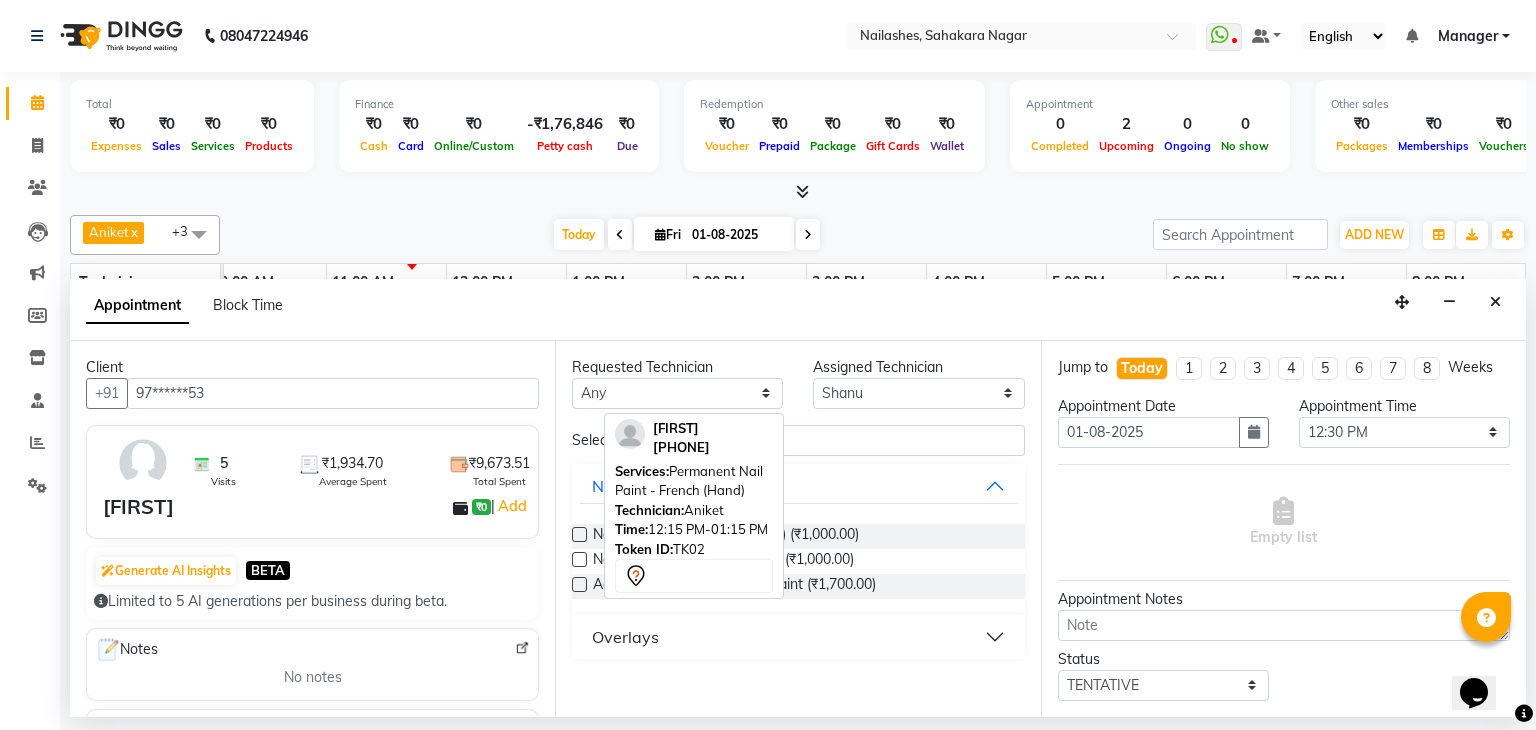 click at bounding box center (579, 534) 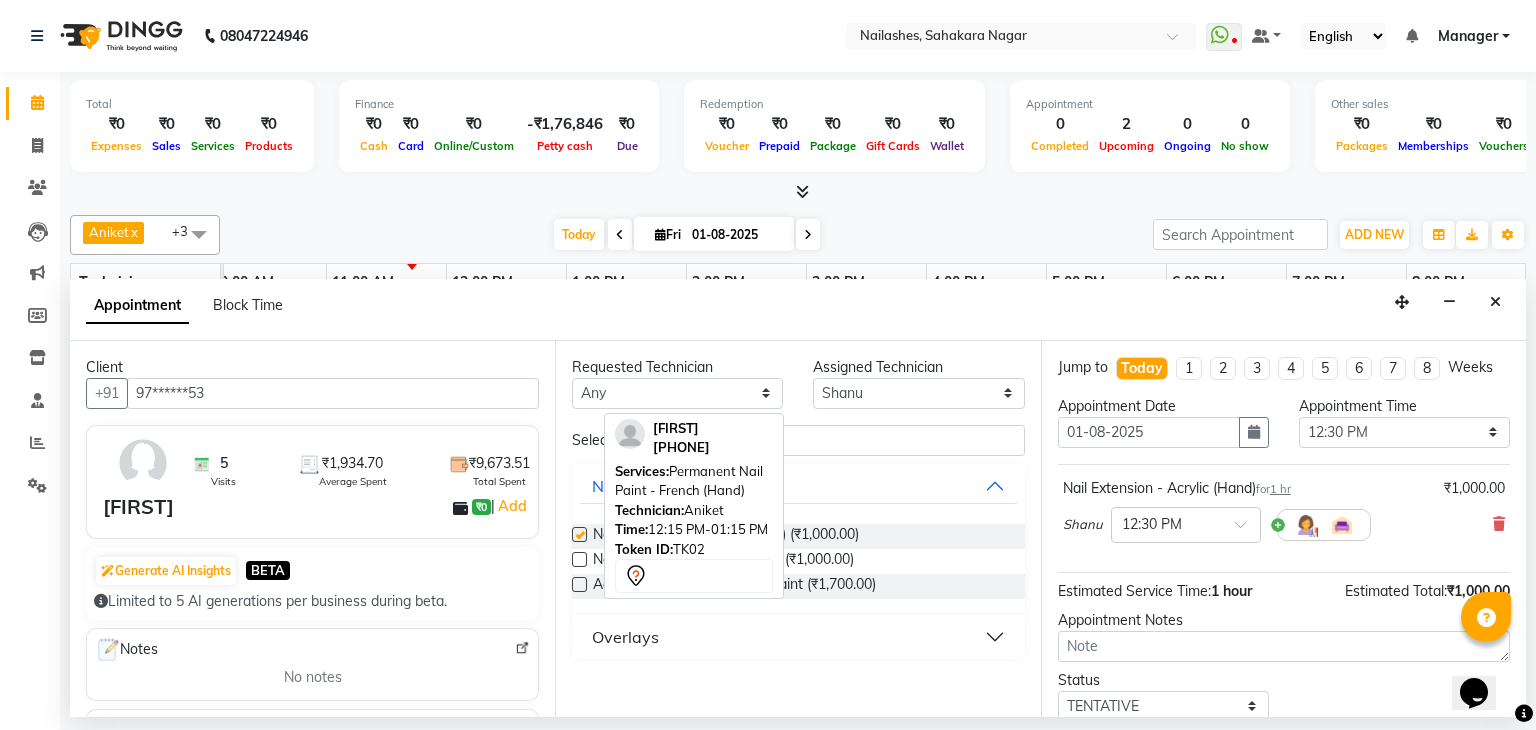 checkbox on "false" 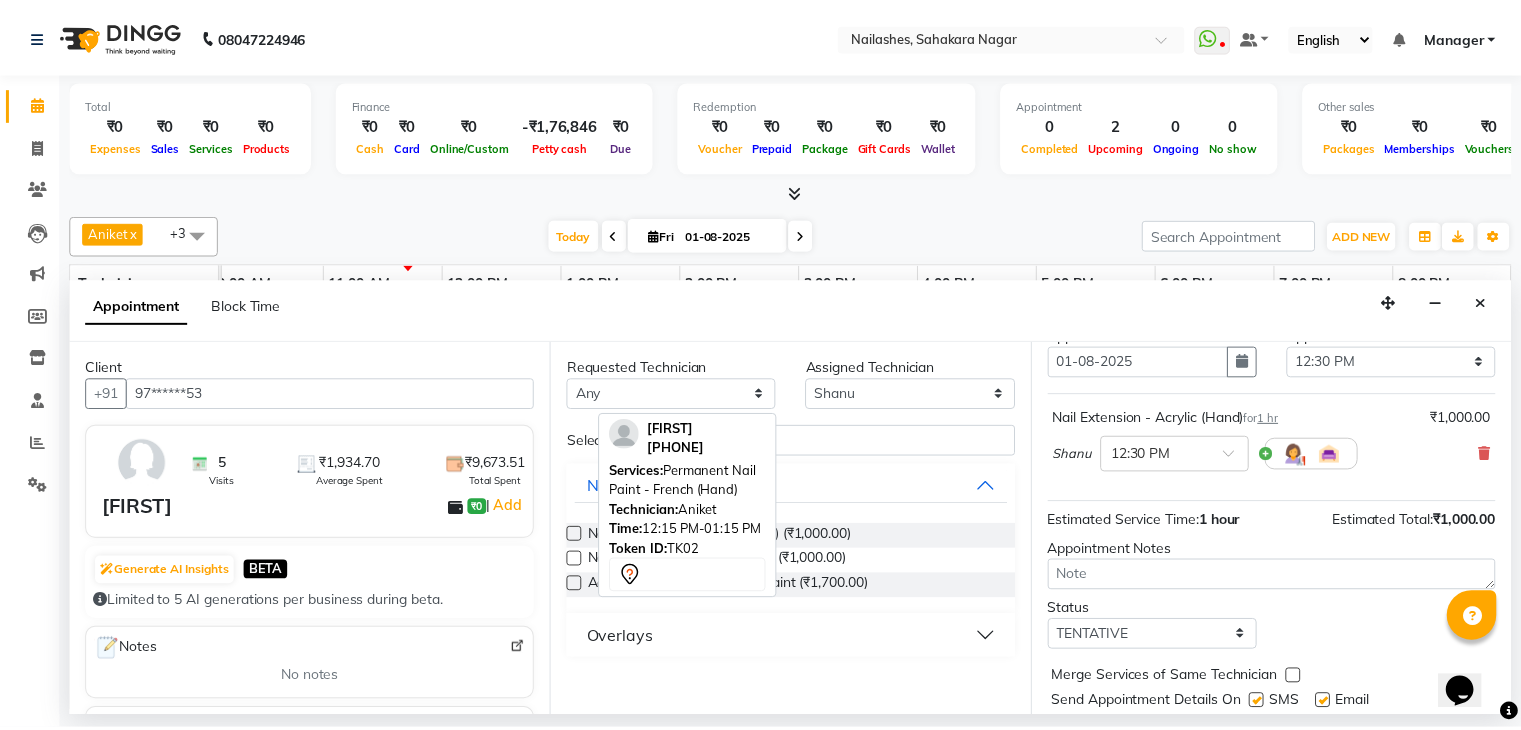 scroll, scrollTop: 130, scrollLeft: 0, axis: vertical 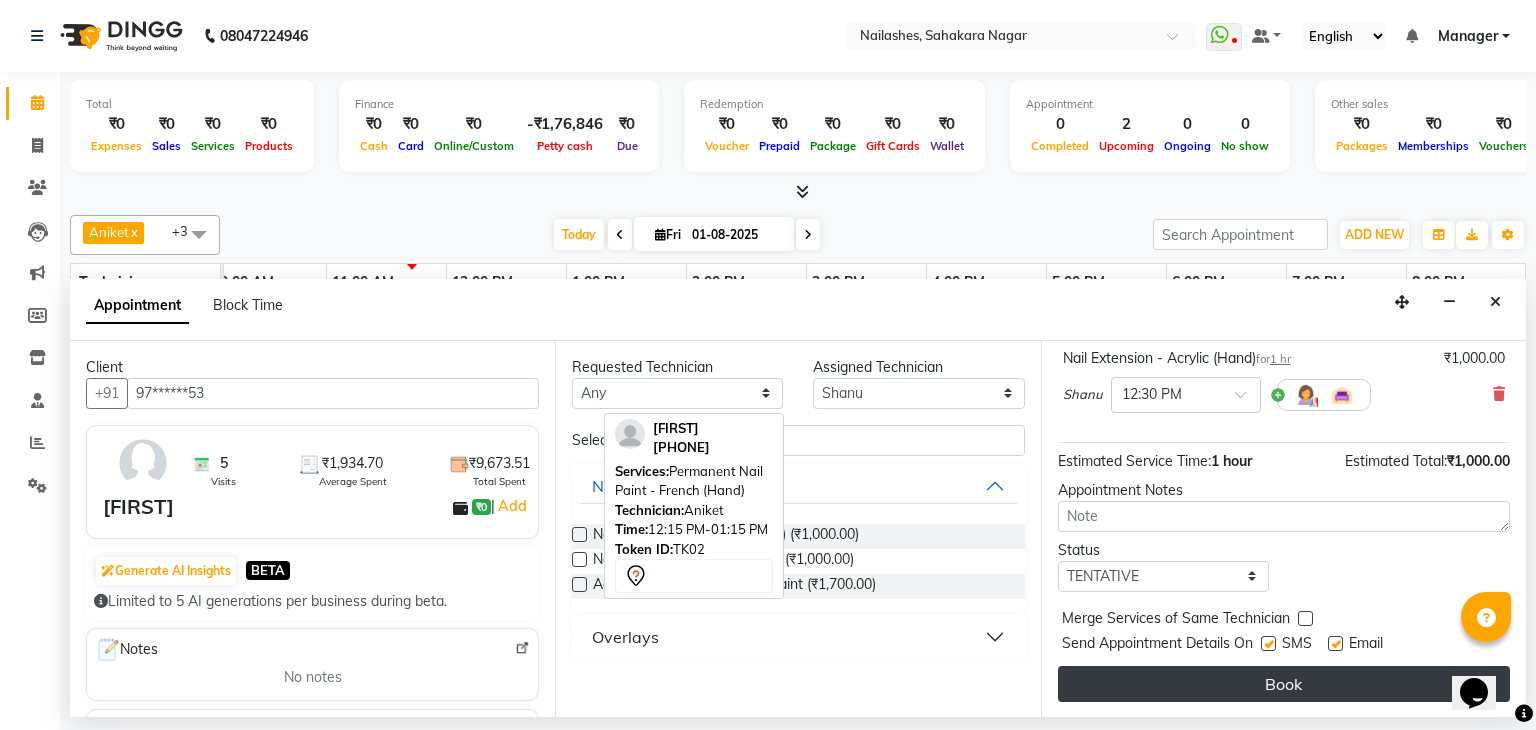 click on "Book" at bounding box center (1284, 684) 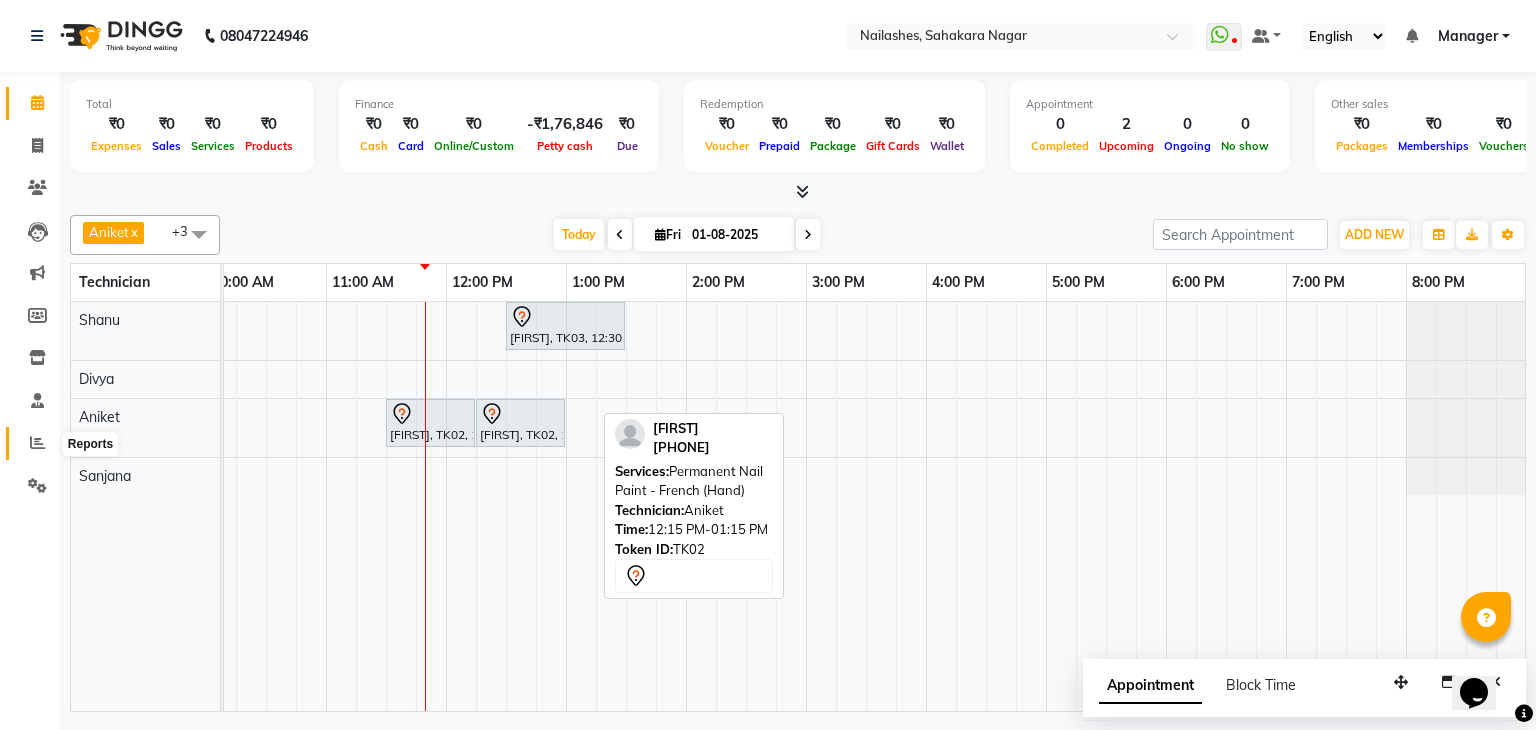 click 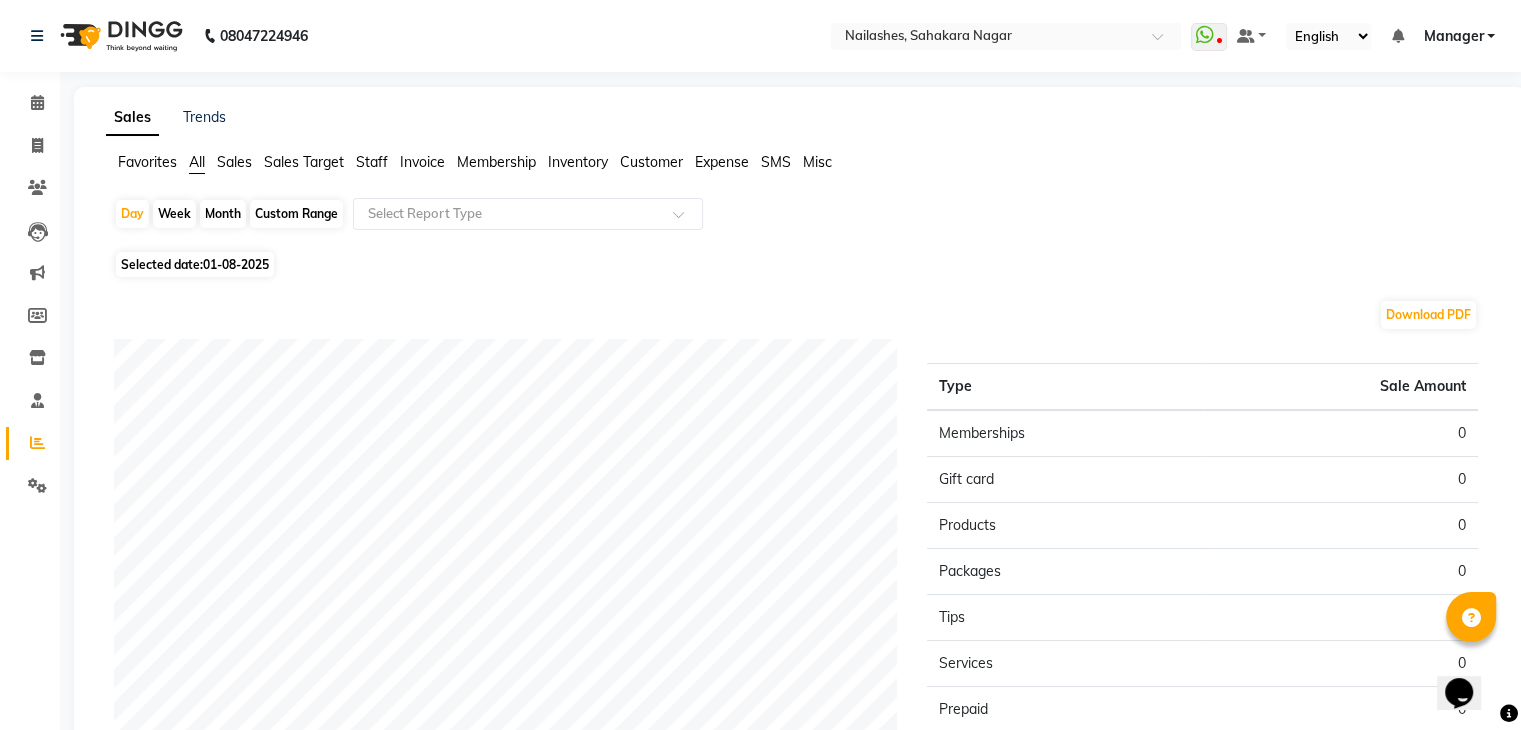 click on "01-08-2025" 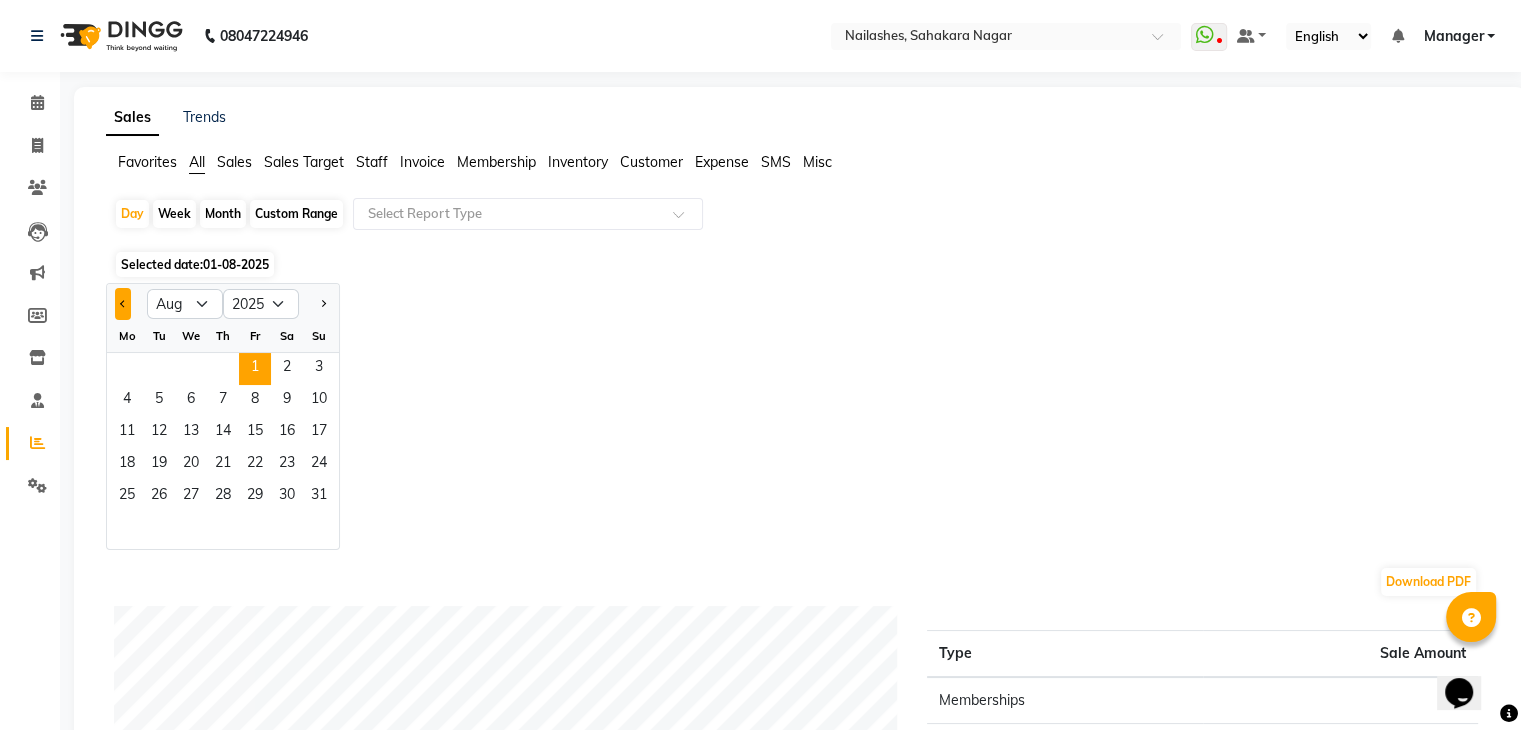 click 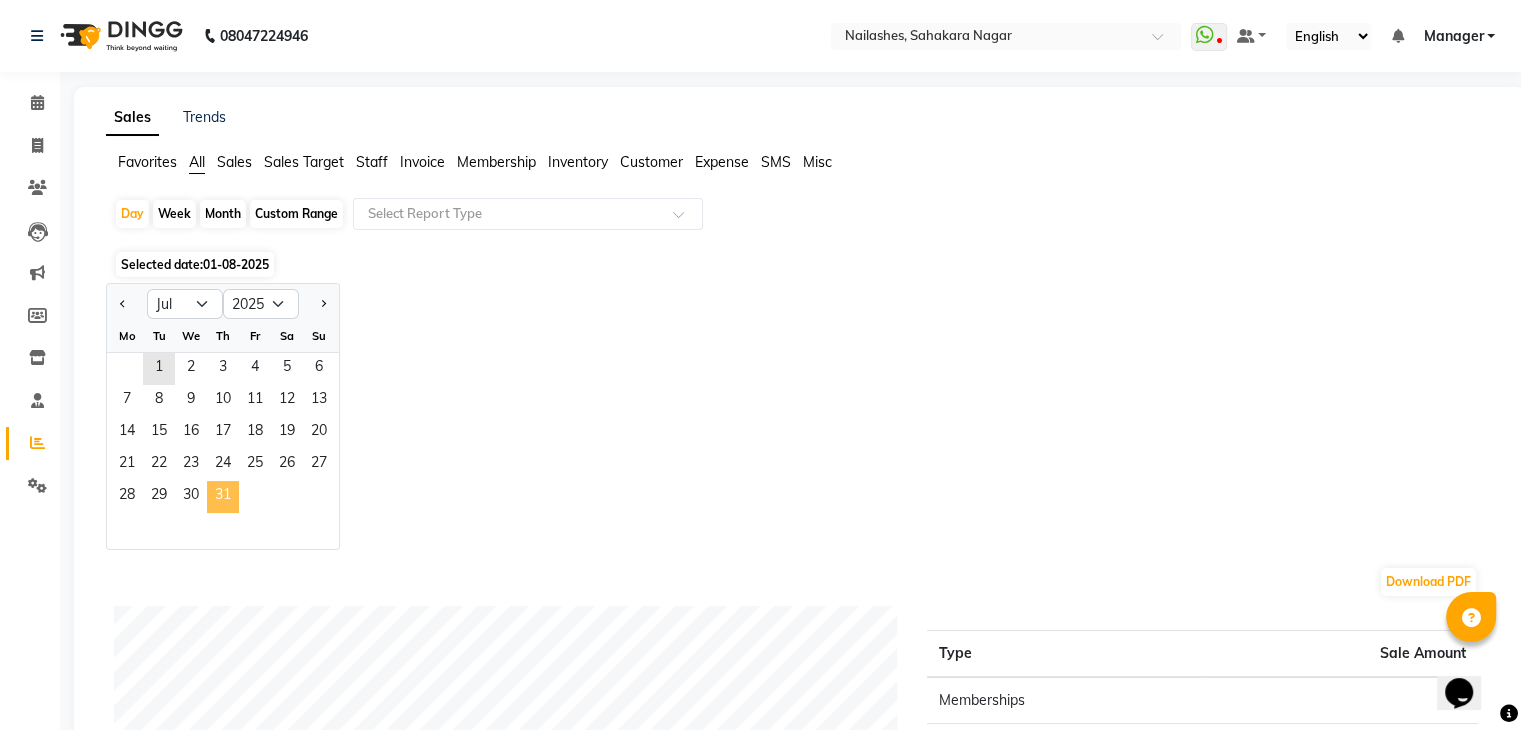 click on "31" 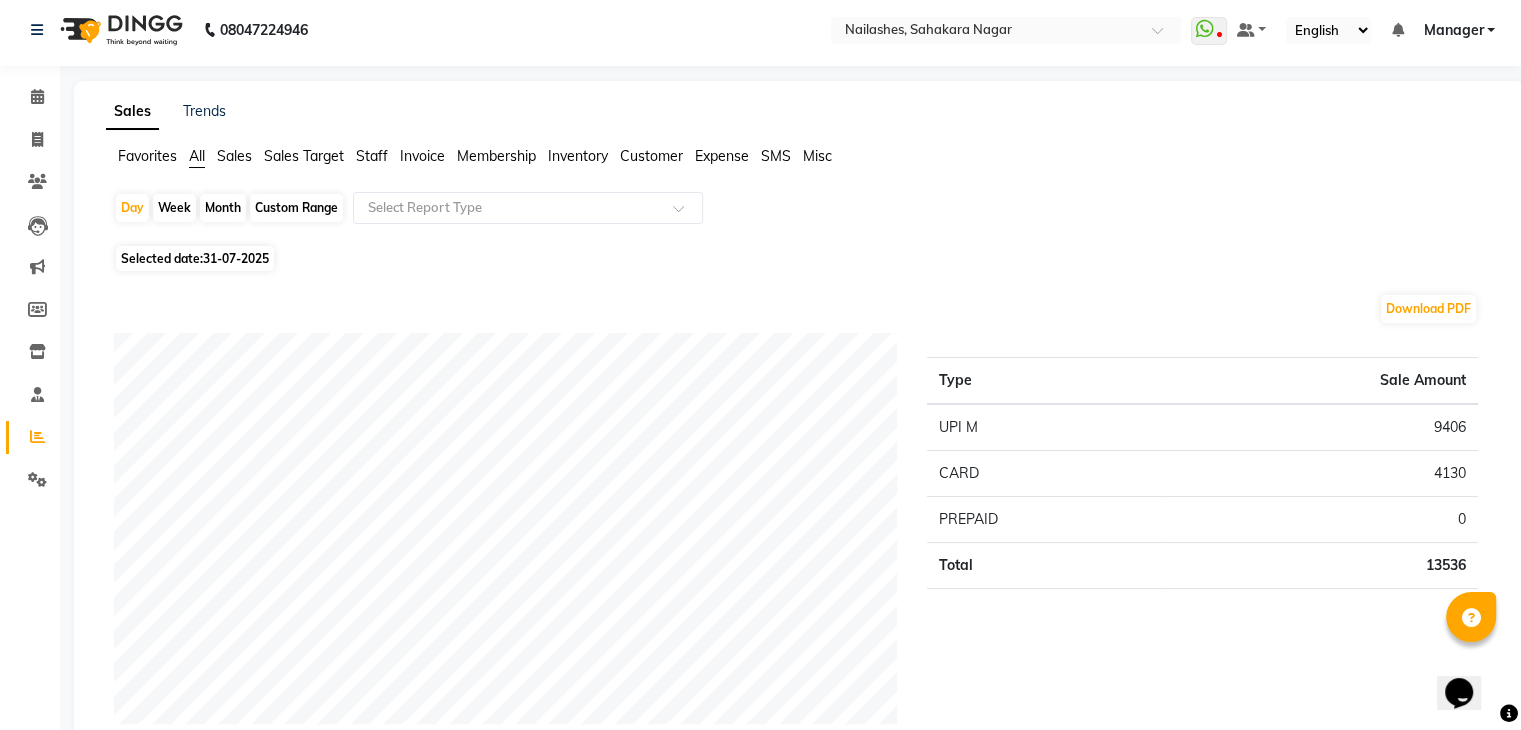 scroll, scrollTop: 0, scrollLeft: 0, axis: both 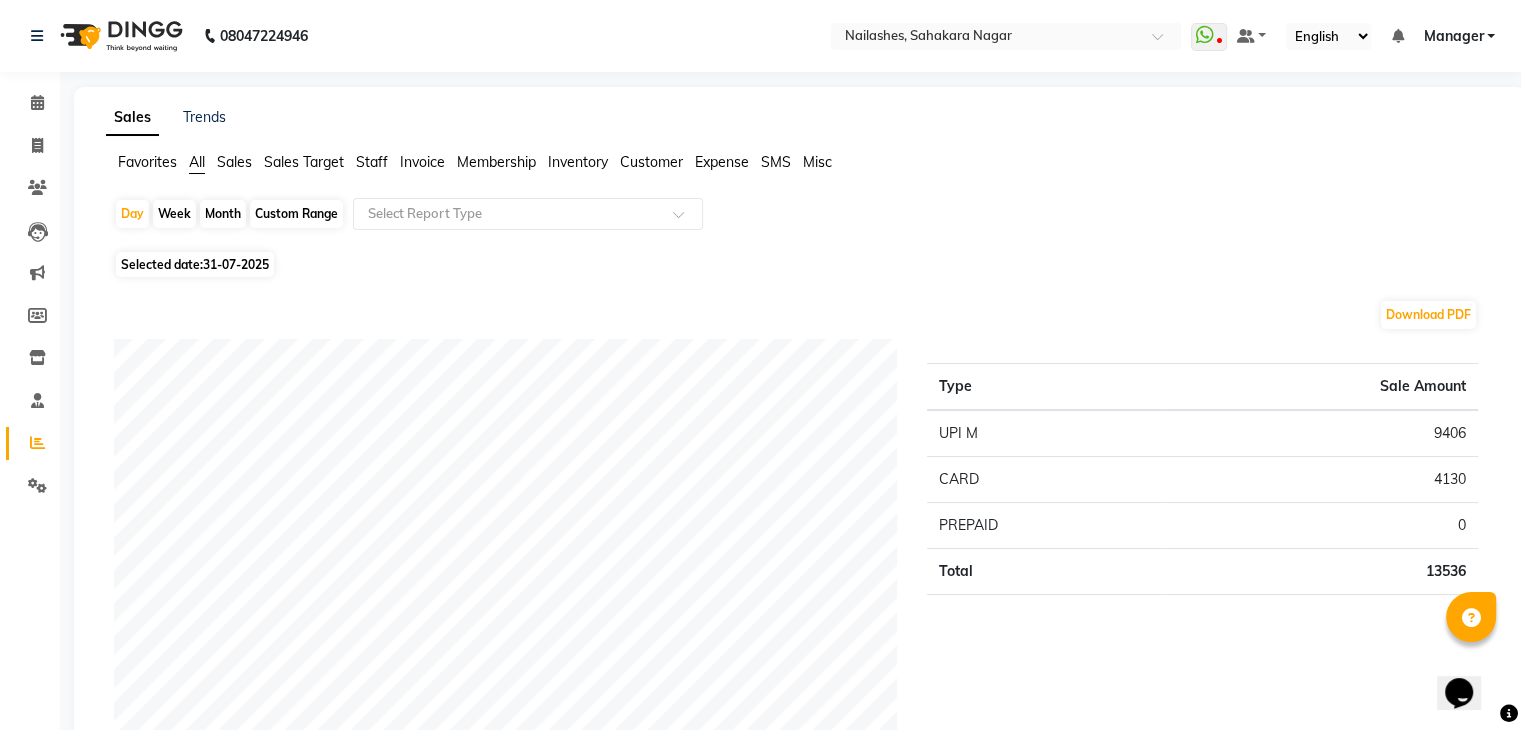 click on "Staff" 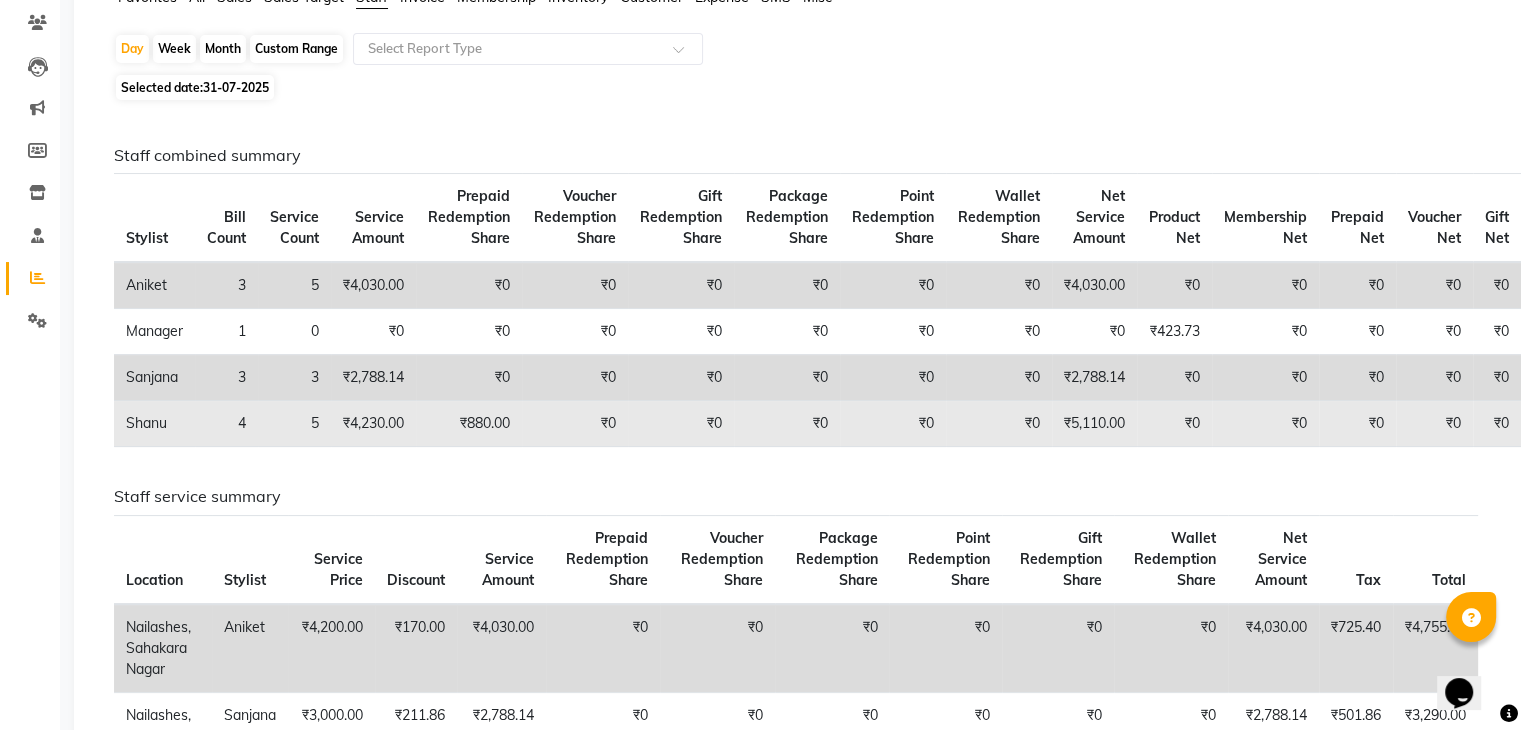 scroll, scrollTop: 200, scrollLeft: 0, axis: vertical 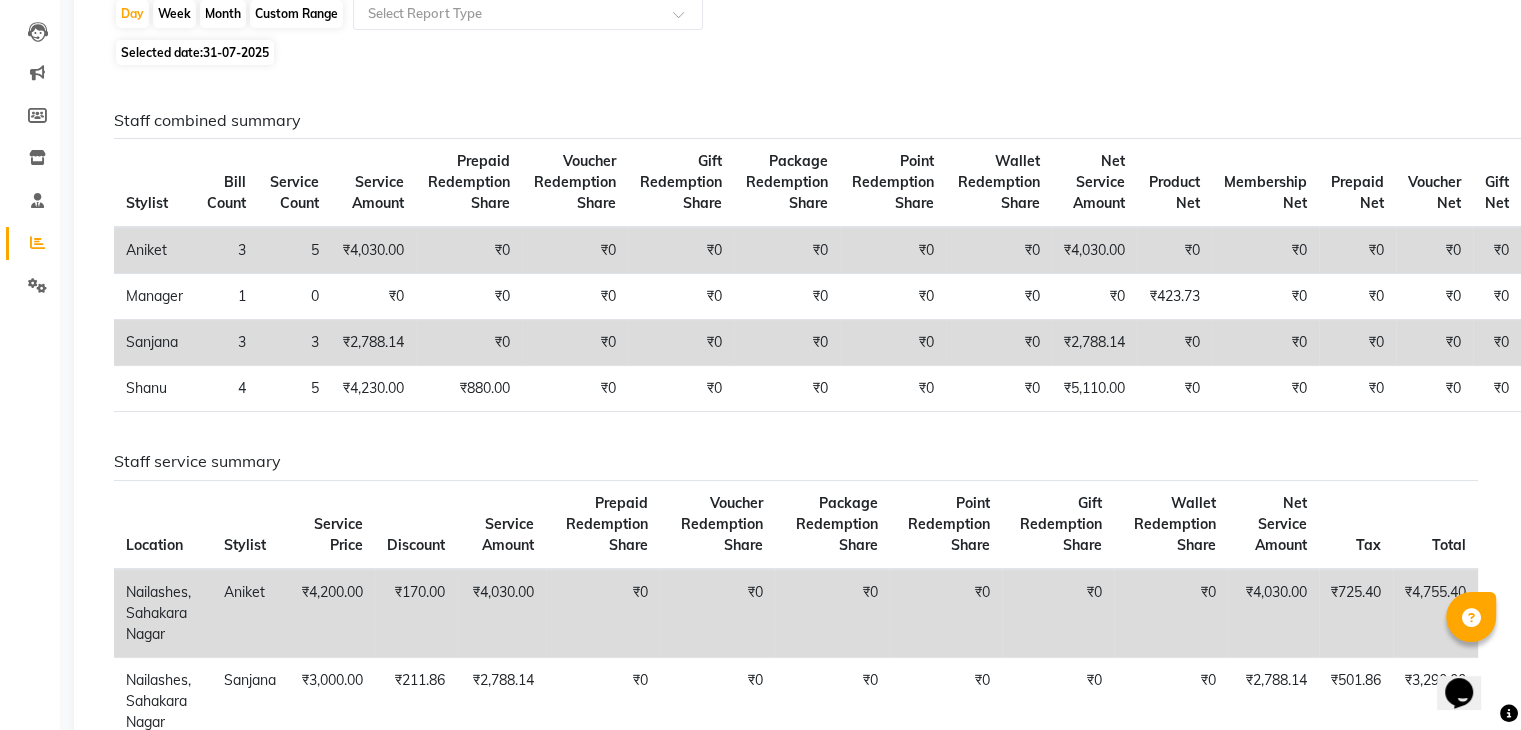 click on "31-07-2025" 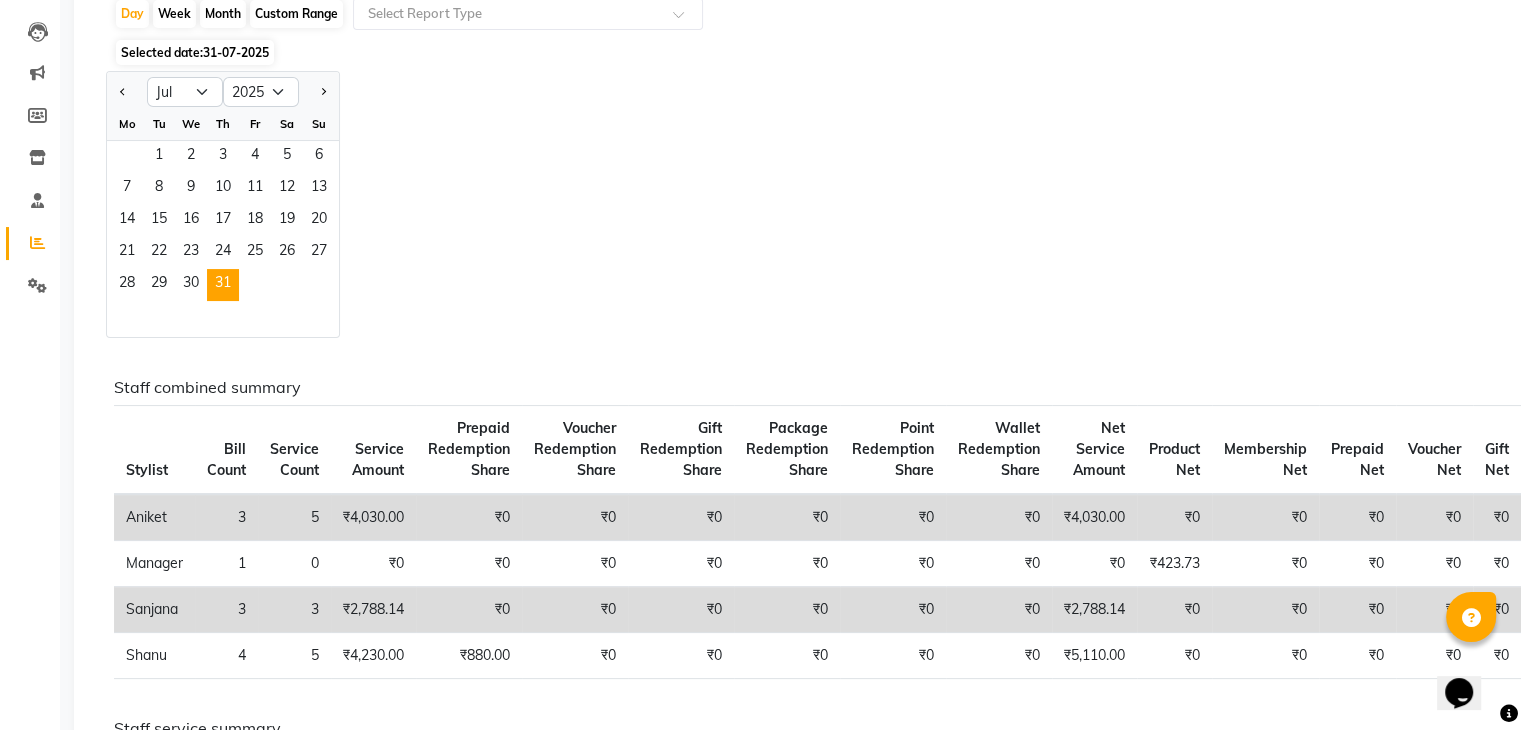 click on "Jan Feb Mar Apr May Jun Jul Aug Sep Oct Nov Dec 2015 2016 2017 2018 2019 2020 2021 2022 2023 2024 2025 2026 2027 2028 2029 2030 2031 2032 2033 2034 2035 Mo Tu We Th Fr Sa Su  1   2   3   4   5   6   7   8   9   10   11   12   13   14   15   16   17   18   19   20   21   22   23   24   25   26   27   28   29   30   31" 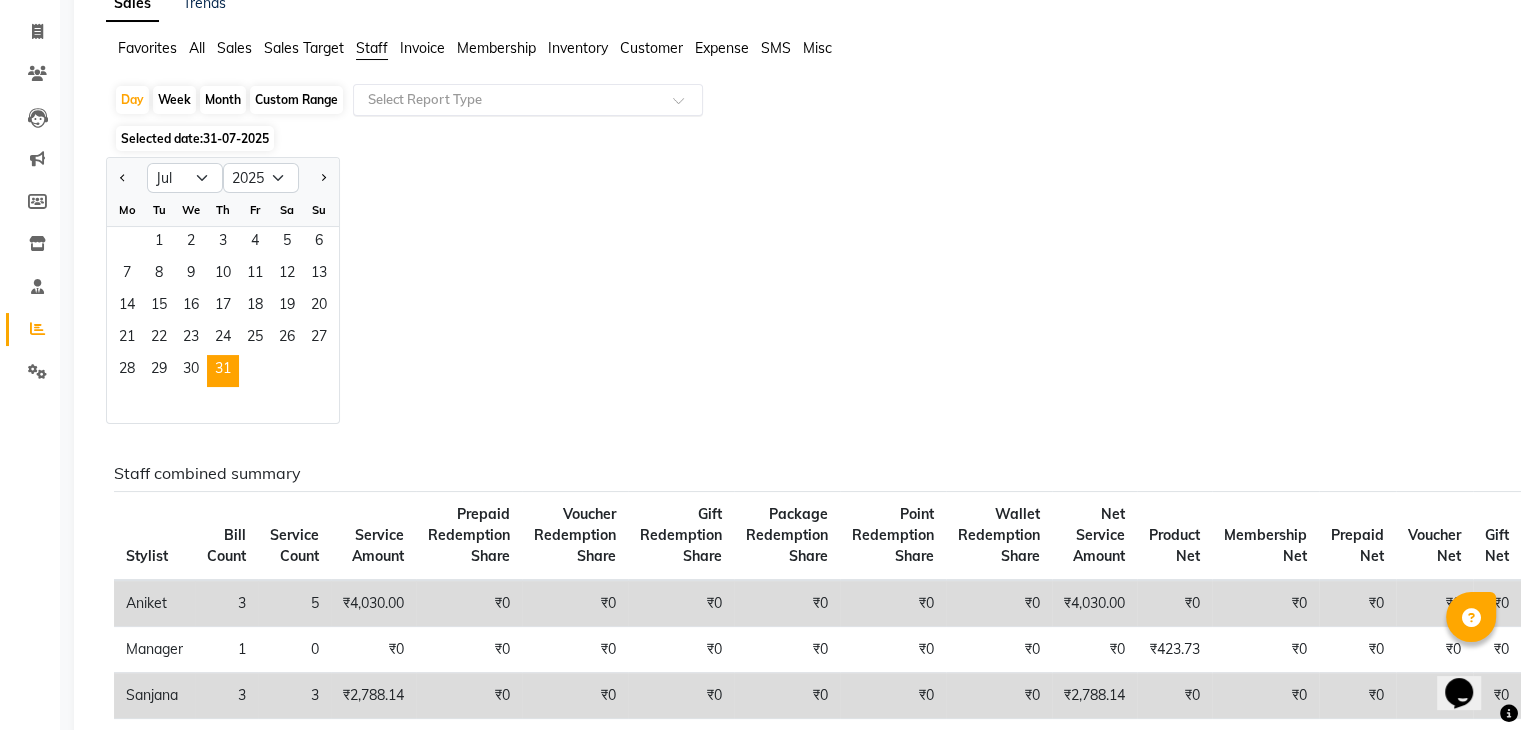 scroll, scrollTop: 100, scrollLeft: 0, axis: vertical 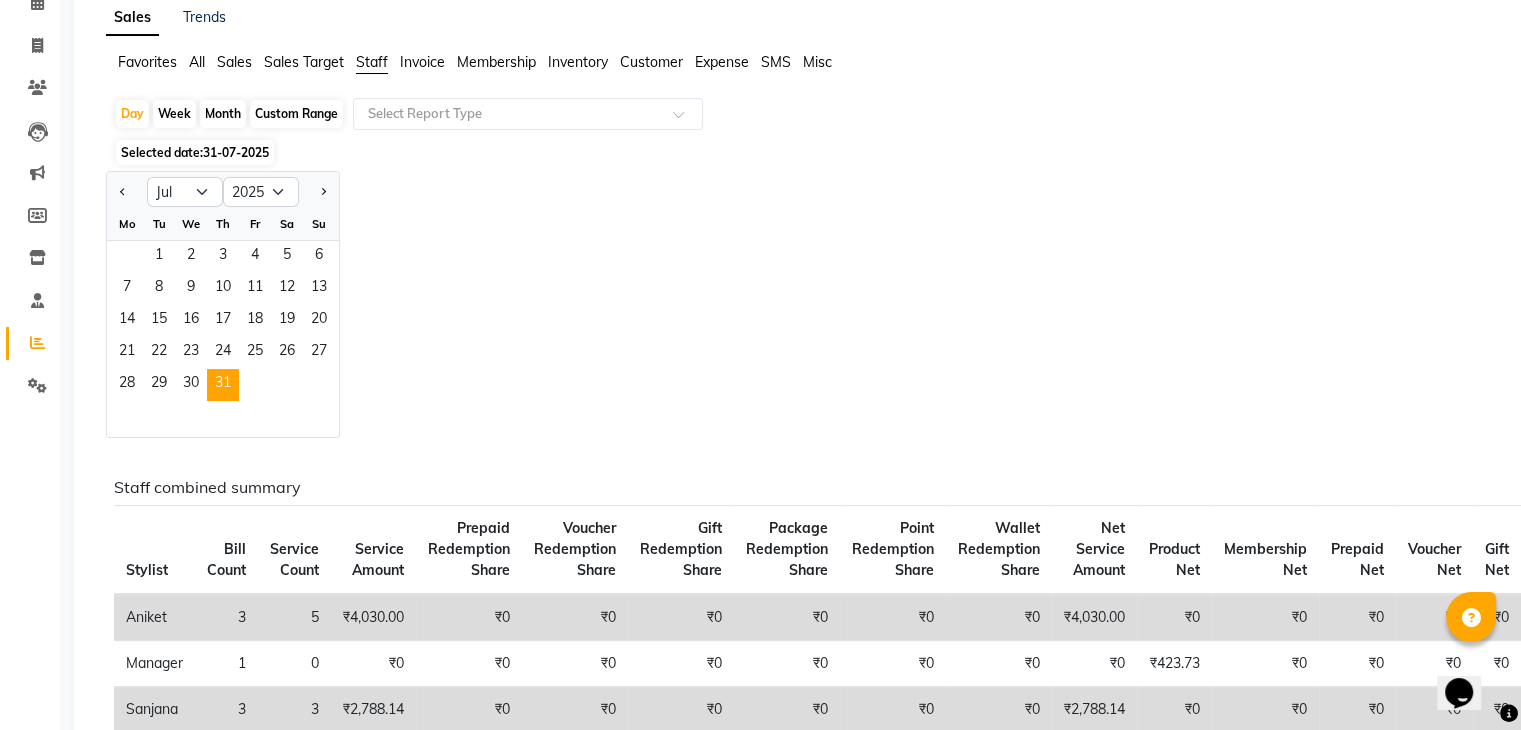 click on "Month" 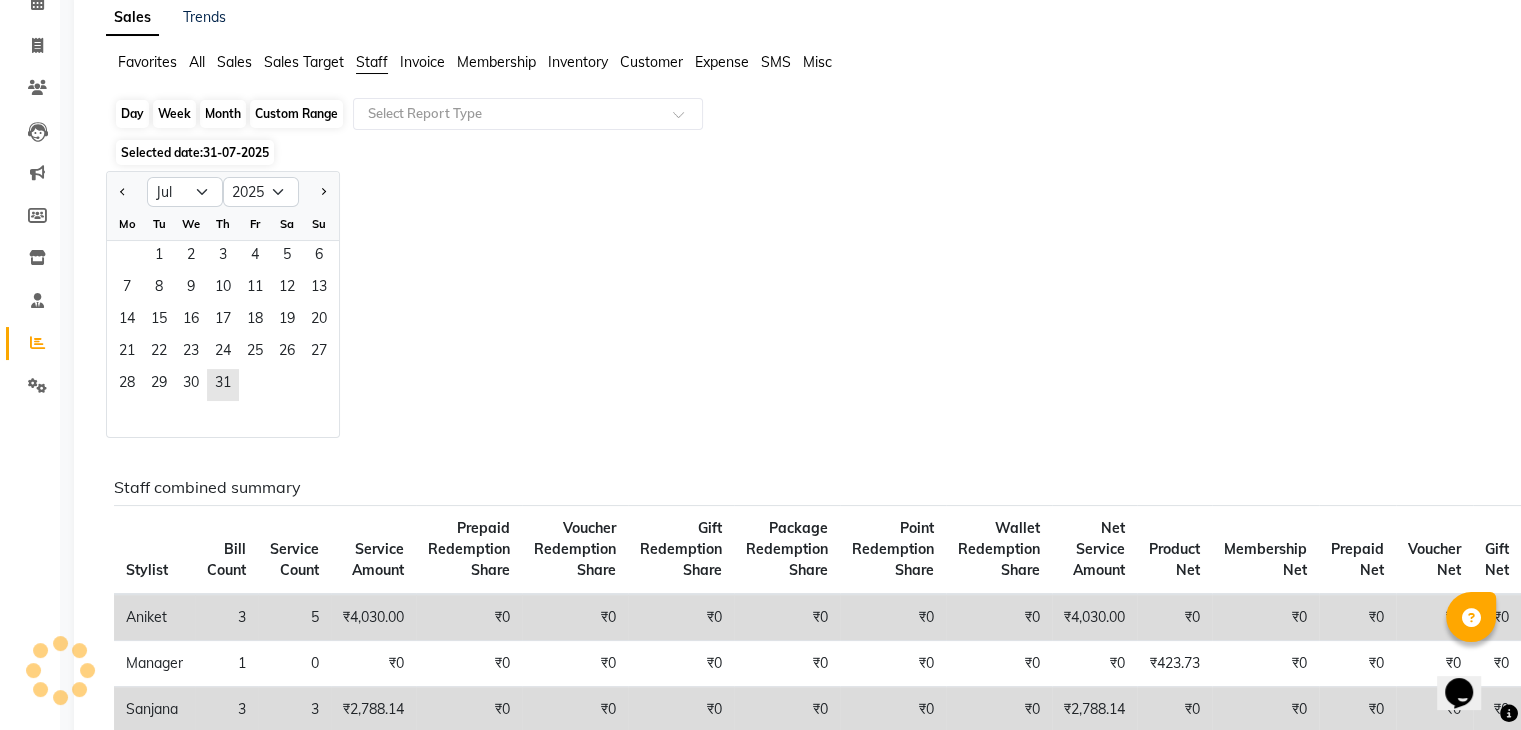 click on "Month" 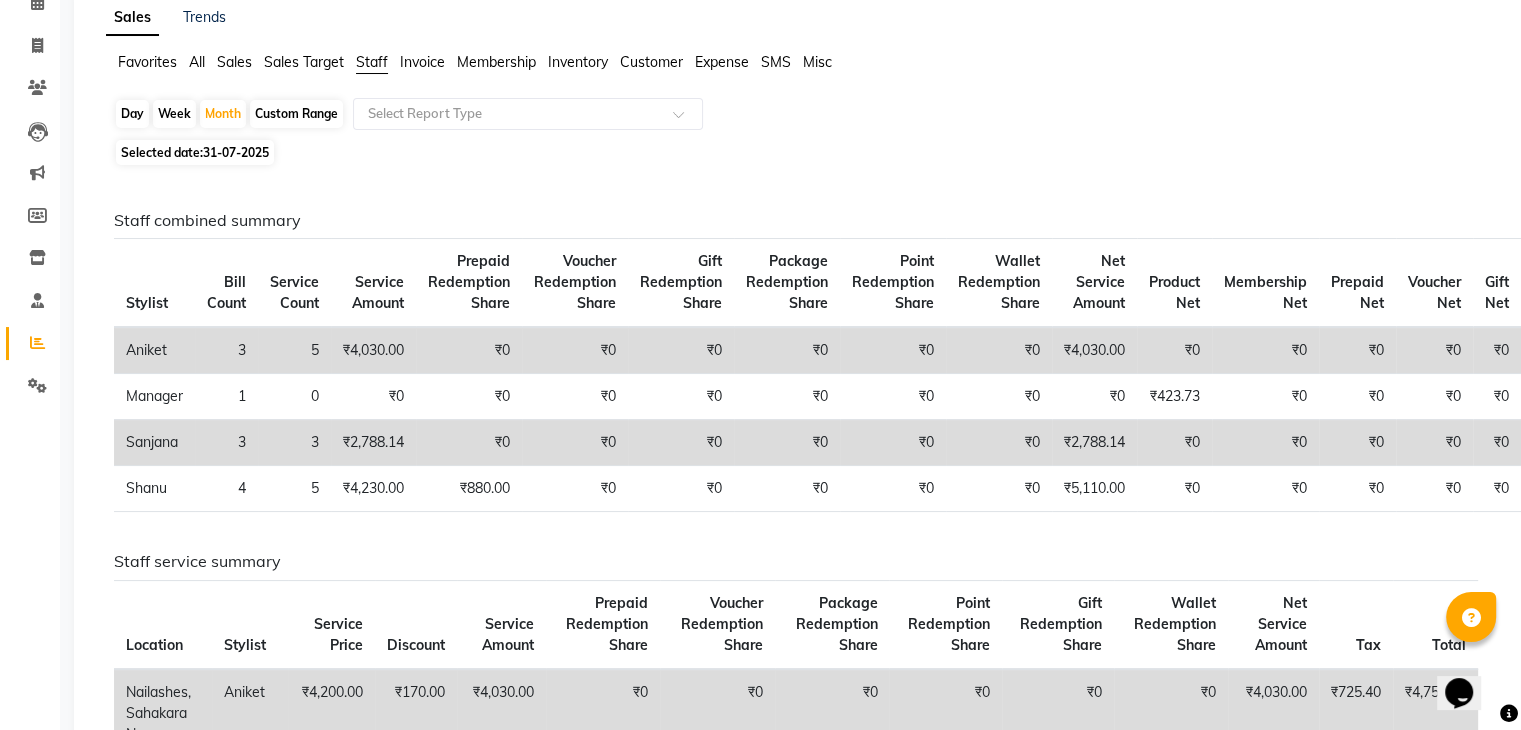click on "31-07-2025" 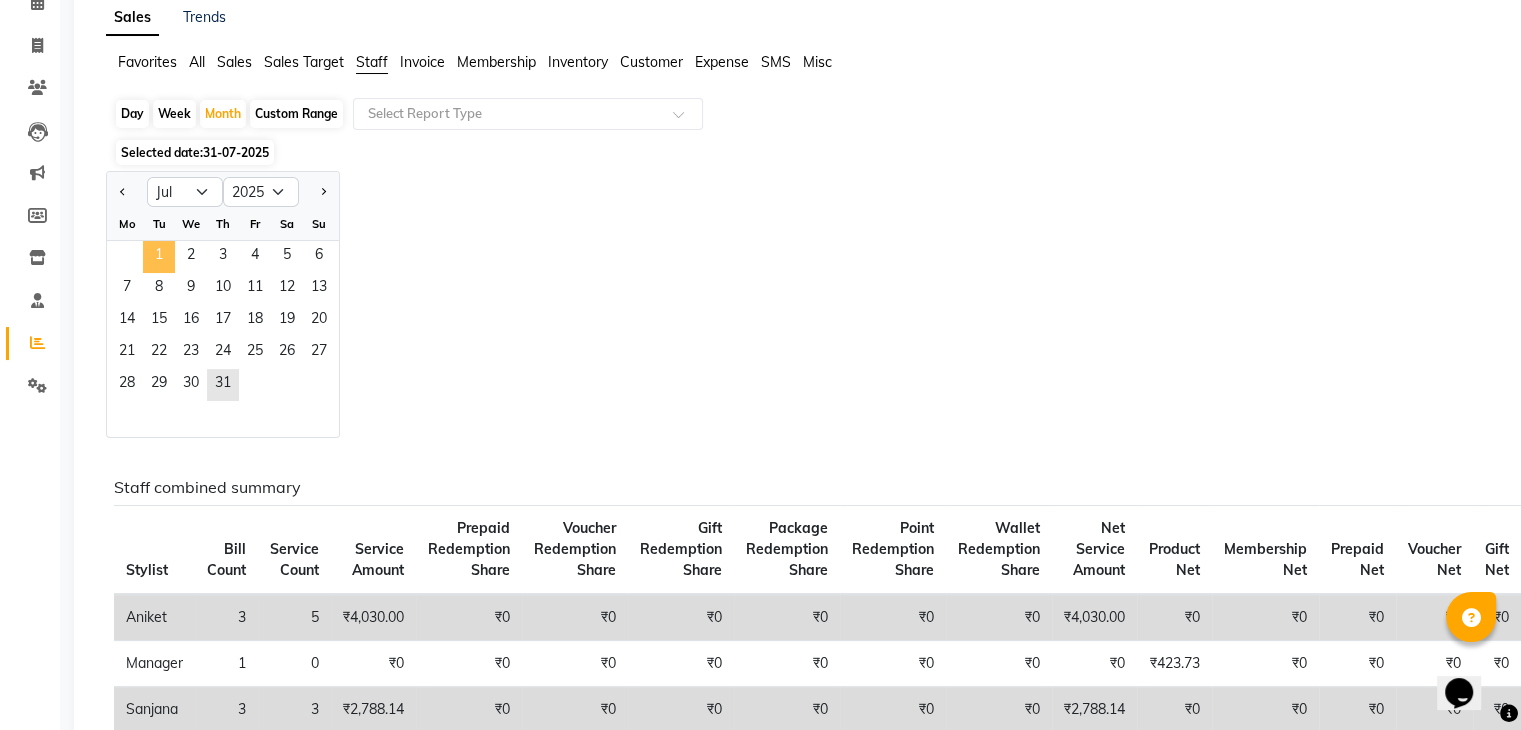 click on "1" 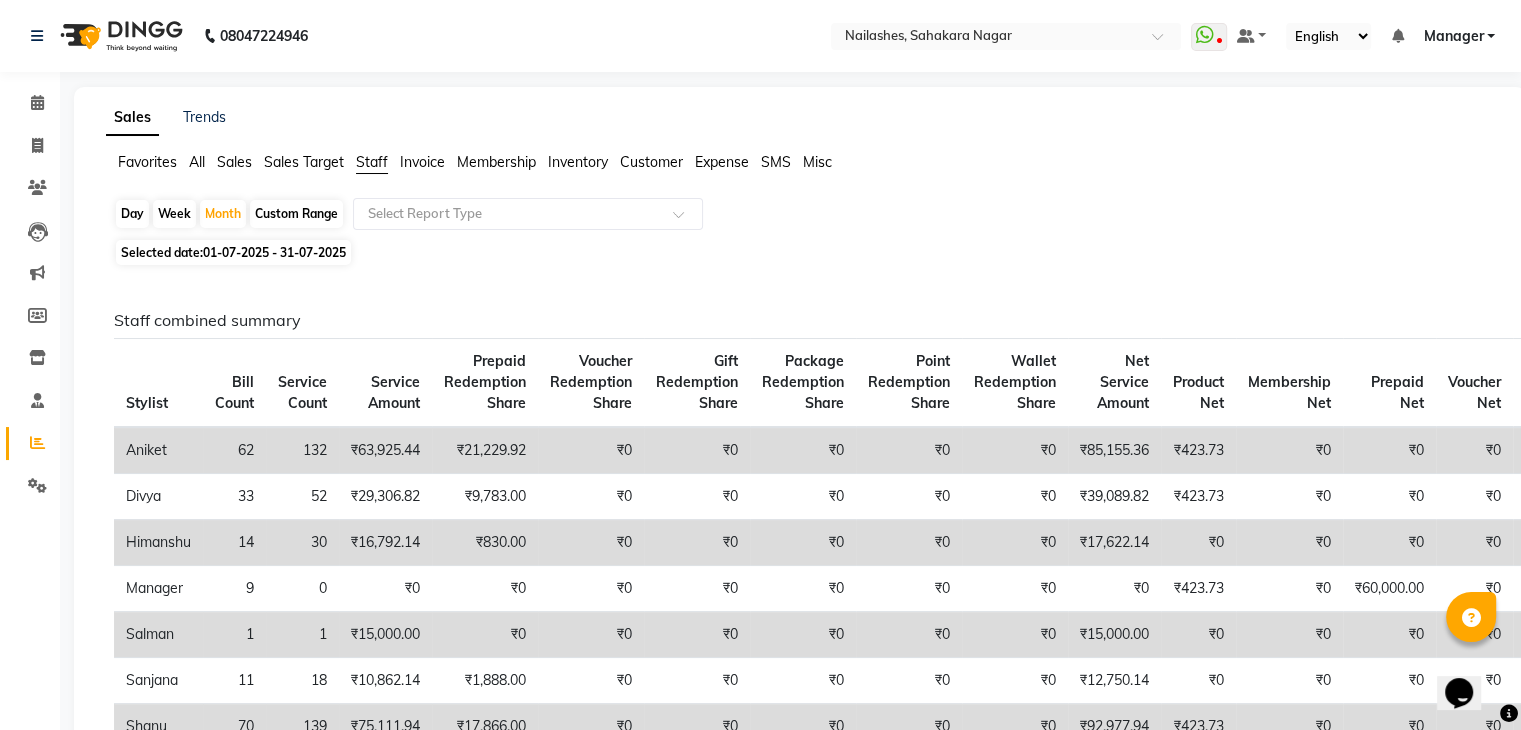 click on "Custom Range" 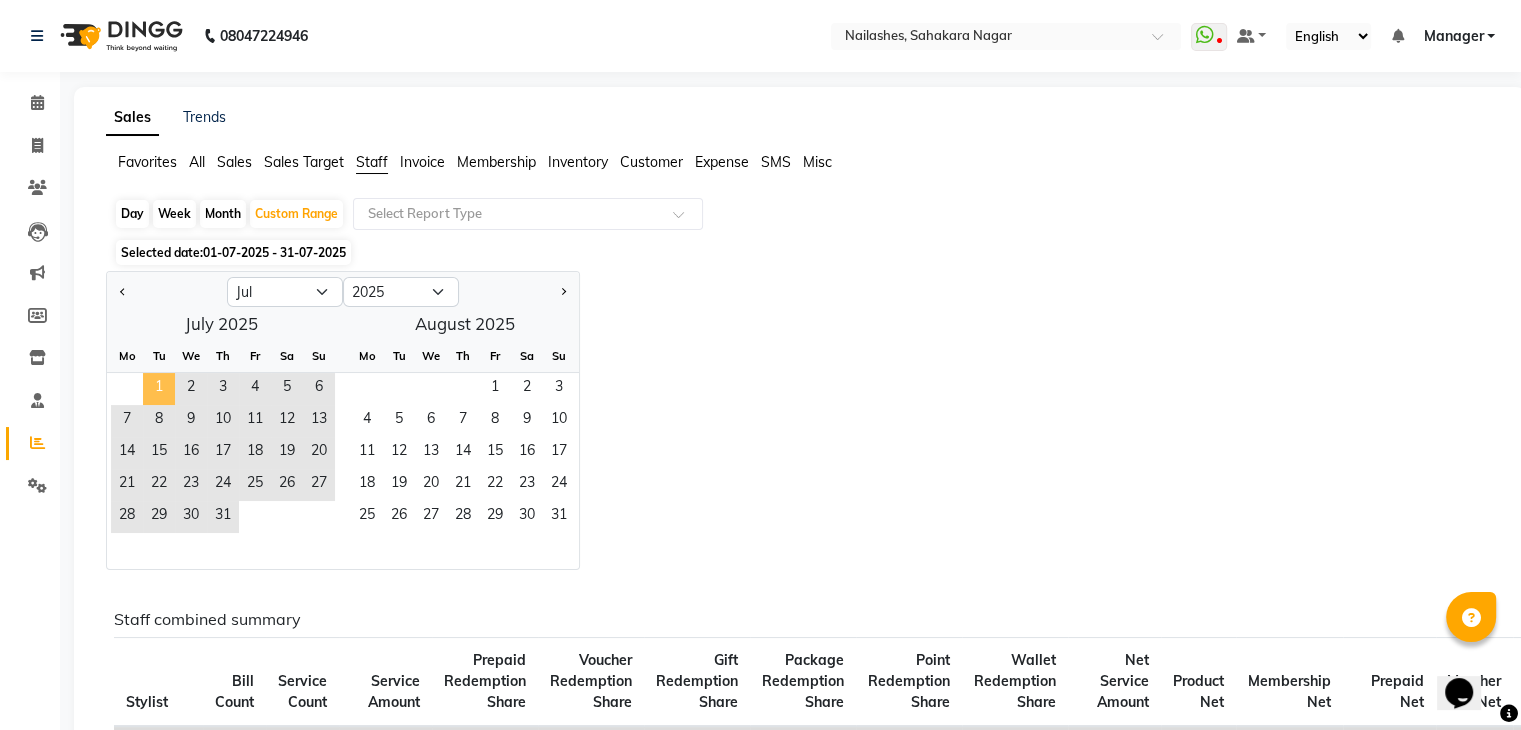 click on "1" 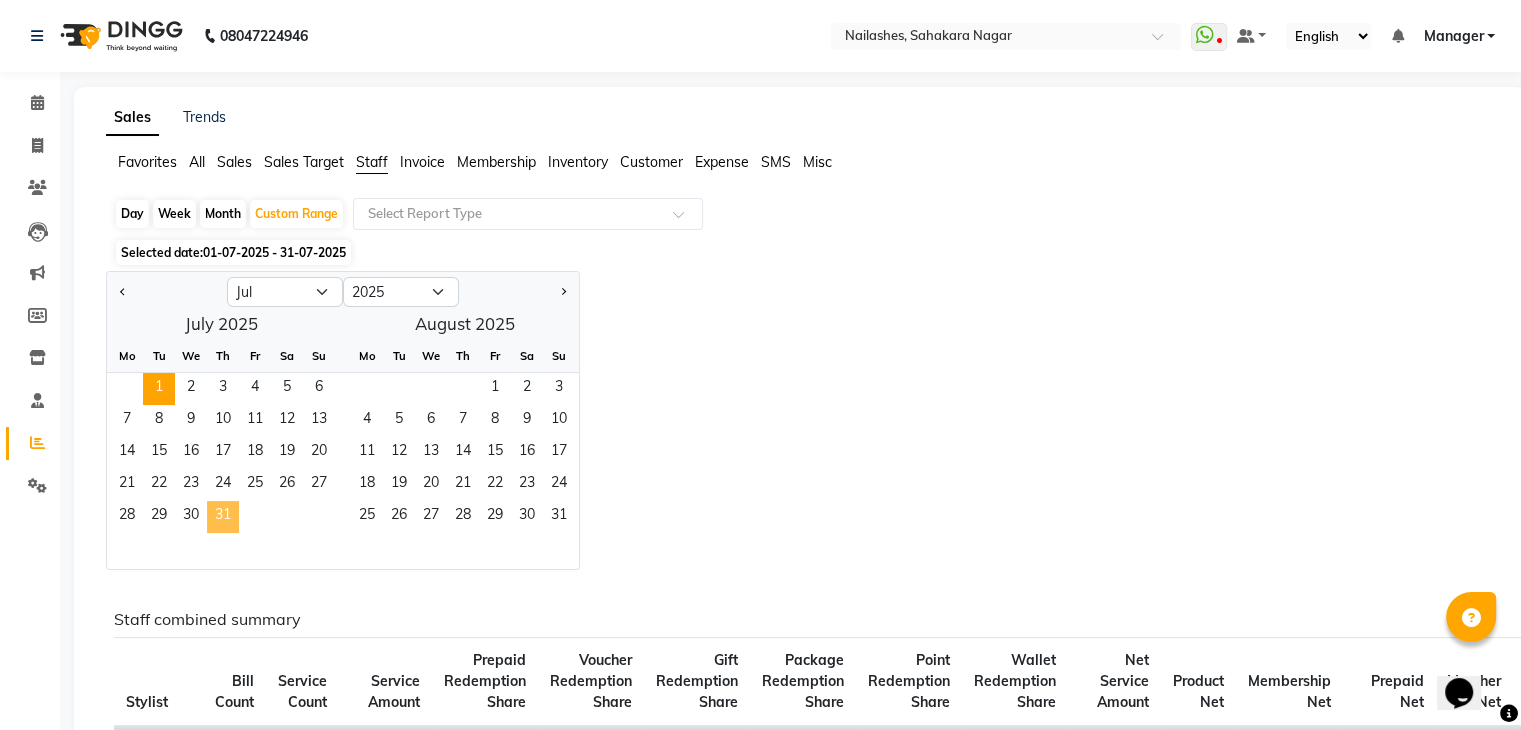 click on "31" 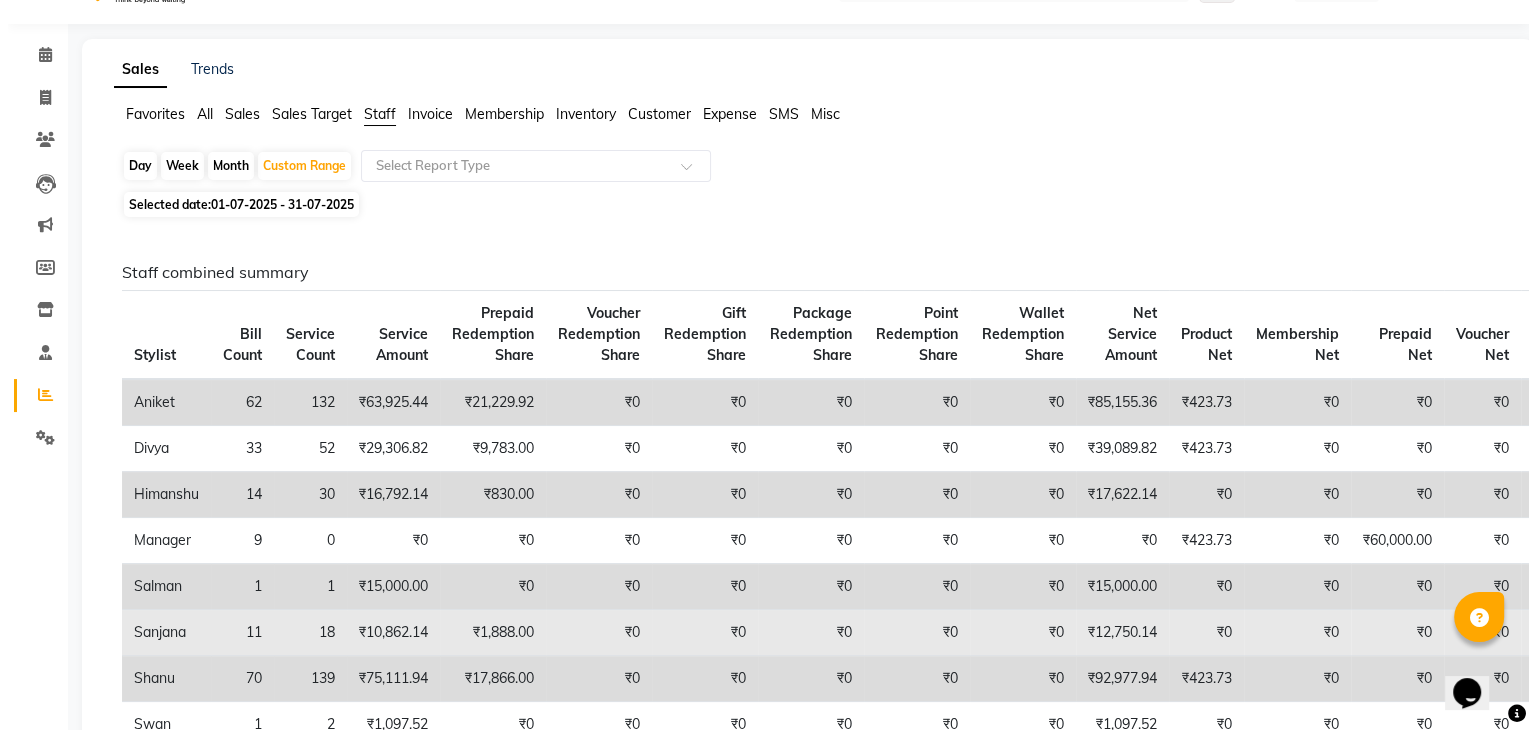 scroll, scrollTop: 0, scrollLeft: 0, axis: both 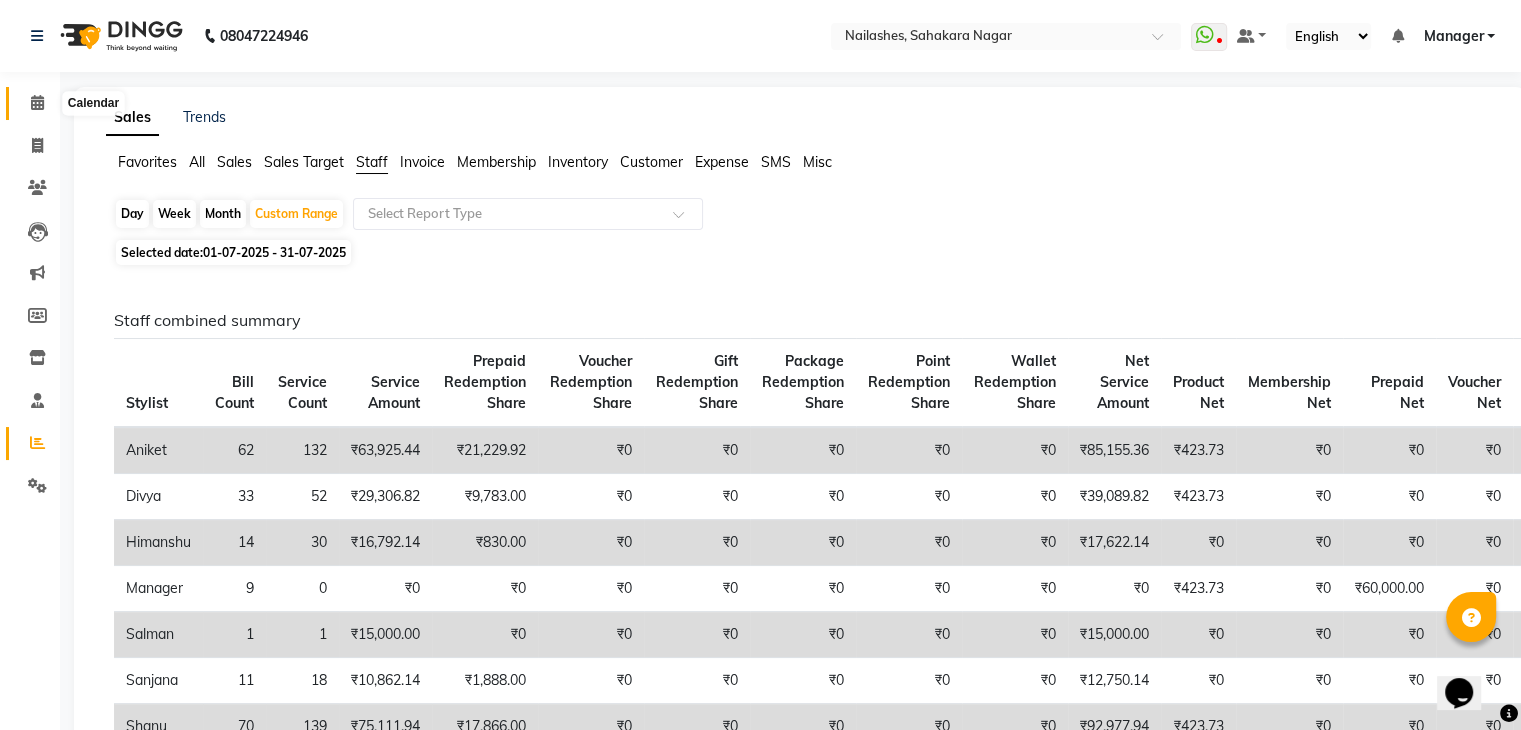 click 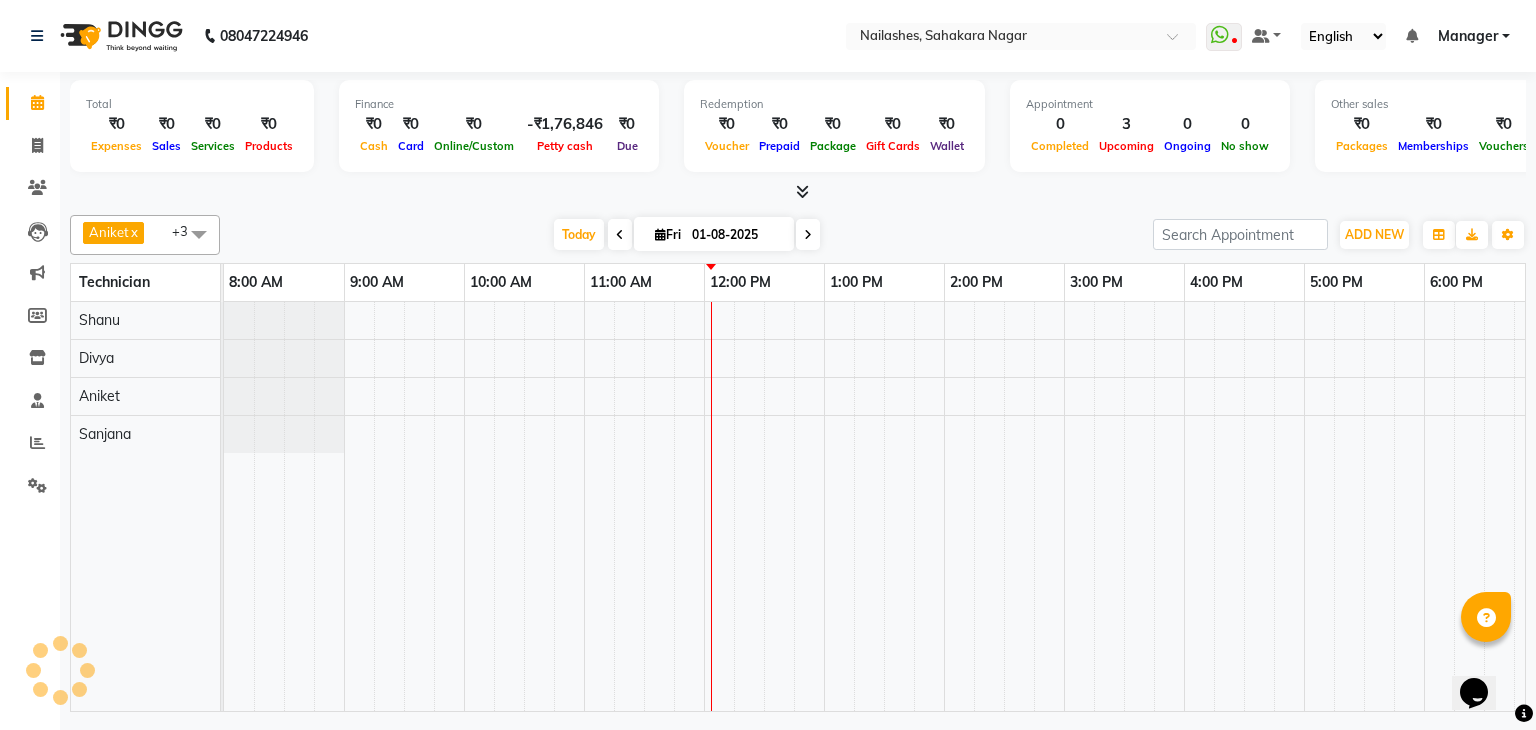 scroll, scrollTop: 0, scrollLeft: 258, axis: horizontal 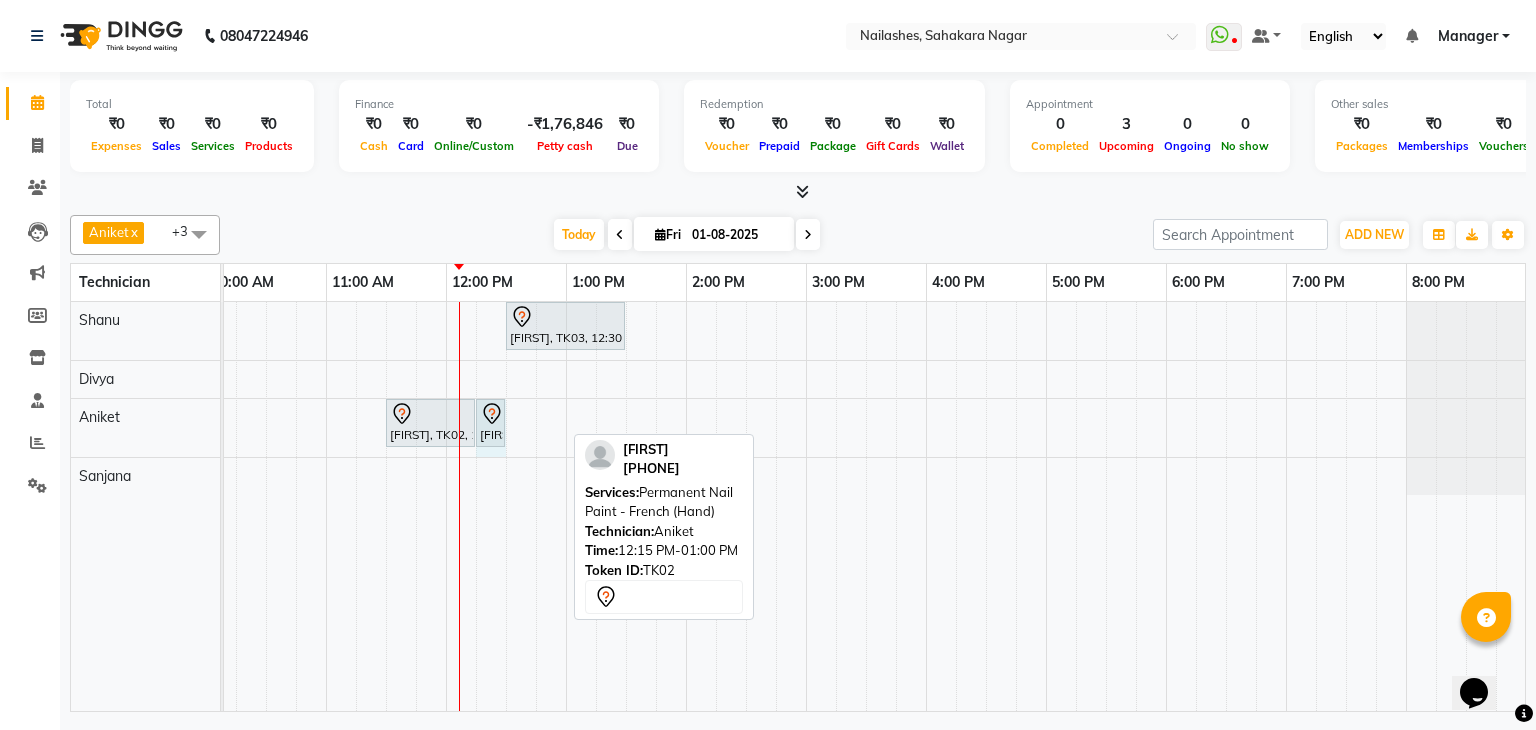 drag, startPoint x: 561, startPoint y: 418, endPoint x: 492, endPoint y: 435, distance: 71.063354 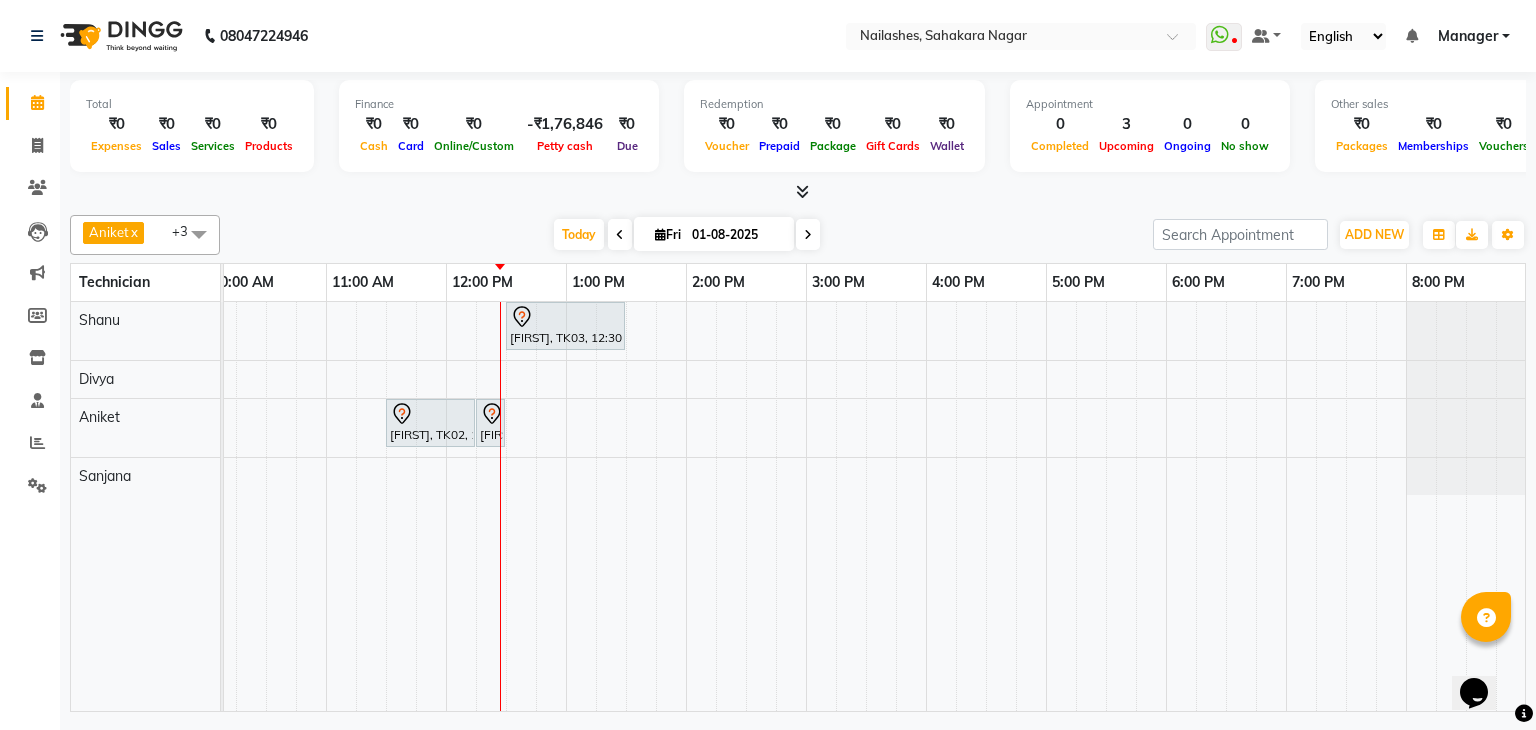 click on "[FIRST], TK03, 12:30 PM-01:30 PM, Nail Extension - Acrylic (Hand)             [FIRST], TK02, 11:30 AM-12:15 PM, Nail Extension - Acrylic (Hand)             [FIRST], TK02, 12:15 PM-12:30 PM, Permanent Nail Paint - French (Hand)" at bounding box center [746, 506] 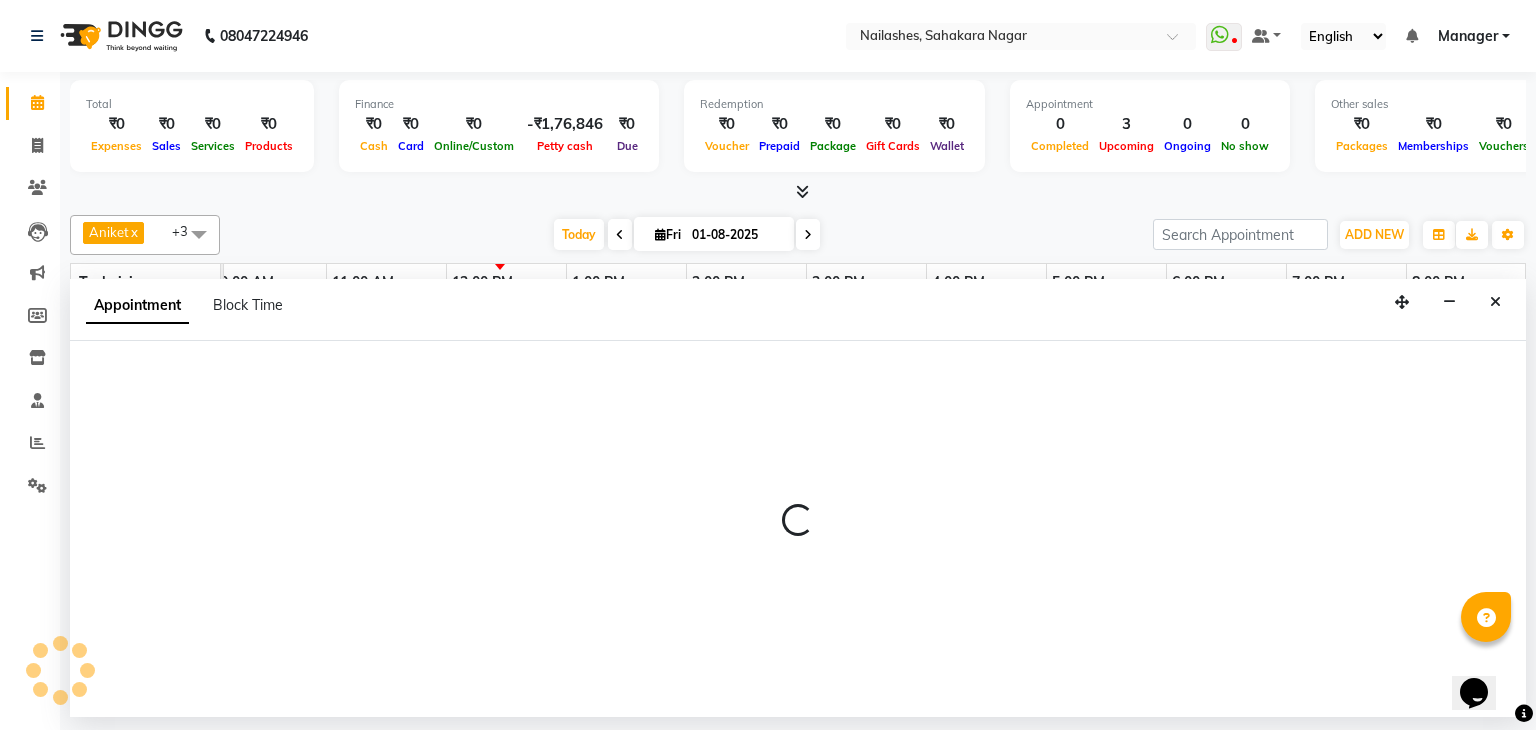 select on "[PHONE]" 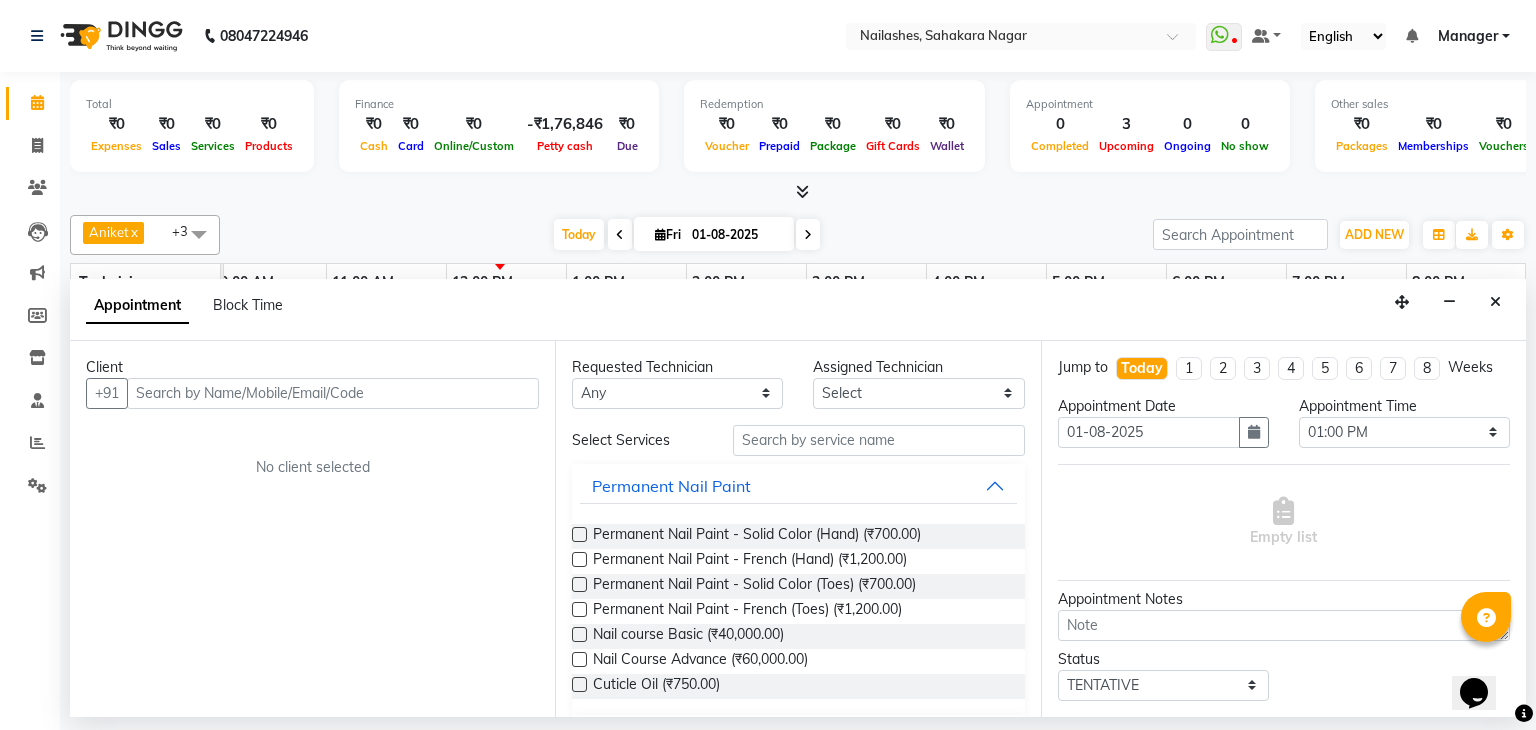 click at bounding box center [333, 393] 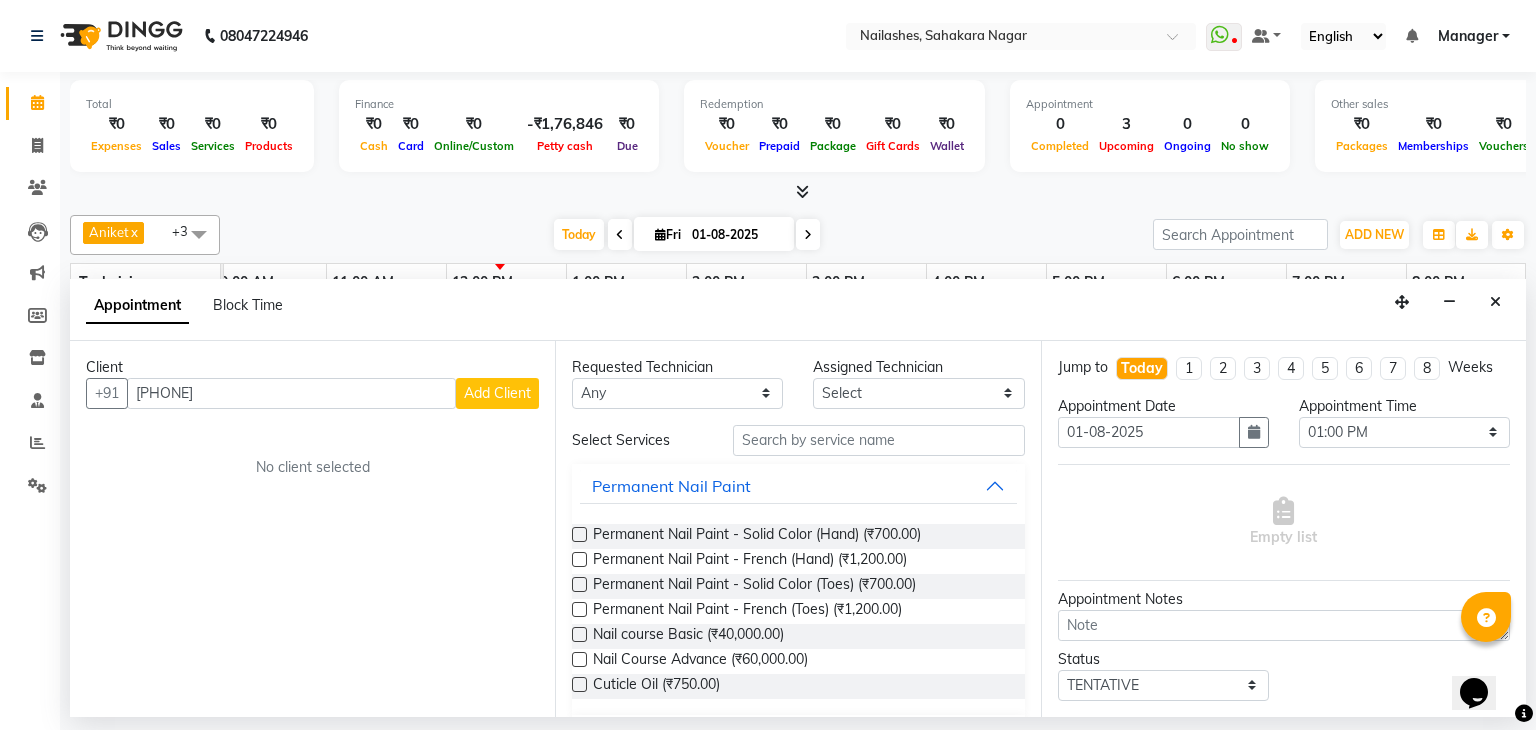 type on "[PHONE]" 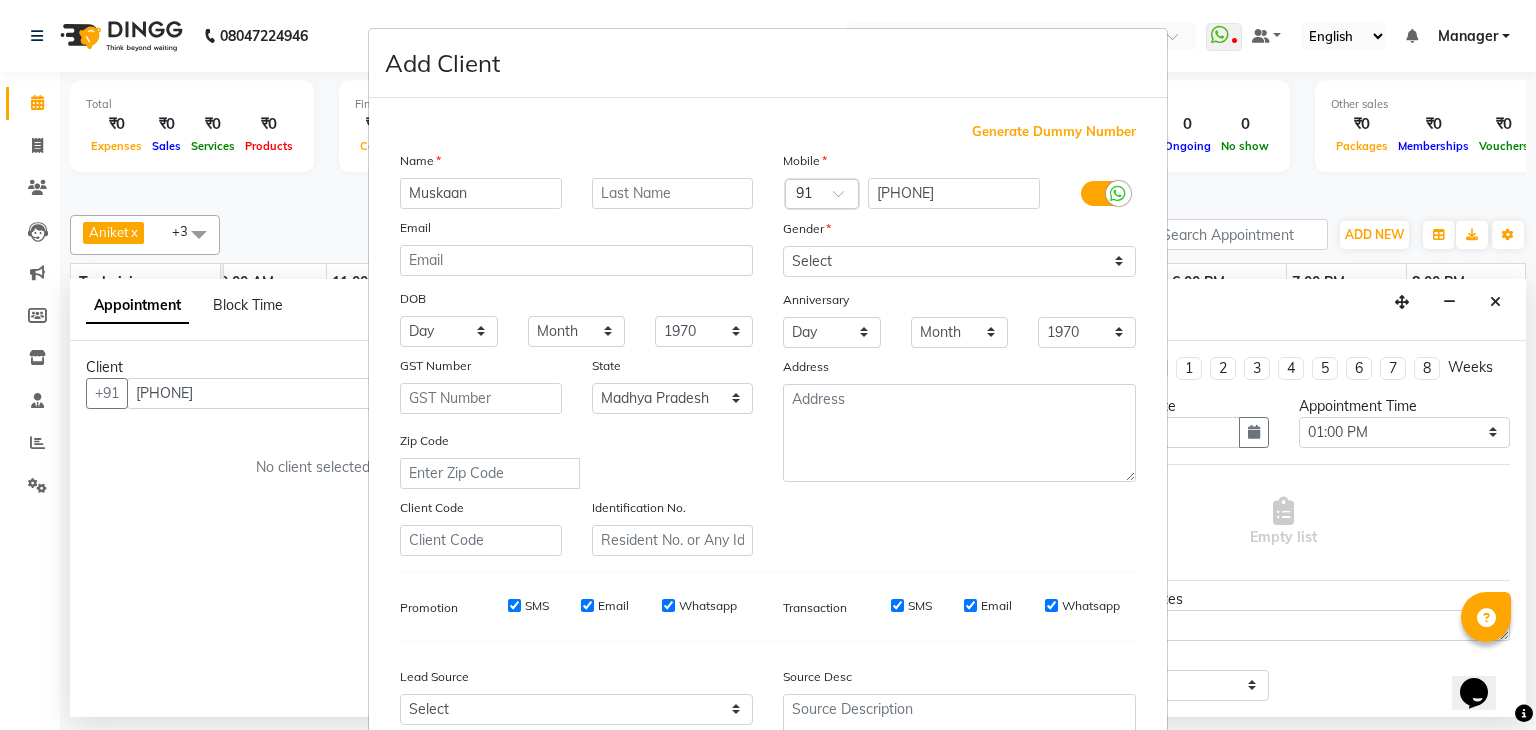 type on "Muskaan" 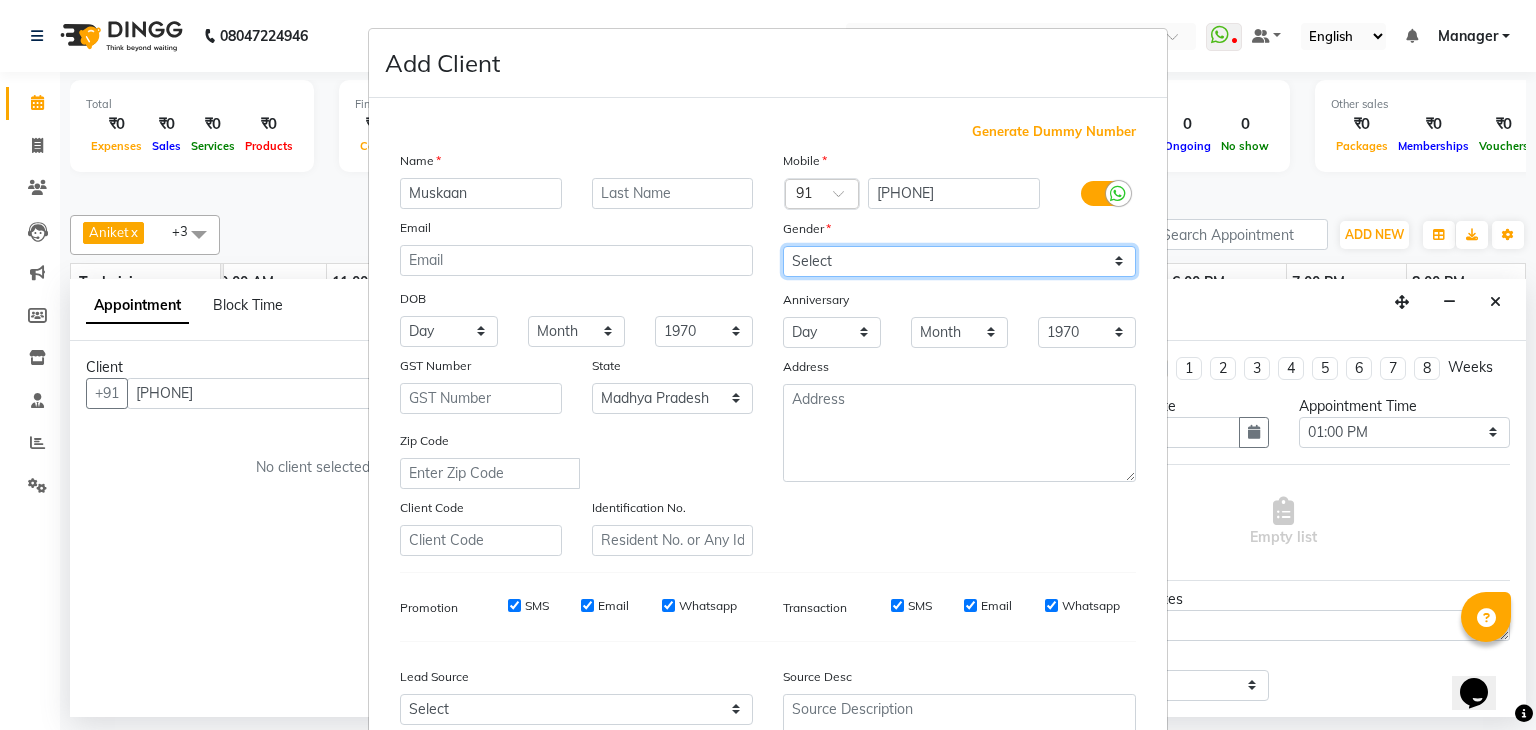 click on "Select Male Female Other Prefer Not To Say" at bounding box center (959, 261) 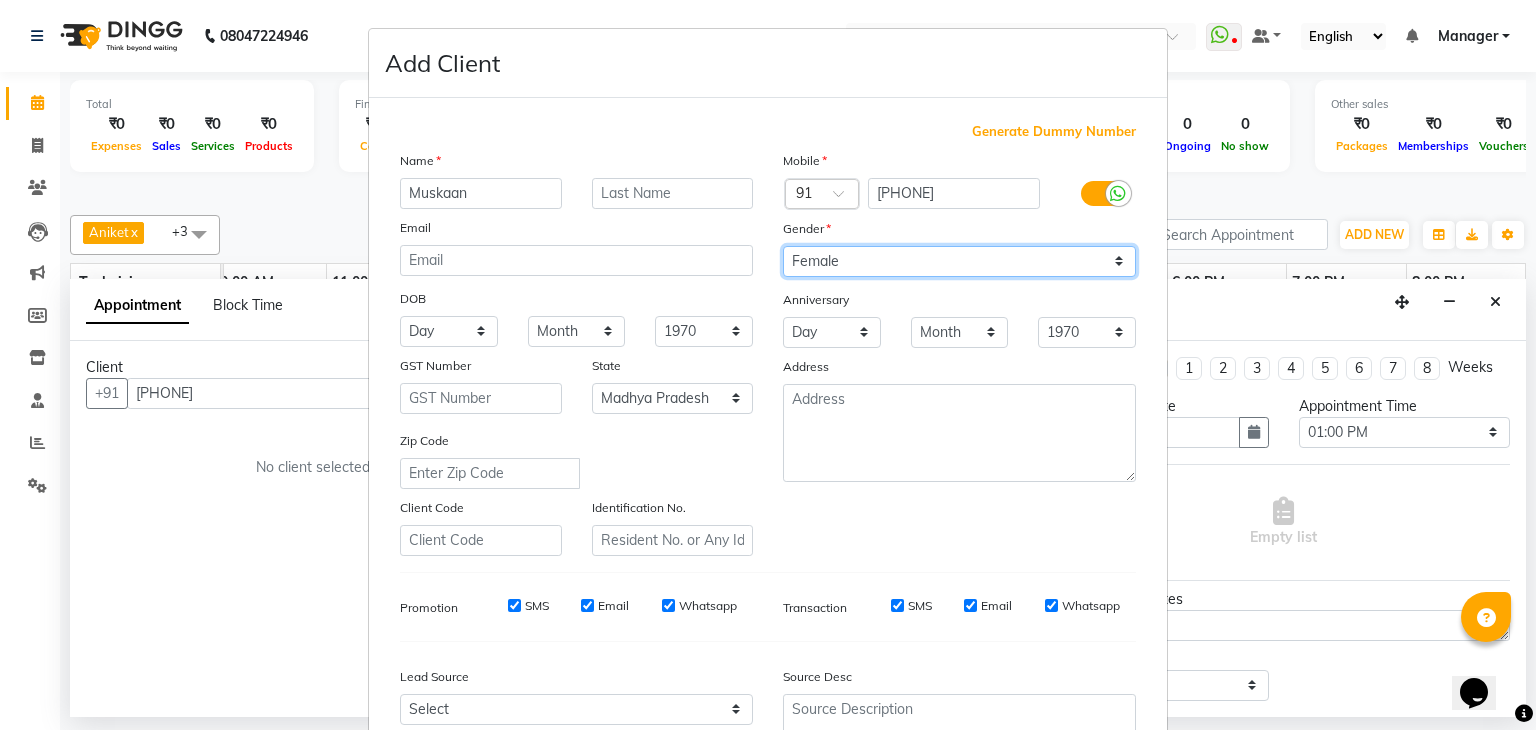 click on "Select Male Female Other Prefer Not To Say" at bounding box center (959, 261) 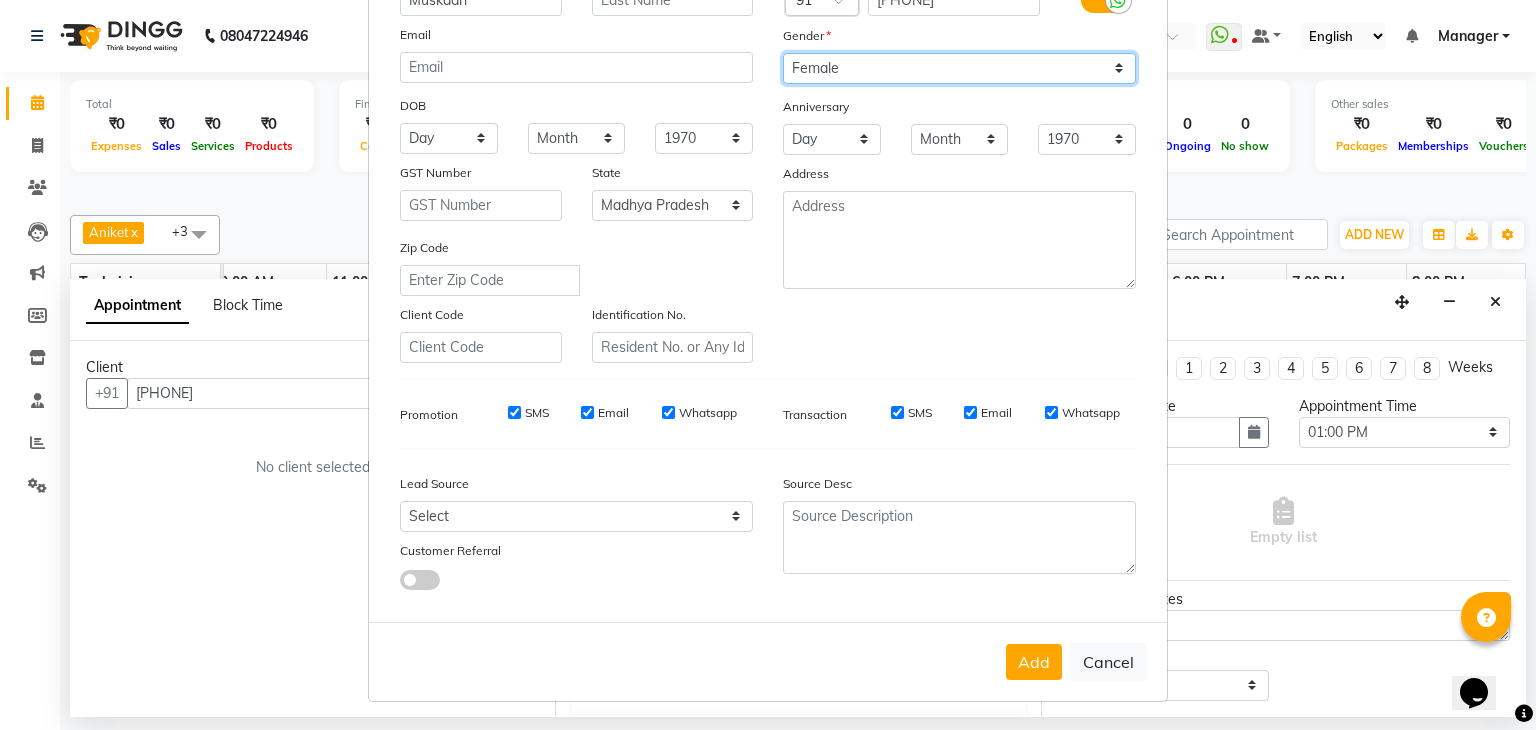 scroll, scrollTop: 203, scrollLeft: 0, axis: vertical 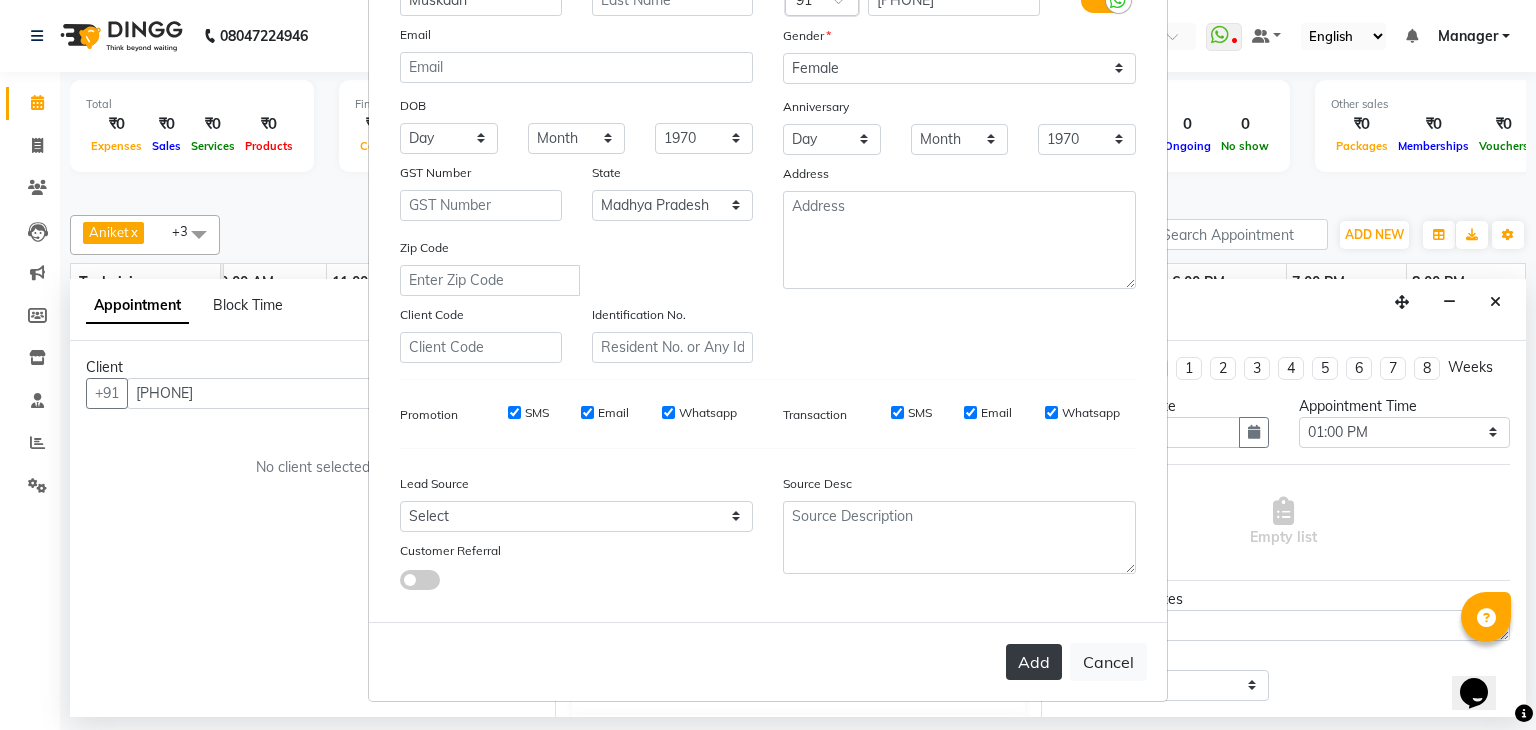 click on "Add" at bounding box center [1034, 662] 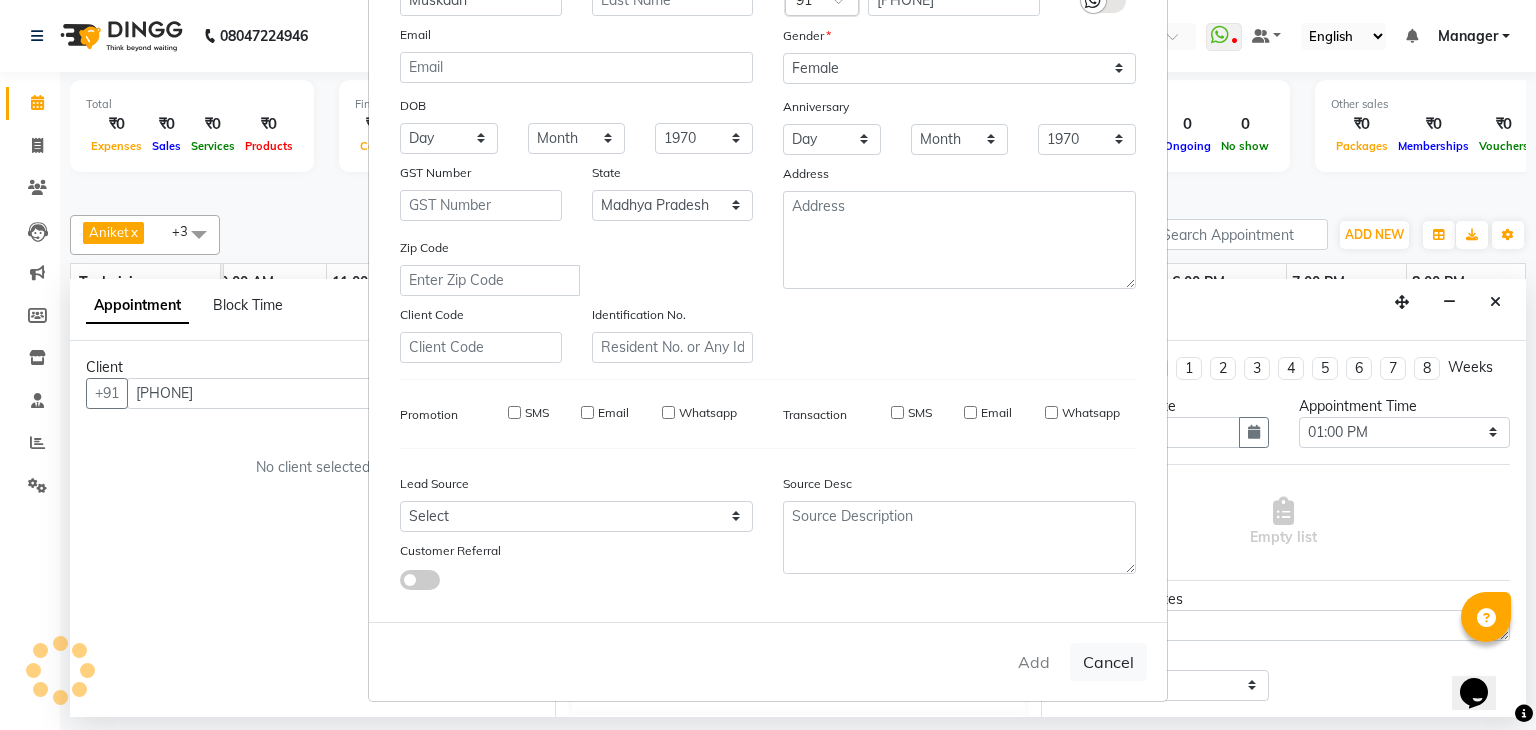 type on "97******18" 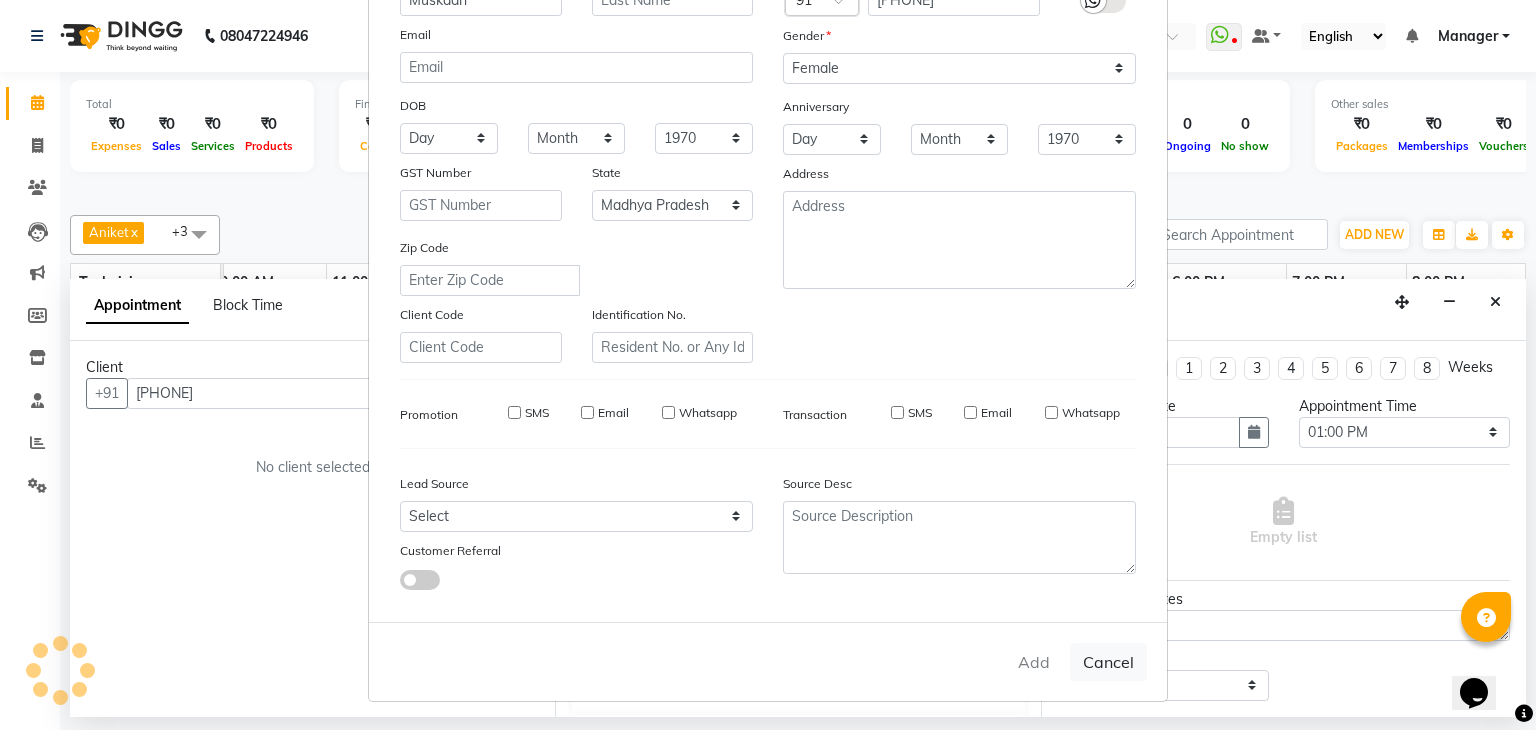 type 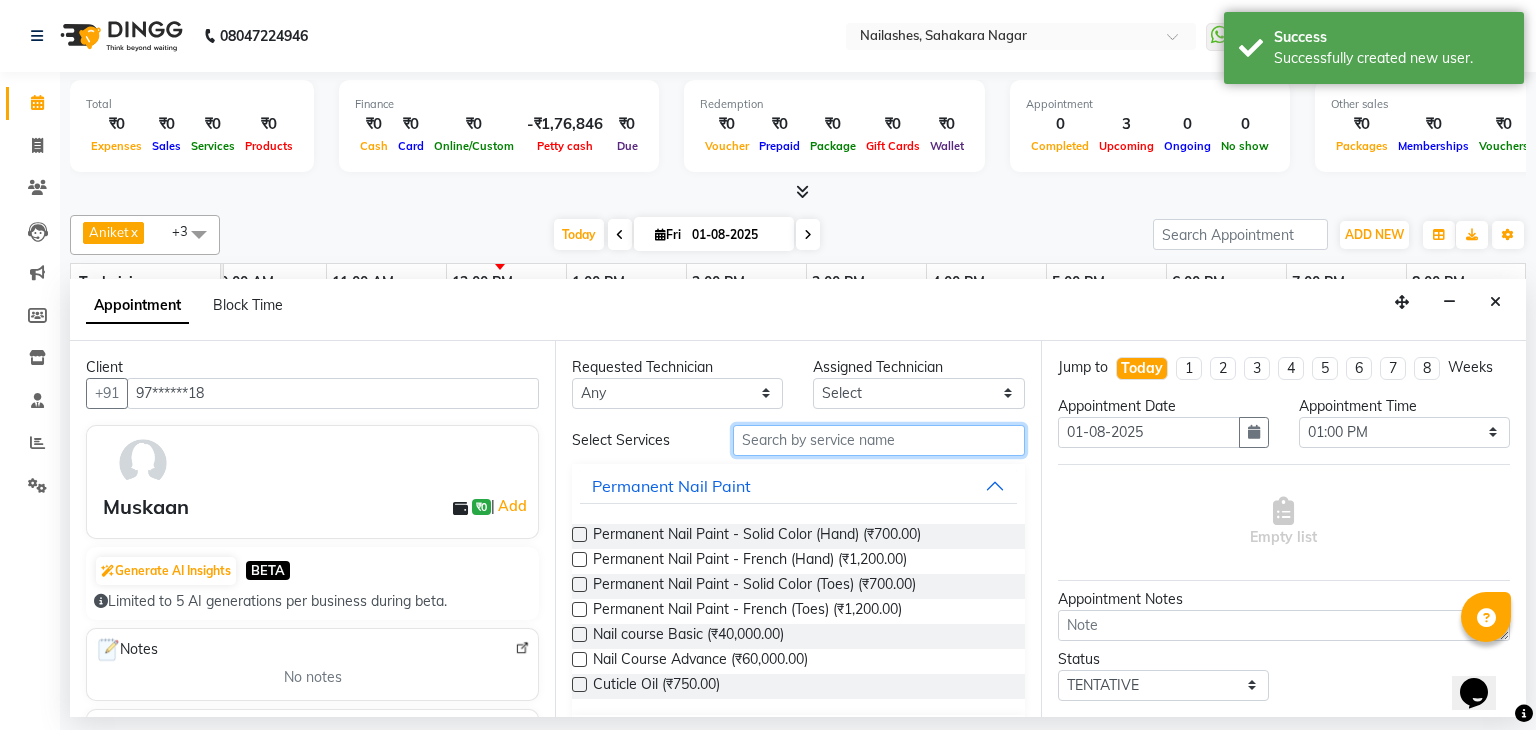 click at bounding box center [879, 440] 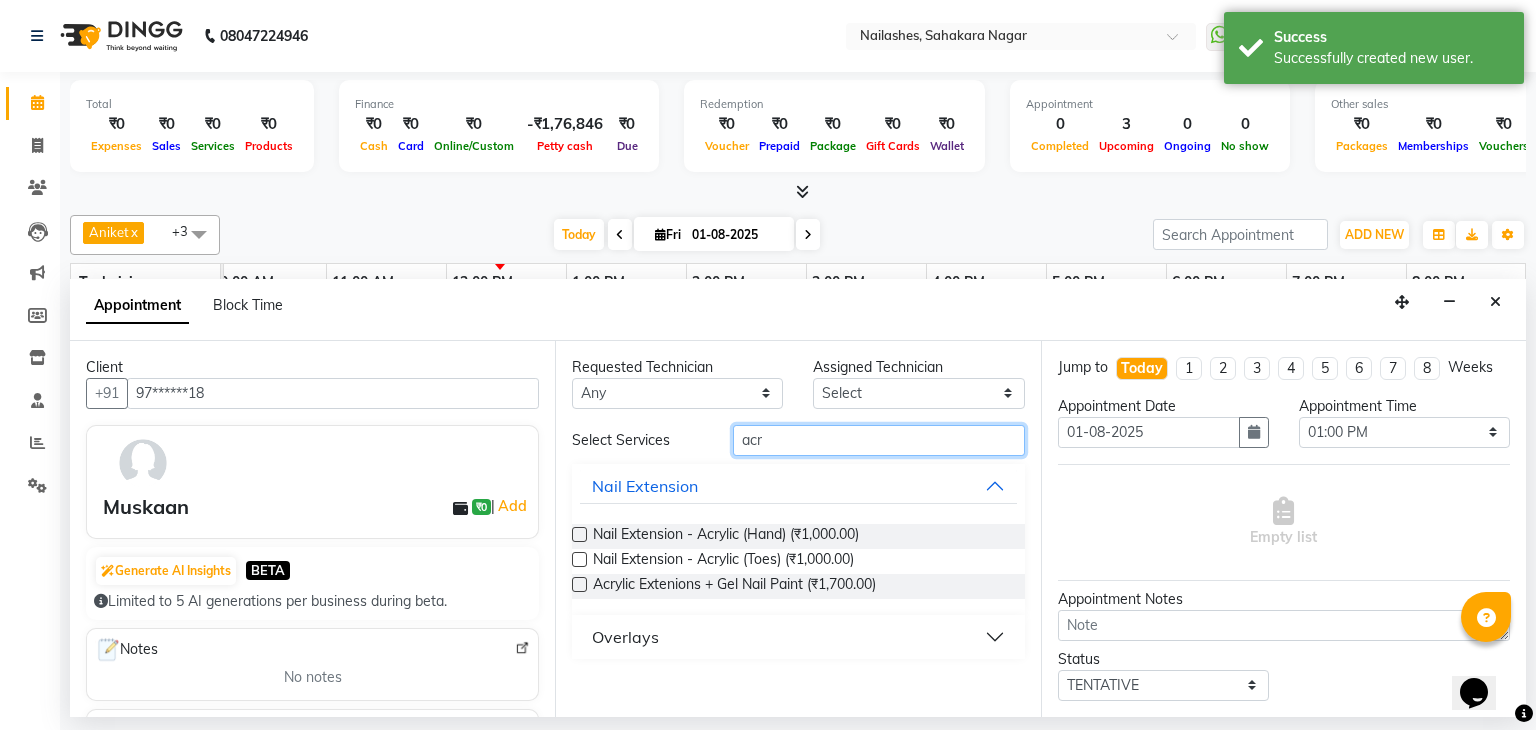 type on "acr" 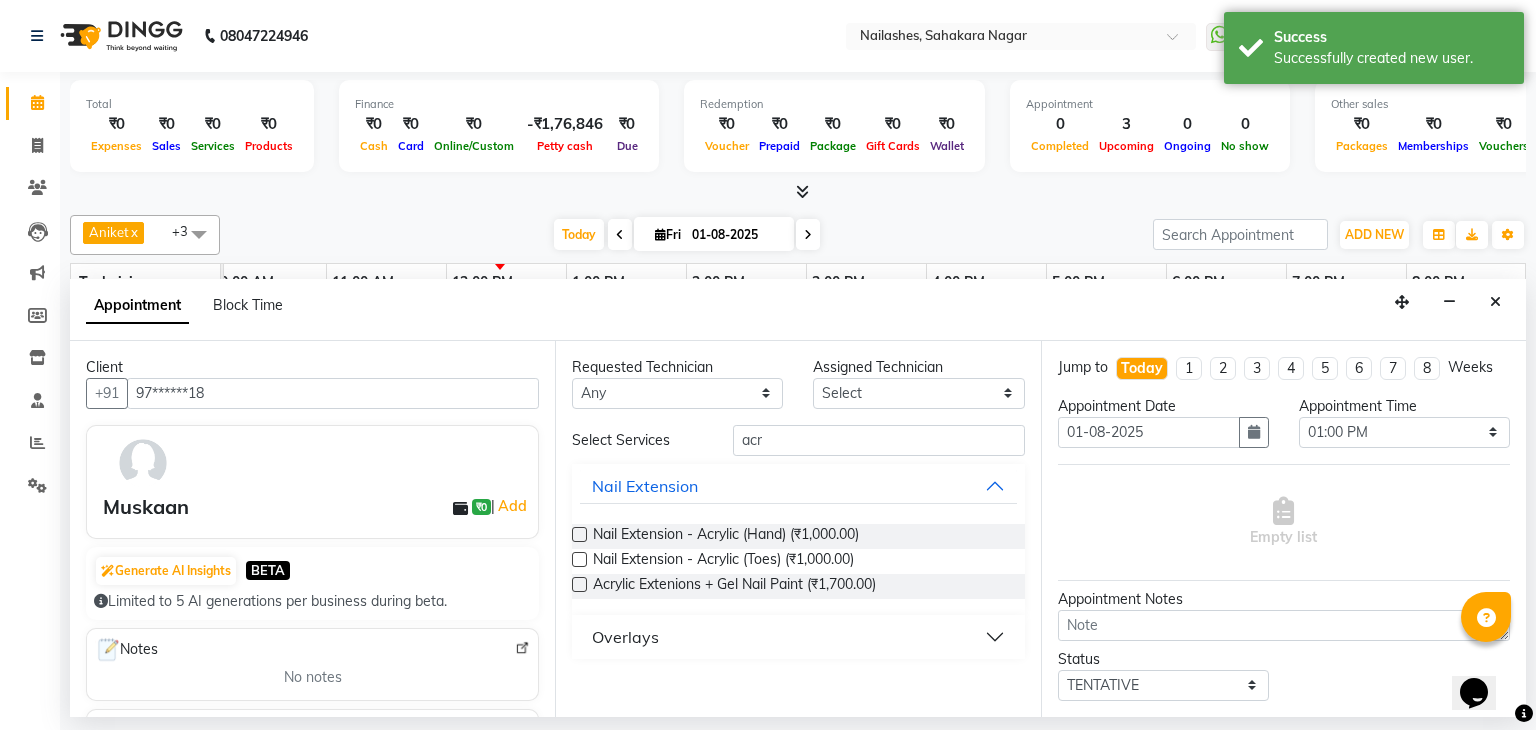 click at bounding box center [579, 534] 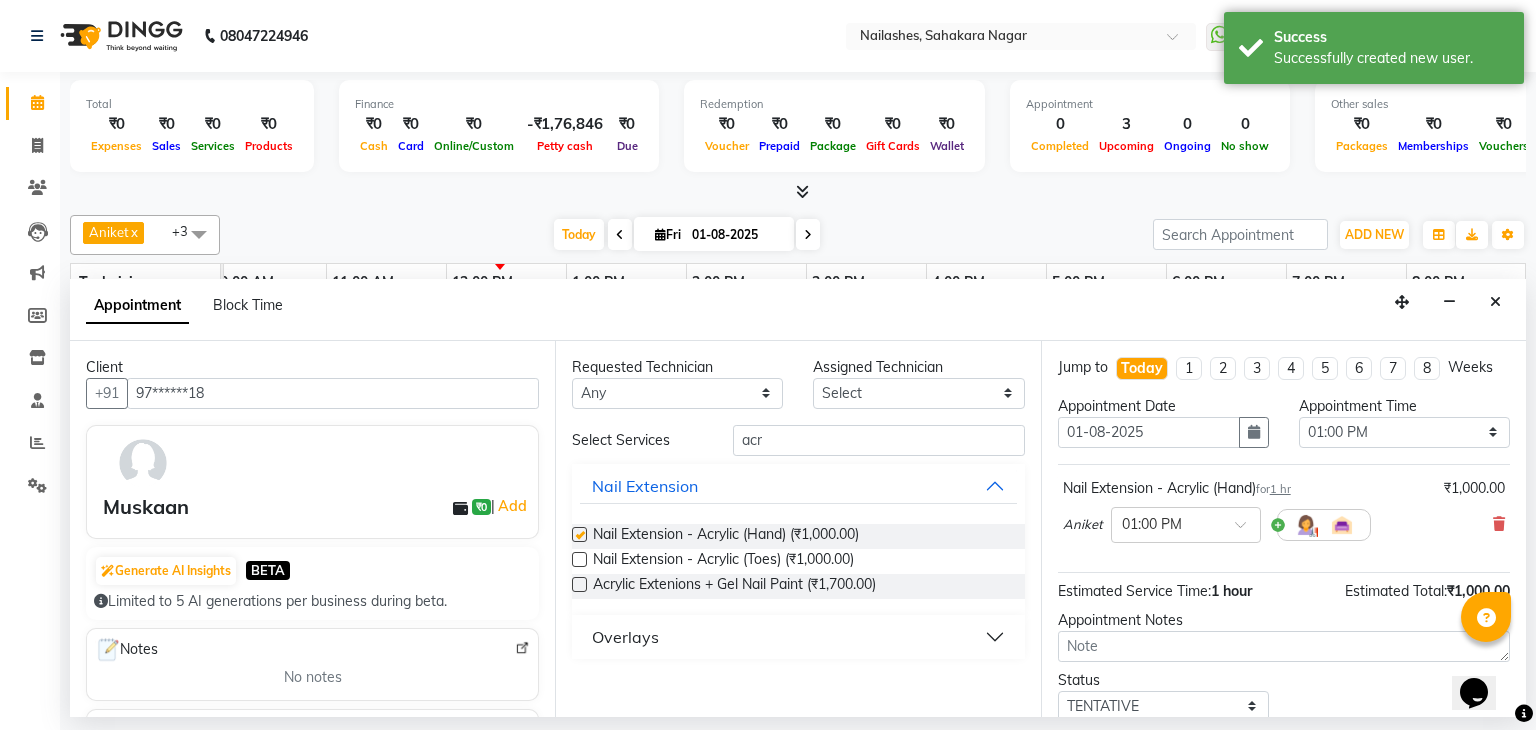 checkbox on "false" 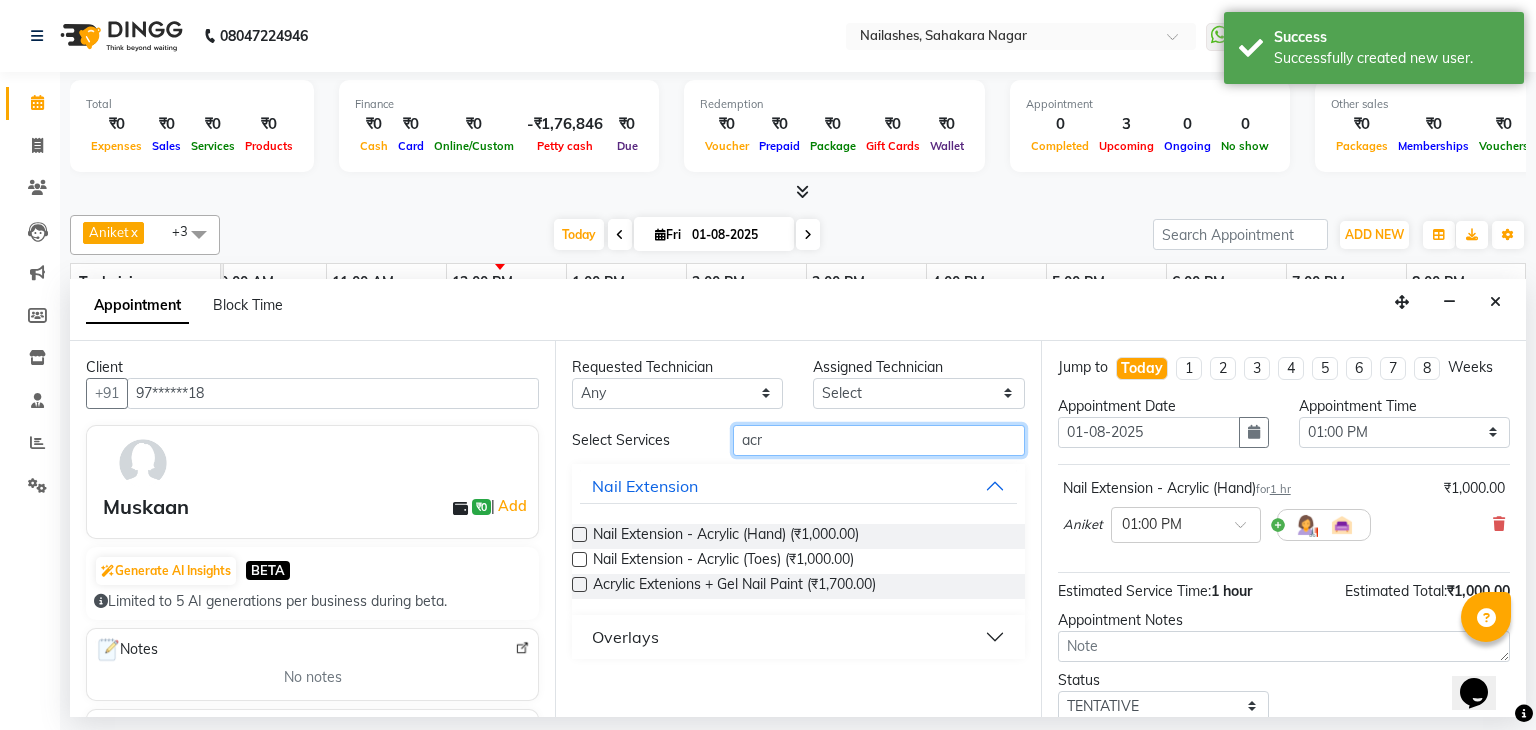 drag, startPoint x: 785, startPoint y: 442, endPoint x: 1211, endPoint y: 487, distance: 428.37018 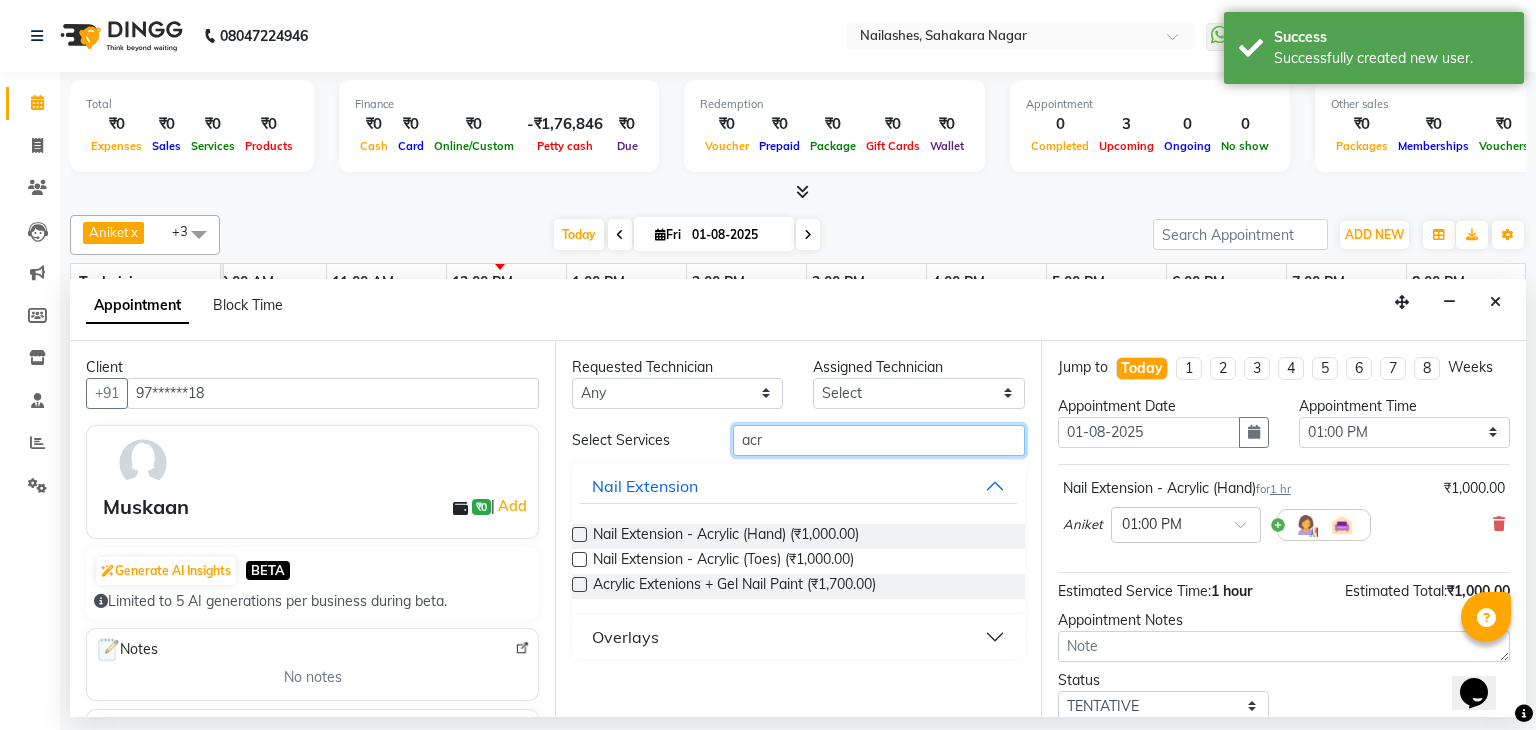 click on "acr" at bounding box center [879, 440] 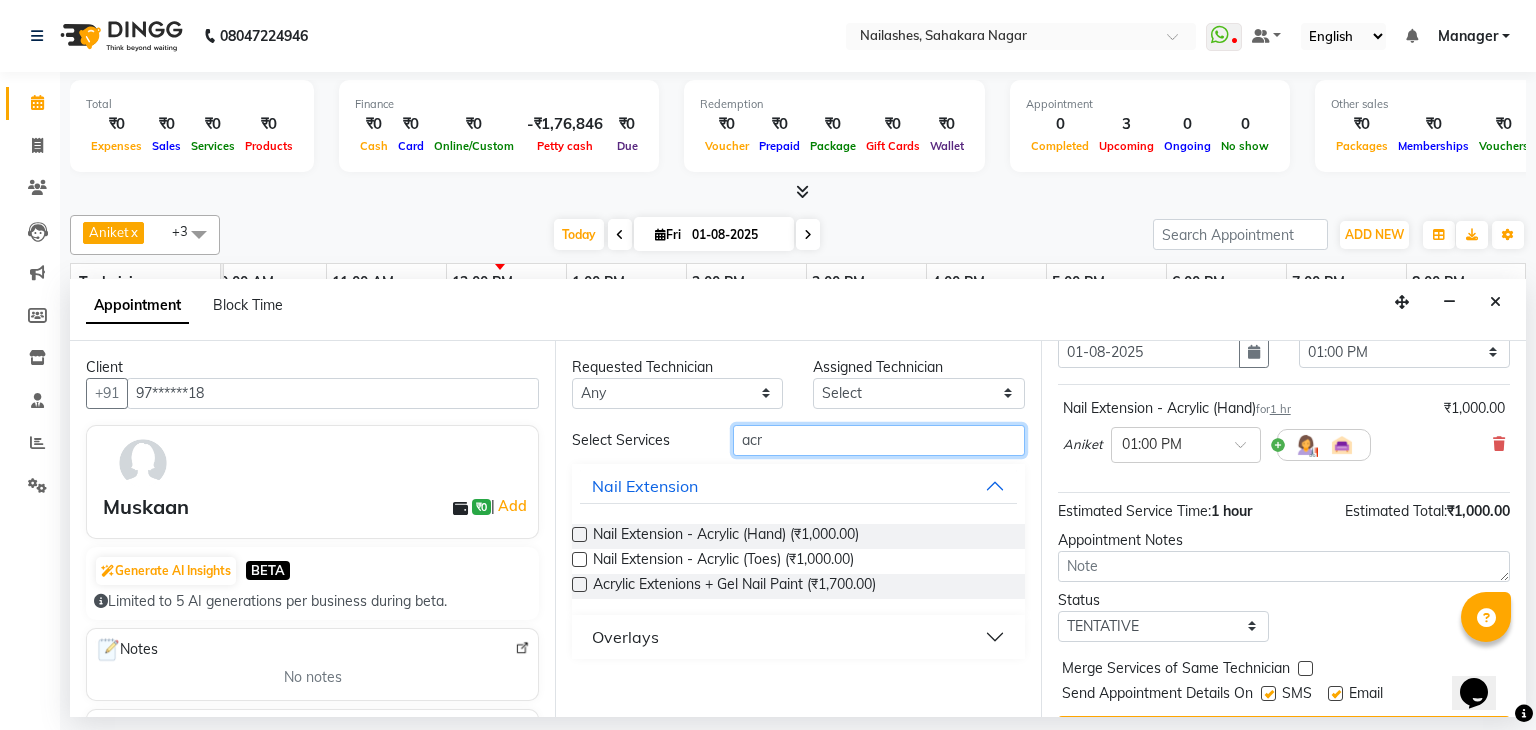 scroll, scrollTop: 130, scrollLeft: 0, axis: vertical 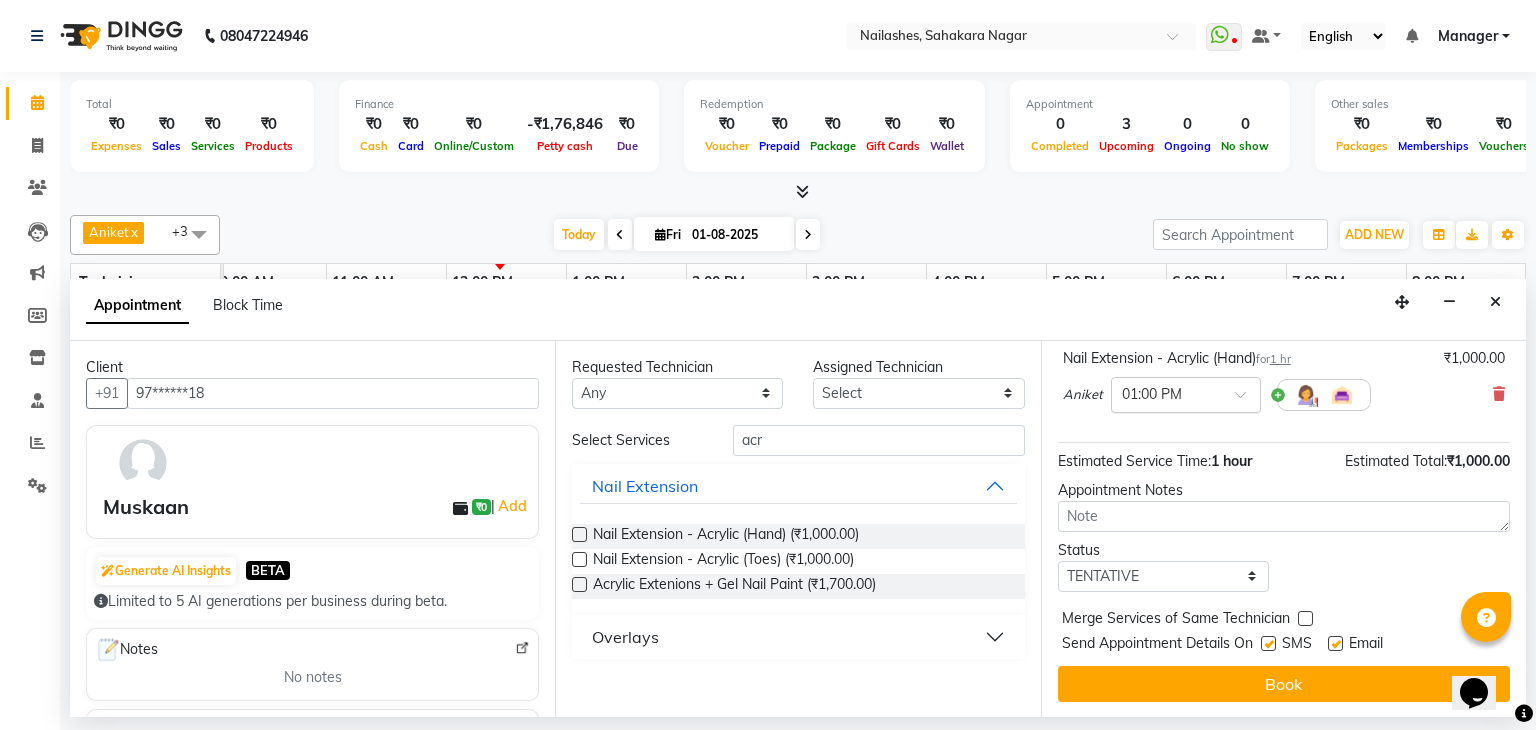 click at bounding box center (1247, 400) 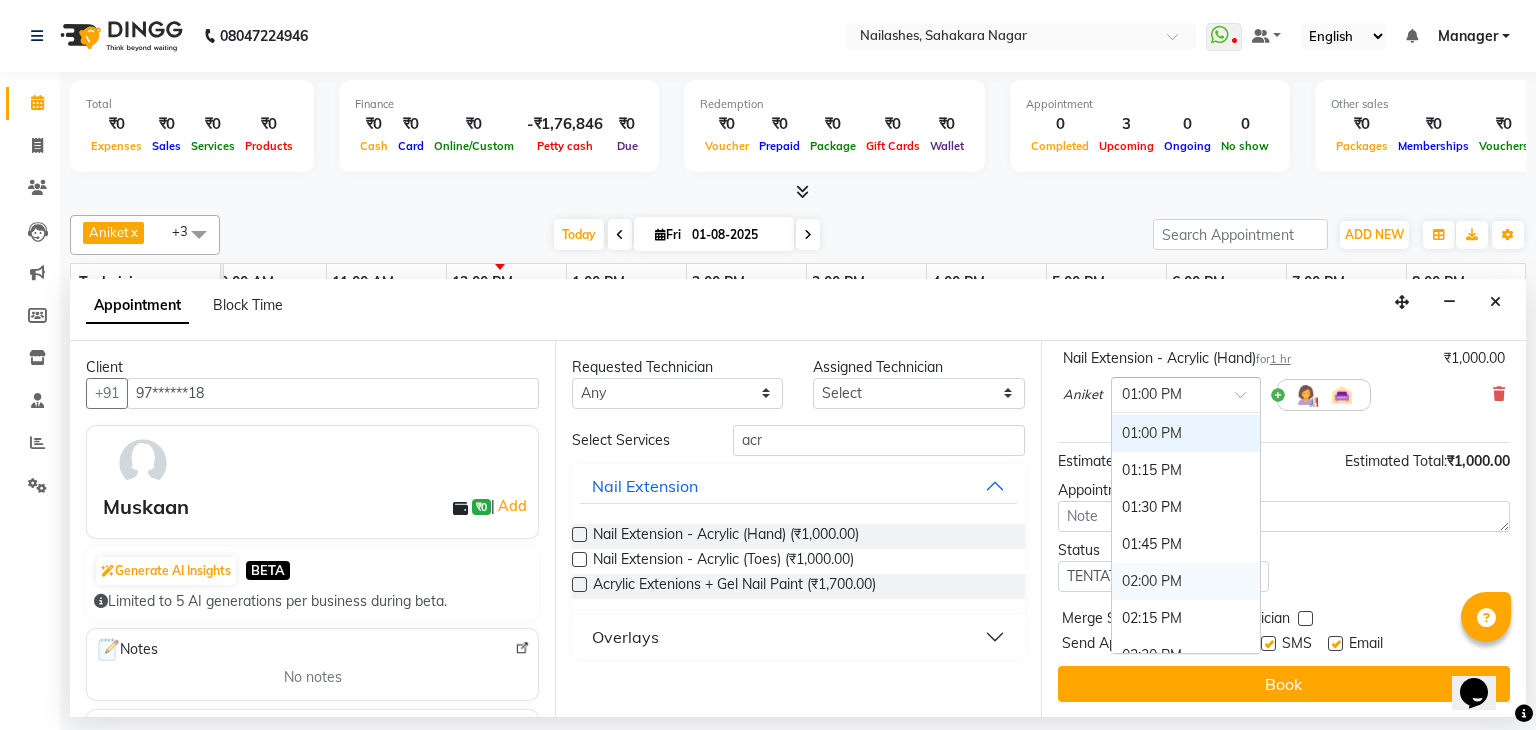 scroll, scrollTop: 498, scrollLeft: 0, axis: vertical 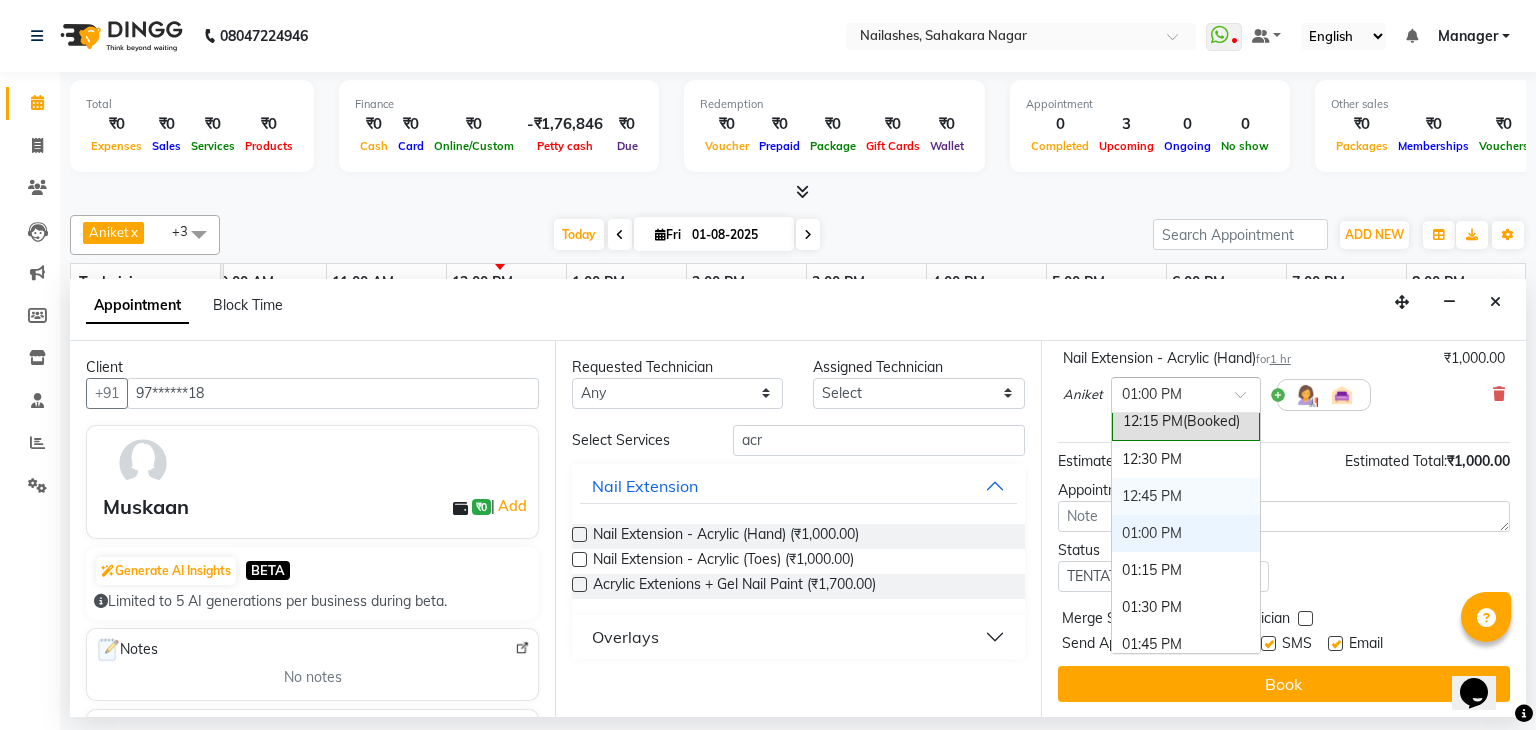 click on "12:45 PM" at bounding box center (1186, 496) 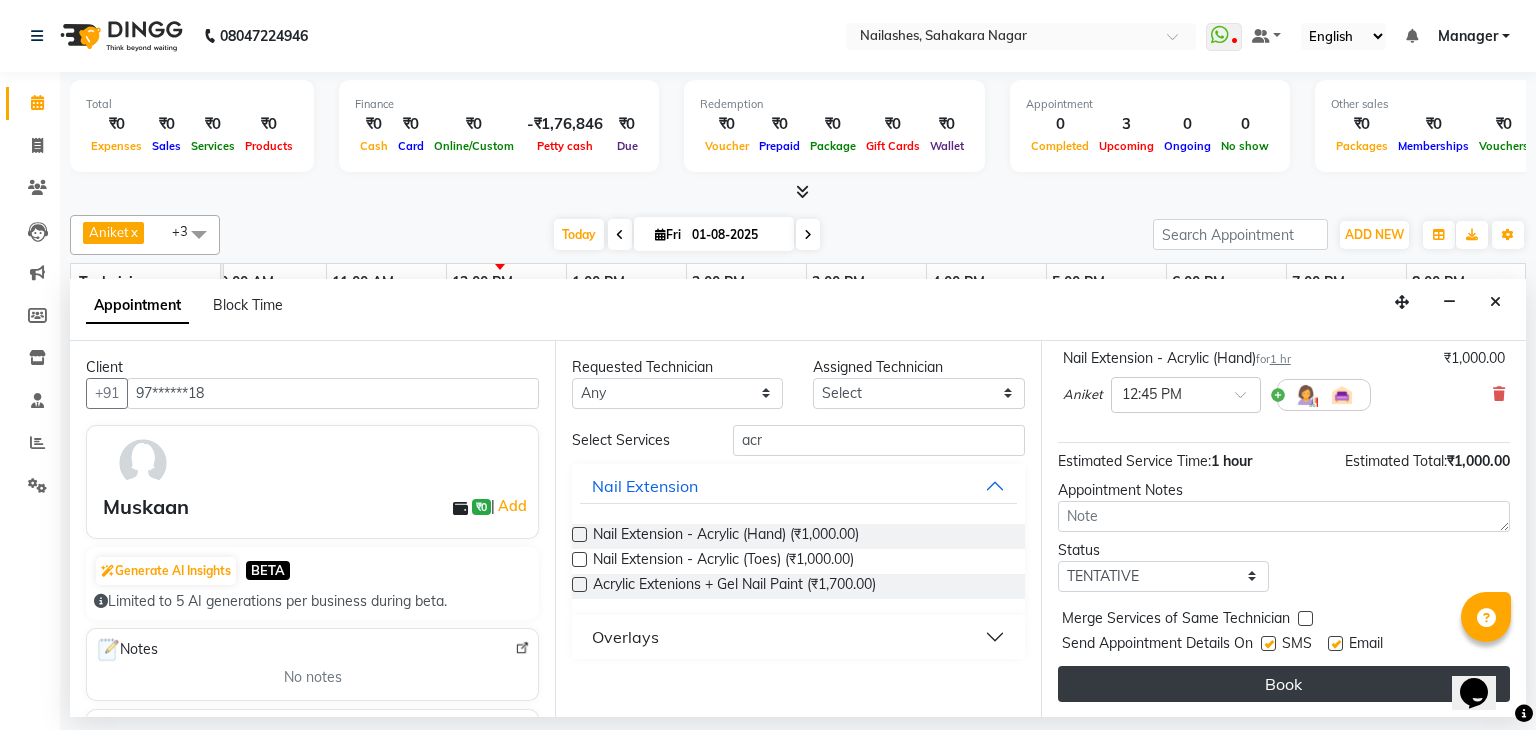 click on "Book" at bounding box center [1284, 684] 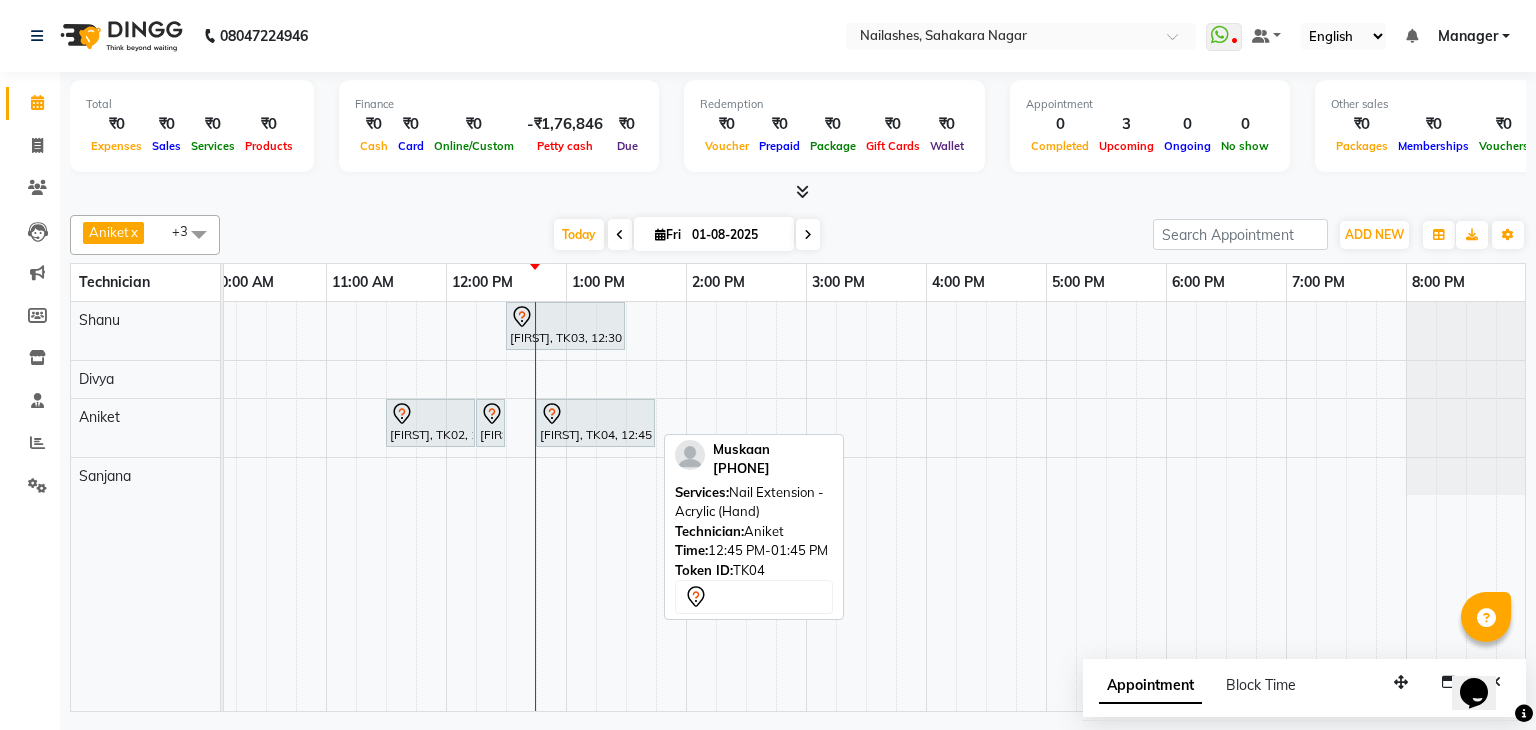 click on "[FIRST], TK04, 12:45 PM-01:45 PM, Nail Extension - Acrylic (Hand)" at bounding box center (595, 423) 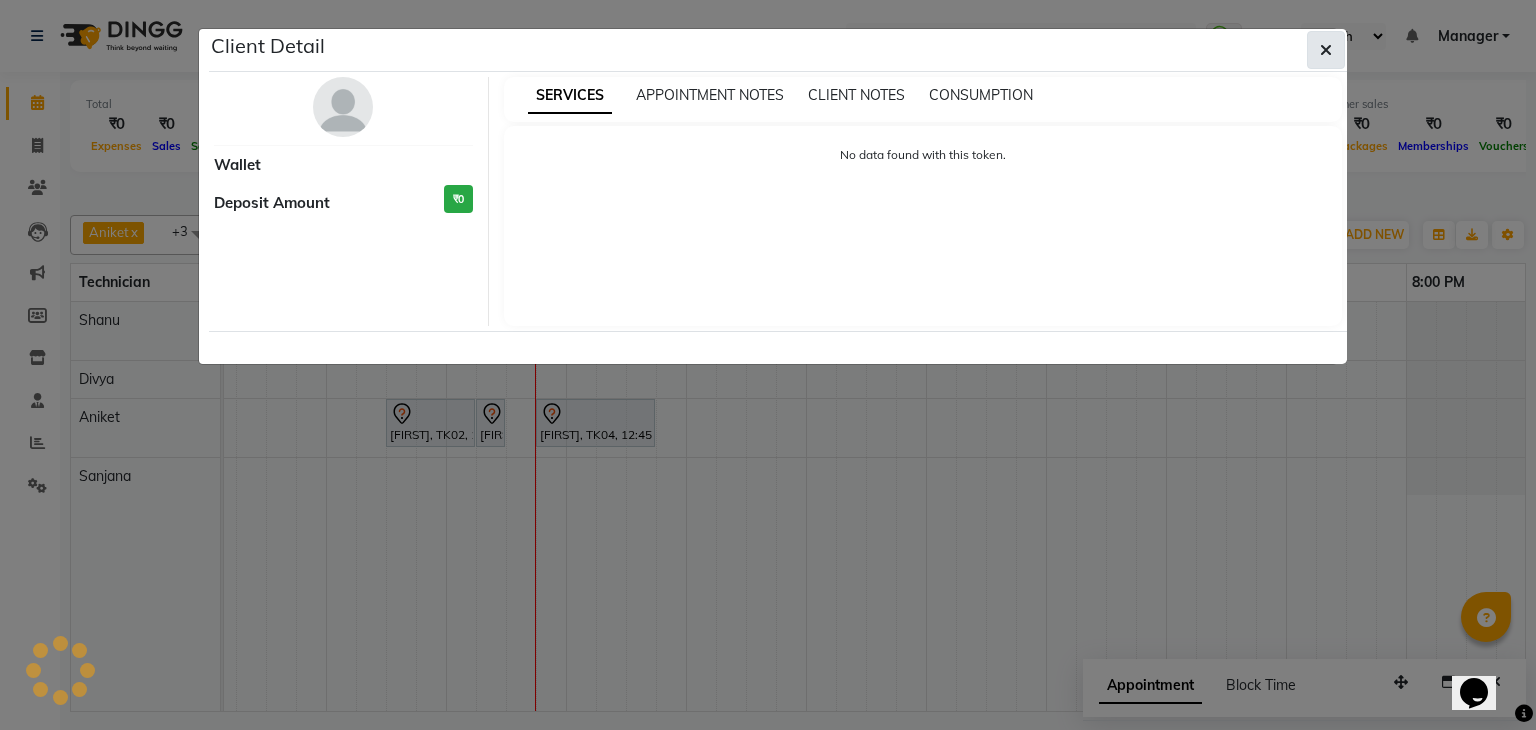 click 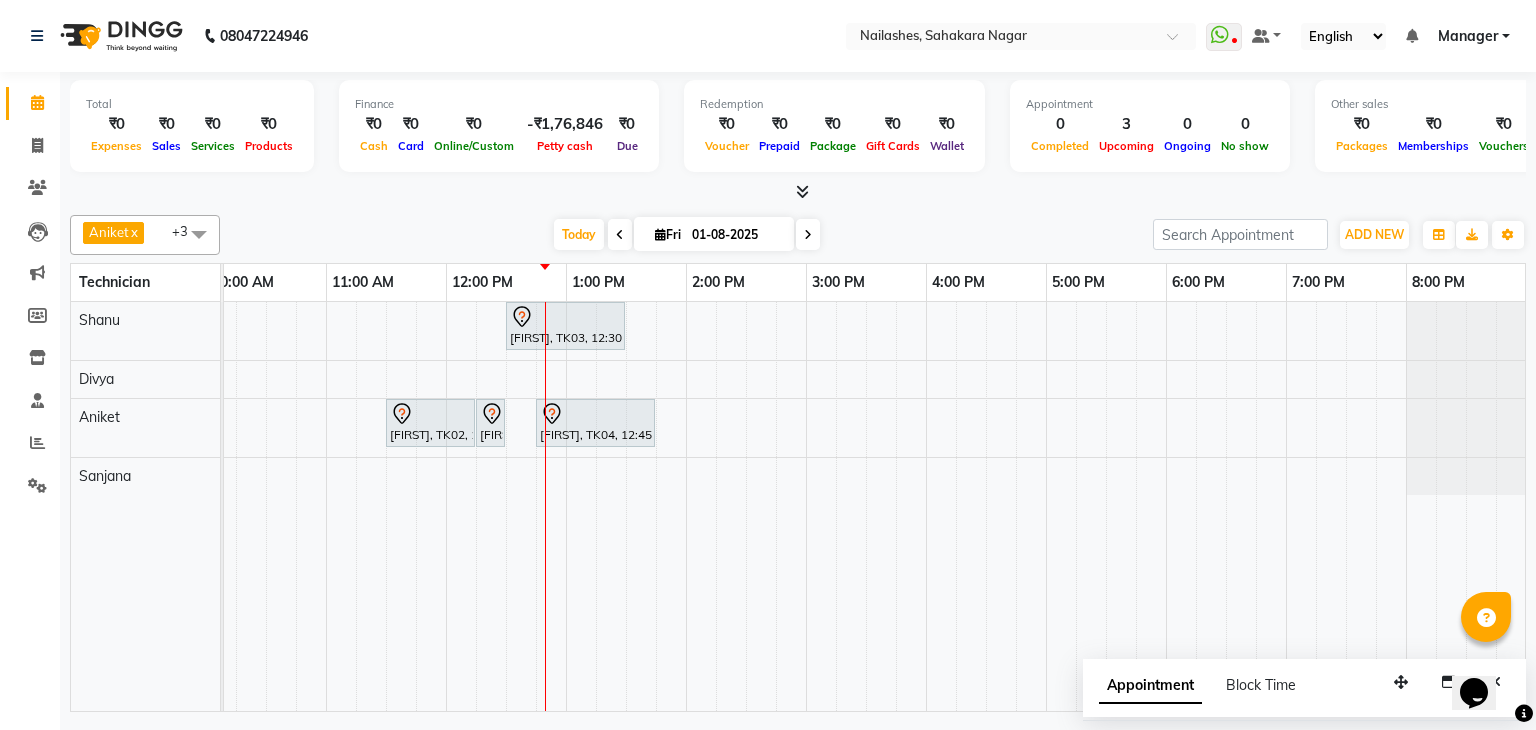 click on "[FIRST], TK03, 12:30 PM-01:30 PM, Nail Extension - Acrylic (Hand)             [FIRST], TK02, 11:30 AM-12:15 PM, Nail Extension - Acrylic (Hand)             [FIRST], TK02, 12:15 PM-12:30 PM, Permanent Nail Paint - French (Hand)             [FIRST], TK04, 12:45 PM-01:45 PM, Nail Extension - Acrylic (Hand)" at bounding box center [746, 506] 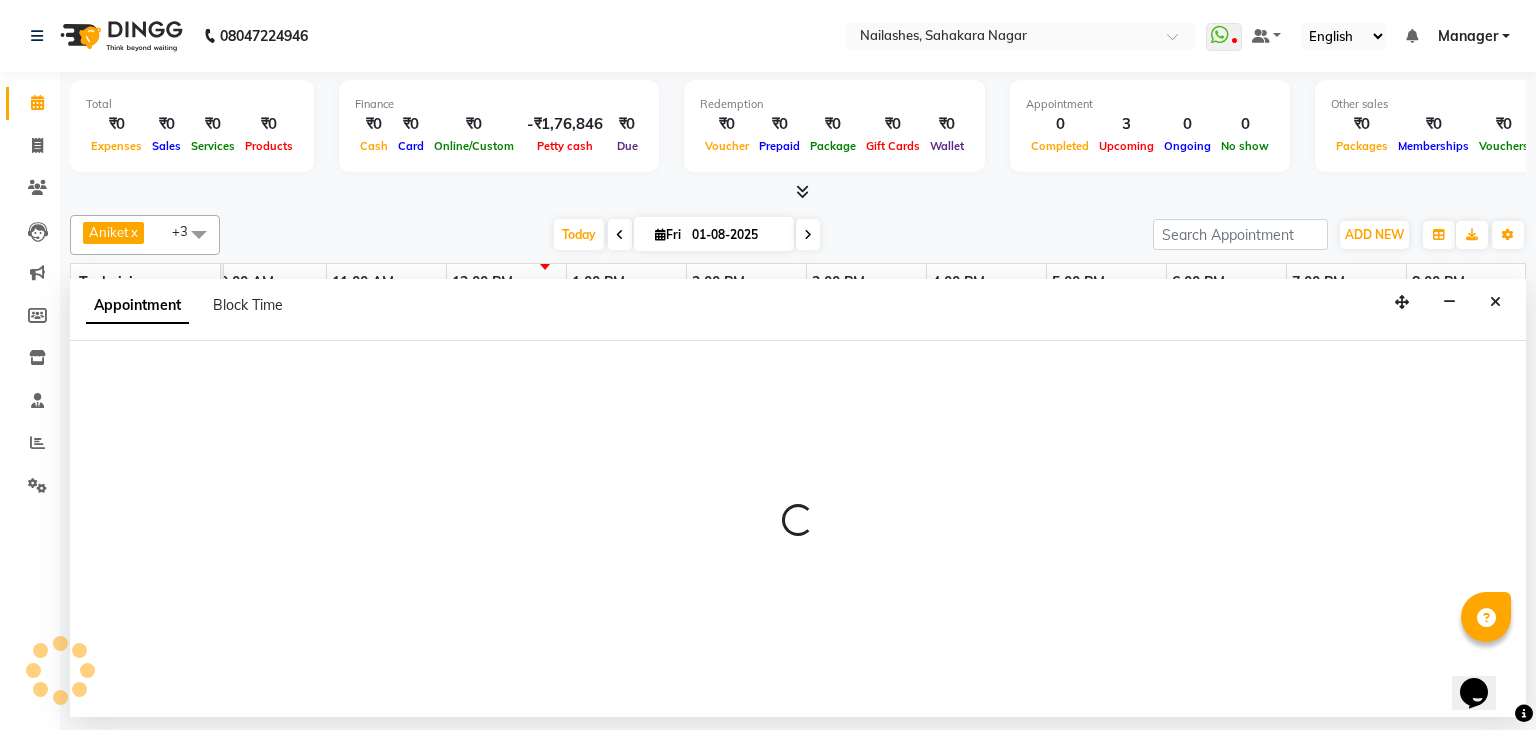 select on "54412" 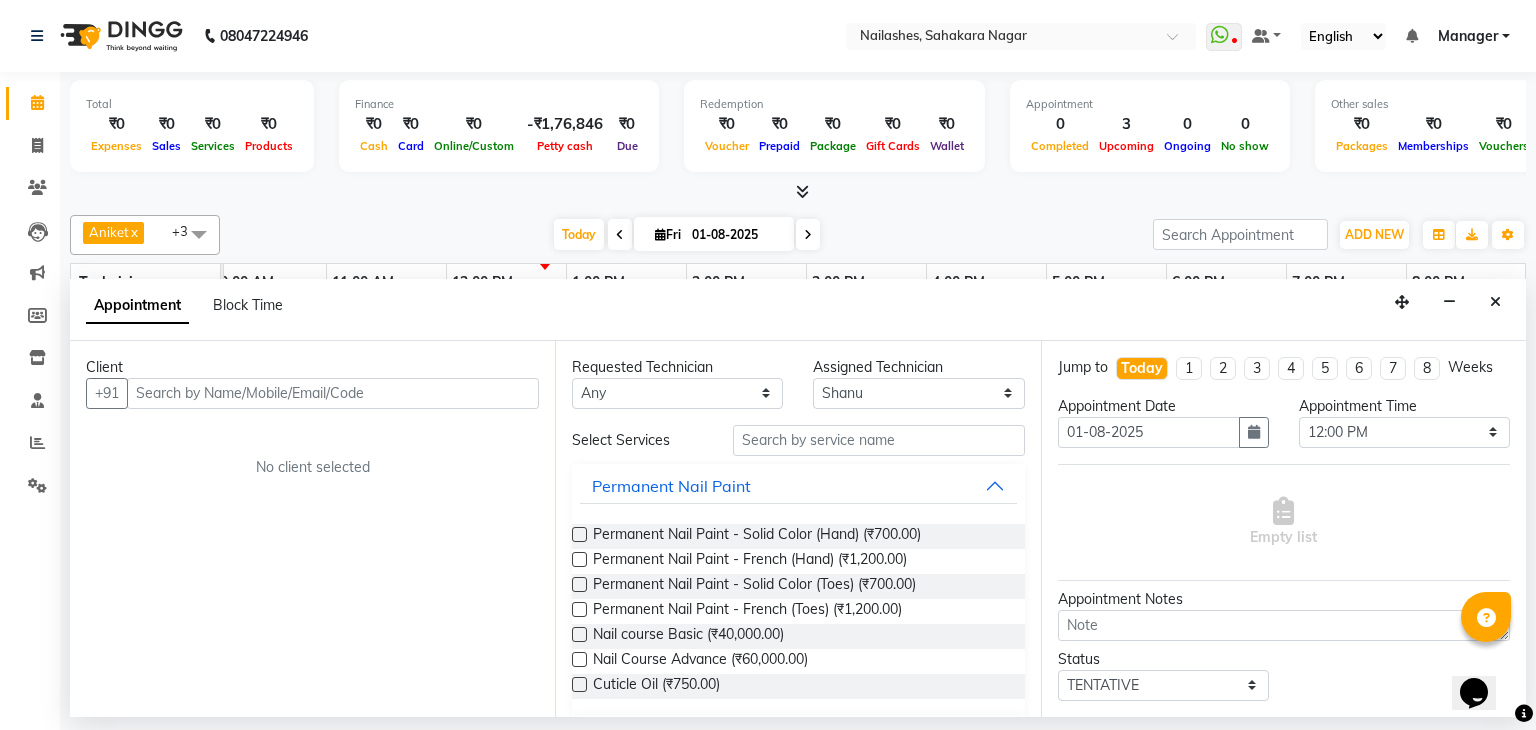 click at bounding box center (333, 393) 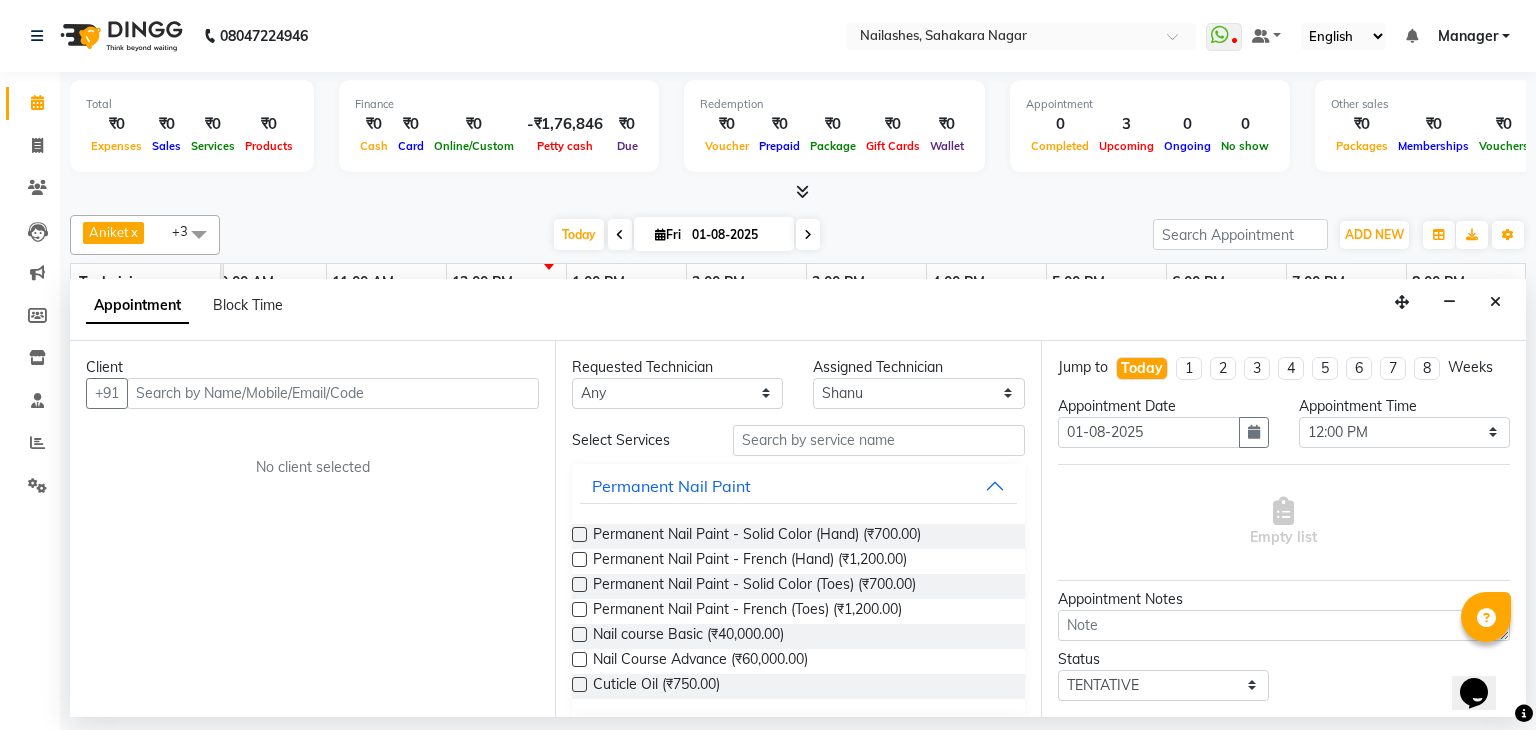 click at bounding box center [333, 393] 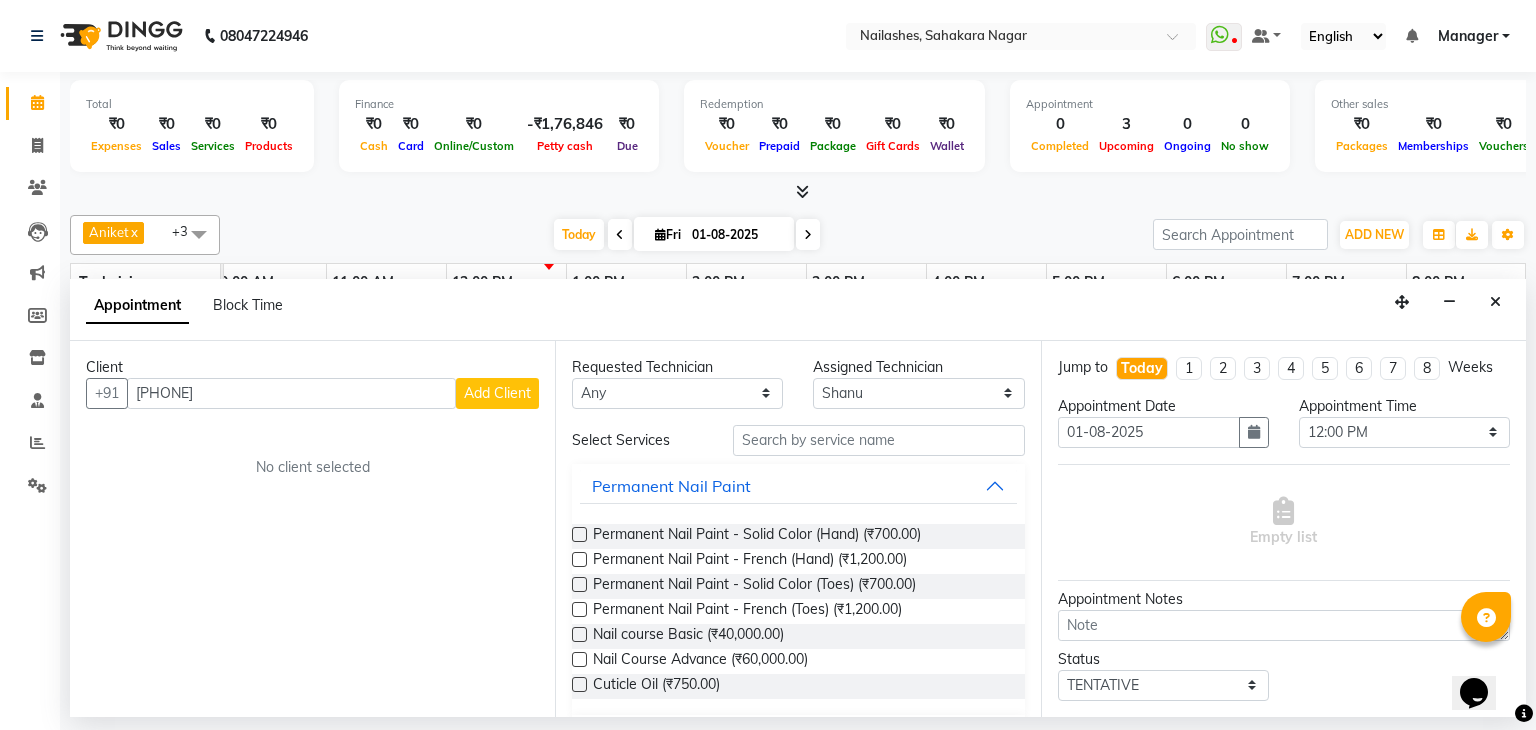 type on "[PHONE]" 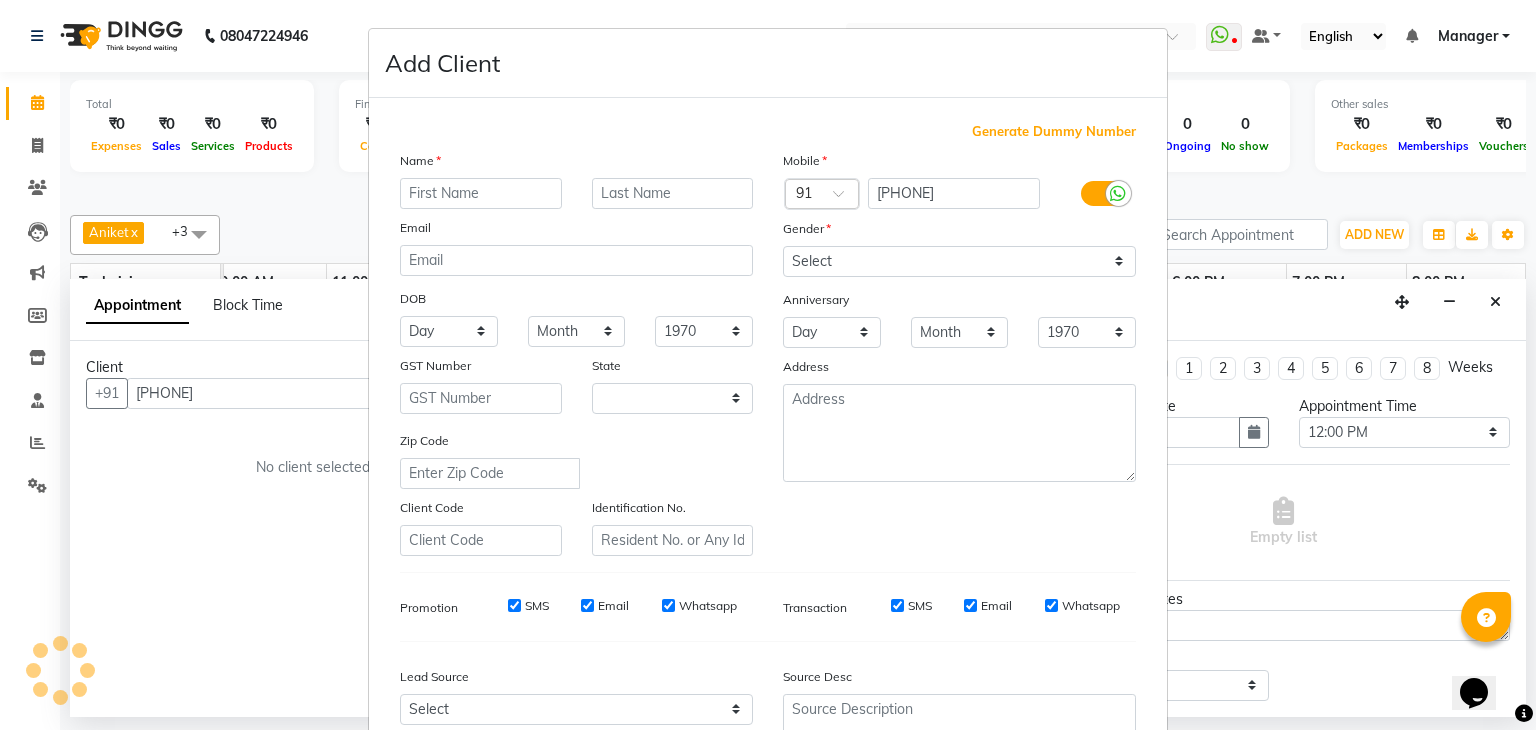 select on "21" 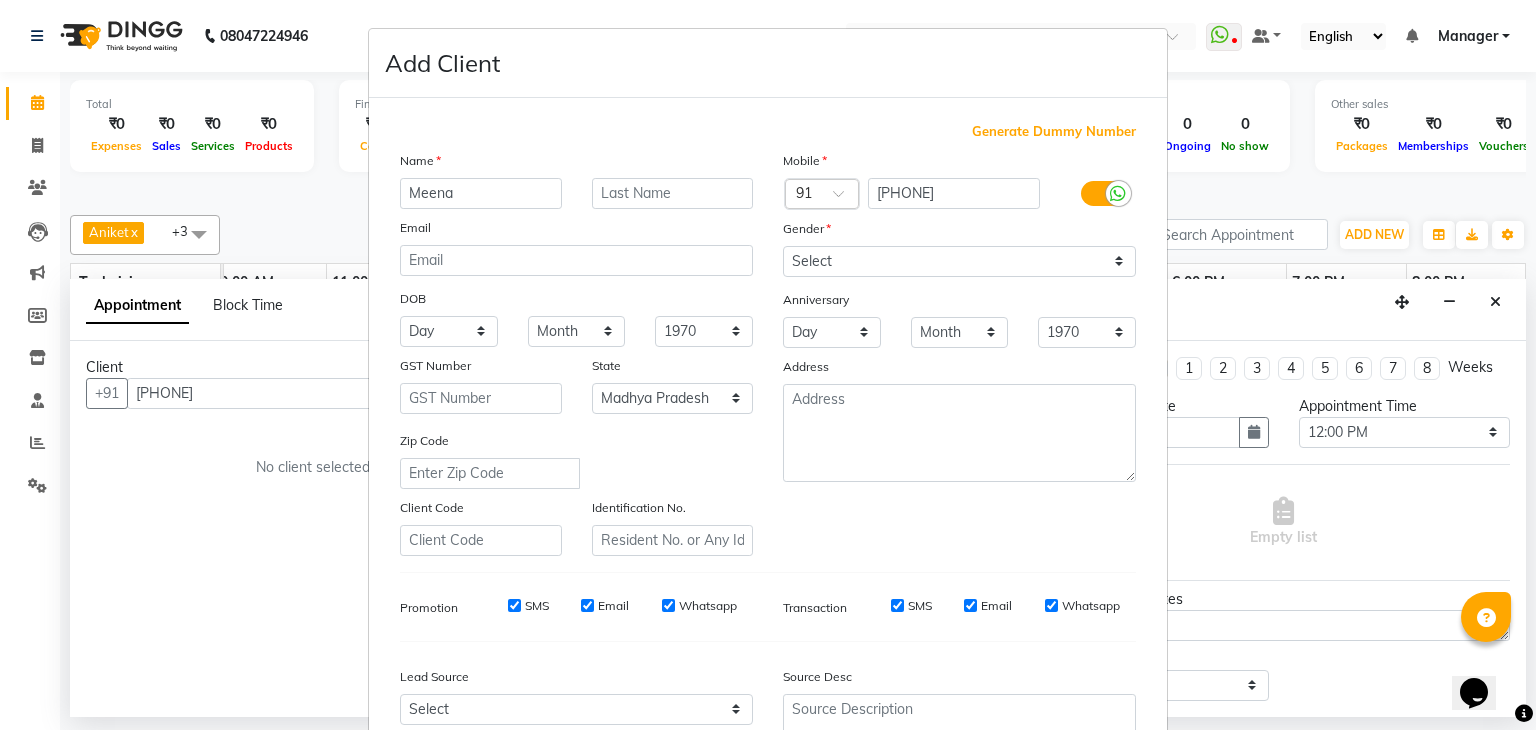 type on "Meena" 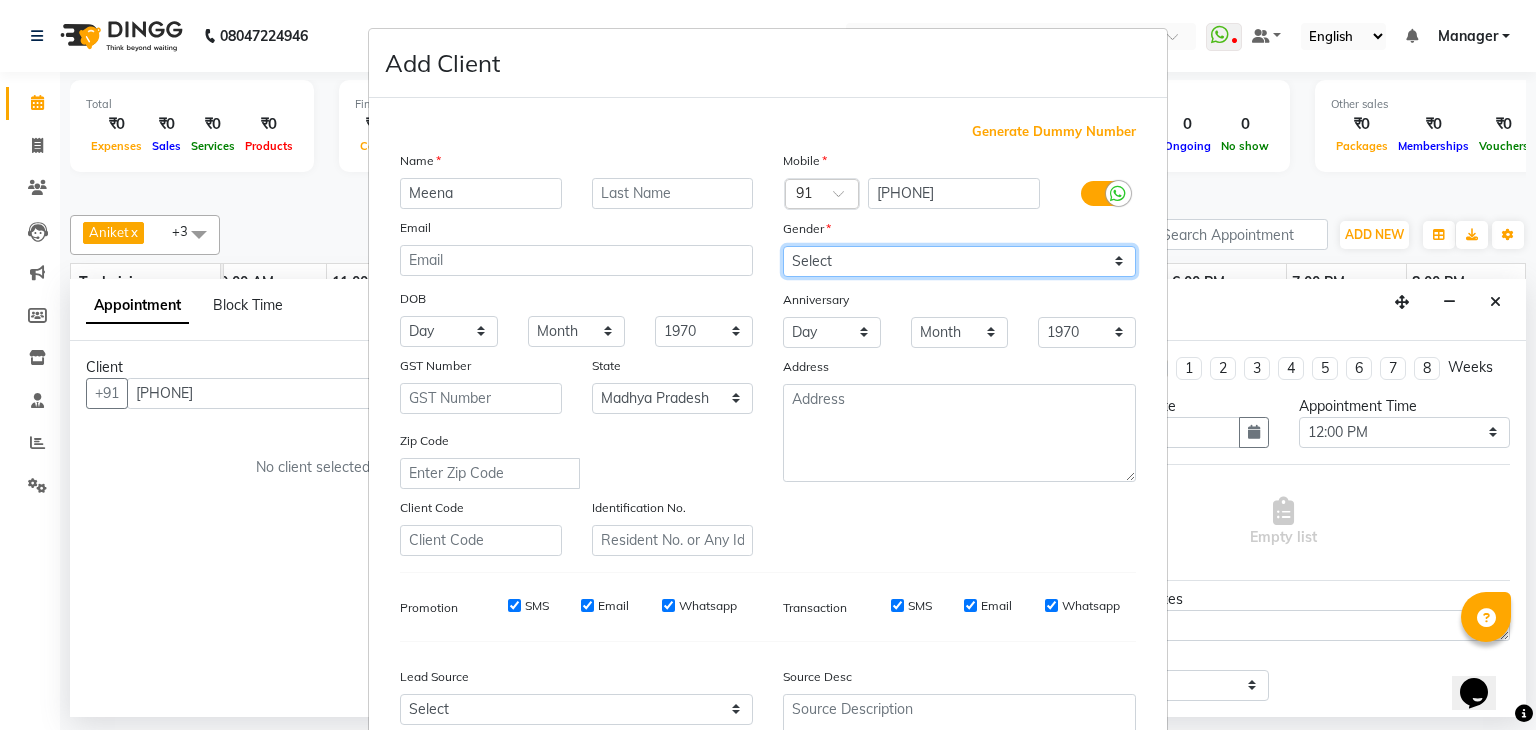 click on "Select Male Female Other Prefer Not To Say" at bounding box center [959, 261] 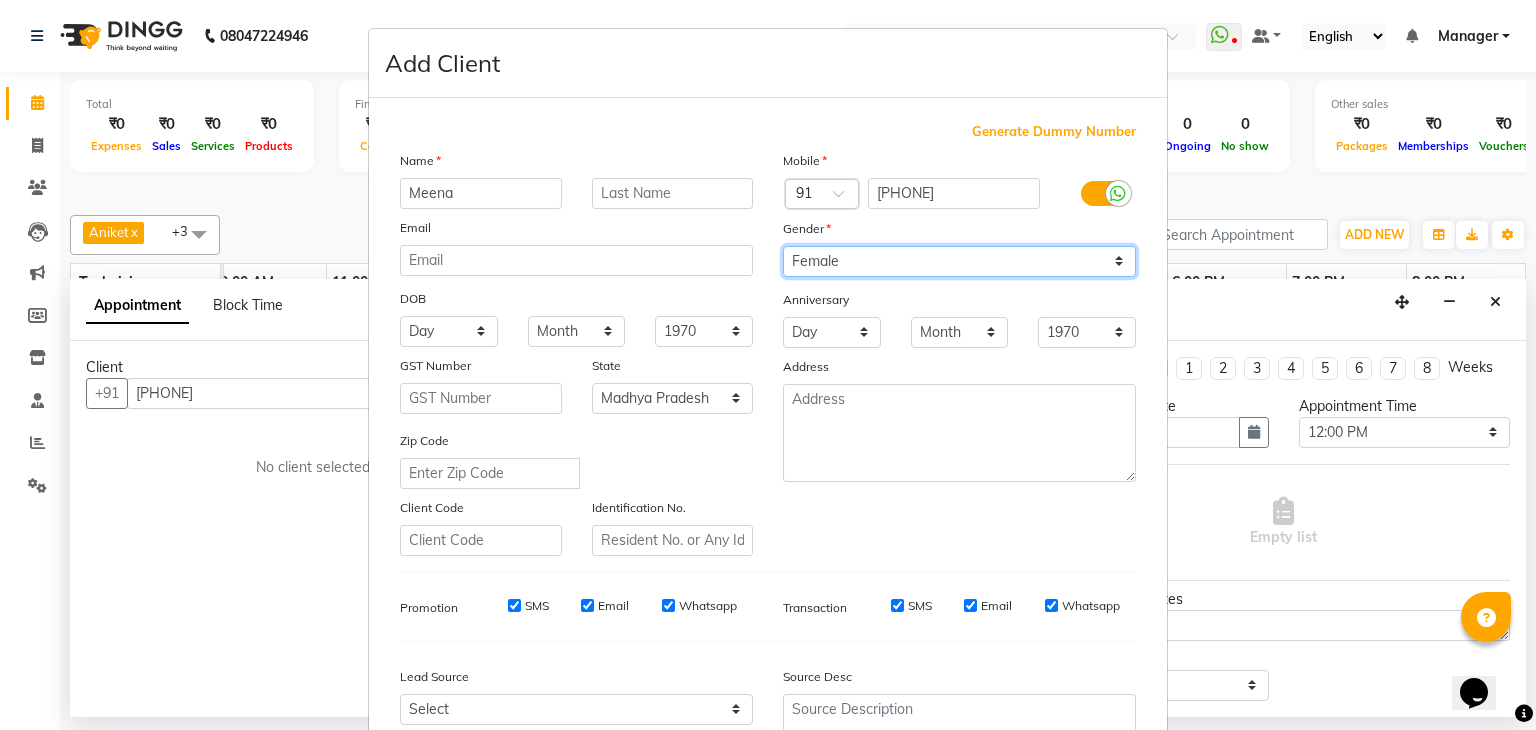 click on "Select Male Female Other Prefer Not To Say" at bounding box center (959, 261) 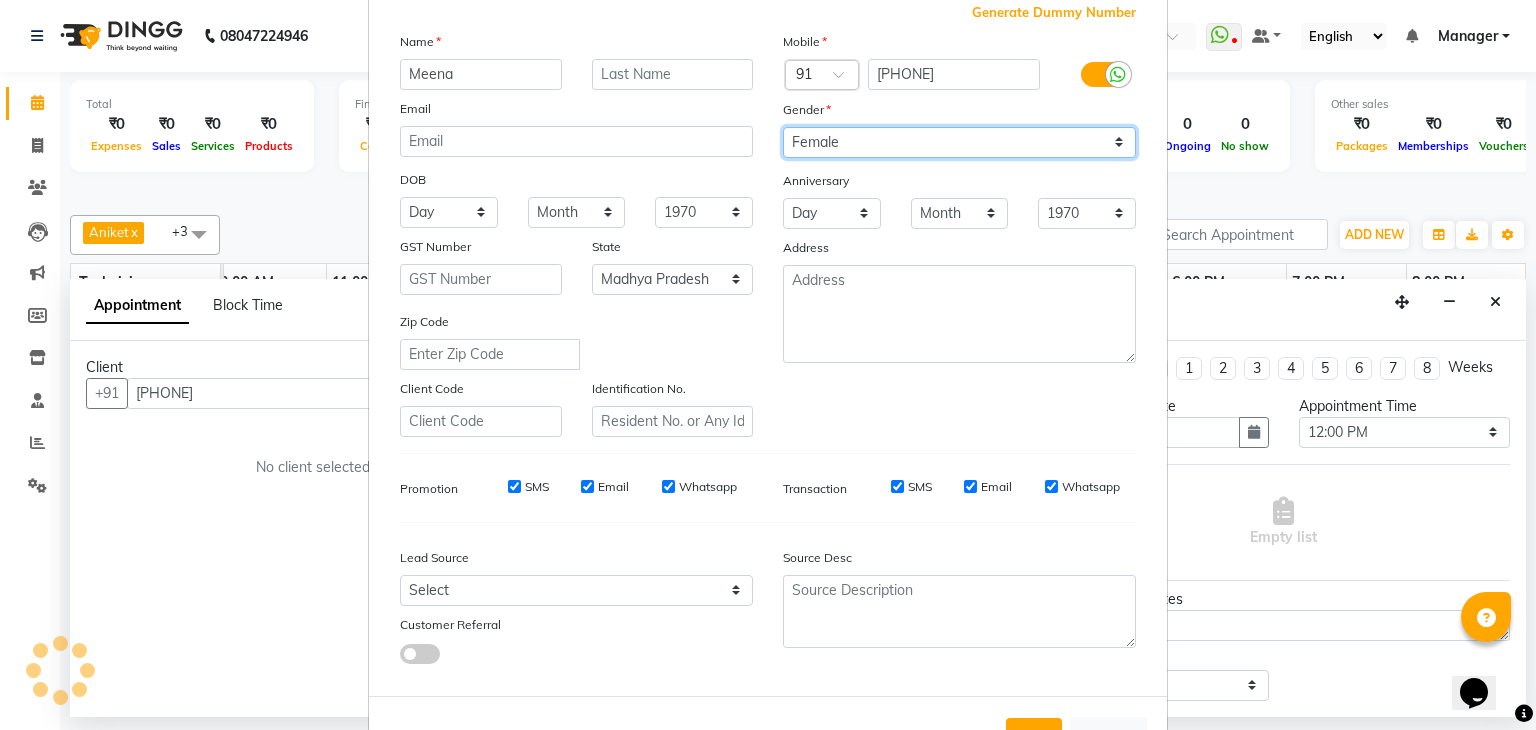 scroll, scrollTop: 203, scrollLeft: 0, axis: vertical 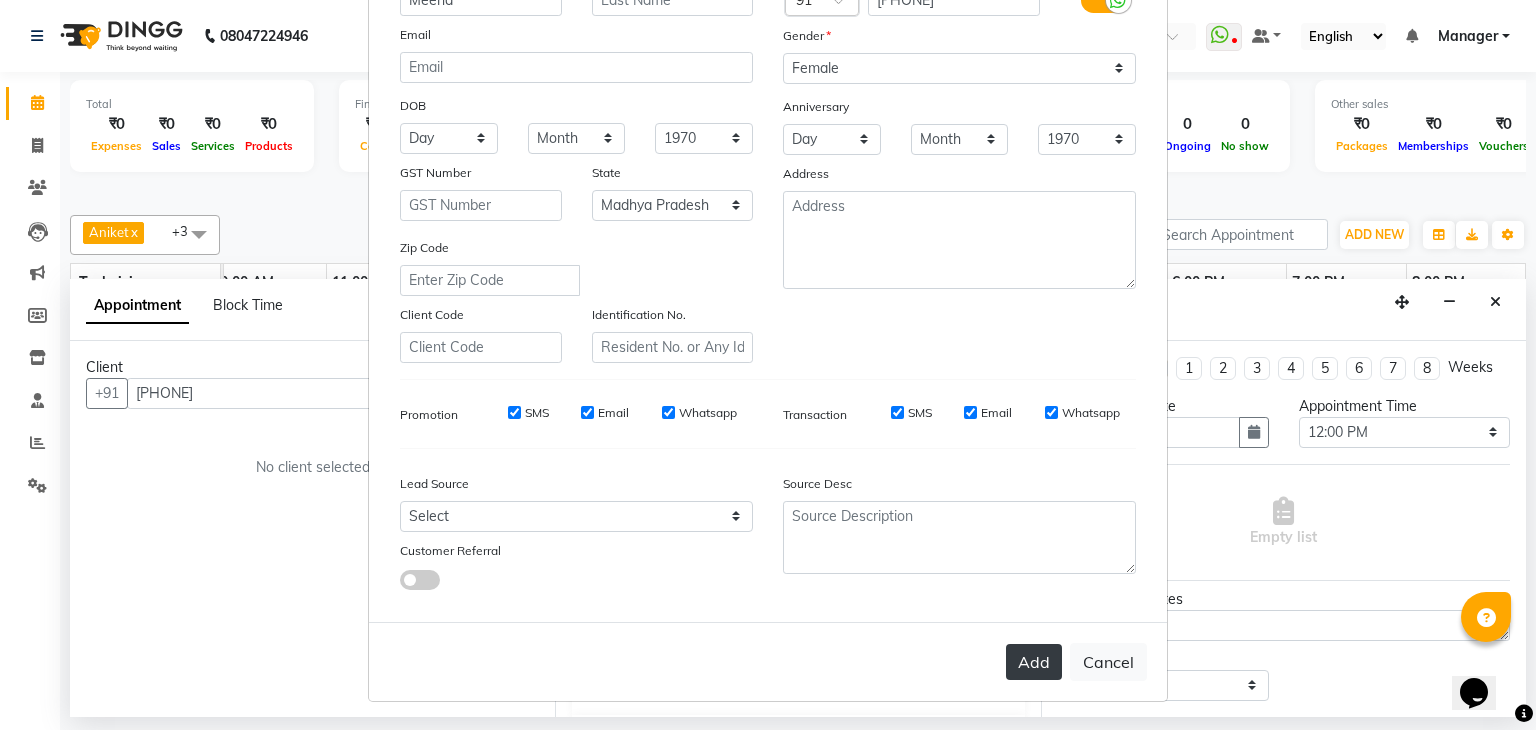 click on "Add" at bounding box center [1034, 662] 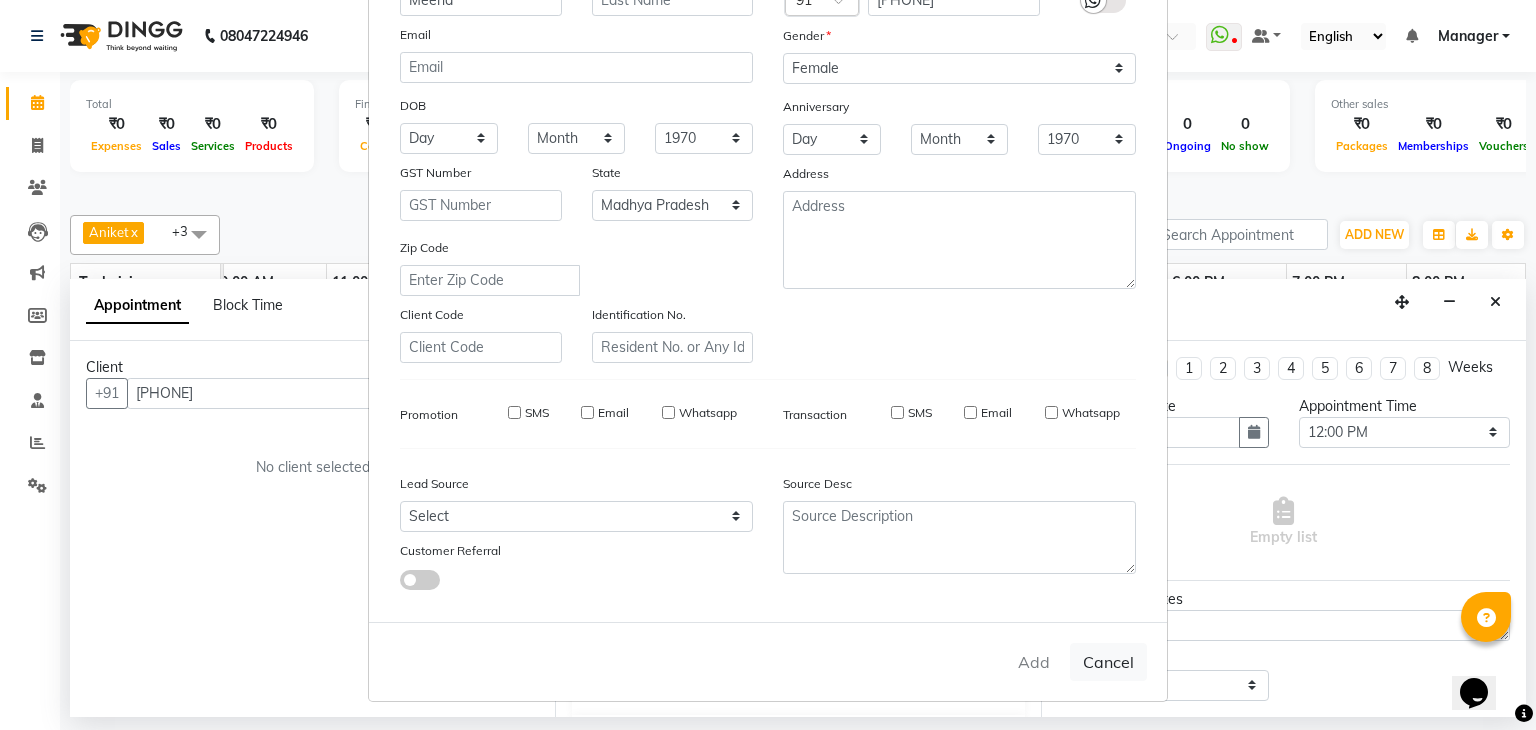 type on "96******64" 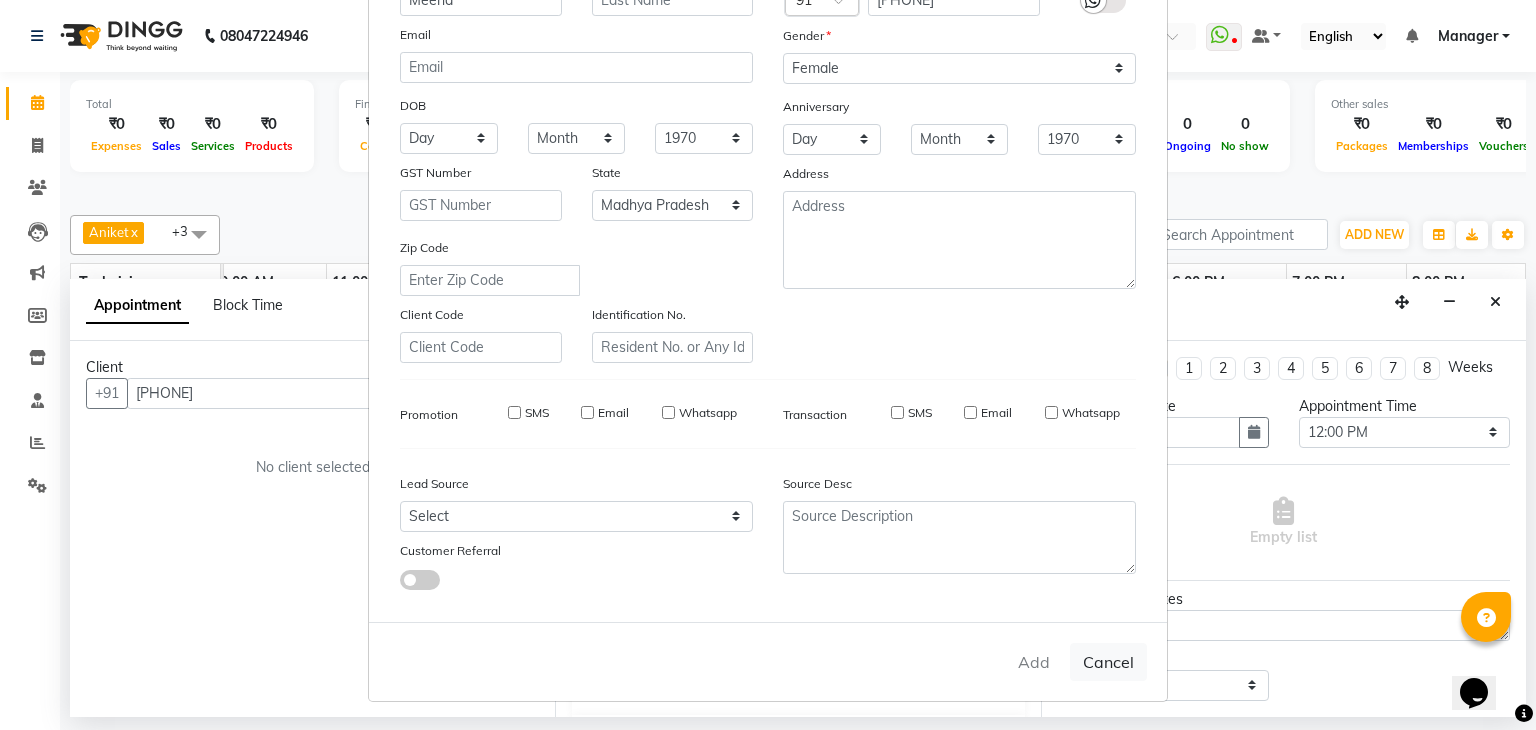 type 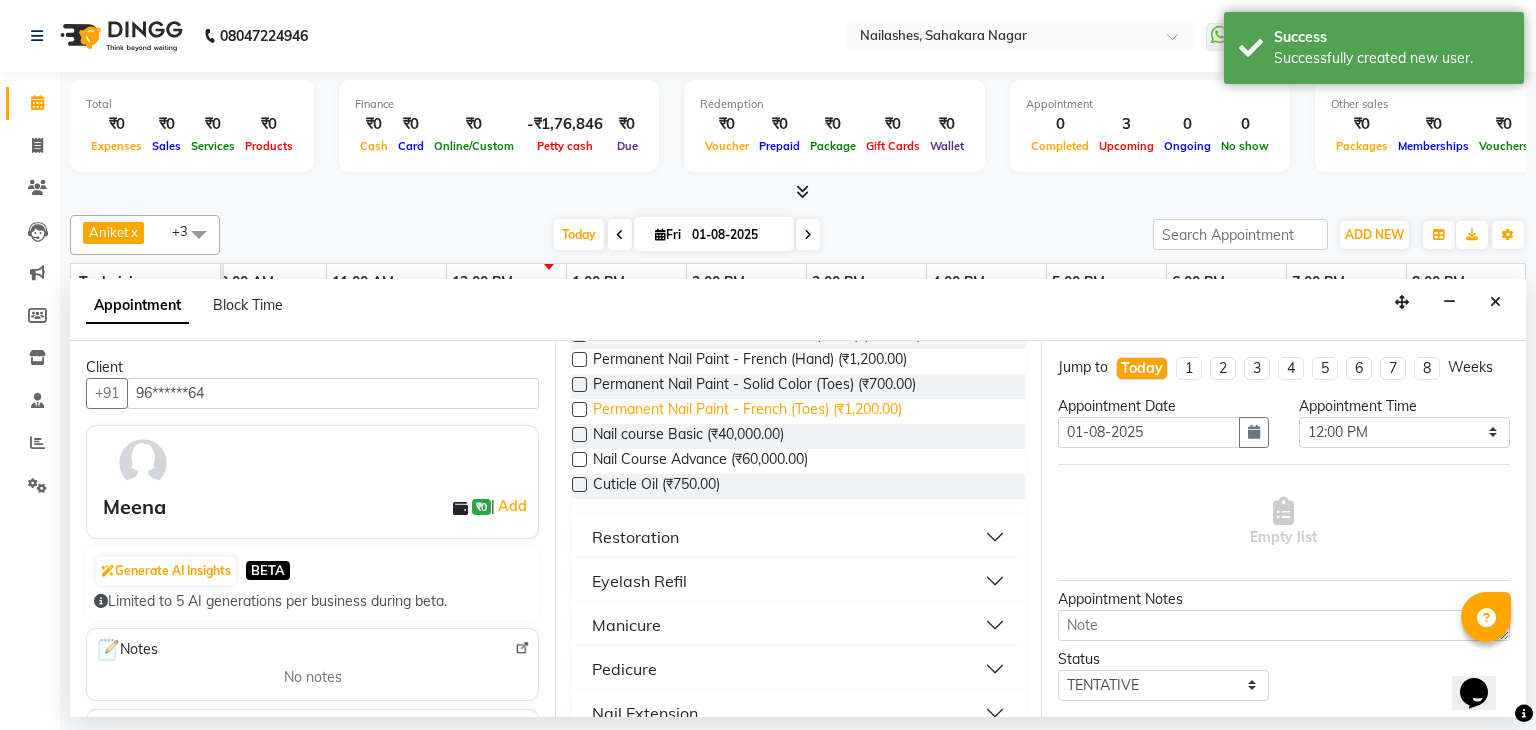 scroll, scrollTop: 0, scrollLeft: 0, axis: both 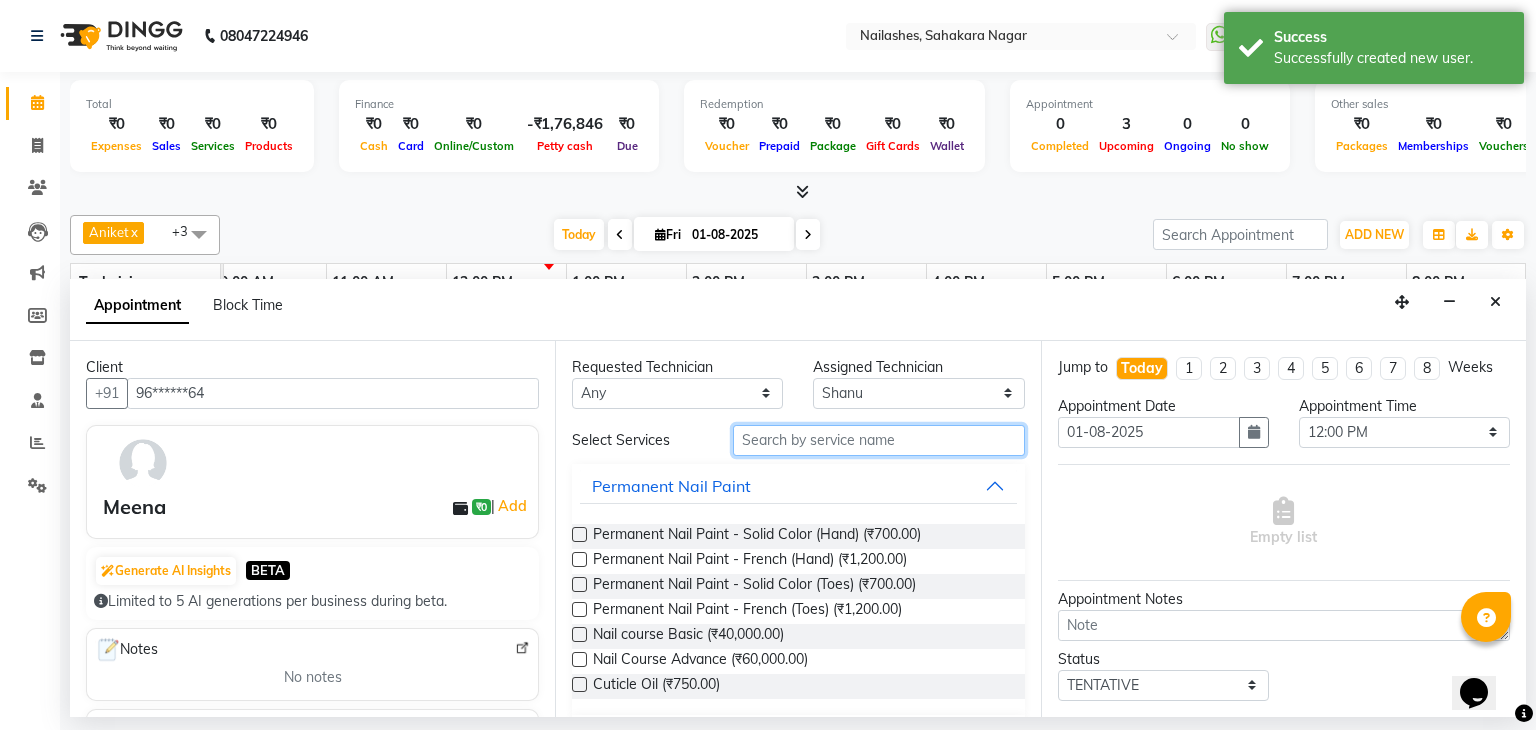 click at bounding box center (879, 440) 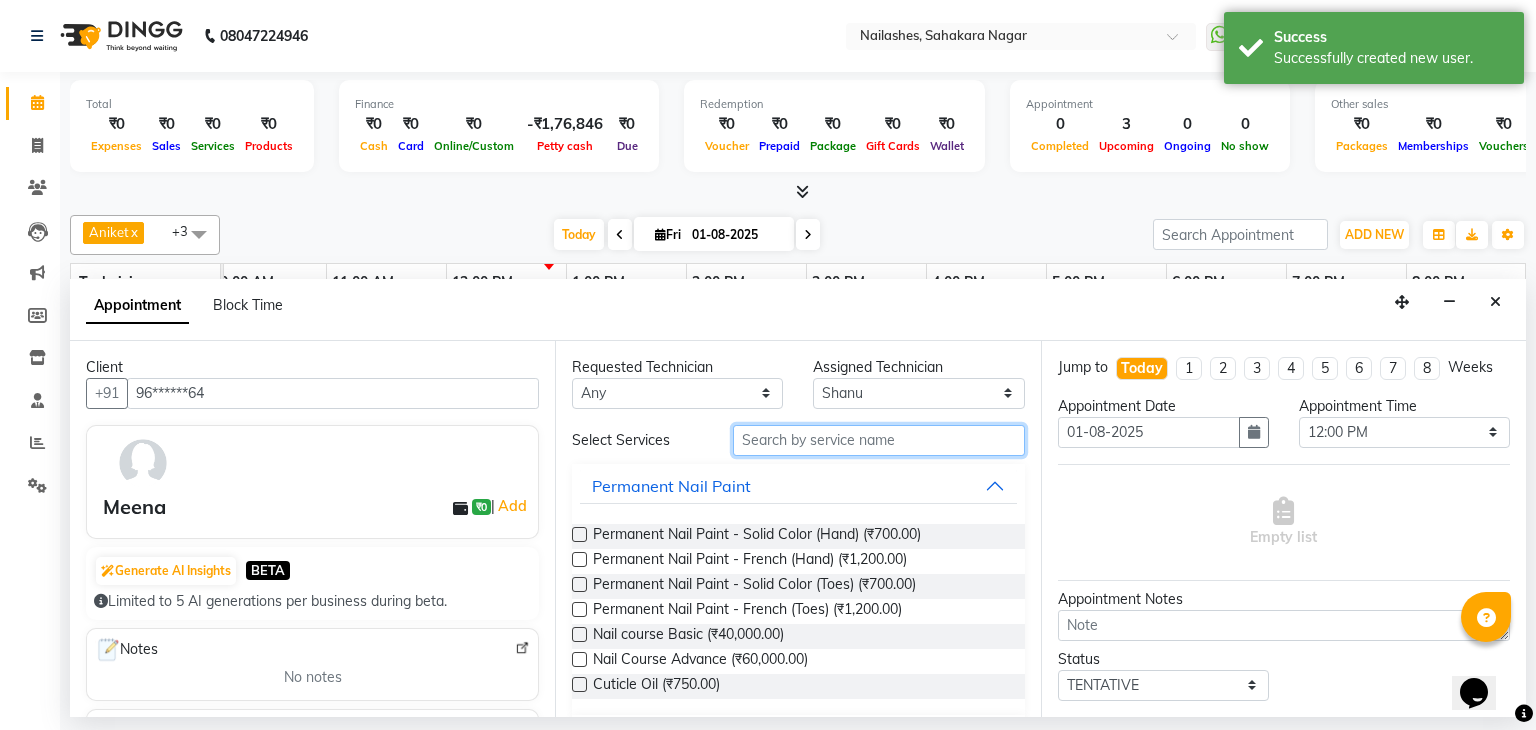 type on "s" 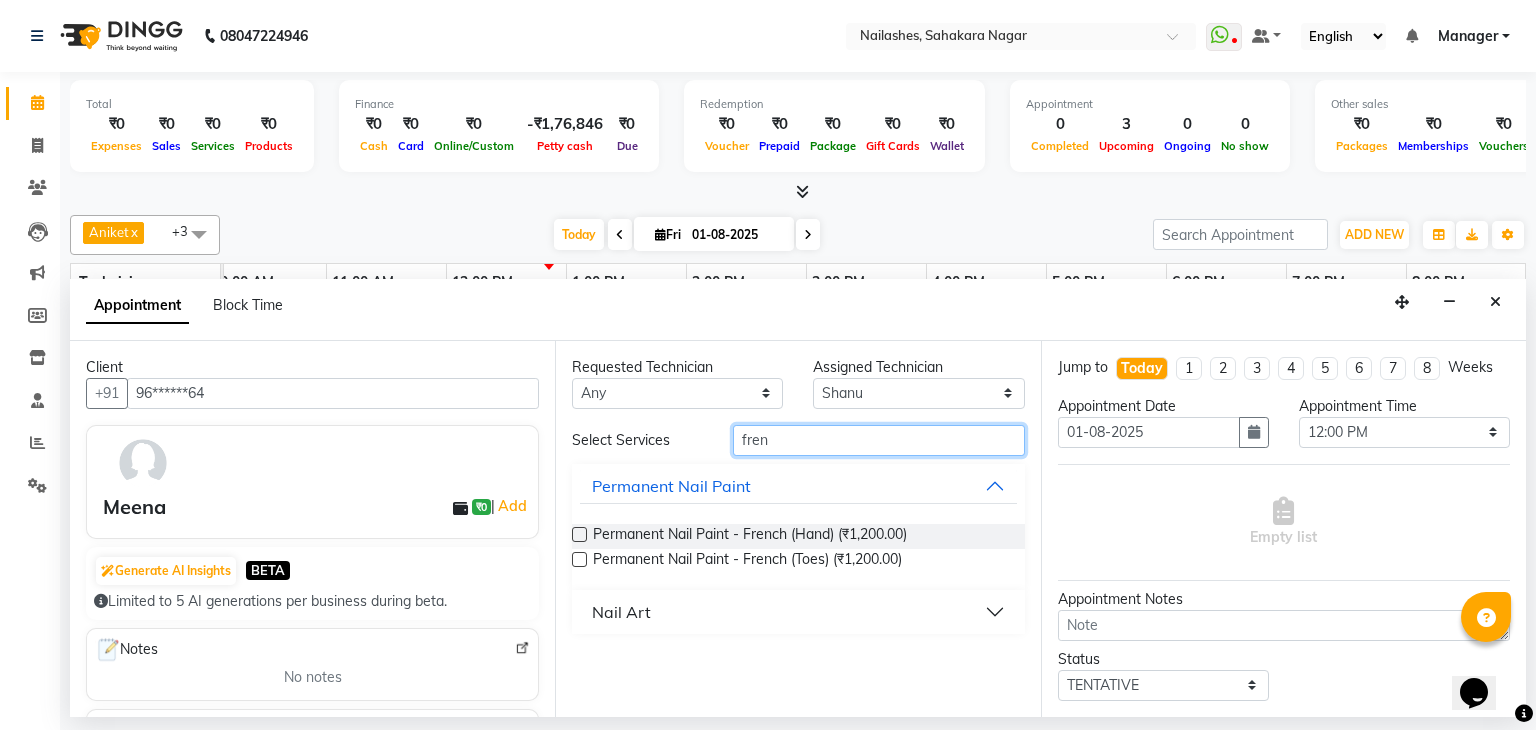 type on "fren" 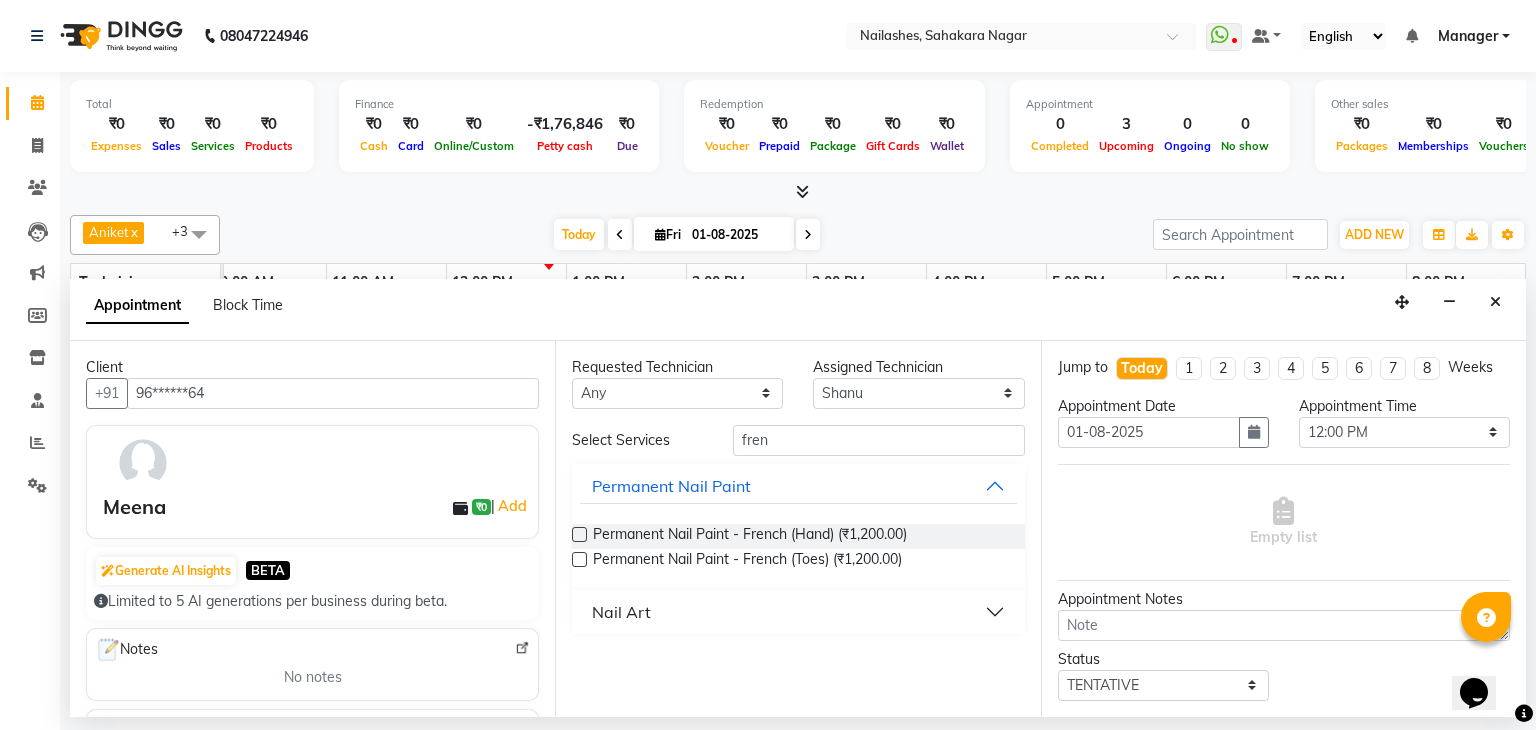 click at bounding box center (579, 534) 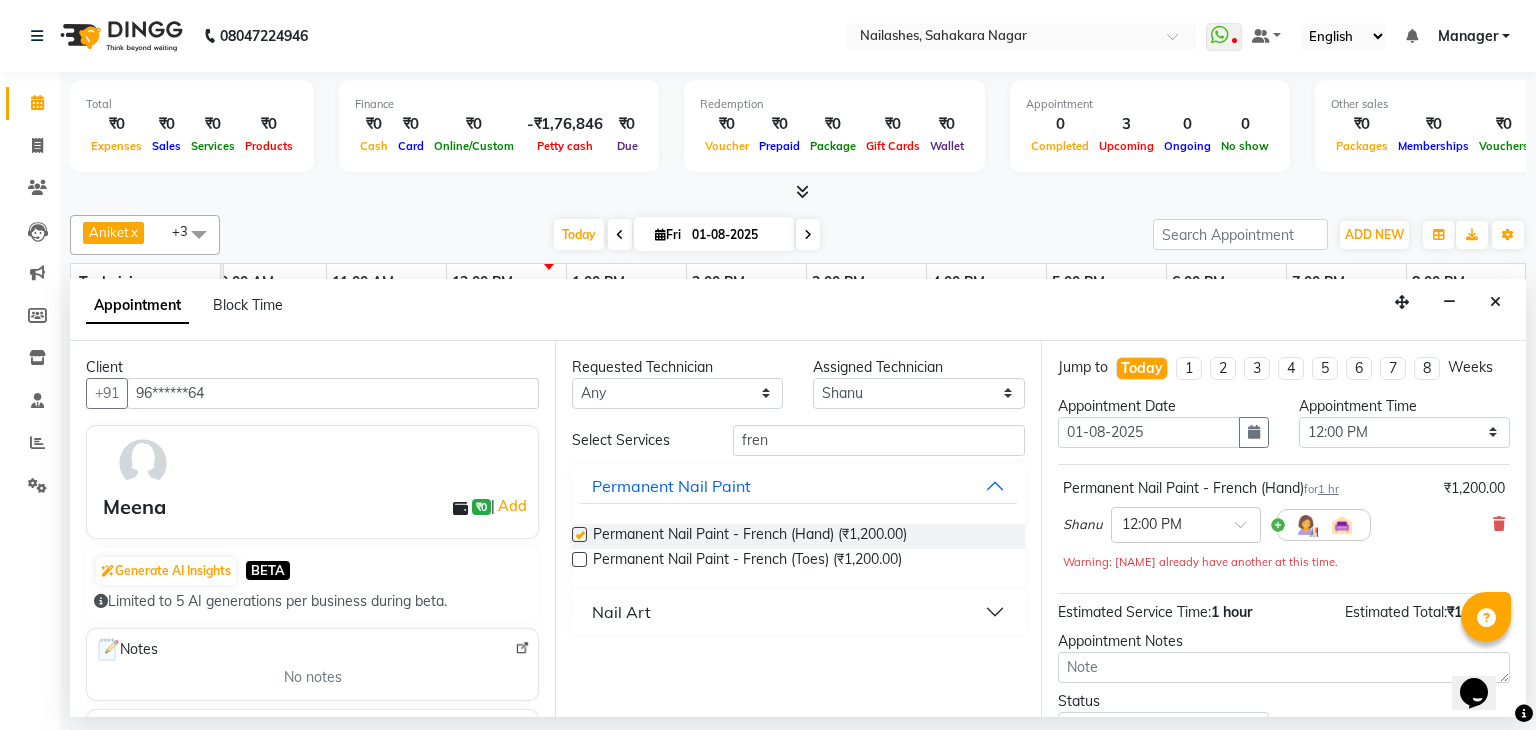 checkbox on "false" 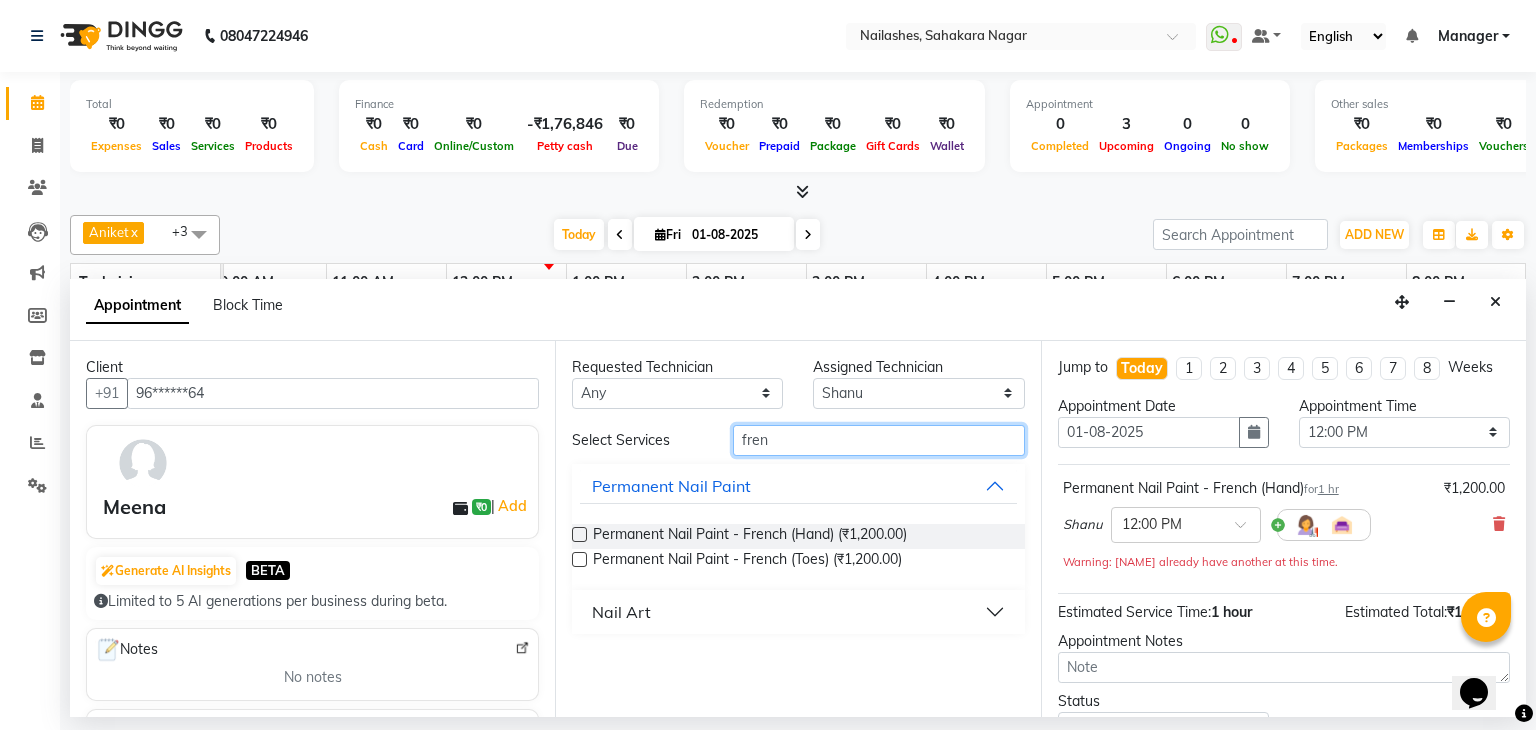 click on "fren" at bounding box center [879, 440] 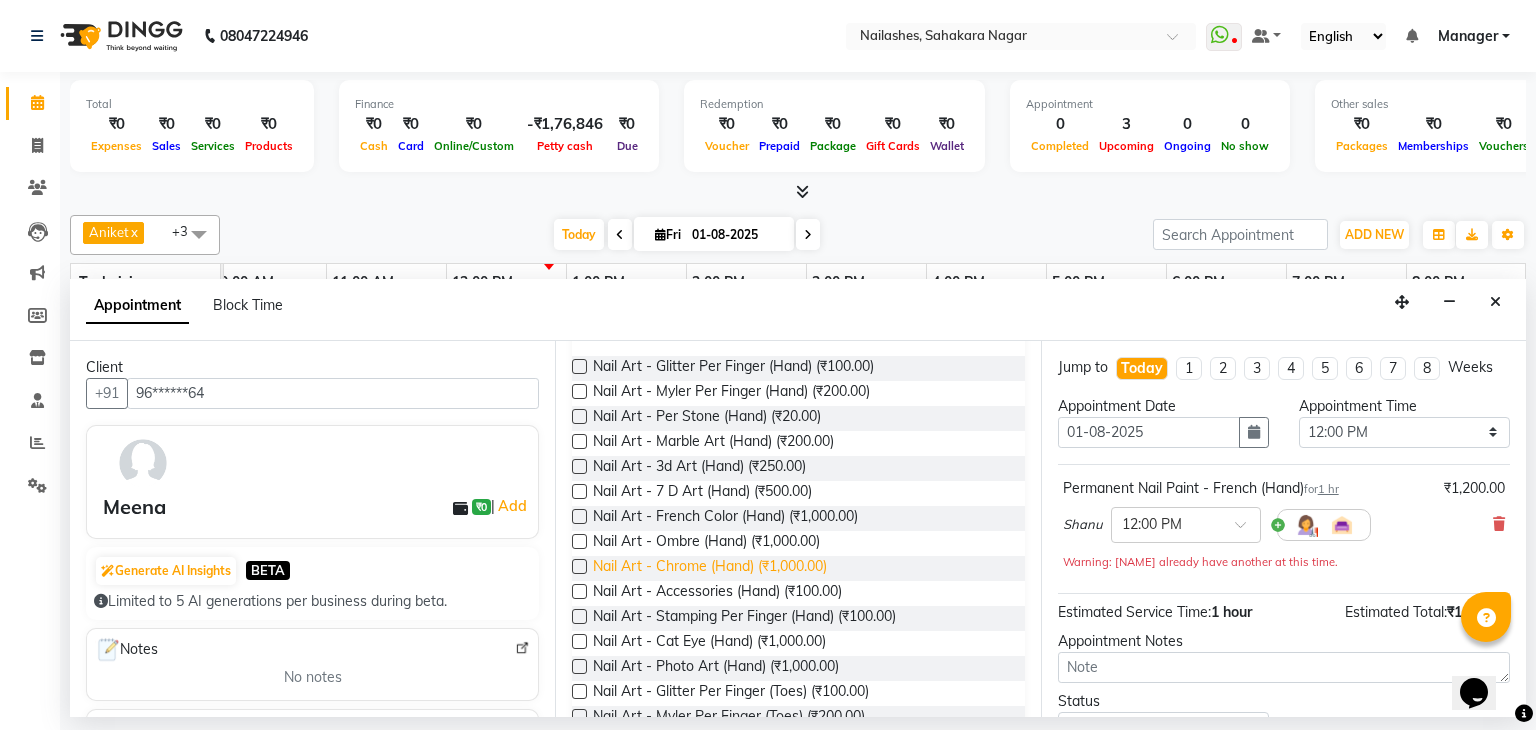 scroll, scrollTop: 200, scrollLeft: 0, axis: vertical 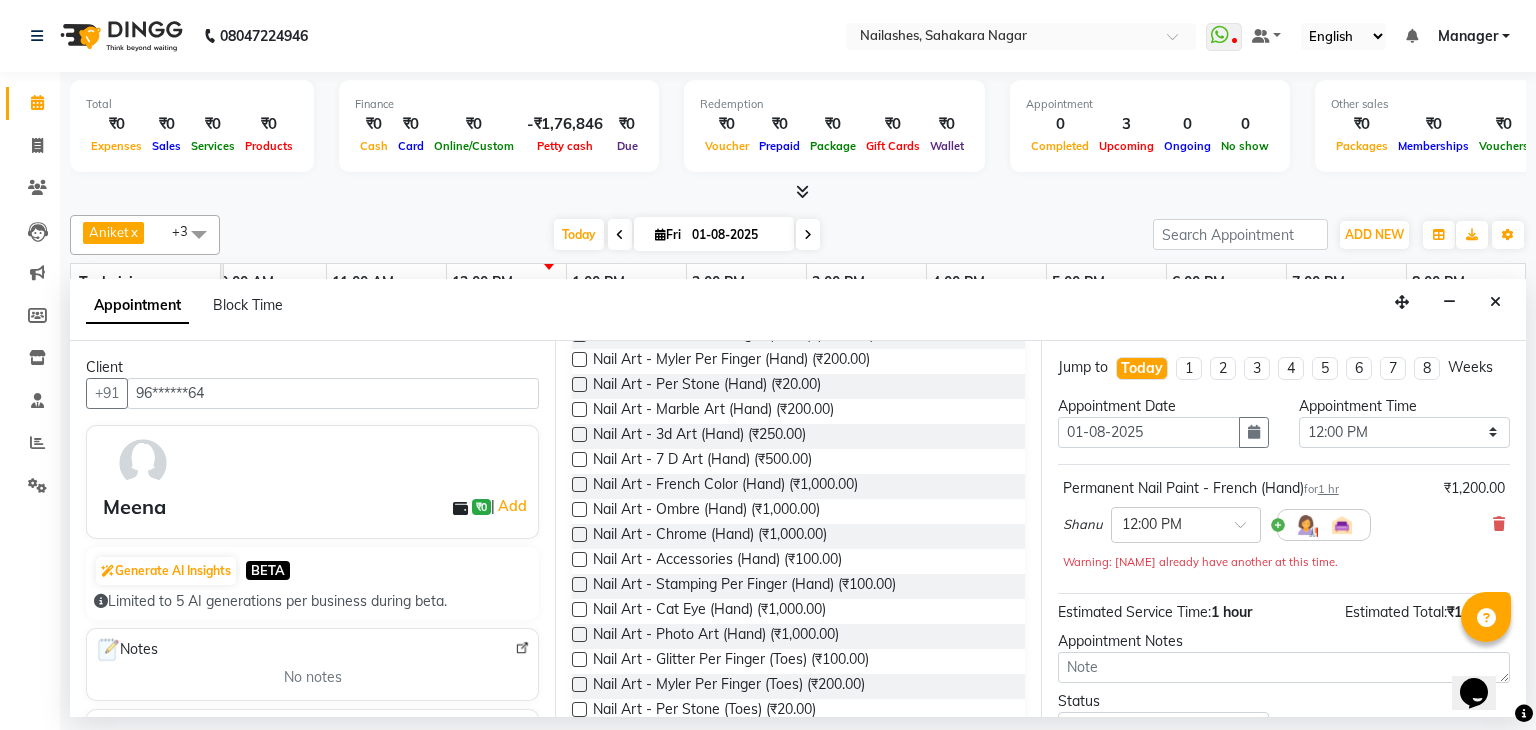 type on "art" 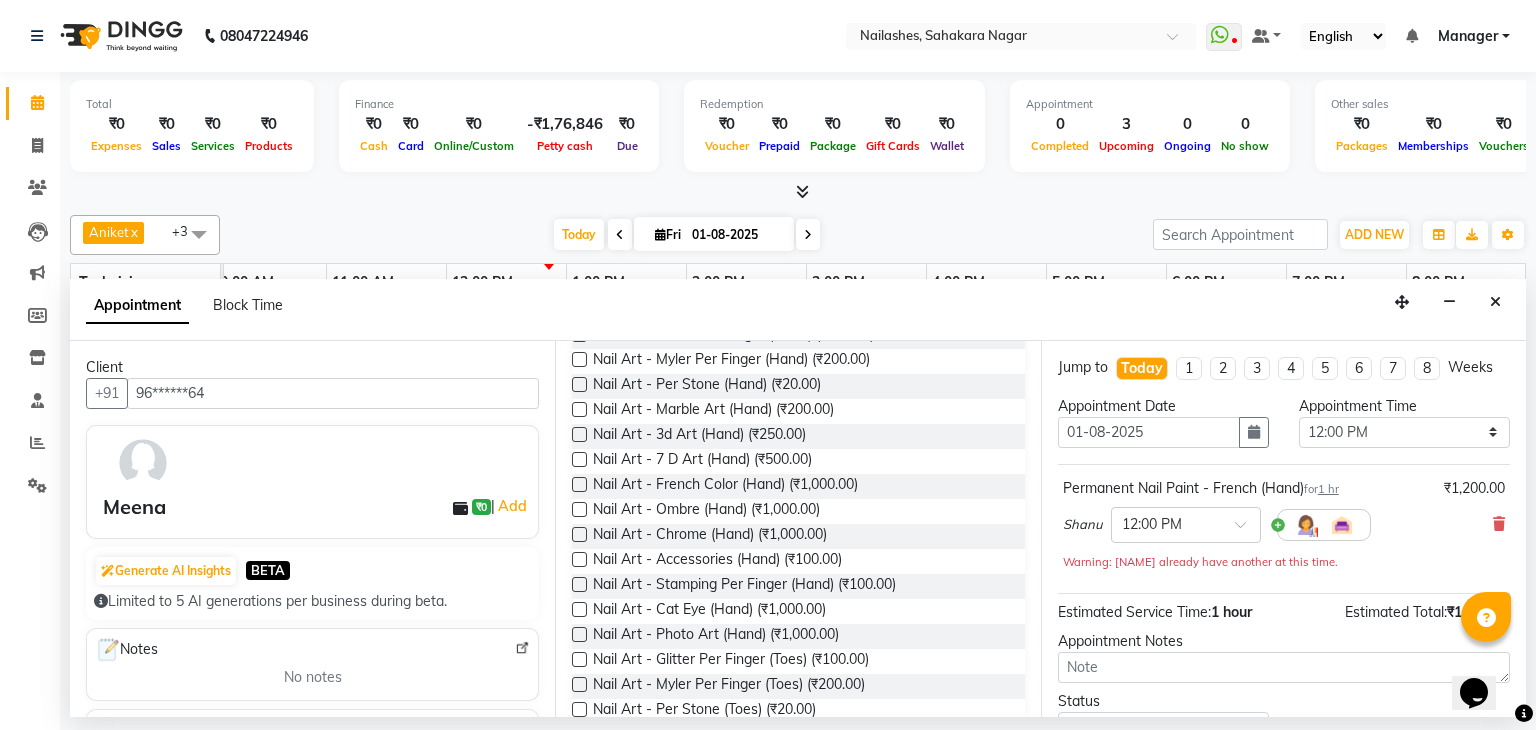 click at bounding box center [579, 584] 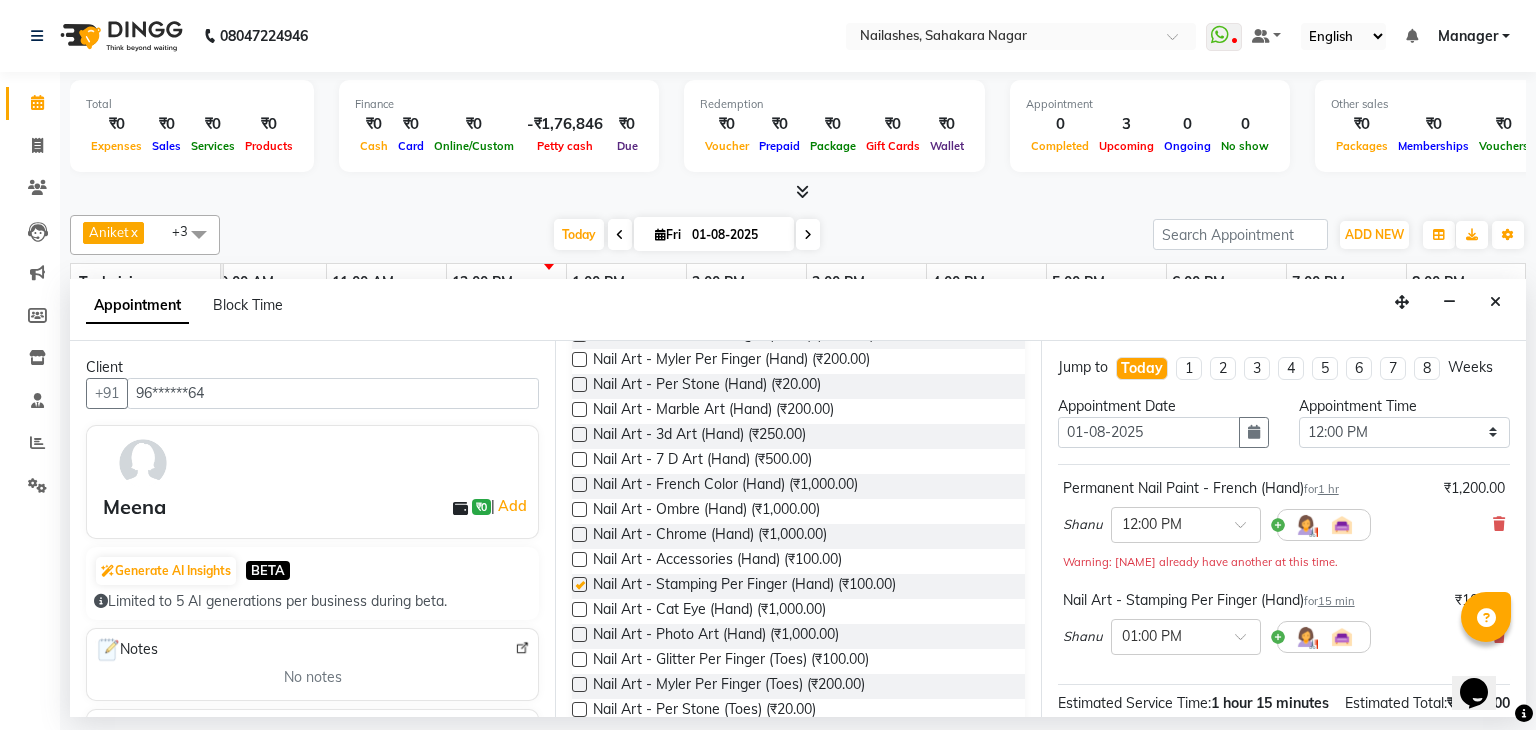 checkbox on "false" 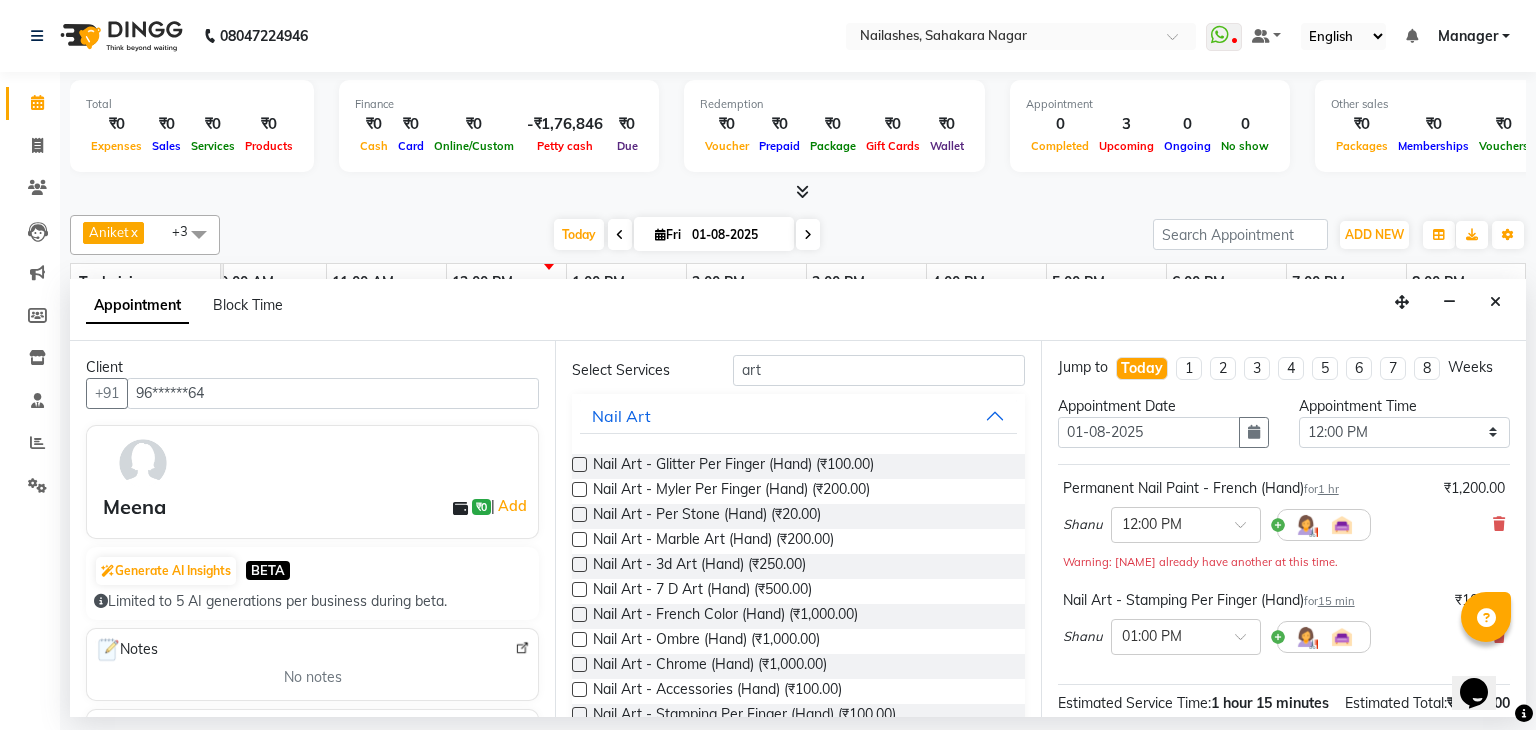 scroll, scrollTop: 0, scrollLeft: 0, axis: both 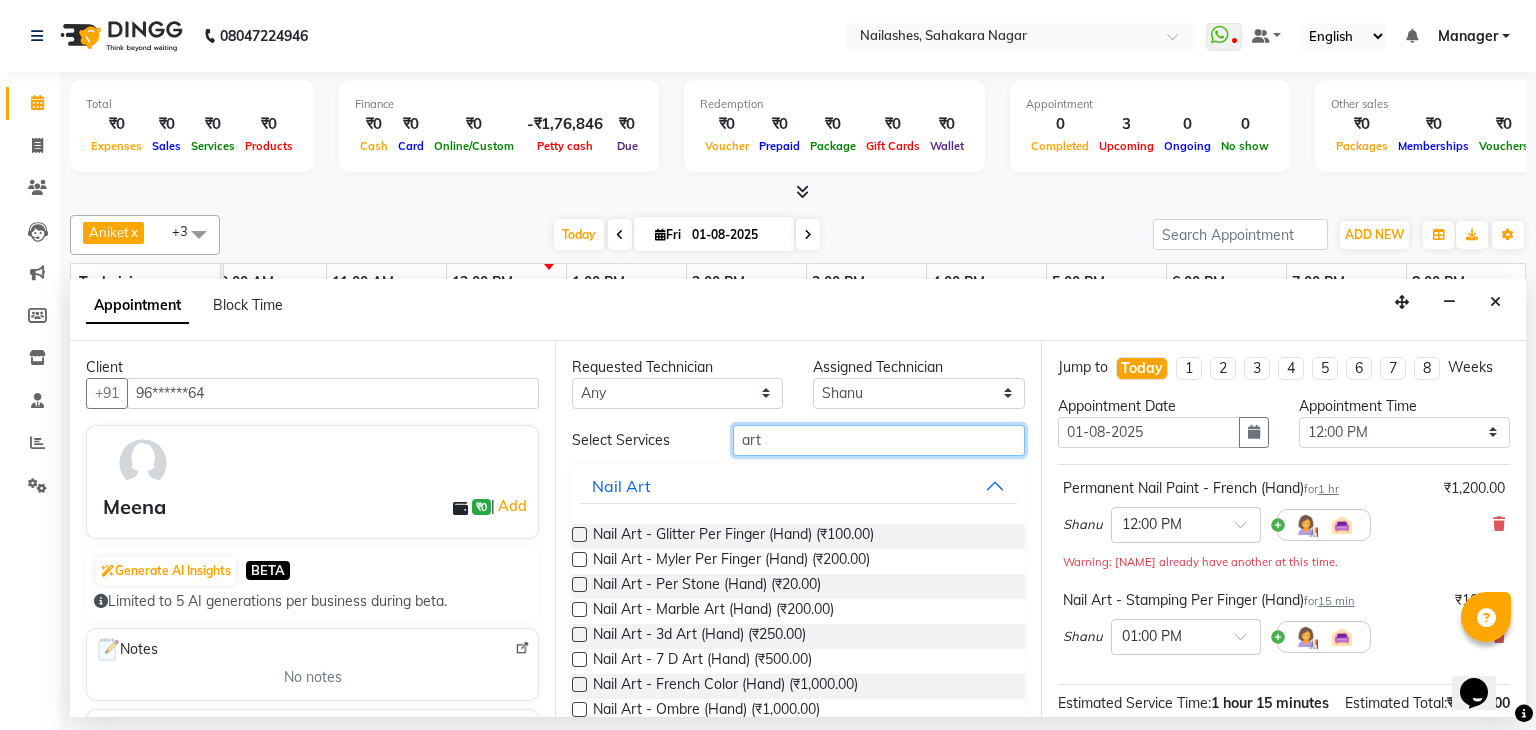 click on "art" at bounding box center [879, 440] 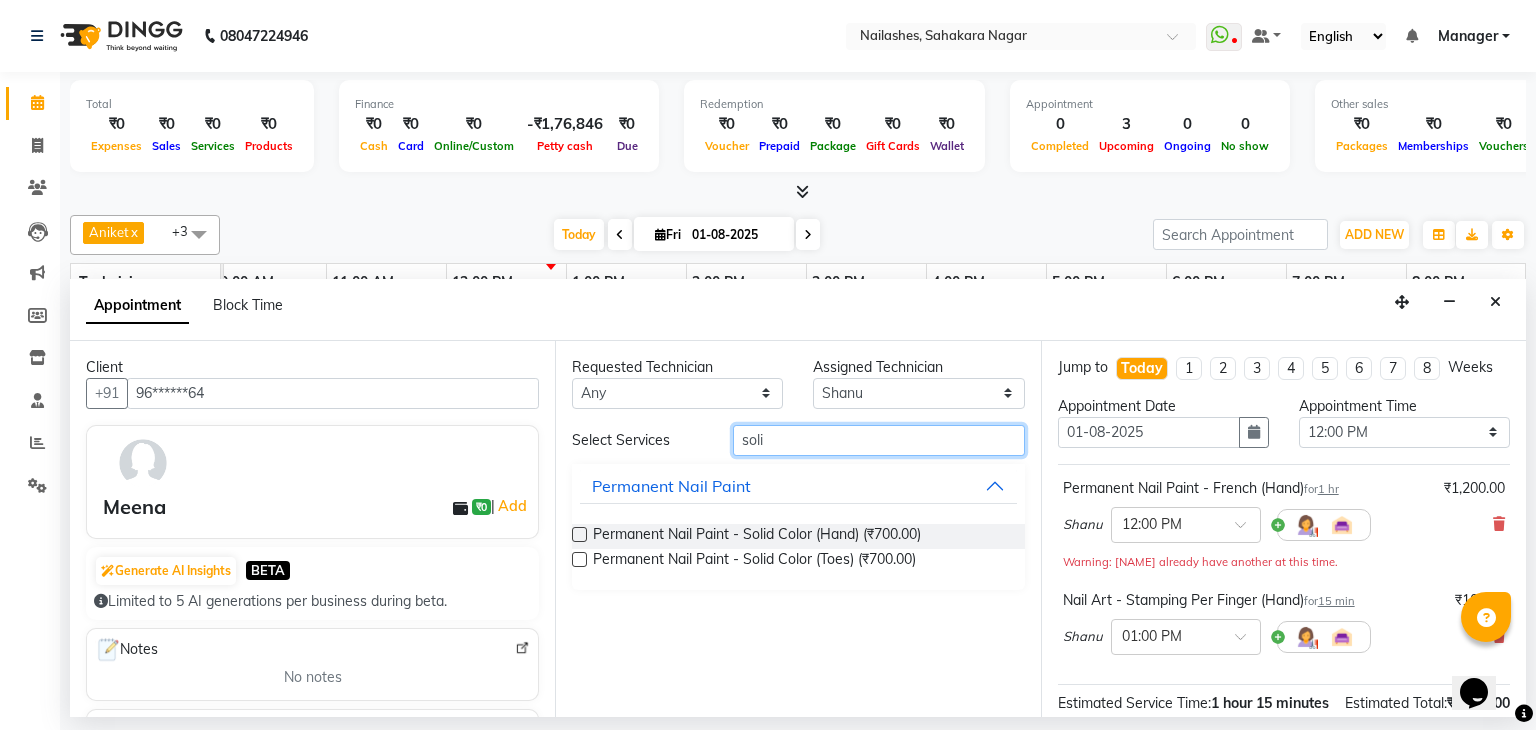 type on "soli" 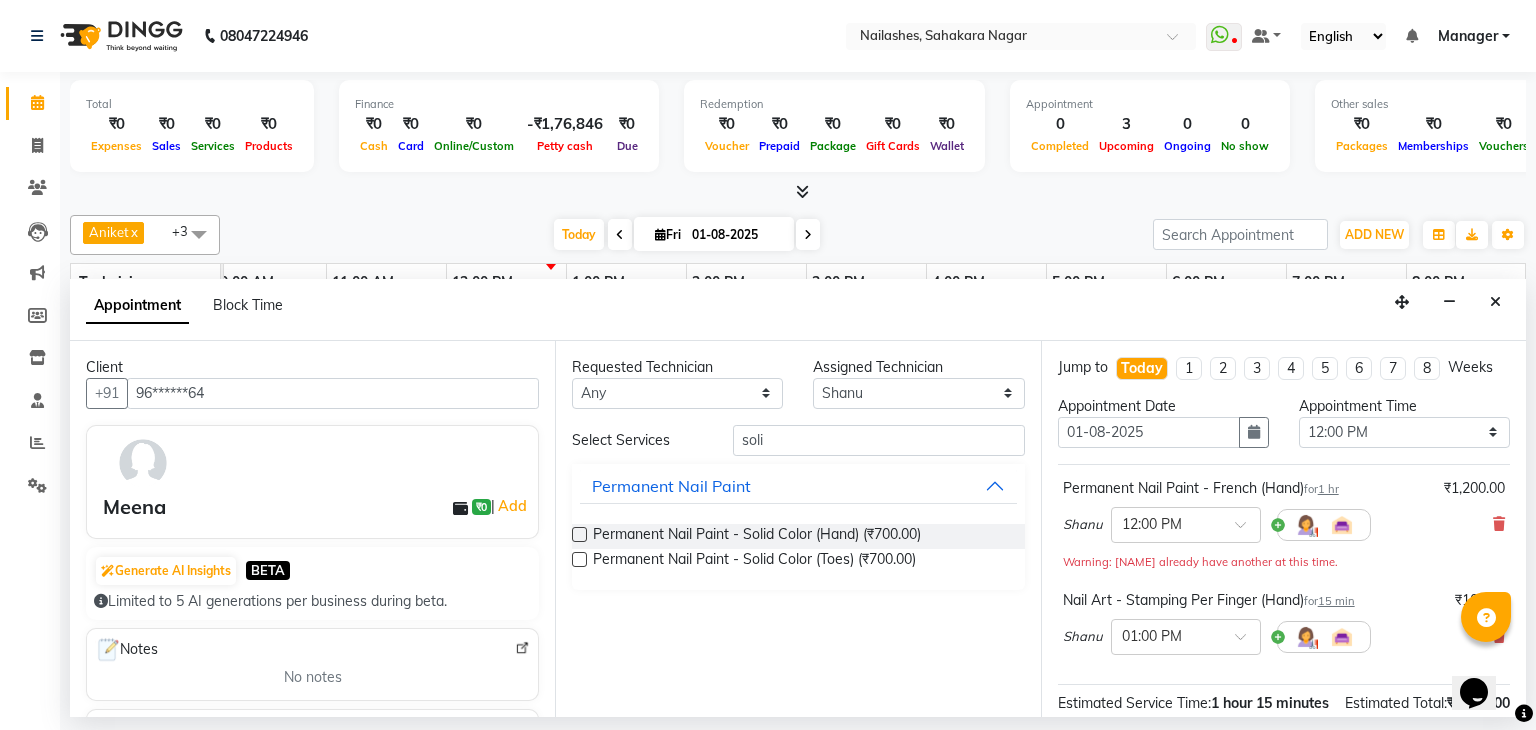 click at bounding box center (579, 559) 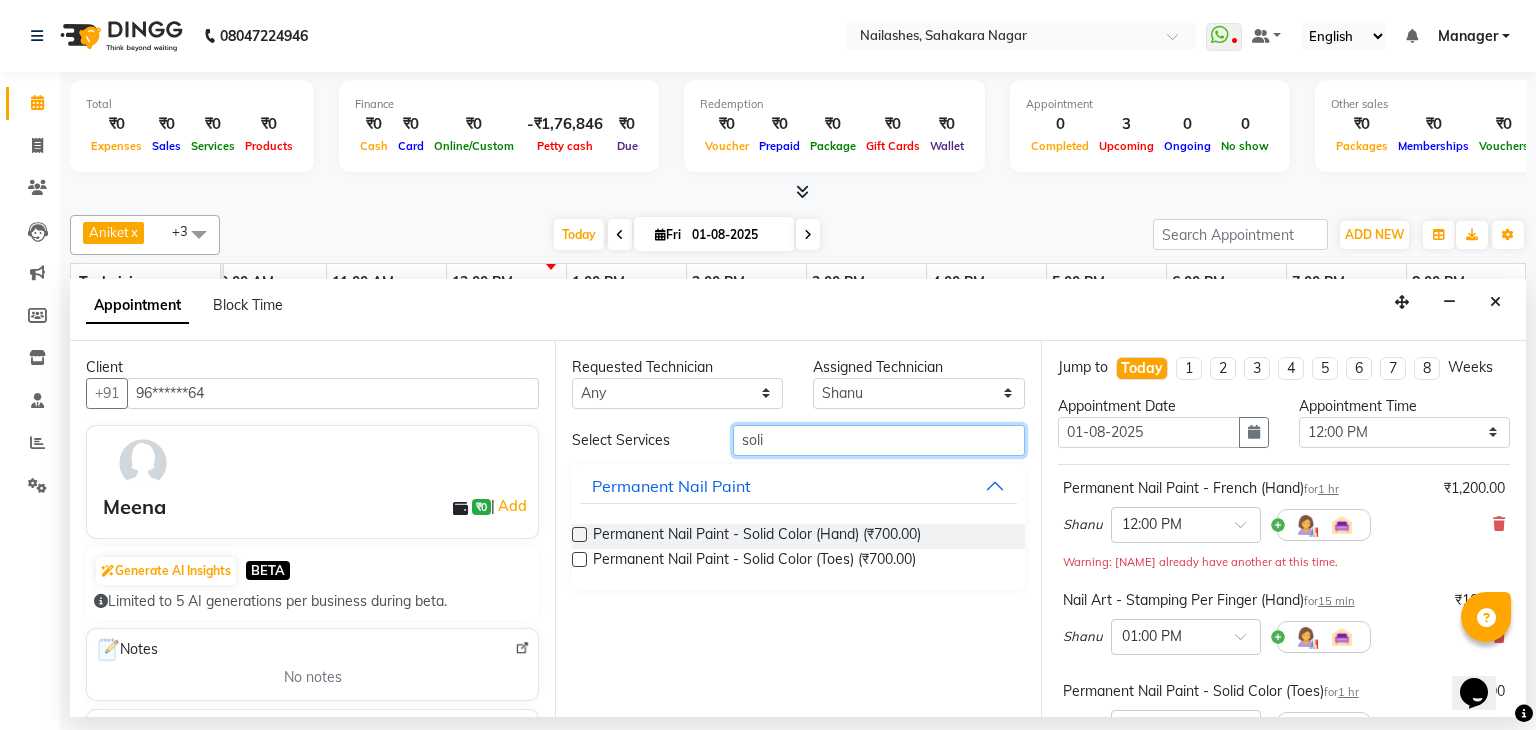 checkbox on "false" 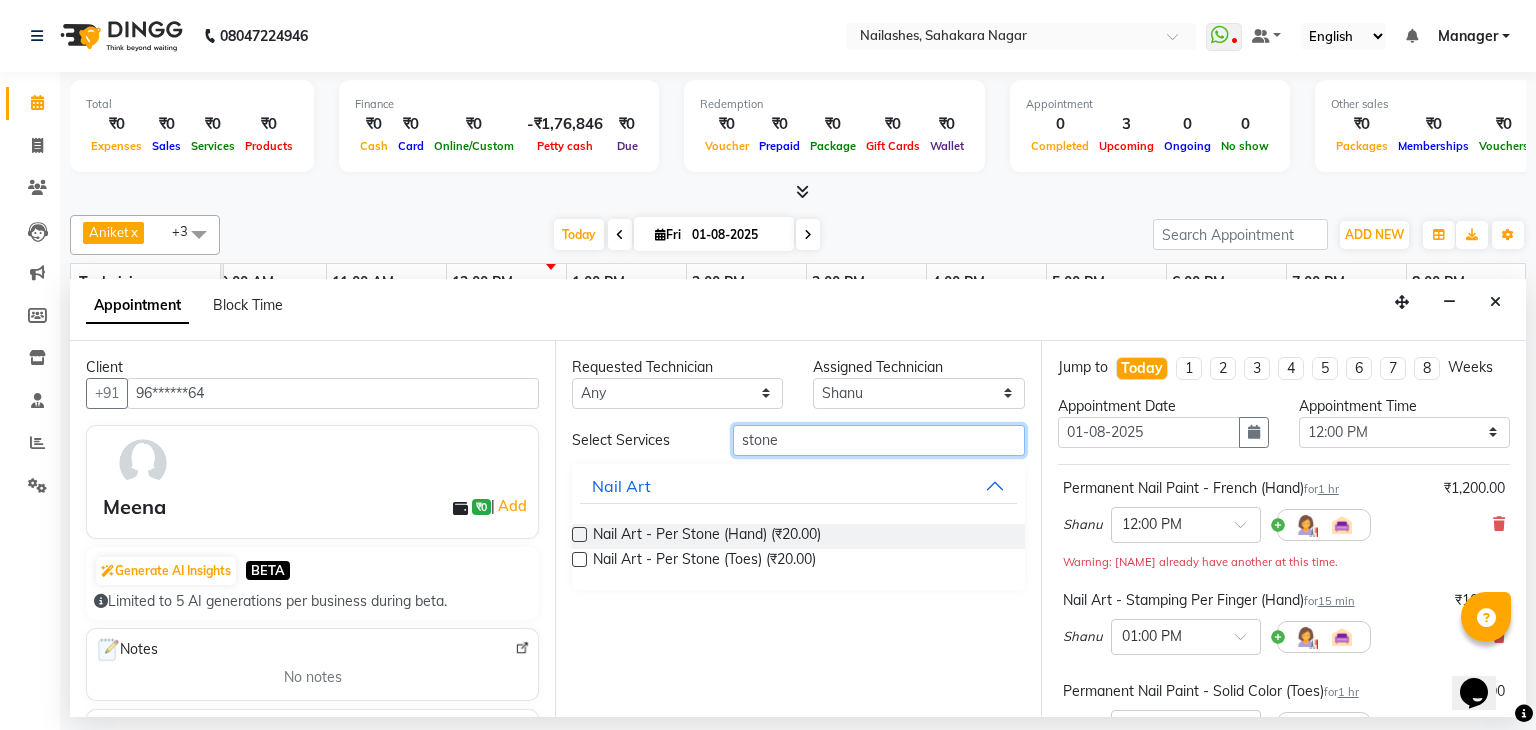 type on "stone" 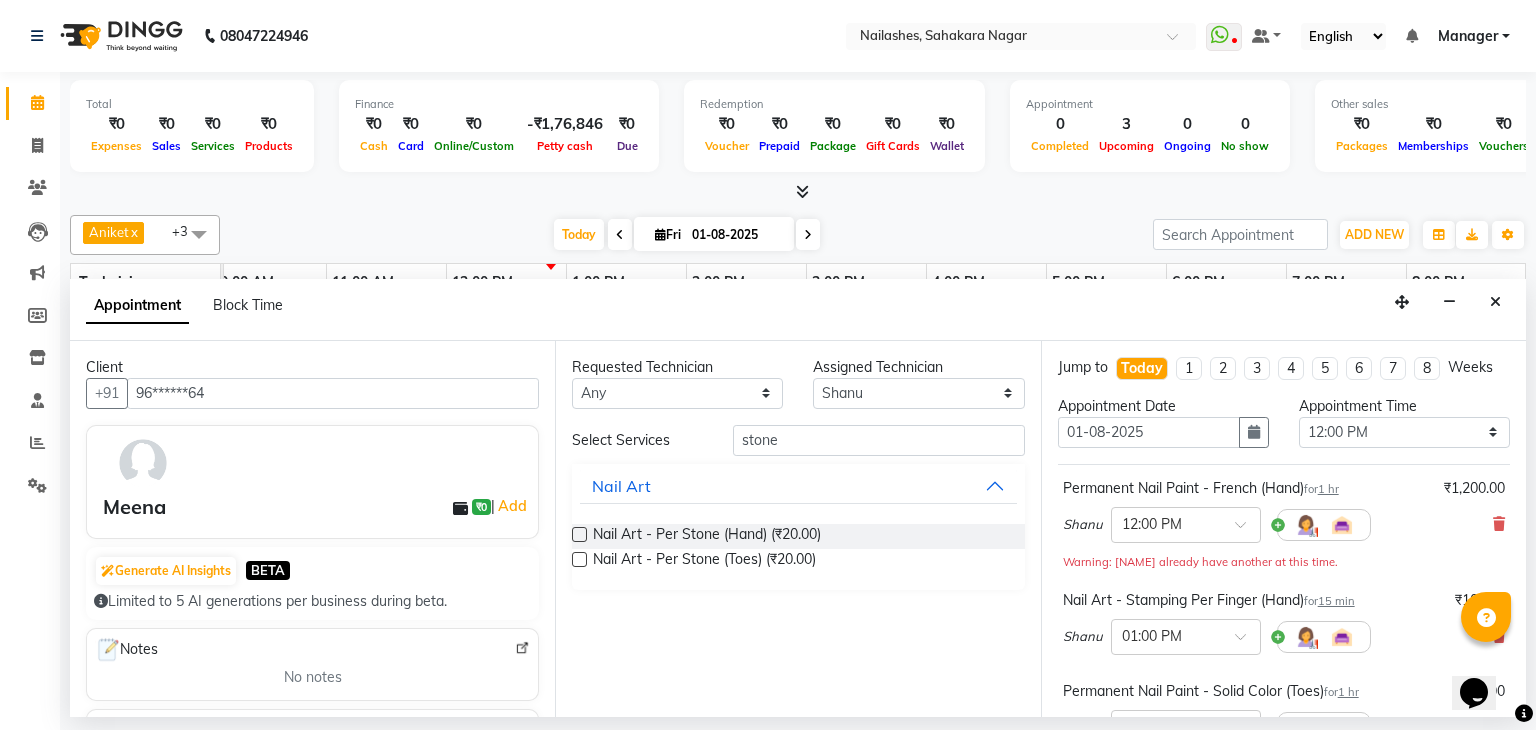 click at bounding box center [579, 559] 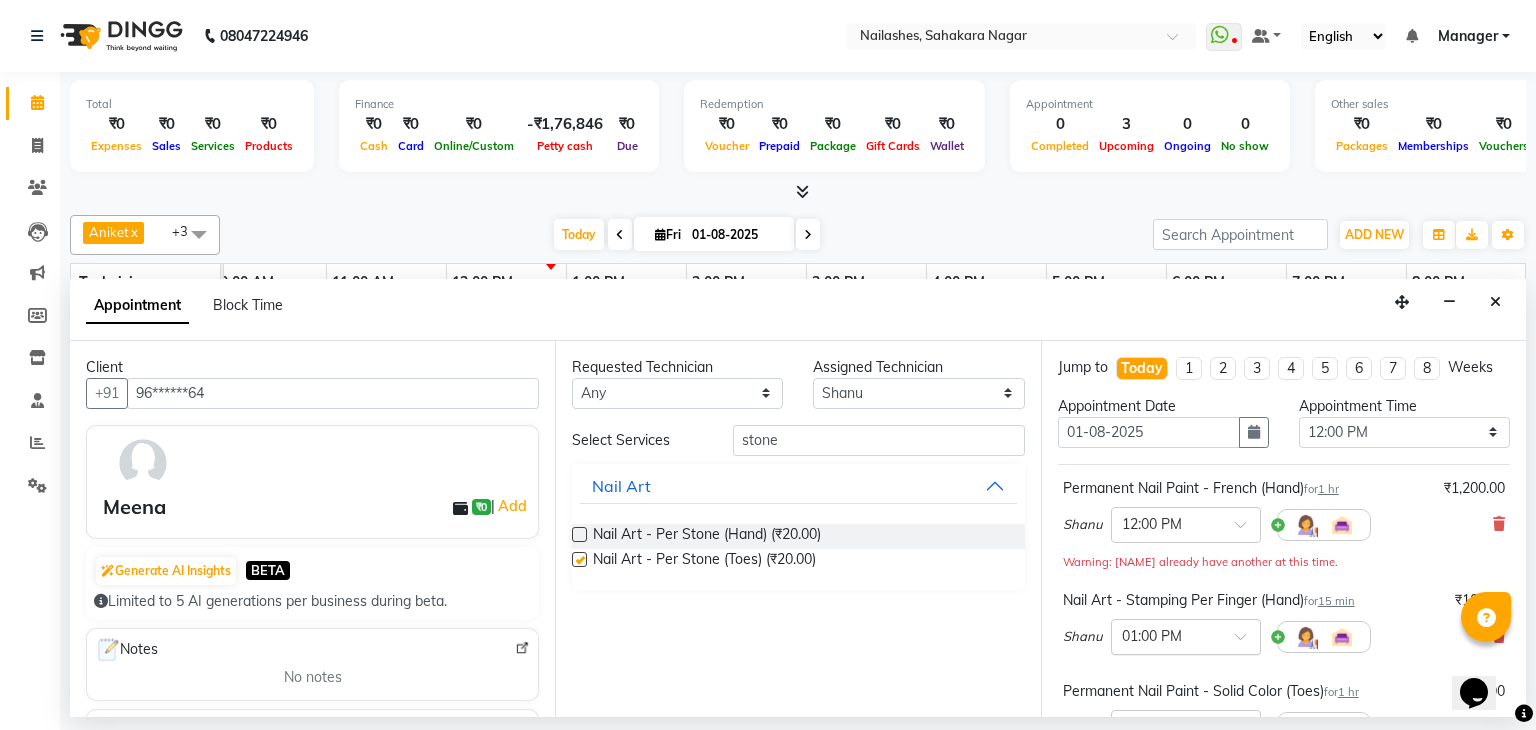 checkbox on "false" 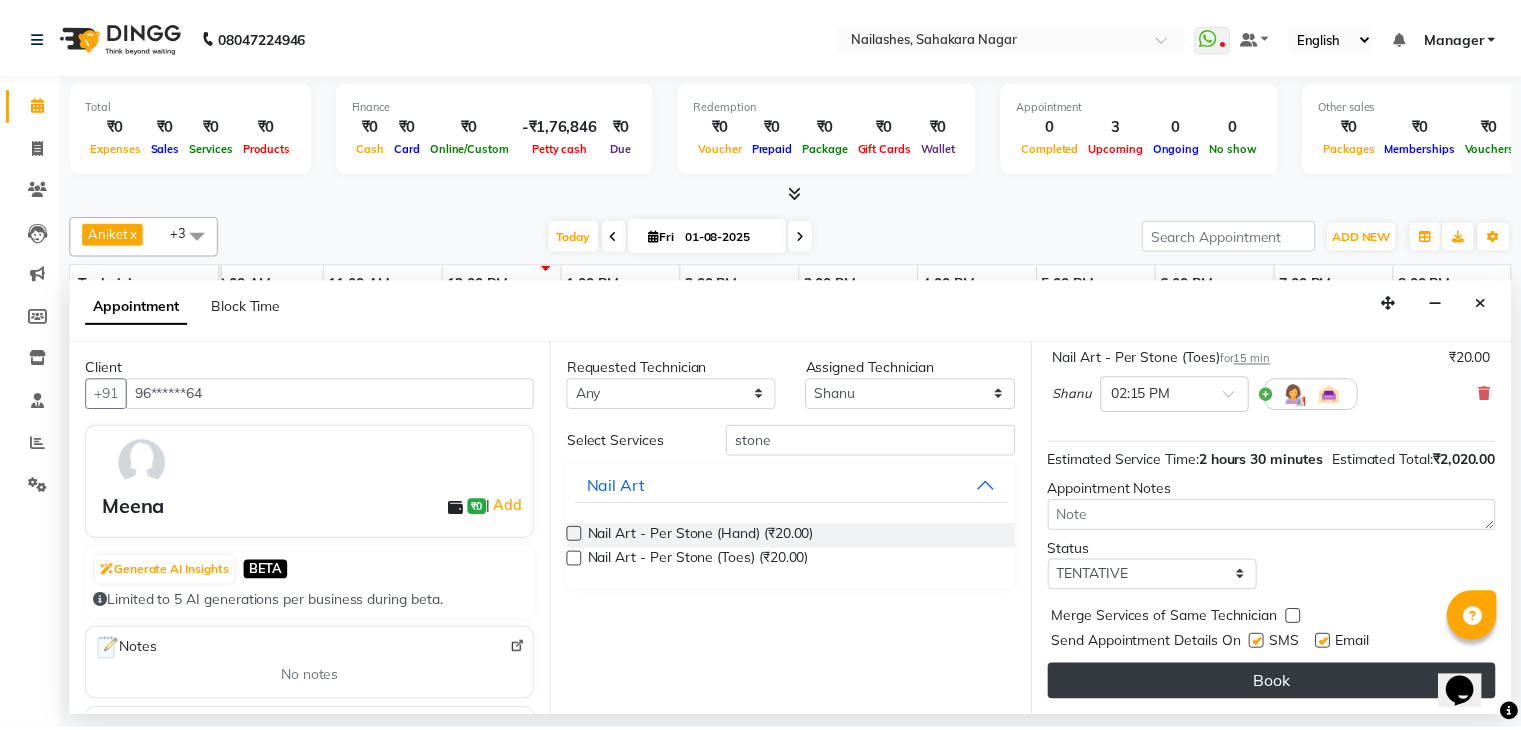 scroll, scrollTop: 444, scrollLeft: 0, axis: vertical 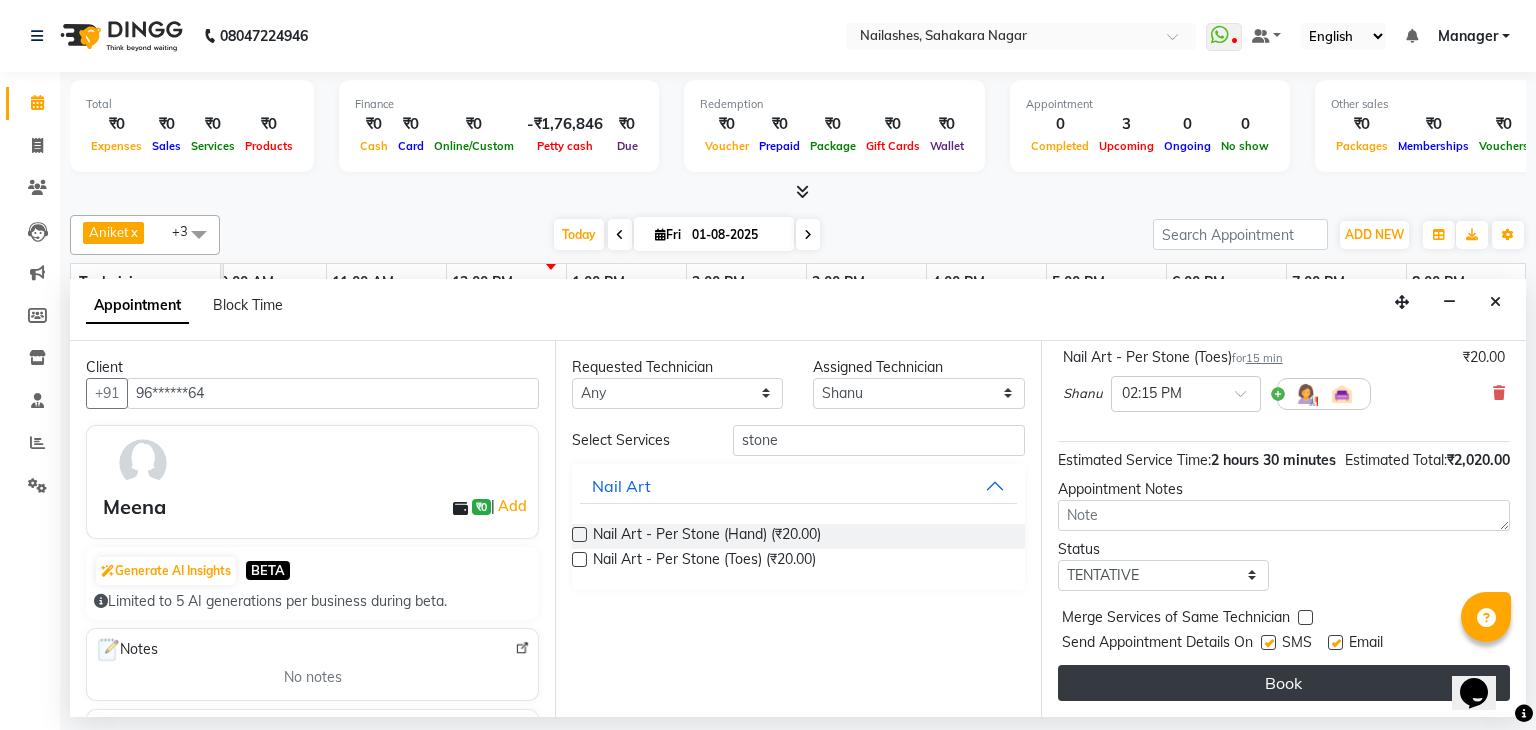click on "Book" at bounding box center [1284, 683] 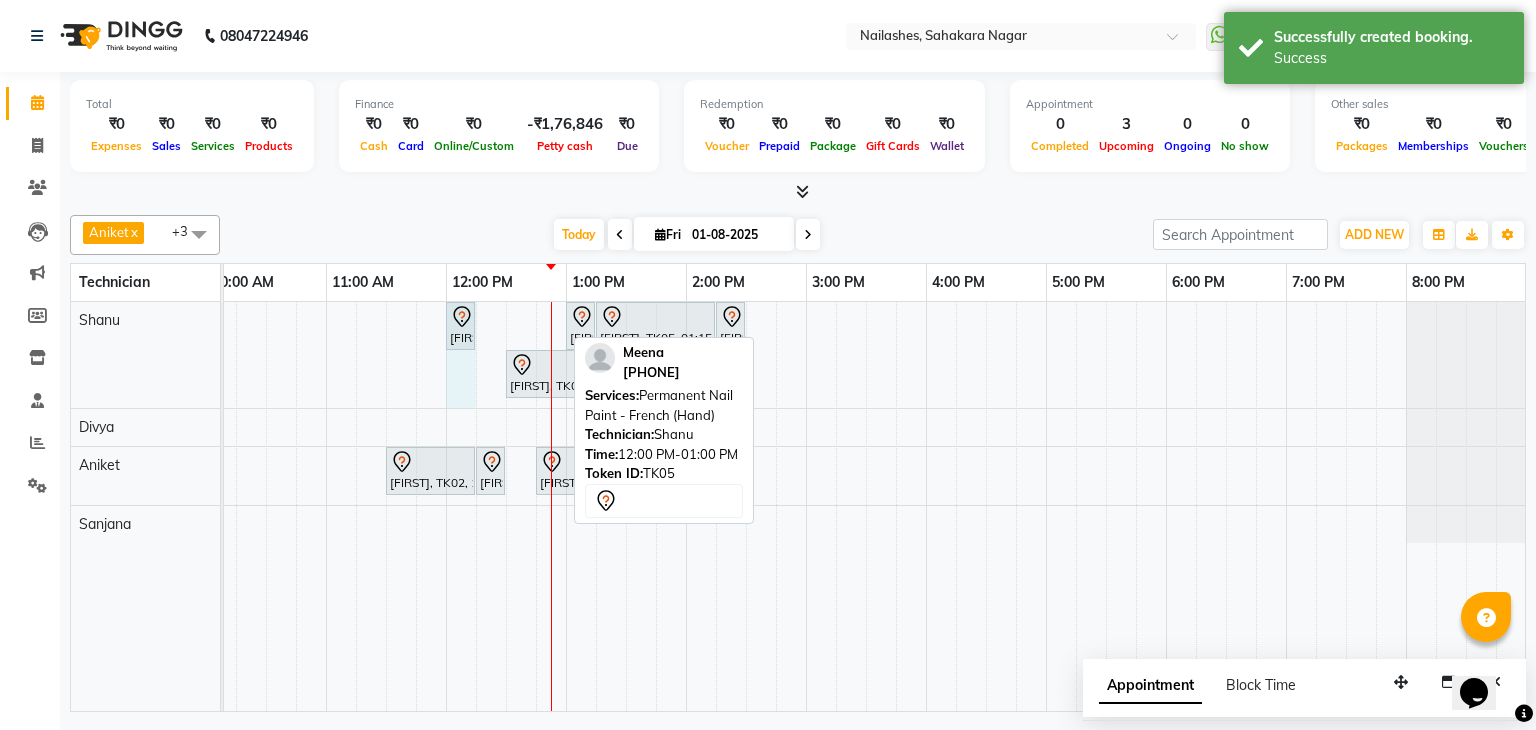 drag, startPoint x: 560, startPoint y: 318, endPoint x: 536, endPoint y: 370, distance: 57.271286 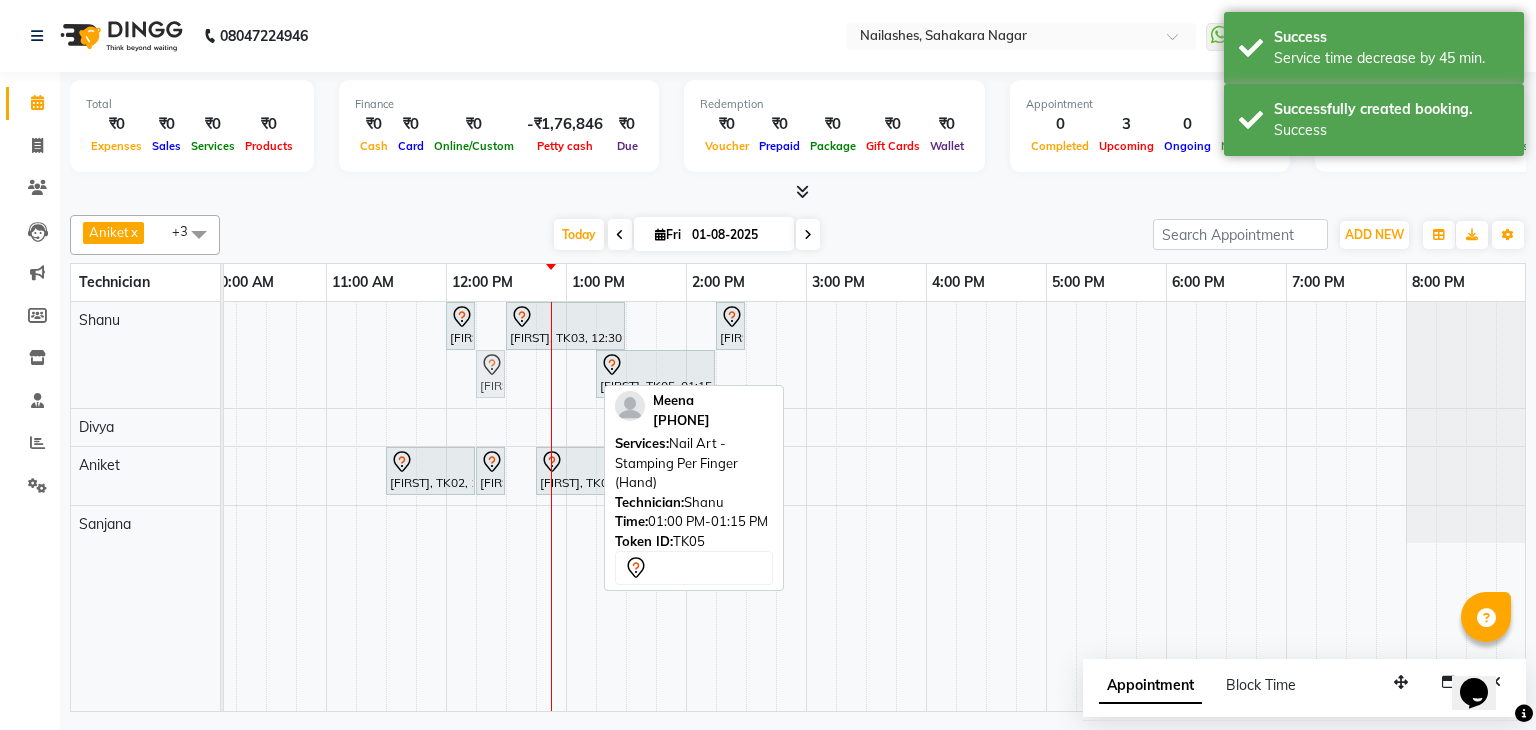 drag, startPoint x: 586, startPoint y: 373, endPoint x: 501, endPoint y: 373, distance: 85 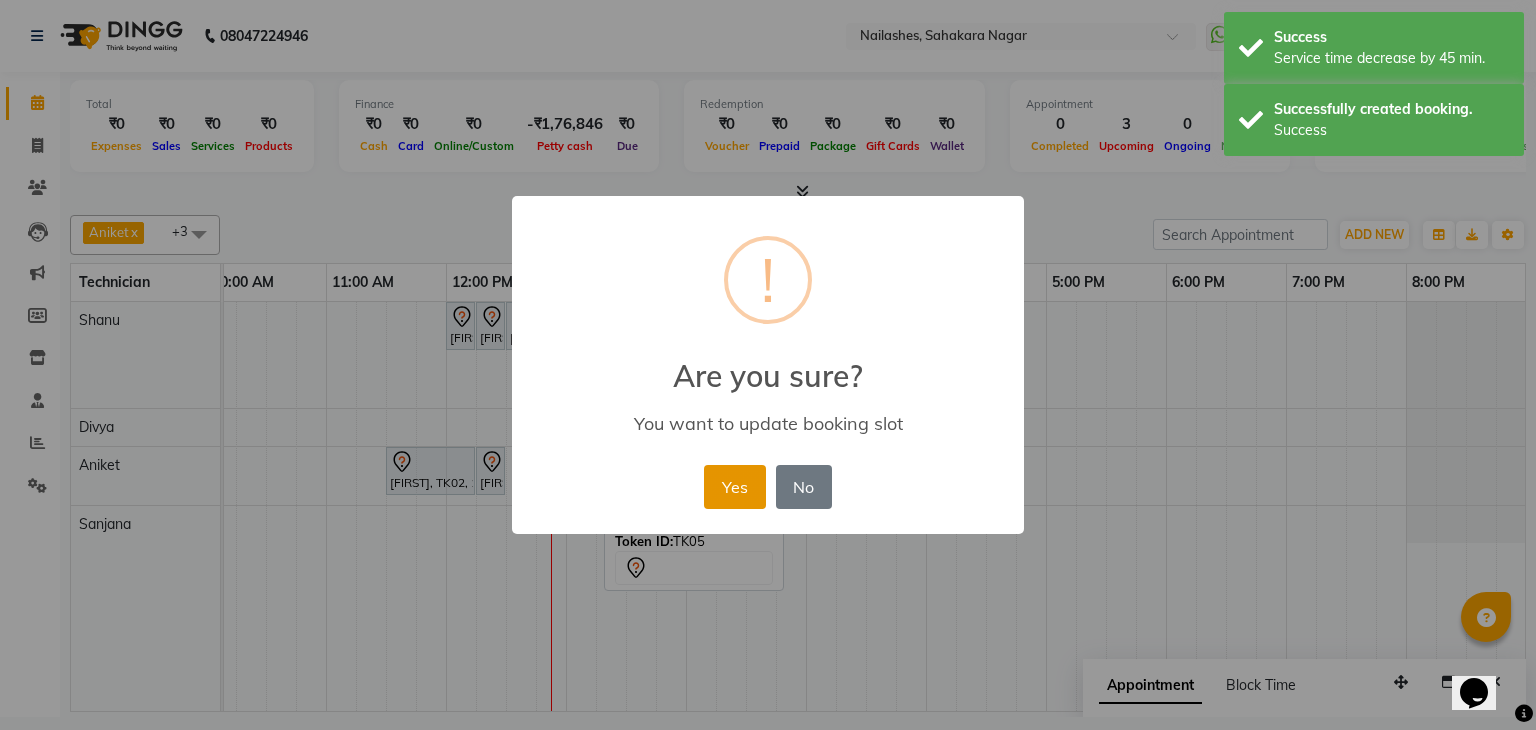 click on "Yes" at bounding box center [734, 487] 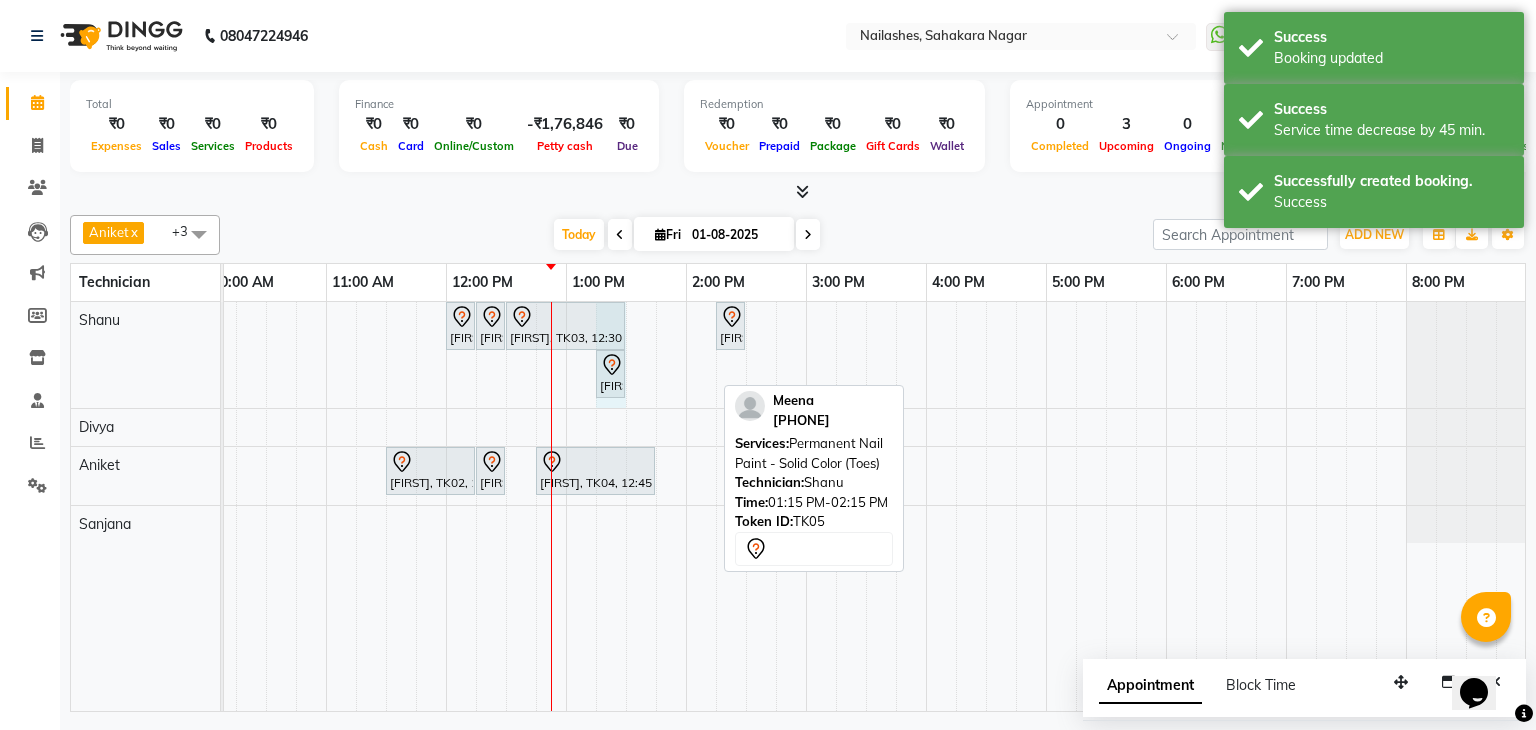 drag, startPoint x: 711, startPoint y: 370, endPoint x: 605, endPoint y: 369, distance: 106.004715 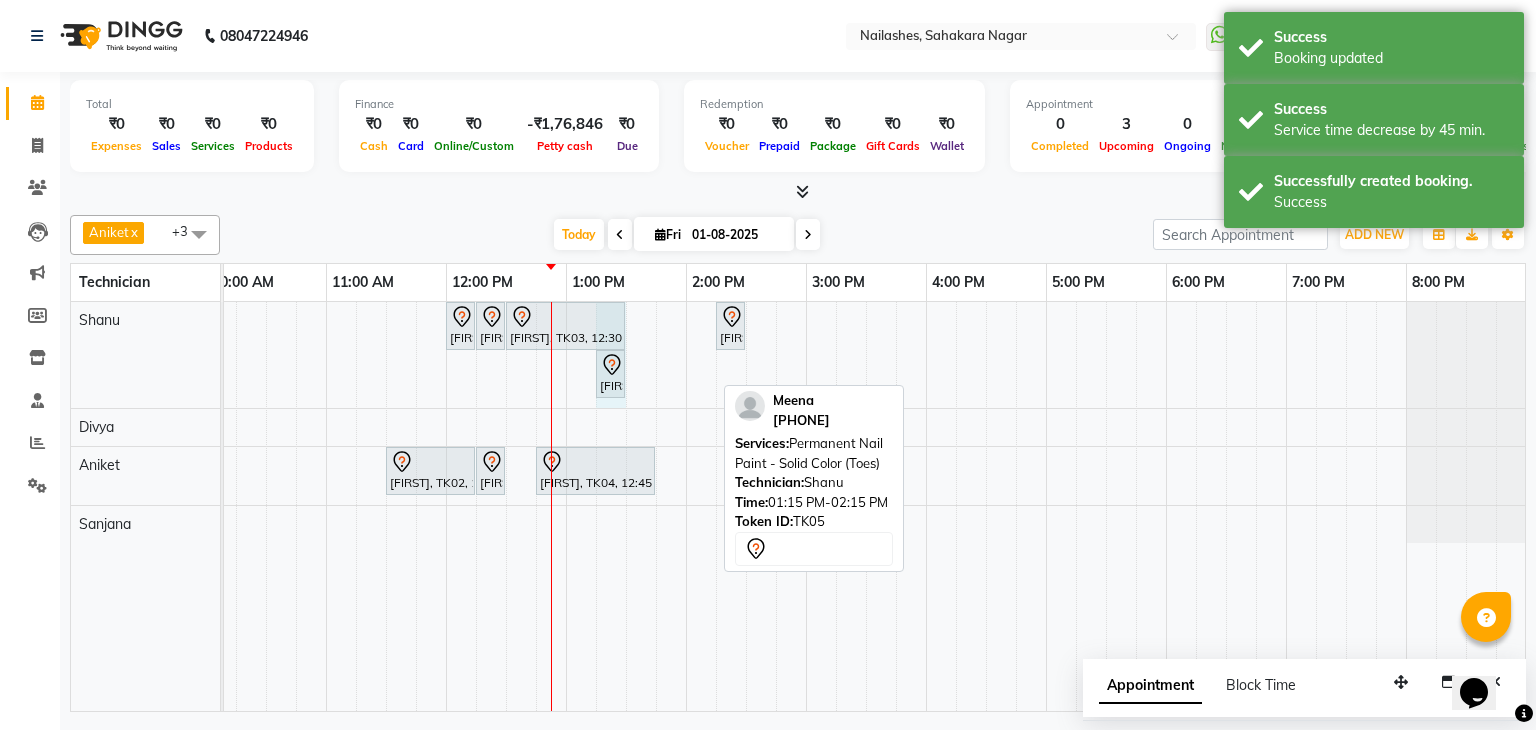 click on "[FIRST], TK05, 12:00 PM-12:15 PM, Permanent Nail Paint - French (Hand)             [FIRST], TK05, 12:15 PM-12:30 PM, Nail Art - Stamping Per Finger (Hand)             [FIRST], TK03, 12:30 PM-01:30 PM, Nail Extension - Acrylic (Hand)             [FIRST], TK05, 02:15 PM-02:30 PM, Nail Art - Per Stone  (Toes)             [FIRST], TK05, 01:15 PM-02:15 PM, Permanent Nail Paint - Solid Color (Toes)             [FIRST], TK05, 01:15 PM-02:15 PM, Permanent Nail Paint - Solid Color (Toes)" at bounding box center [-34, 355] 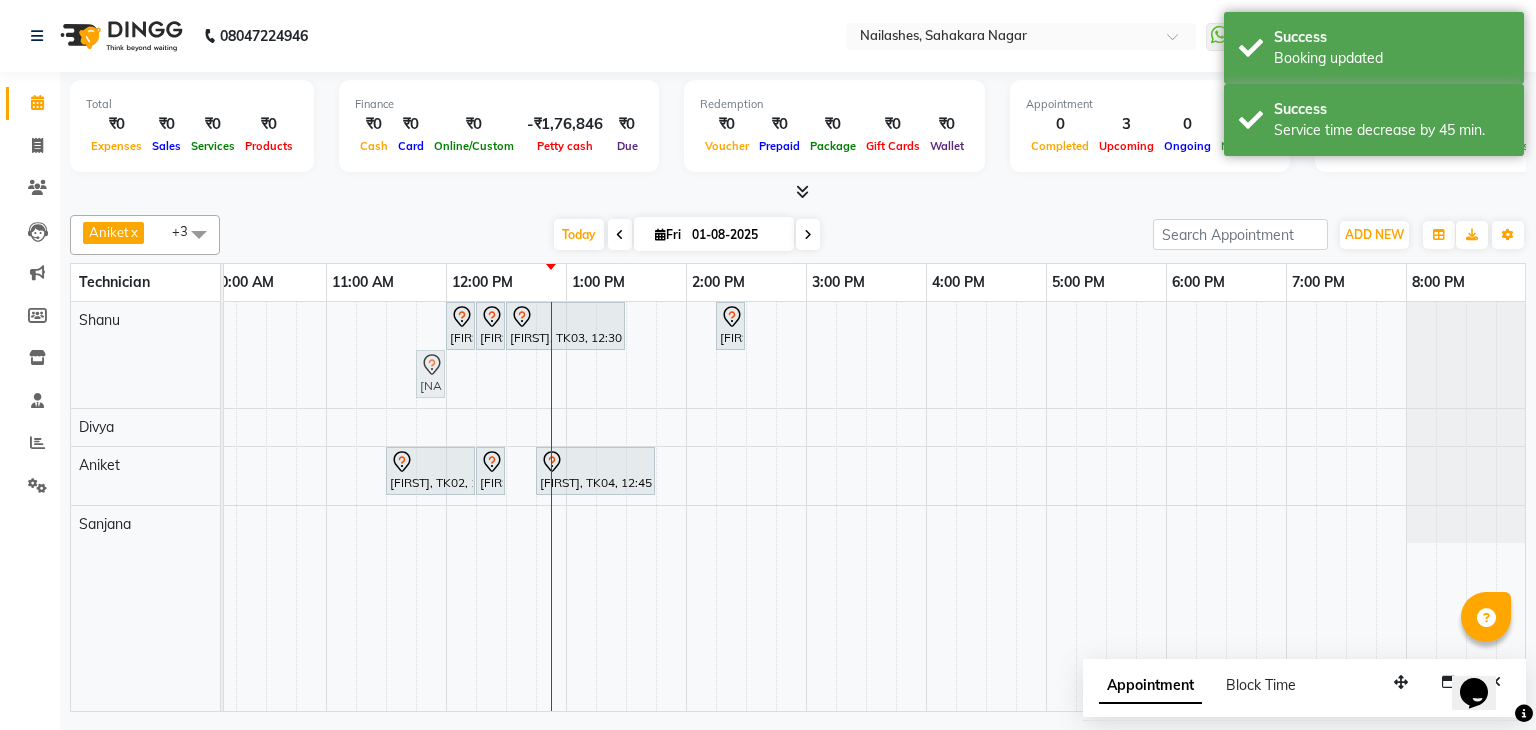 click on "[NAME], TK05, [TIME]-[TIME], Permanent Nail Paint - French (Hand)             [NAME], TK05, [TIME]-[TIME], Nail Art - Stamping Per Finger (Hand)             [NAME], TK03, [TIME]-[TIME], Nail Extension - Acrylic (Hand)             [NAME], TK05, [TIME]-[TIME], Nail Art - Per Stone  (Toes)             [NAME], TK05, [TIME]-[TIME], Permanent Nail Paint - Solid Color (Toes)             [NAME], TK05, [TIME]-[TIME], Permanent Nail Paint - Solid Color (Toes)" at bounding box center (-34, 355) 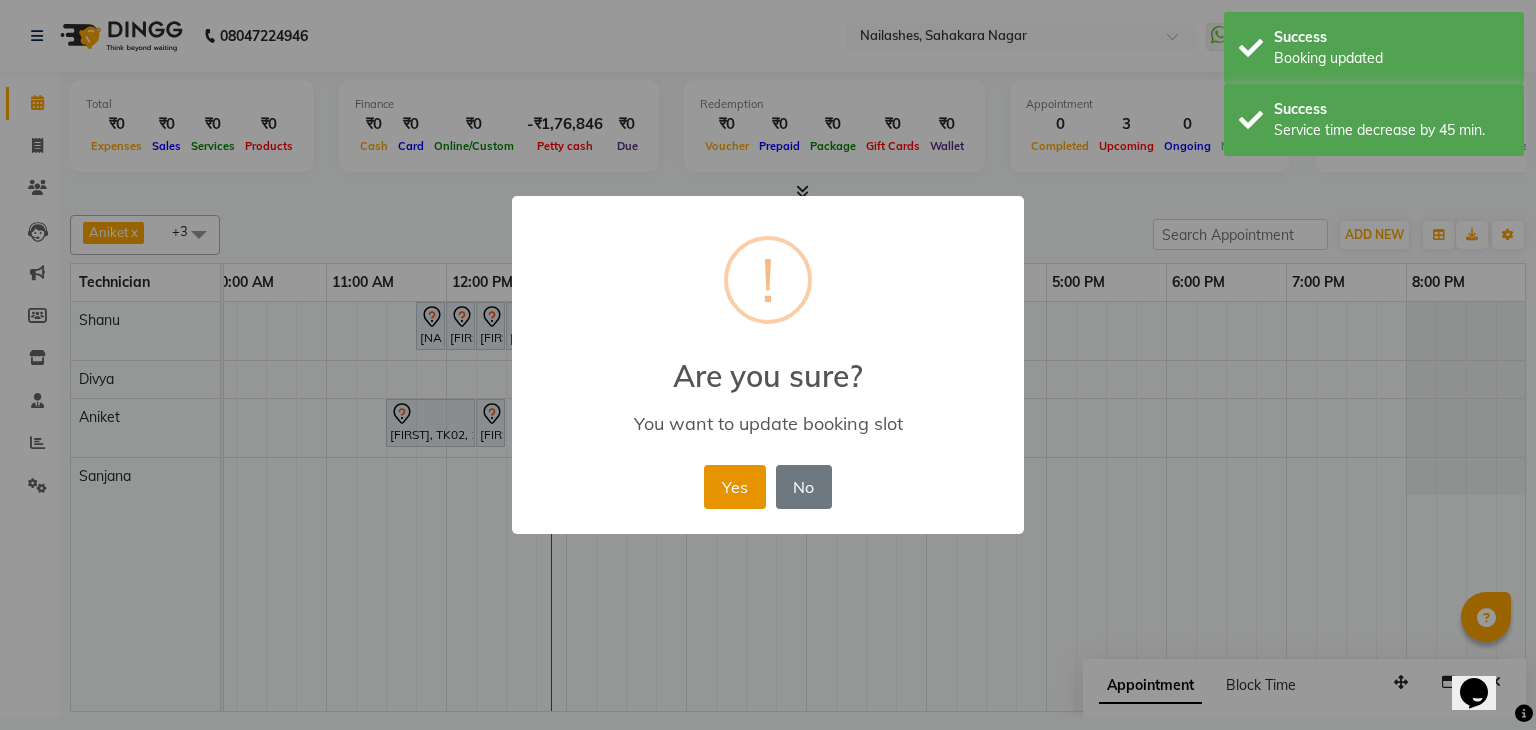 click on "Yes" at bounding box center (734, 487) 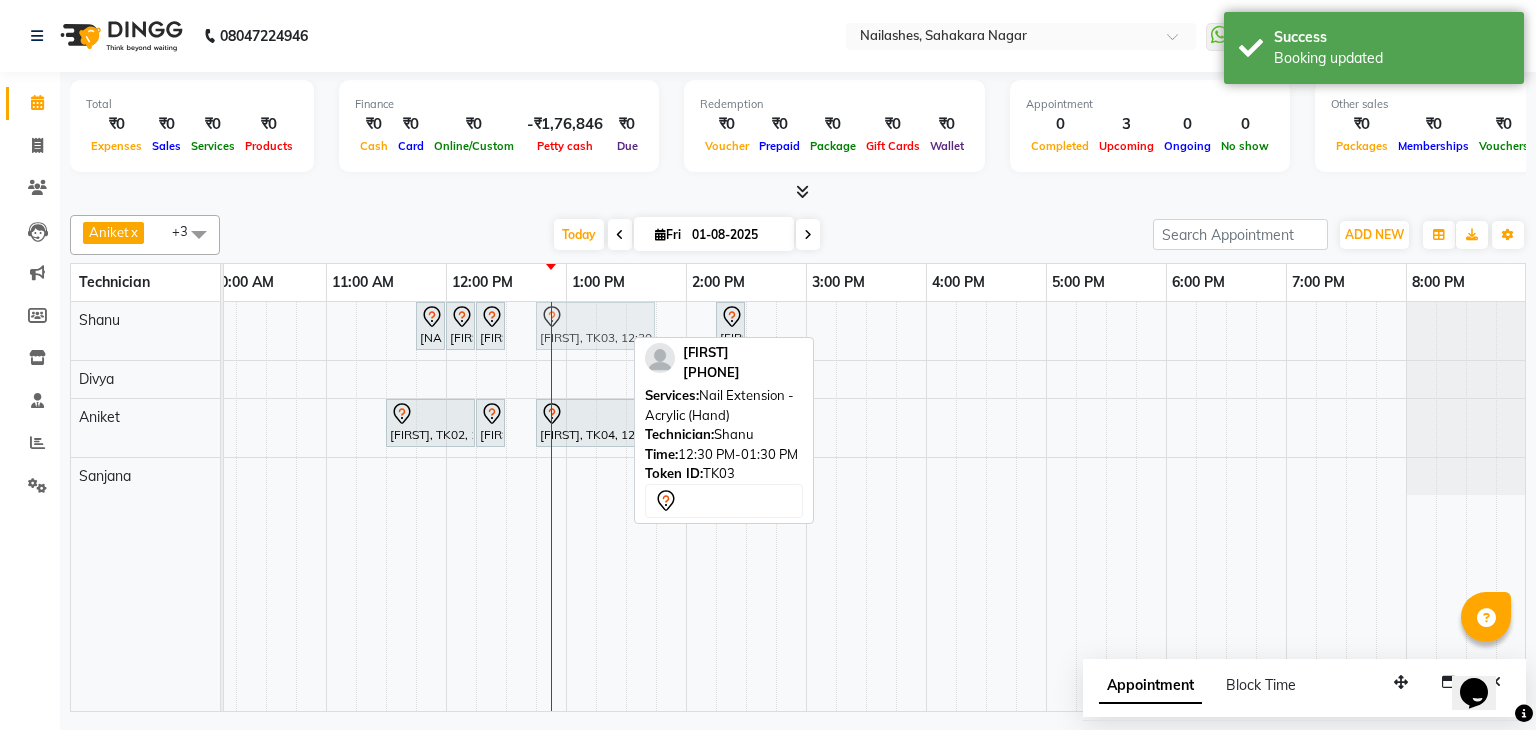 click on "[FIRST], TK05, 11:45 AM-12:00 PM, Permanent Nail Paint - Solid Color (Toes)             [FIRST], TK05, 12:00 PM-12:15 PM, Permanent Nail Paint - French (Hand)             [FIRST], TK05, 12:15 PM-12:30 PM, Nail Art - Stamping Per Finger (Hand)             [FIRST], TK03, 12:30 PM-01:30 PM, Nail Extension - Acrylic (Hand)             [FIRST], TK05, 02:15 PM-02:30 PM, Nail Art - Per Stone  (Toes)             [FIRST], TK03, 12:30 PM-01:30 PM, Nail Extension - Acrylic (Hand)" at bounding box center [-34, 331] 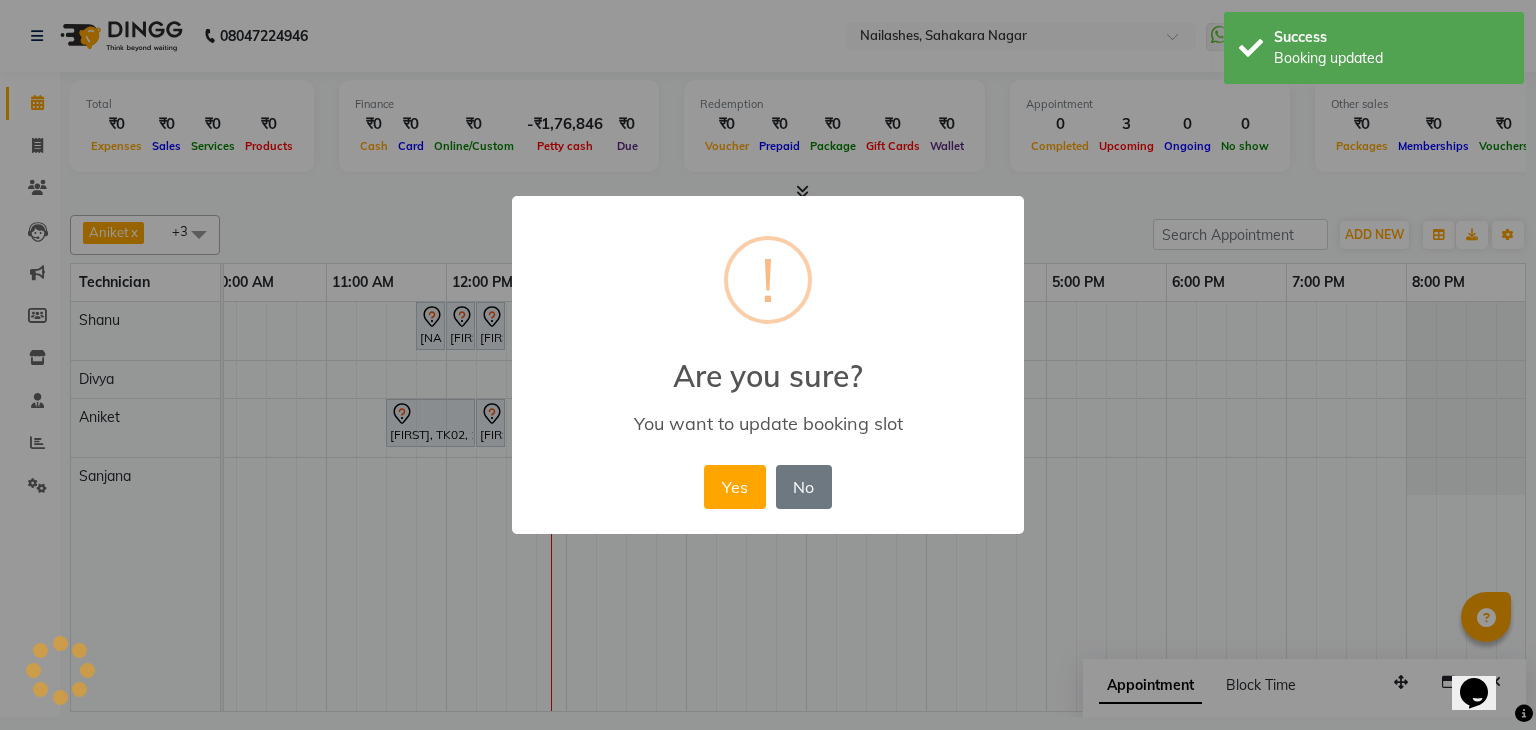 drag, startPoint x: 744, startPoint y: 492, endPoint x: 790, endPoint y: 352, distance: 147.3635 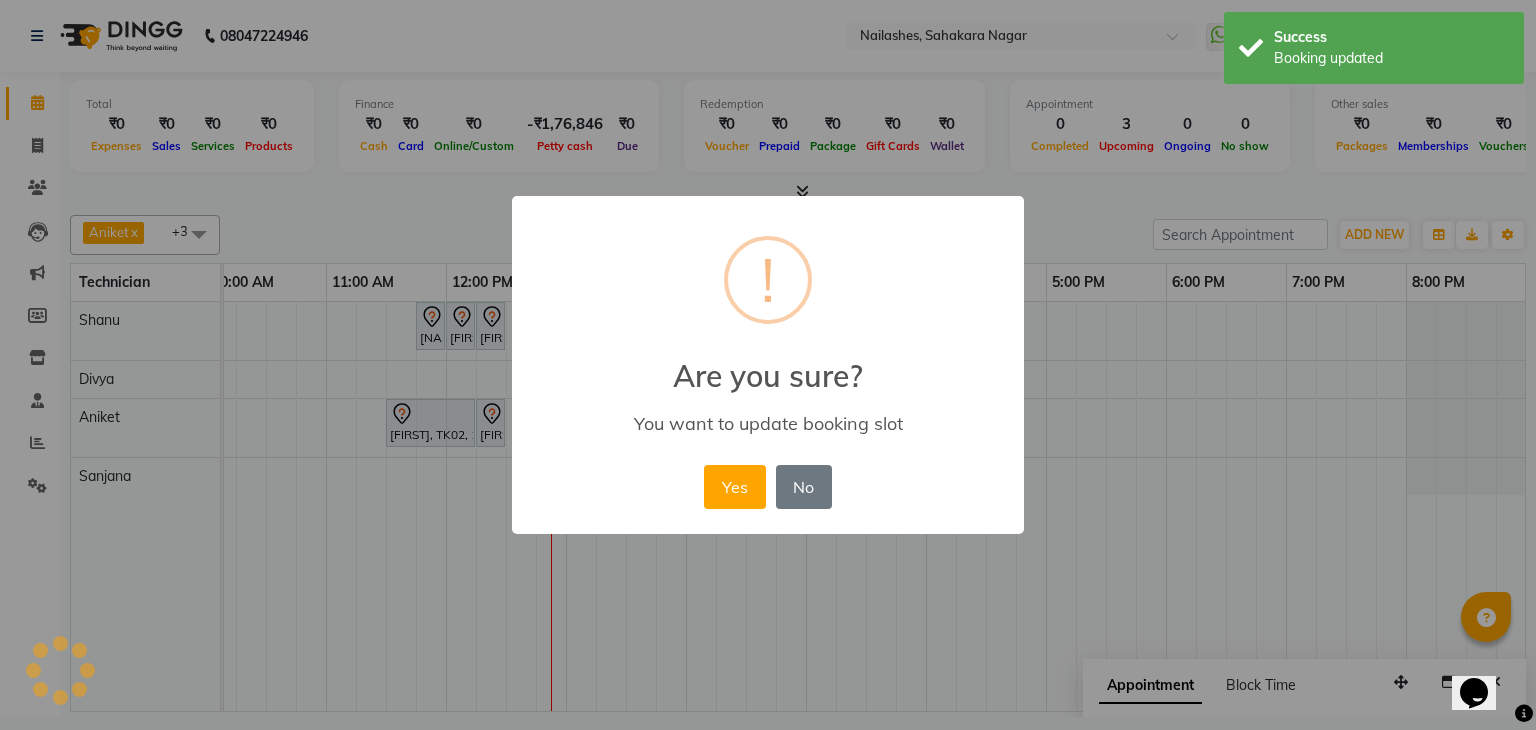 click on "Yes" at bounding box center [734, 487] 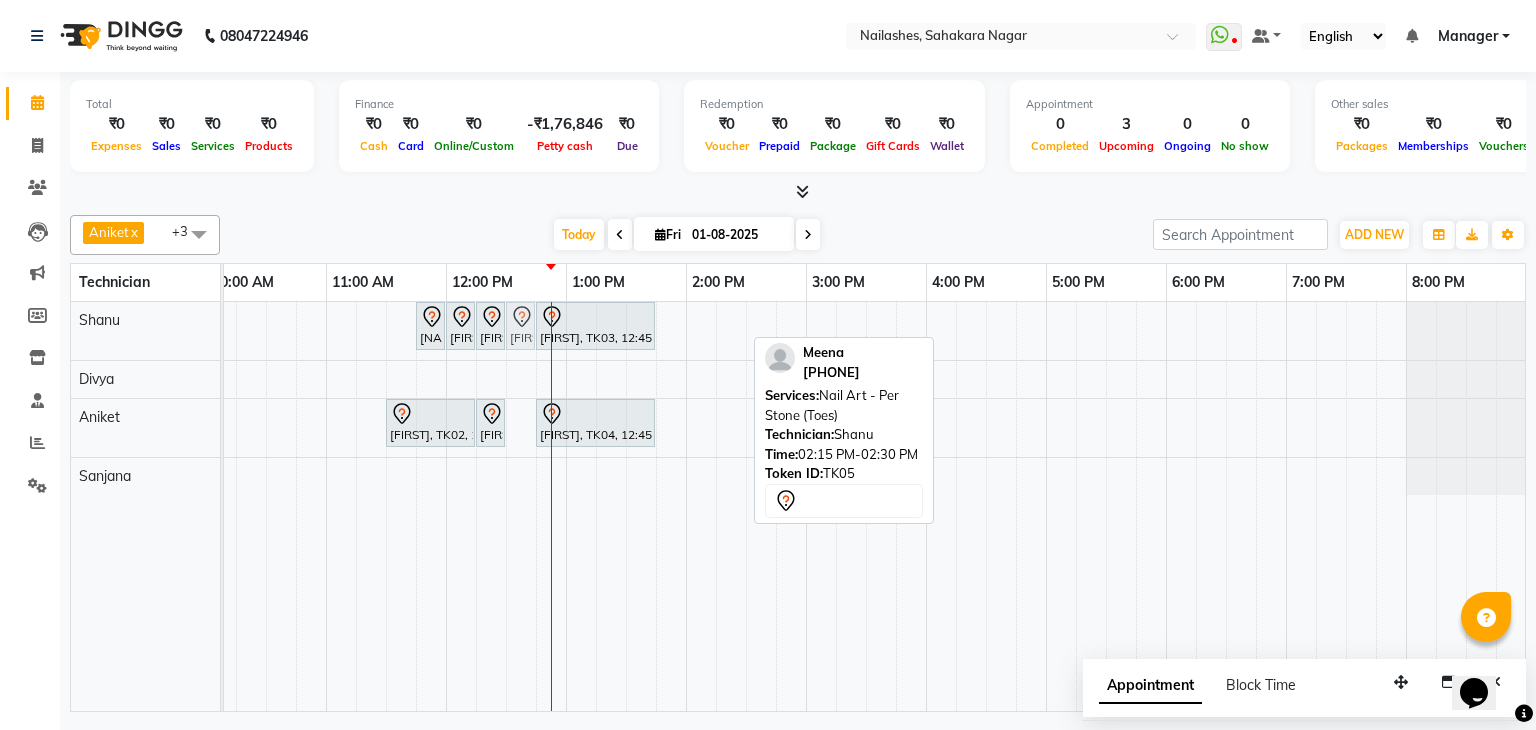 drag, startPoint x: 731, startPoint y: 318, endPoint x: 510, endPoint y: 316, distance: 221.00905 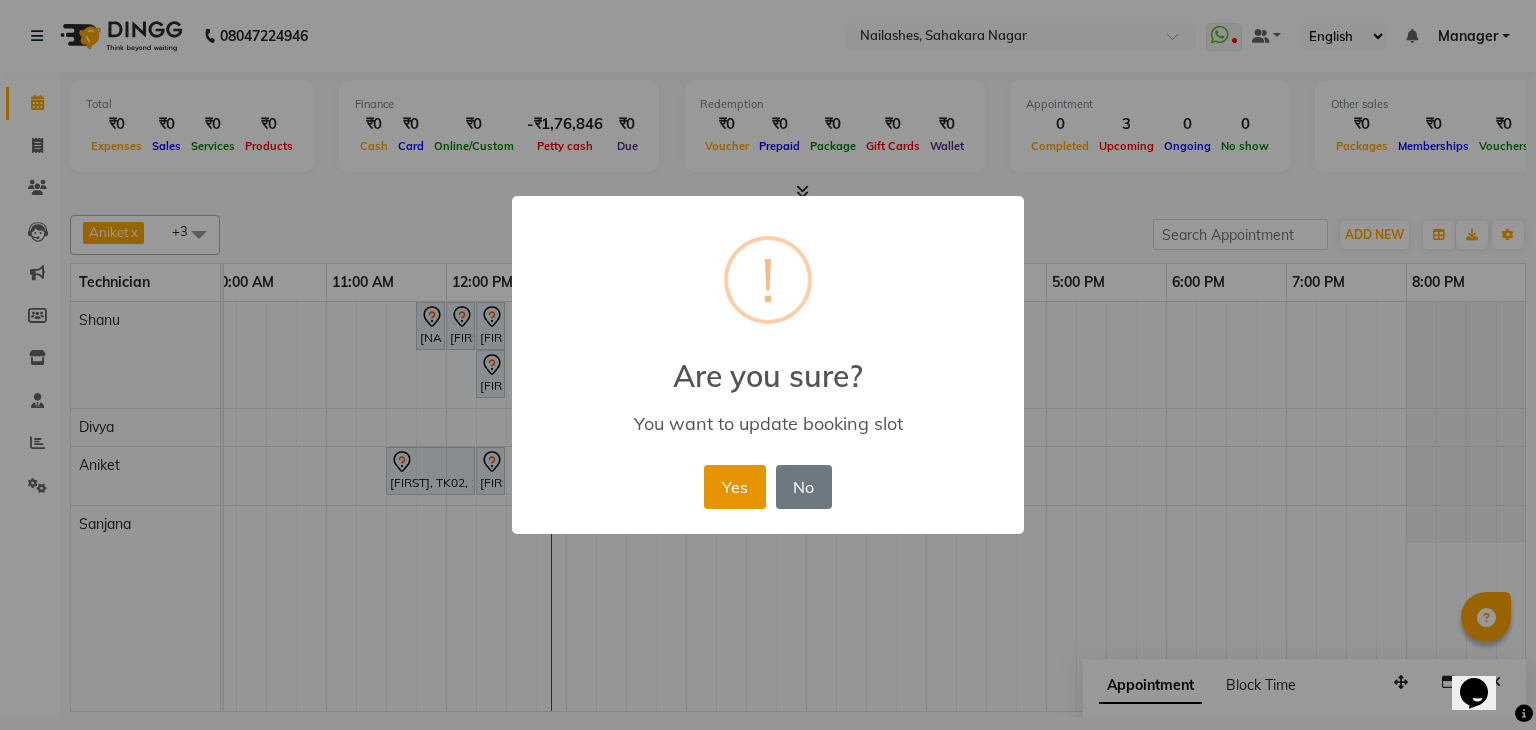 click on "Yes" at bounding box center [734, 487] 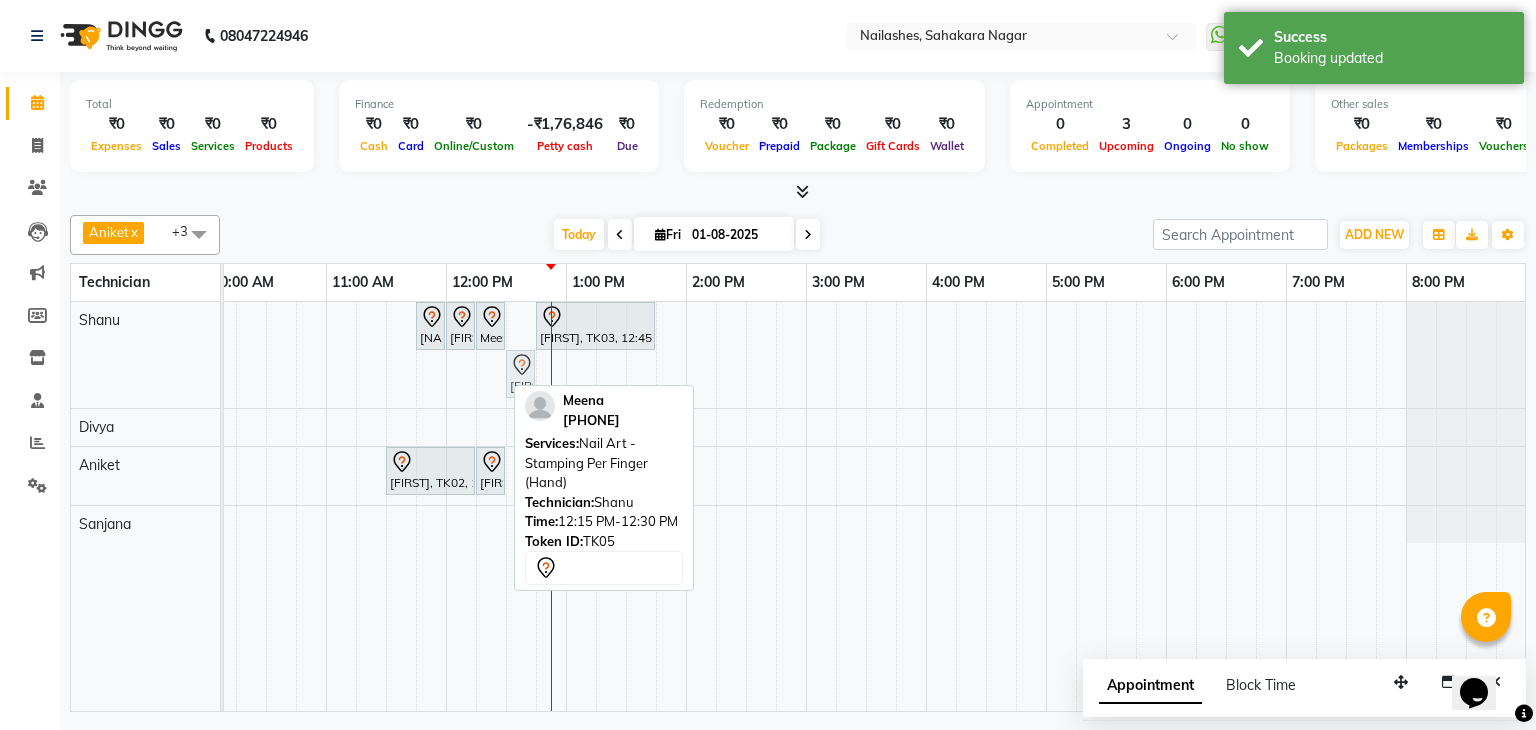 drag, startPoint x: 487, startPoint y: 366, endPoint x: 514, endPoint y: 367, distance: 27.018513 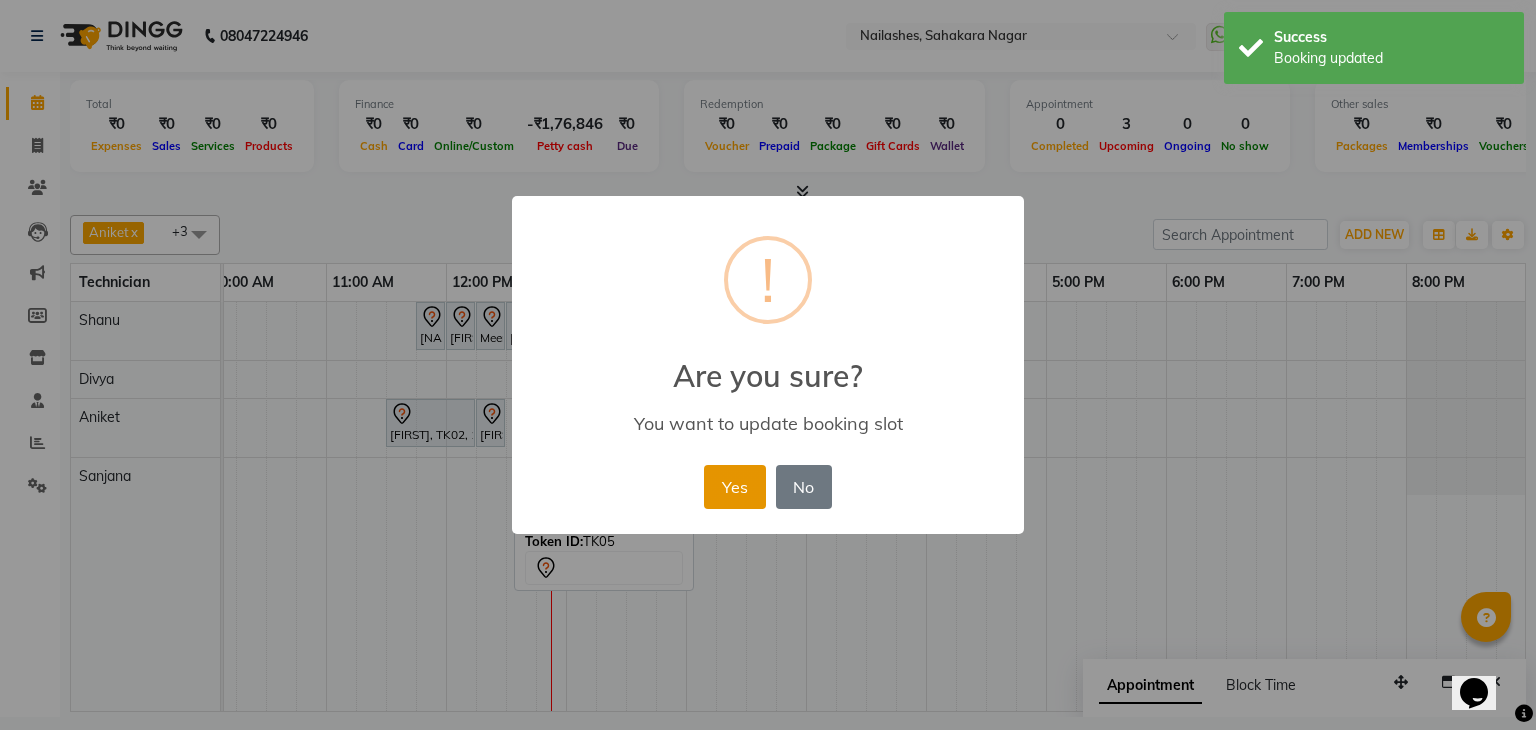 click on "Yes" at bounding box center [734, 487] 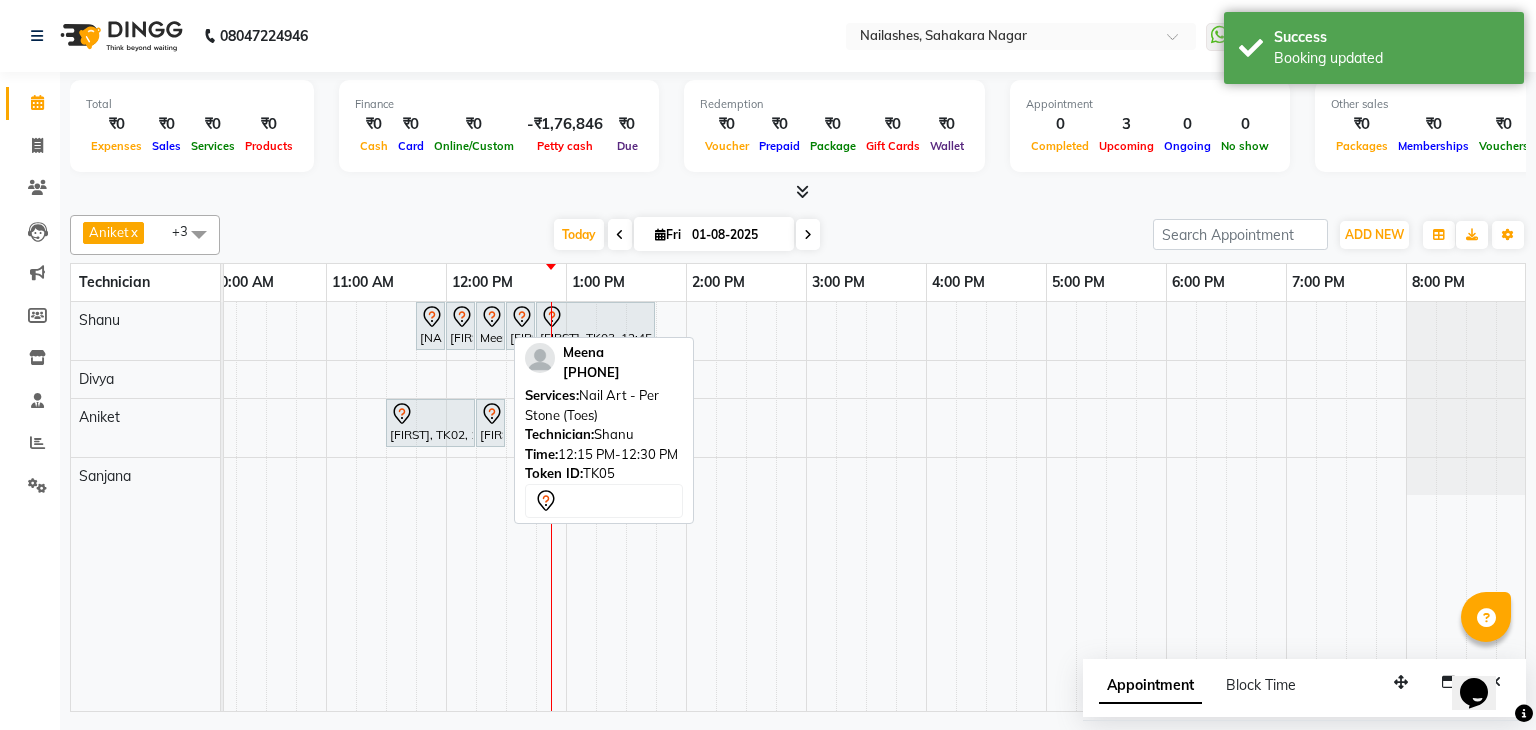 click 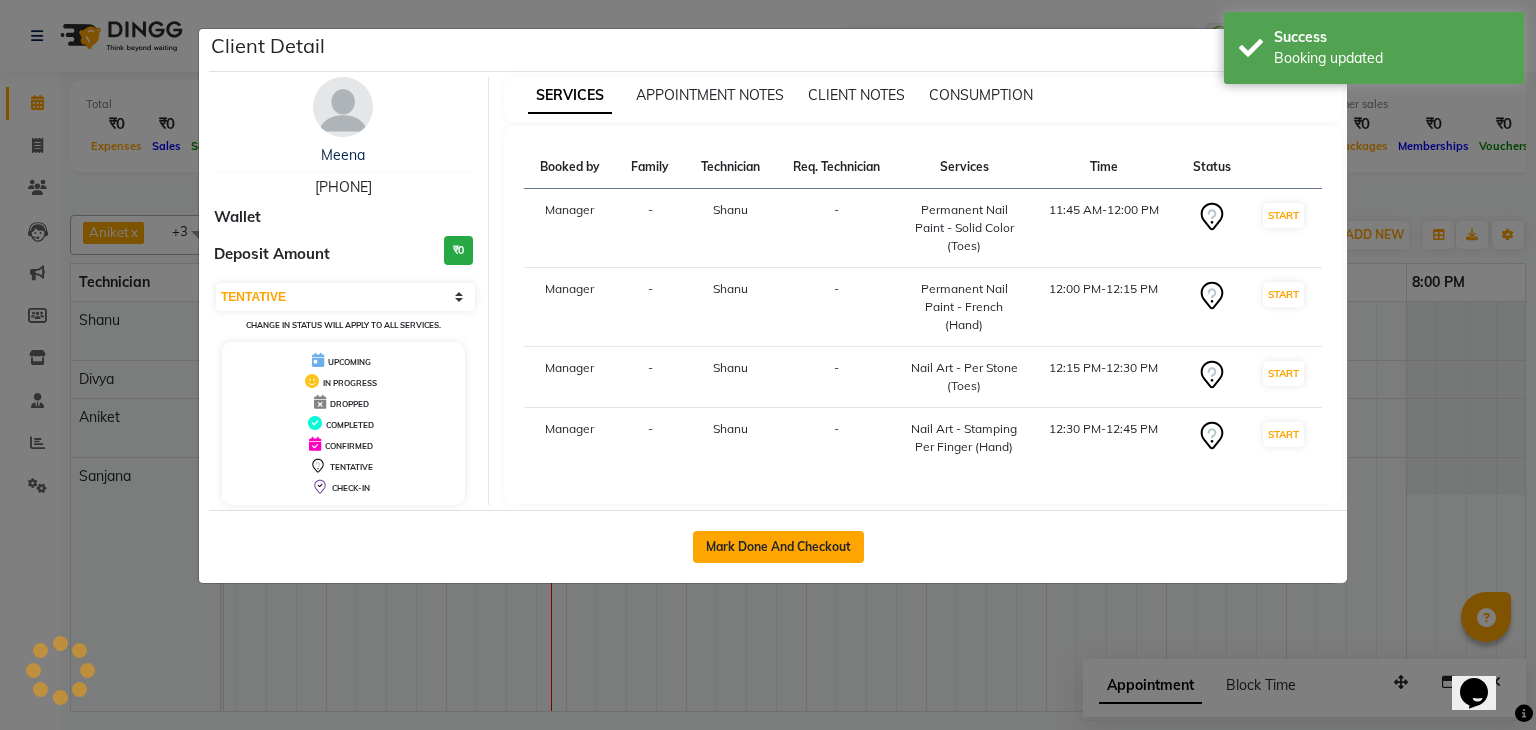 click on "Mark Done And Checkout" 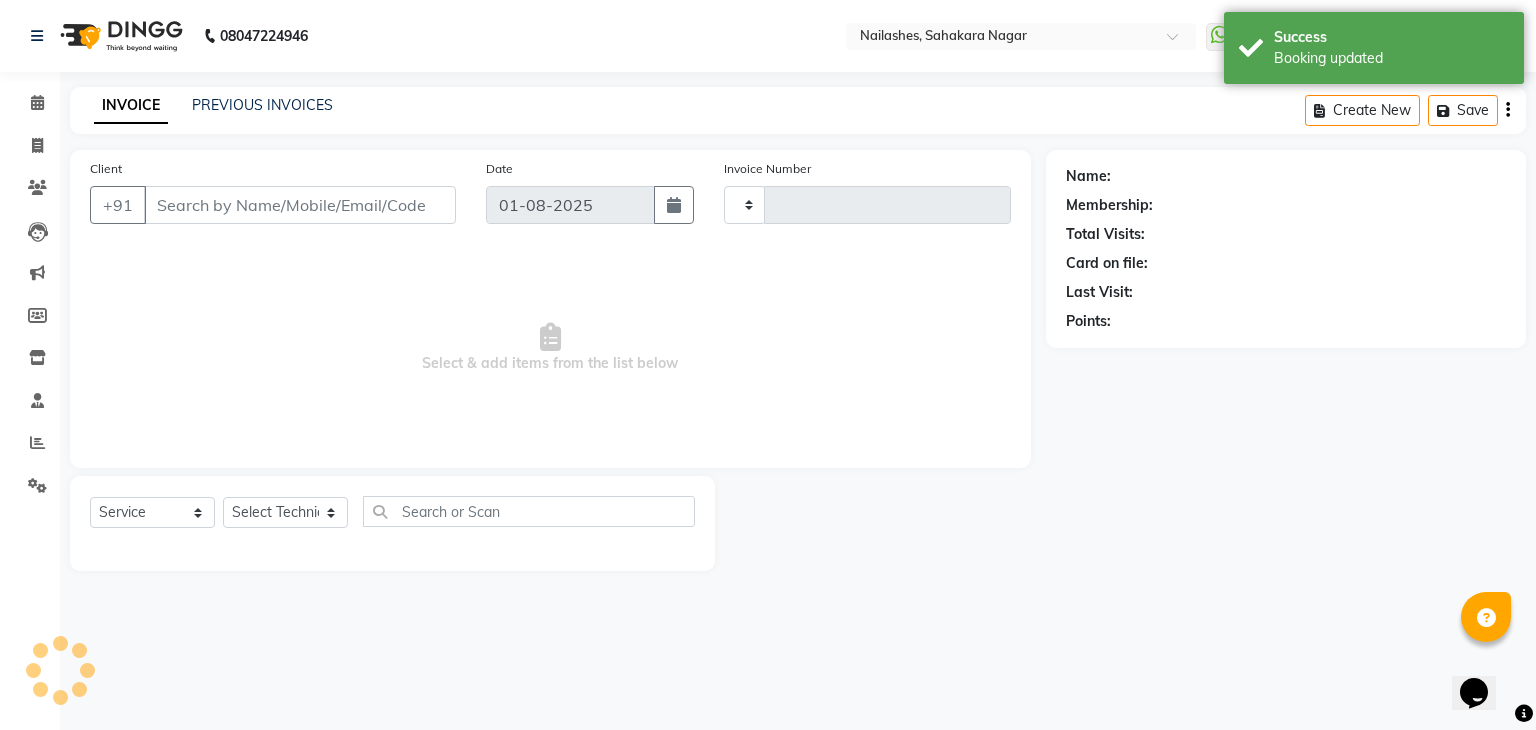 type on "0869" 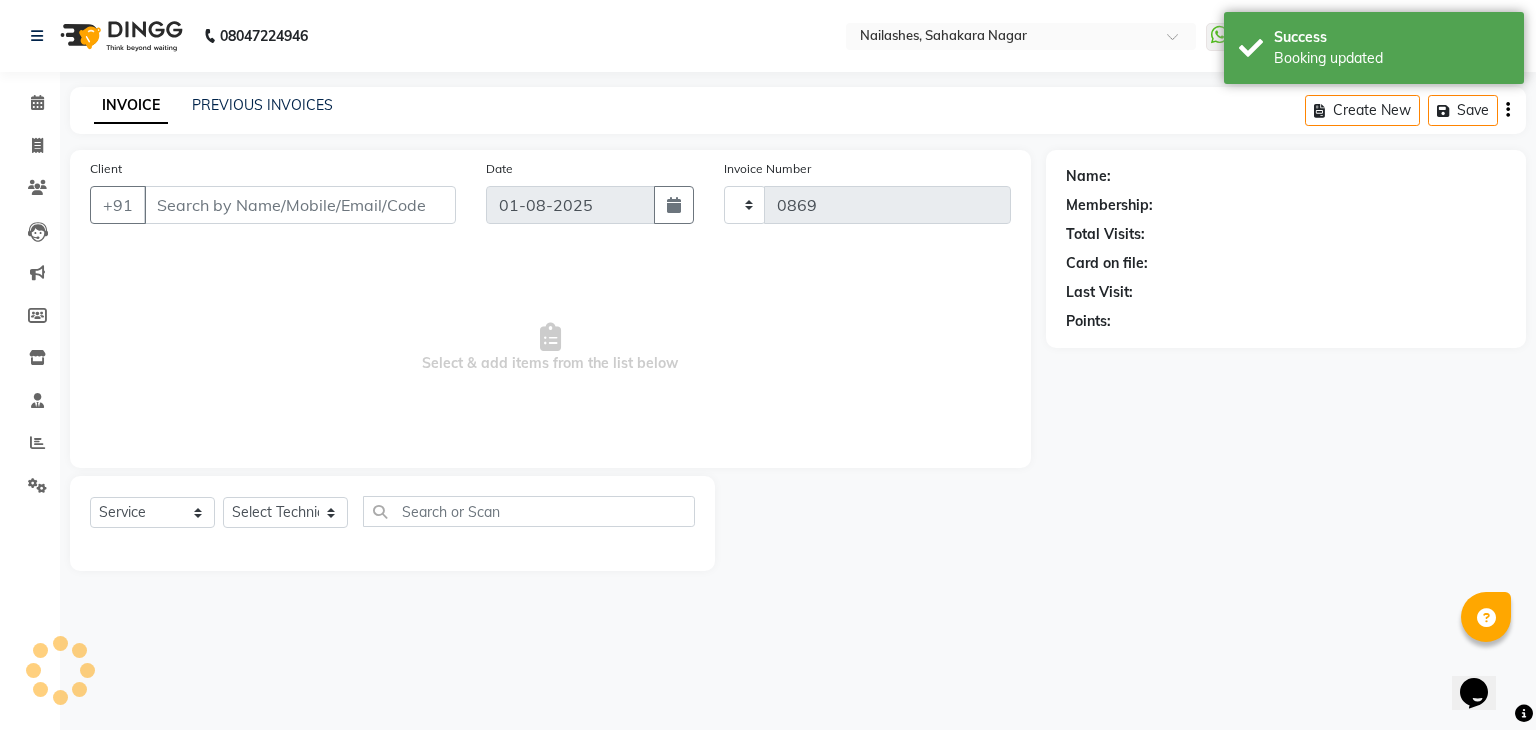 select on "6455" 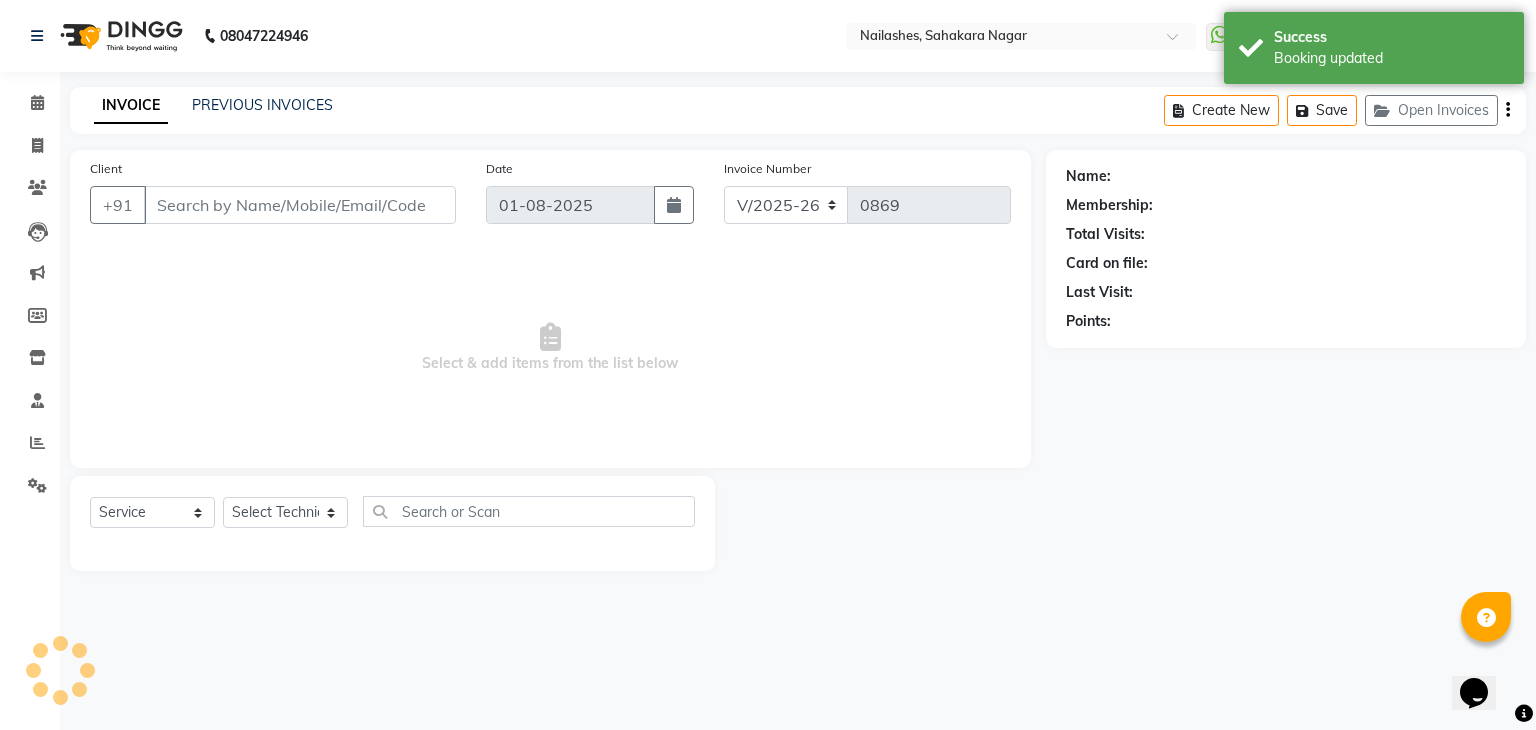 type on "96******64" 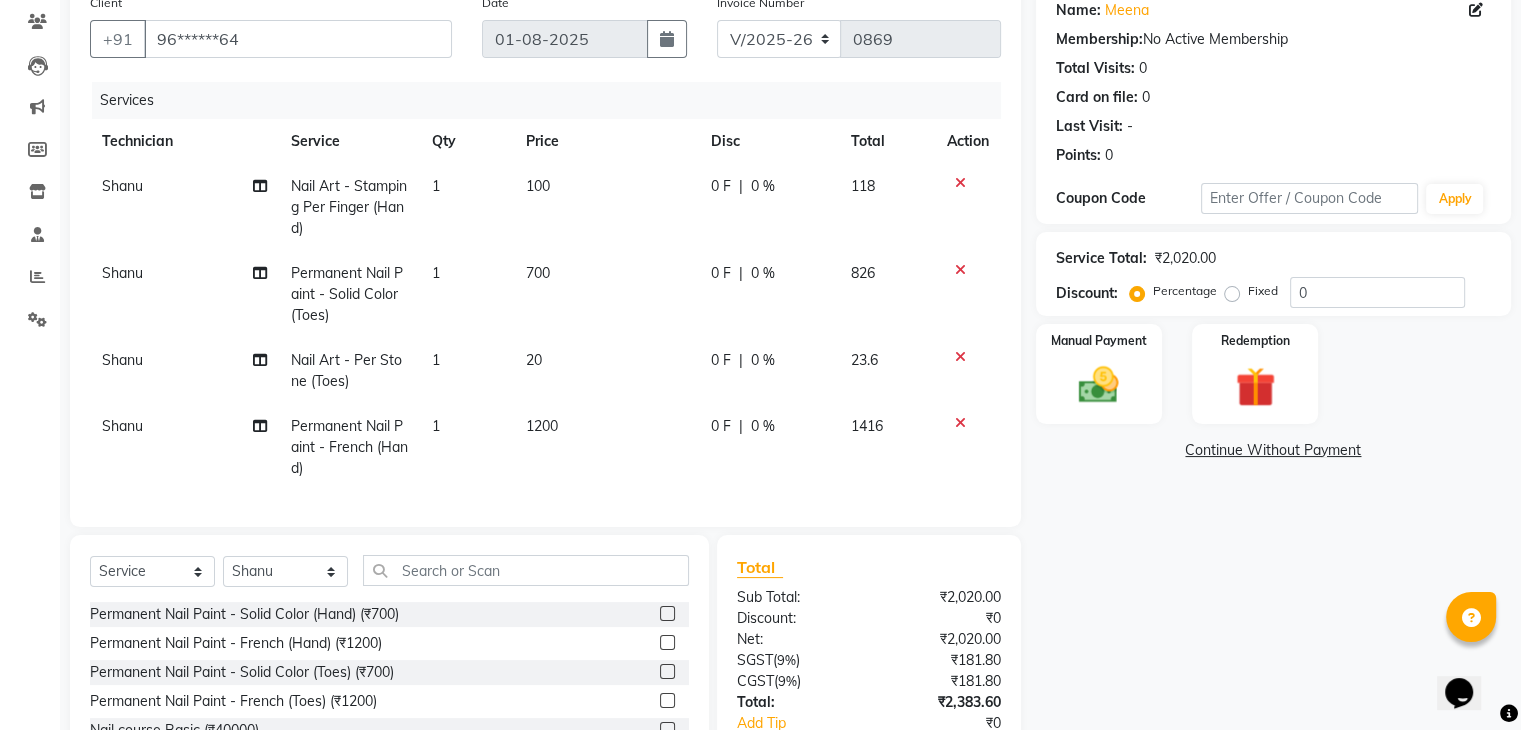 scroll, scrollTop: 200, scrollLeft: 0, axis: vertical 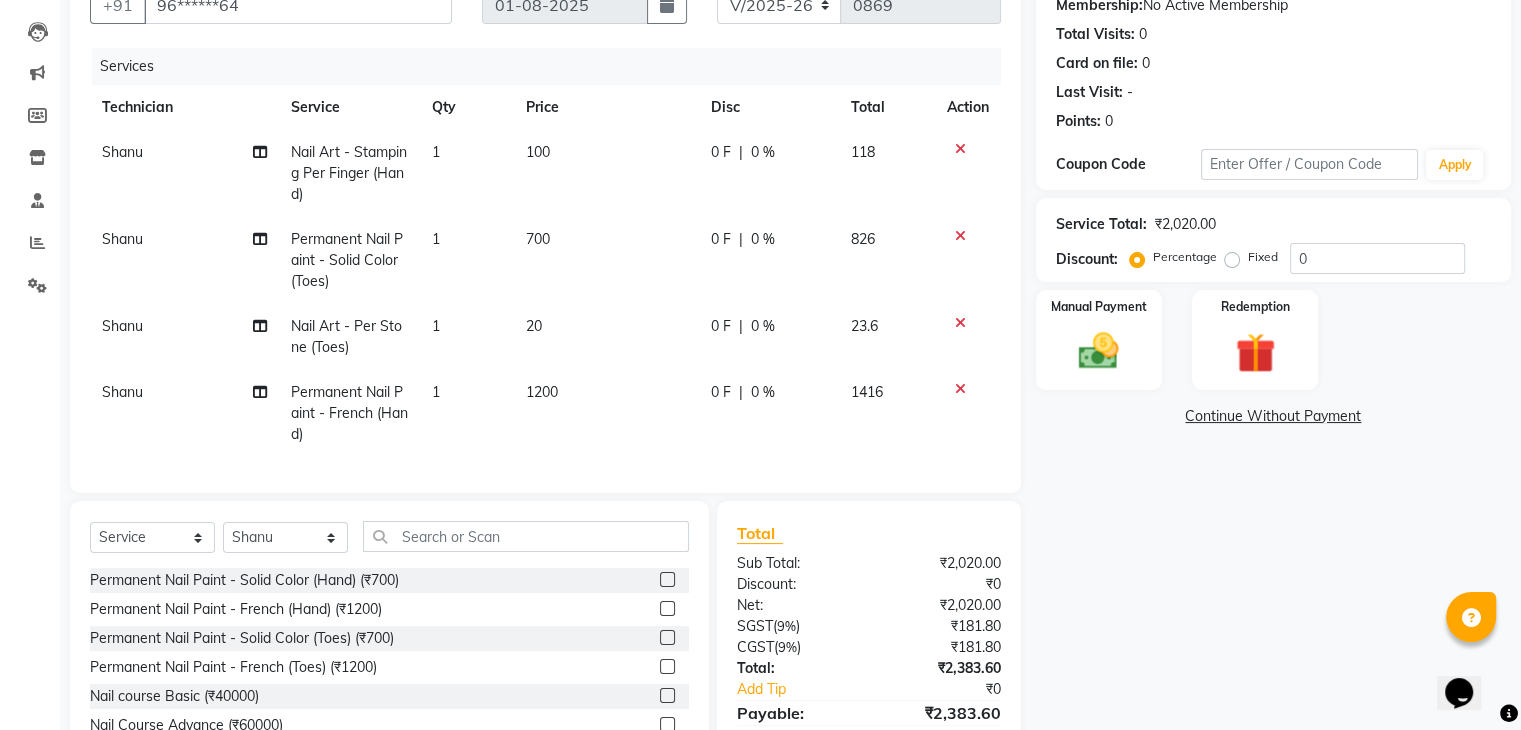 click on "1" 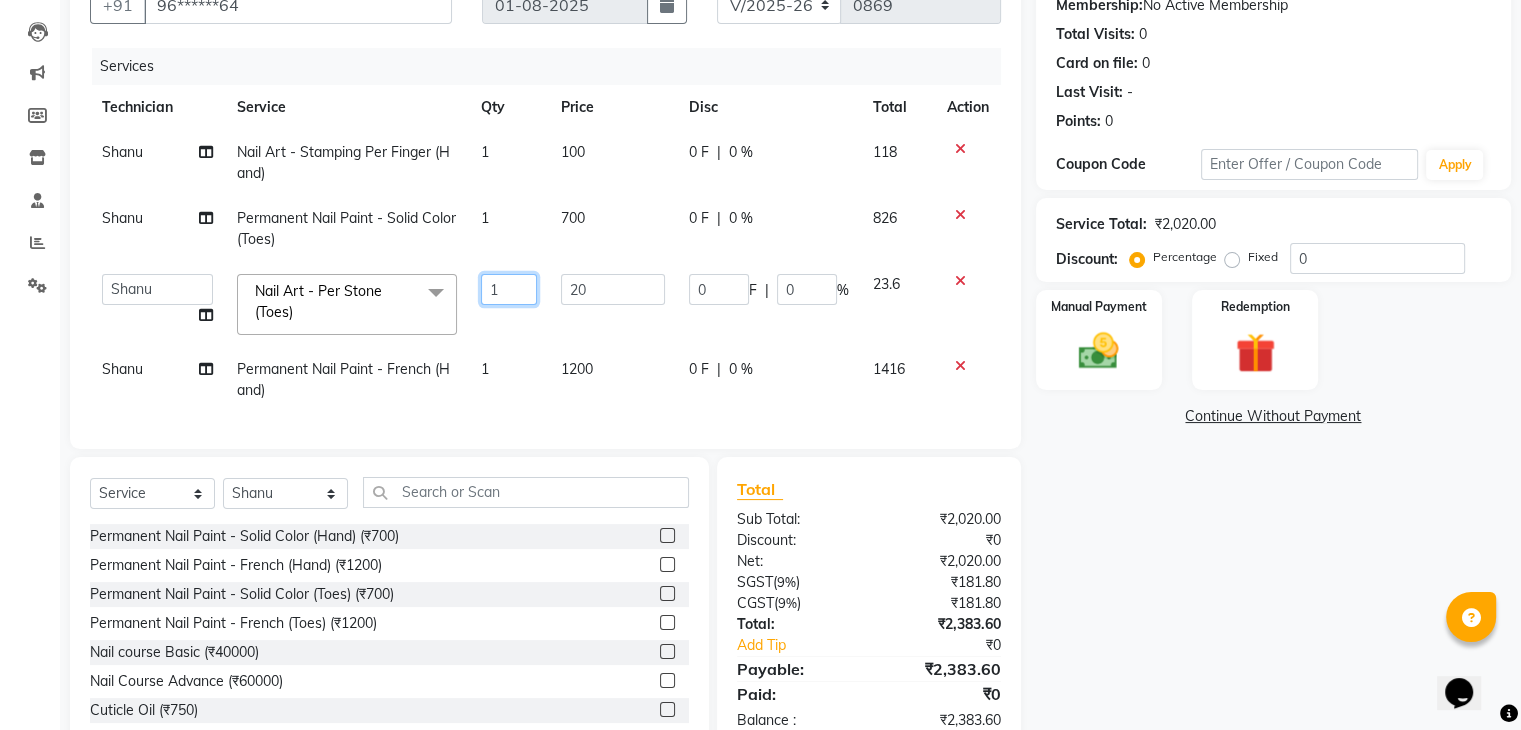 click on "1" 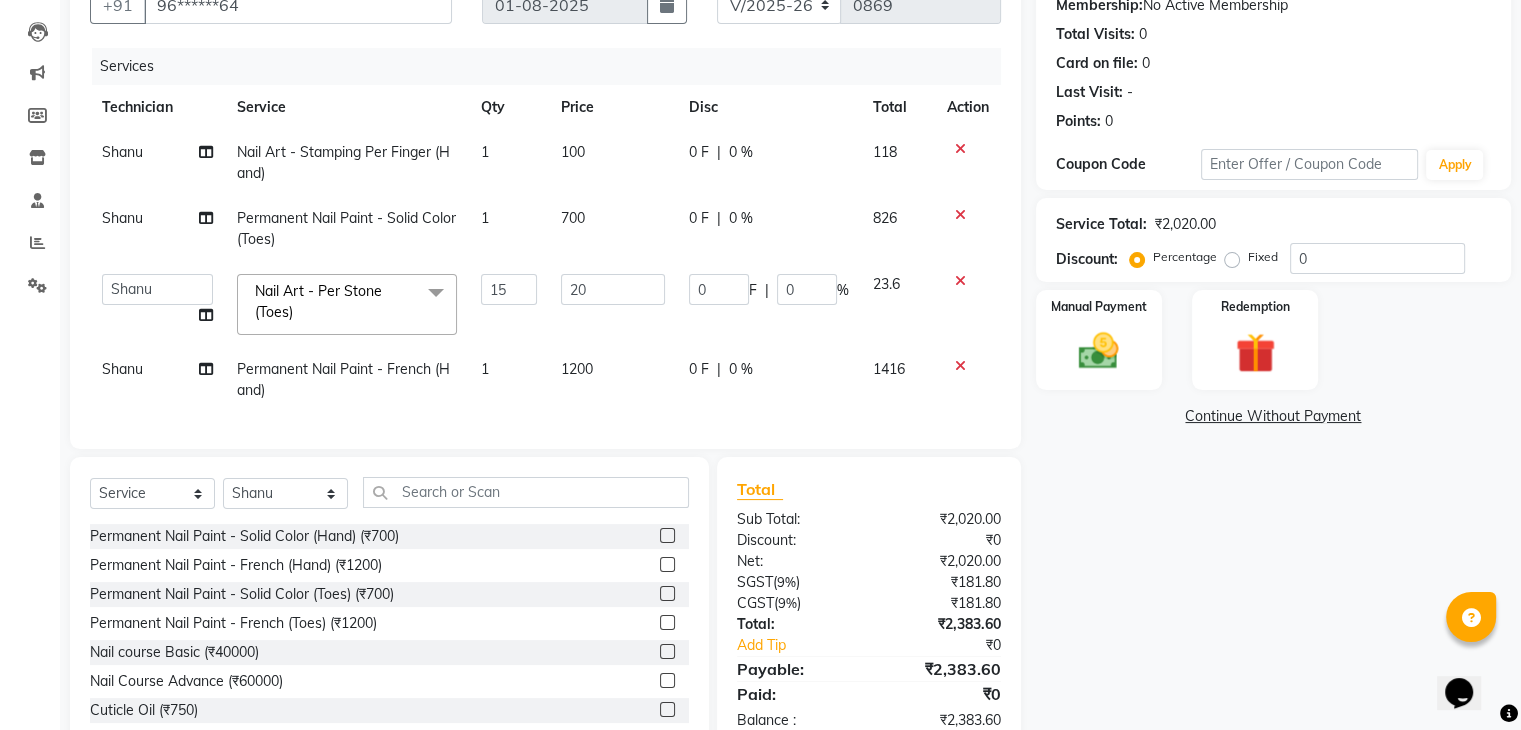 click on "[FIRST] Permanent Nail Paint - French (Hand) 1 1200 0 F | 0 % 1416" 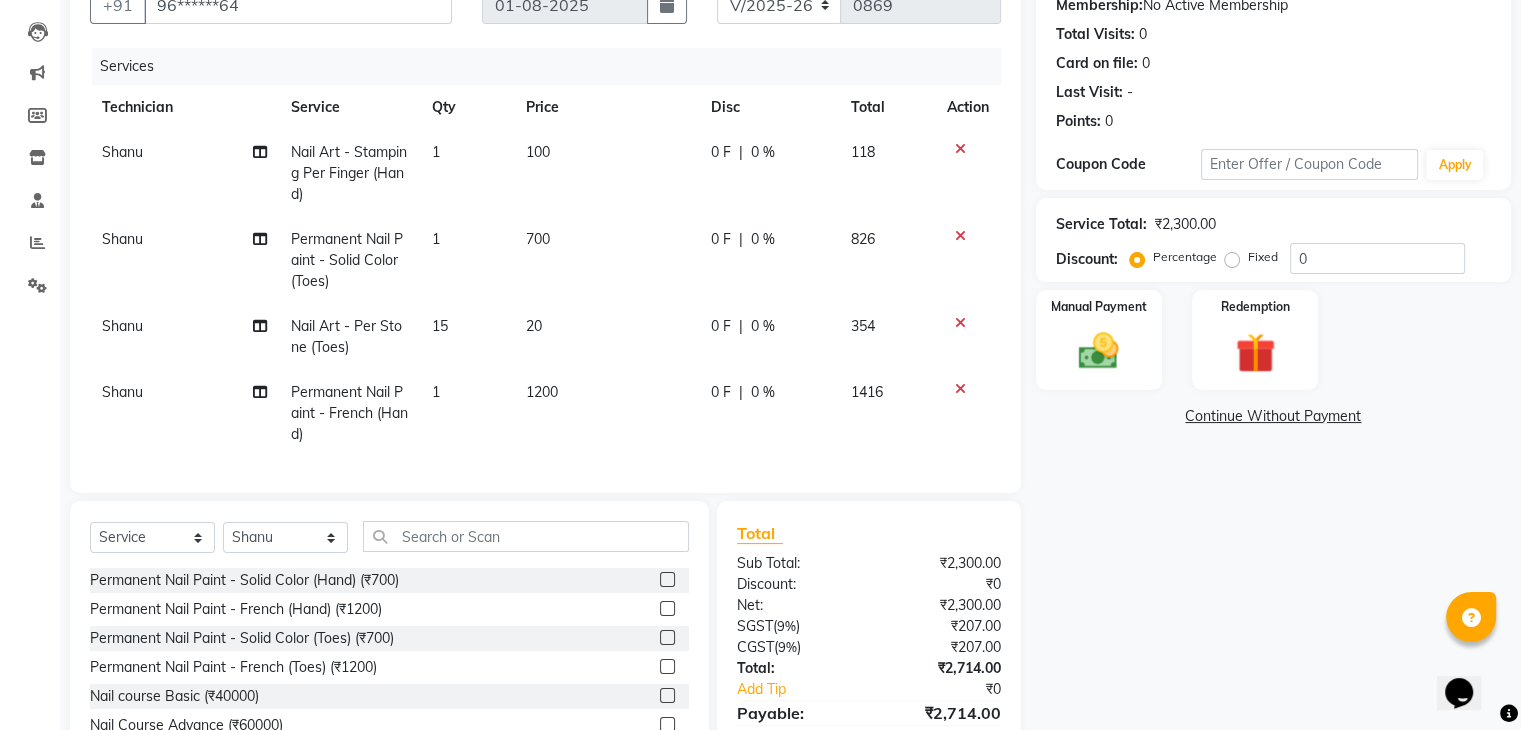 click on "1200" 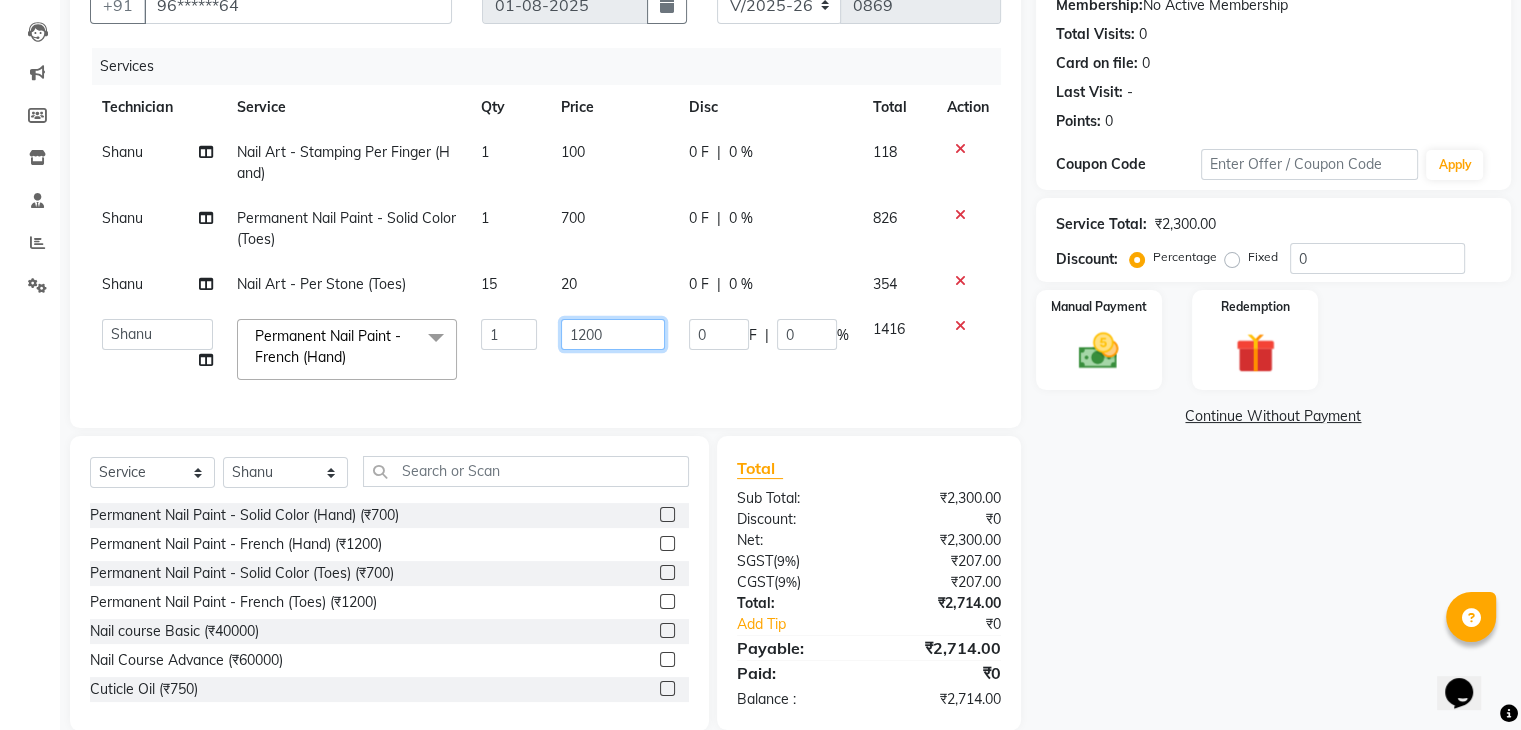 click on "1200" 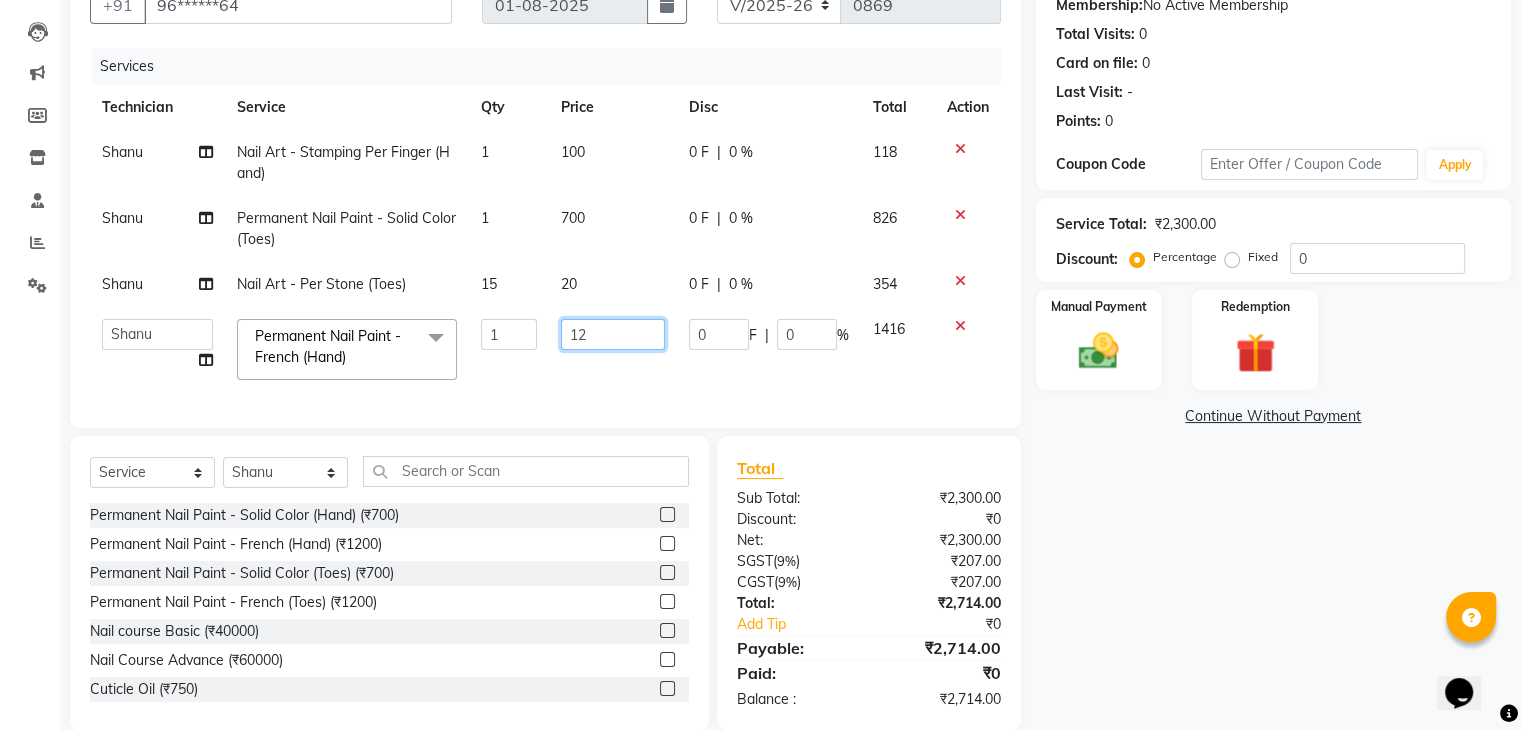 type on "1" 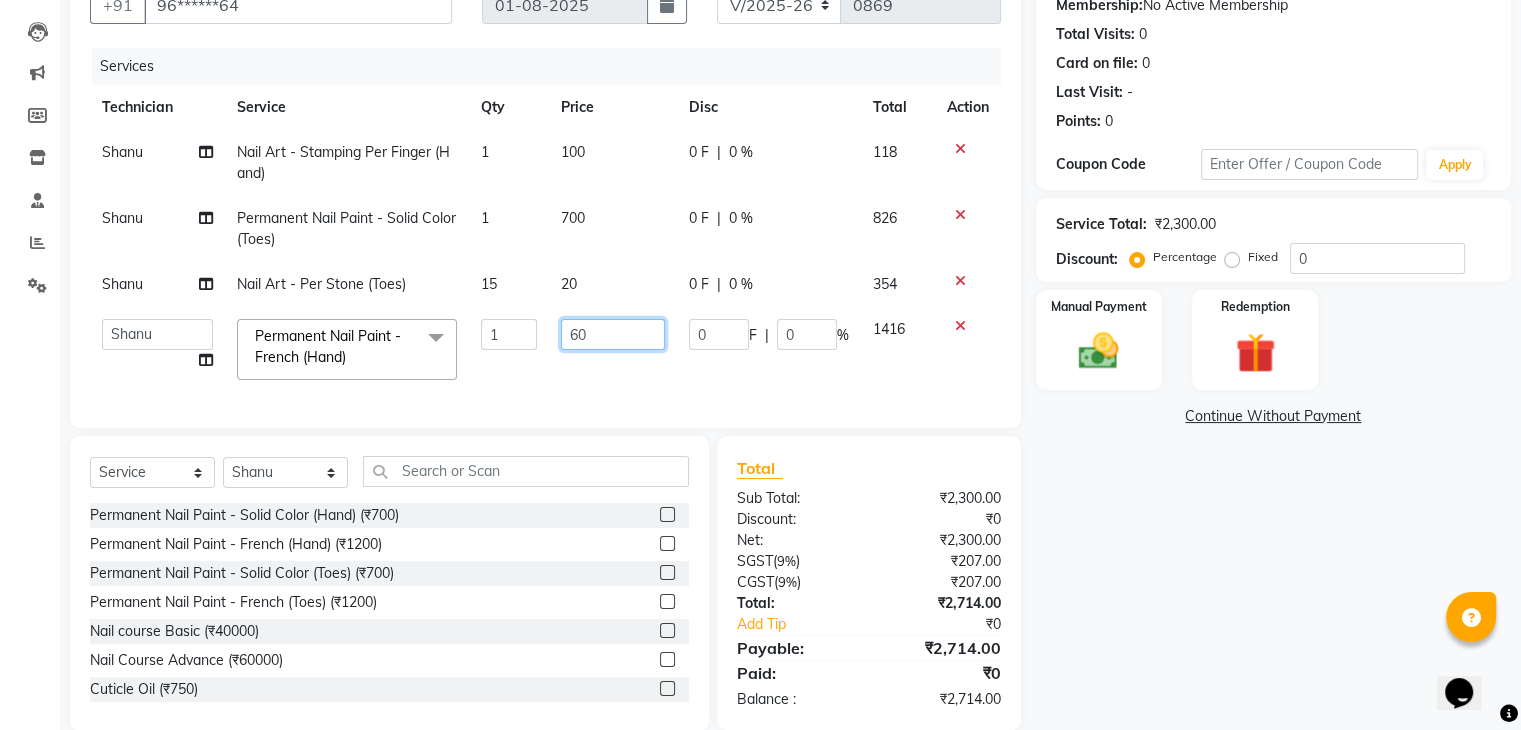 type on "600" 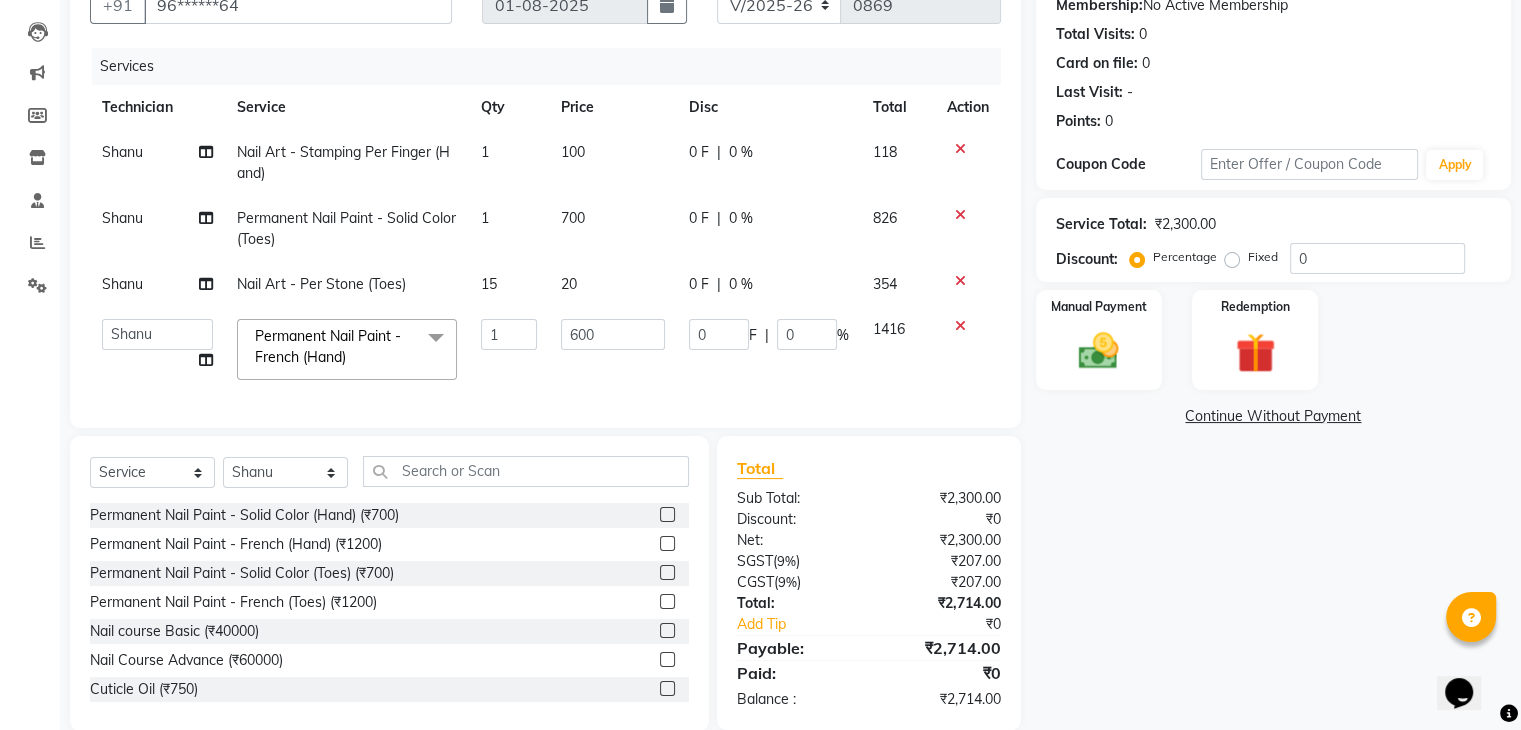 click on "Name: [FIRST]  Membership:  No Active Membership  Total Visits:  0 Card on file:  0 Last Visit:   - Points:   0  Coupon Code Apply Service Total:  ₹2,300.00  Discount:  Percentage   Fixed  0 Manual Payment Redemption  Continue Without Payment" 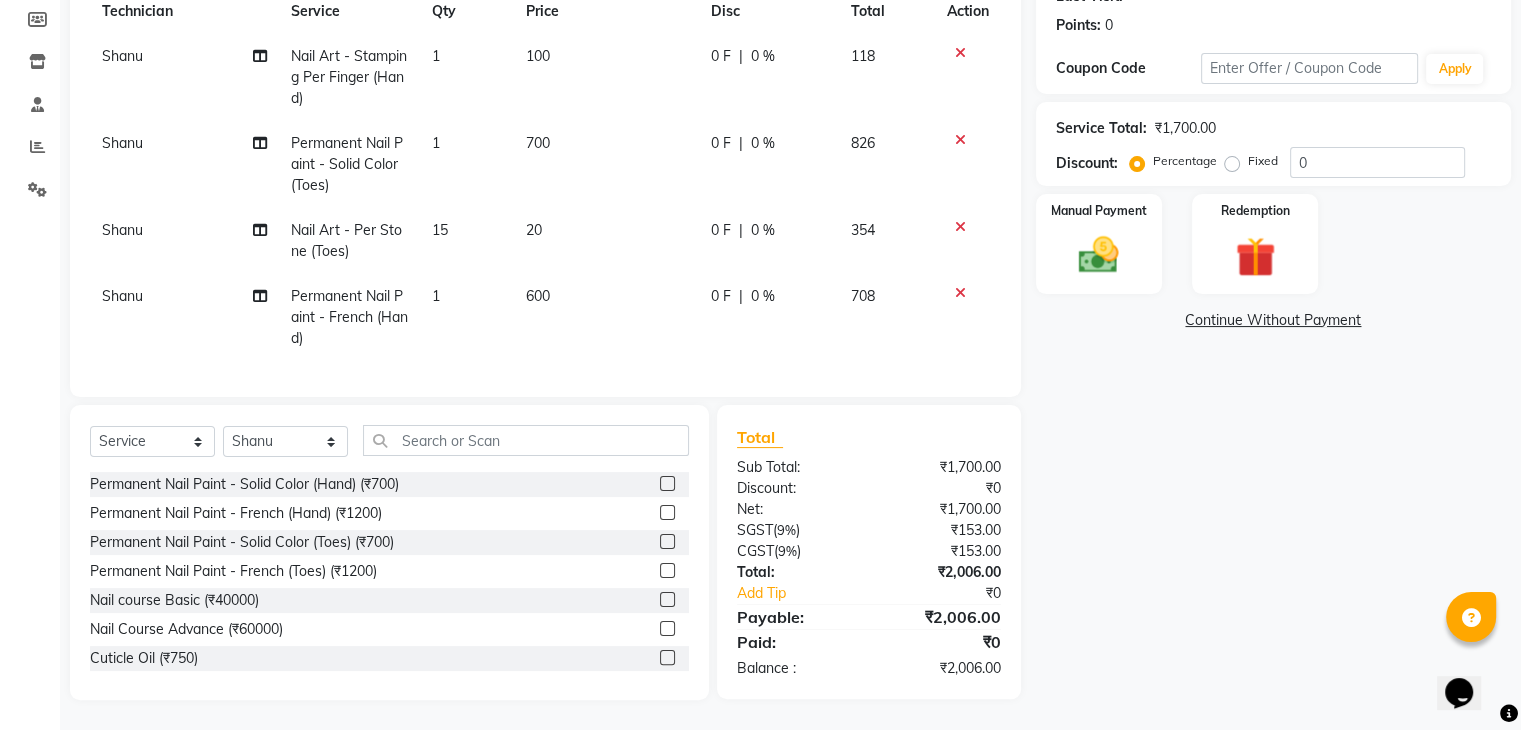 scroll, scrollTop: 212, scrollLeft: 0, axis: vertical 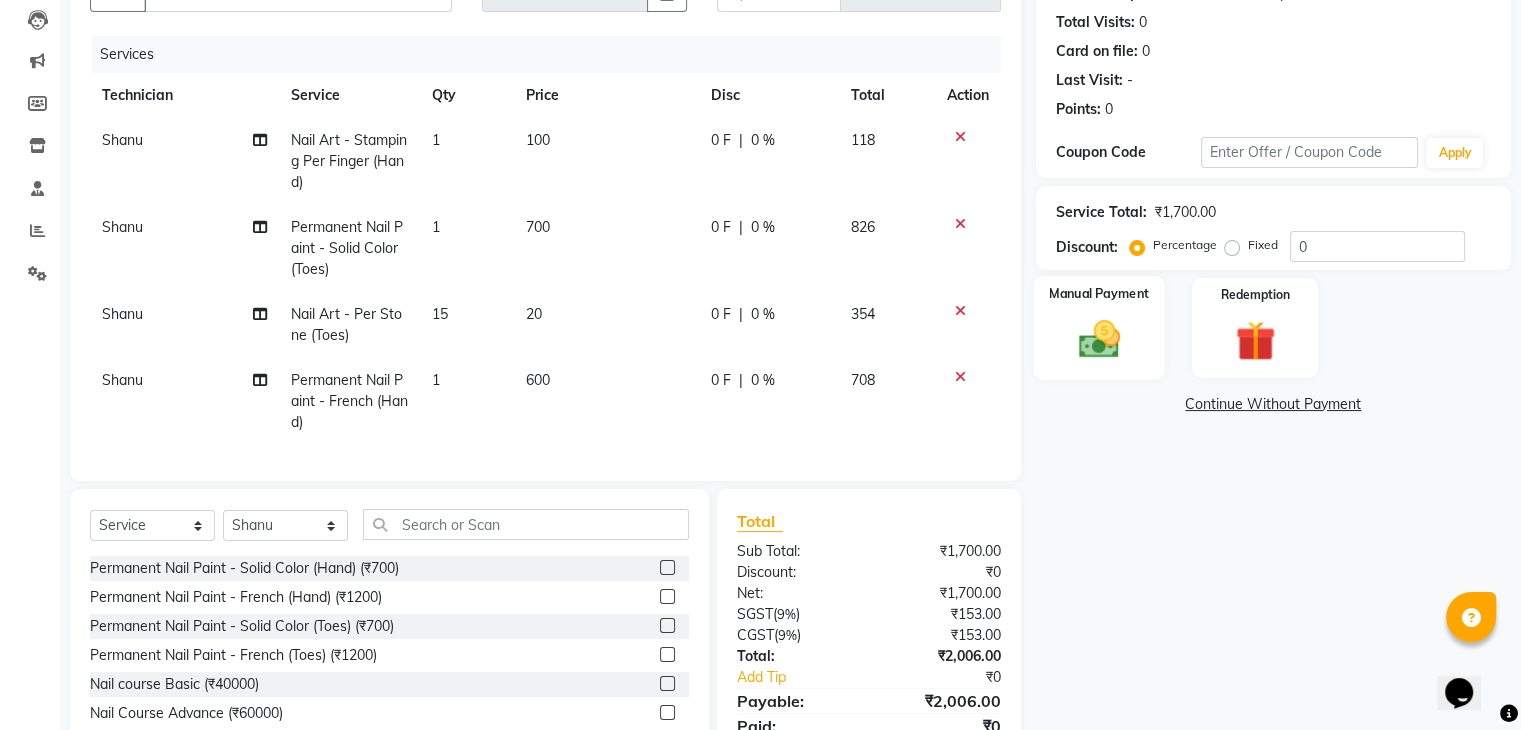 click 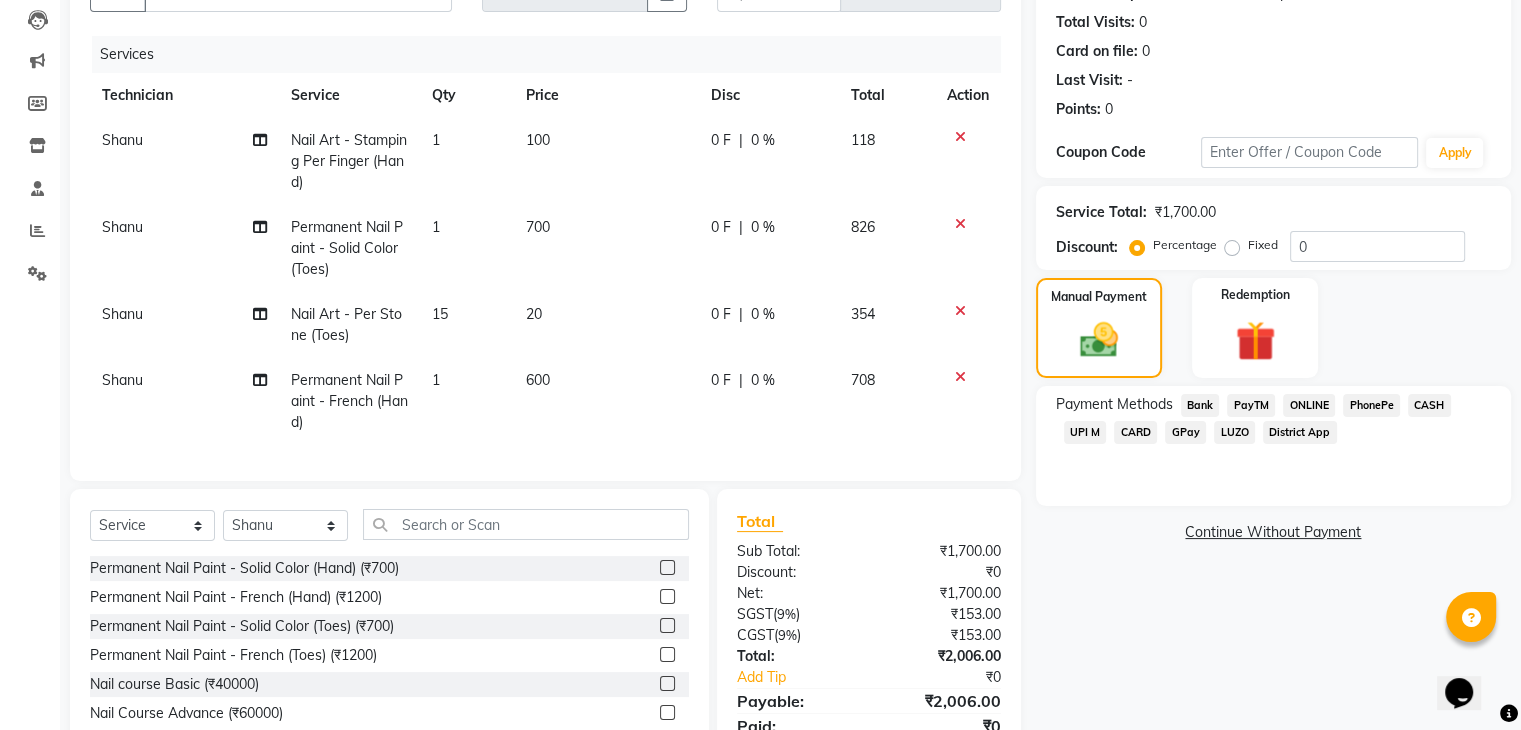 click on "UPI M" 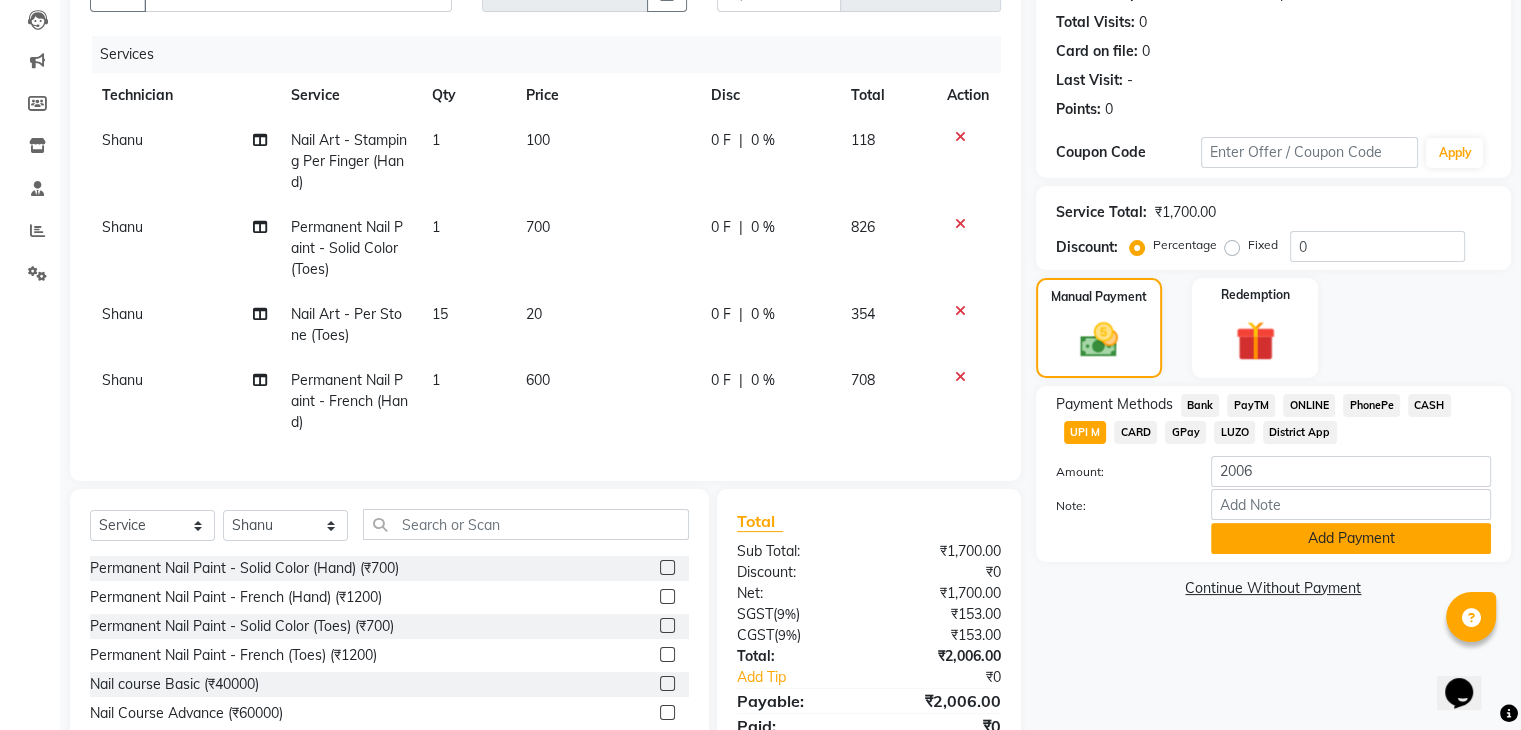 click on "Add Payment" 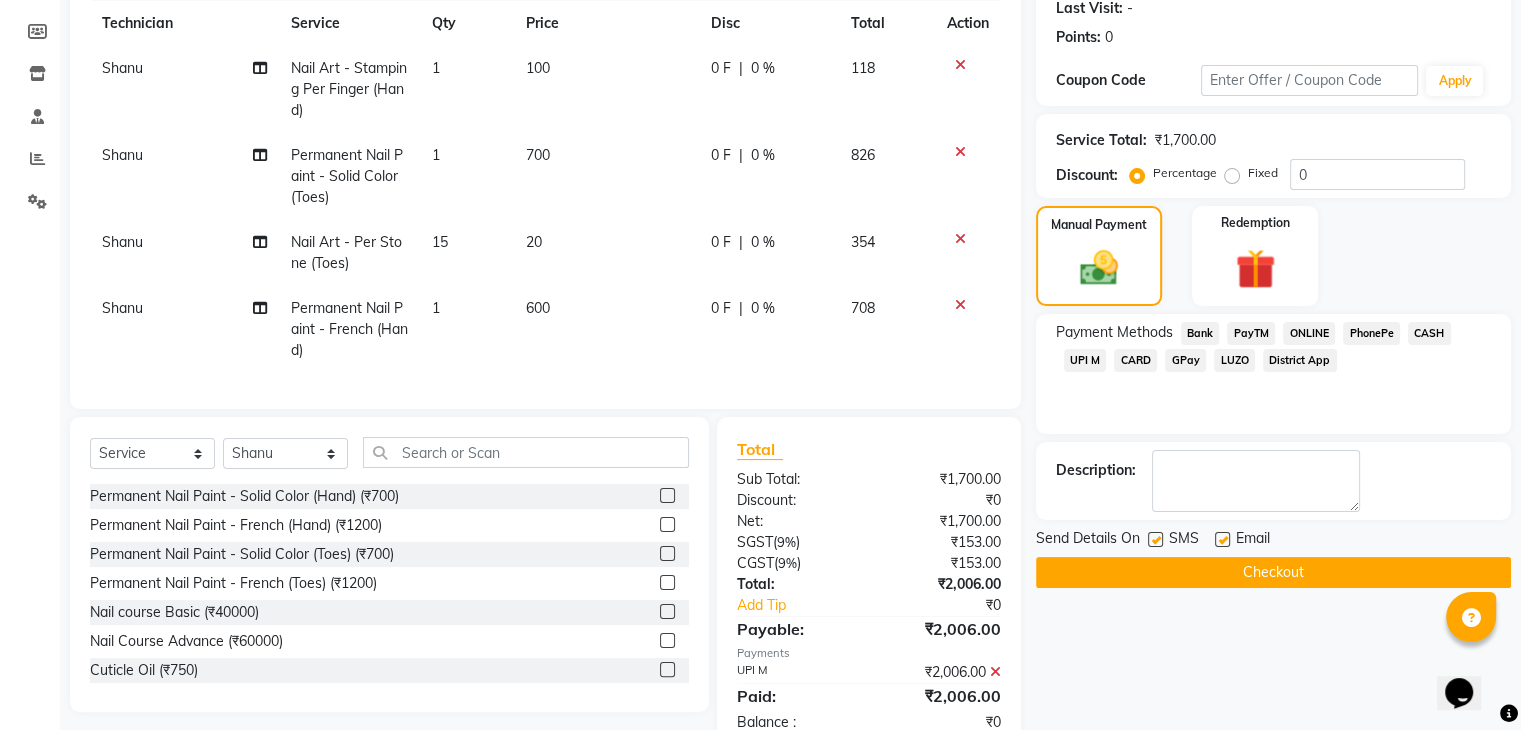 scroll, scrollTop: 352, scrollLeft: 0, axis: vertical 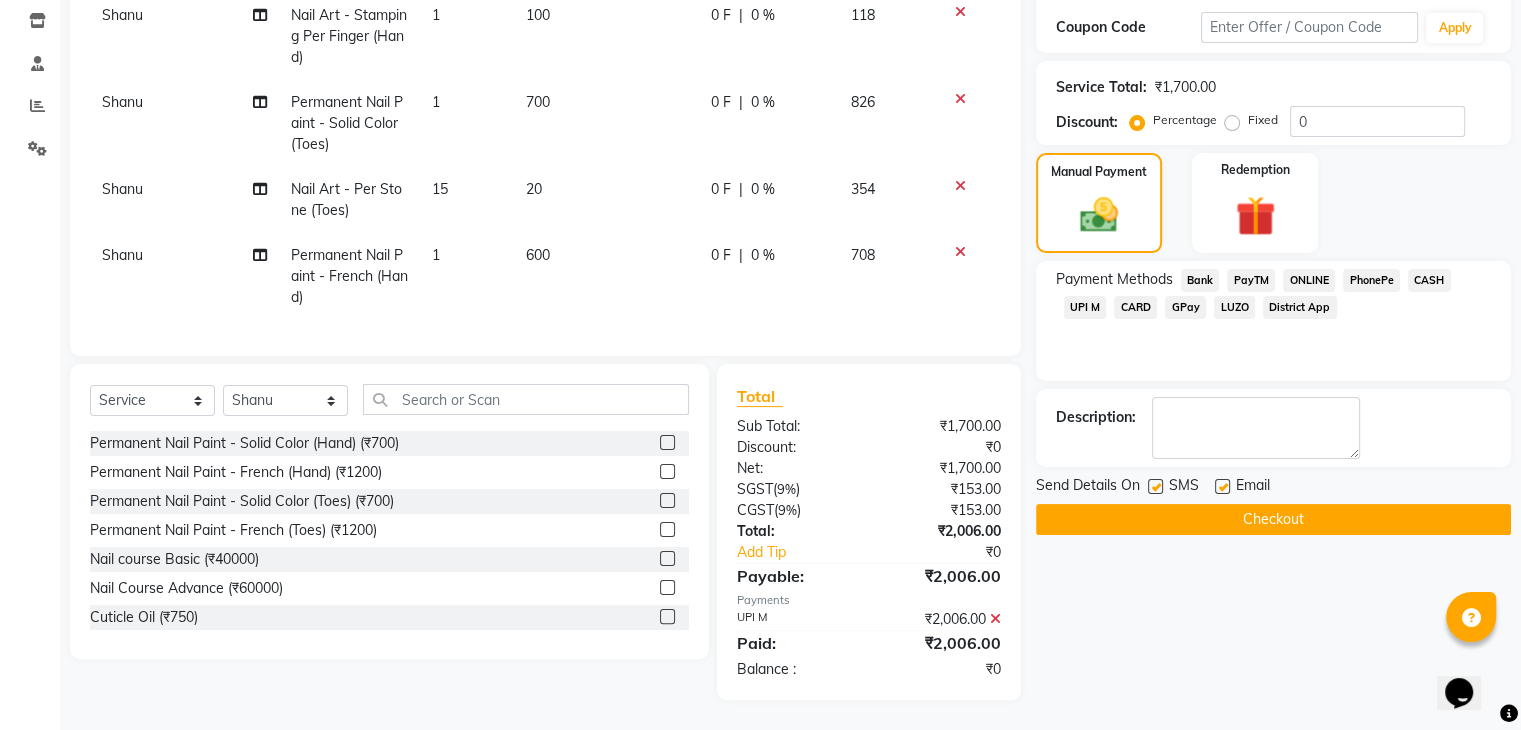 click on "Checkout" 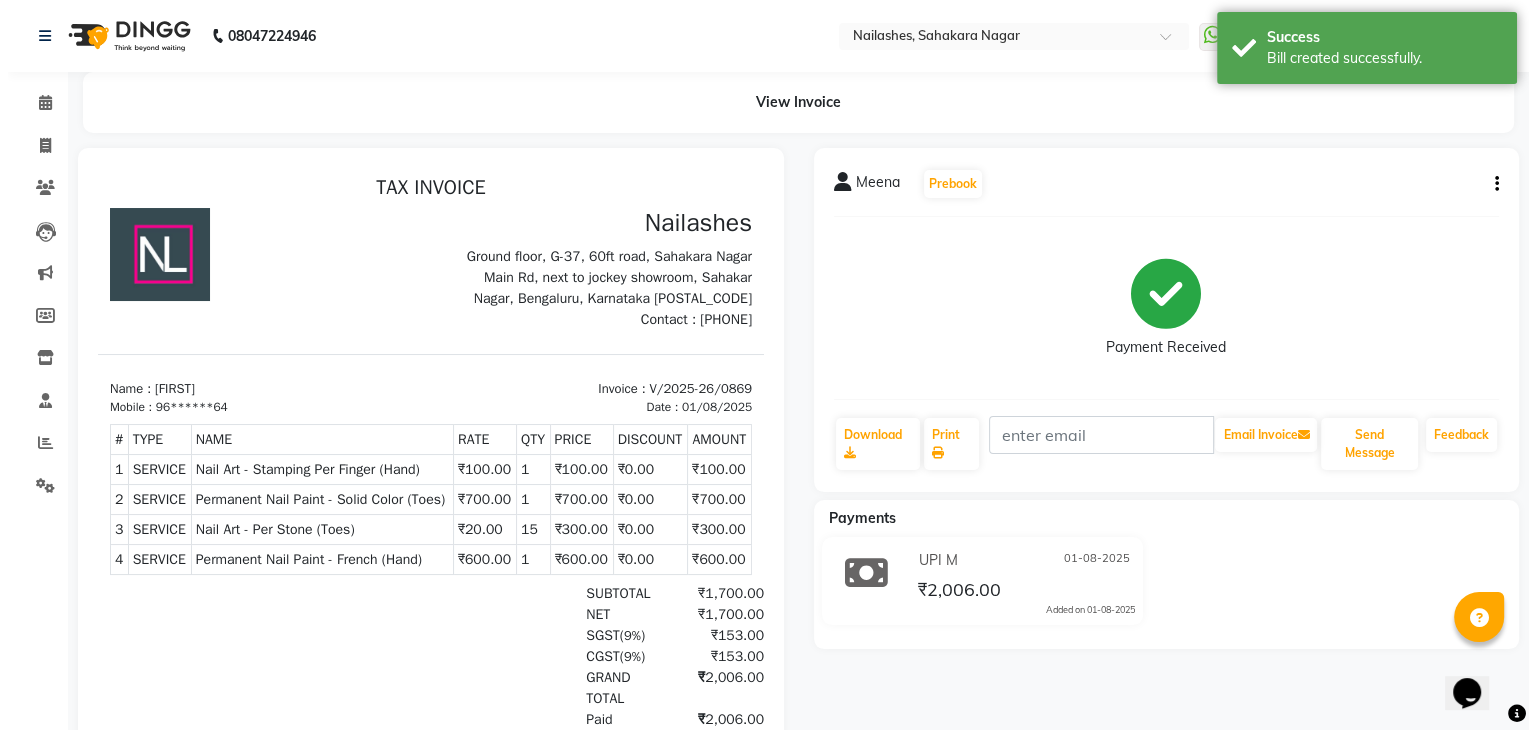 scroll, scrollTop: 0, scrollLeft: 0, axis: both 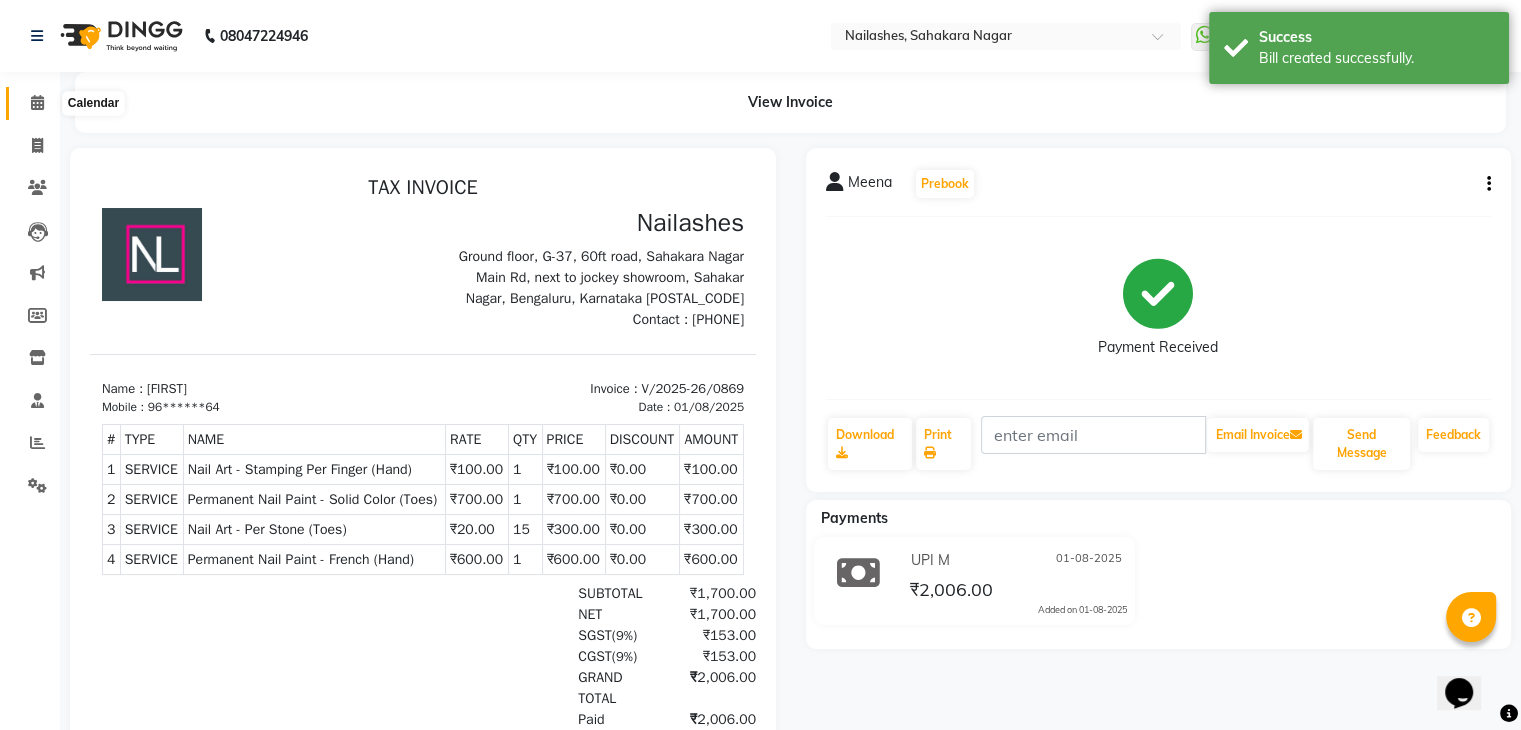click 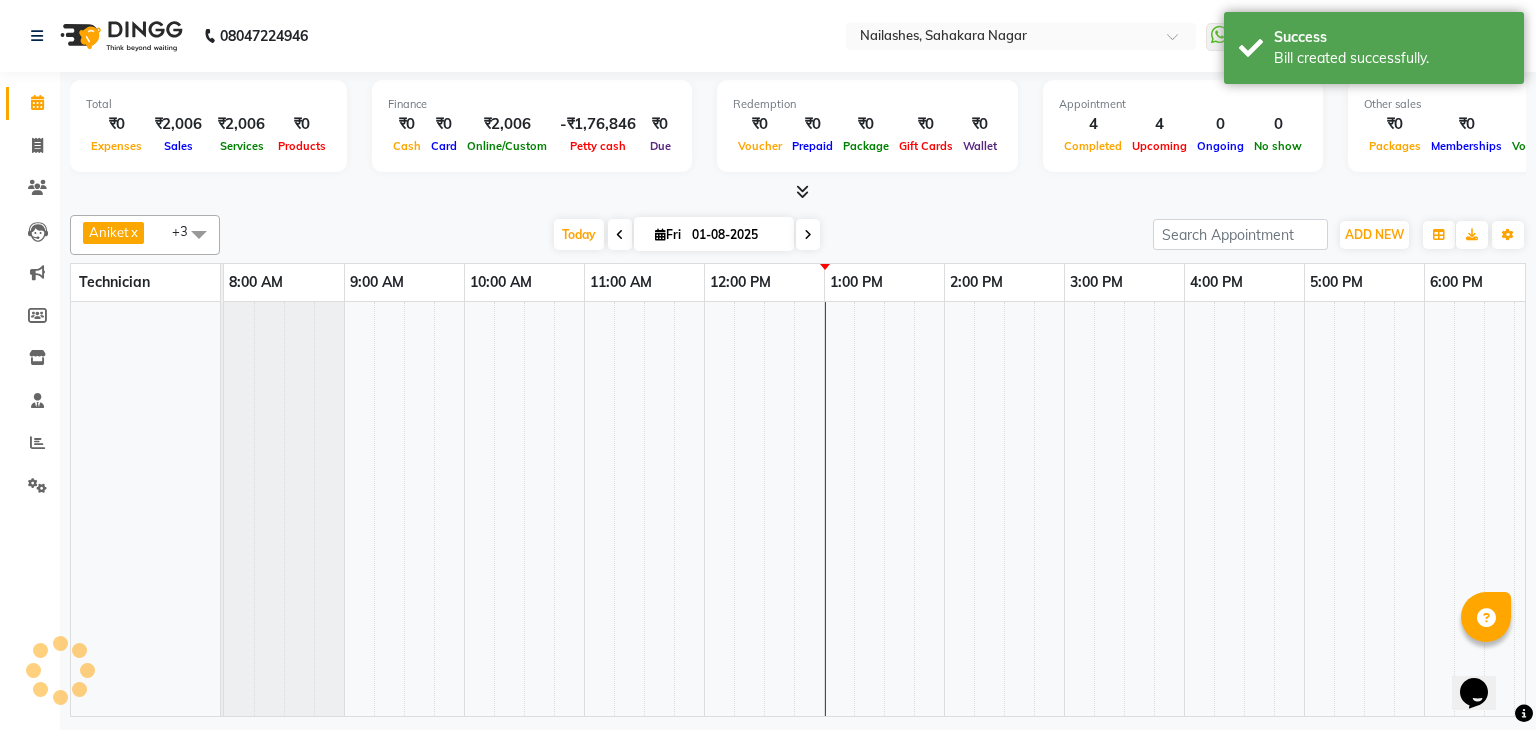 scroll, scrollTop: 0, scrollLeft: 0, axis: both 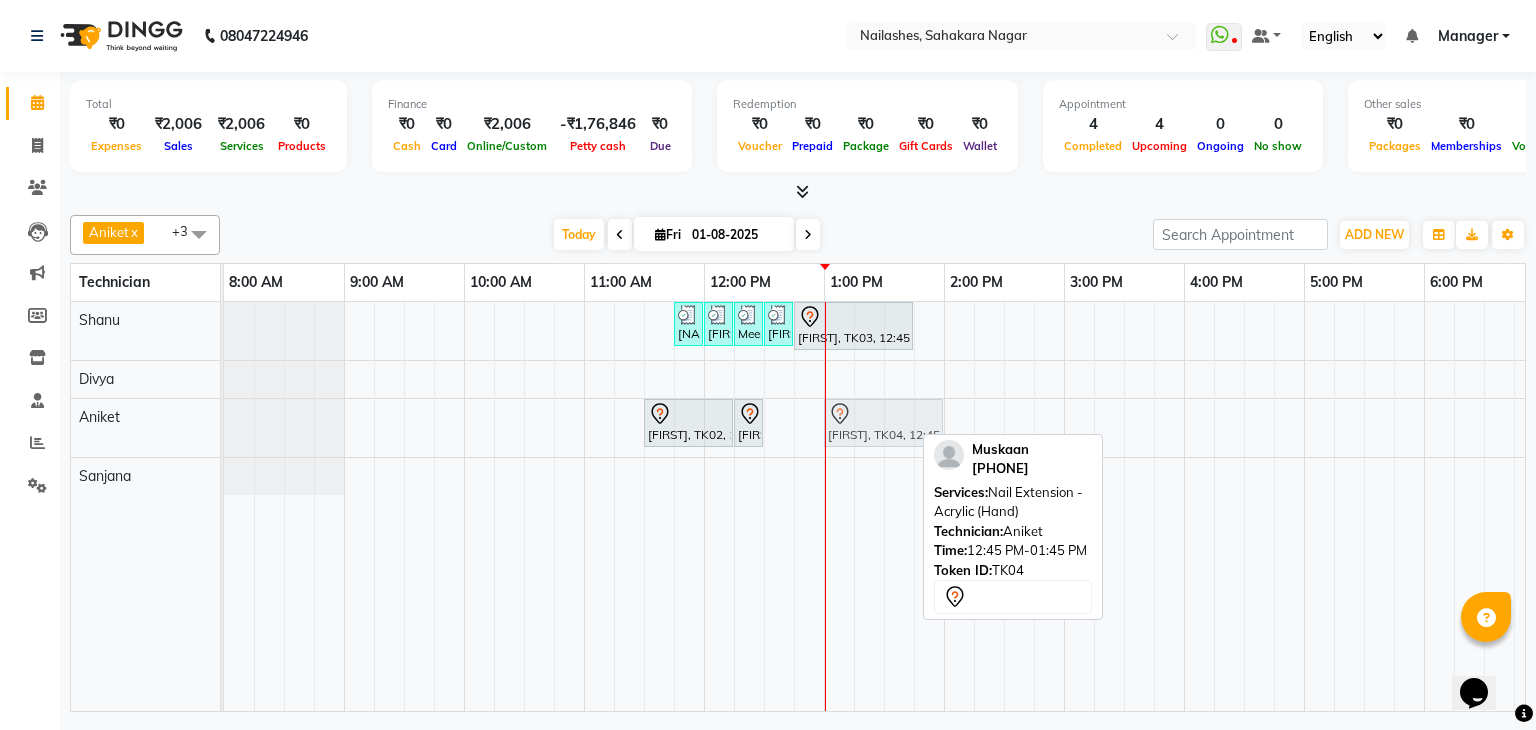 drag, startPoint x: 837, startPoint y: 417, endPoint x: 877, endPoint y: 426, distance: 41 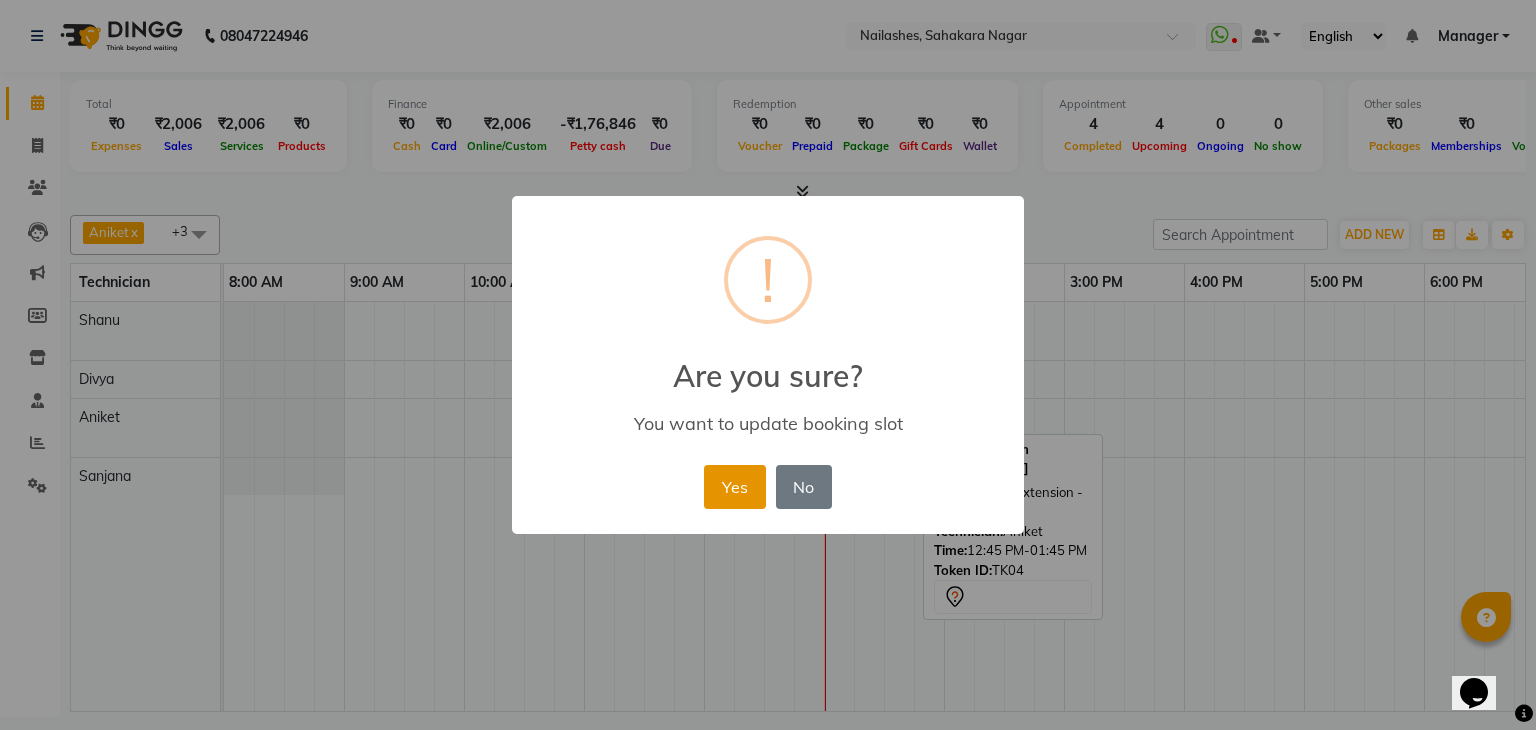 click on "Yes" at bounding box center [734, 487] 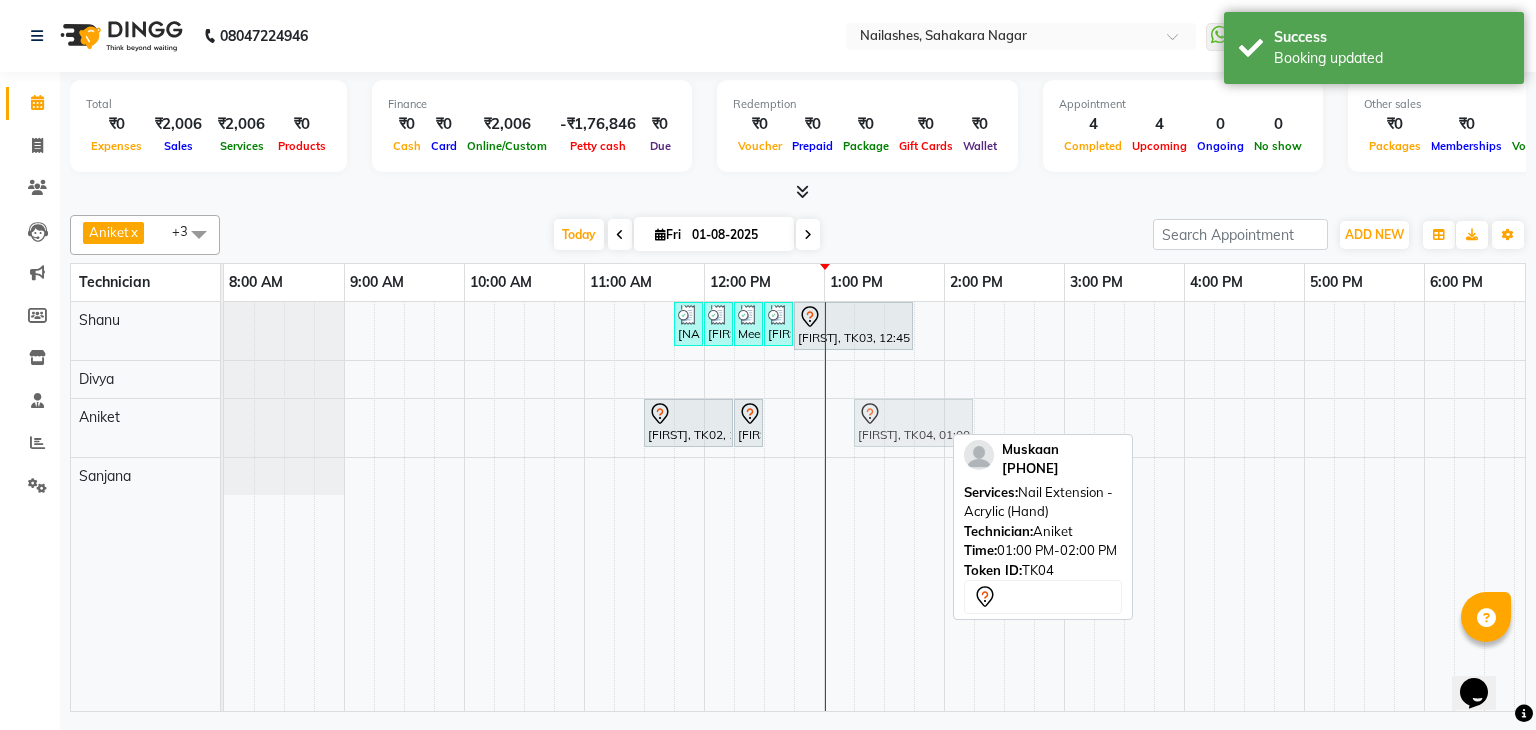 drag, startPoint x: 868, startPoint y: 418, endPoint x: 904, endPoint y: 417, distance: 36.013885 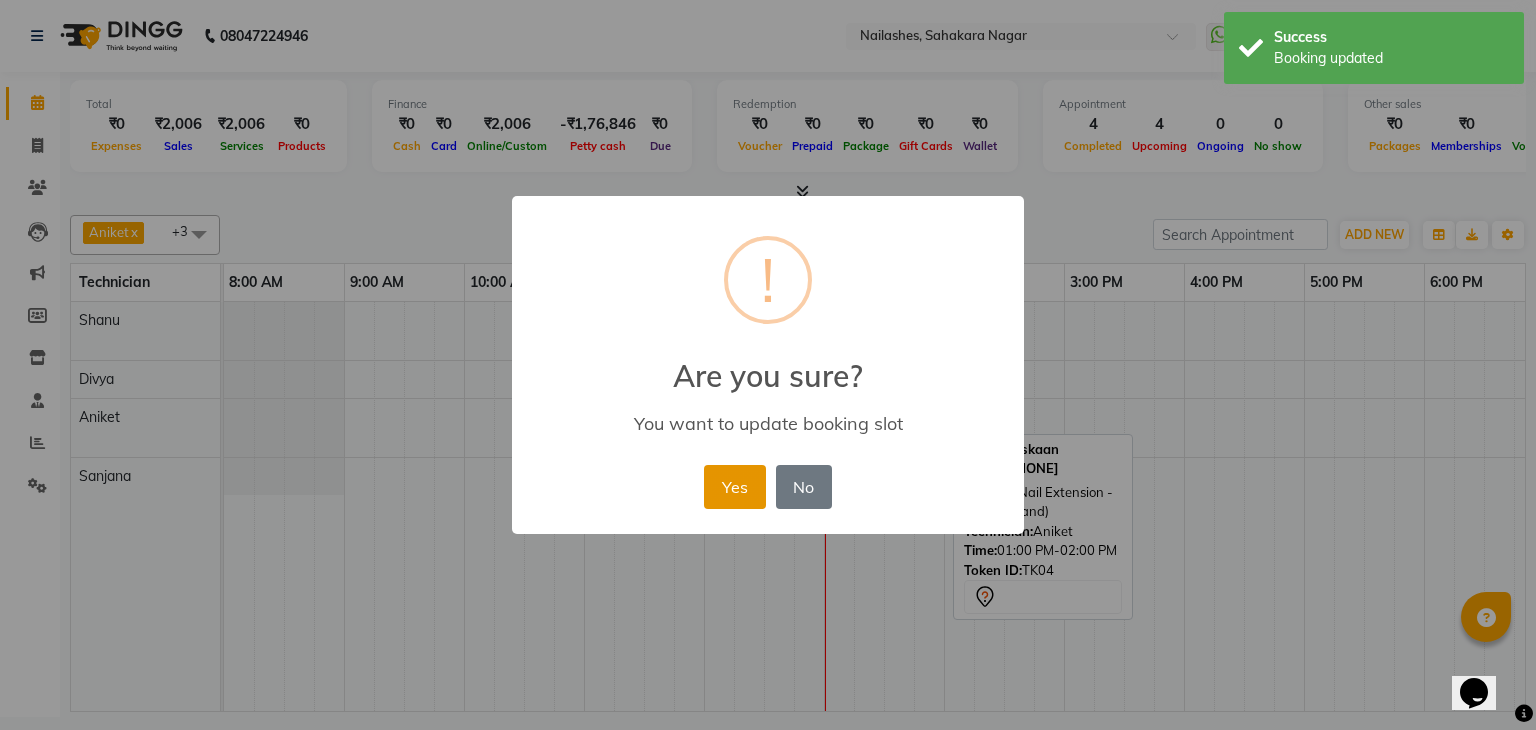 click on "Yes" at bounding box center (734, 487) 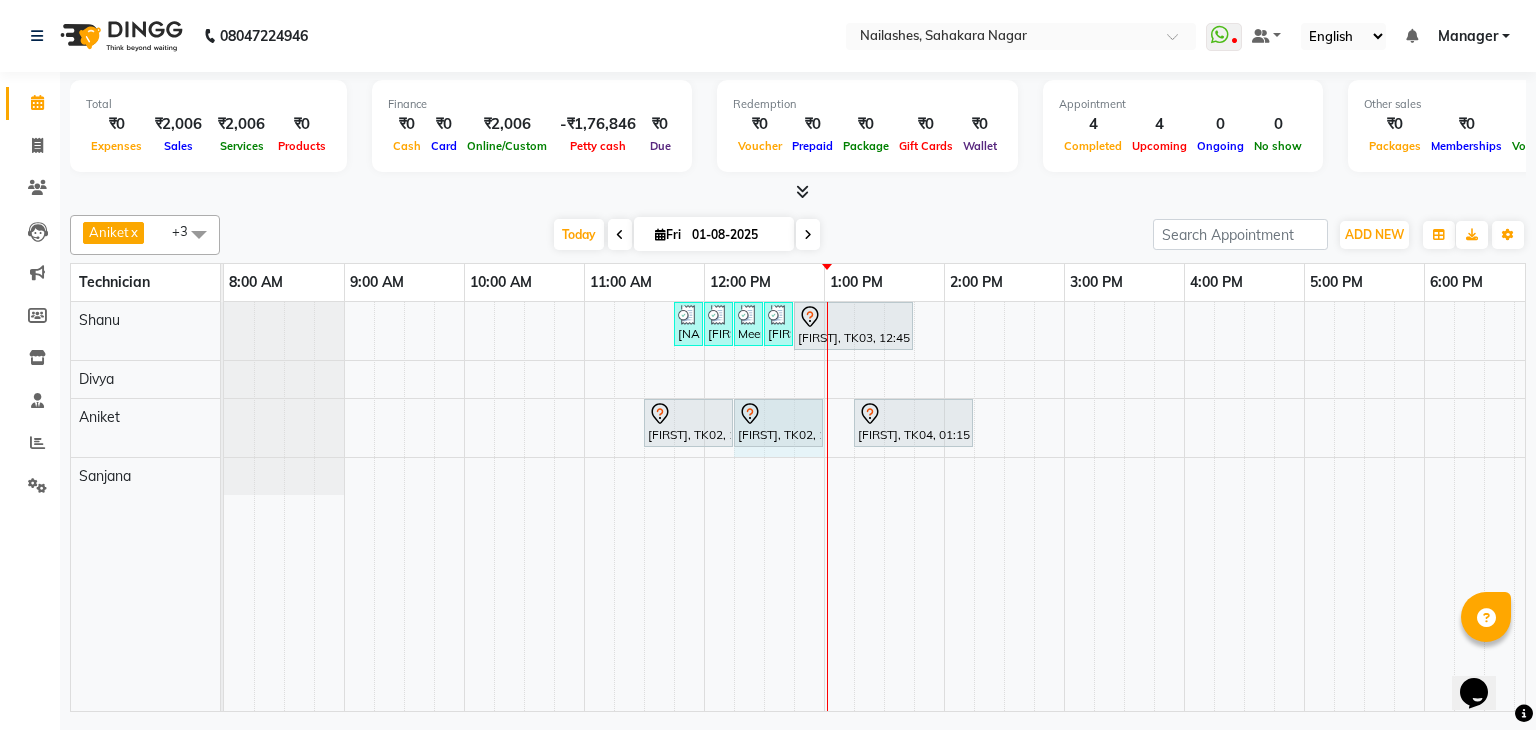 drag, startPoint x: 757, startPoint y: 420, endPoint x: 818, endPoint y: 420, distance: 61 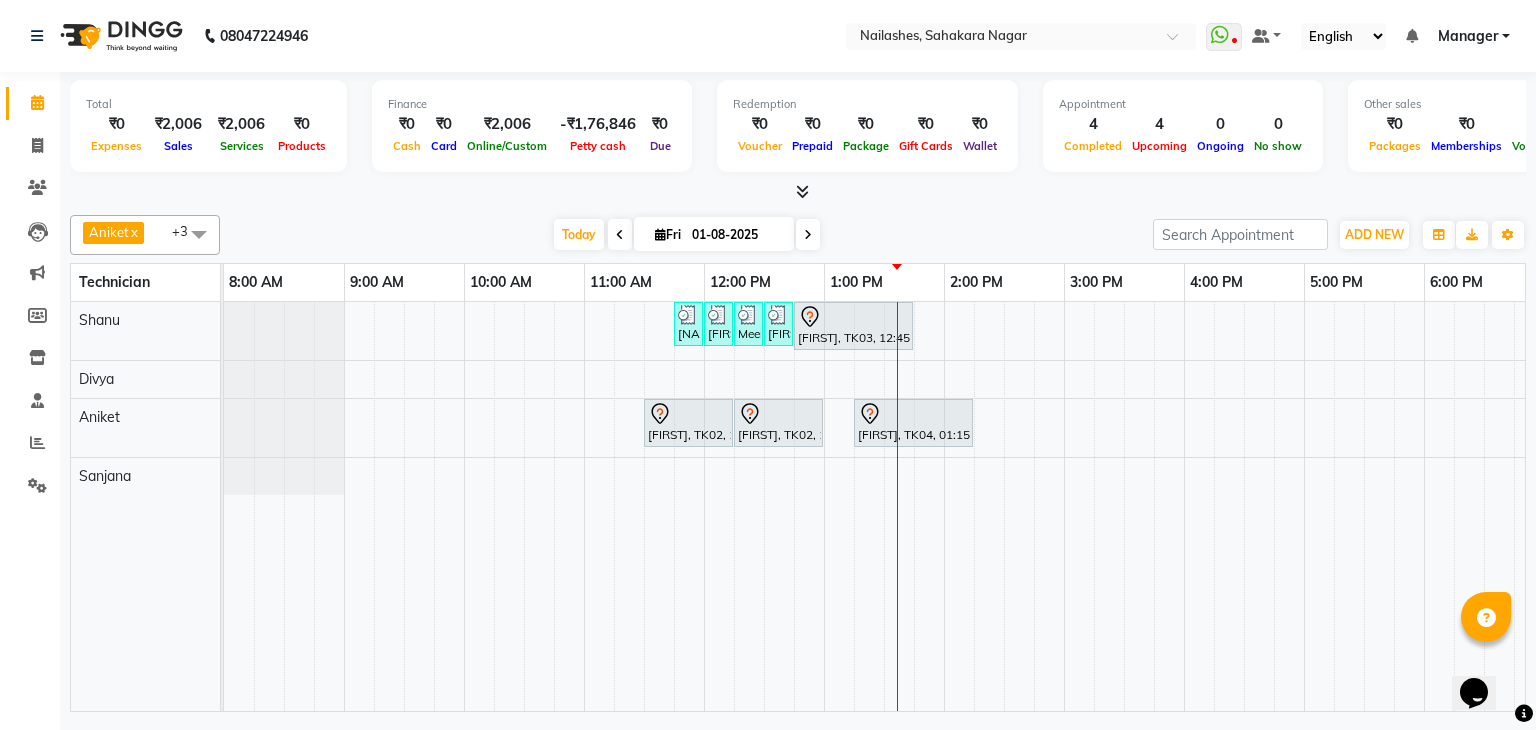 click at bounding box center (798, 192) 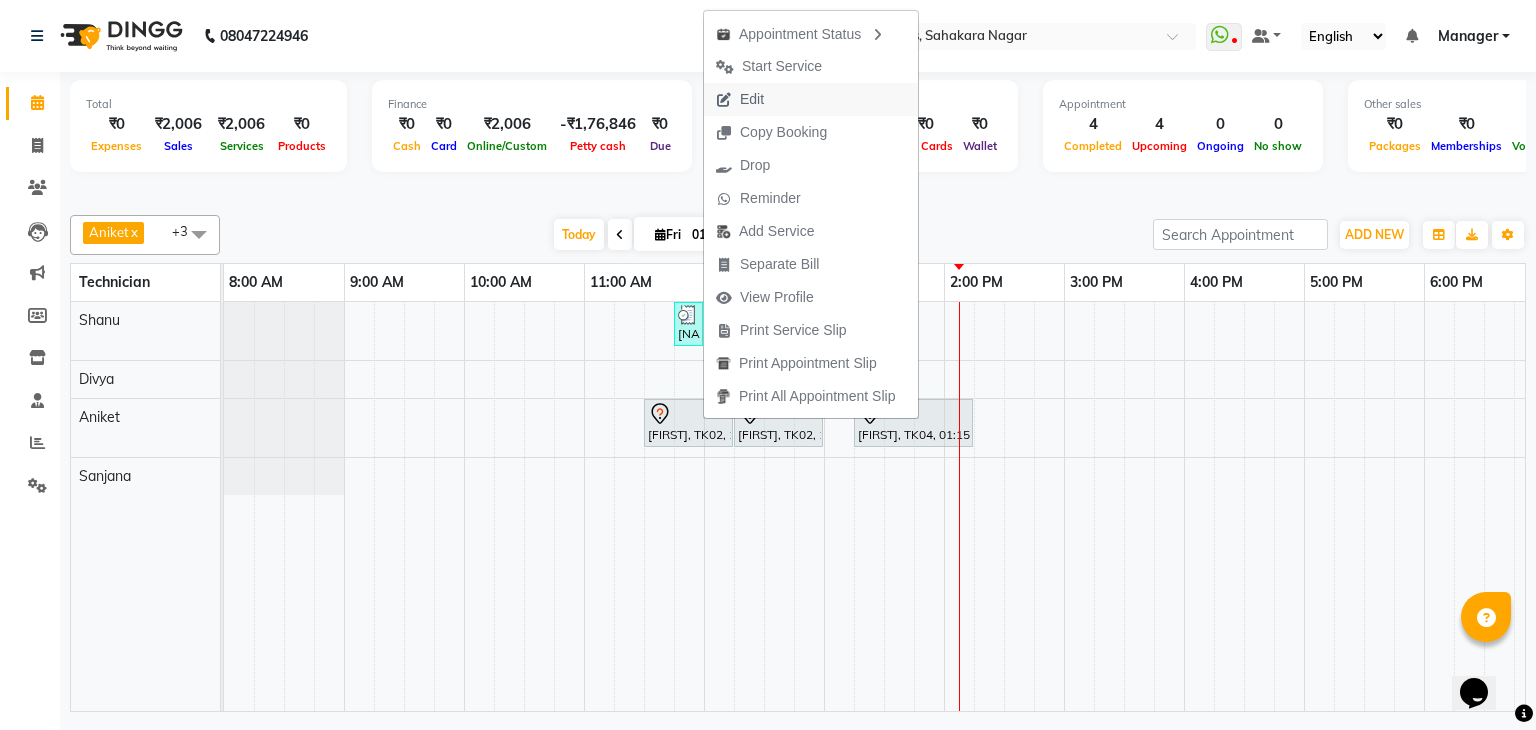 click on "Edit" at bounding box center (740, 99) 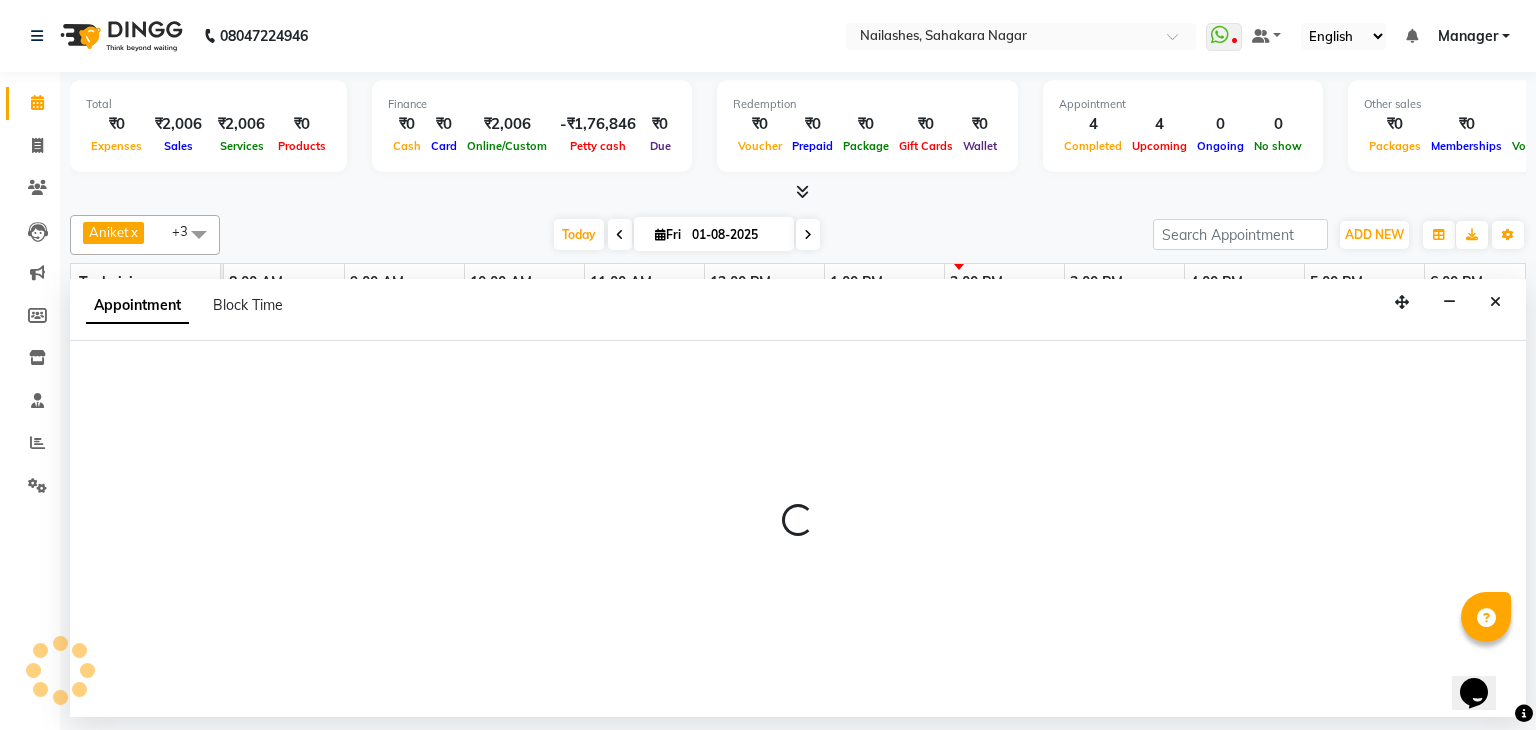 select on "tentative" 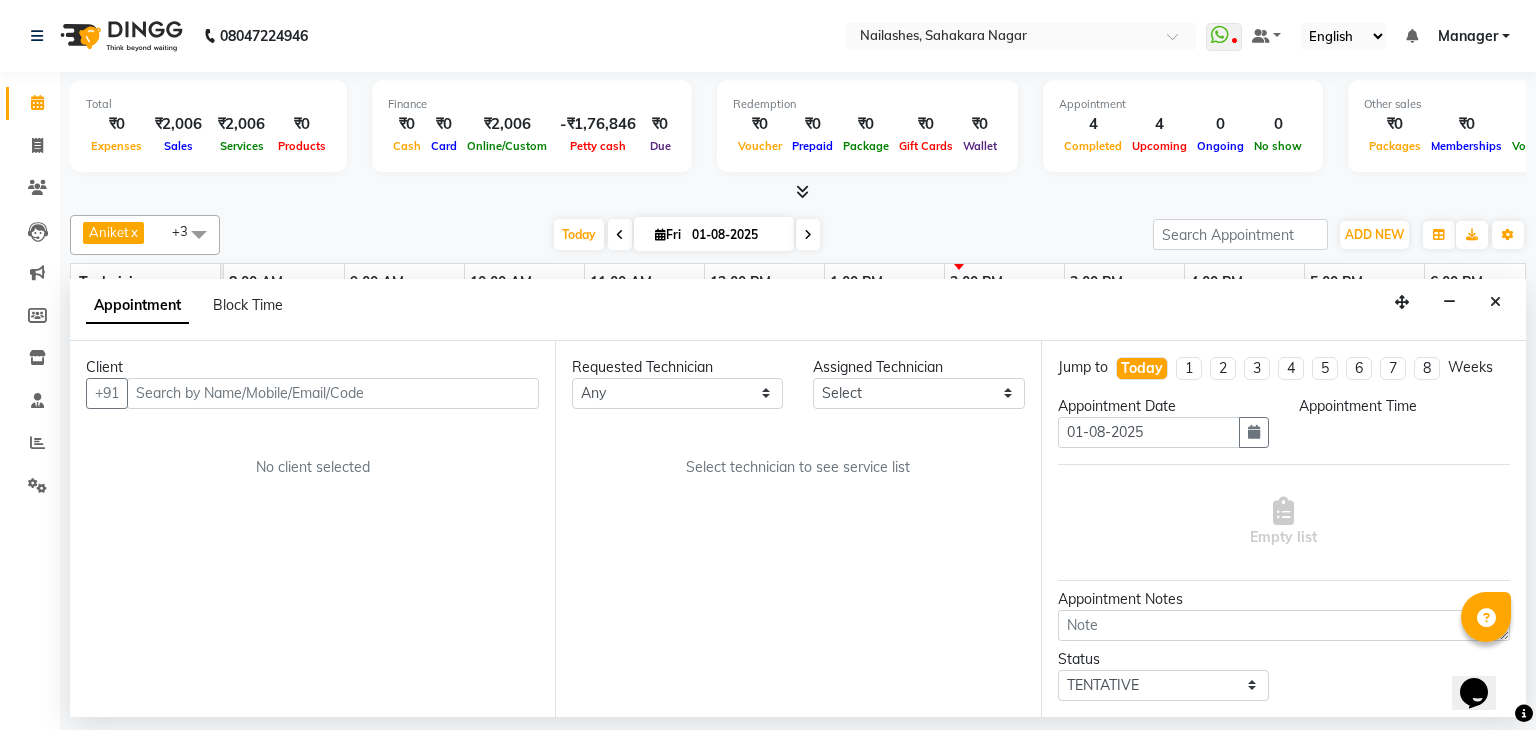 select on "[PHONE]" 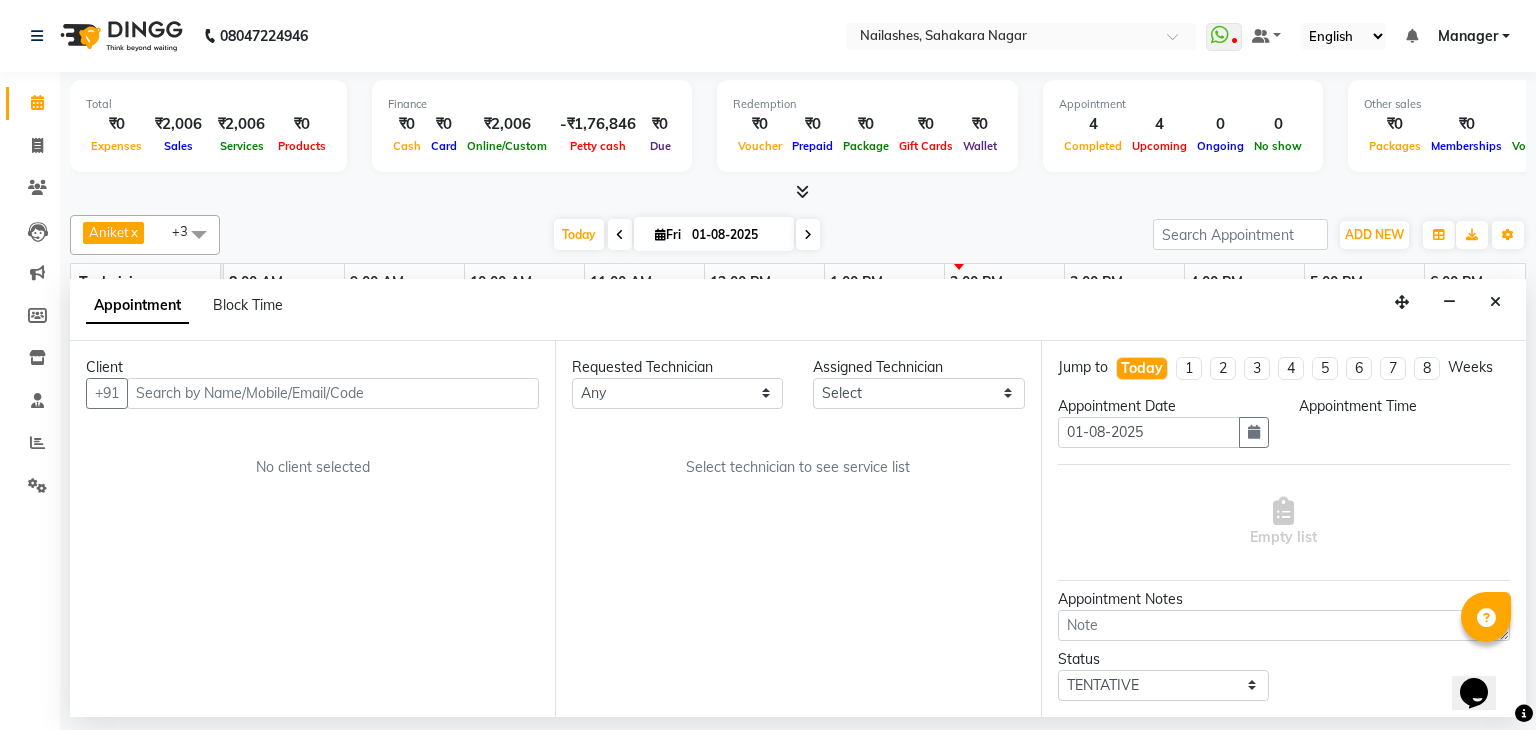 select on "690" 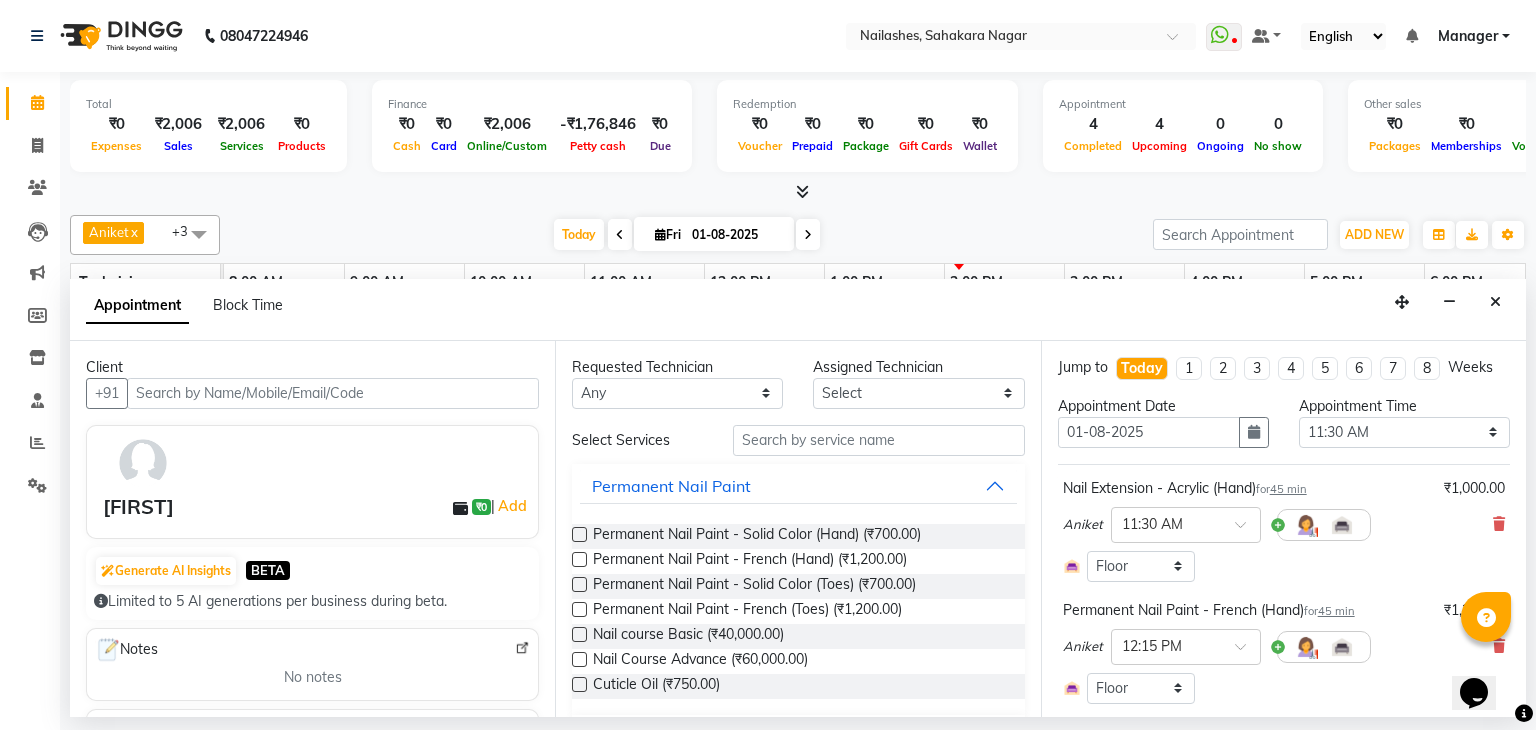 scroll, scrollTop: 0, scrollLeft: 258, axis: horizontal 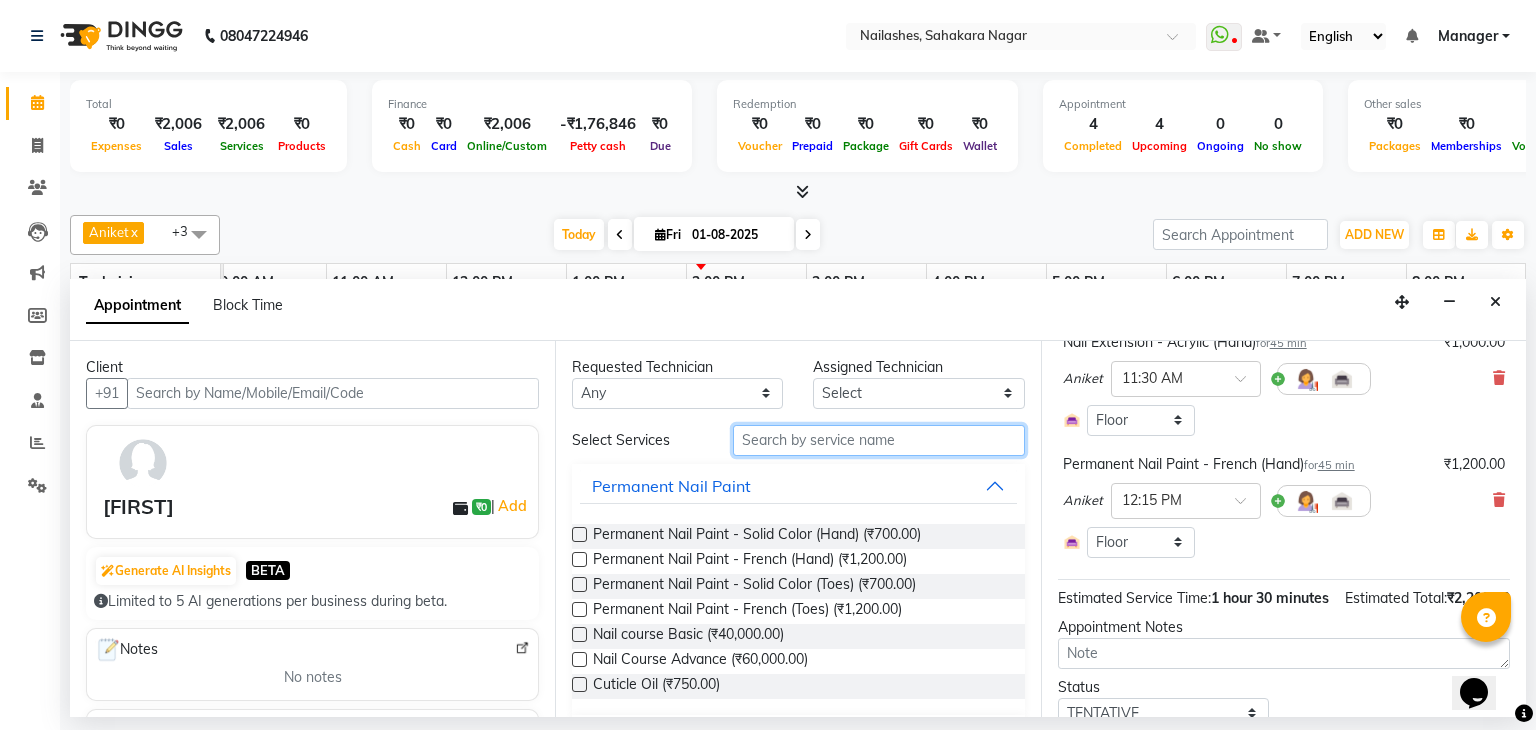 click at bounding box center (879, 440) 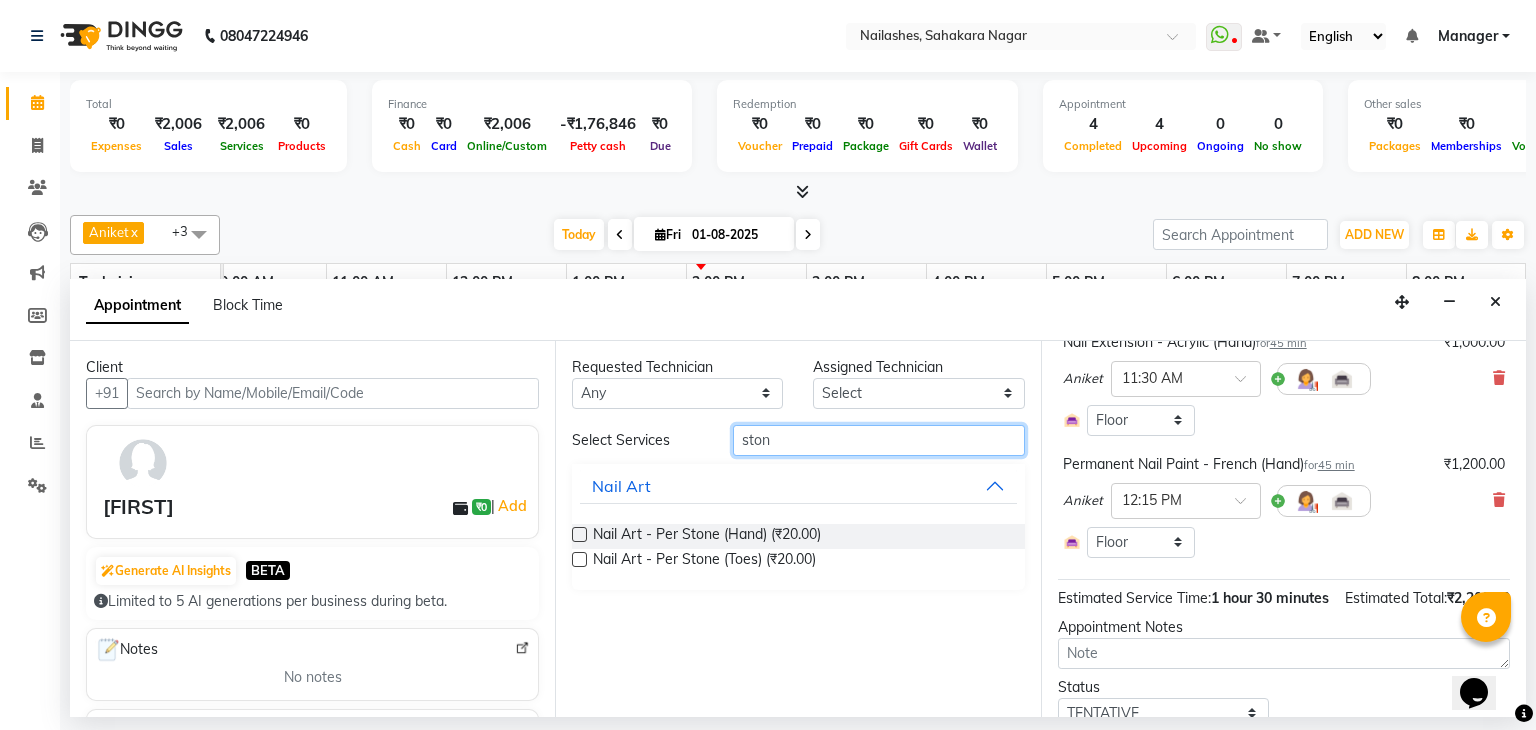 type on "ston" 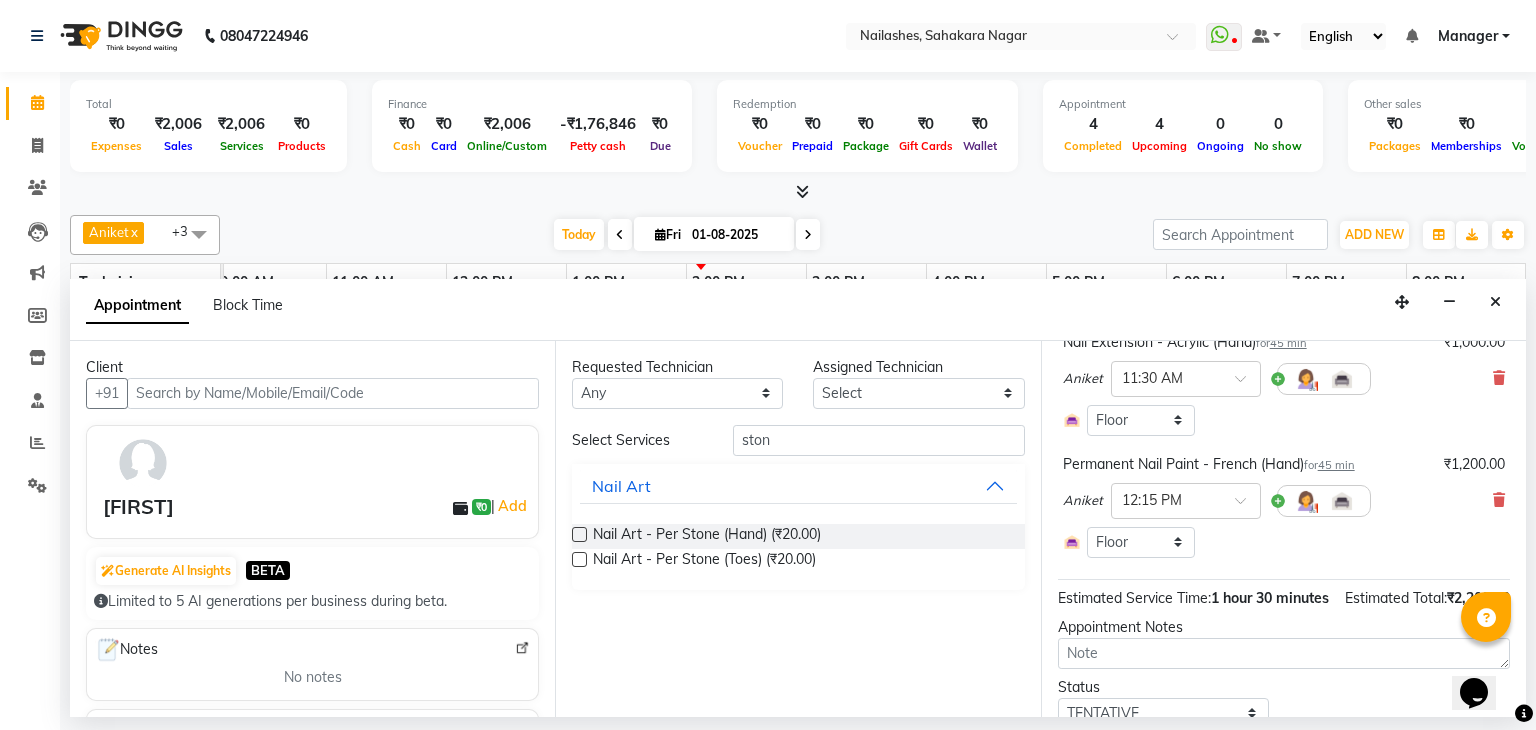 click at bounding box center [579, 534] 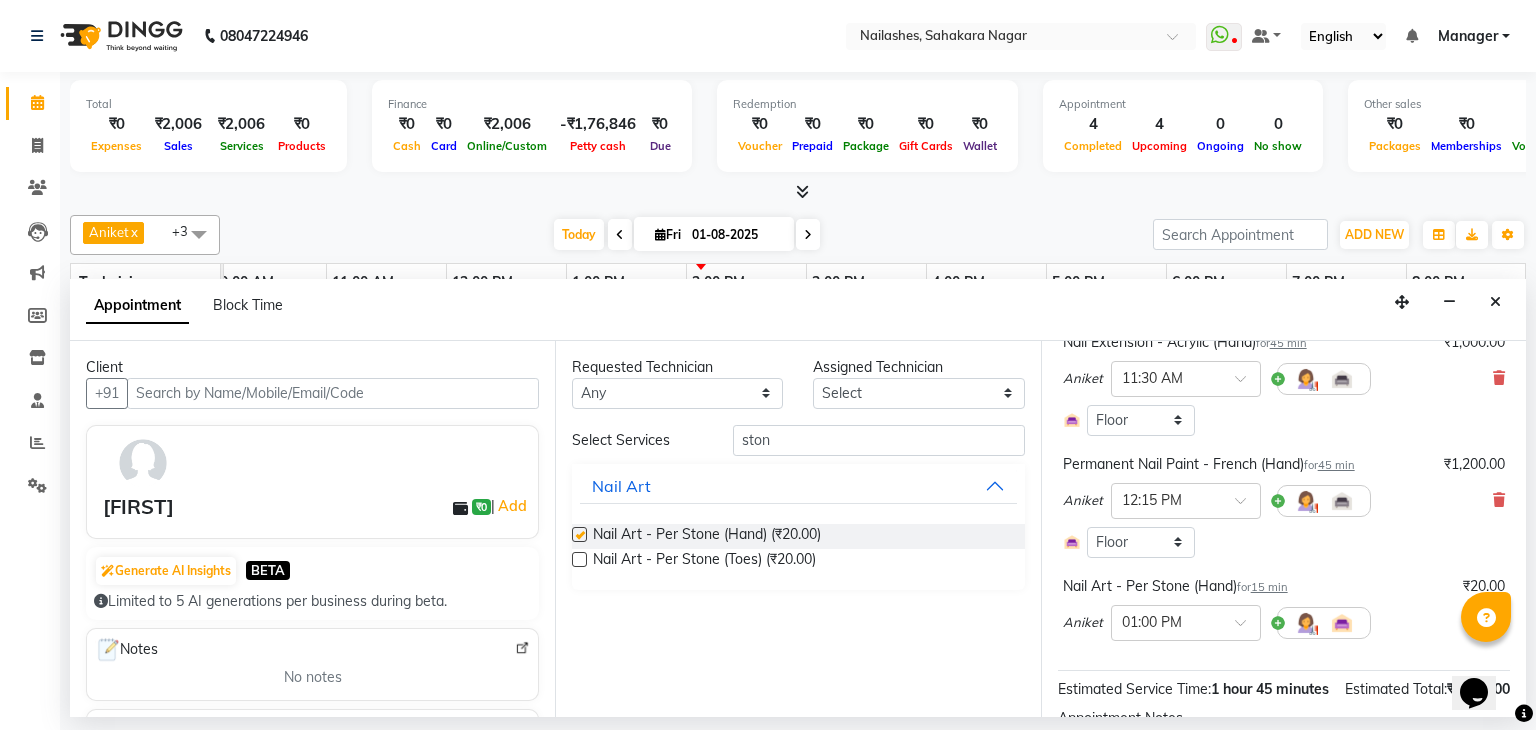 checkbox on "false" 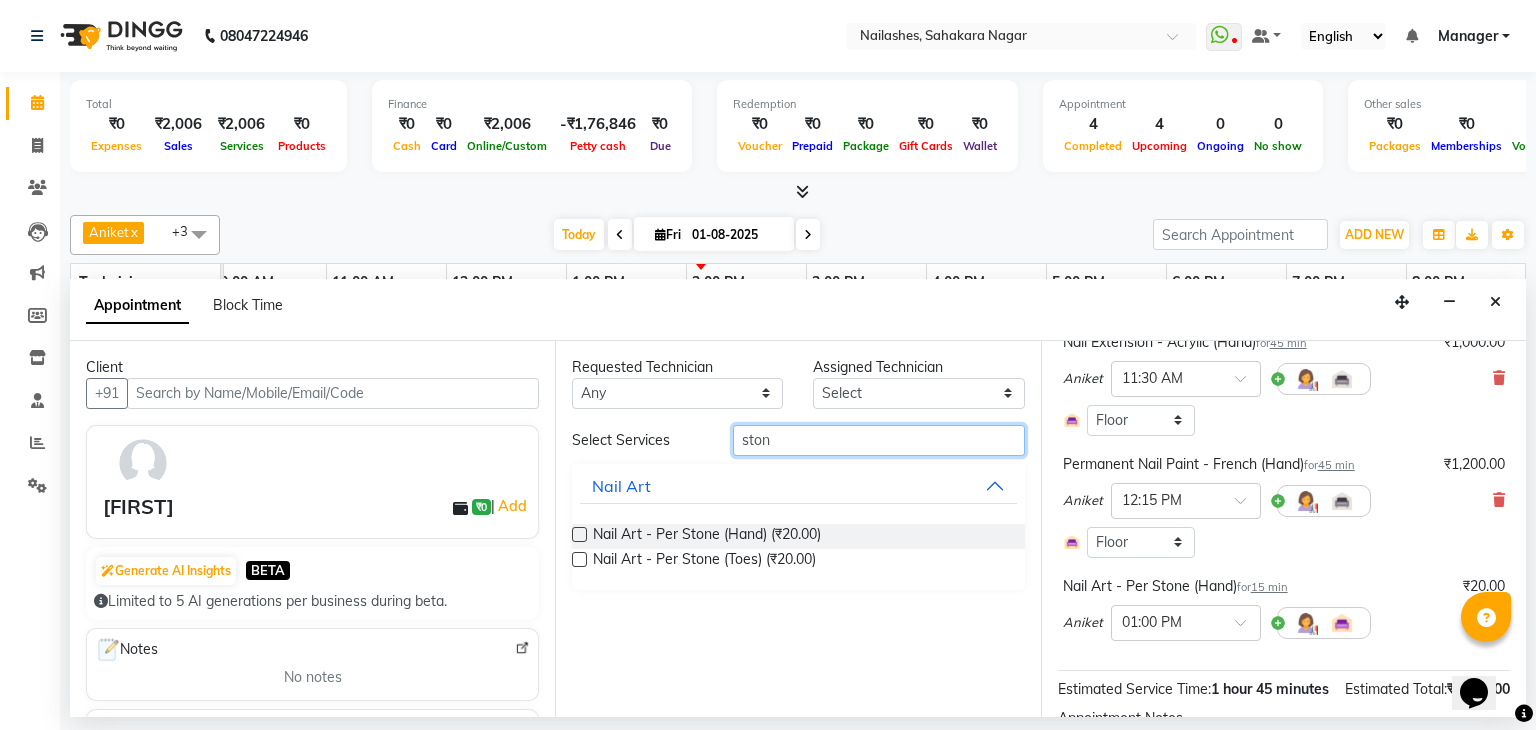 click on "ston" at bounding box center [879, 440] 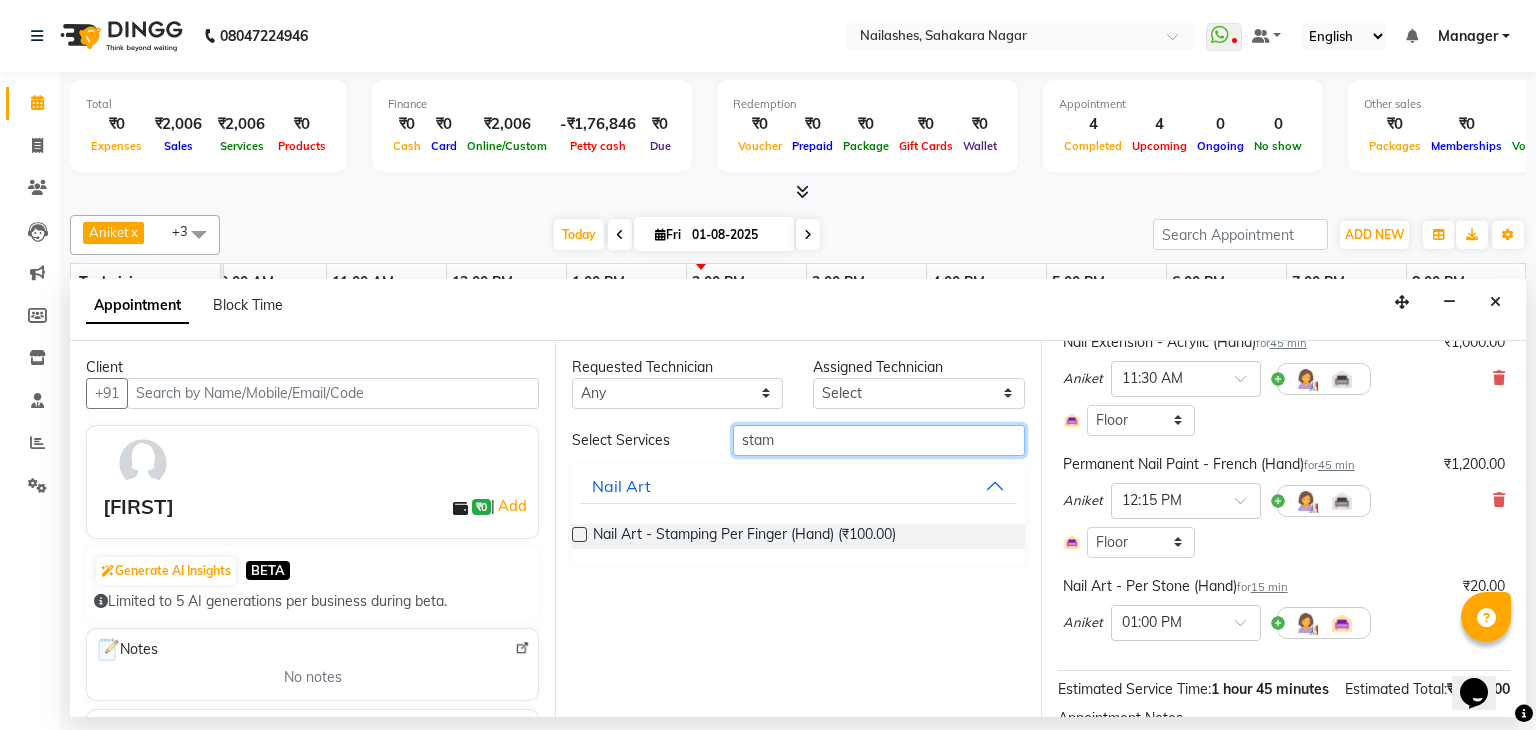 type on "stam" 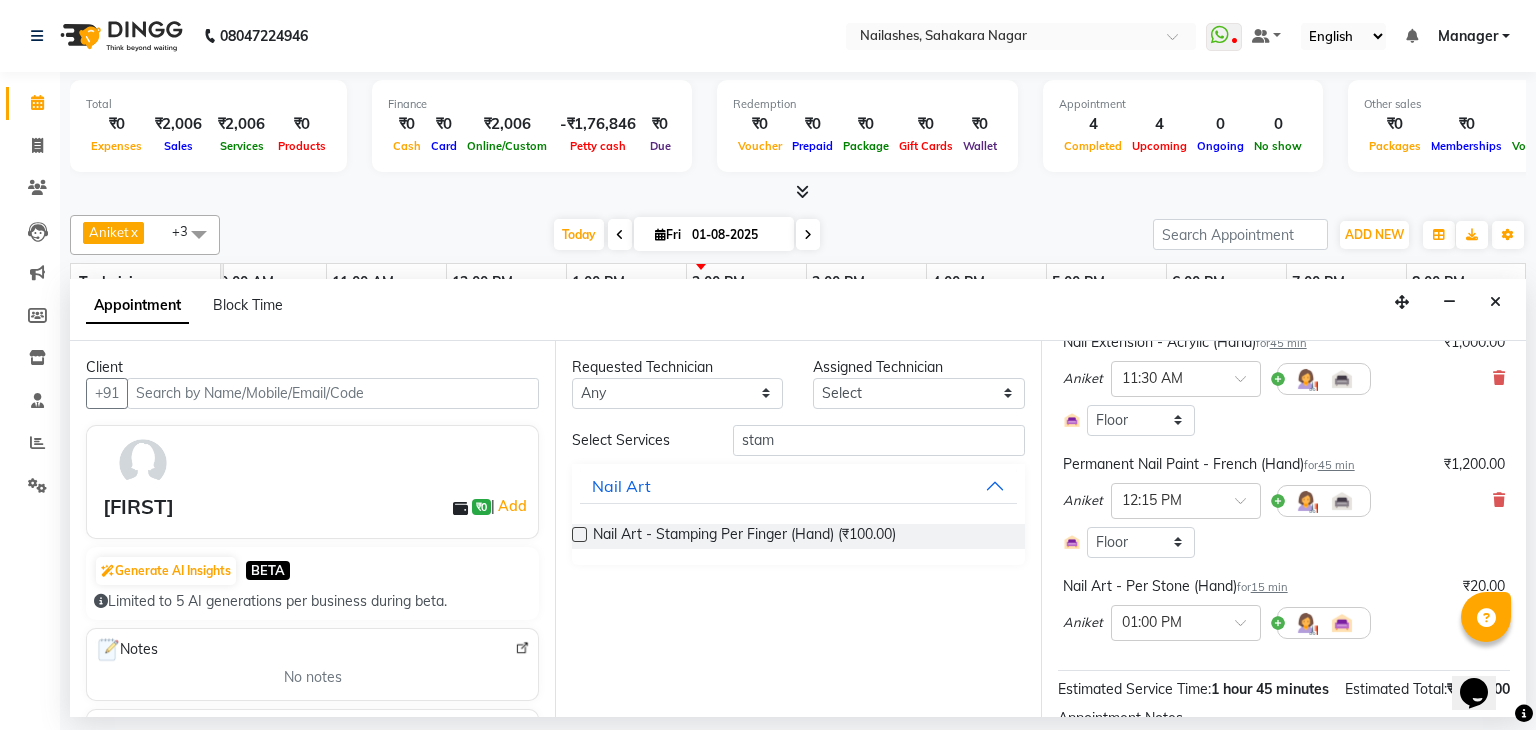 click at bounding box center [579, 534] 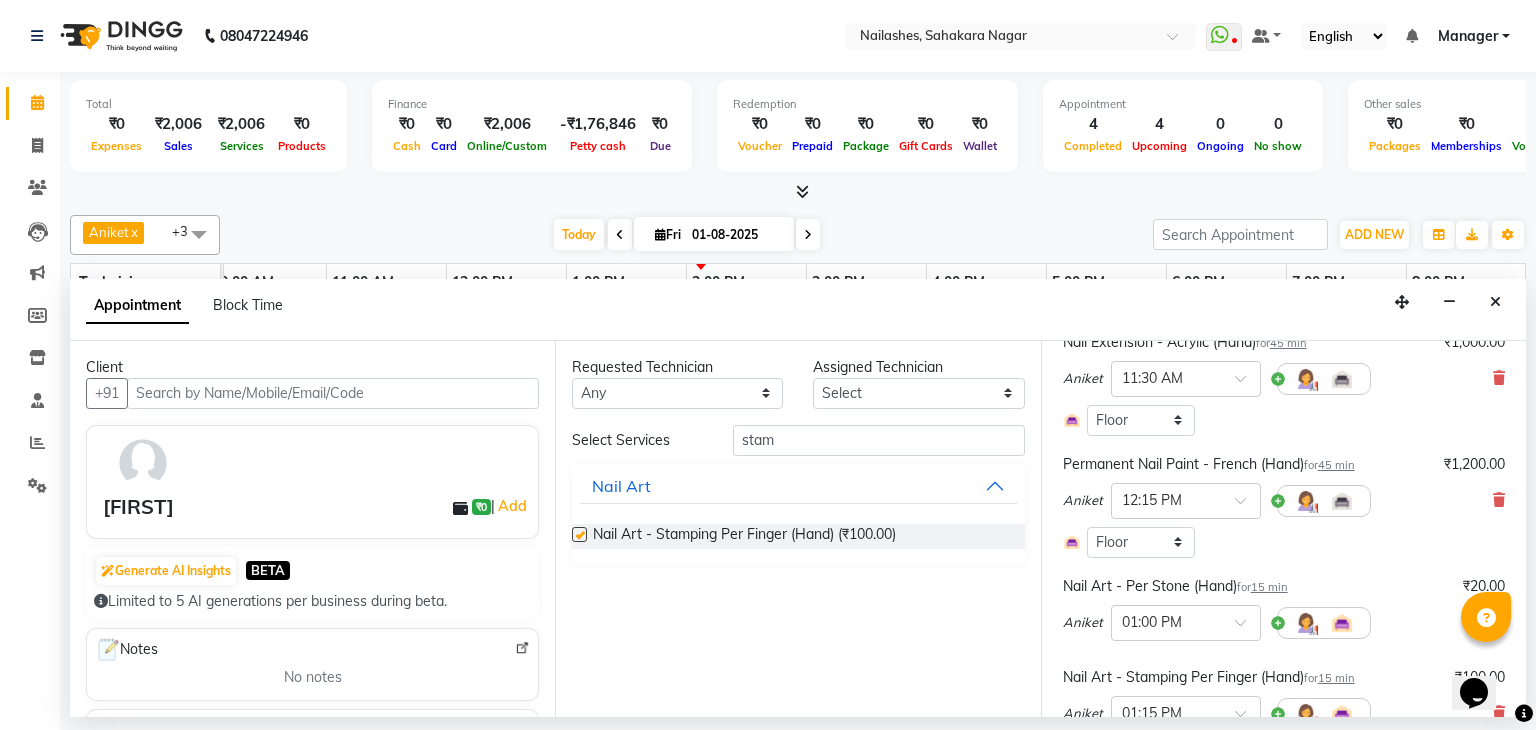 checkbox on "false" 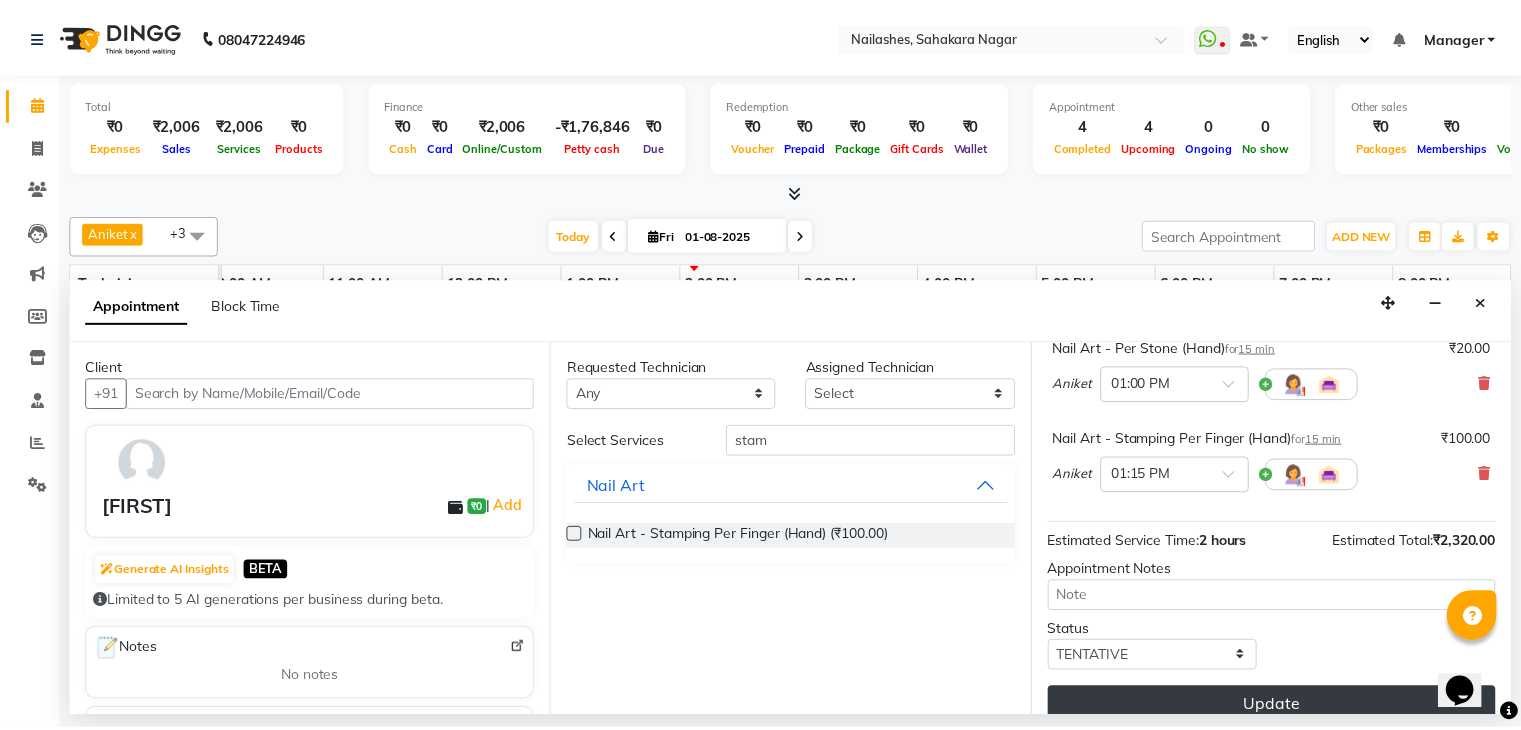 scroll, scrollTop: 407, scrollLeft: 0, axis: vertical 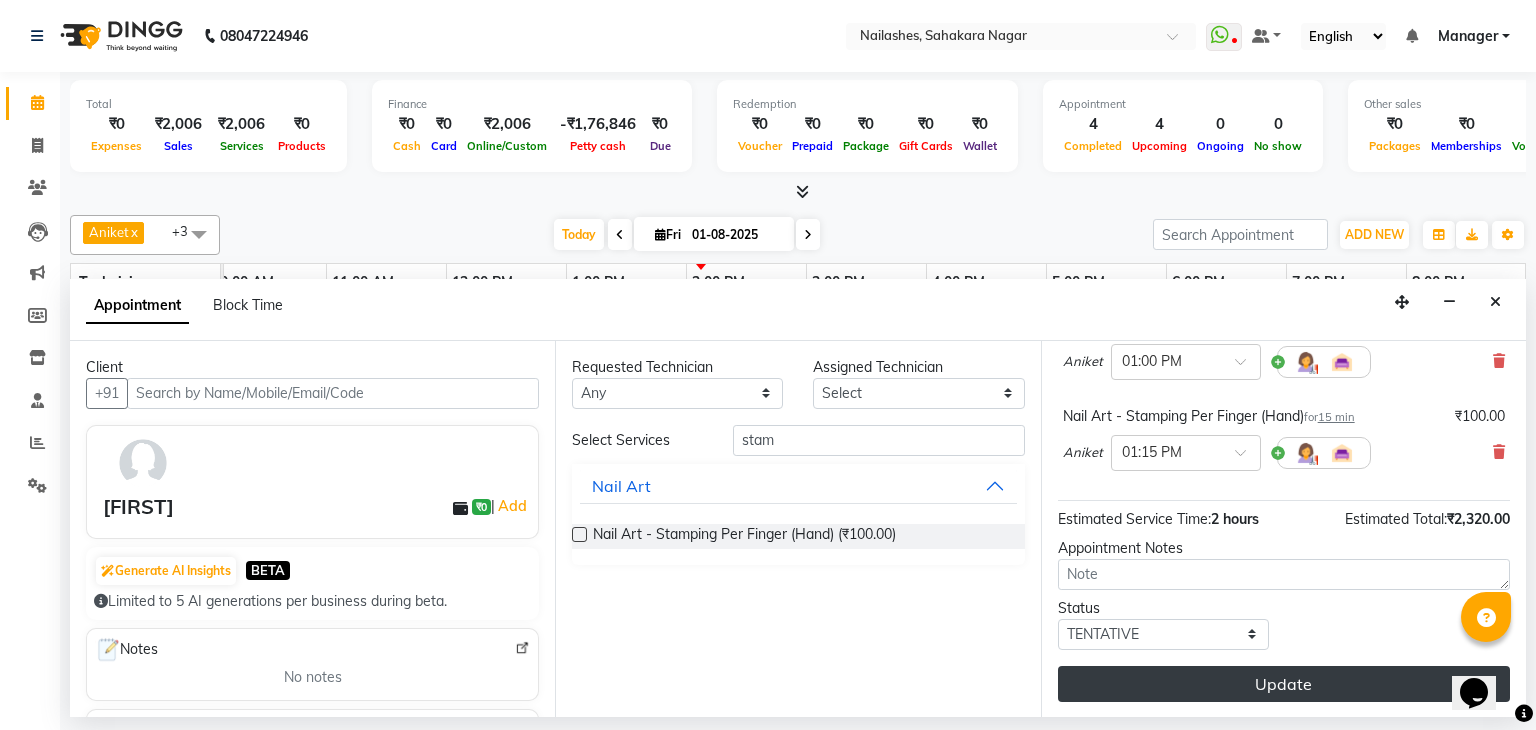 click on "Update" at bounding box center (1284, 684) 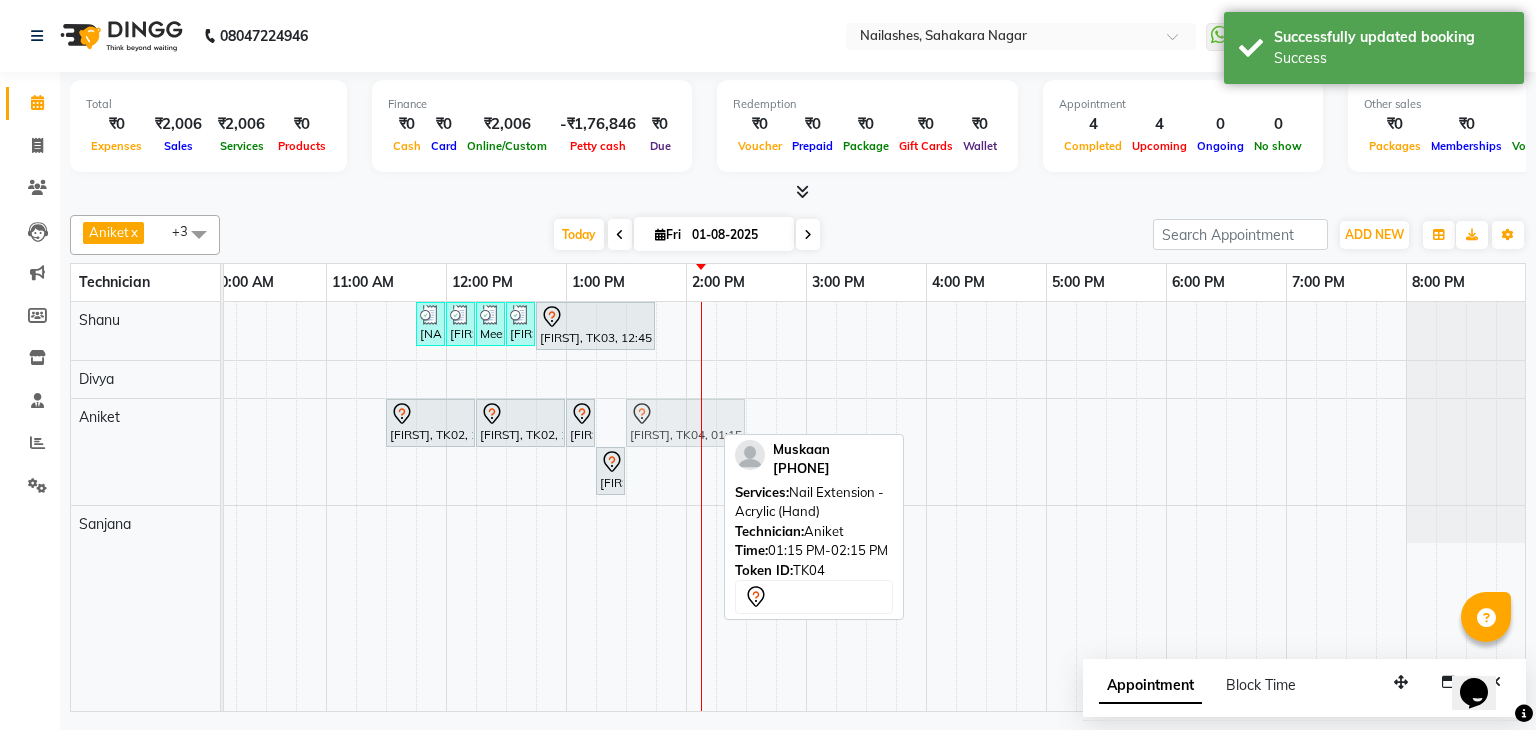 drag, startPoint x: 638, startPoint y: 413, endPoint x: 664, endPoint y: 420, distance: 26.925823 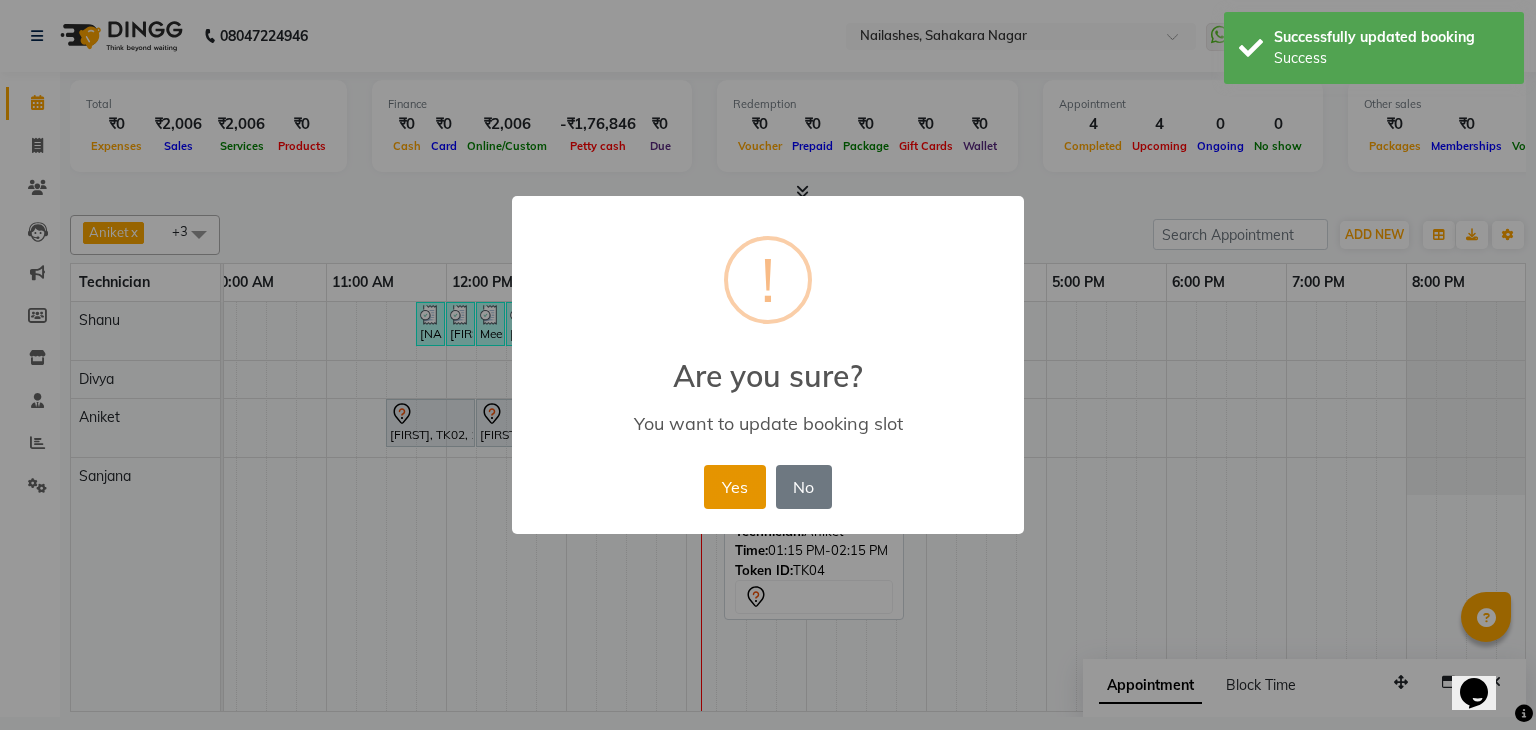 click on "Yes" at bounding box center [734, 487] 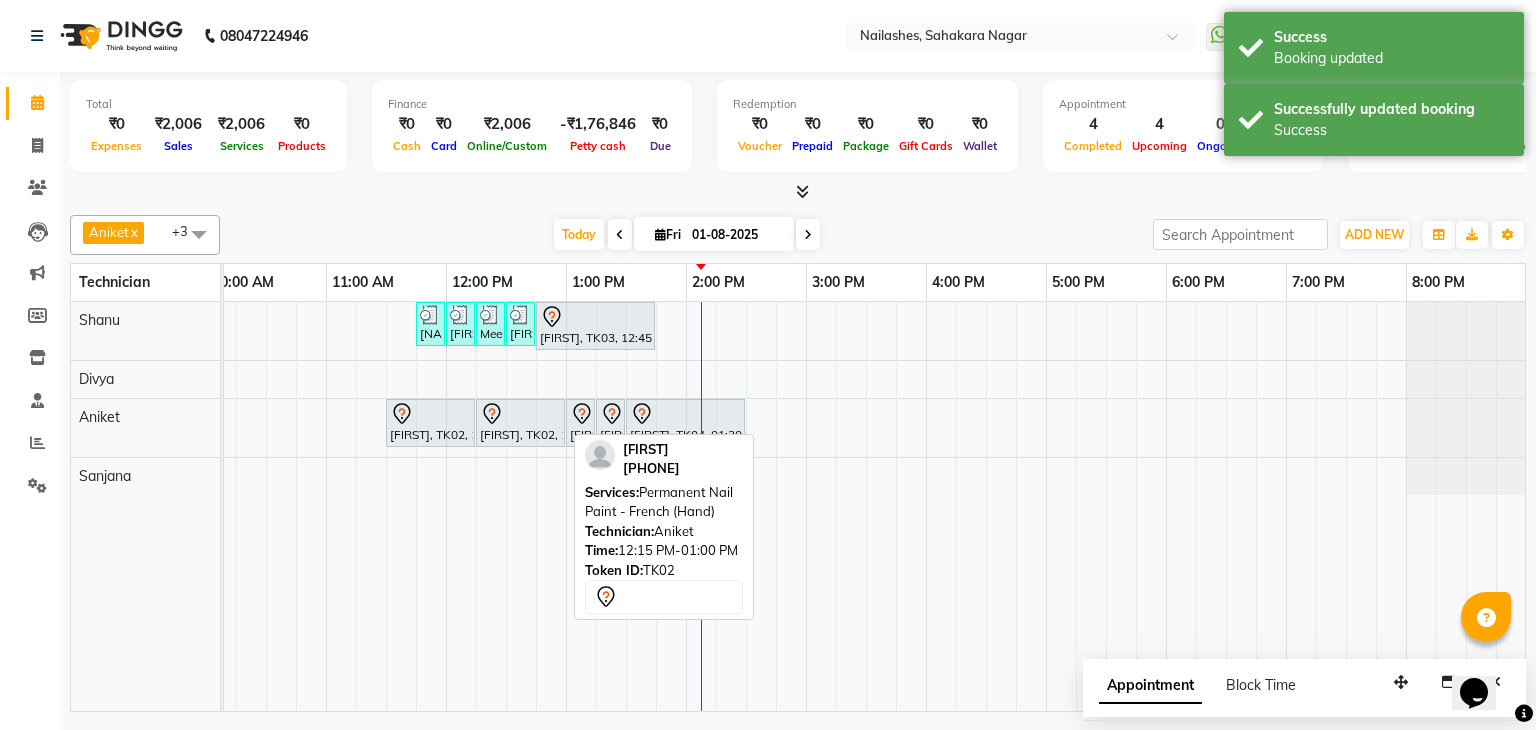click on "[FIRST], TK02, 12:15 PM-01:00 PM, Permanent Nail Paint - French (Hand)" at bounding box center (520, 423) 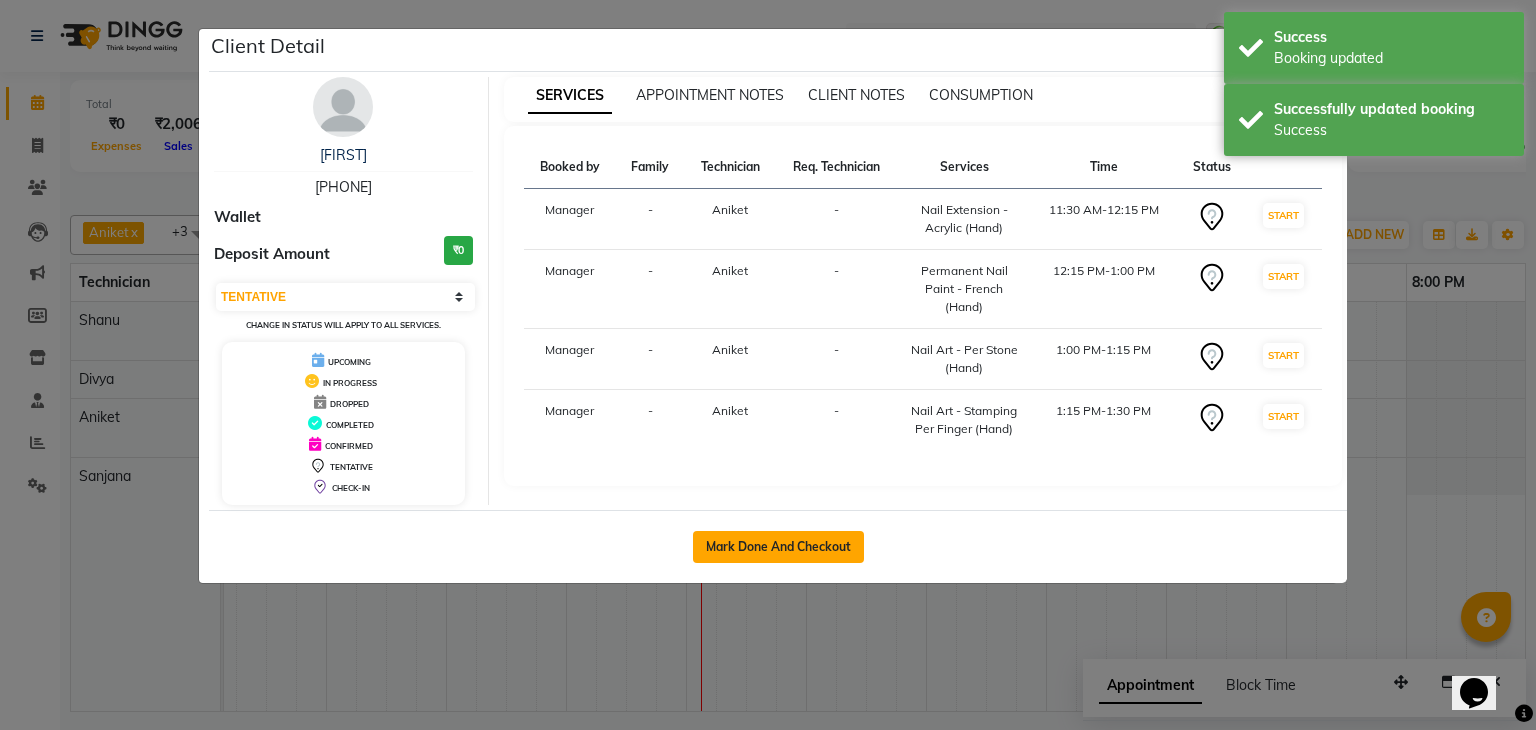 click on "Mark Done And Checkout" 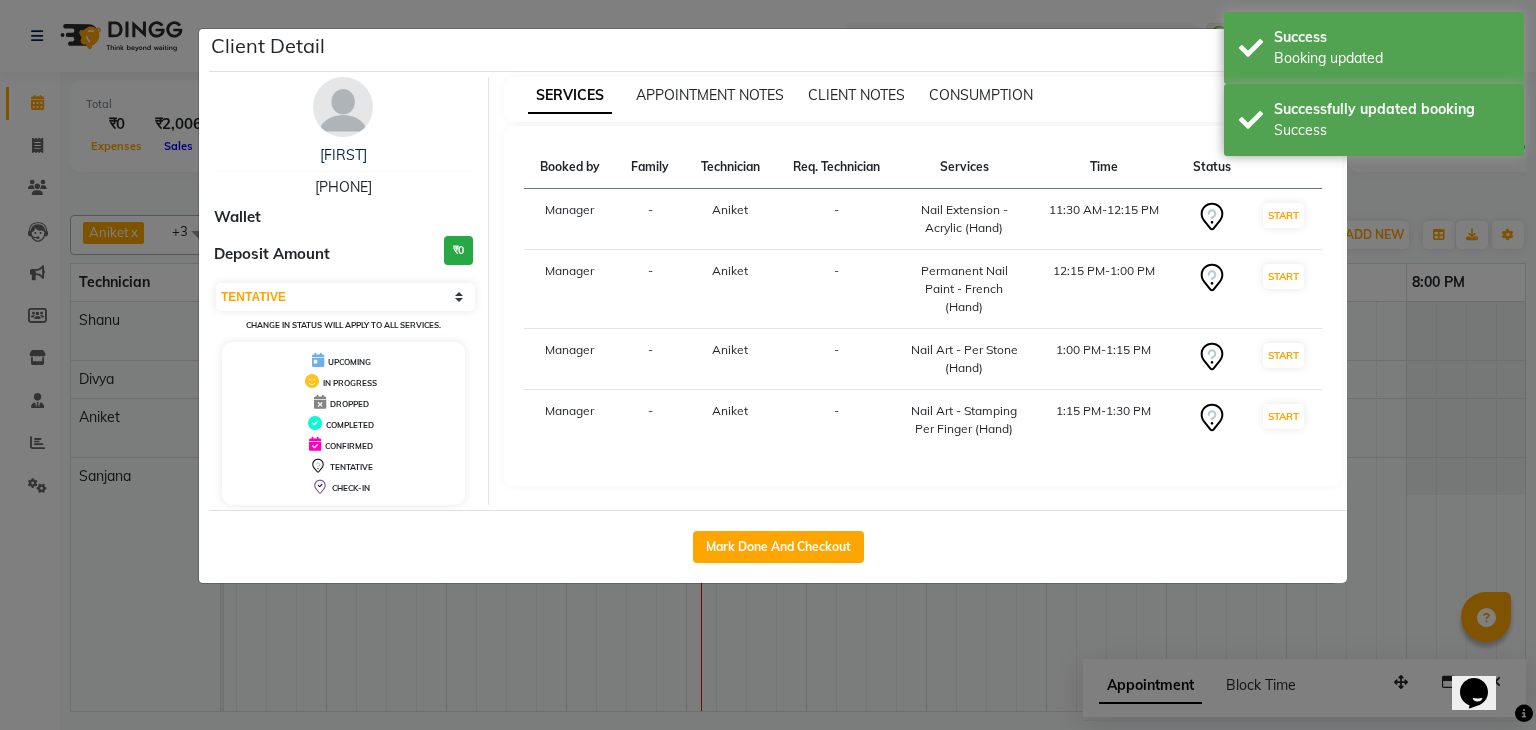 select on "6455" 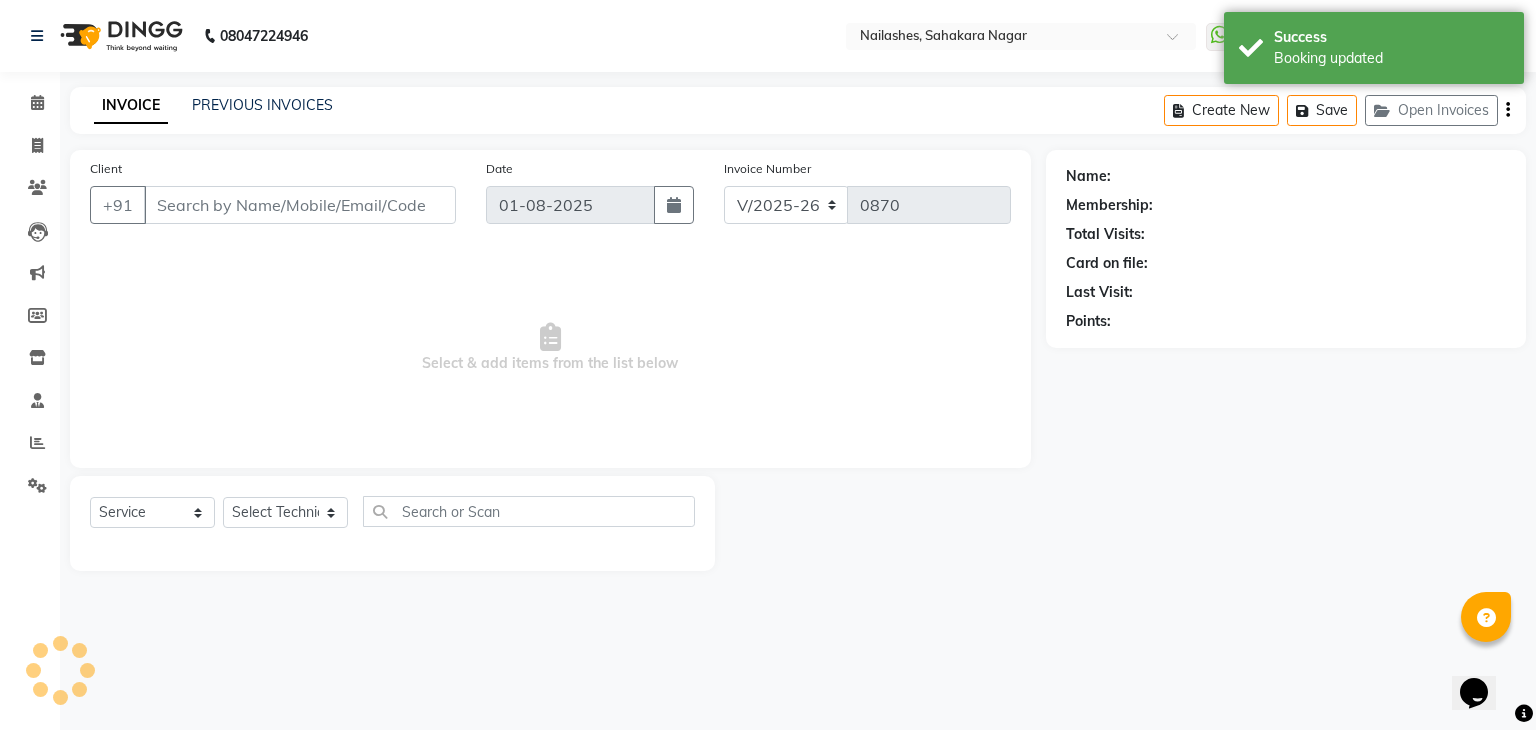 type on "80******75" 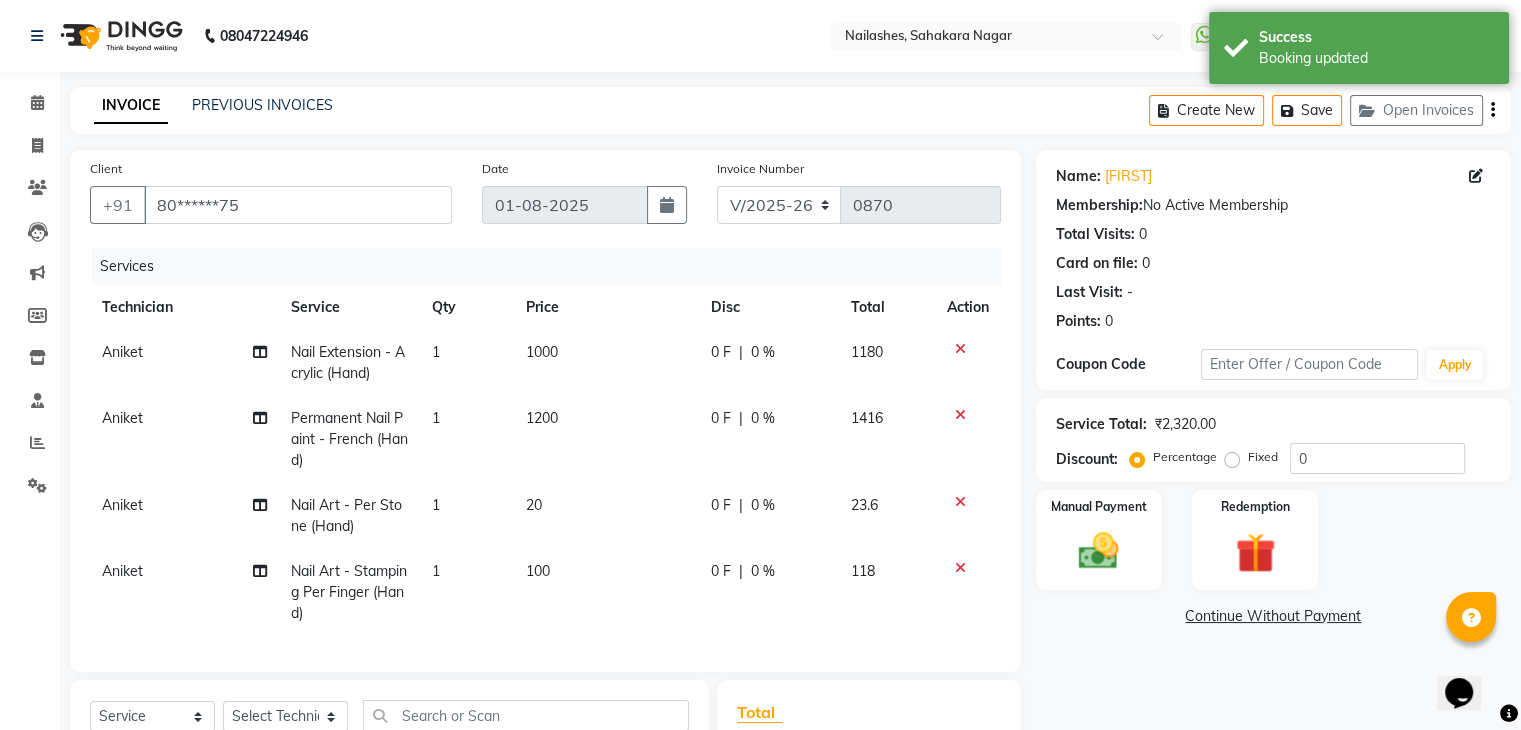 scroll, scrollTop: 100, scrollLeft: 0, axis: vertical 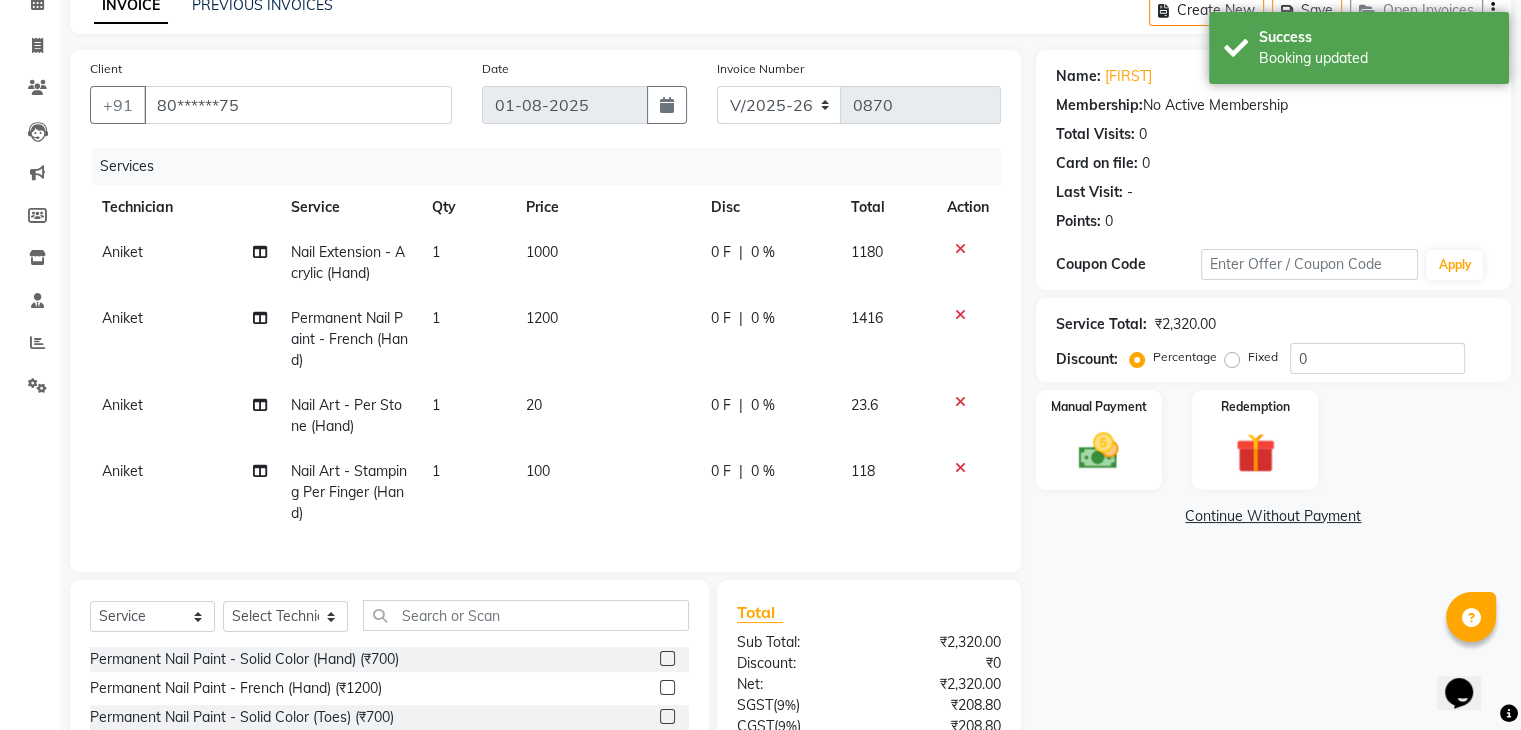 click on "1" 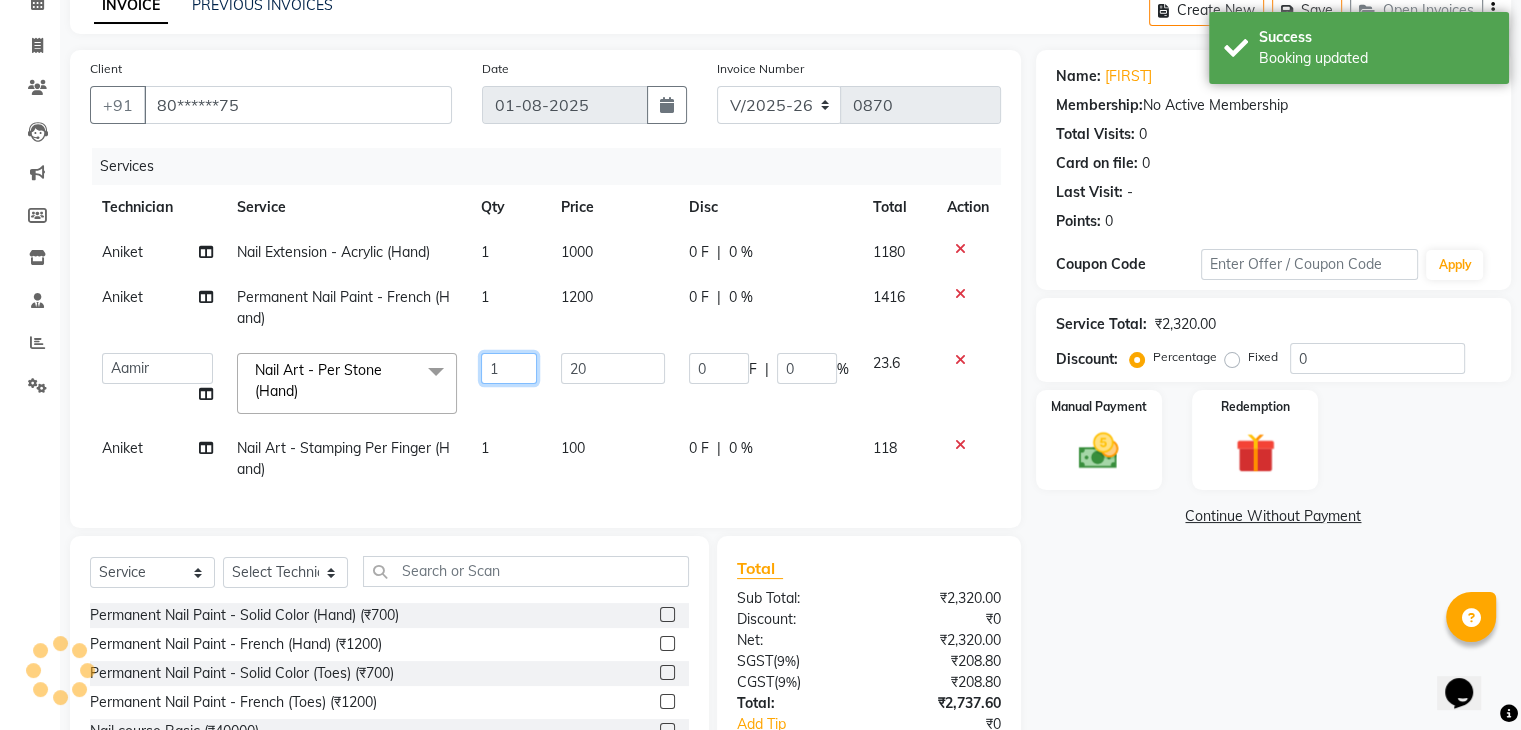 click on "1" 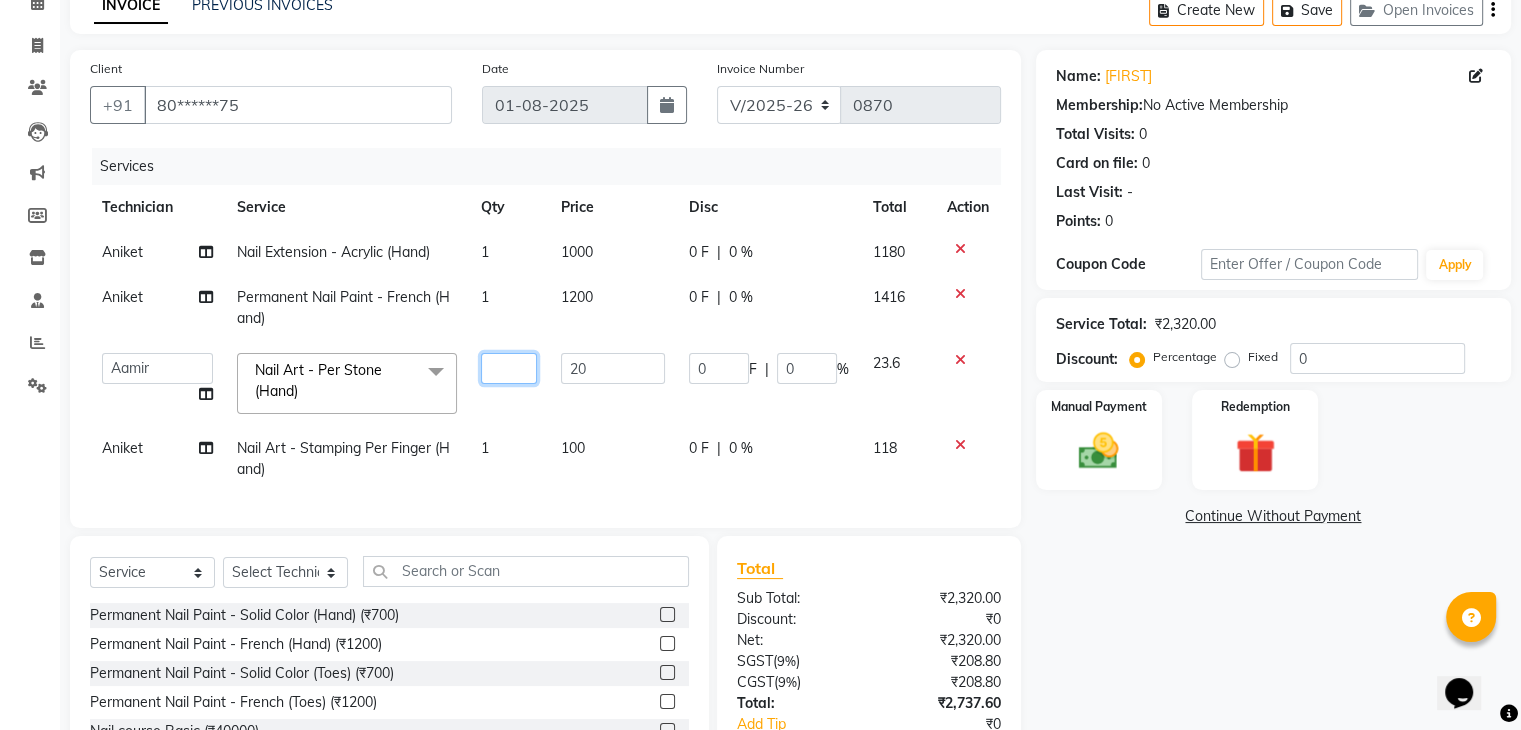 type on "5" 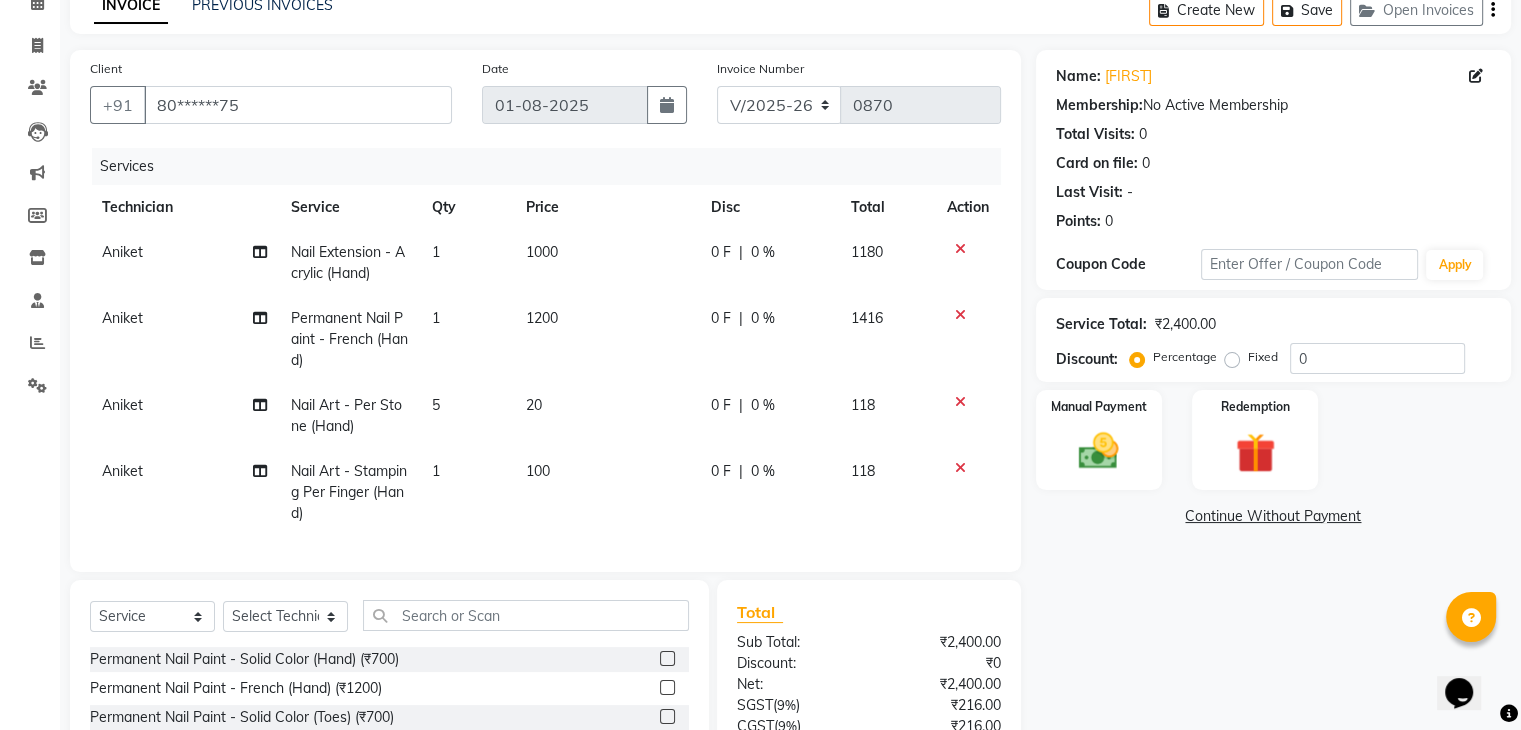 click on "Name: [FIRST]  Membership:  No Active Membership  Total Visits:  0 Card on file:  0 Last Visit:   - Points:   0  Coupon Code Apply Service Total:  ₹2,400.00  Discount:  Percentage   Fixed  0 Manual Payment Redemption  Continue Without Payment" 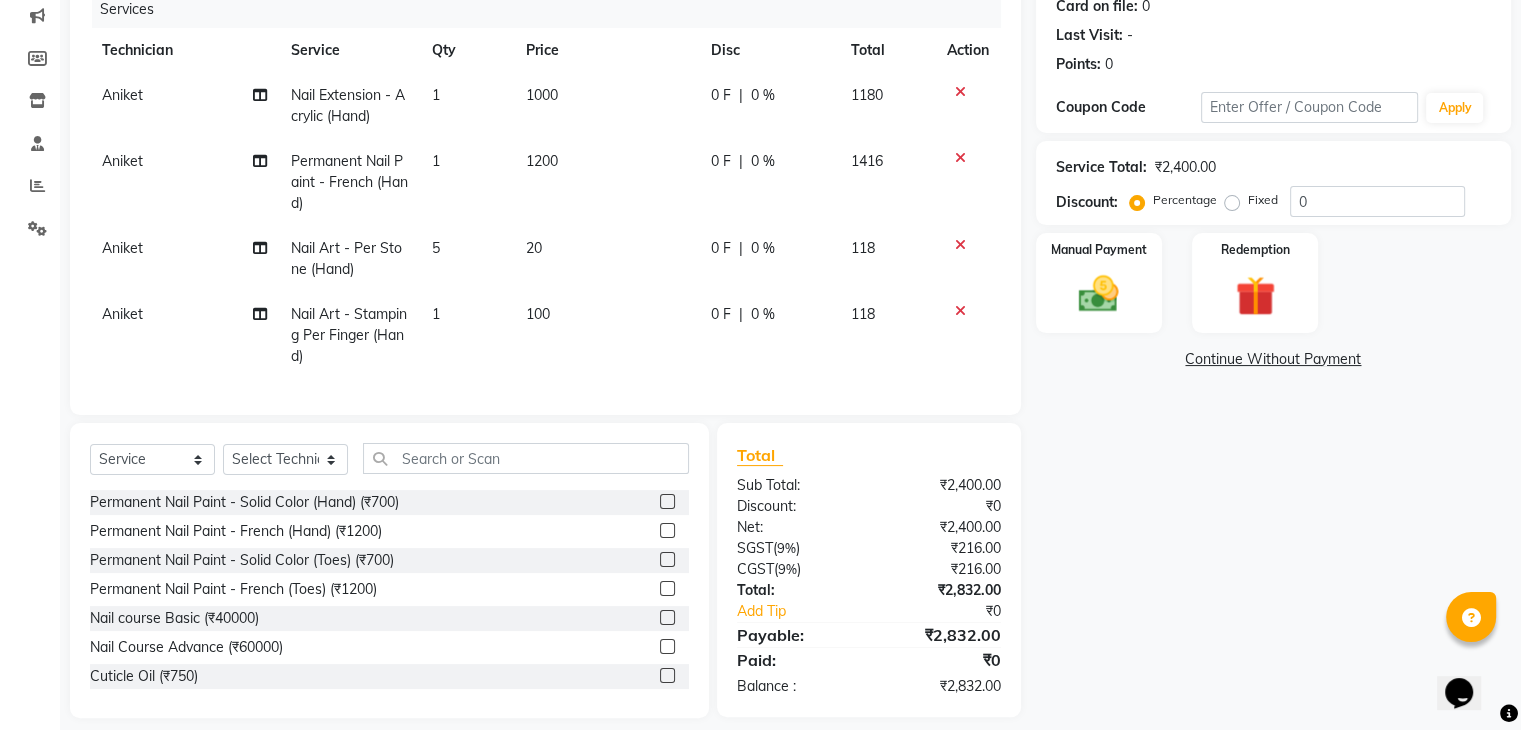 scroll, scrollTop: 291, scrollLeft: 0, axis: vertical 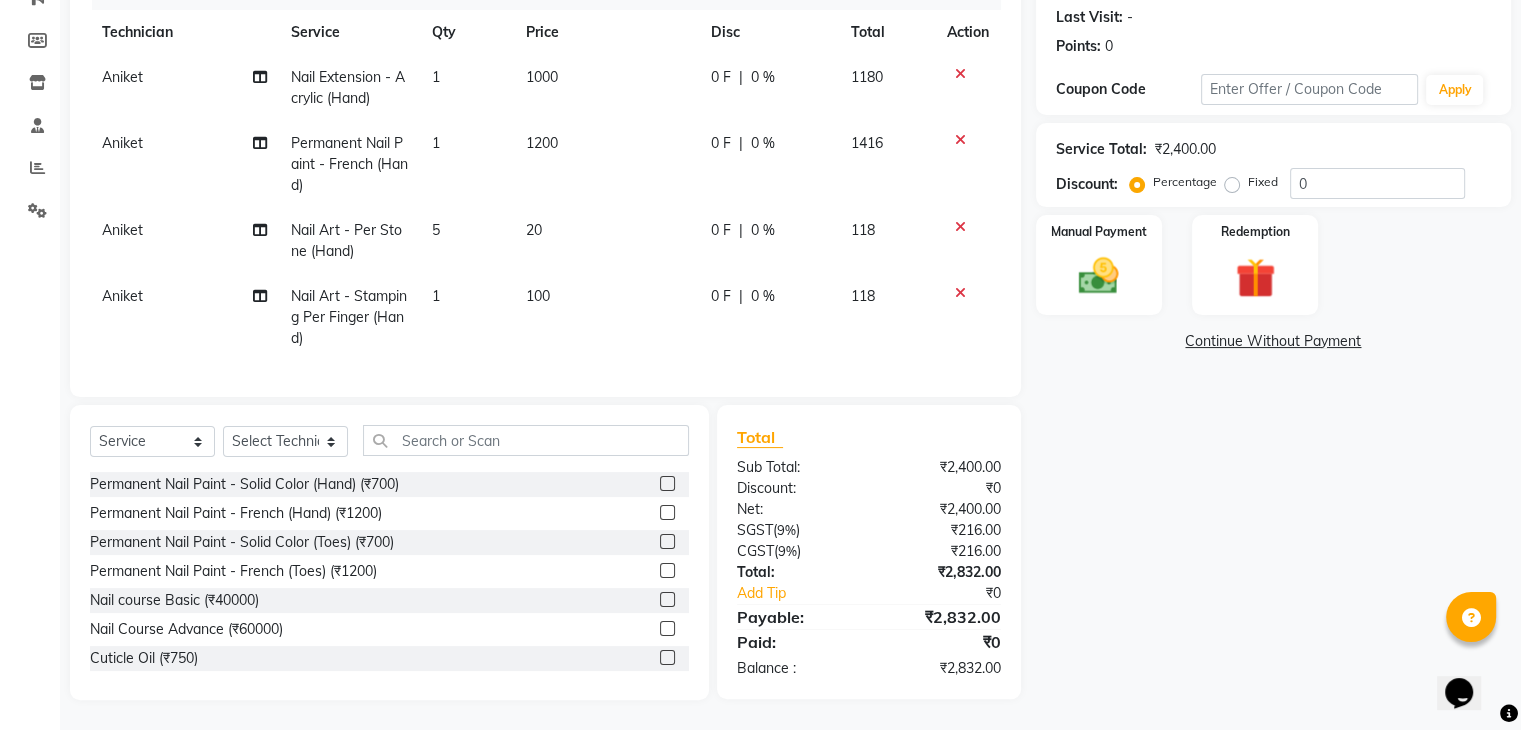 click on "100" 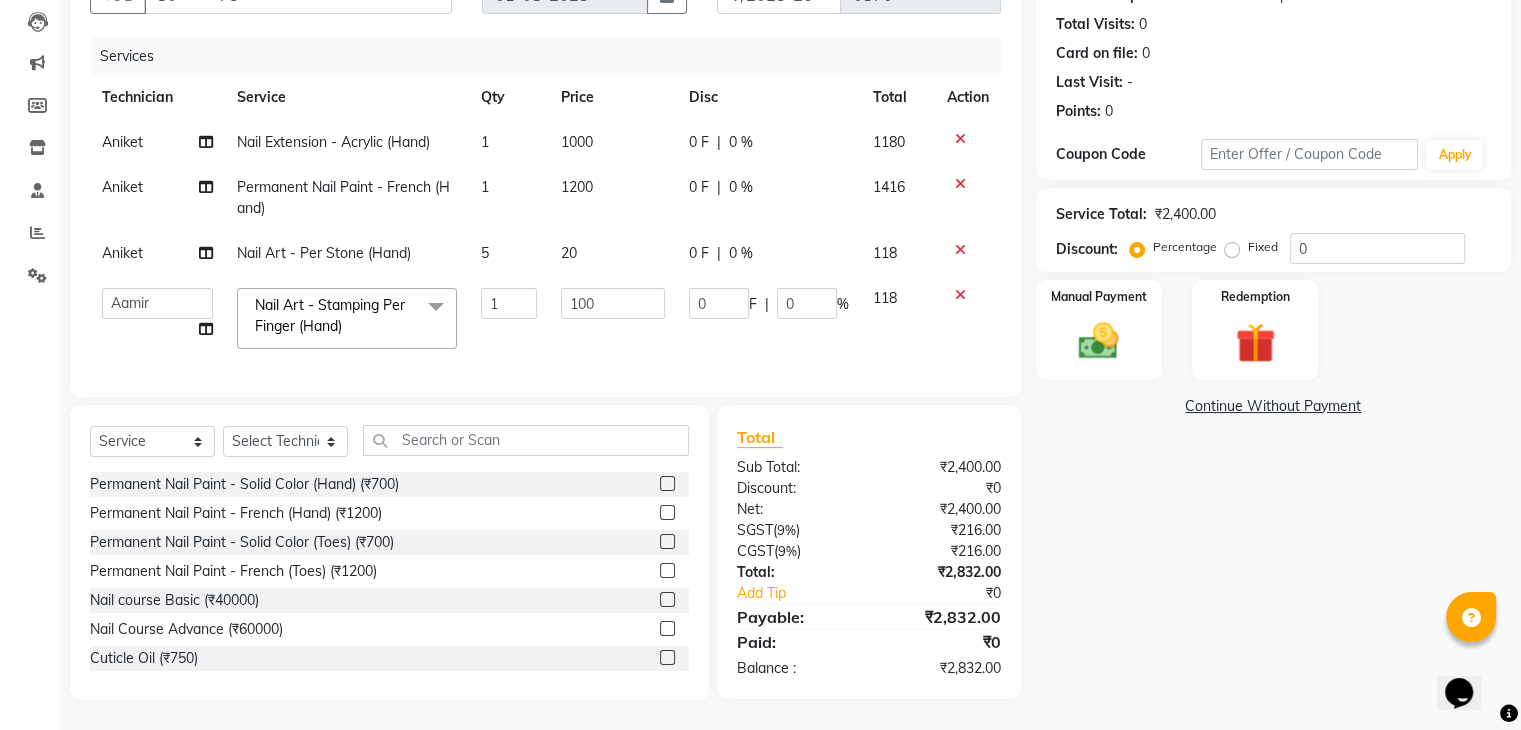 scroll, scrollTop: 225, scrollLeft: 0, axis: vertical 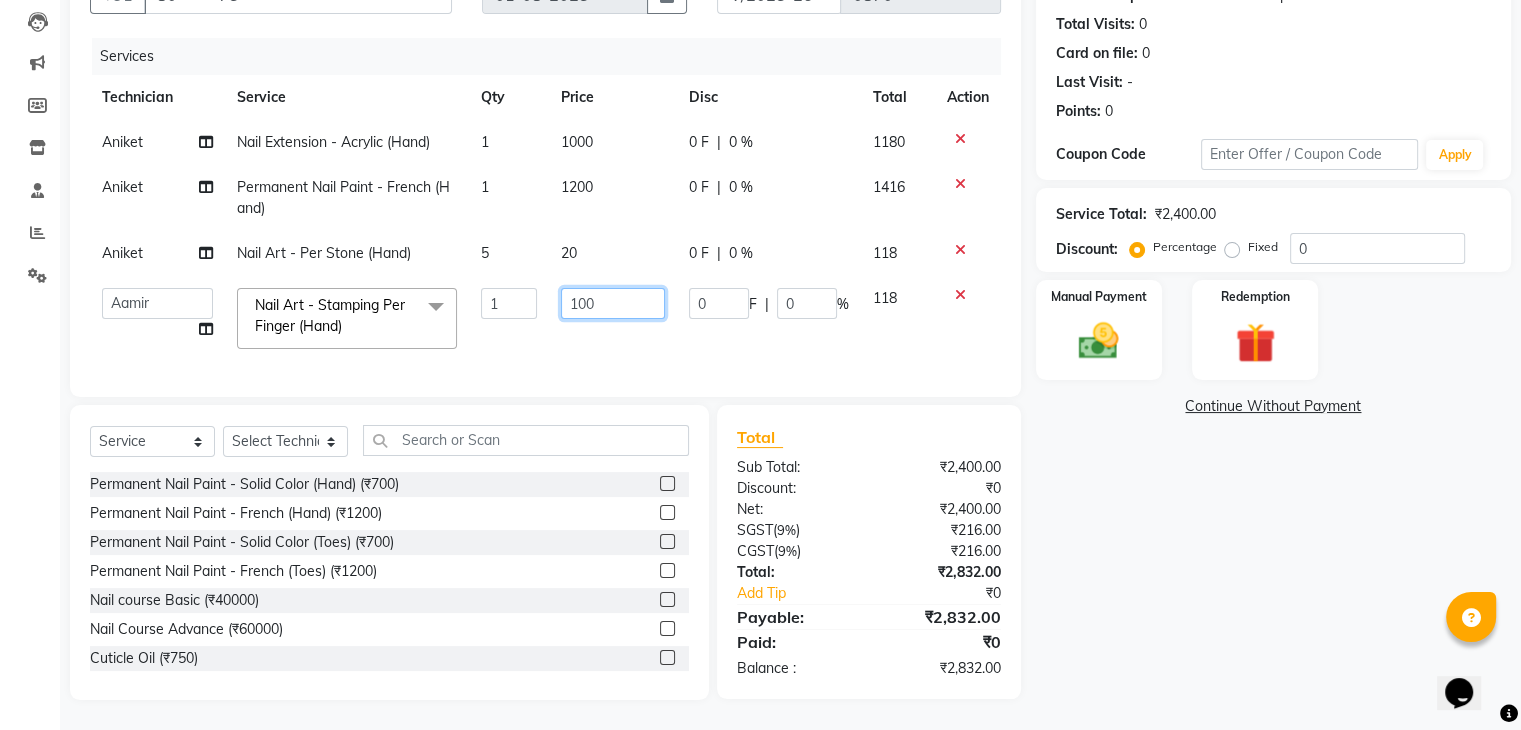 click on "100" 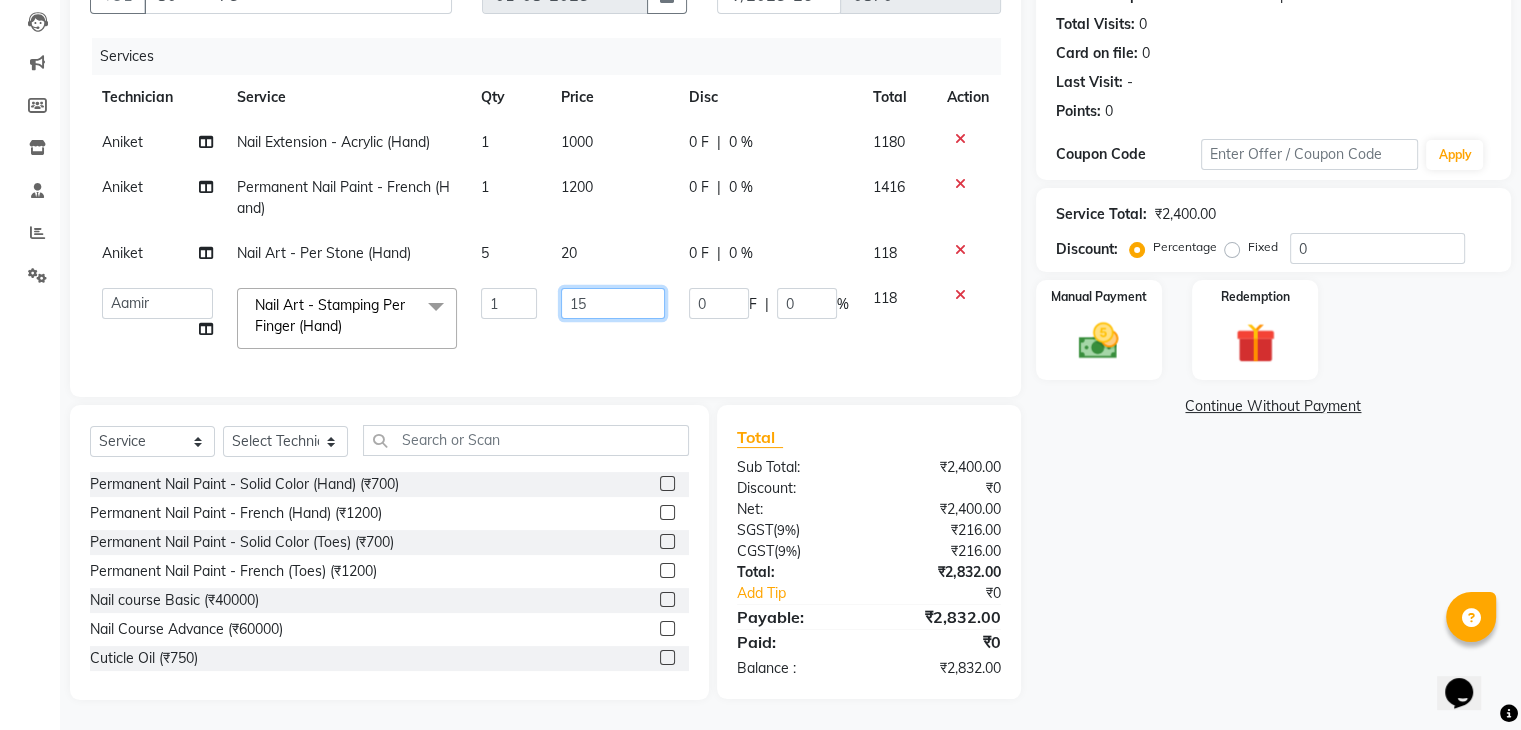 type on "150" 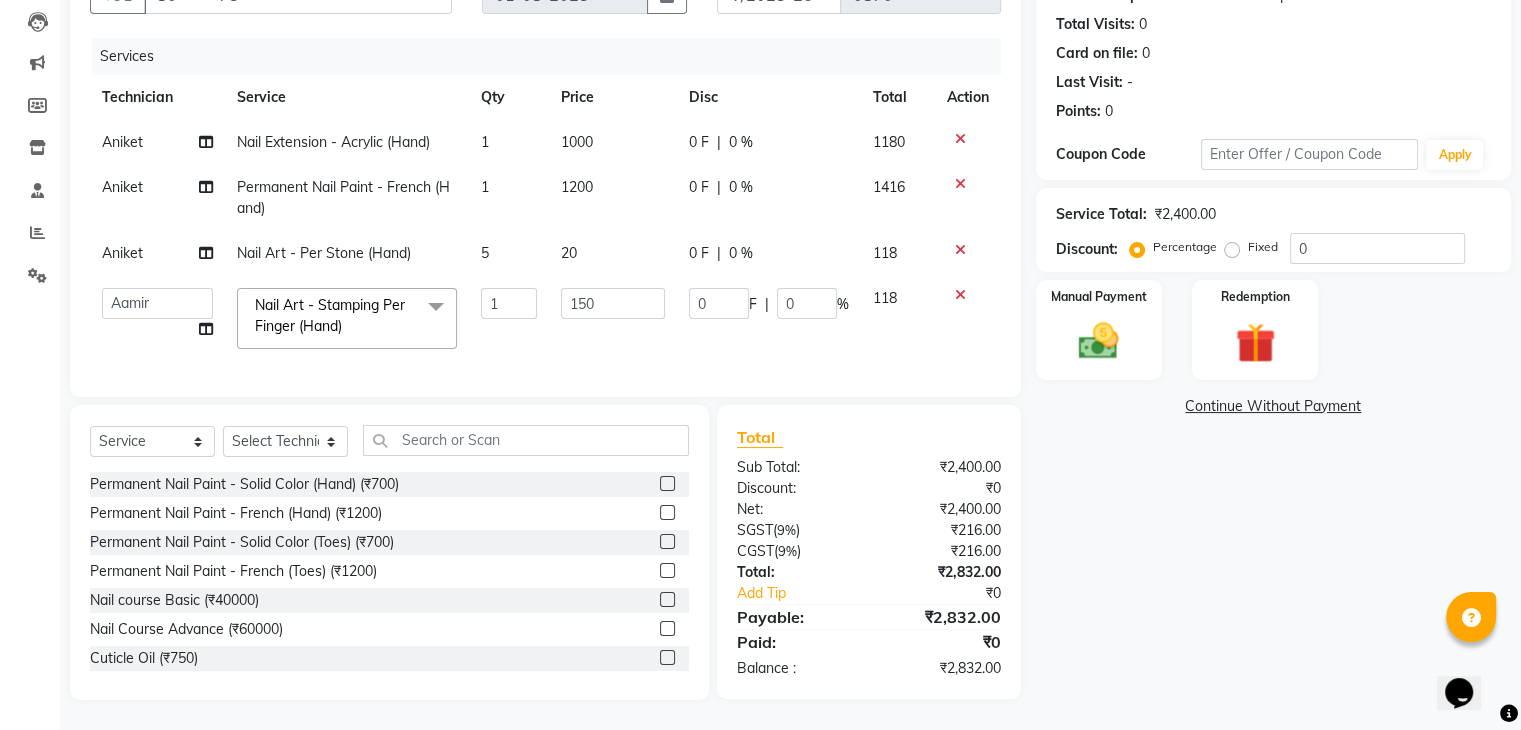 click on "Name: [FIRST]  Membership:  No Active Membership  Total Visits:  0 Card on file:  0 Last Visit:   - Points:   0  Coupon Code Apply Service Total:  ₹2,400.00  Discount:  Percentage   Fixed  0 Manual Payment Redemption  Continue Without Payment" 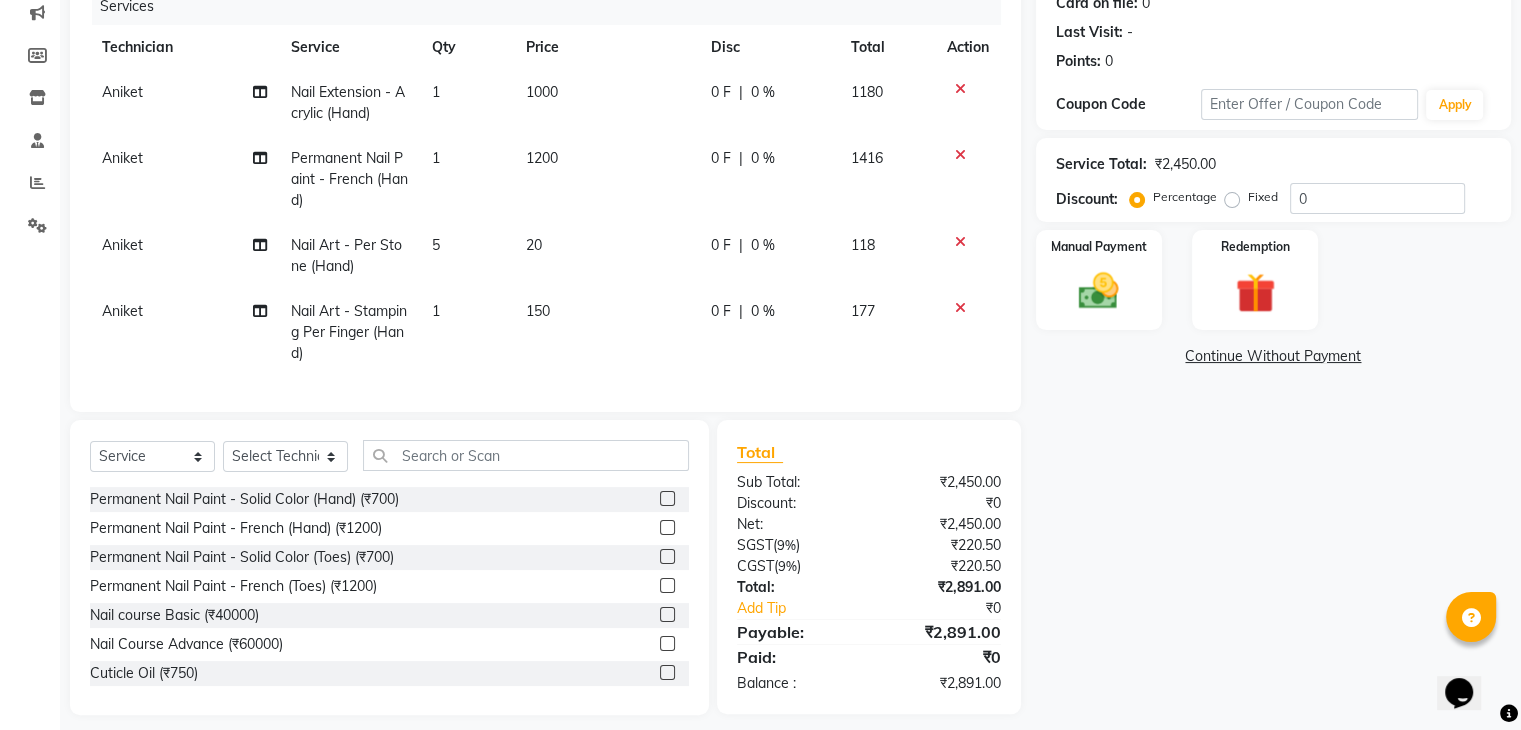 scroll, scrollTop: 291, scrollLeft: 0, axis: vertical 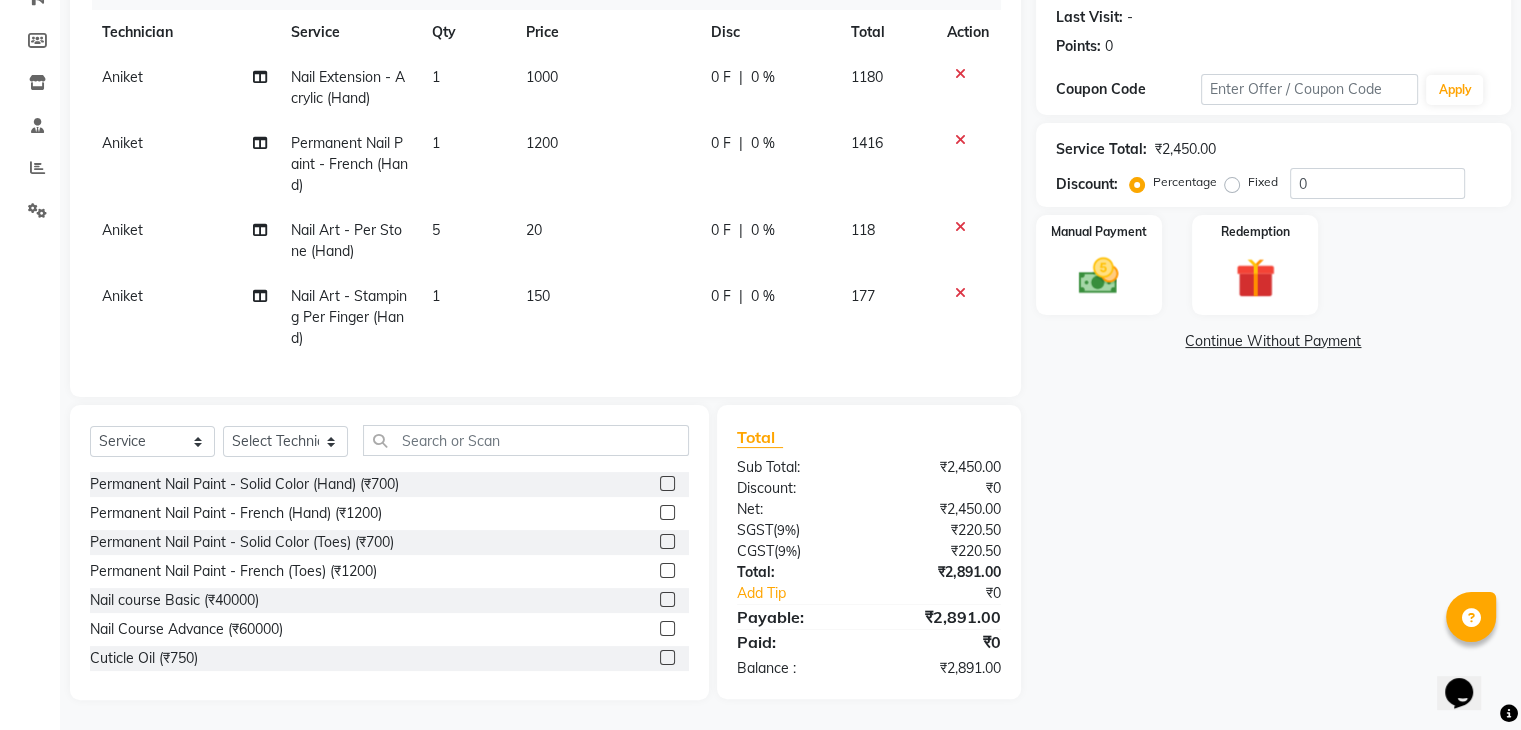 click on "Fixed" 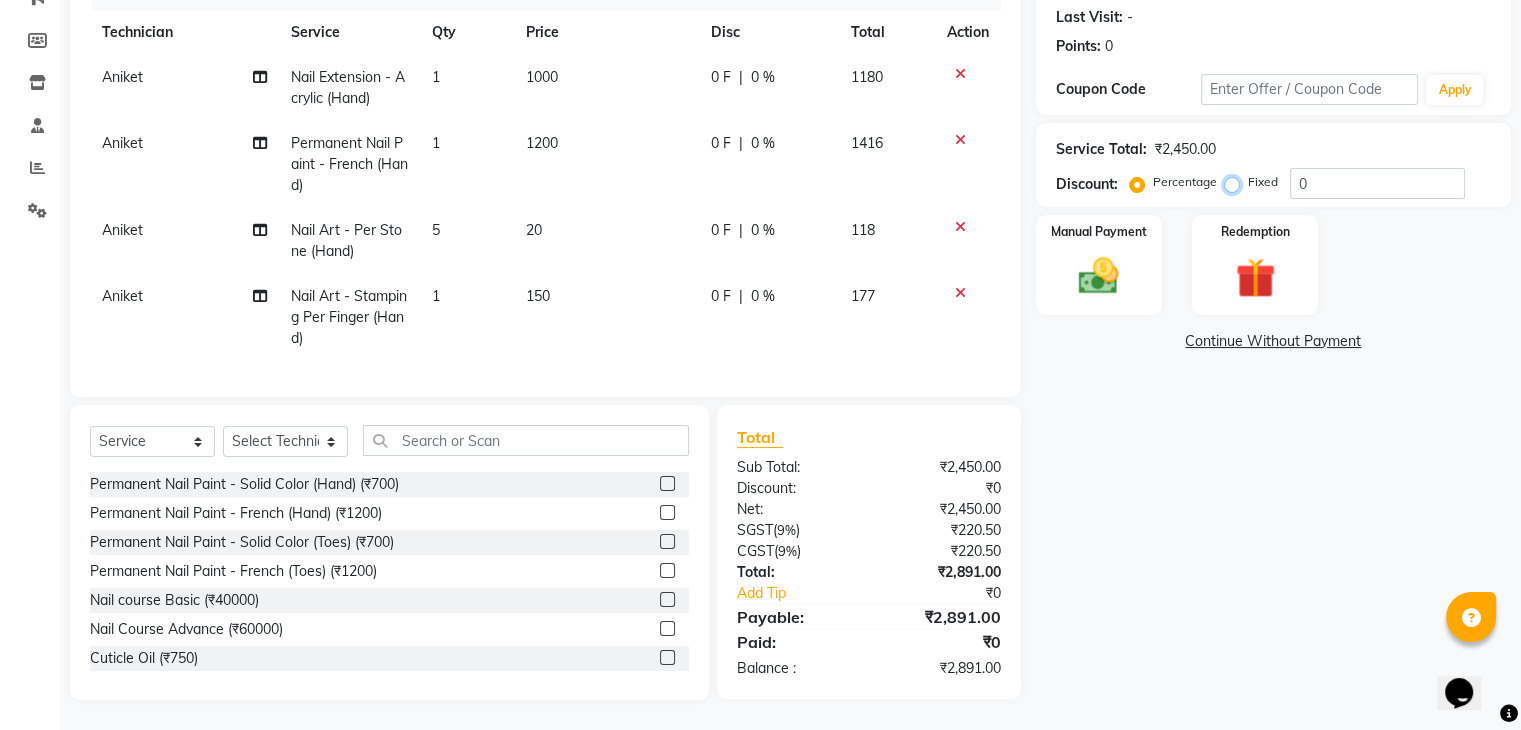 click on "Fixed" at bounding box center [1236, 182] 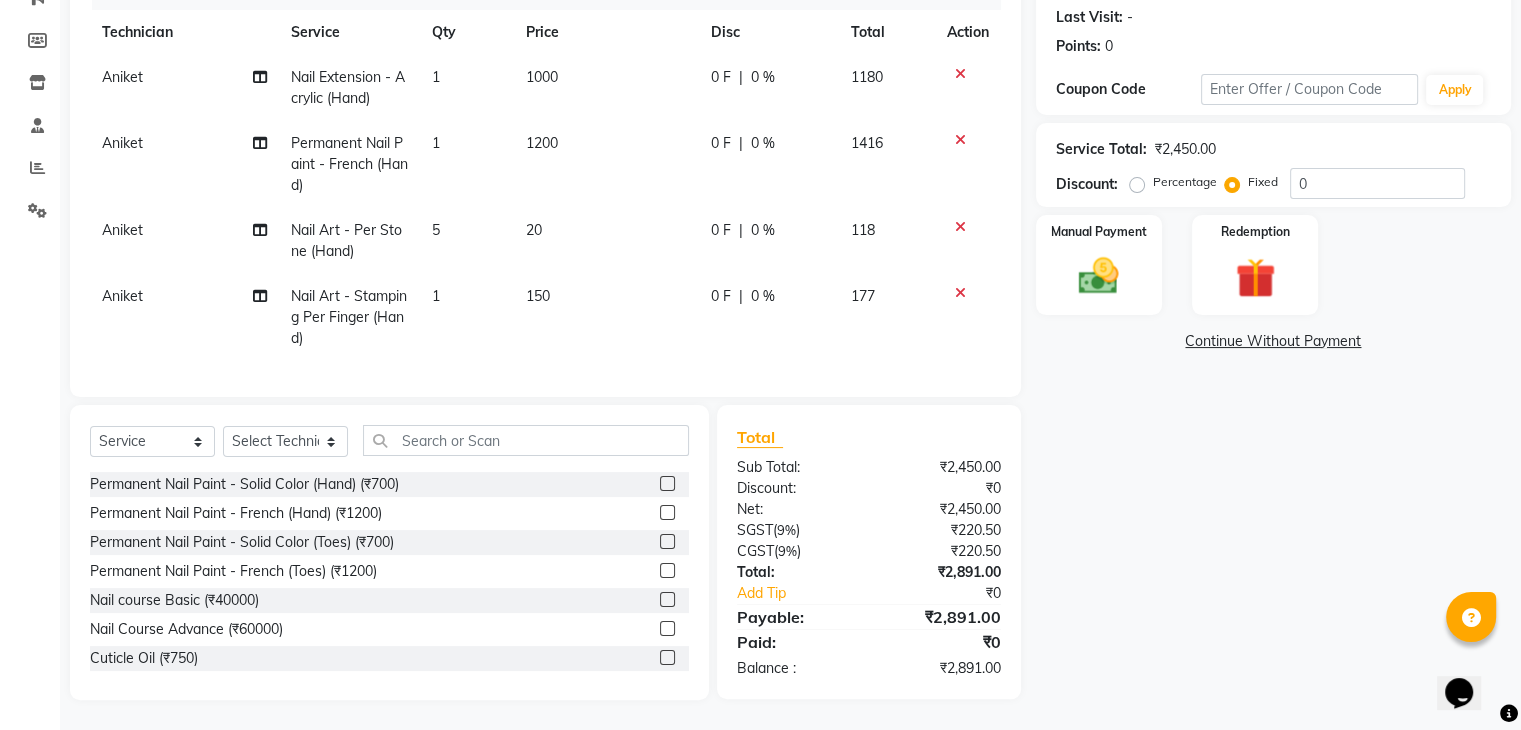 click on "Percentage" 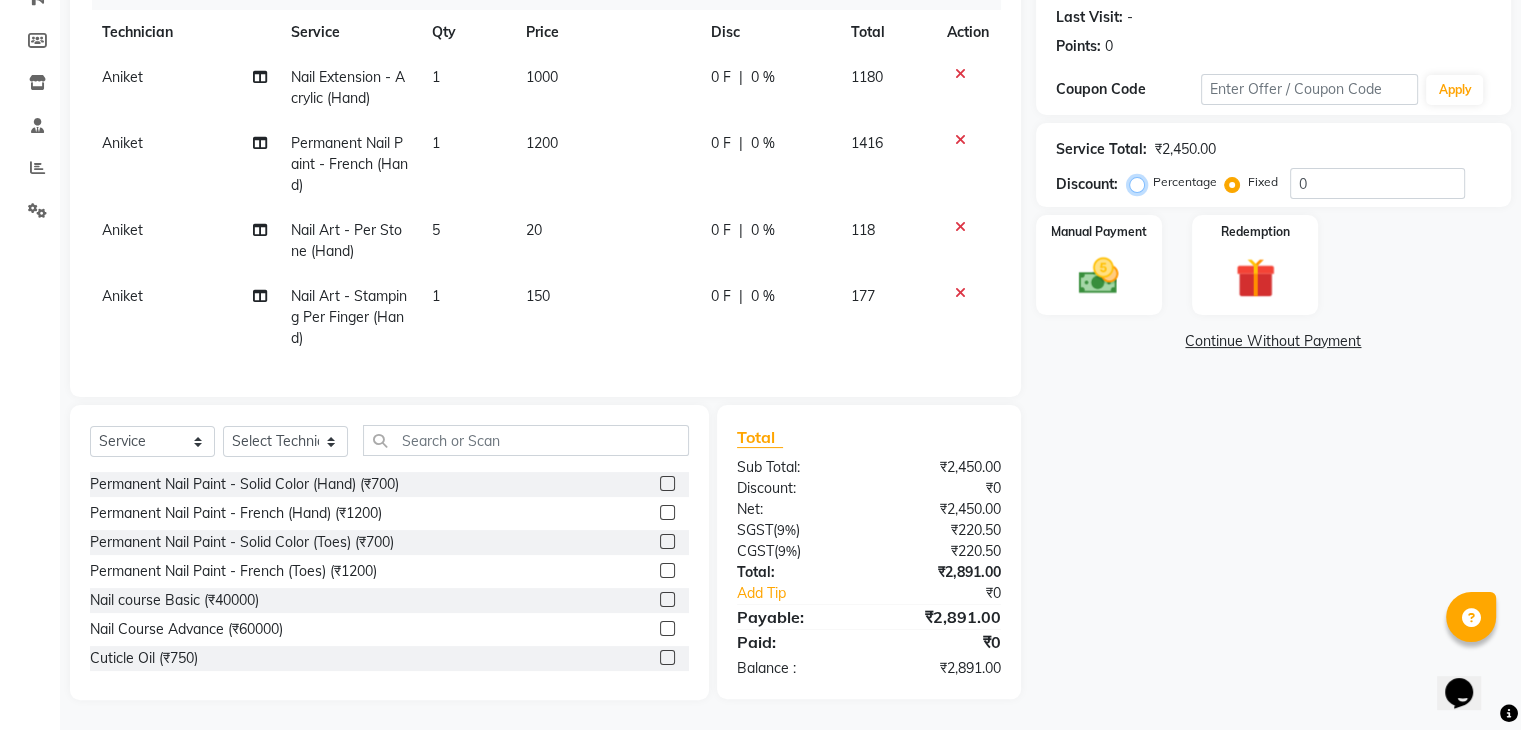 click on "Percentage" at bounding box center [1141, 182] 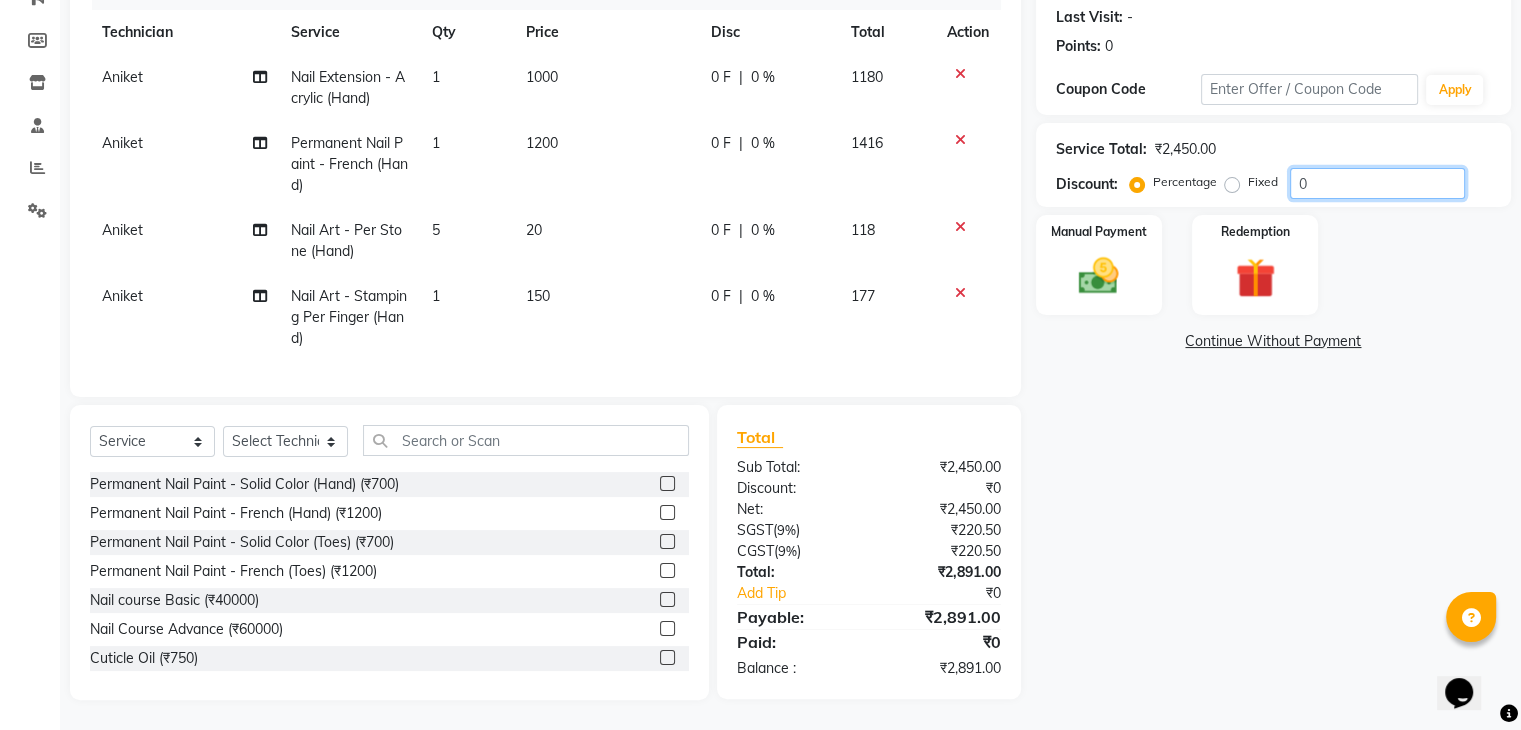 click on "0" 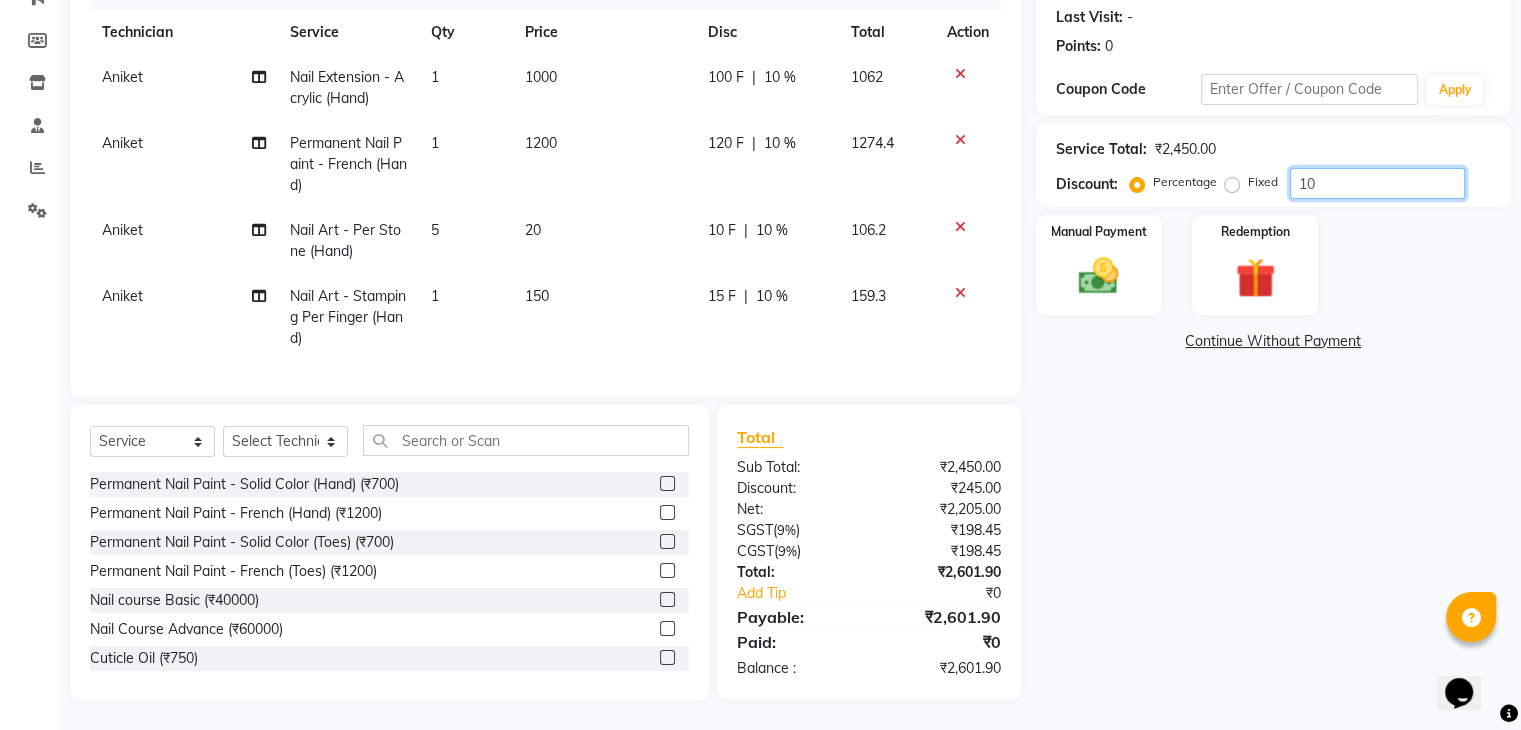 type on "10" 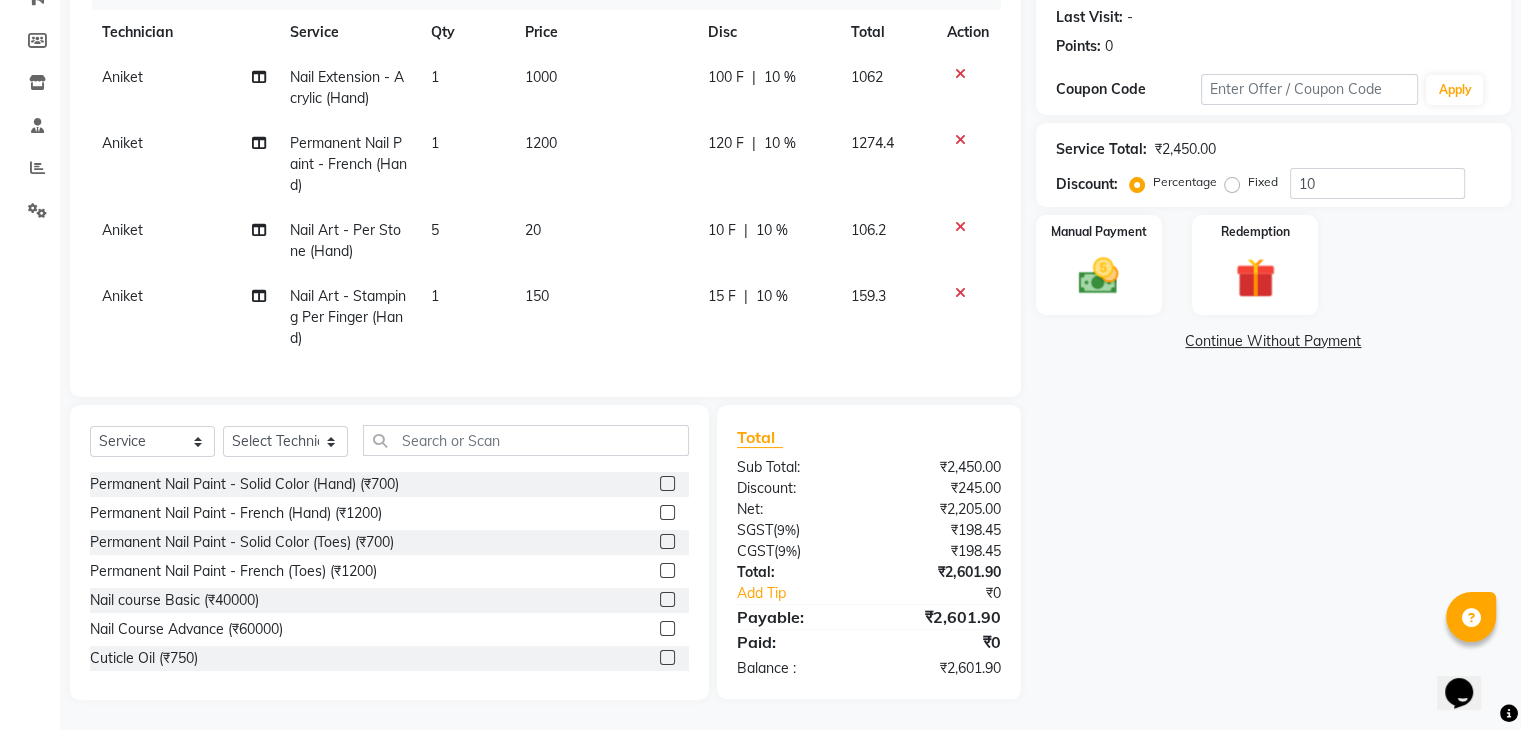 click on "Name: [FIRST]  Membership:  No Active Membership  Total Visits:  0 Card on file:  0 Last Visit:   - Points:   0  Coupon Code Apply Service Total:  ₹2,450.00  Discount:  Percentage   Fixed  10 Manual Payment Redemption  Continue Without Payment" 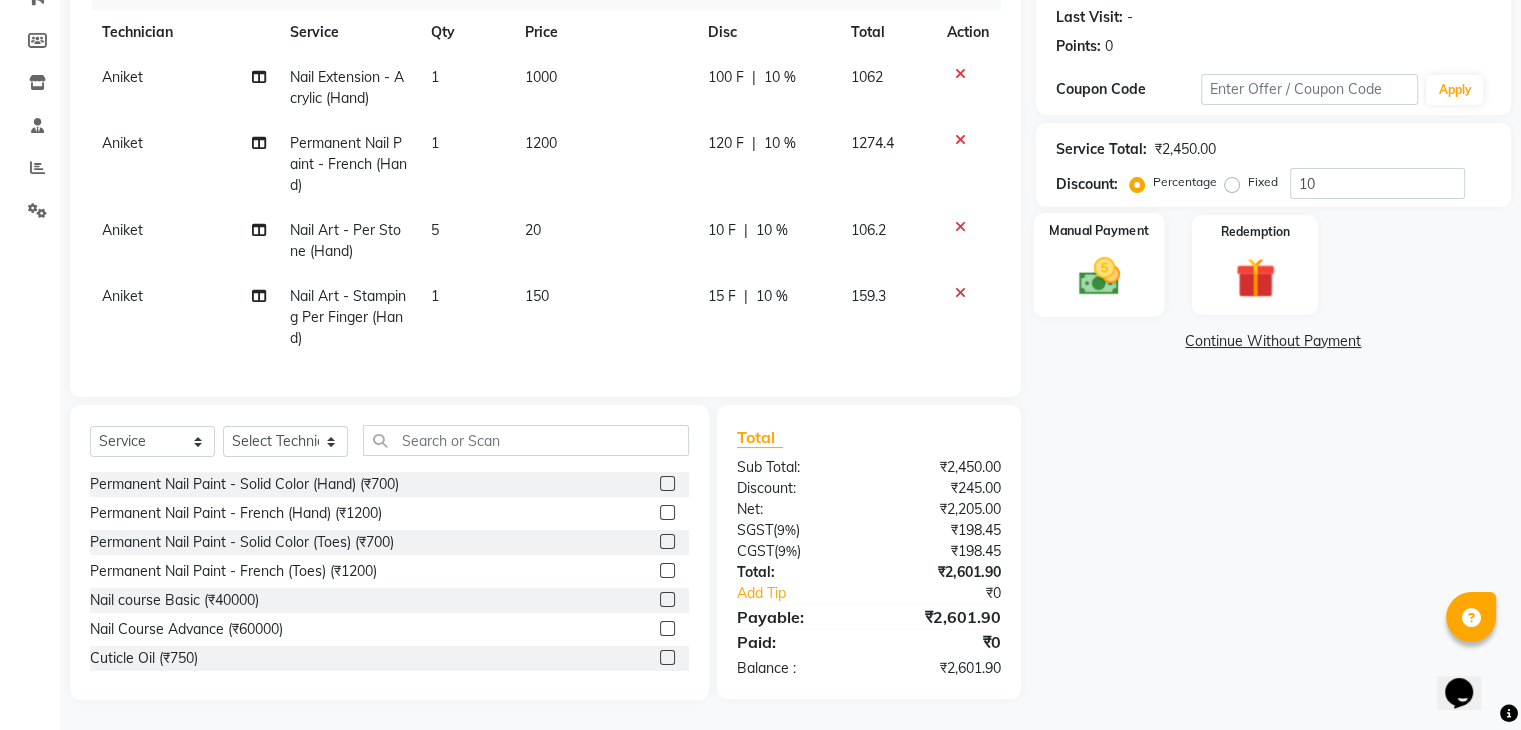 click 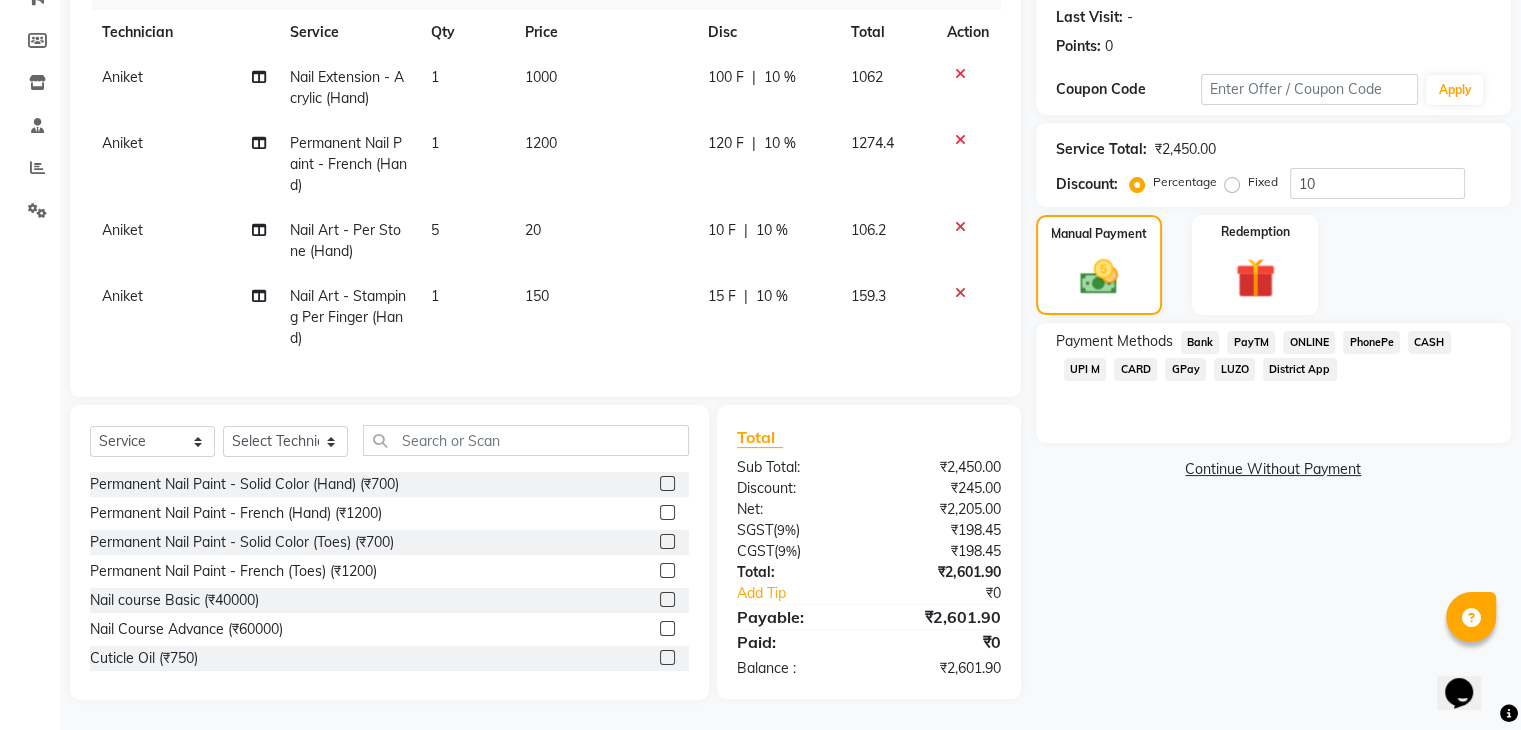 click on "UPI M" 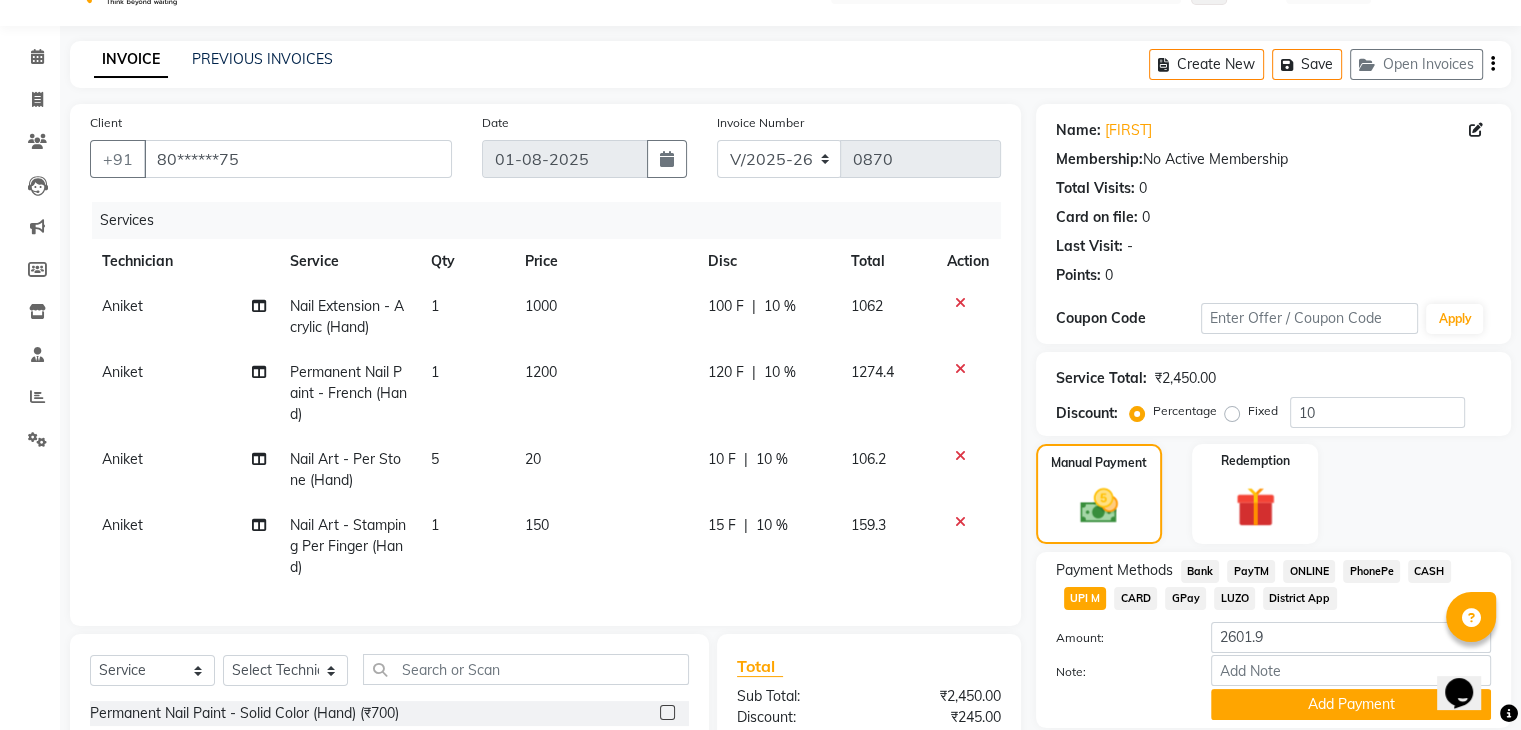 scroll, scrollTop: 0, scrollLeft: 0, axis: both 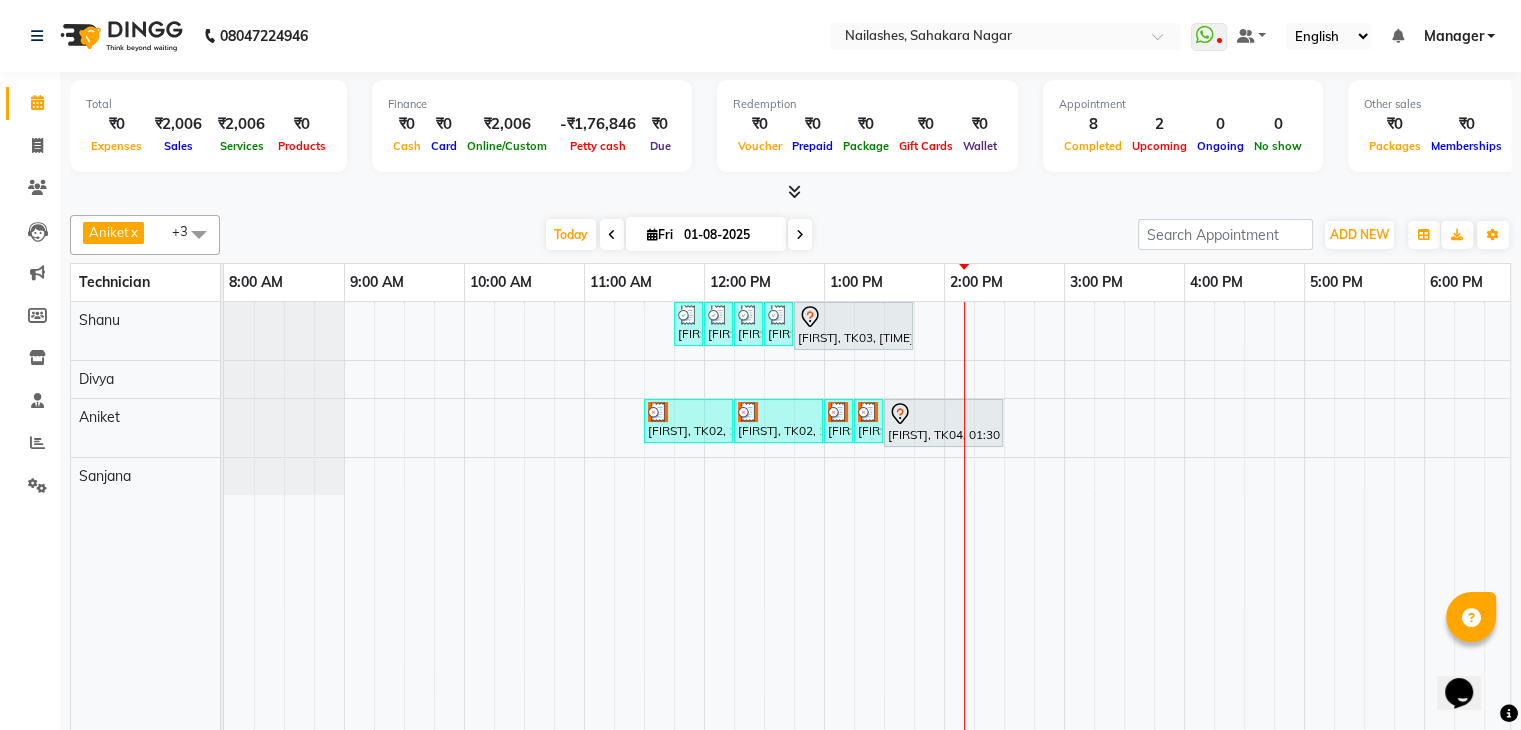 click at bounding box center [964, 555] 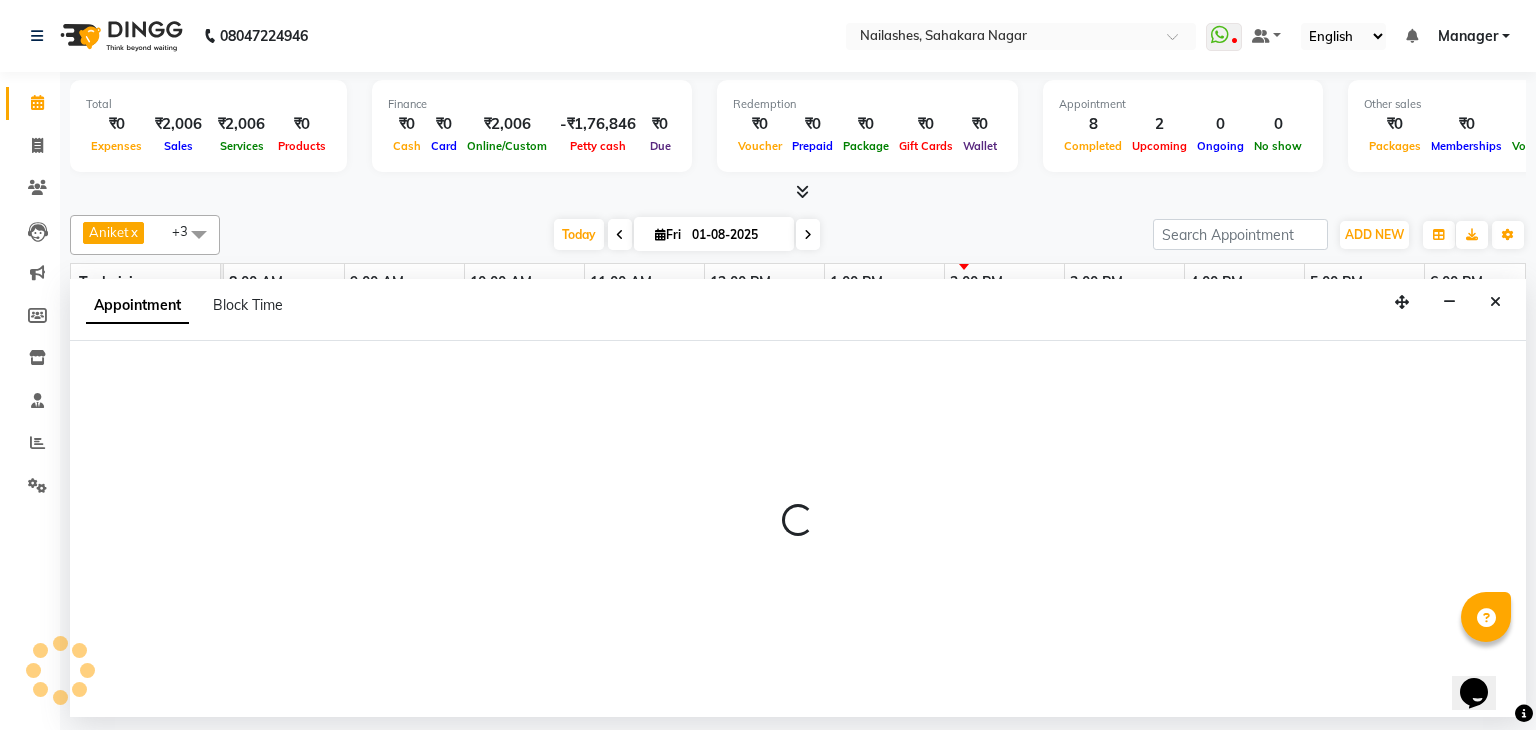 select on "54412" 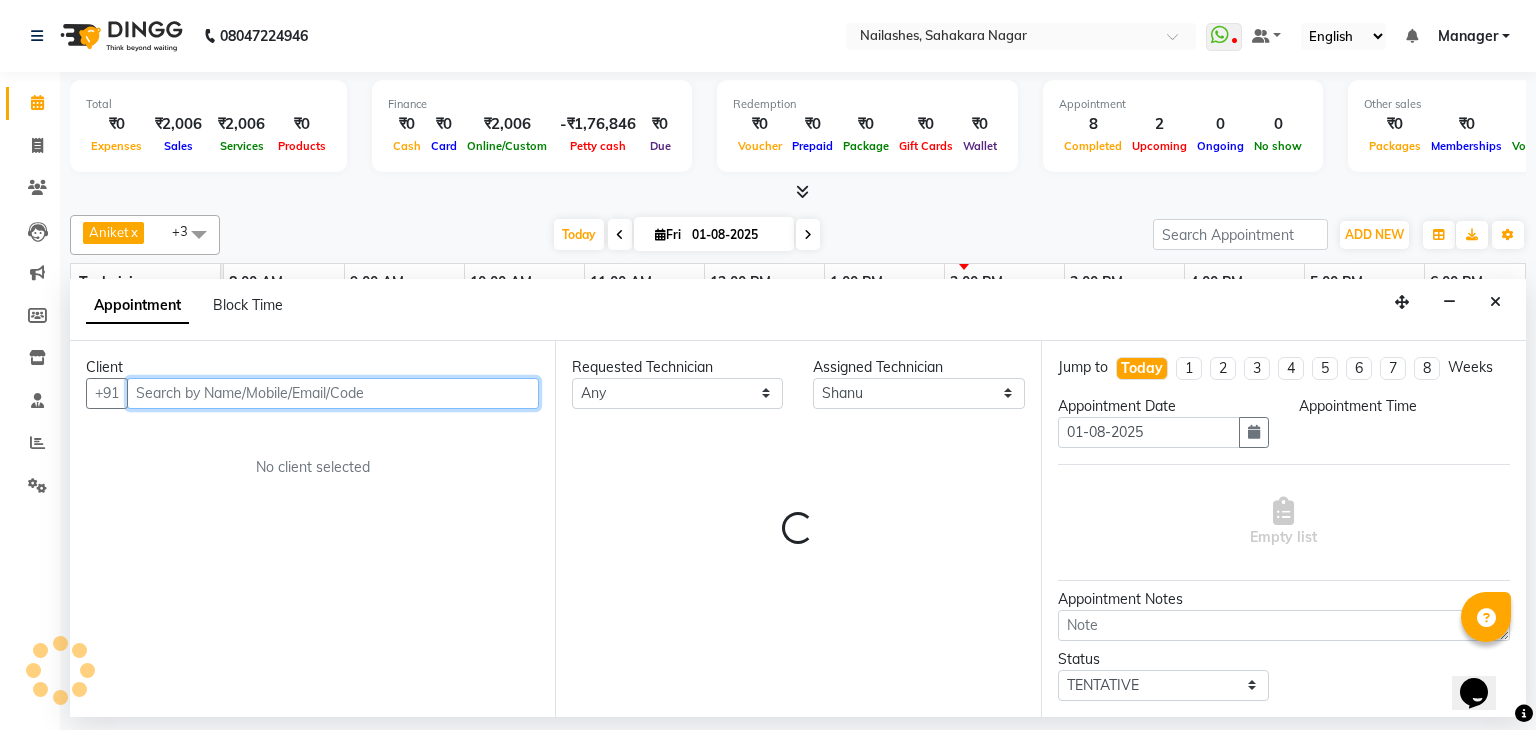 select on "840" 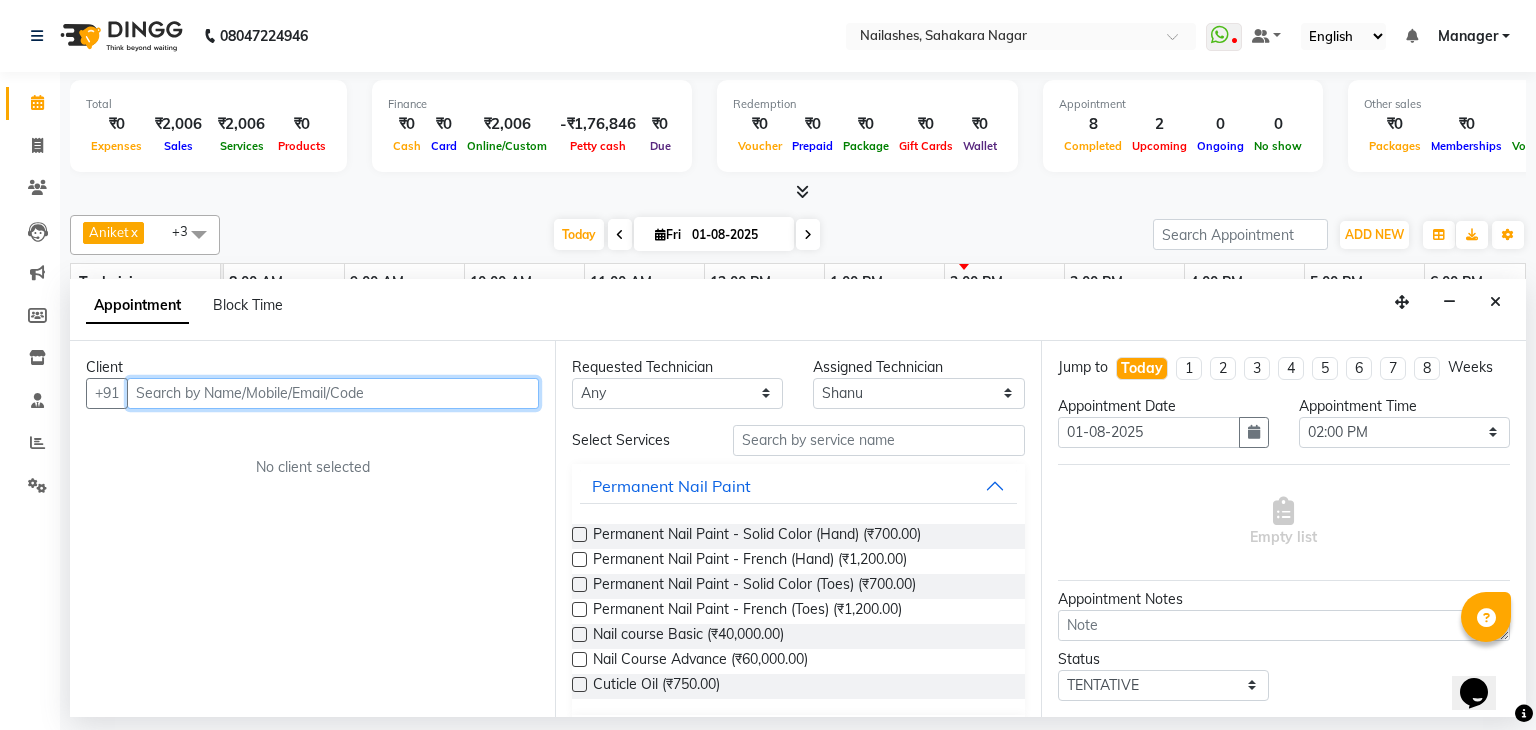 click at bounding box center (333, 393) 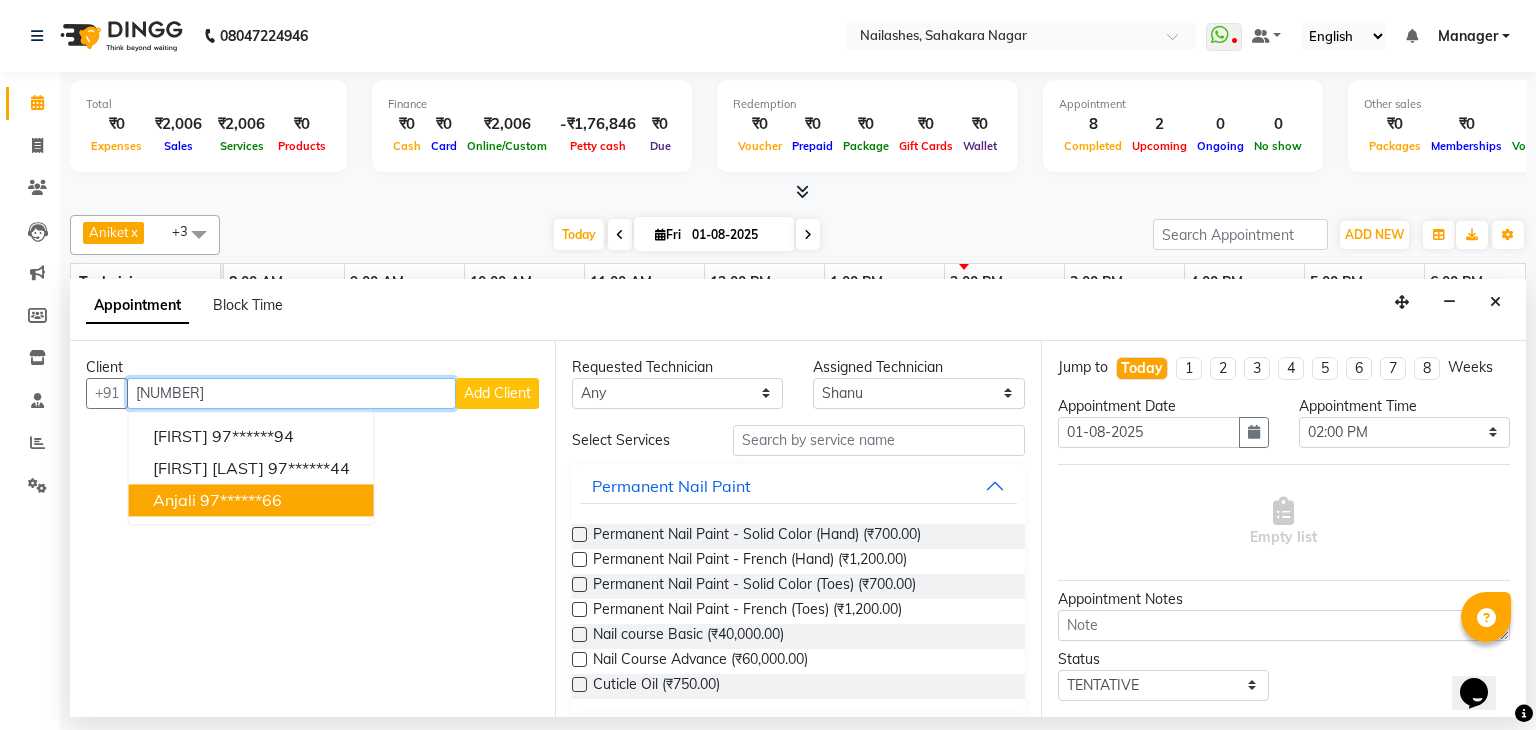 click on "97******66" at bounding box center (241, 500) 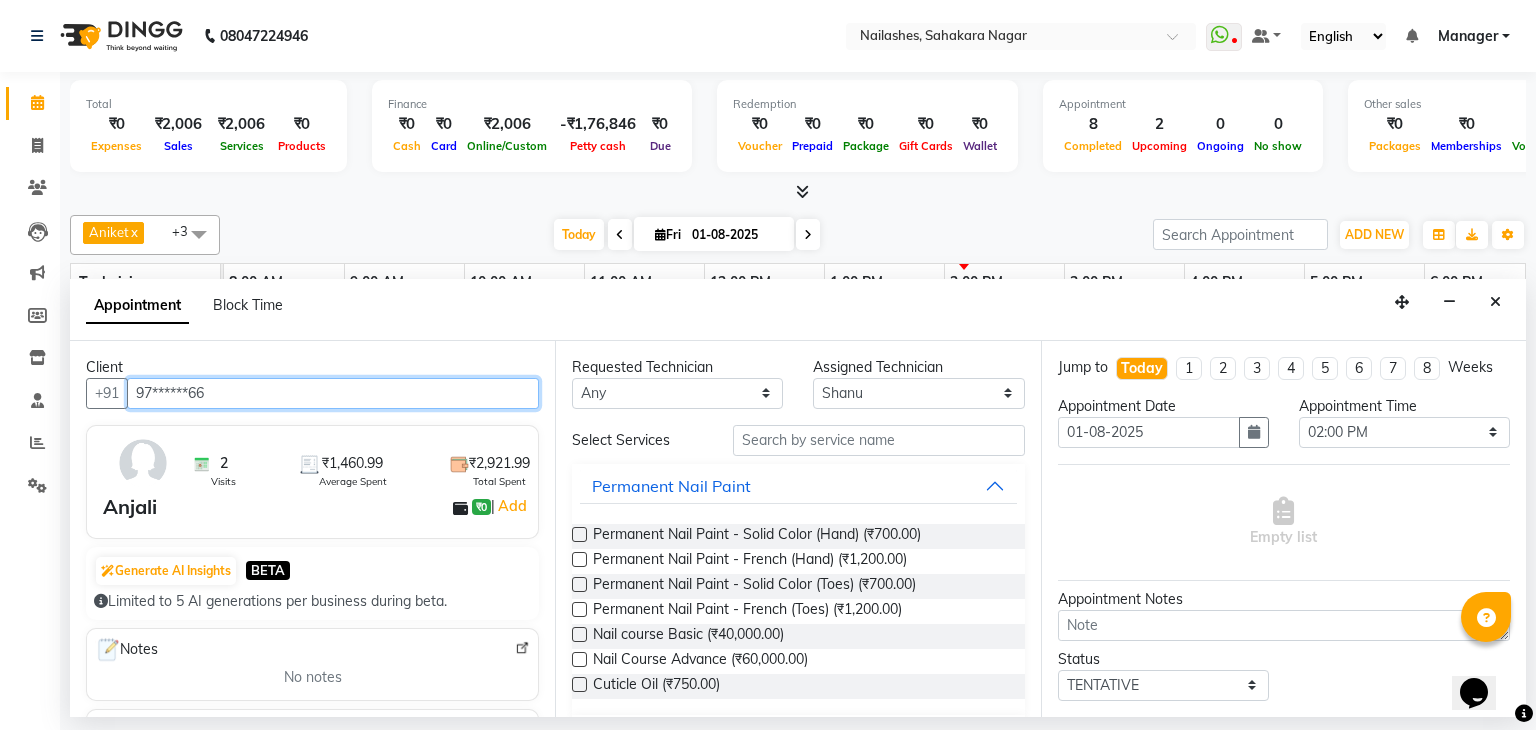 type on "97******66" 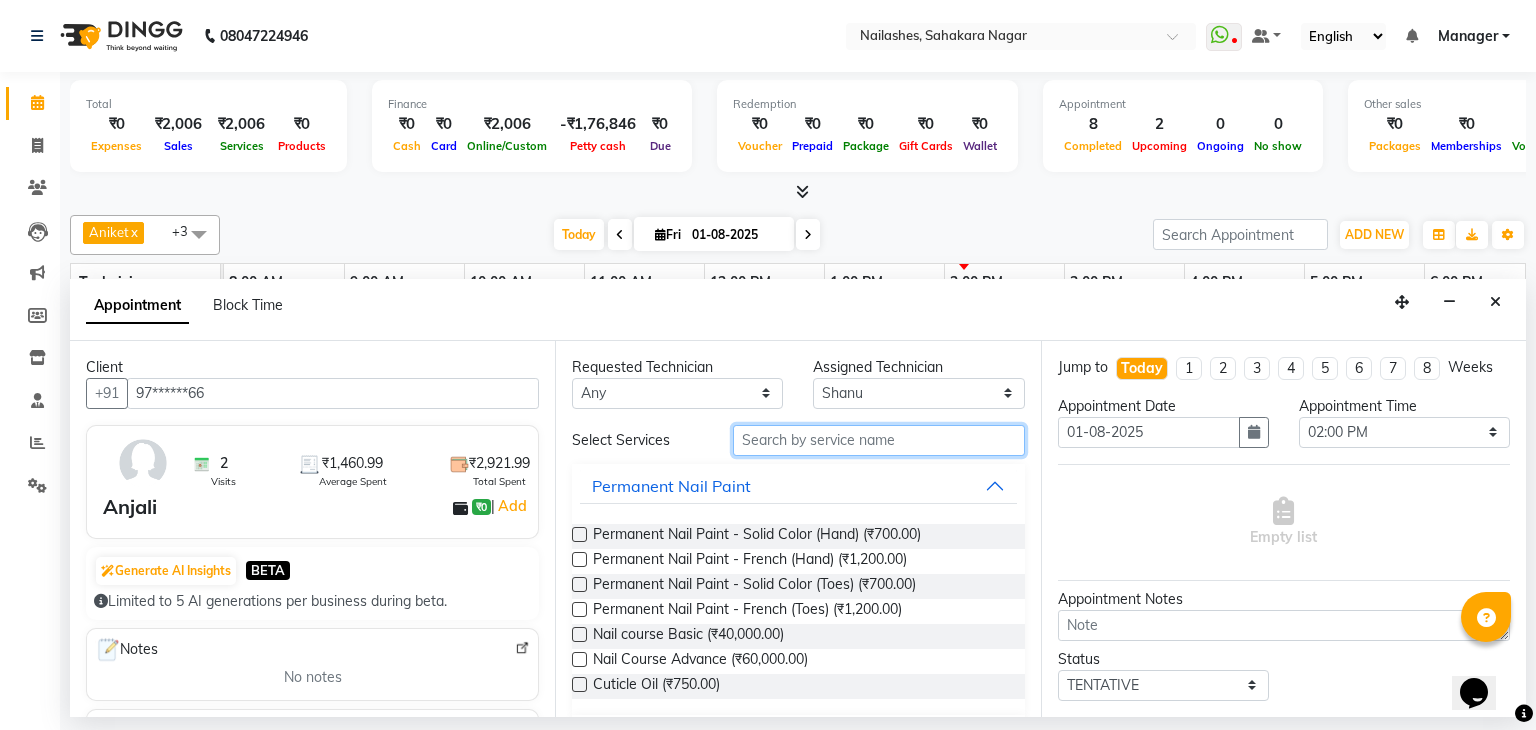 click at bounding box center [879, 440] 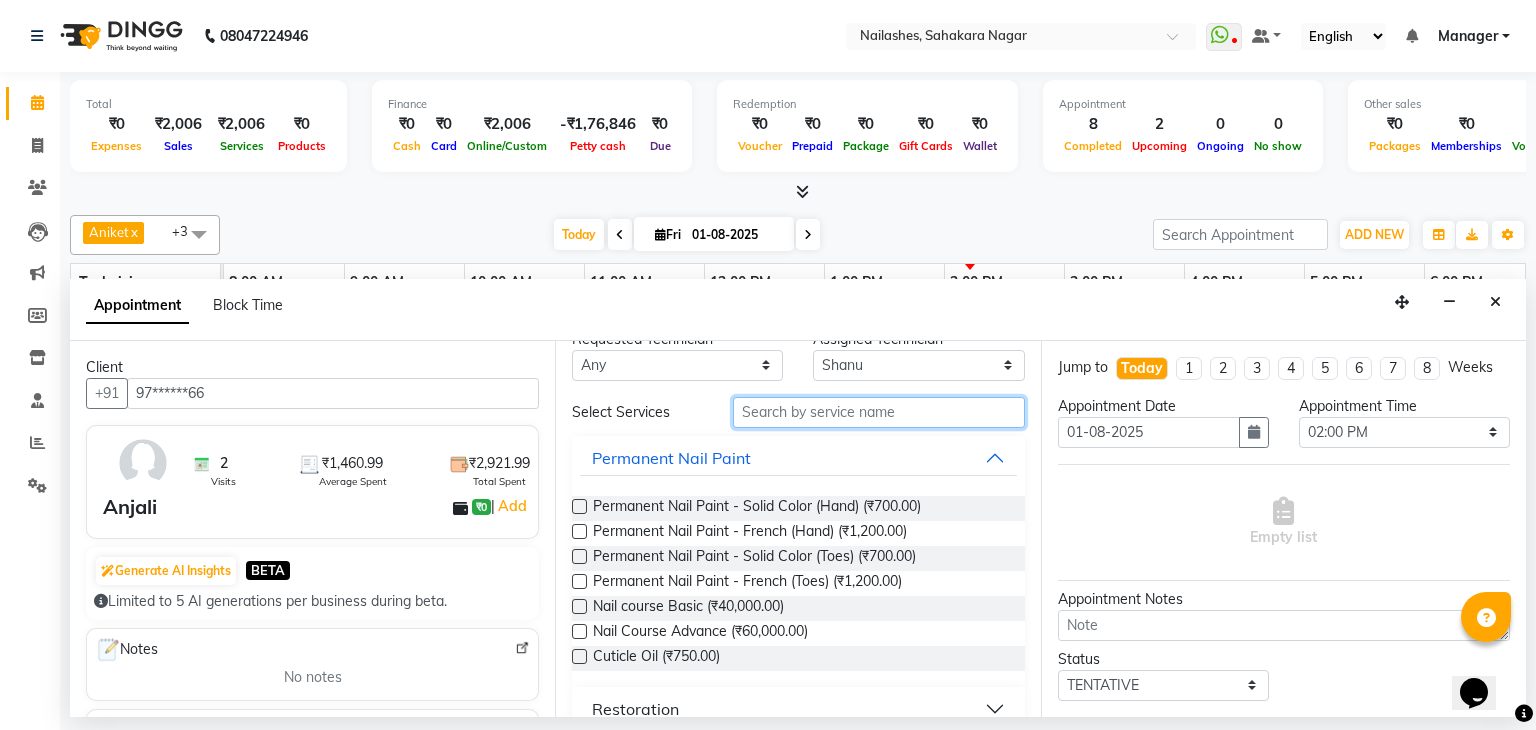 scroll, scrollTop: 0, scrollLeft: 0, axis: both 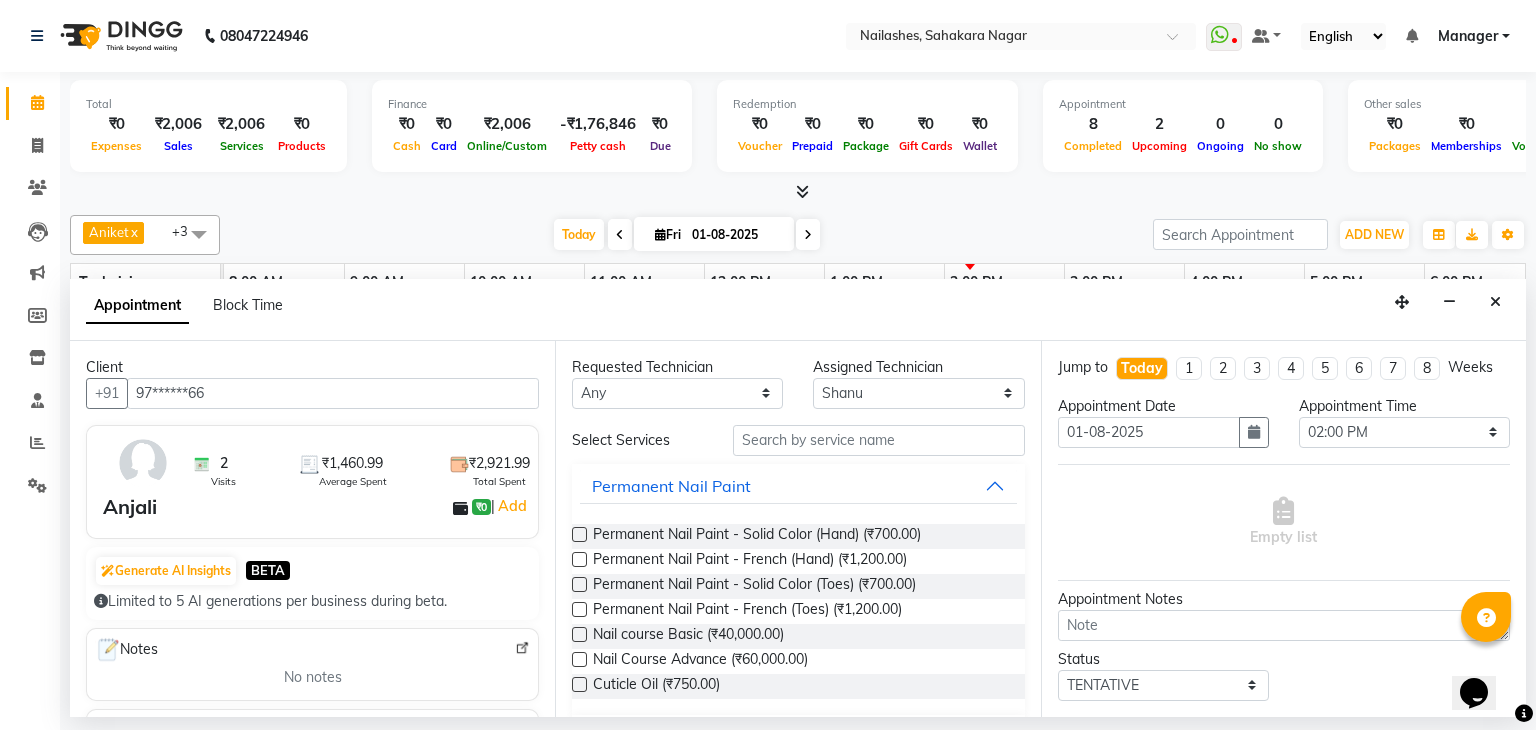 click on "Requested Technician Any Aamir Aniket Apshana Ayaan Divya Himanshu Nikhil Salman Sanjana Shanu Suraj Swan Assigned Technician Select Aamir Aniket Apshana Ayaan Divya Himanshu Nikhil Salman Sanjana Shanu Suraj Swan Select Services    Permanent Nail Paint Permanent Nail Paint - Solid Color (Hand) (₹700.00) Permanent Nail Paint - French (Hand) (₹1,200.00) Permanent Nail Paint - Solid Color (Toes) (₹700.00) Permanent Nail Paint - French (Toes) (₹1,200.00) Nail course Basic (₹40,000.00) Nail Course Advance (₹60,000.00) Cuticle Oil (₹750.00)    Restoration    Eyelash Refil    Manicure    Pedicure    Nail Extension    Overlays    Refills    Nail Art    Eyelash Extension    Permanent Refill    BB Foundation    Hydra    Skin    Waxing    Threading    Bleach/D Tan    Facial    Hair Extensions    Hair Extension" at bounding box center [797, 529] 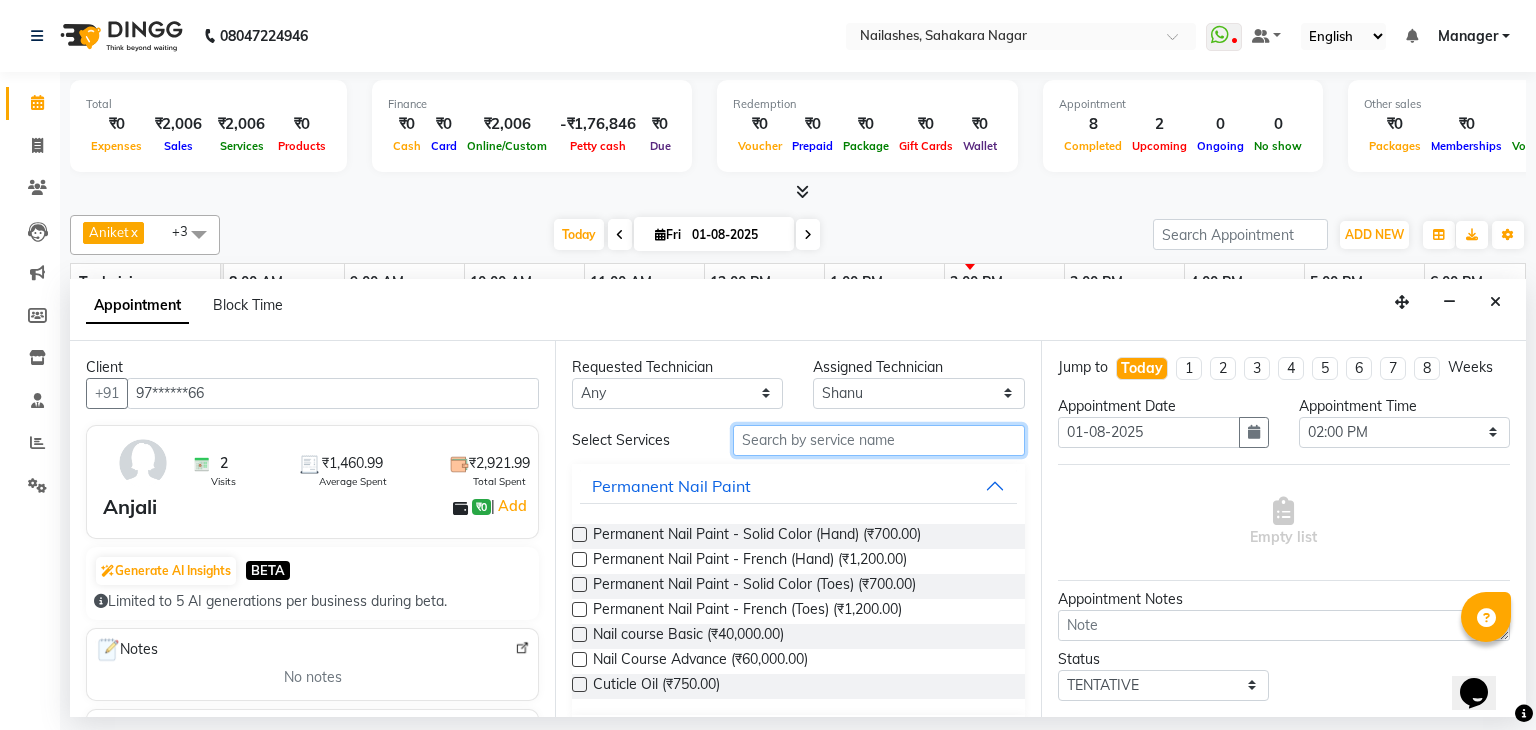 click at bounding box center [879, 440] 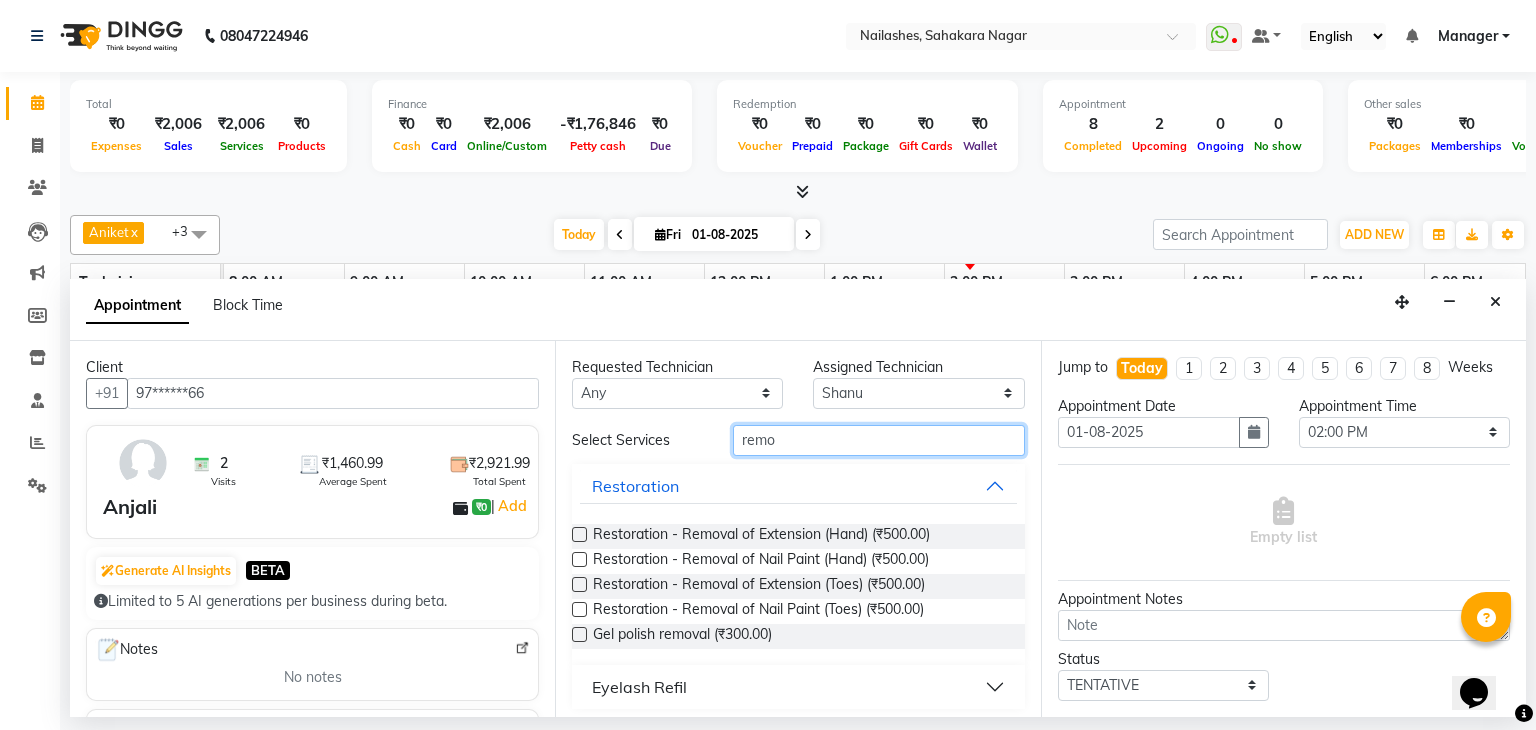 type on "remo" 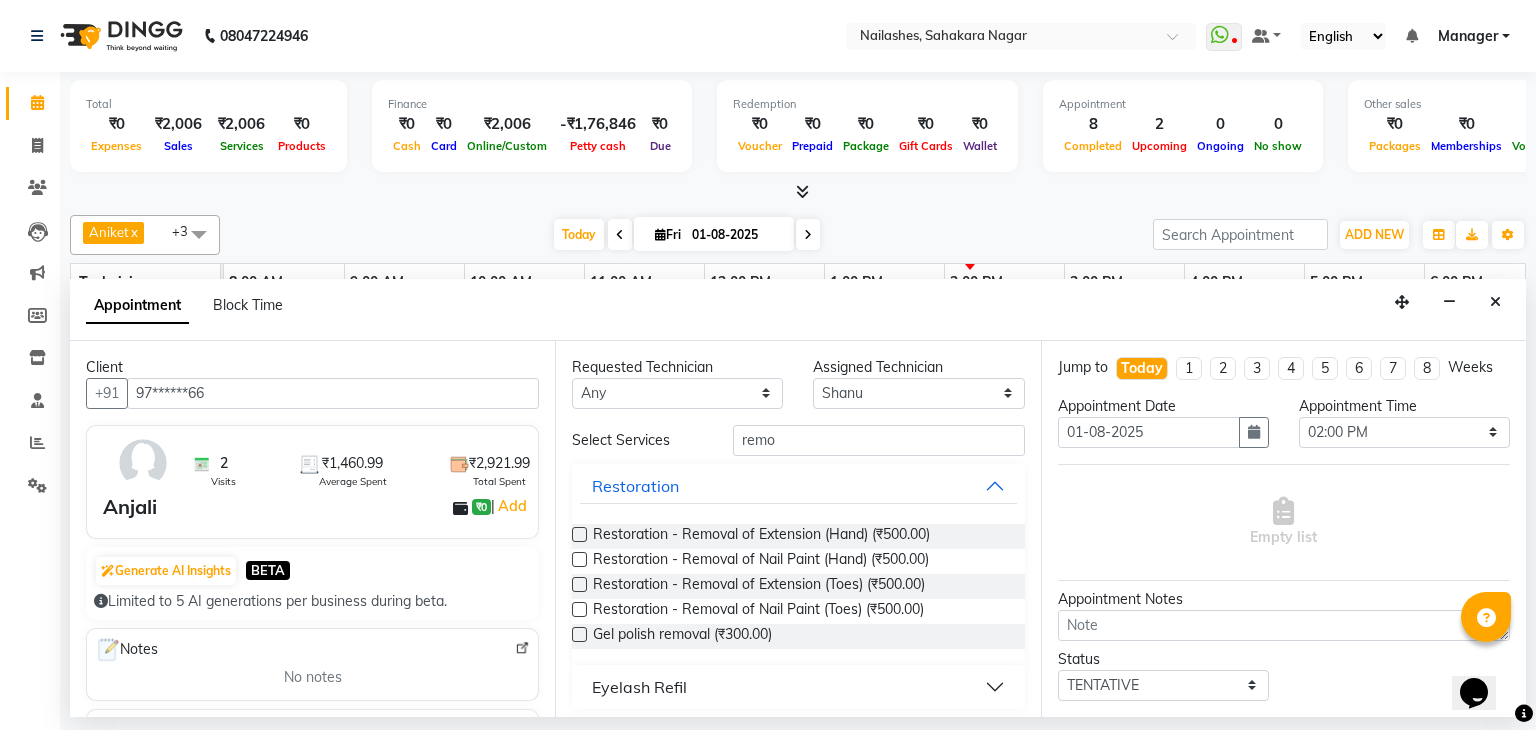 click at bounding box center [579, 534] 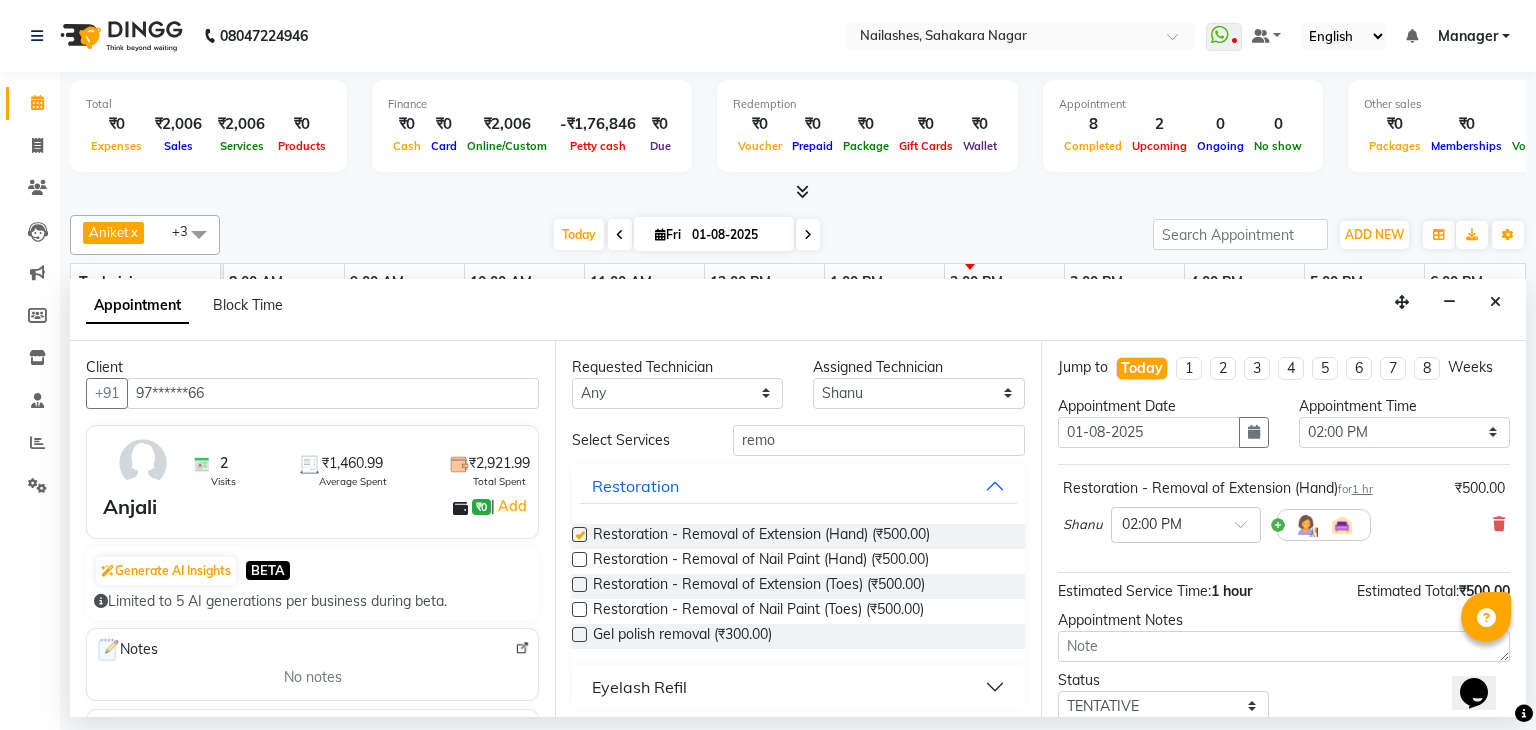 checkbox on "false" 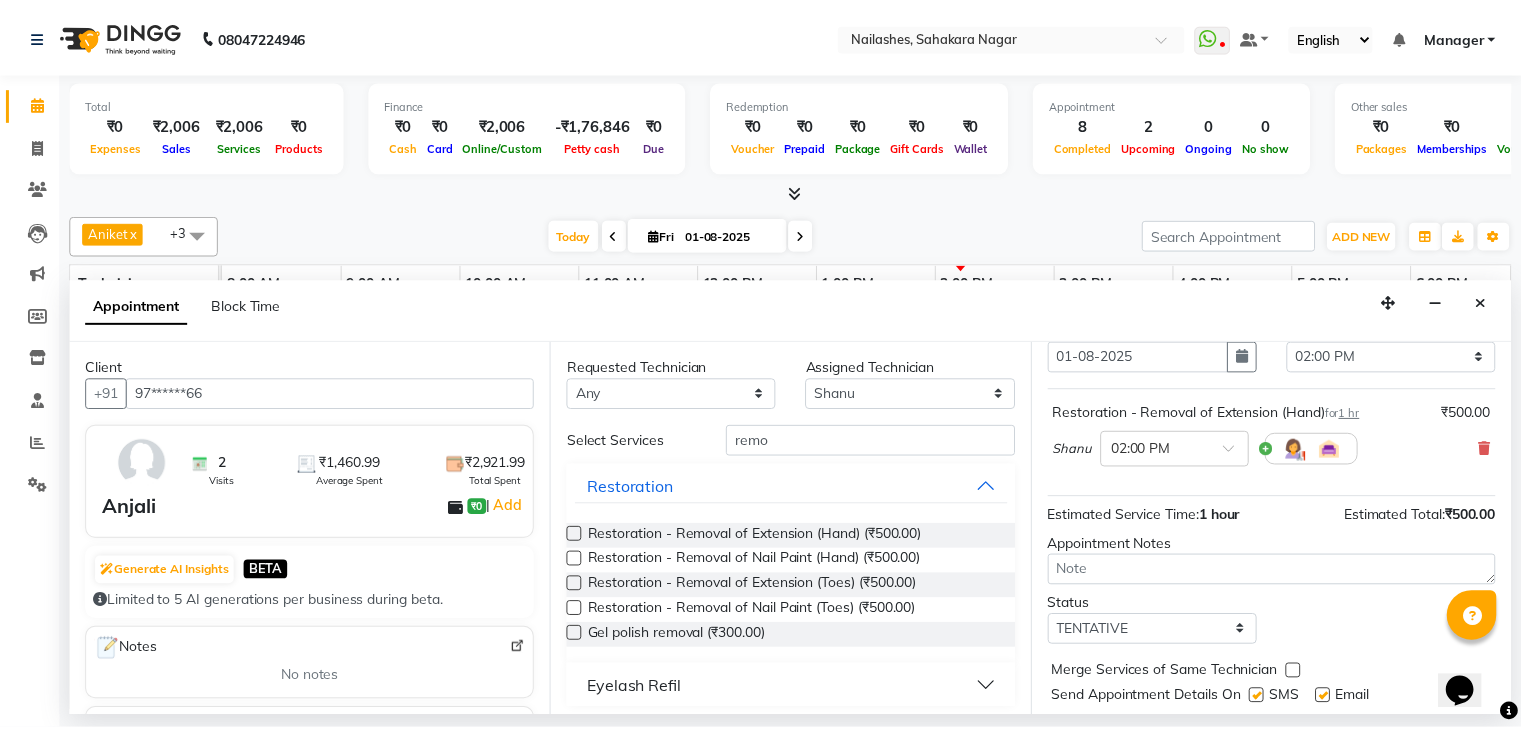 scroll, scrollTop: 130, scrollLeft: 0, axis: vertical 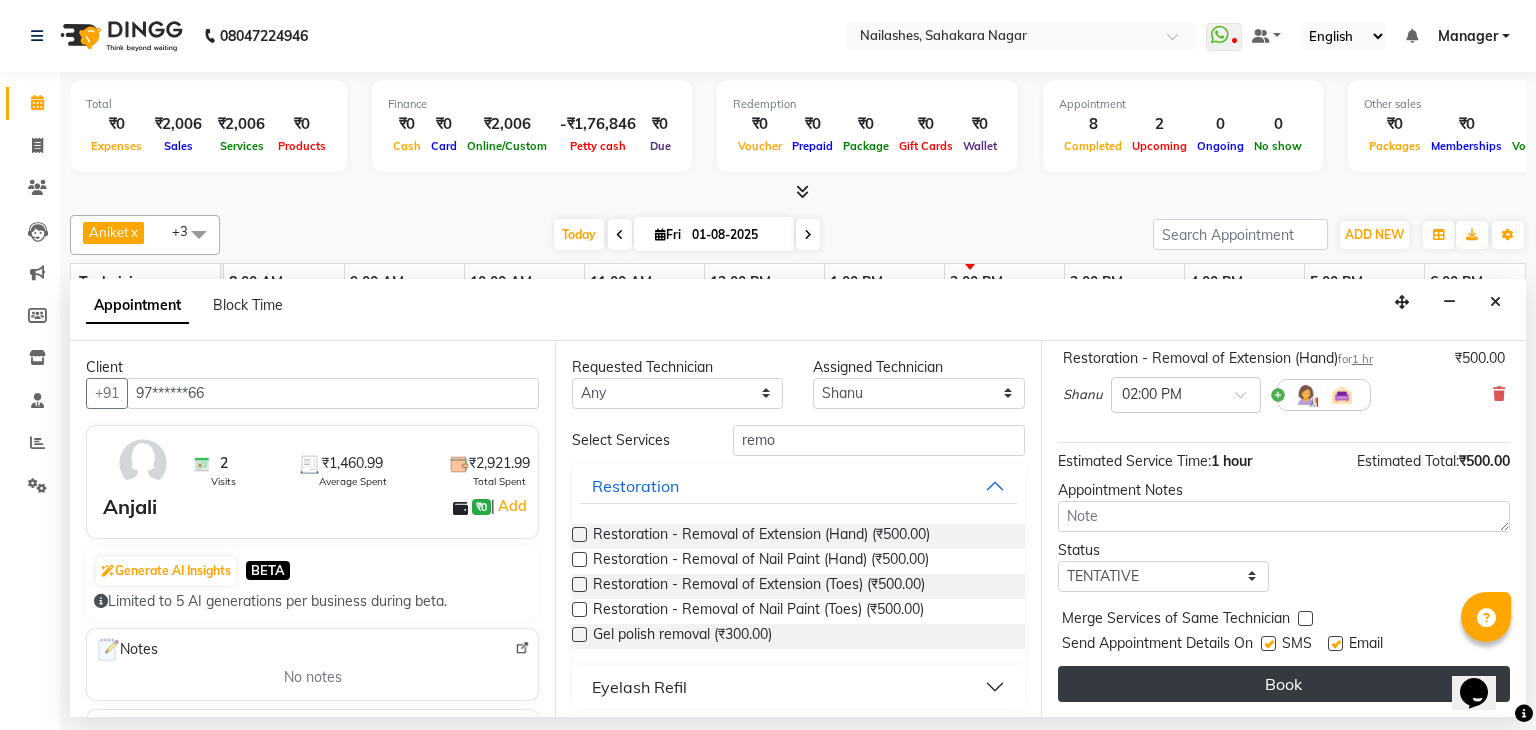 click on "Book" at bounding box center (1284, 684) 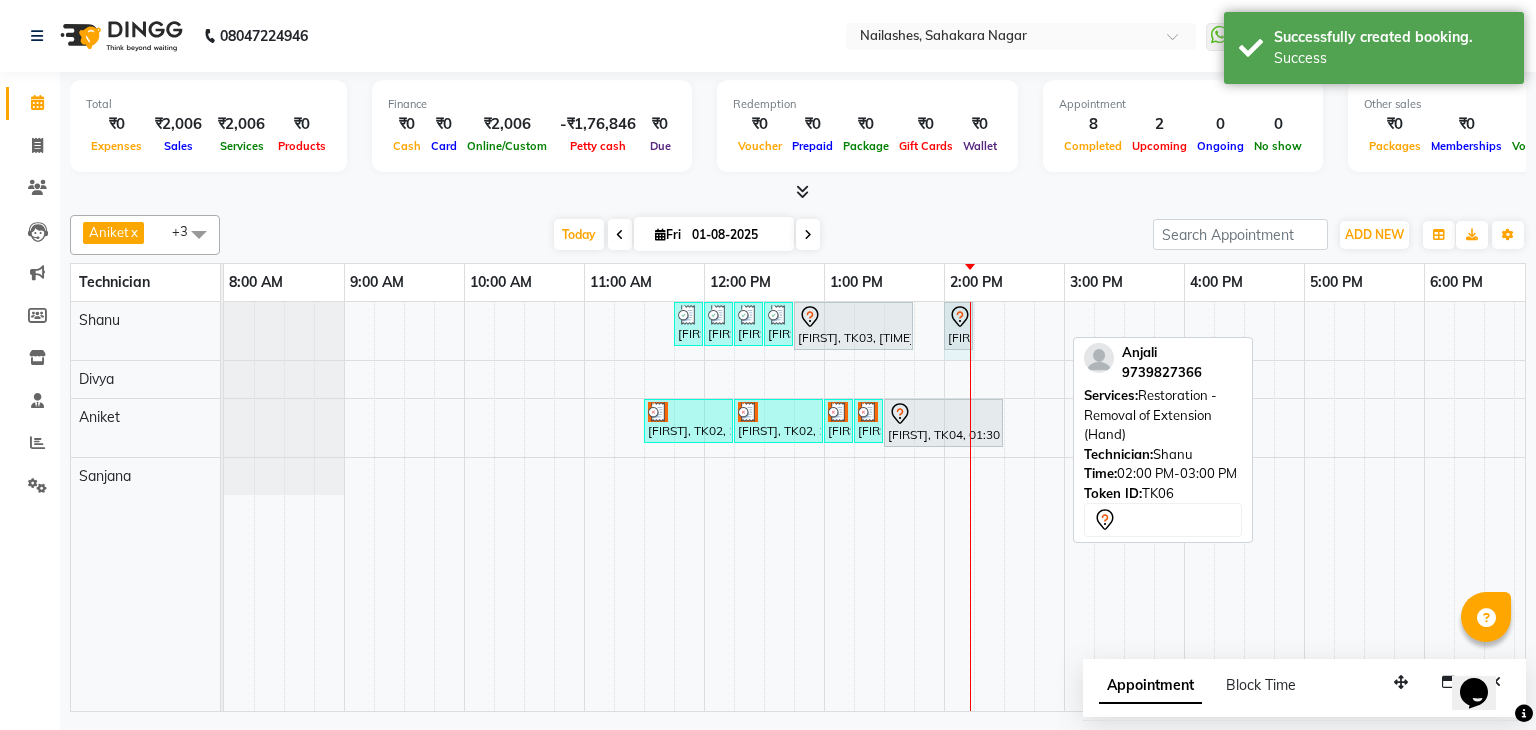 drag, startPoint x: 1060, startPoint y: 318, endPoint x: 968, endPoint y: 327, distance: 92.43917 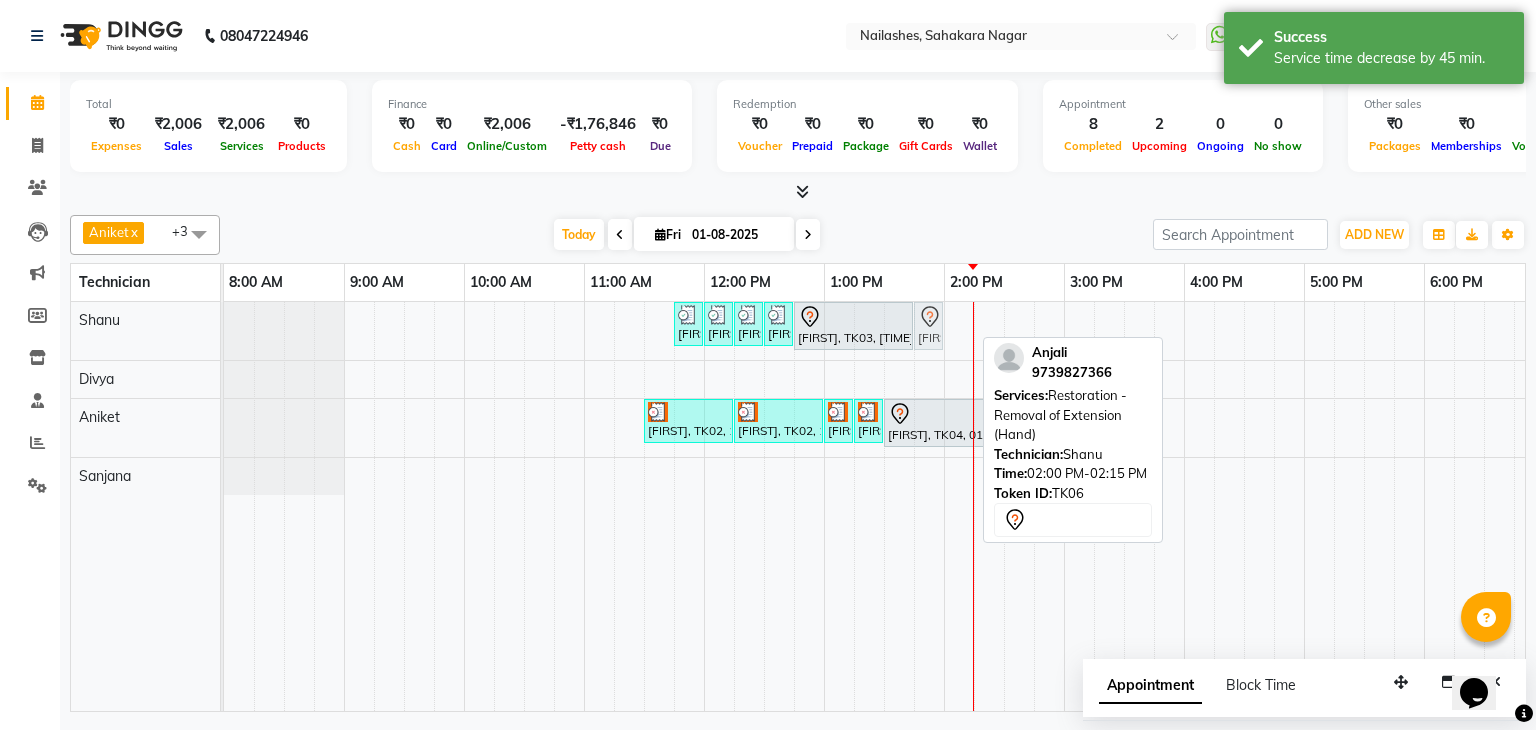 drag, startPoint x: 960, startPoint y: 314, endPoint x: 942, endPoint y: 314, distance: 18 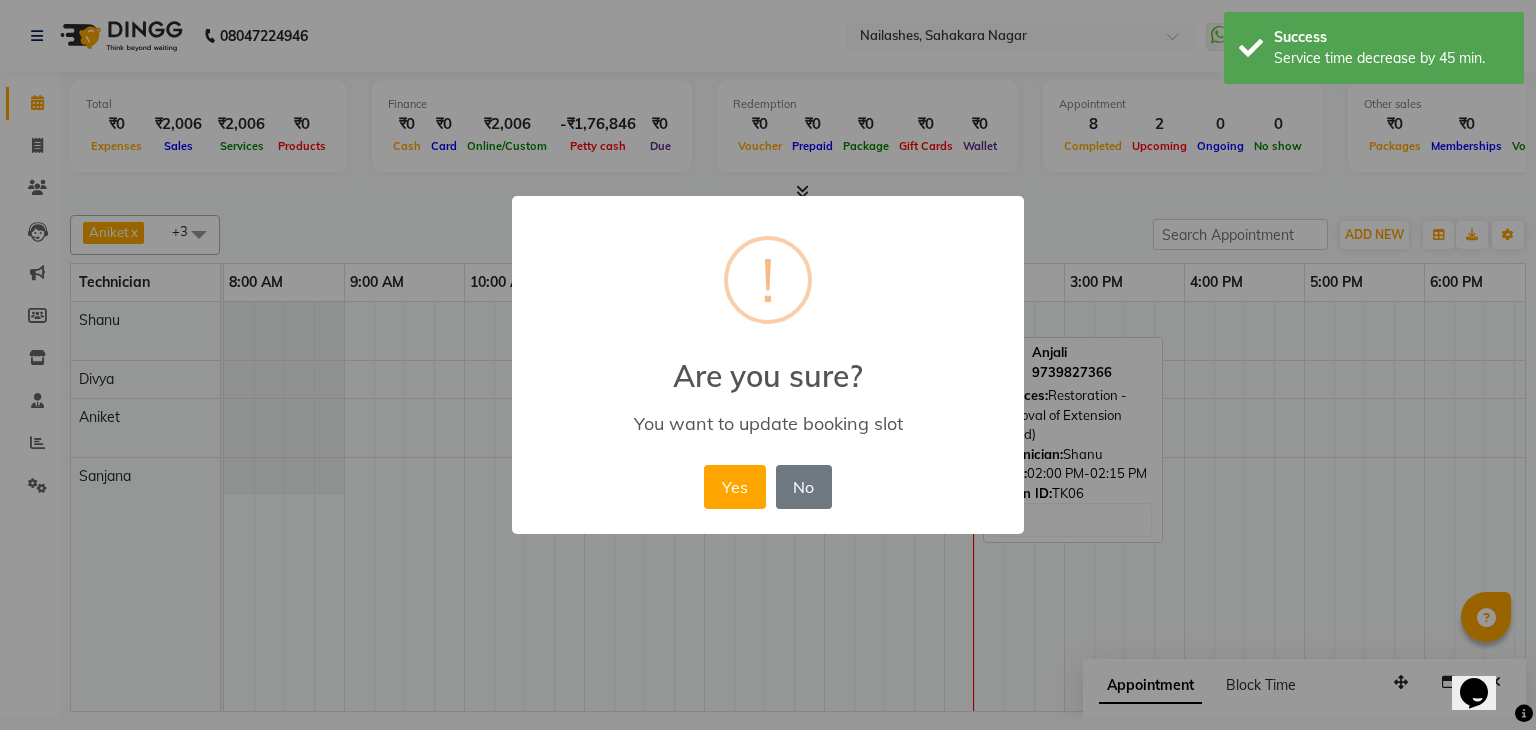 drag, startPoint x: 740, startPoint y: 500, endPoint x: 766, endPoint y: 443, distance: 62.649822 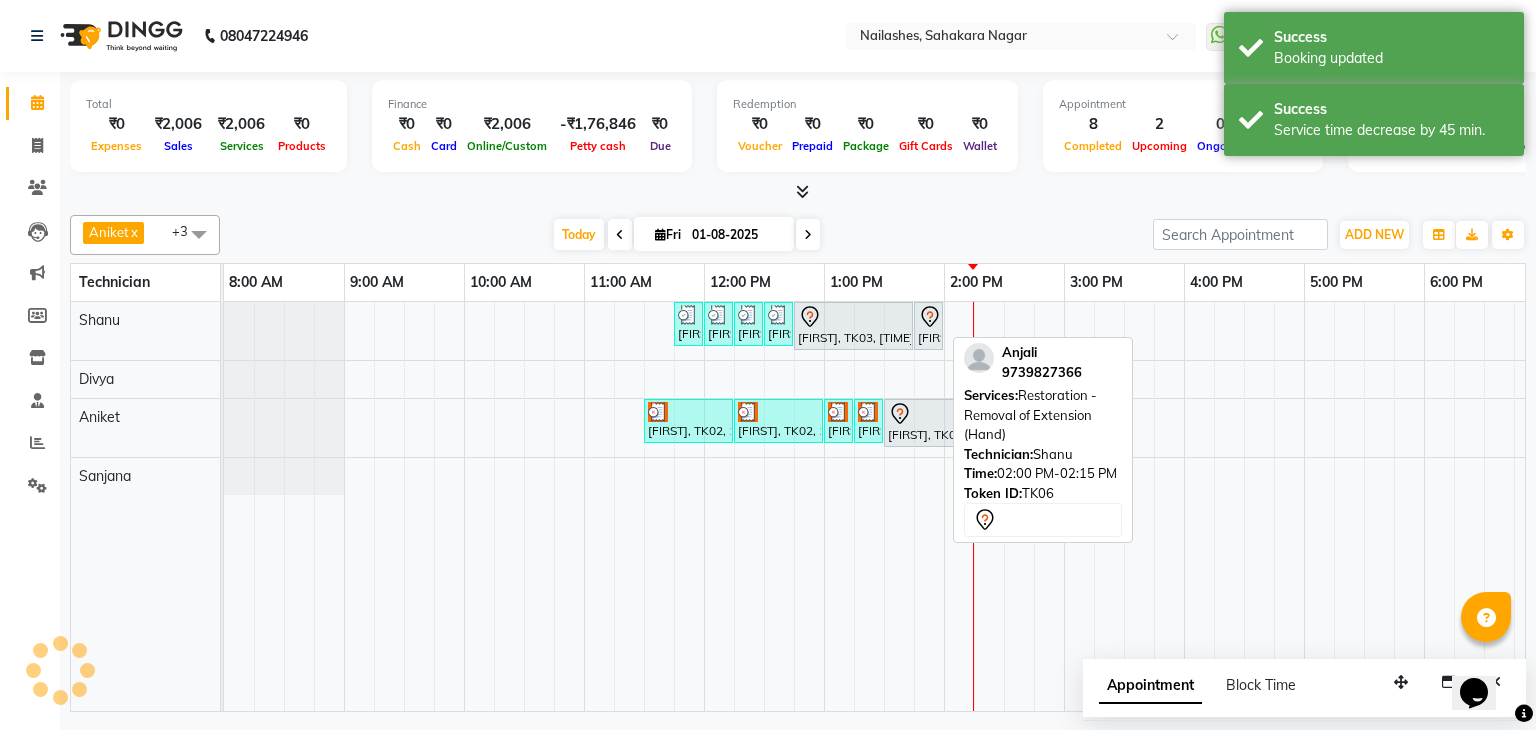 click 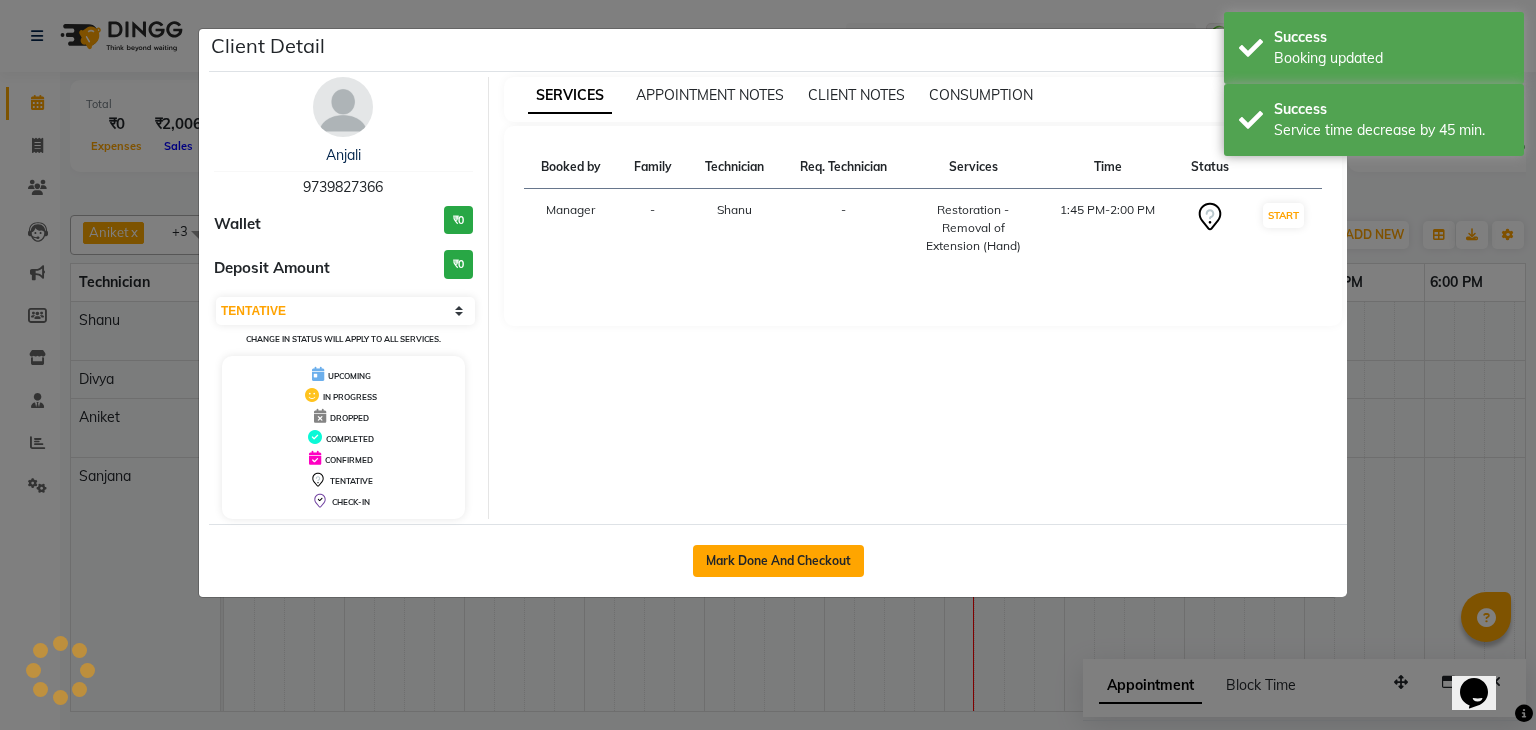 click on "Mark Done And Checkout" 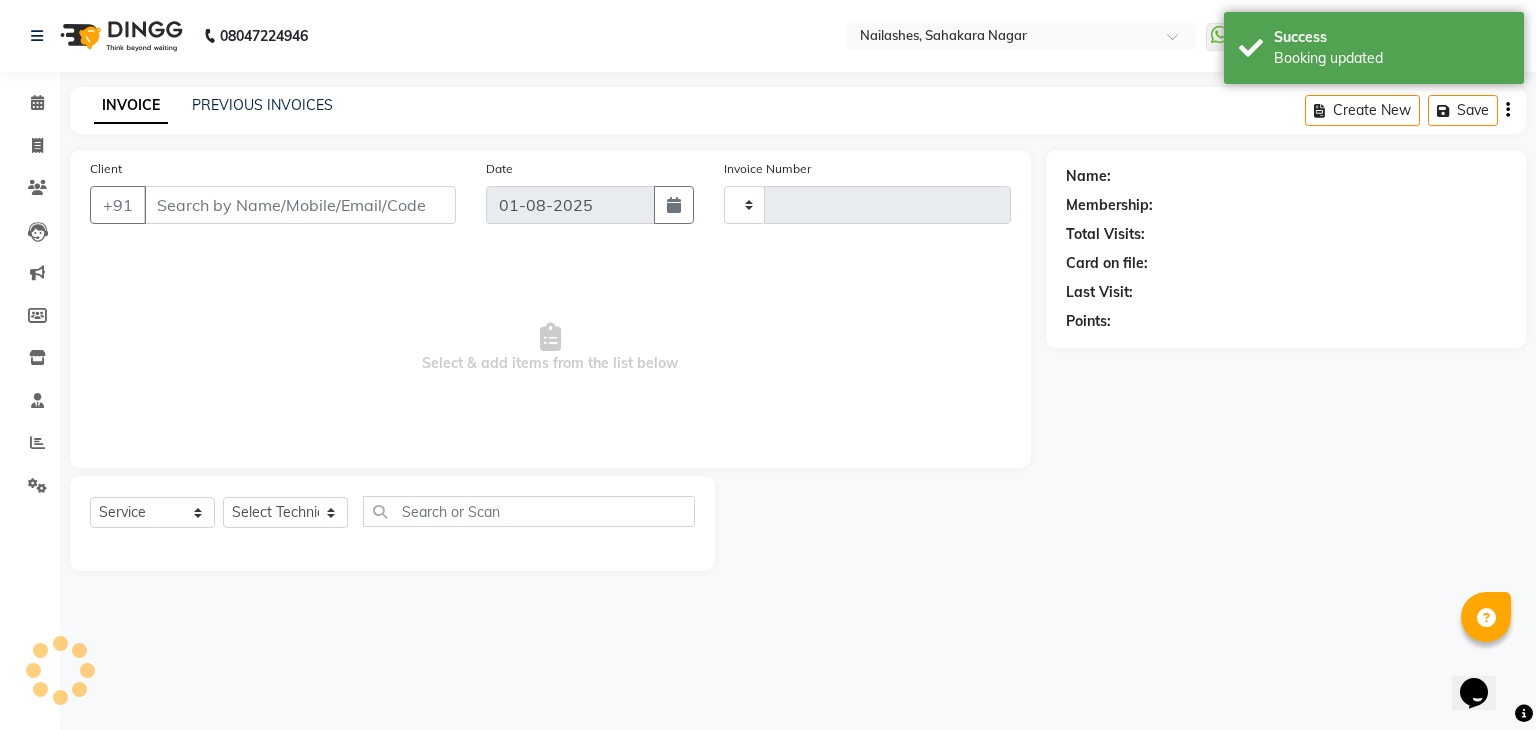 type on "0870" 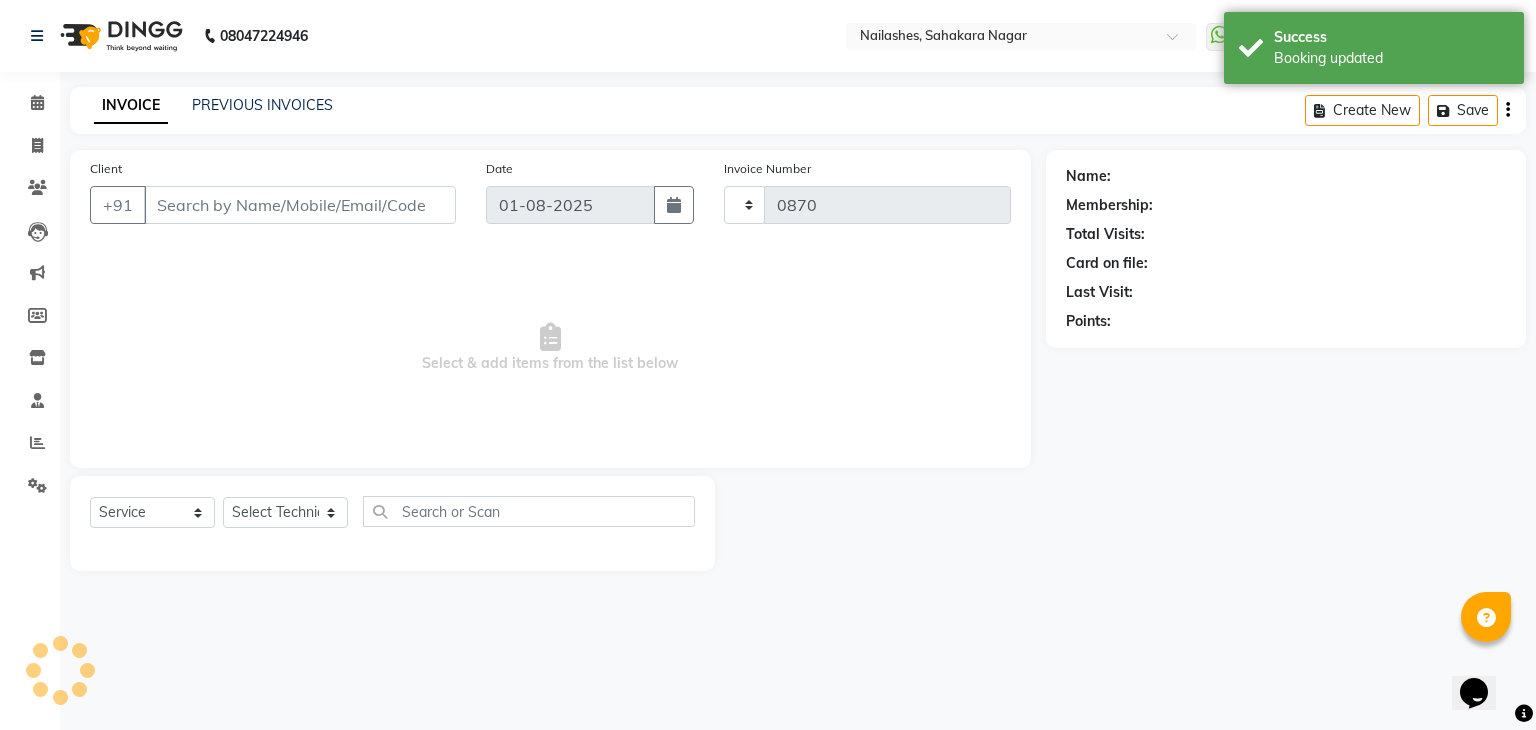 select on "6455" 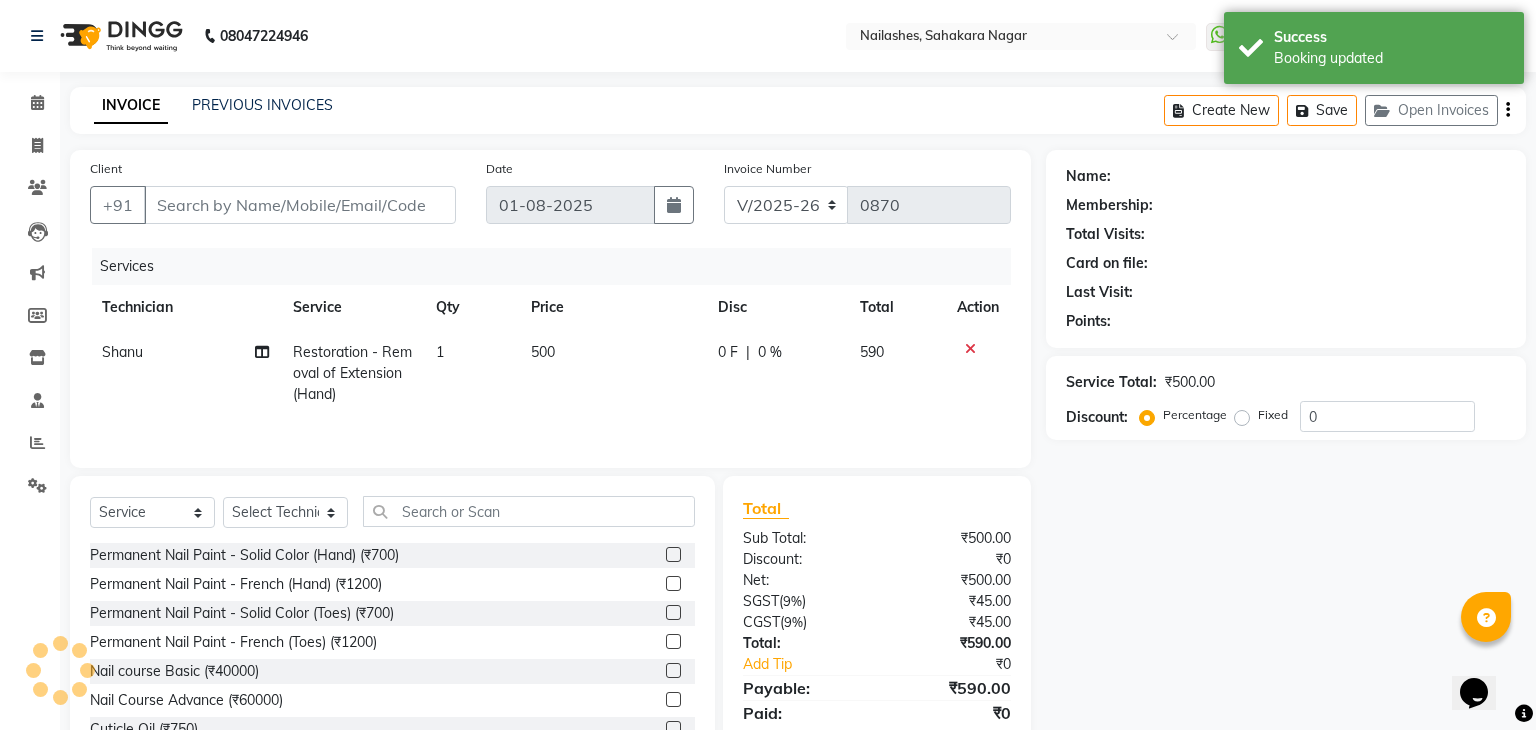 type on "97******66" 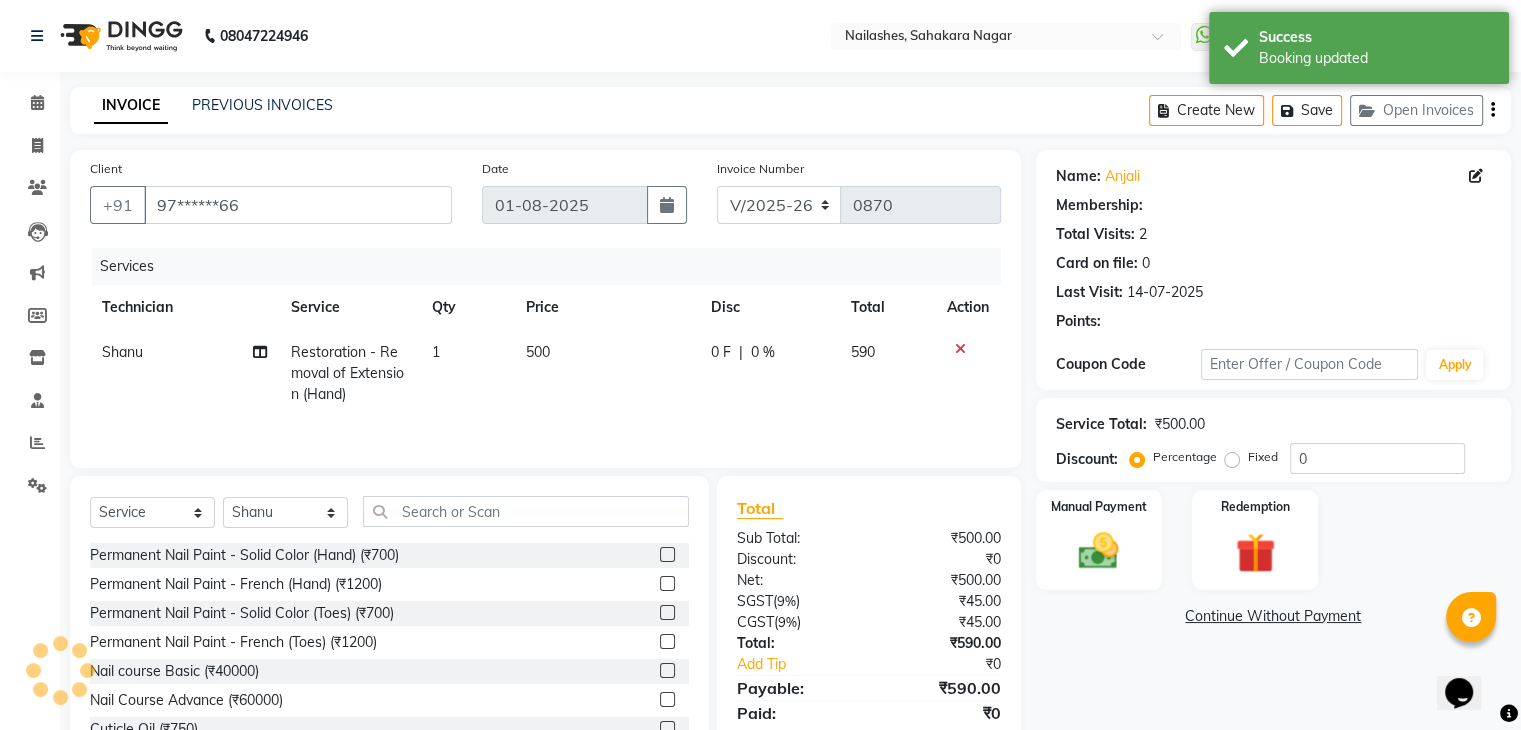 click on "Client +91 97******66 Date 01-08-2025 Invoice Number V/2025 V/2025-26 0870 Services Technician Service Qty Price Disc Total Action Shanu Restoration - Removal of Extension (Hand) 1 500 0 F | 0 % 590" 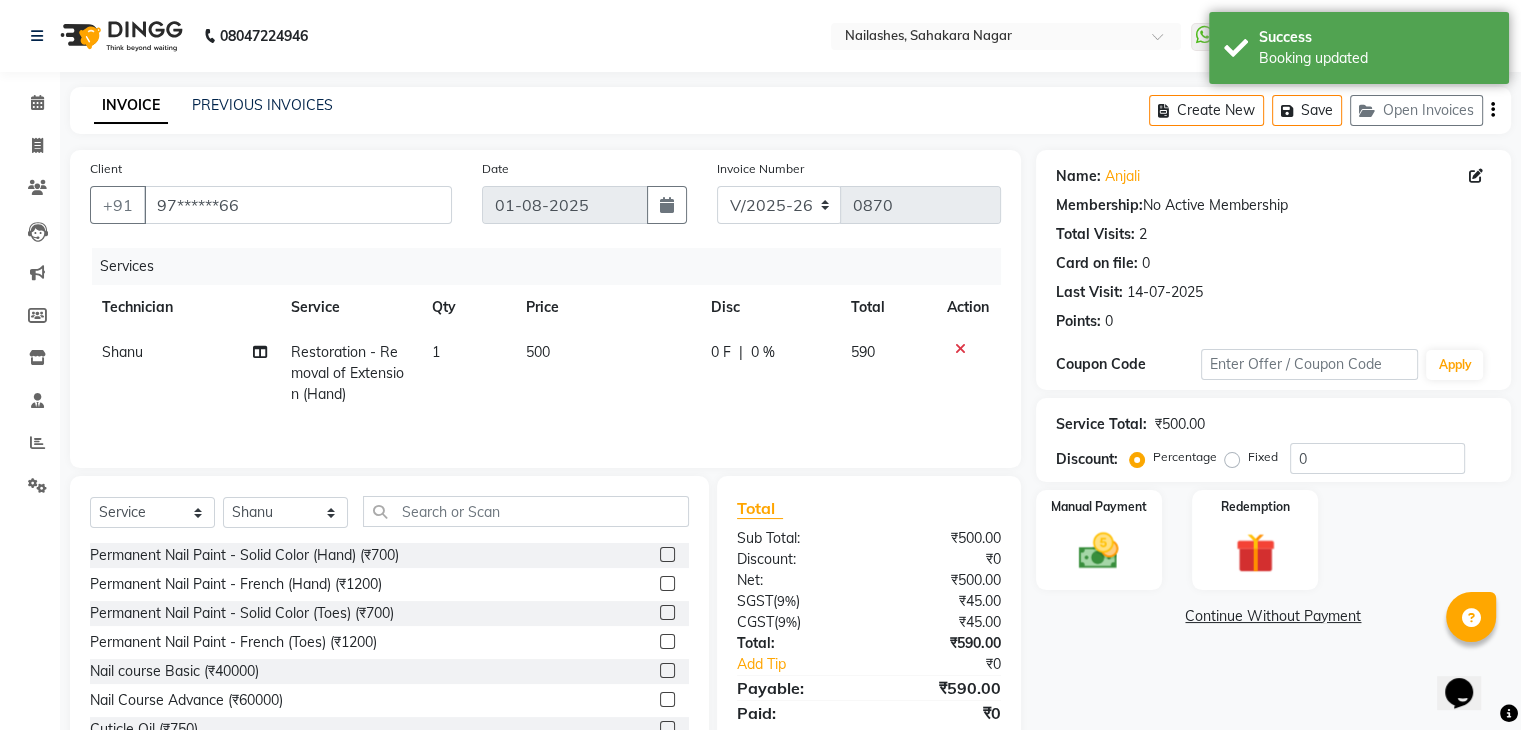 click on "500" 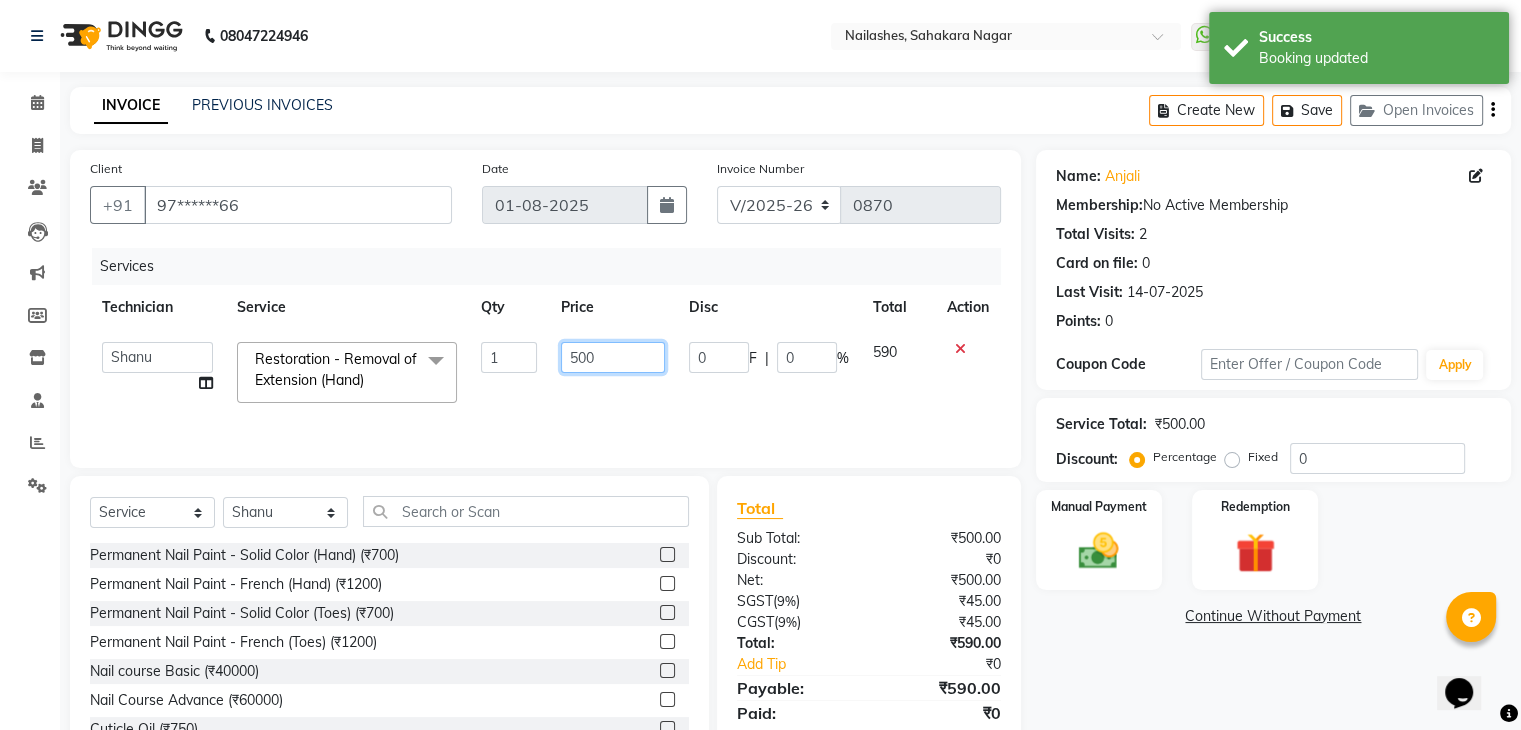 click on "500" 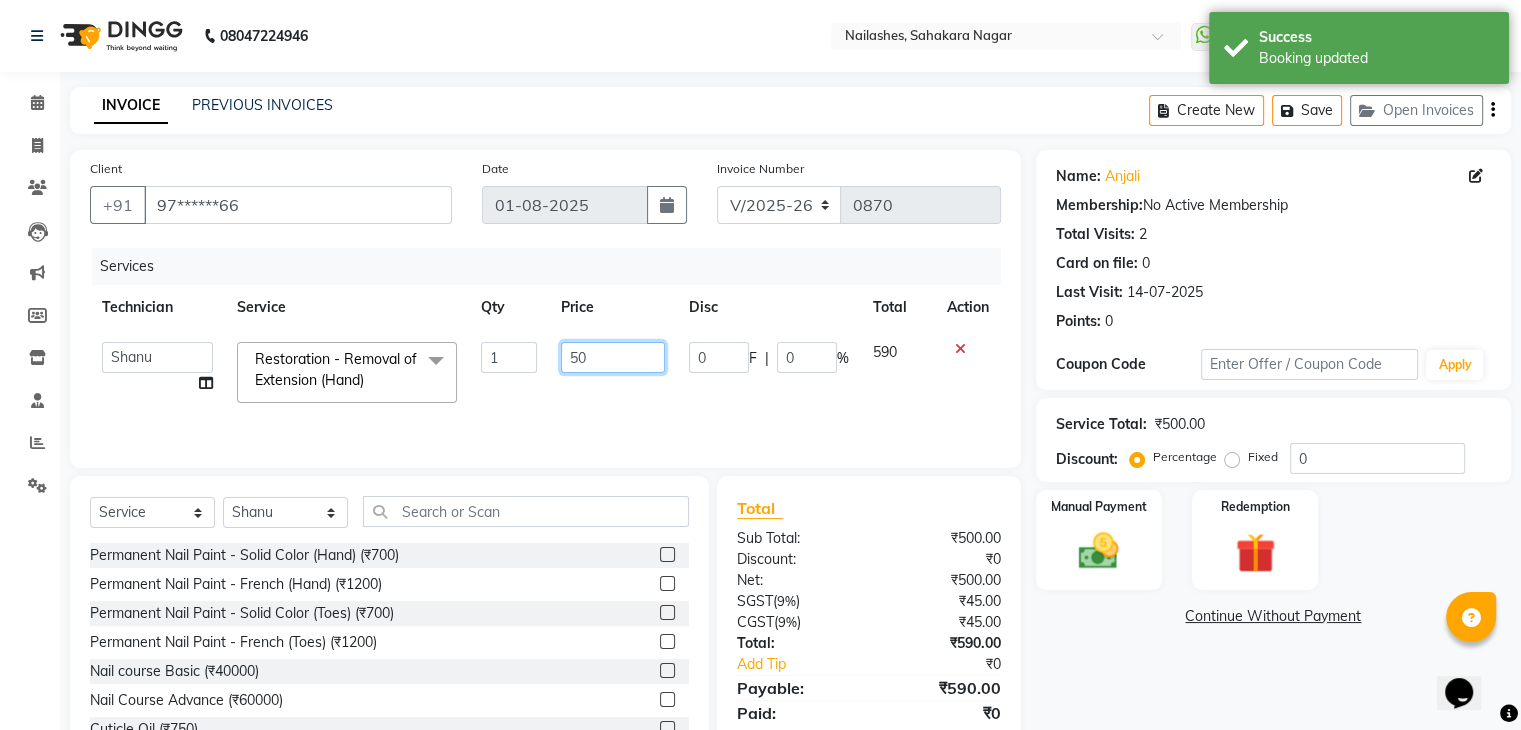 type on "5" 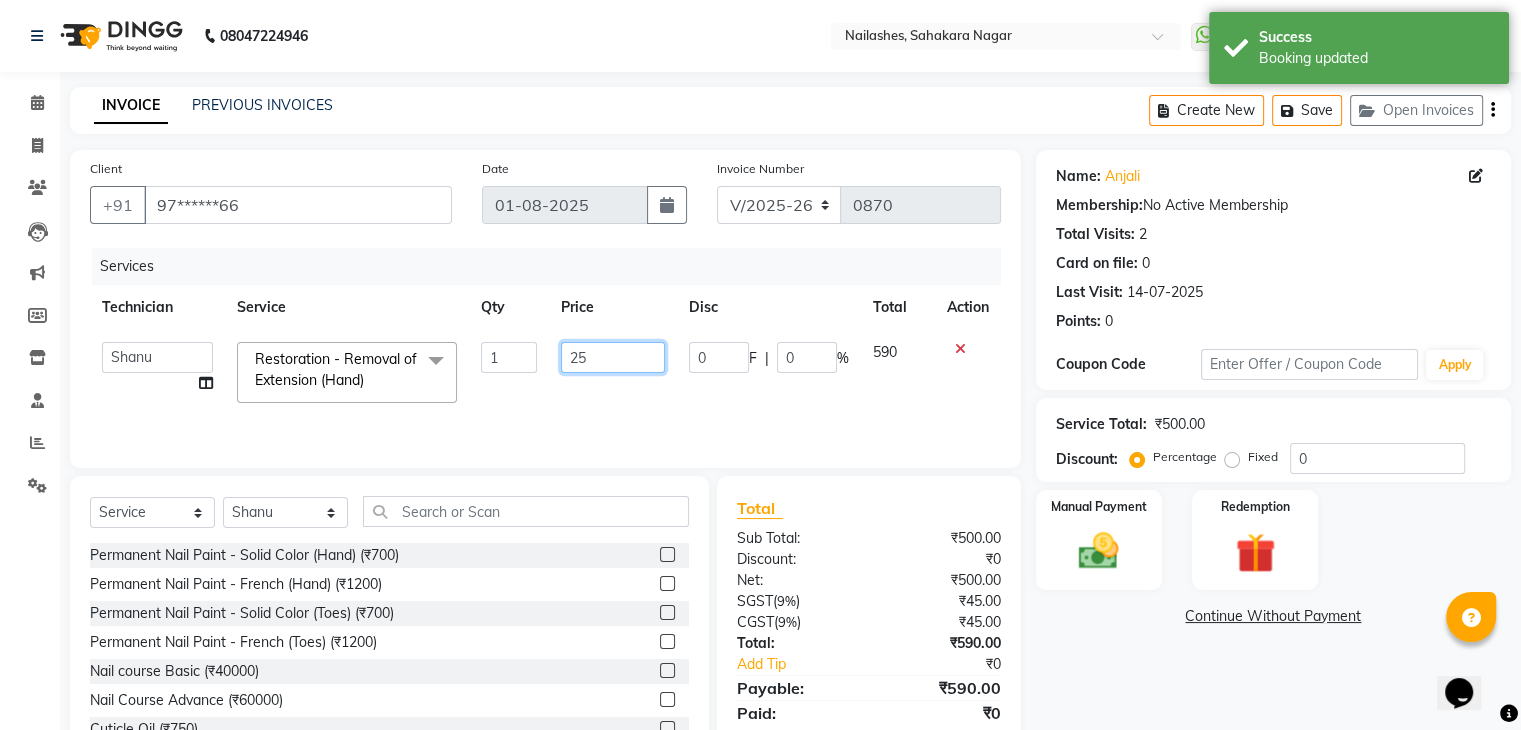type on "250" 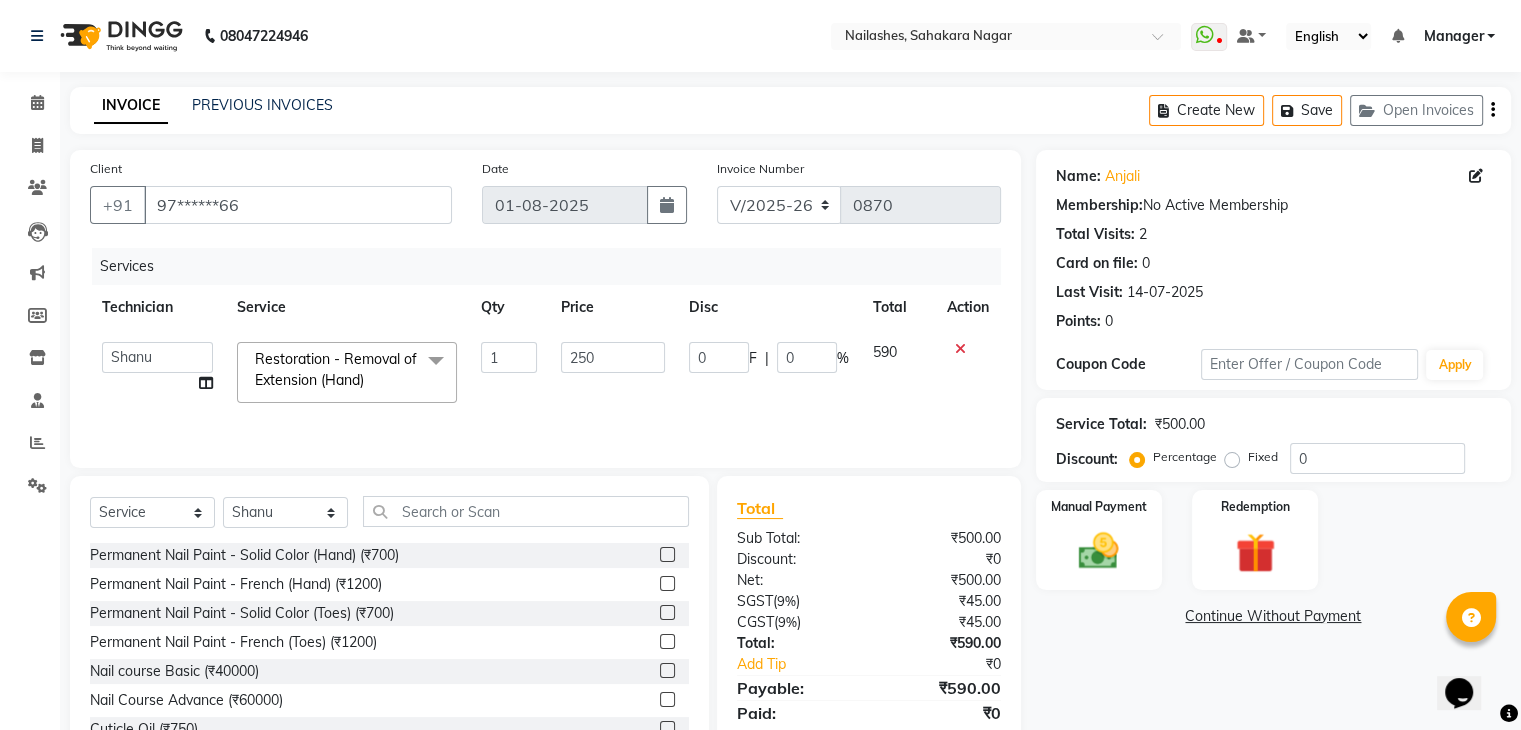 click on "Continue Without Payment" 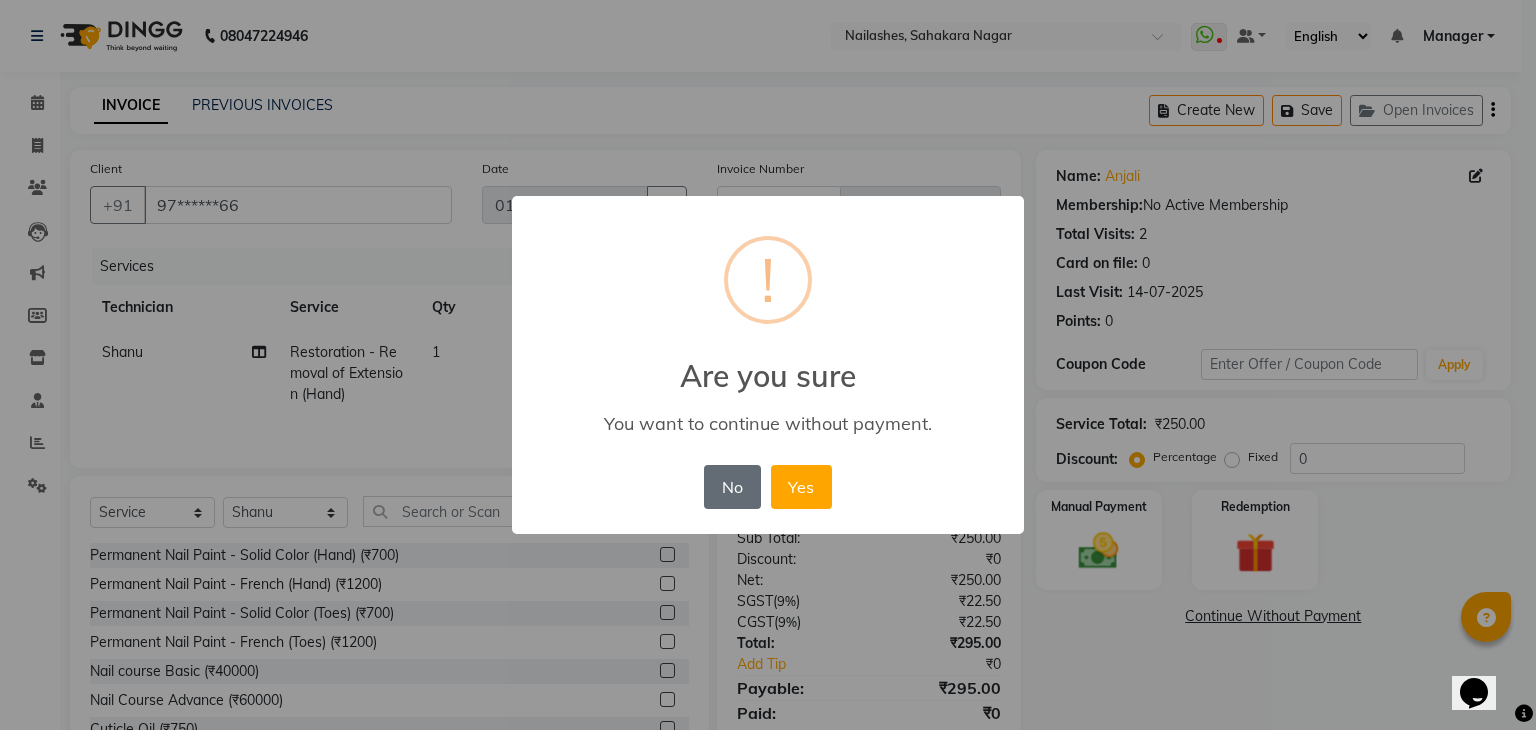 click on "No" at bounding box center (732, 487) 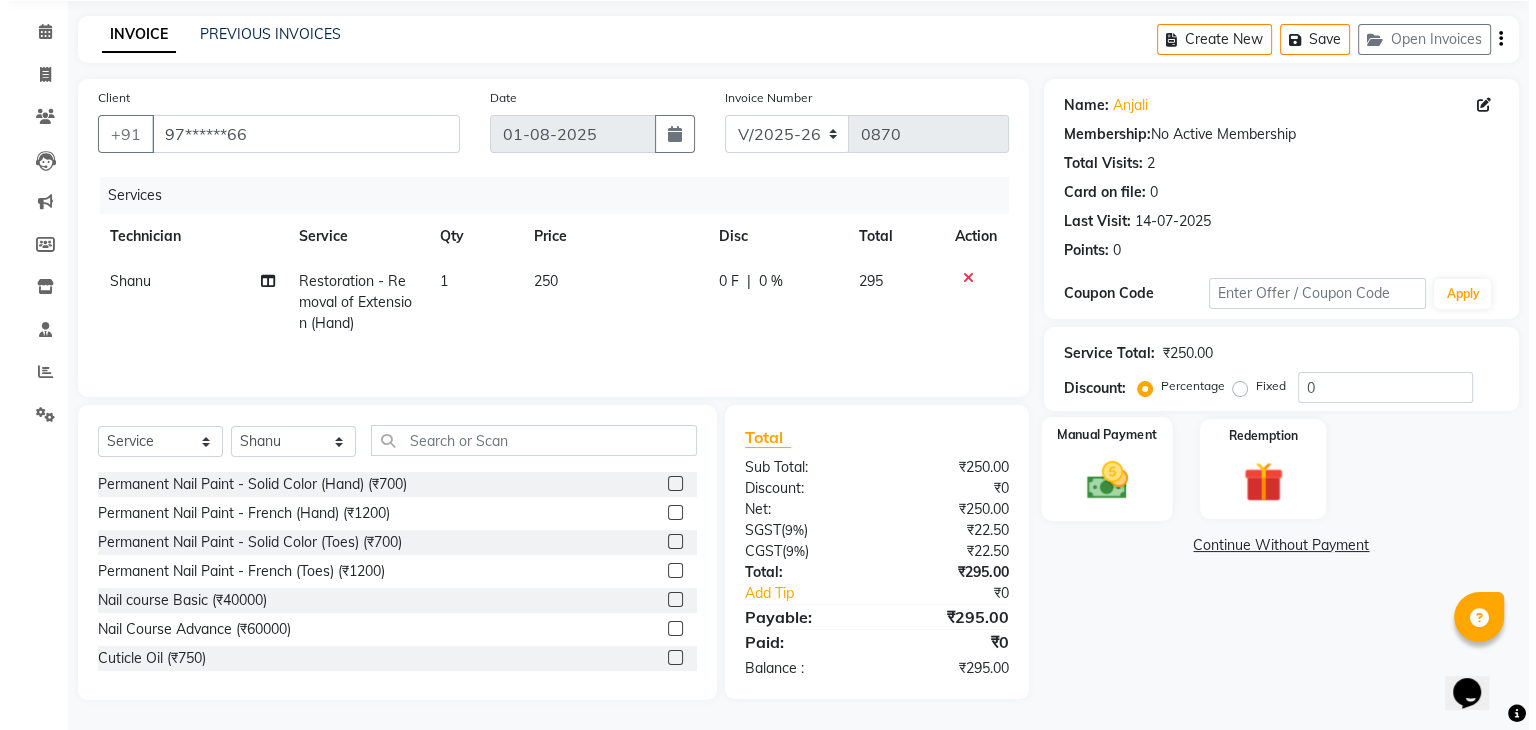 scroll, scrollTop: 0, scrollLeft: 0, axis: both 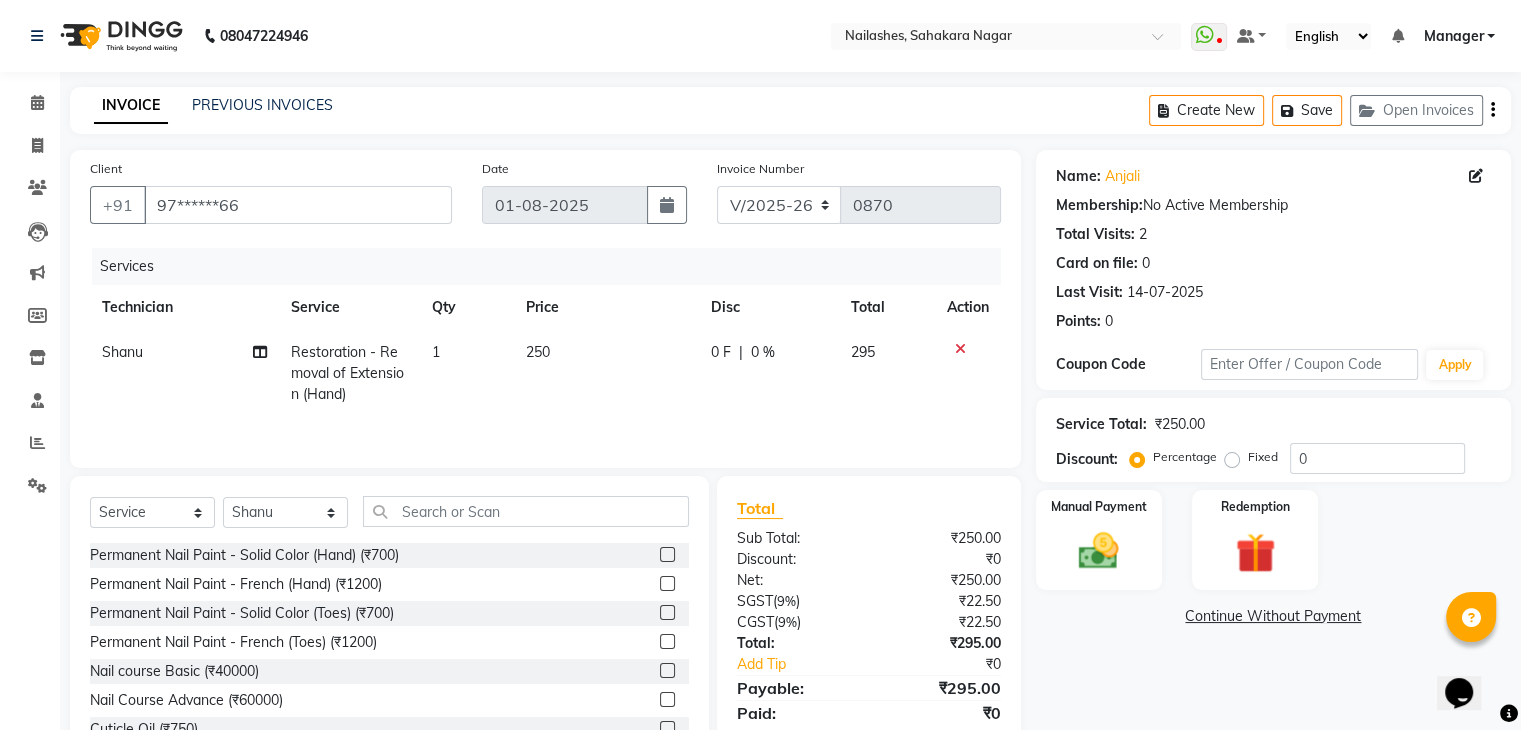 click 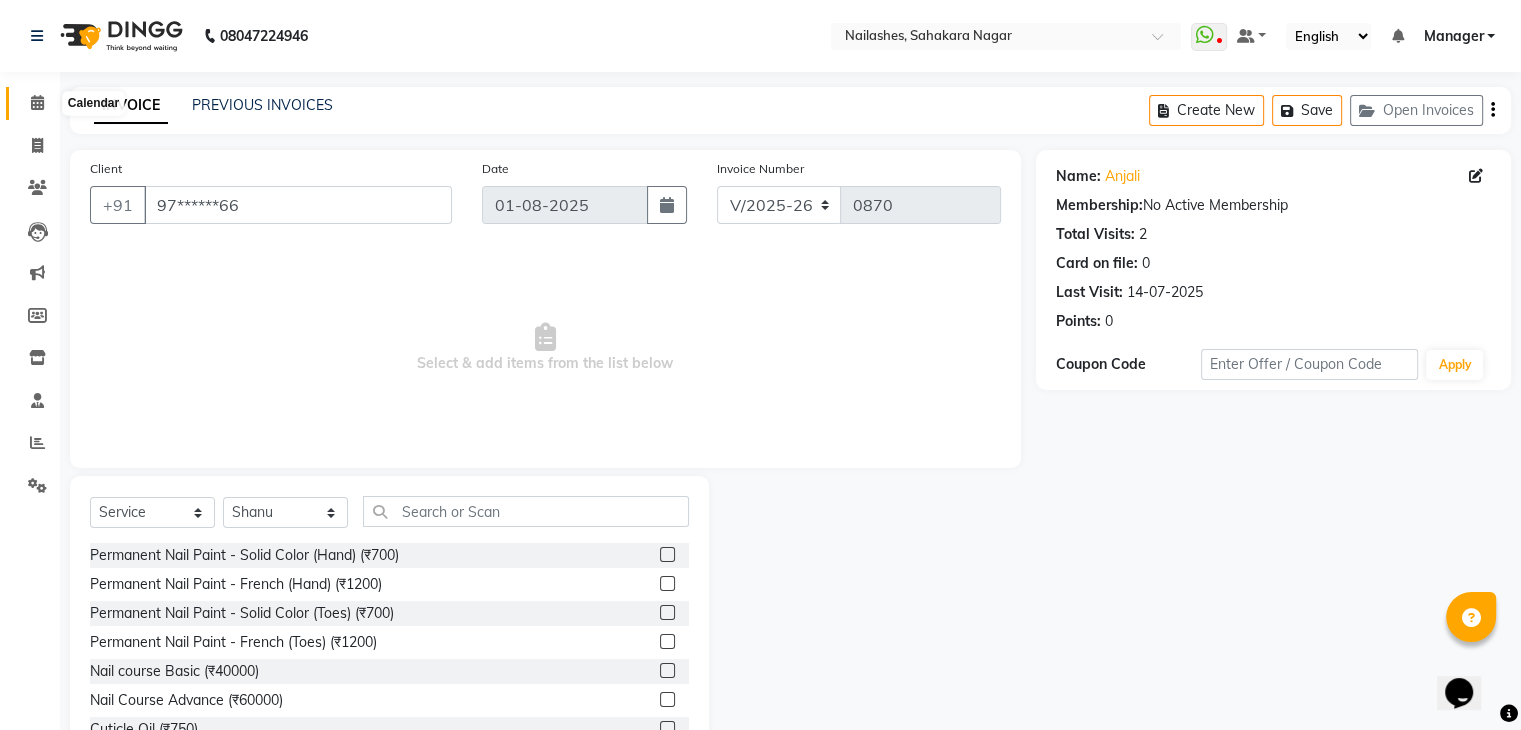 click 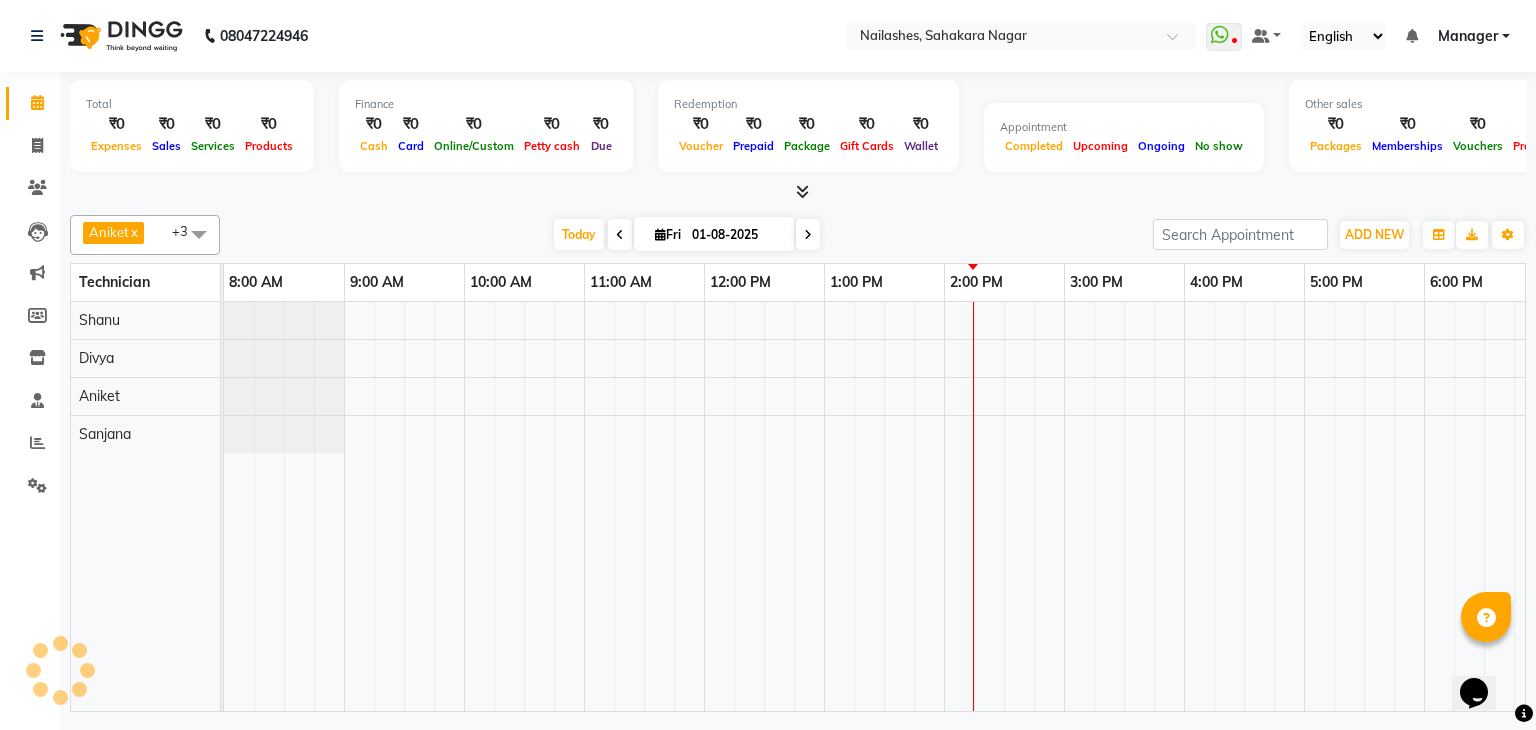 scroll, scrollTop: 0, scrollLeft: 0, axis: both 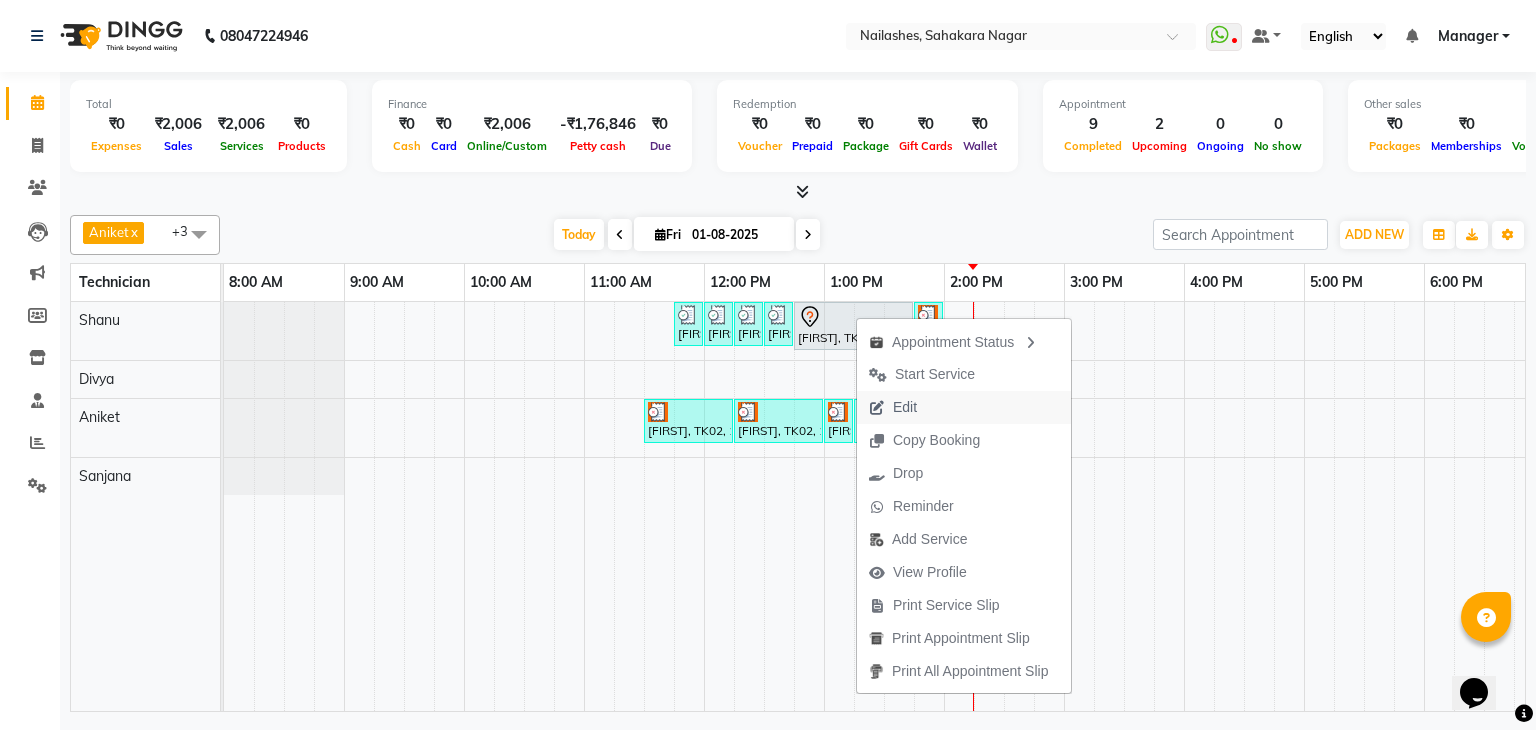 click on "Edit" at bounding box center [905, 407] 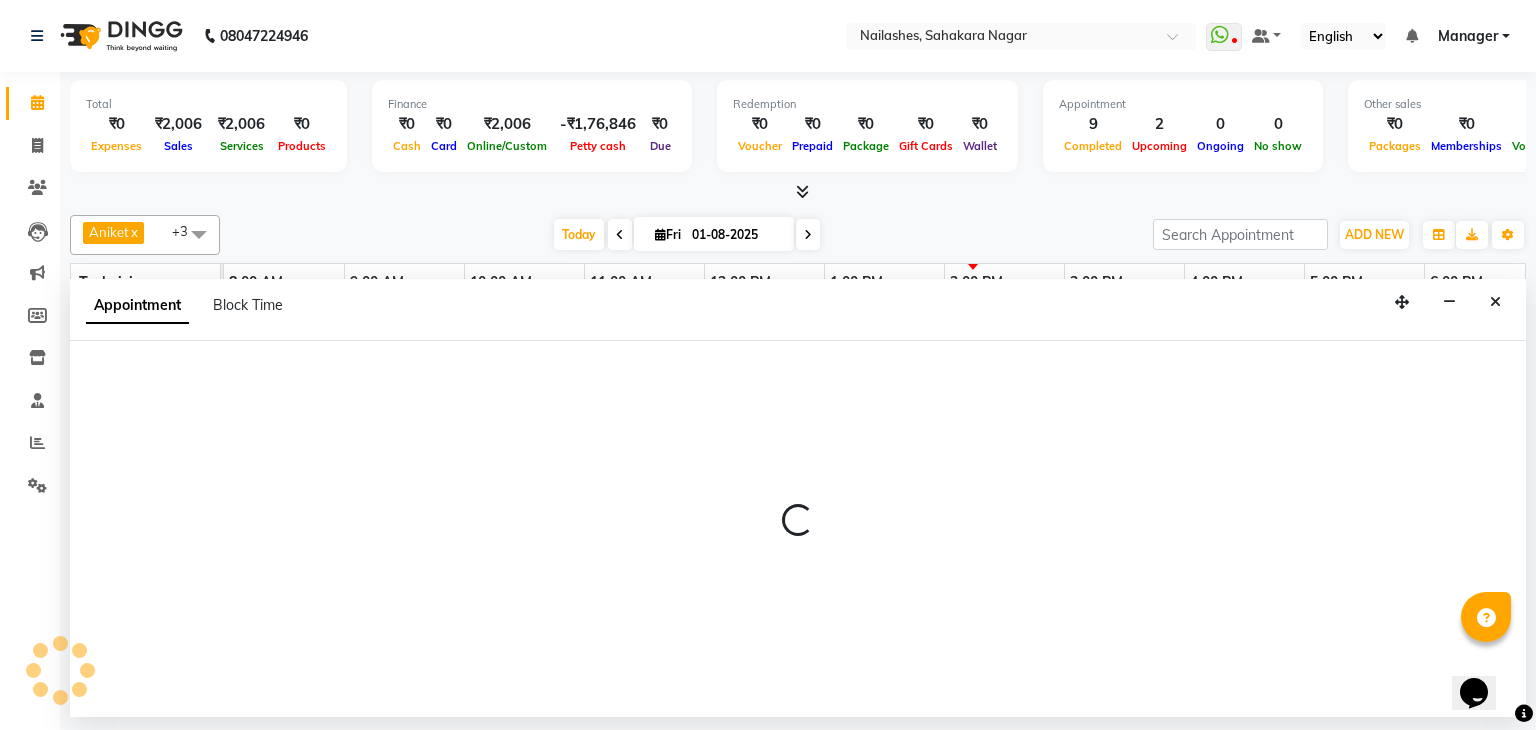 select on "tentative" 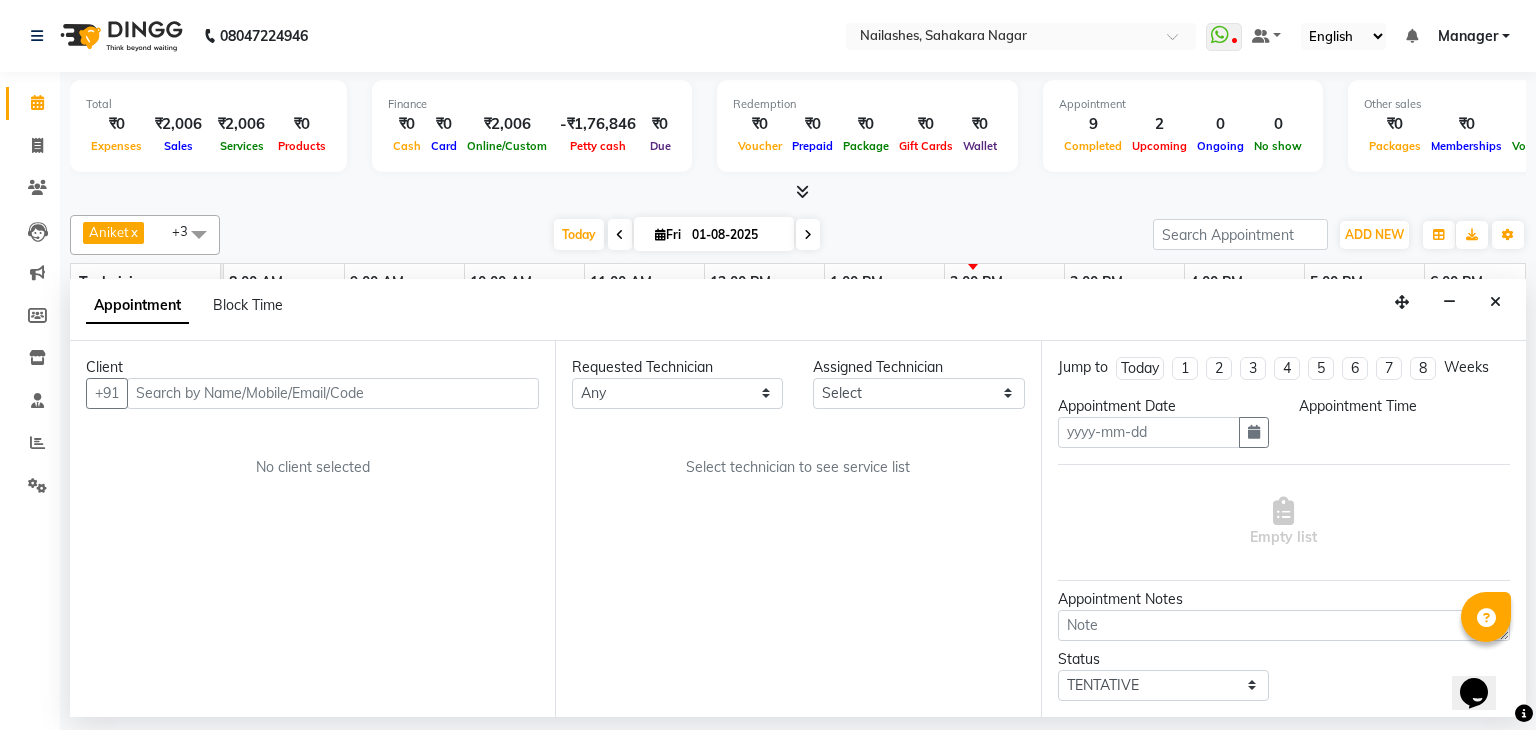 type on "01-08-2025" 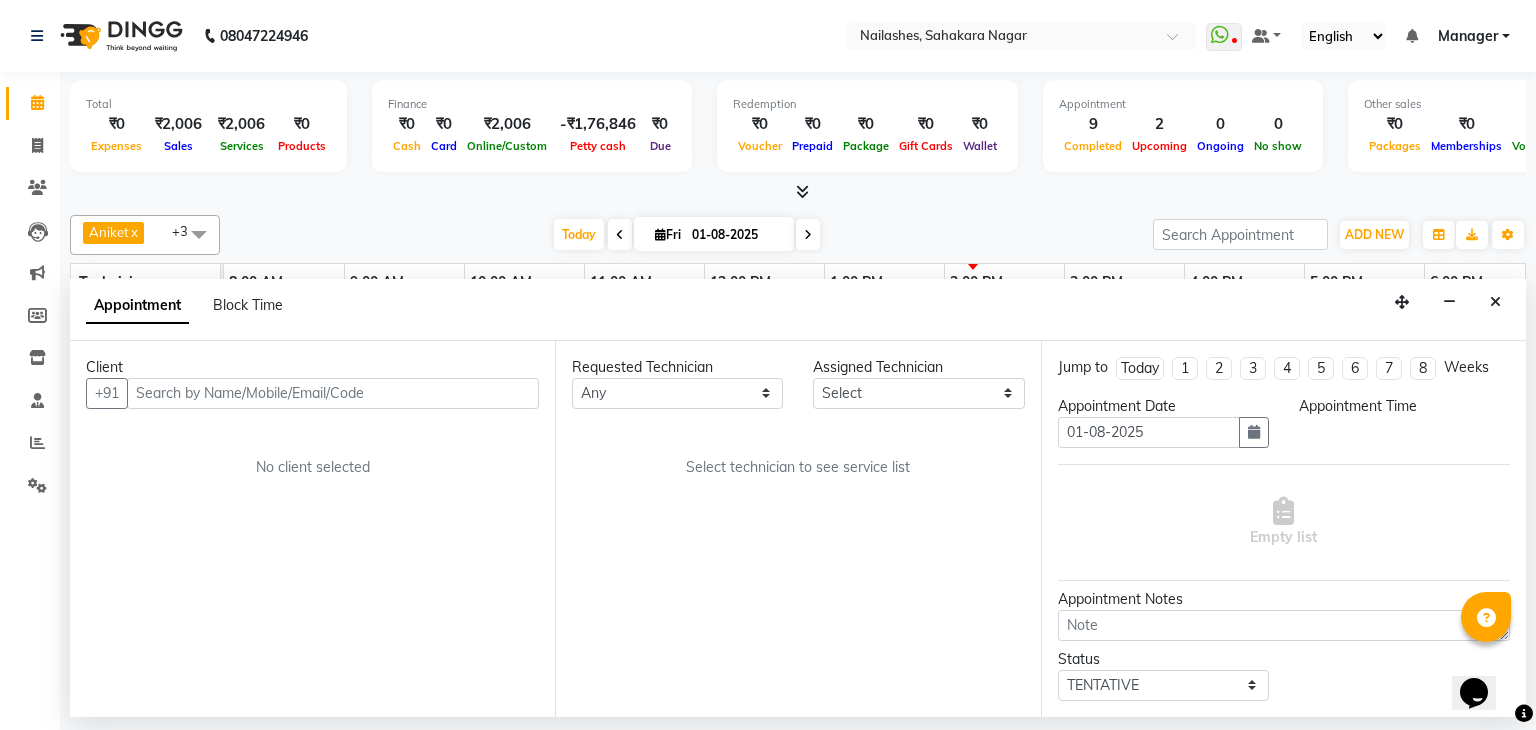 select on "54412" 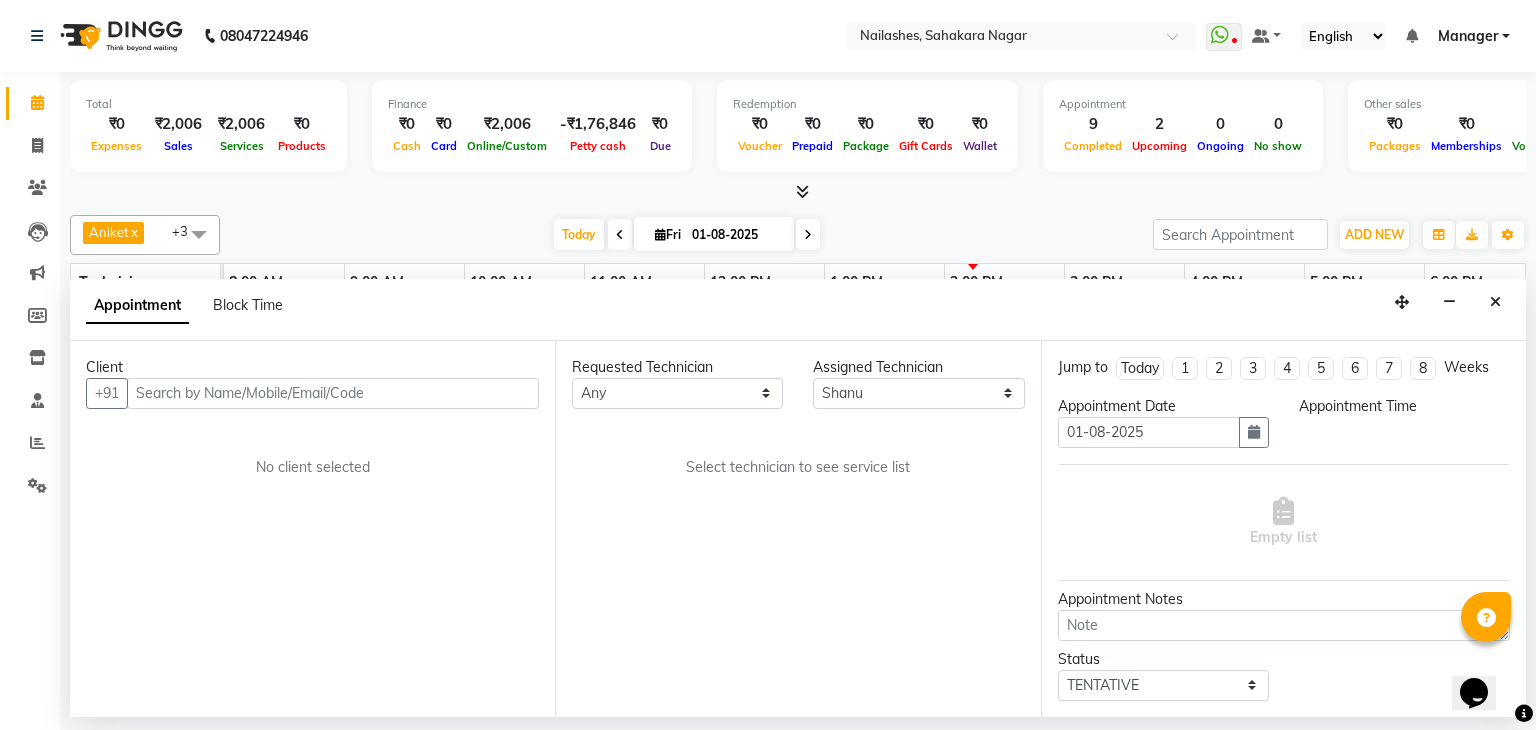 select on "765" 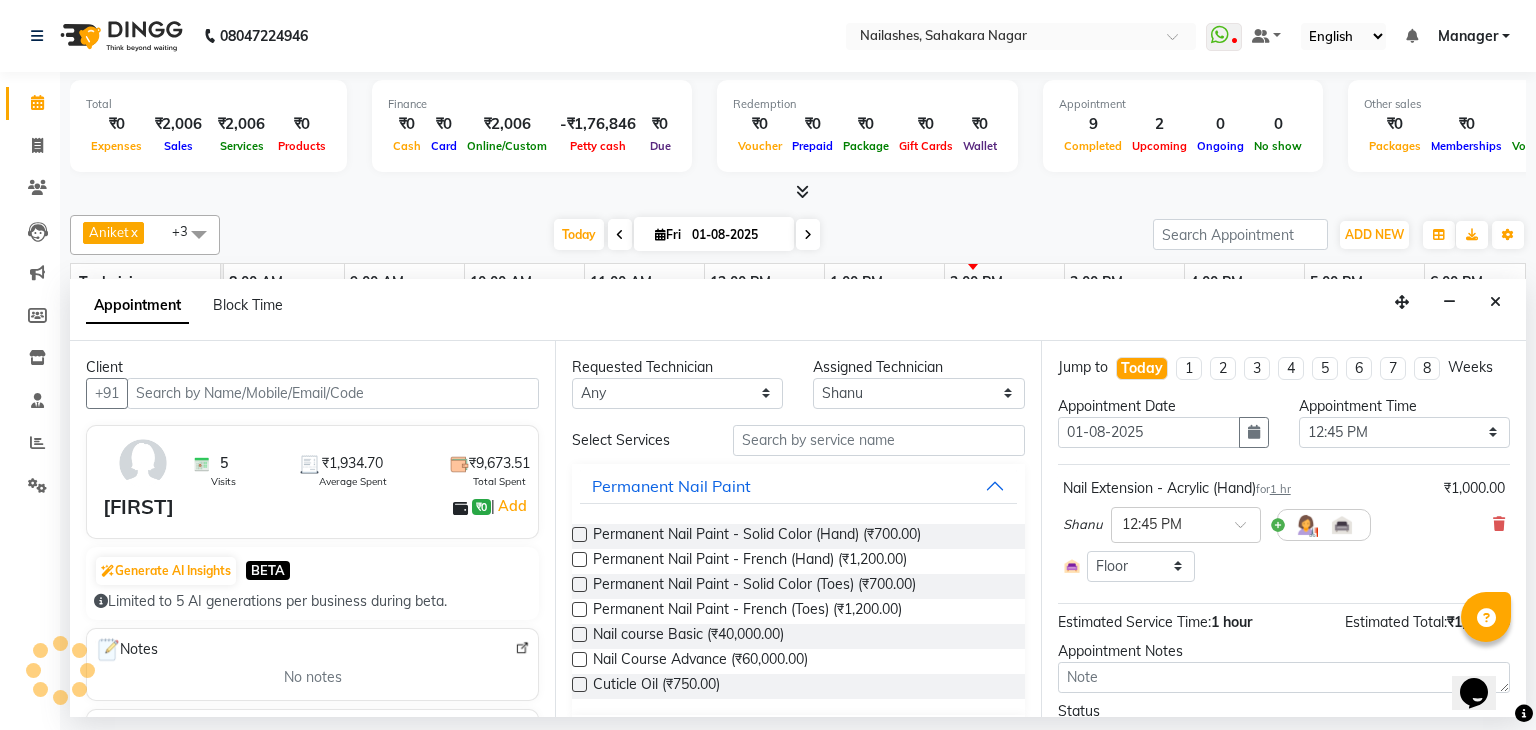 scroll, scrollTop: 0, scrollLeft: 258, axis: horizontal 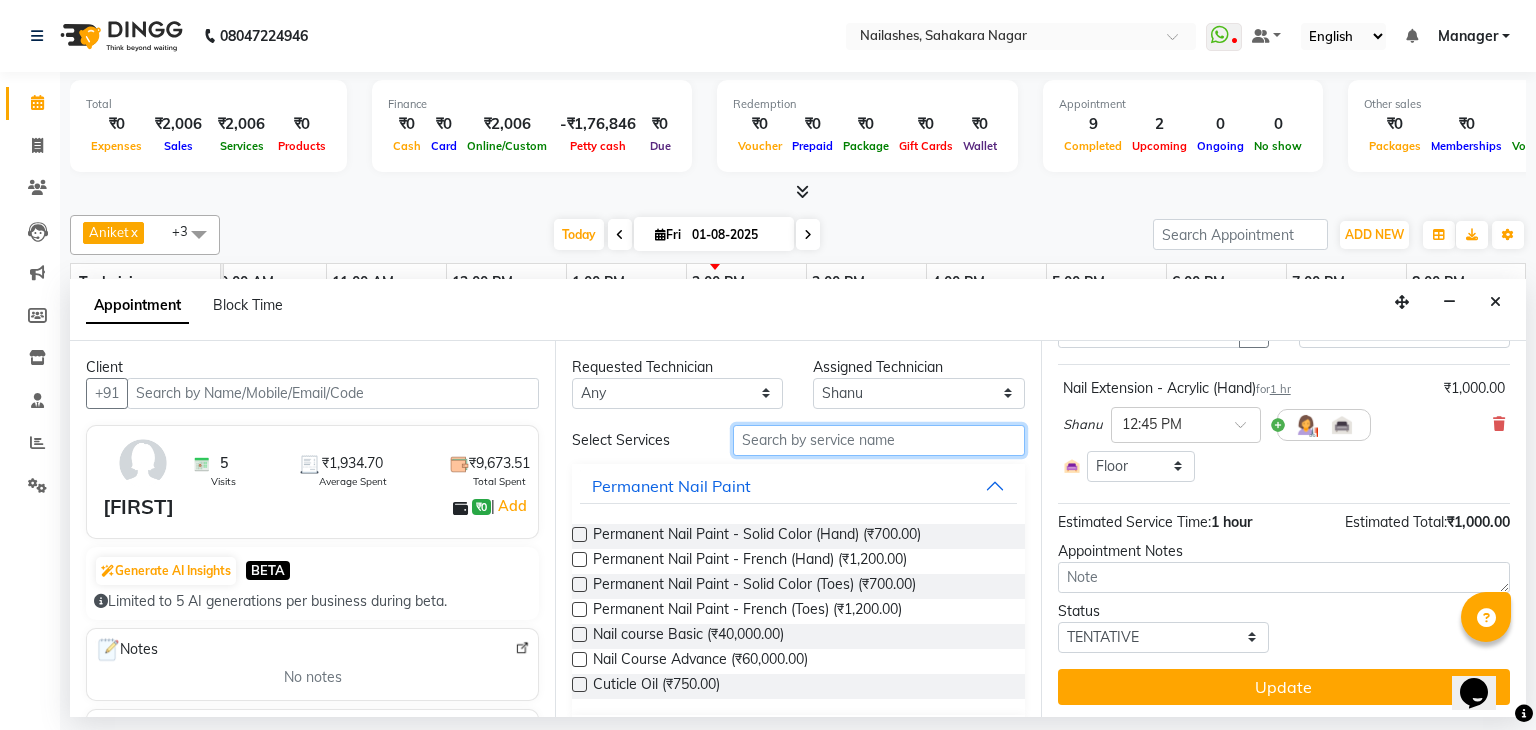click at bounding box center [879, 440] 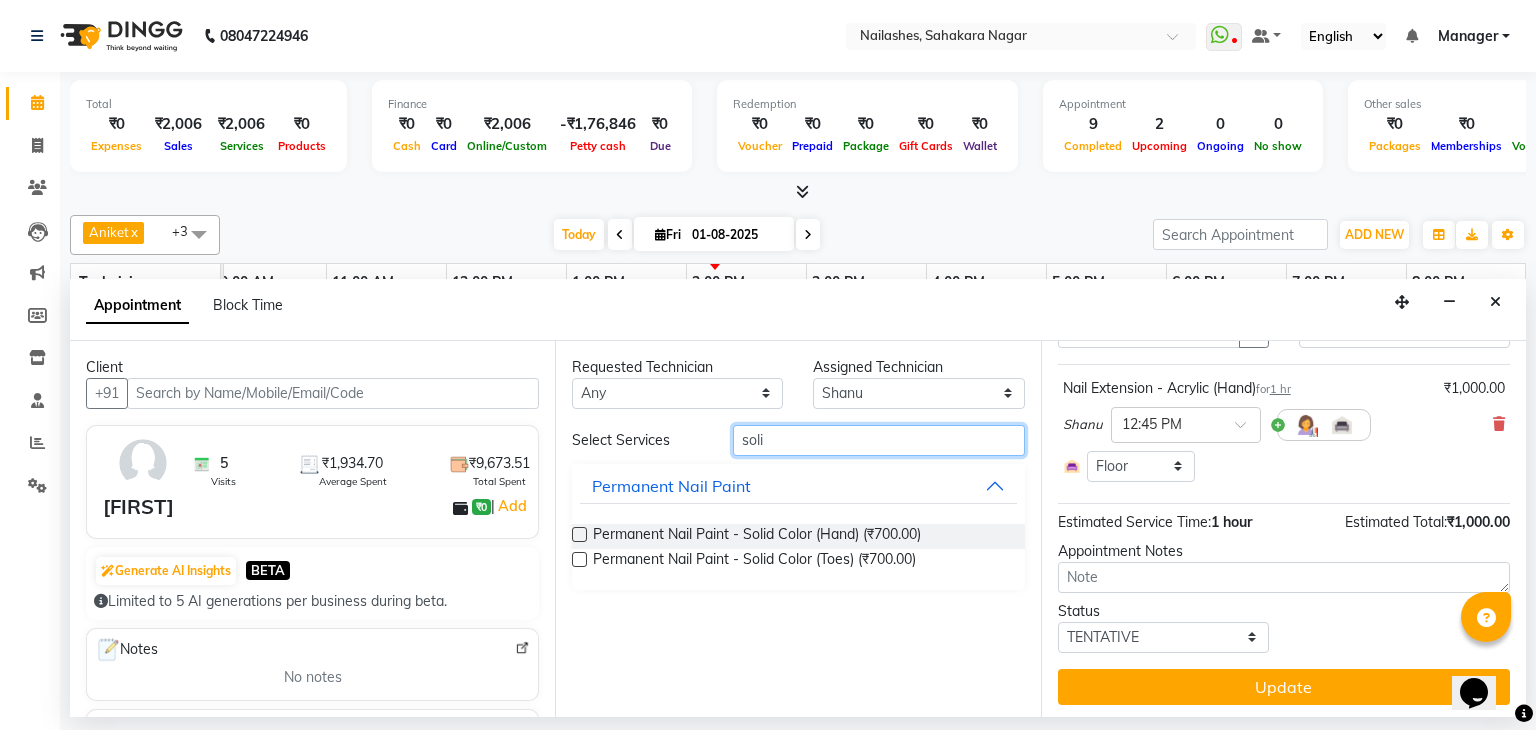 type on "soli" 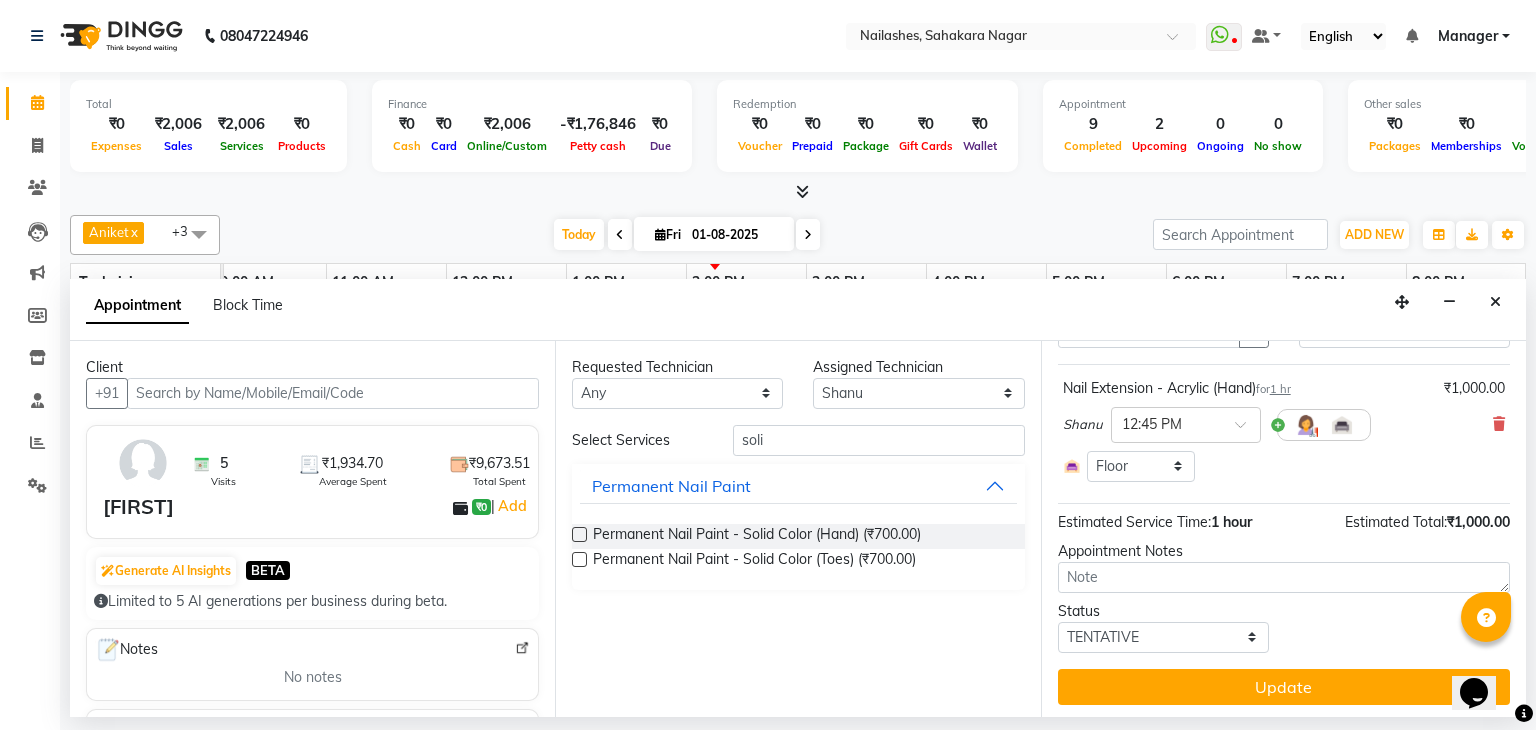 click at bounding box center [579, 534] 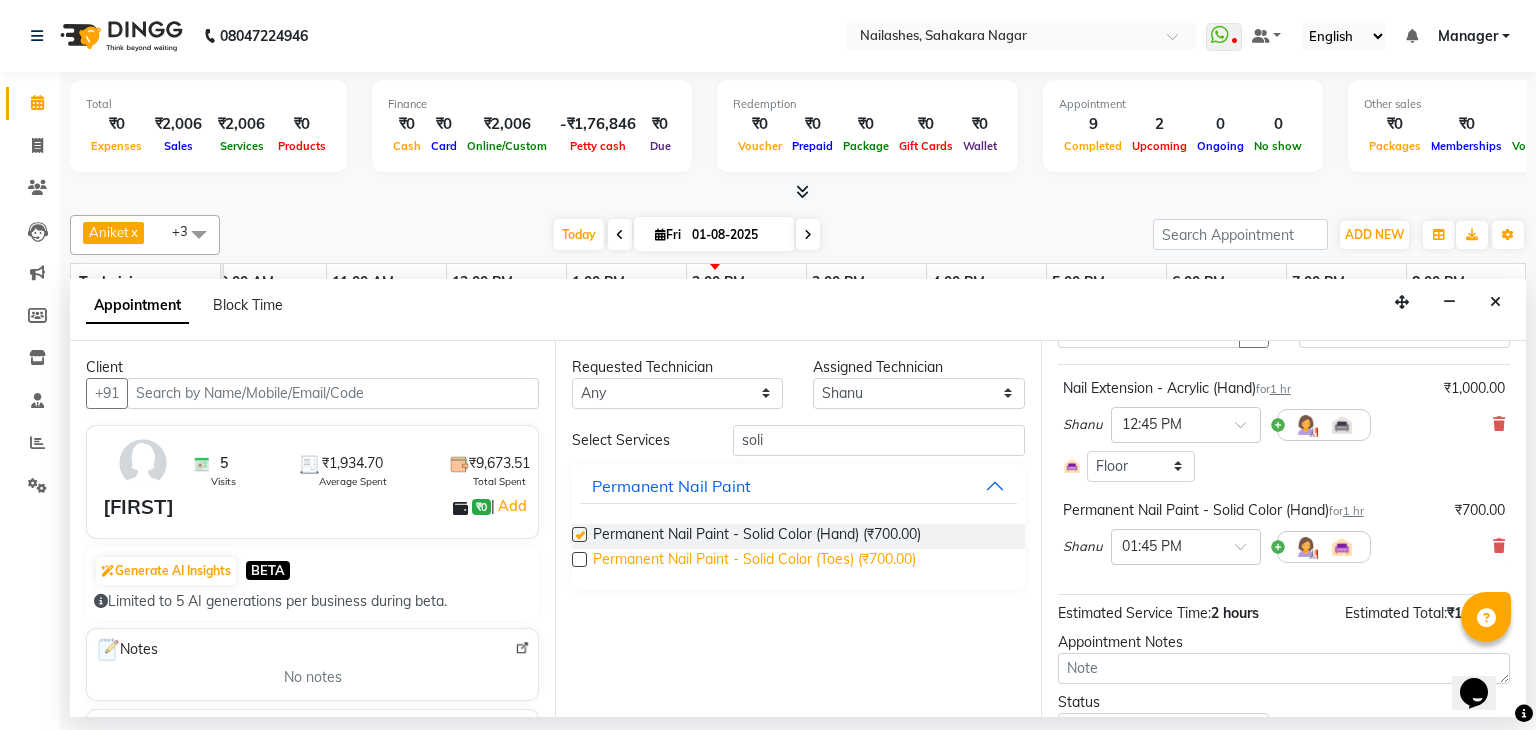 checkbox on "false" 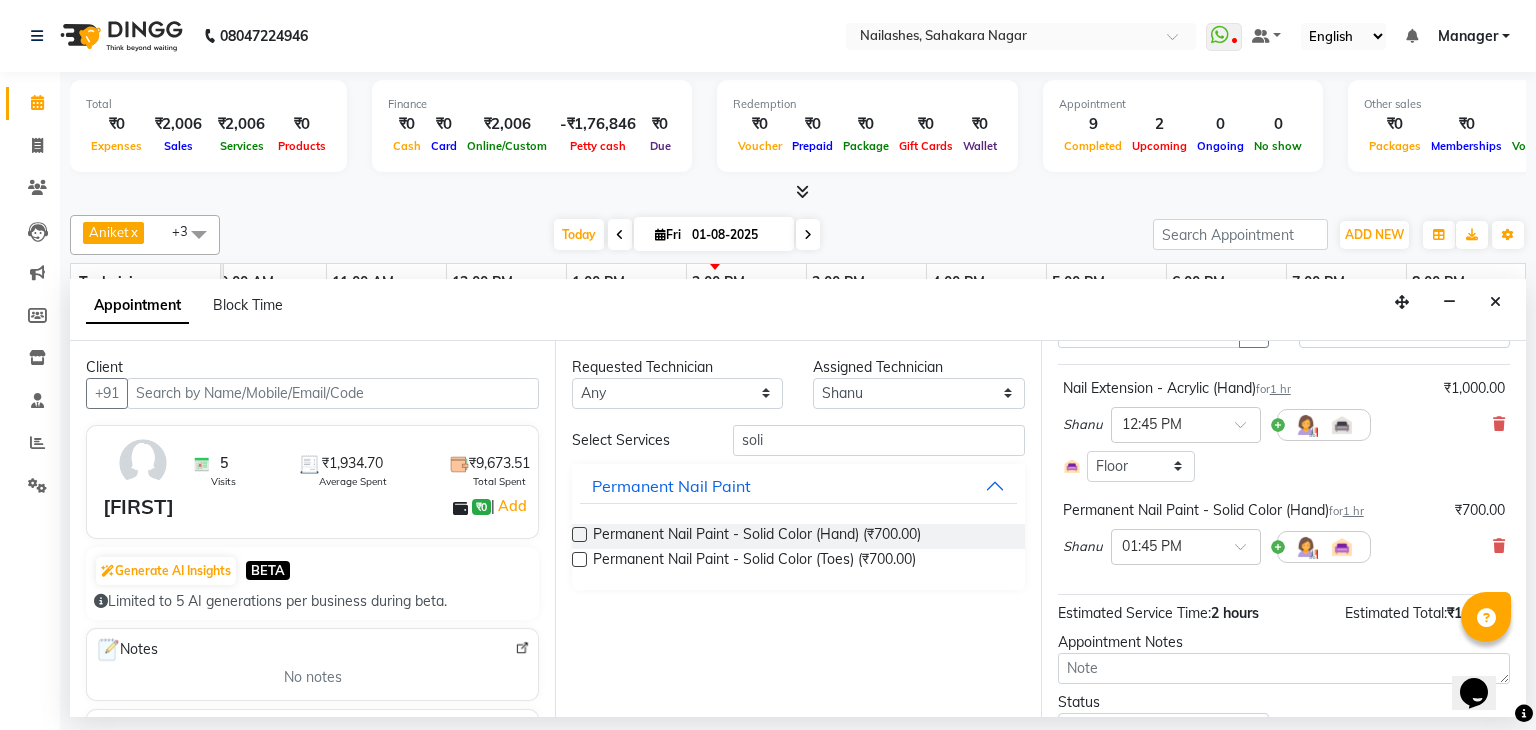 click at bounding box center [579, 559] 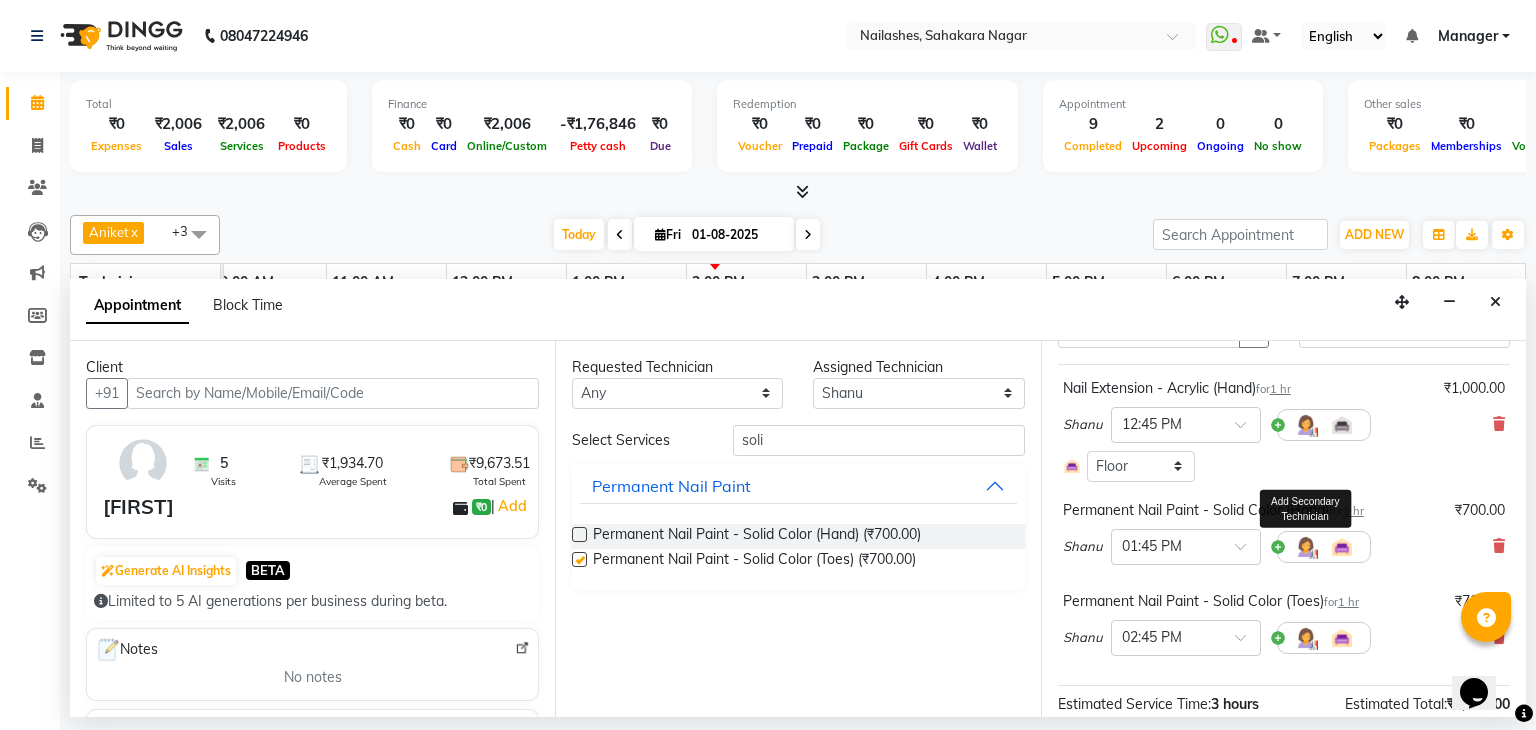 checkbox on "false" 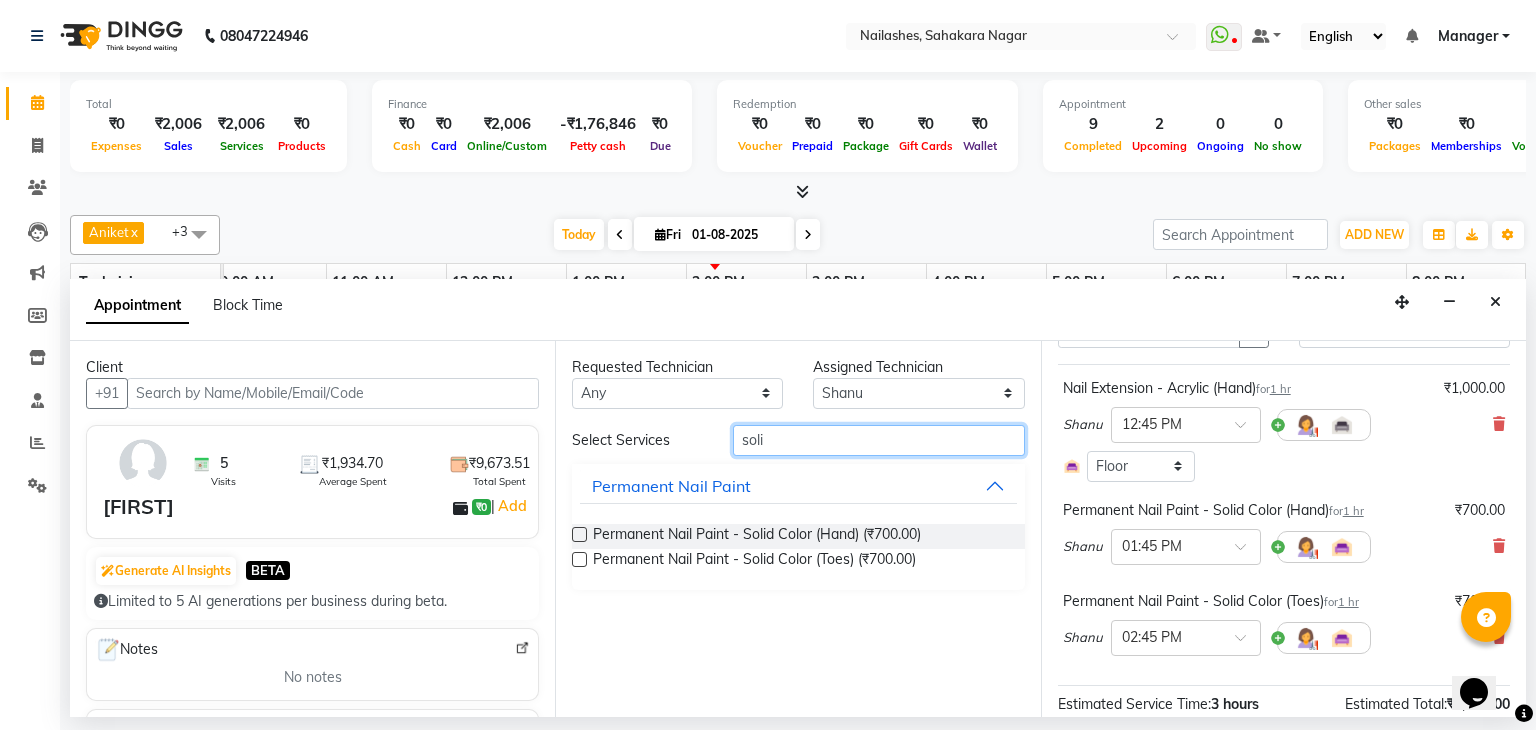 click on "soli" at bounding box center (879, 440) 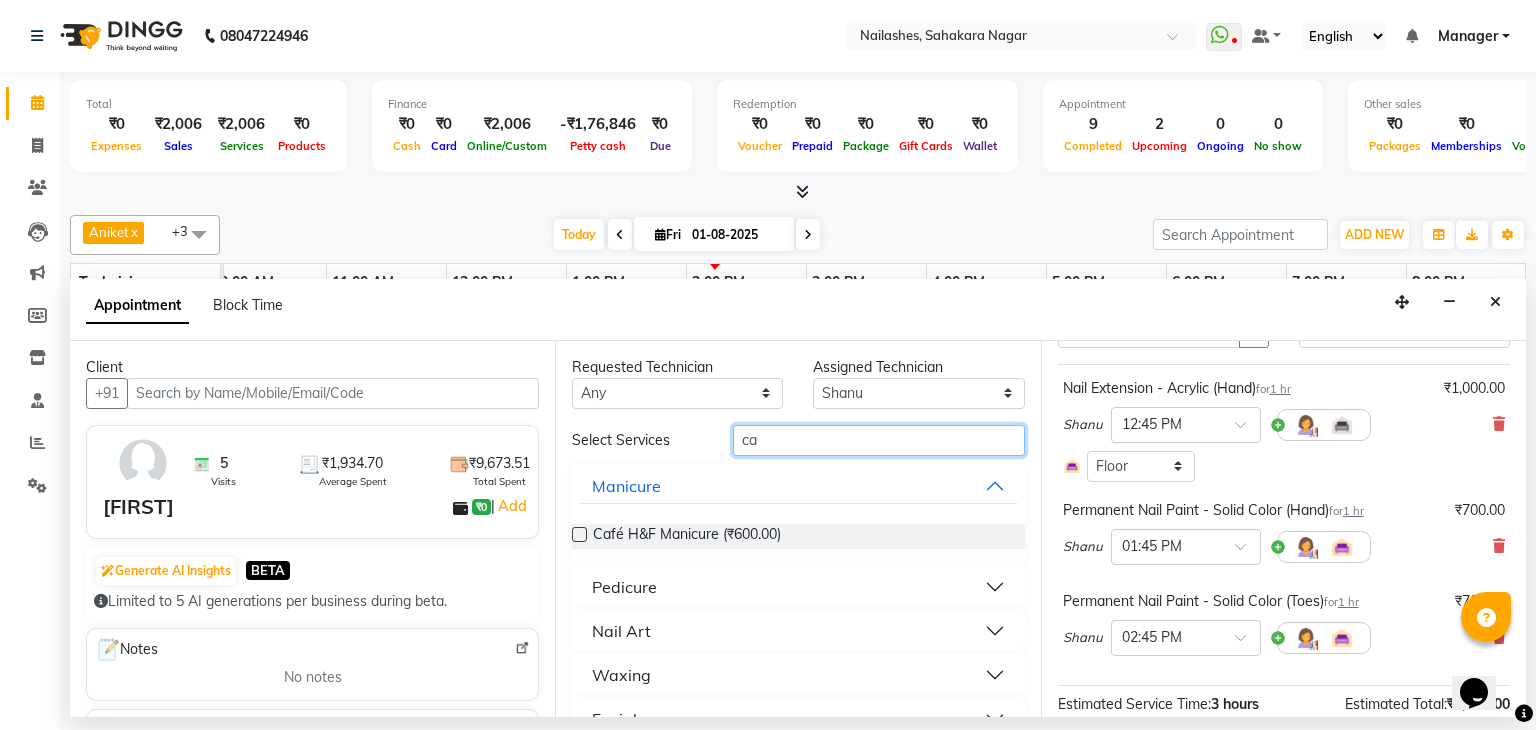type on "ca" 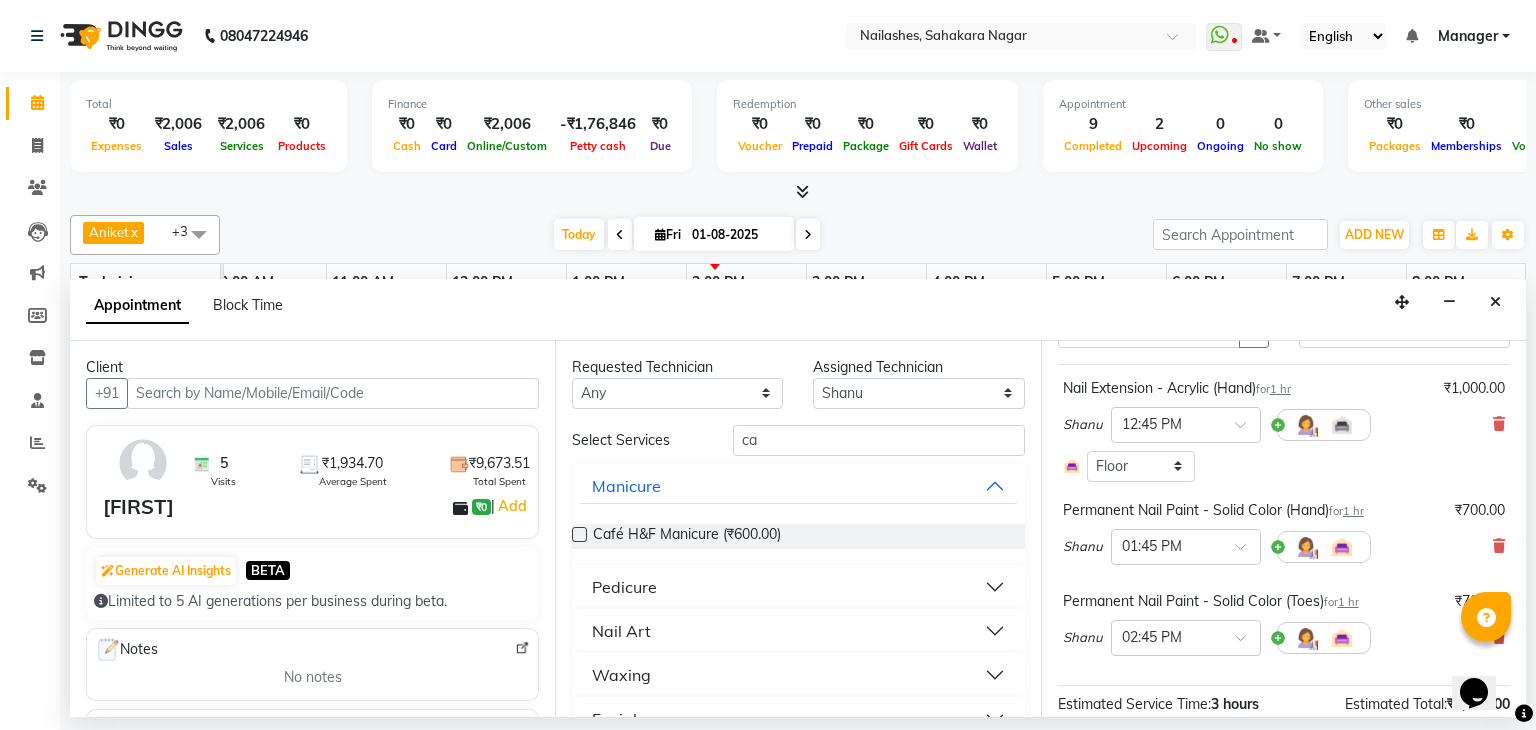 click on "Pedicure" at bounding box center (624, 587) 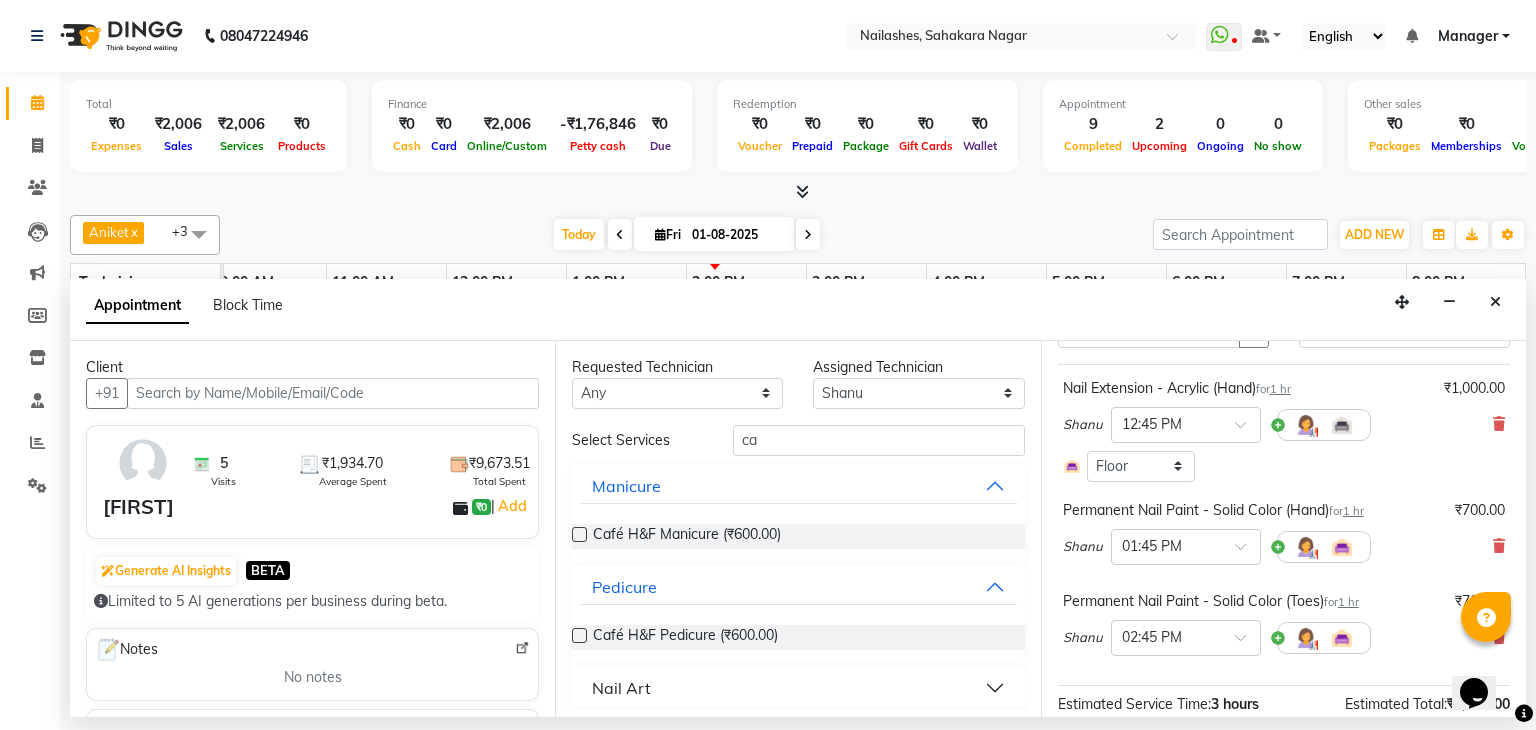 click at bounding box center [579, 635] 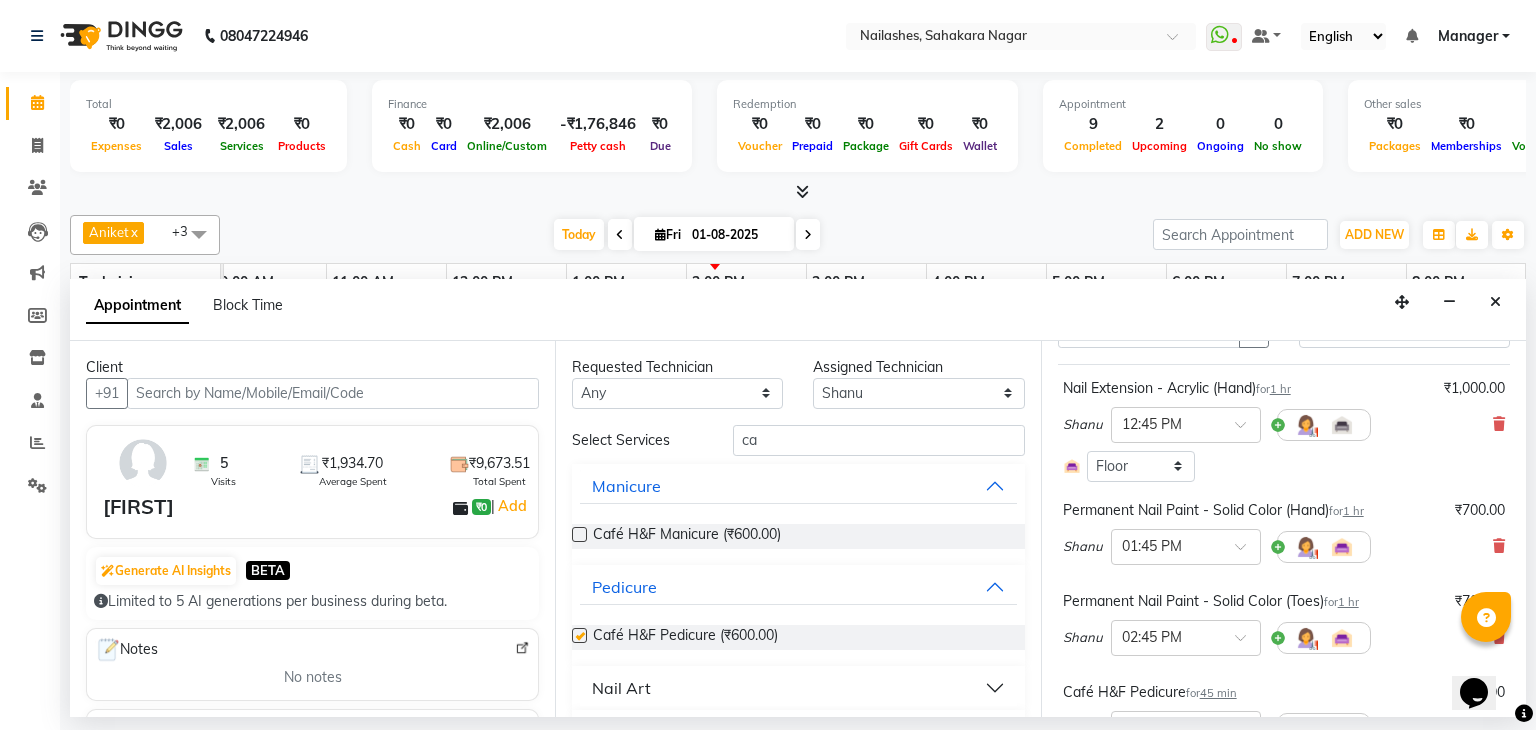 checkbox on "false" 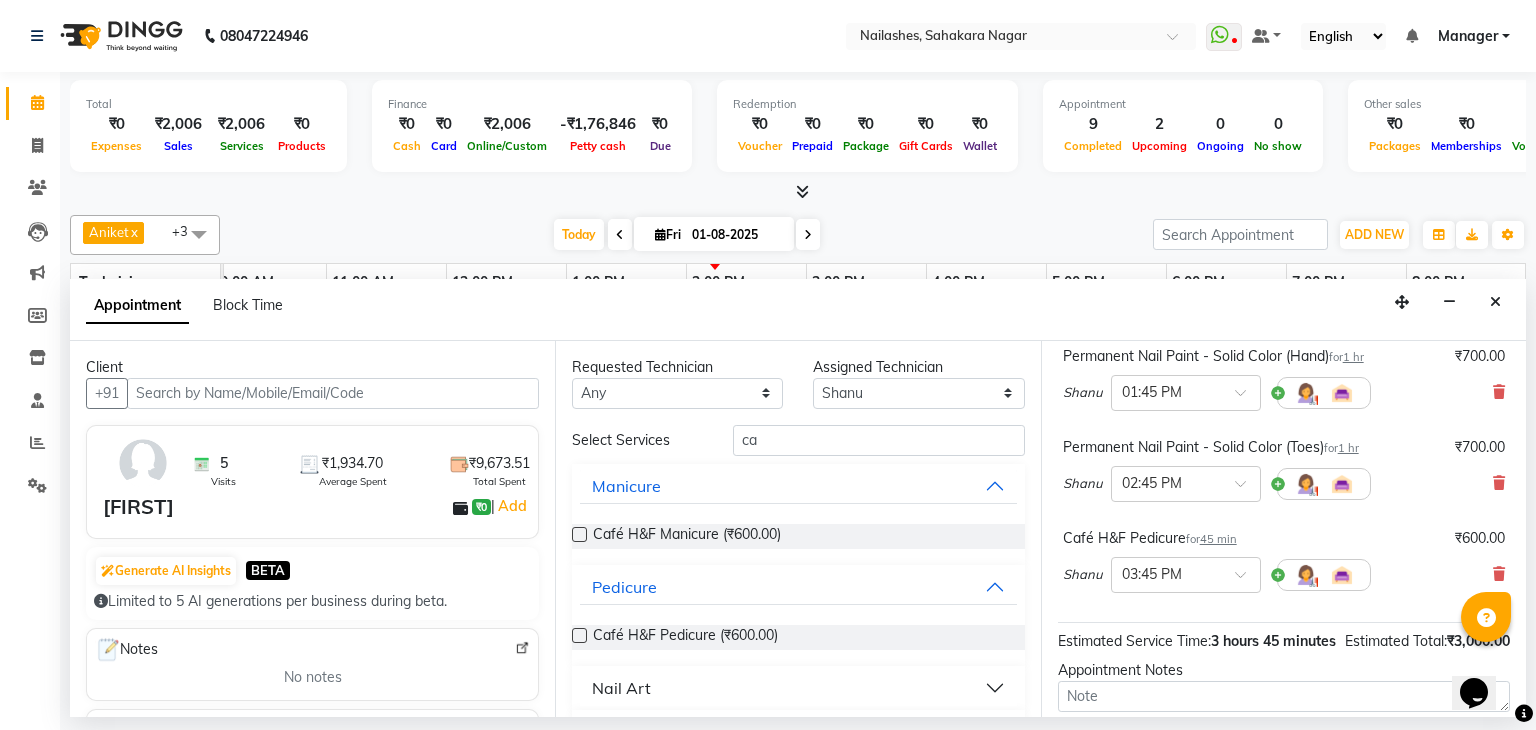 scroll, scrollTop: 300, scrollLeft: 0, axis: vertical 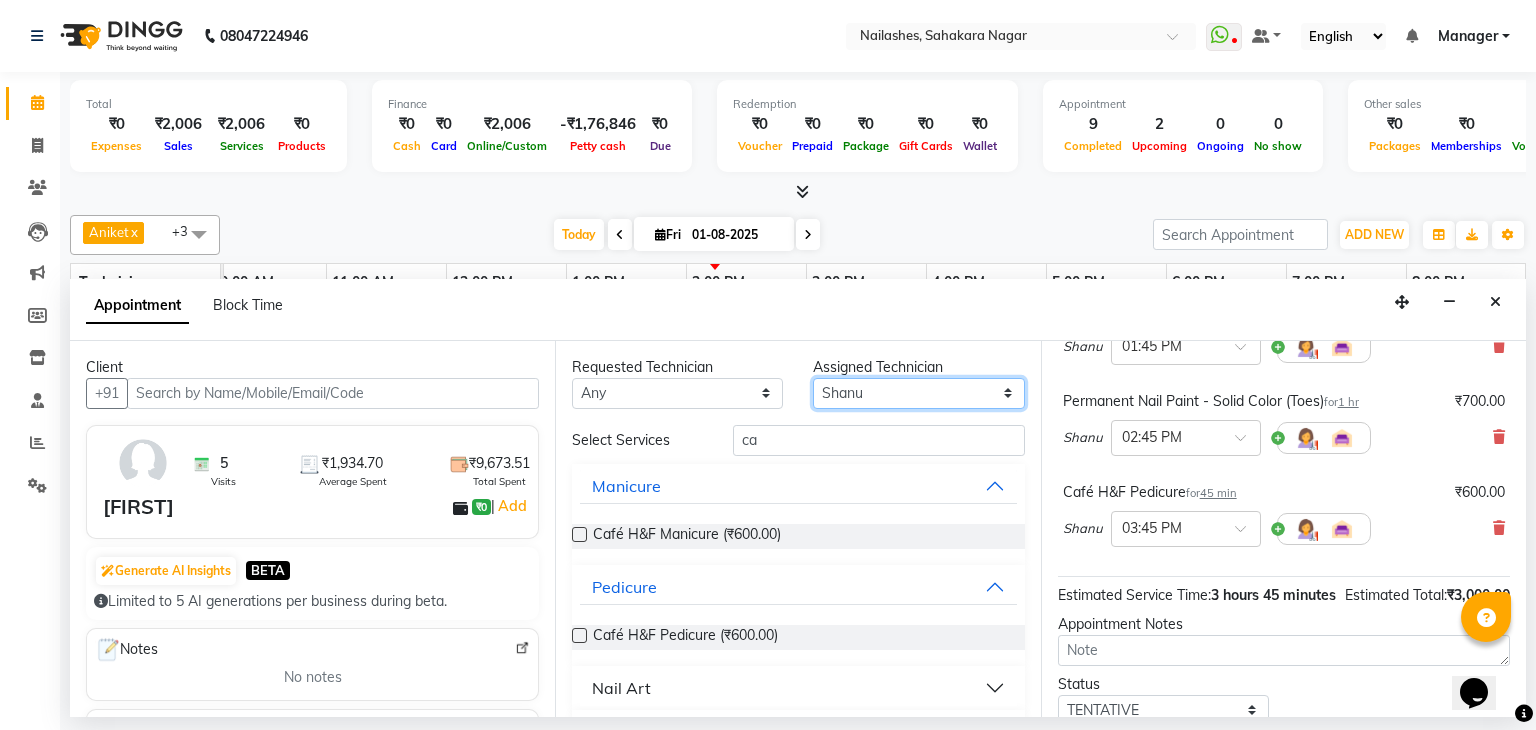 click on "Select Aamir Aniket Apshana Ayaan Divya Himanshu Nikhil Salman Sanjana Shanu Suraj Swan" at bounding box center [918, 393] 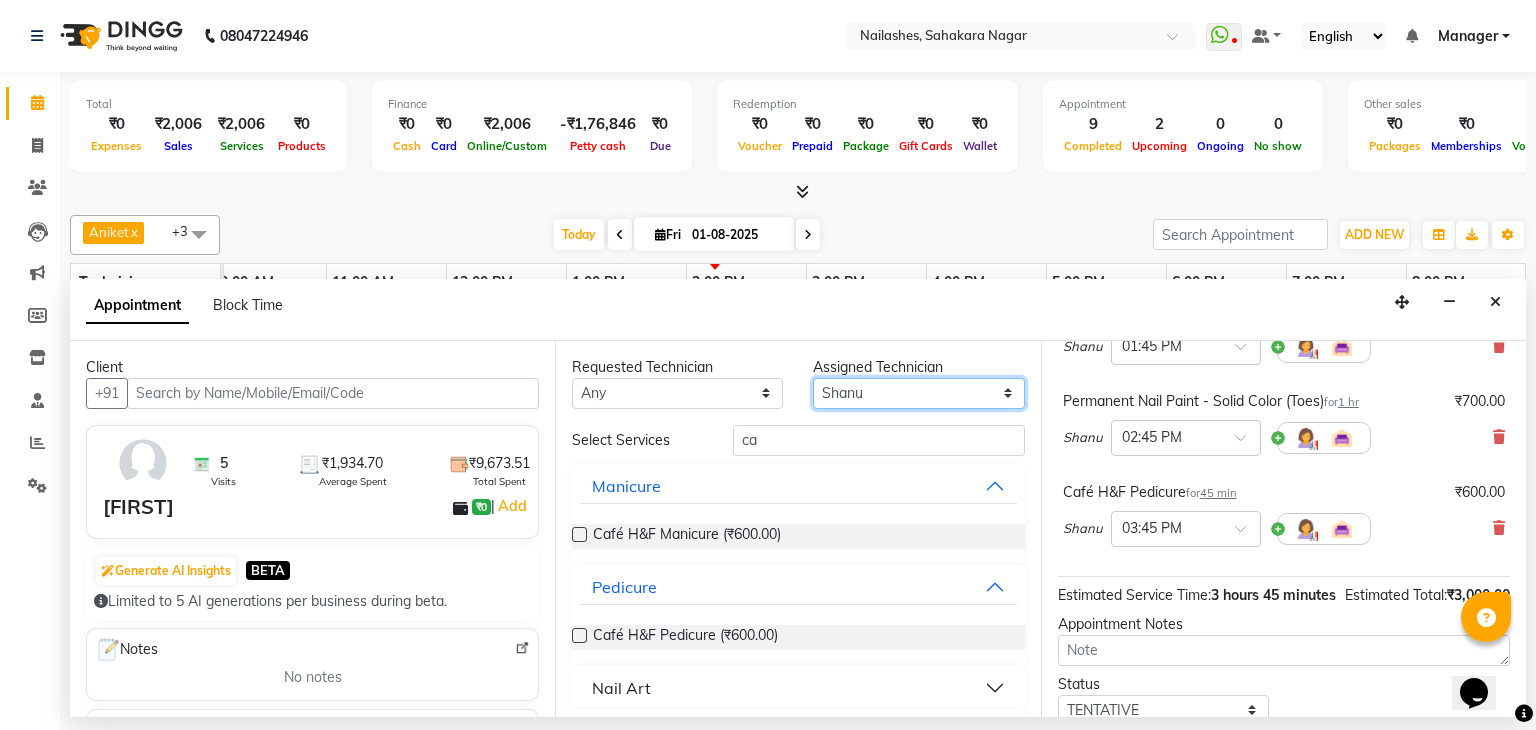 select on "86749" 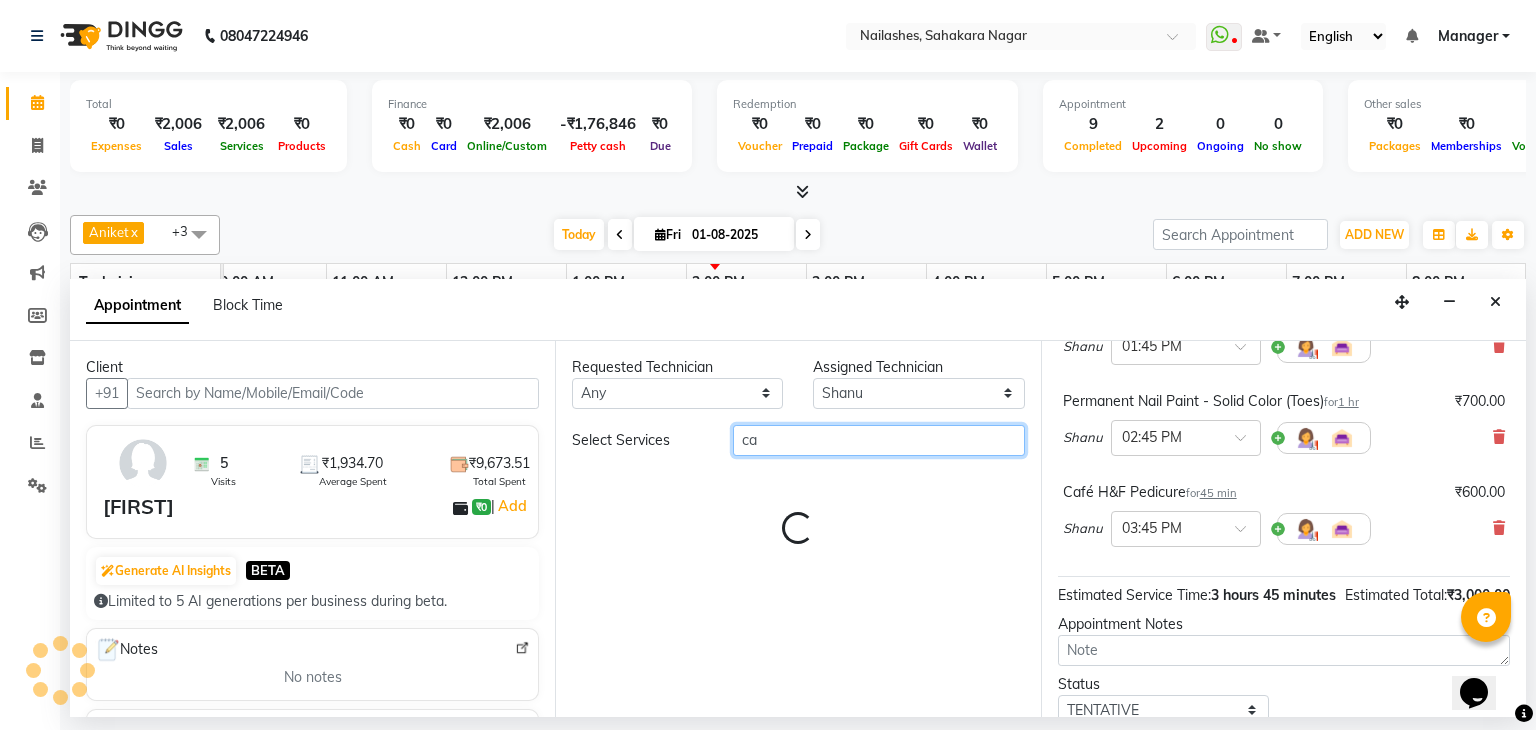 click on "ca" at bounding box center [879, 440] 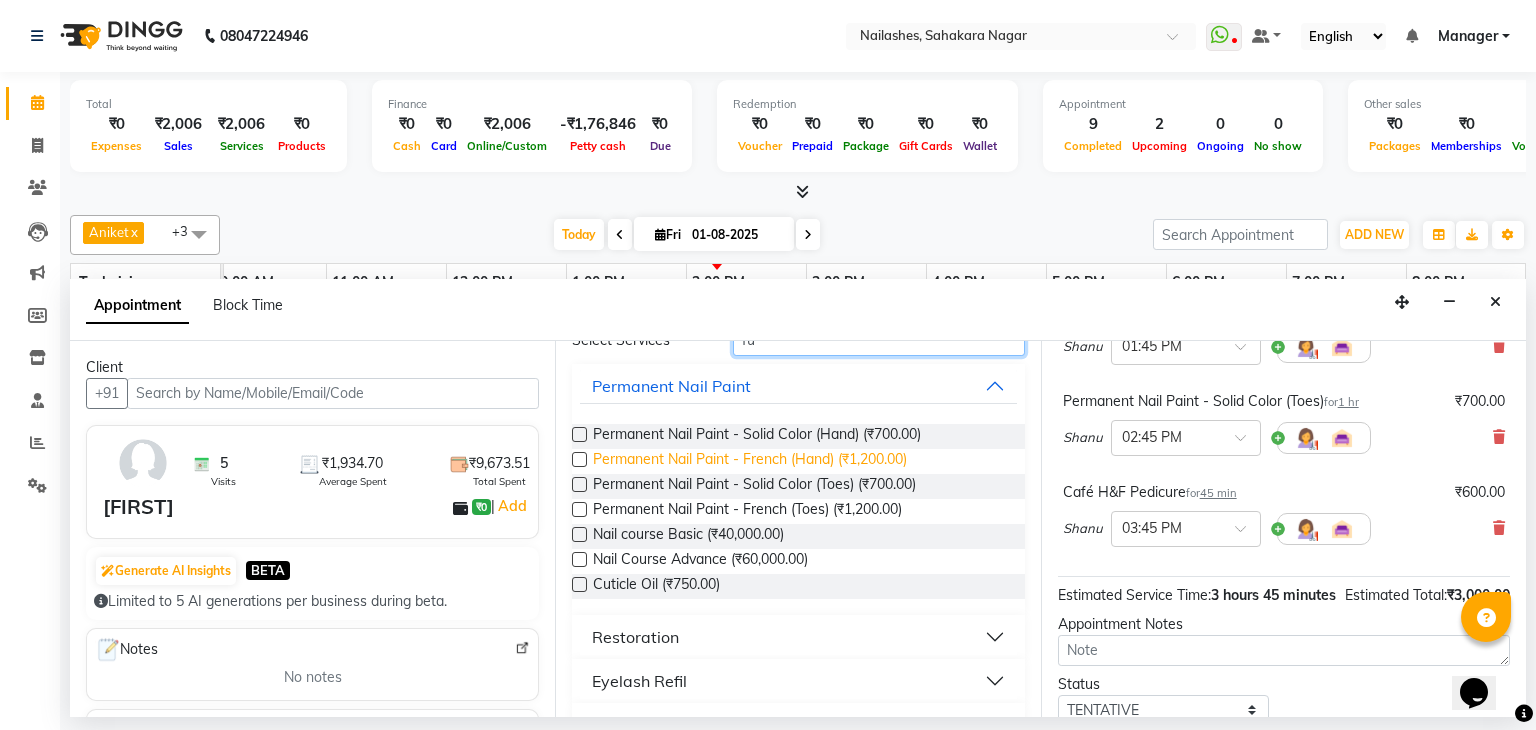 scroll, scrollTop: 90, scrollLeft: 0, axis: vertical 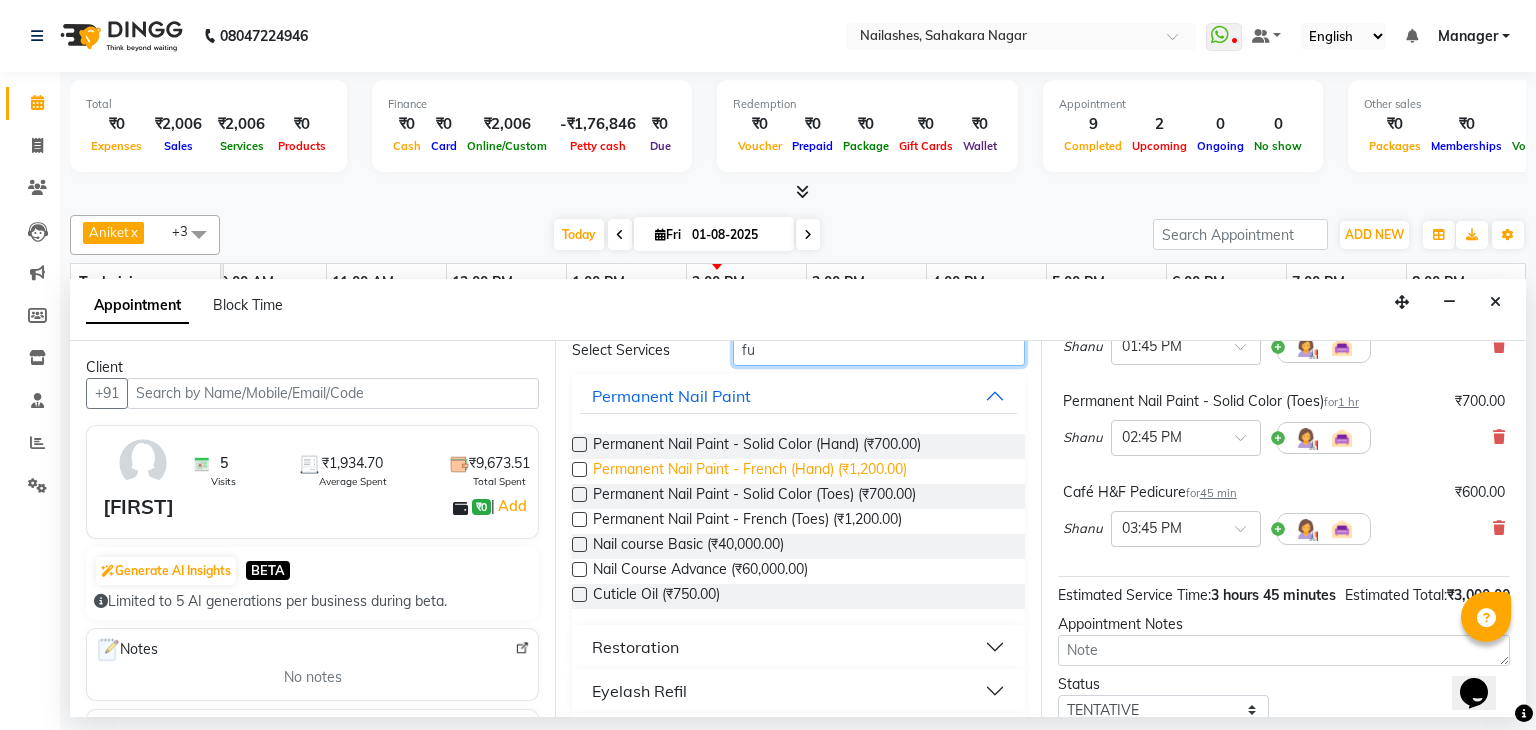type on "f" 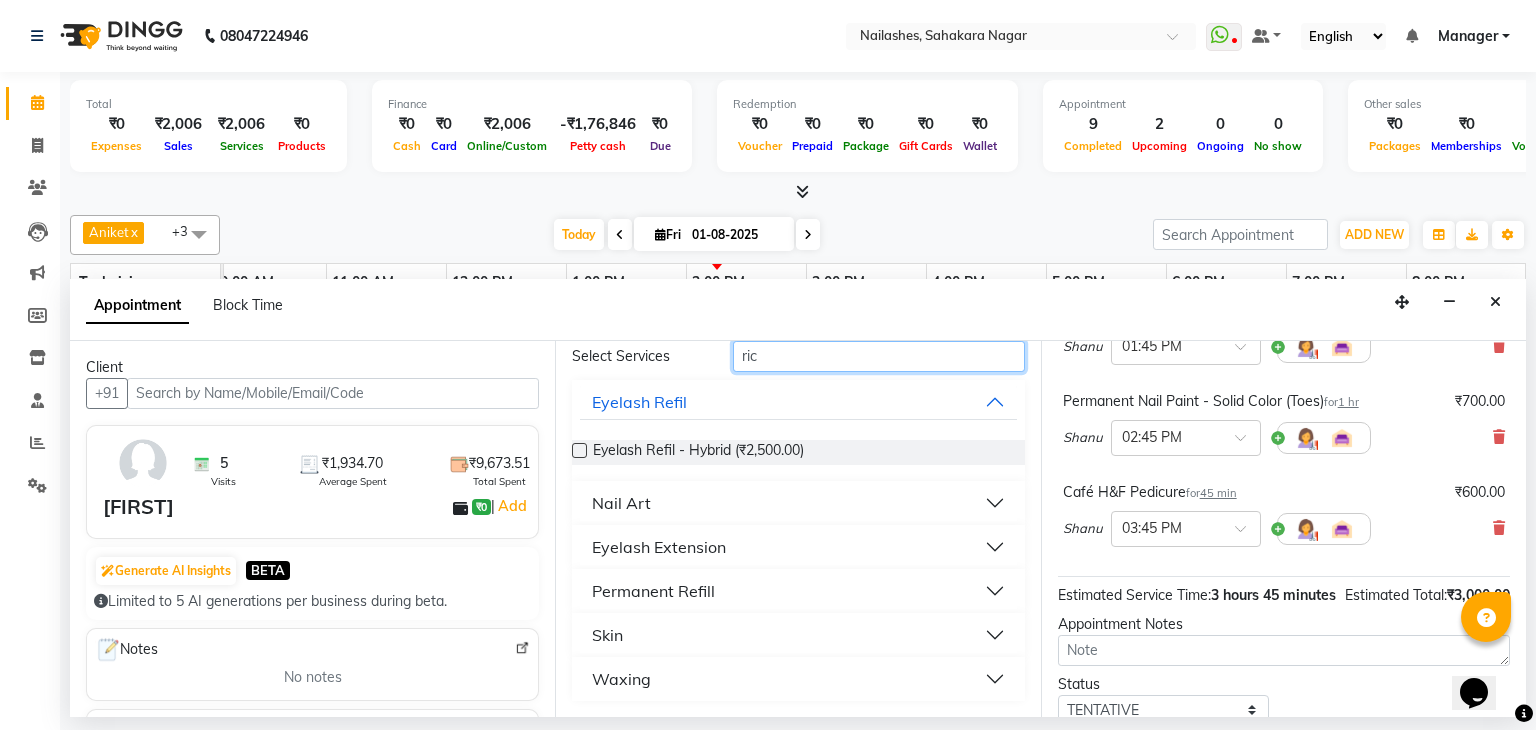 scroll, scrollTop: 14, scrollLeft: 0, axis: vertical 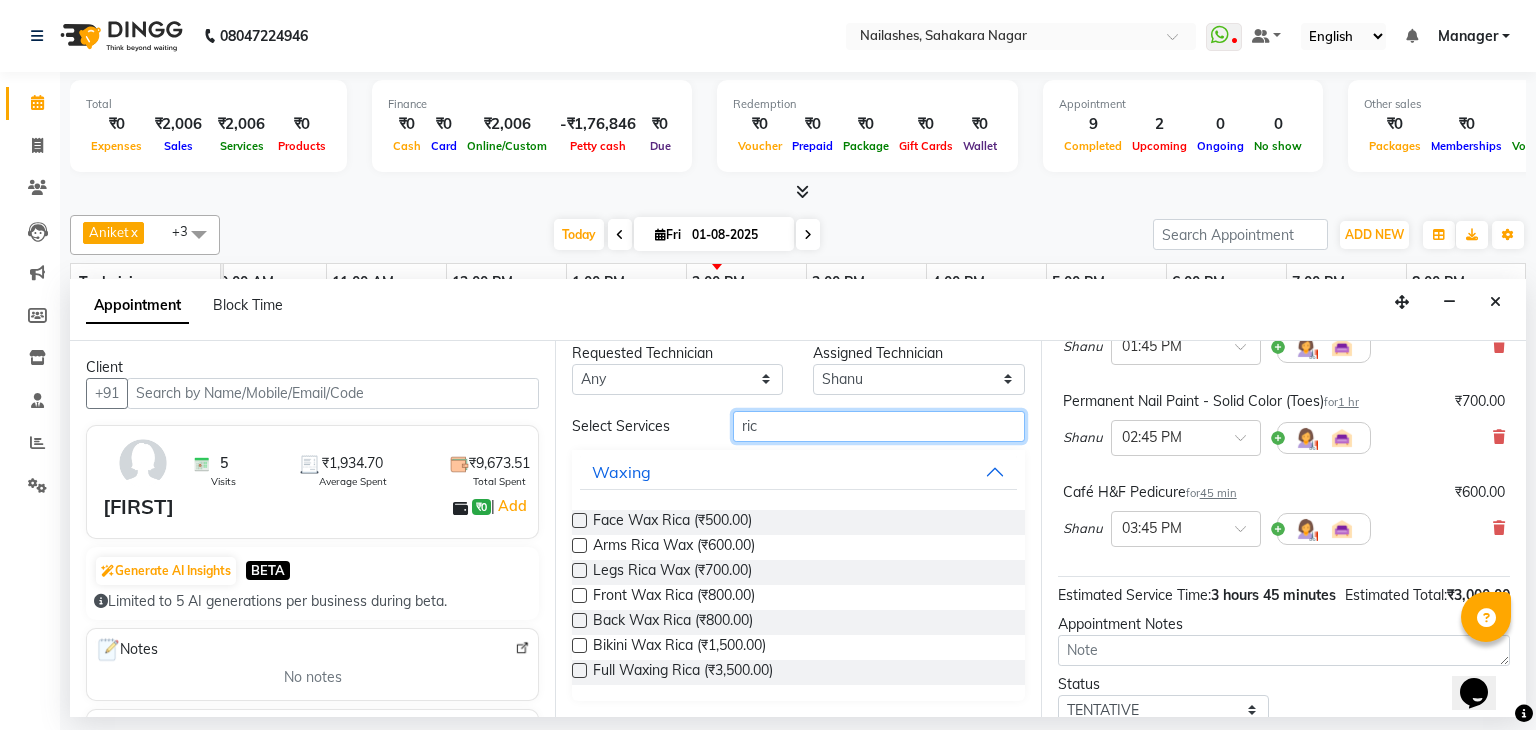 type on "ric" 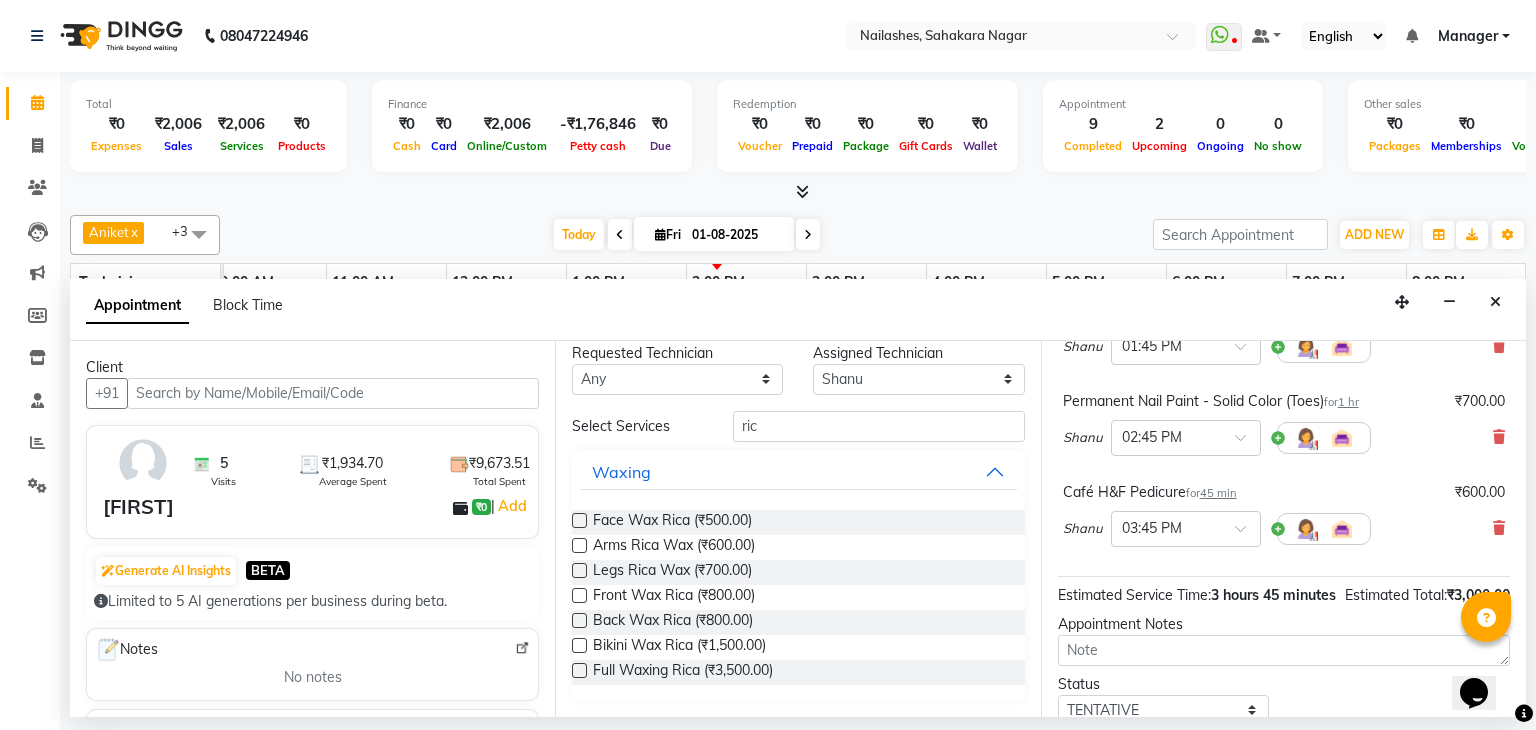 click at bounding box center [579, 545] 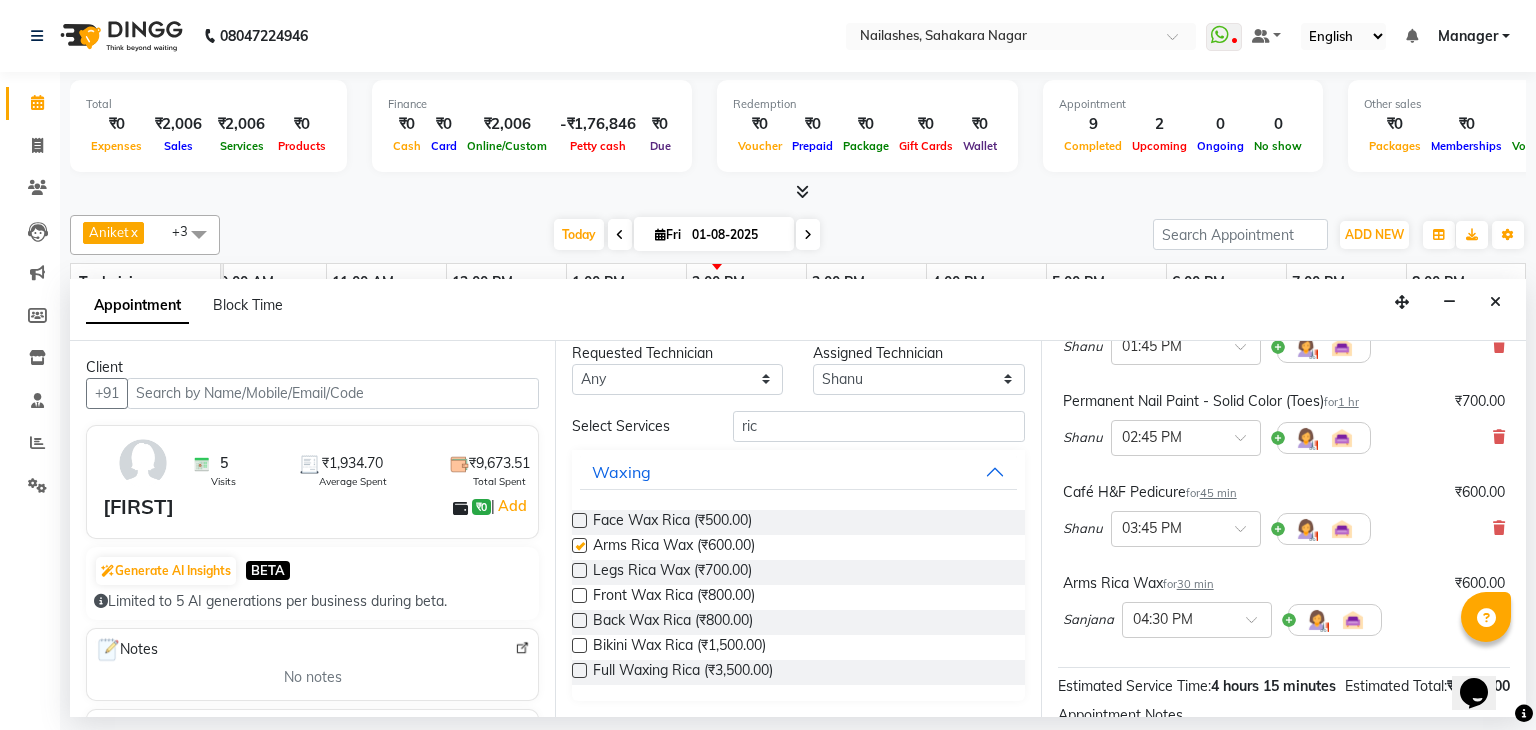 checkbox on "false" 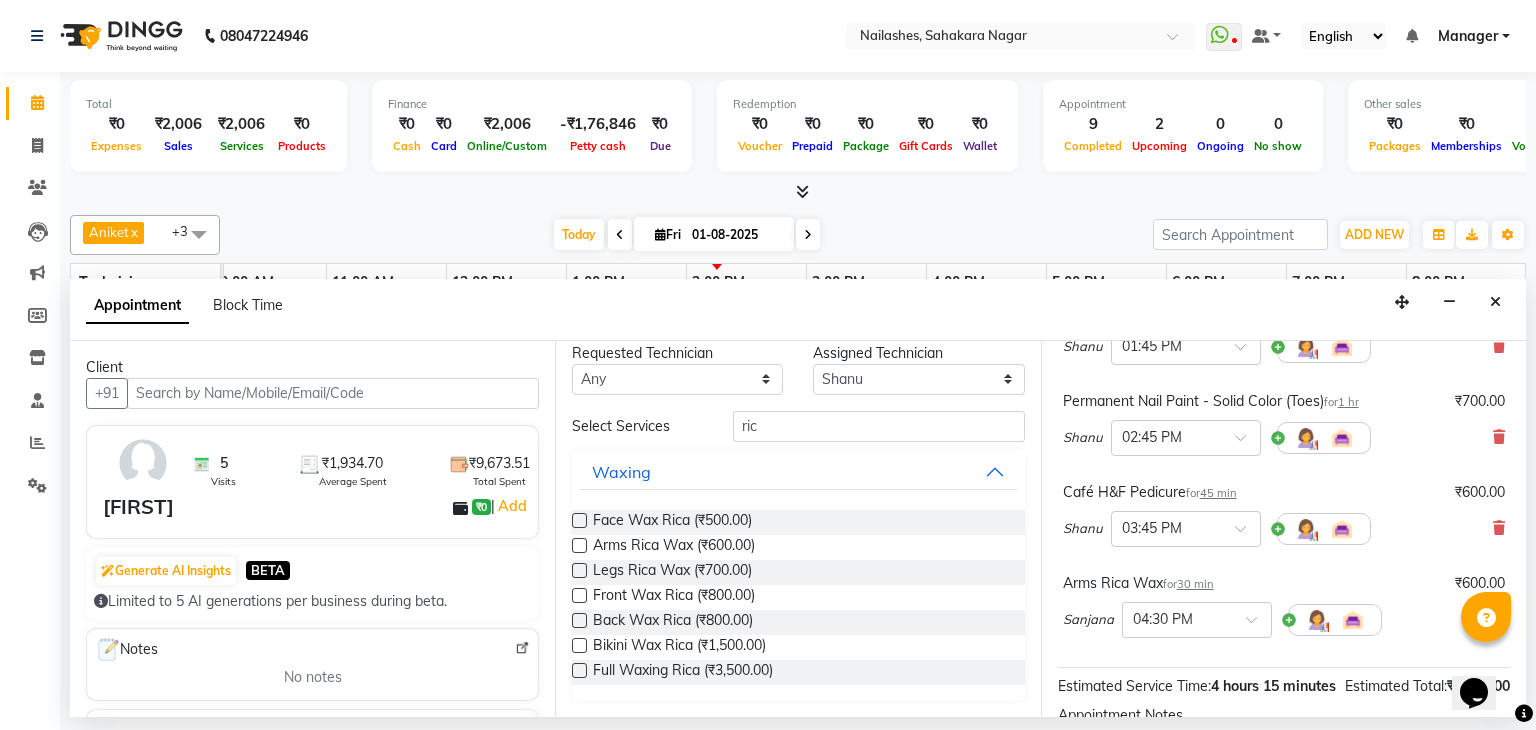 click at bounding box center (579, 570) 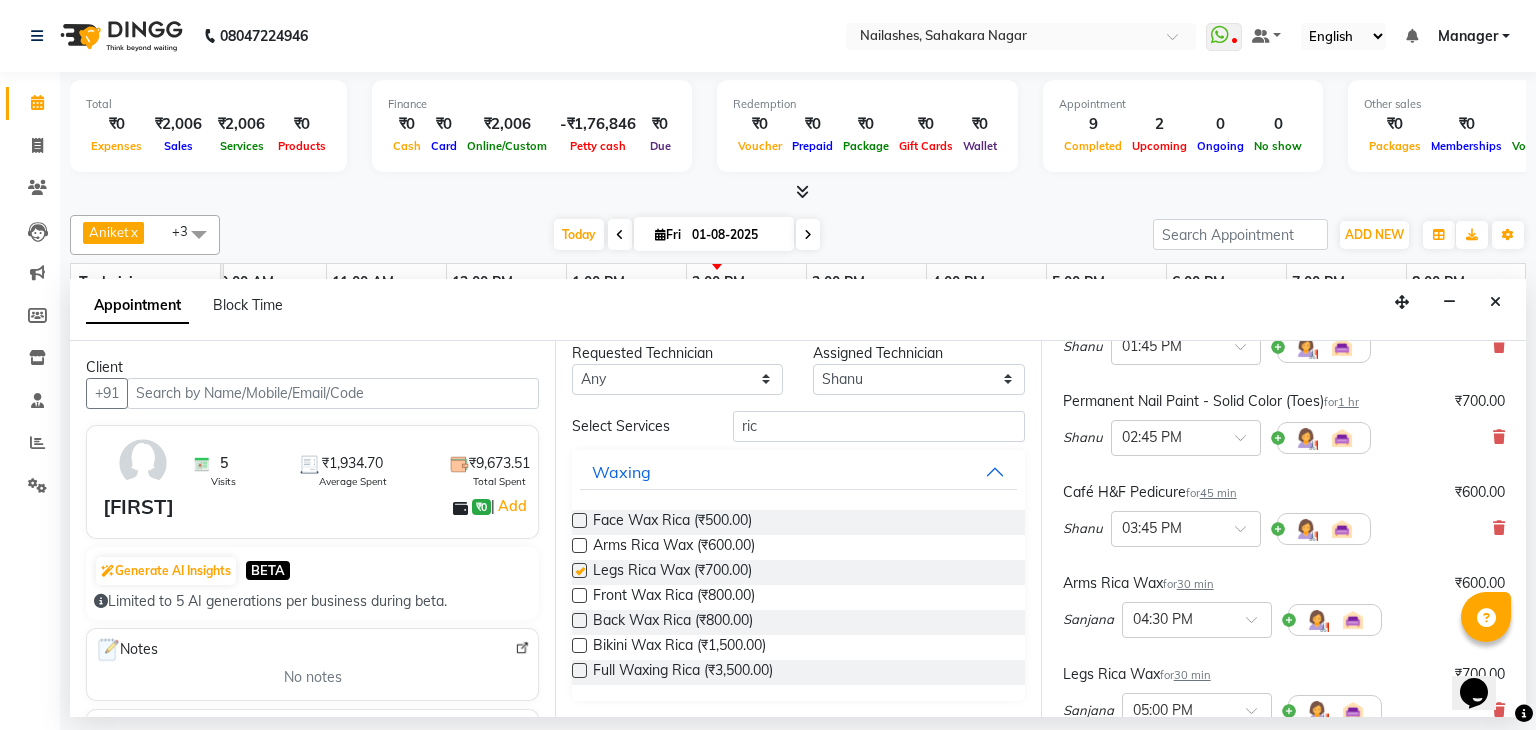 checkbox on "false" 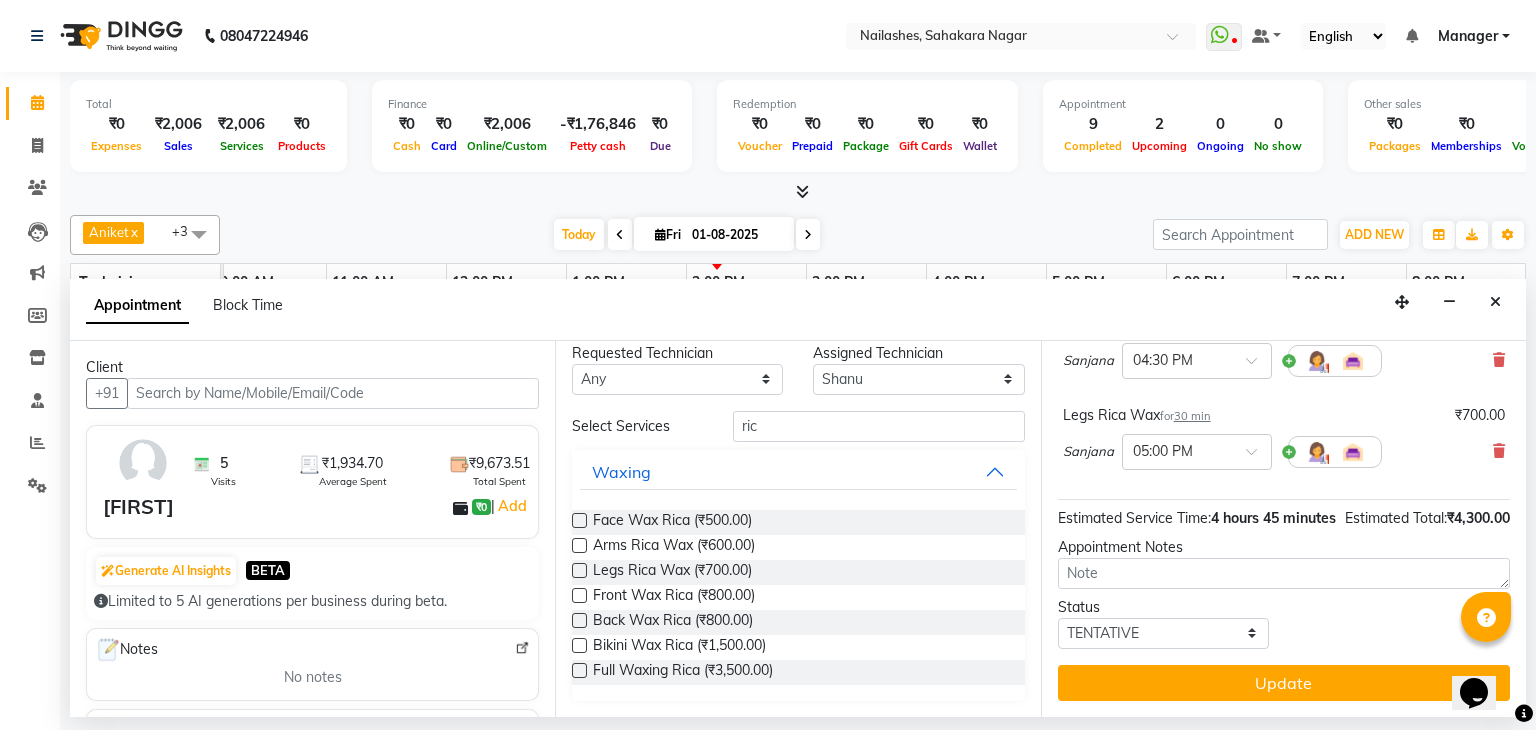 scroll, scrollTop: 579, scrollLeft: 0, axis: vertical 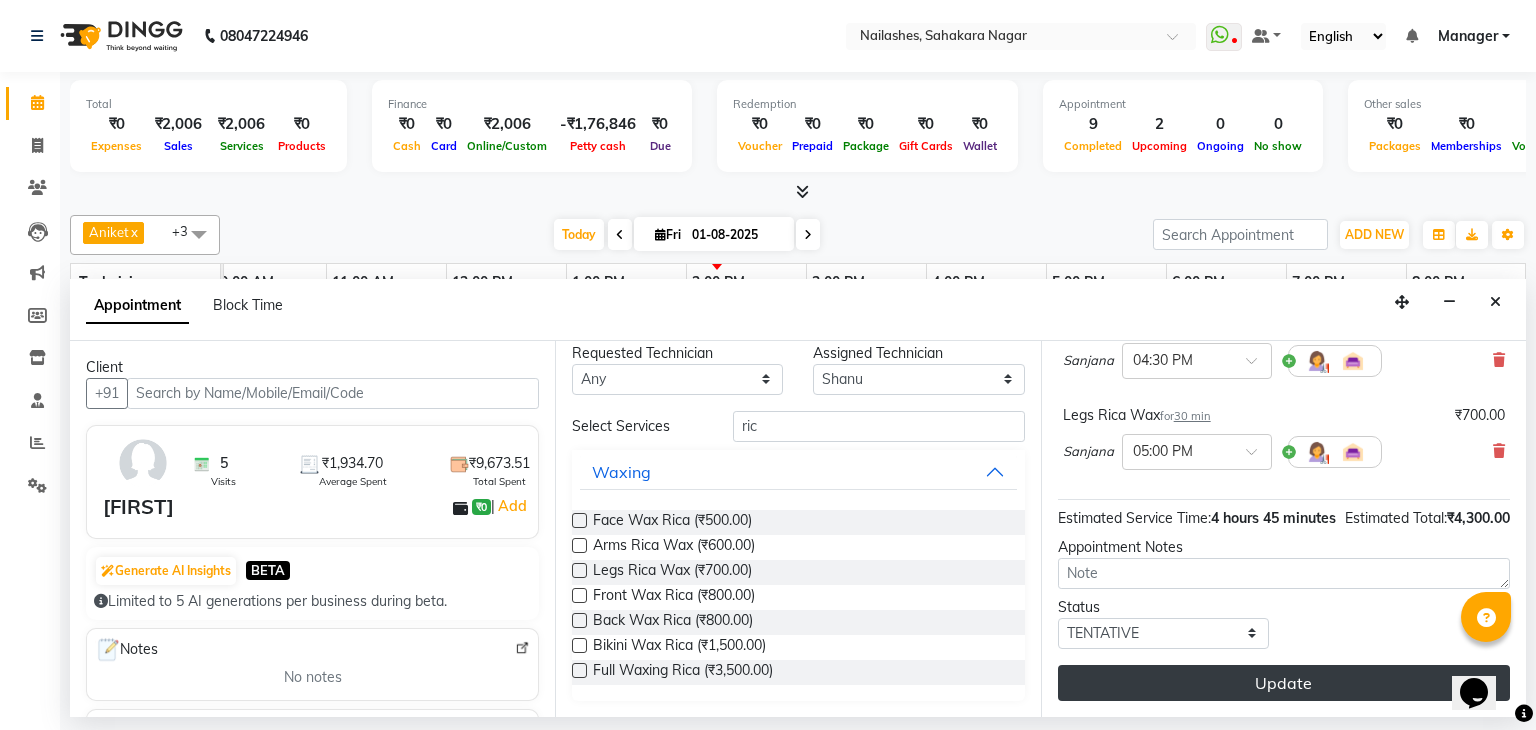 click on "Update" at bounding box center (1284, 683) 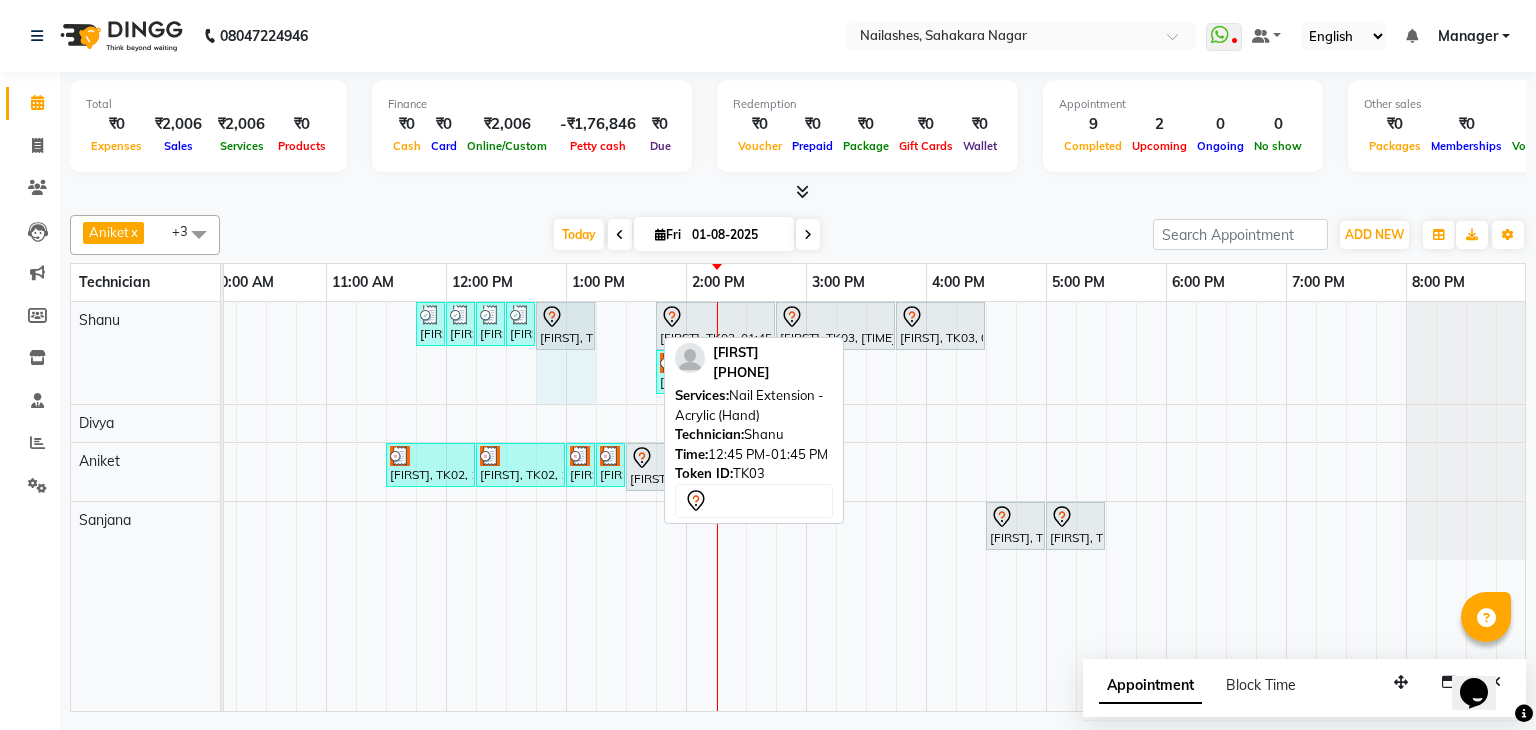 drag, startPoint x: 652, startPoint y: 317, endPoint x: 585, endPoint y: 327, distance: 67.74216 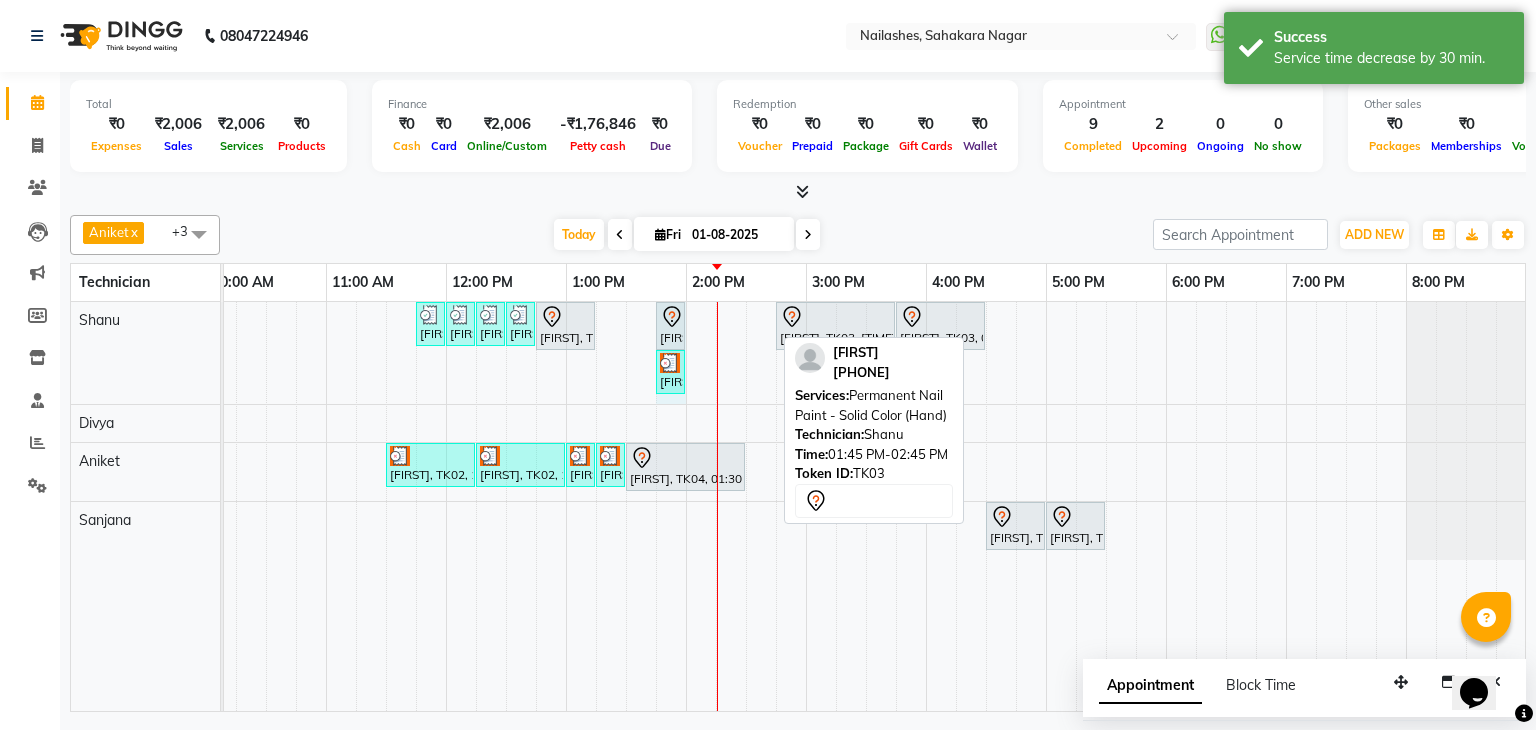 drag, startPoint x: 774, startPoint y: 317, endPoint x: 672, endPoint y: 325, distance: 102.31325 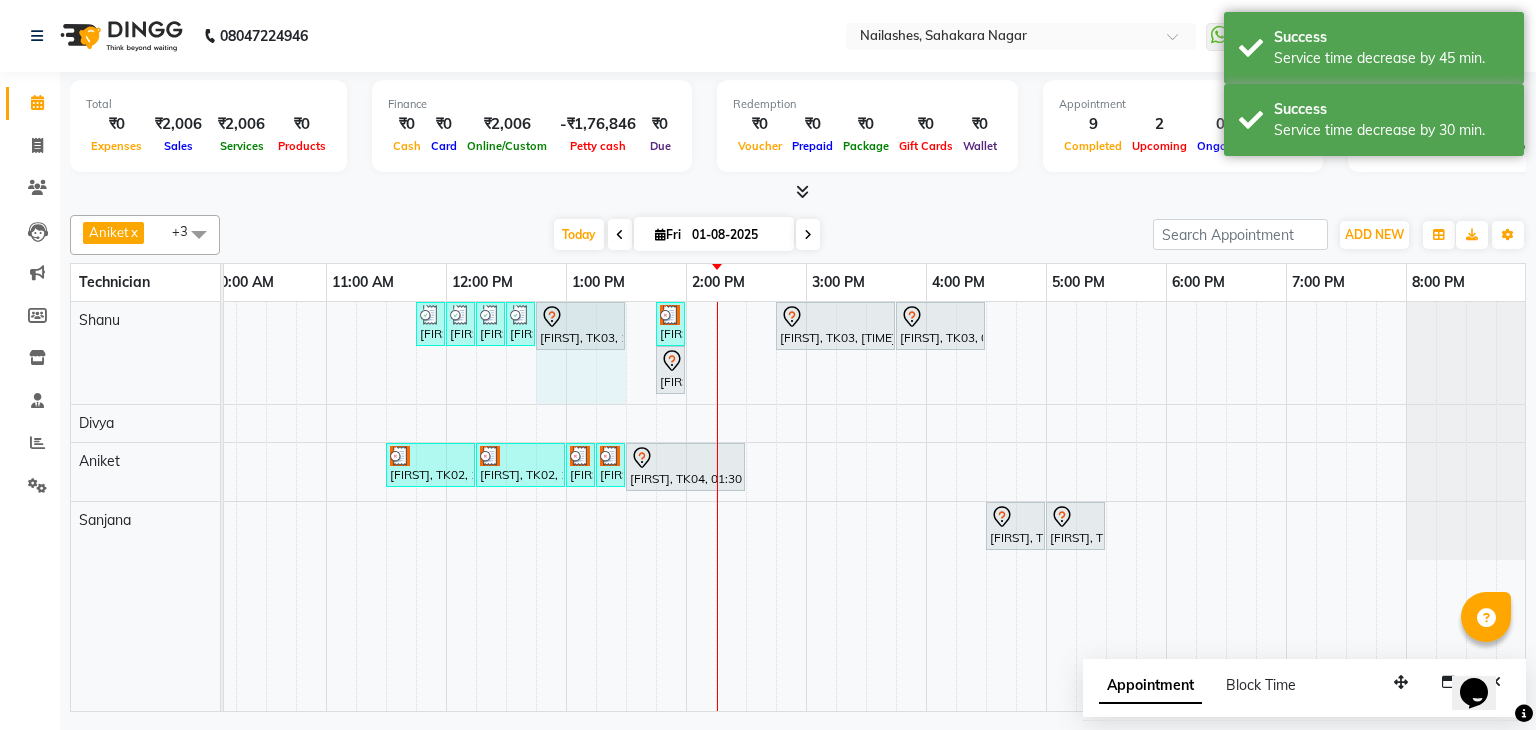 drag, startPoint x: 592, startPoint y: 325, endPoint x: 608, endPoint y: 329, distance: 16.492422 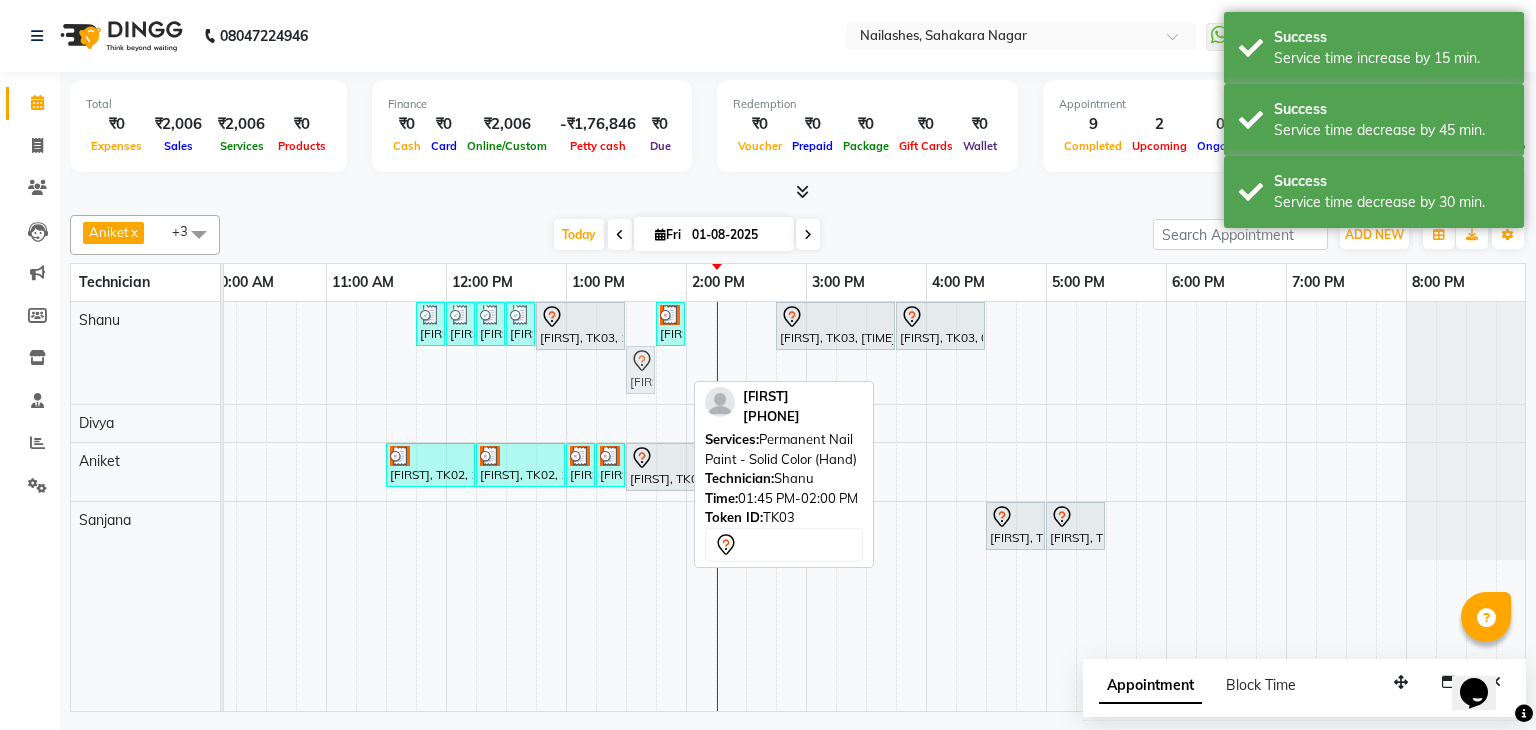drag, startPoint x: 664, startPoint y: 361, endPoint x: 640, endPoint y: 371, distance: 26 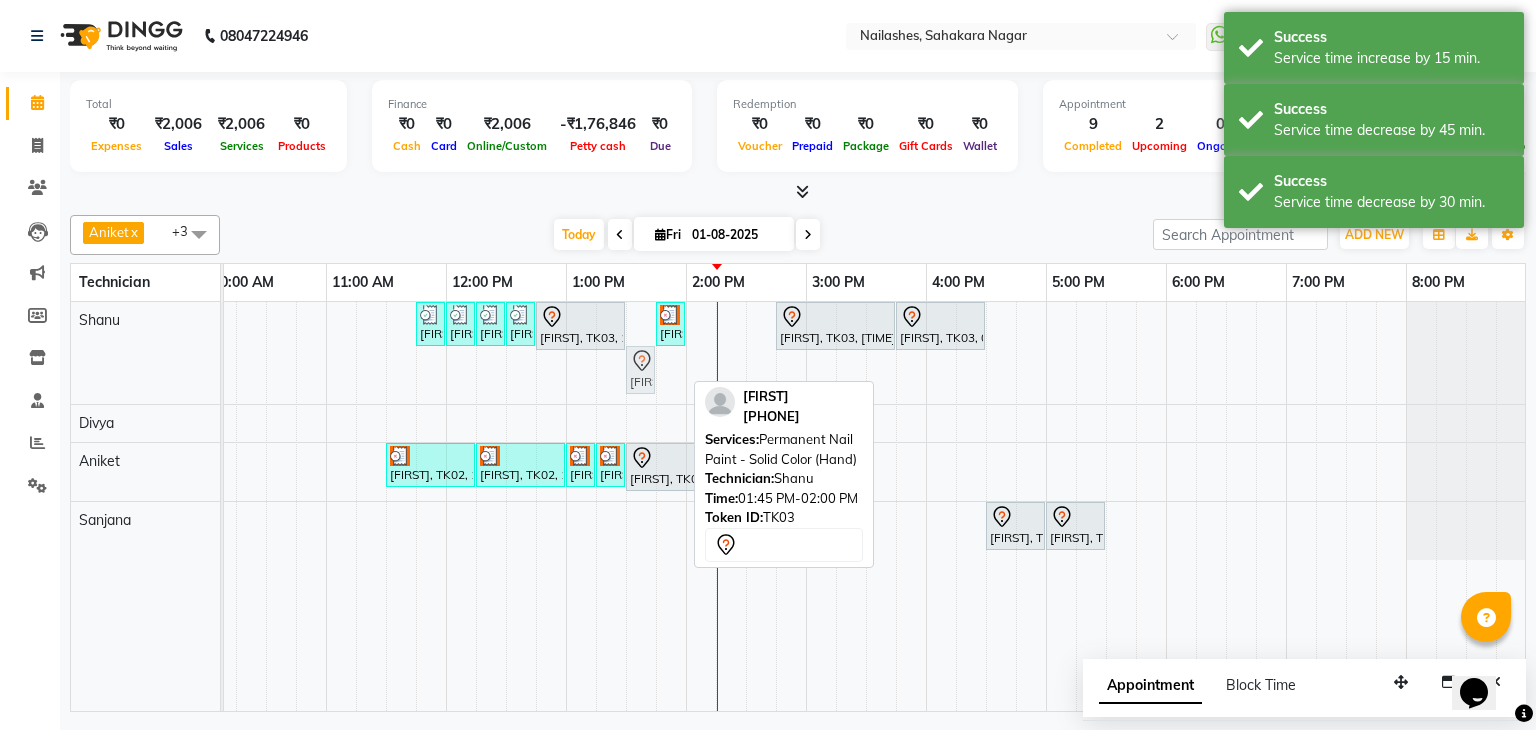 click on "Meena, TK05, 11:45 AM-12:00 PM, Permanent Nail Paint - Solid Color (Toes)     Meena, TK05, 12:00 PM-12:15 PM, Permanent Nail Paint - French (Hand)     Meena, TK05, 12:15 PM-12:30 PM, Nail Art - Per Stone  (Toes)     Meena, TK05, 12:30 PM-12:45 PM, Nail Art - Stamping Per Finger (Hand)             Rimpy, TK03, 12:45 PM-01:30 PM, Nail Extension - Acrylic (Hand)     Anjali, TK06, 01:45 PM-02:00 PM, Restoration - Removal of Extension (Hand)             Rimpy, TK03, 02:45 PM-03:45 PM, Permanent Nail Paint - Solid Color (Toes)             Rimpy, TK03, 03:45 PM-04:30 PM, Café H&F Pedicure             Rimpy, TK03, 01:45 PM-02:00 PM, Permanent Nail Paint - Solid Color (Hand)             Rimpy, TK03, 01:45 PM-02:00 PM, Permanent Nail Paint - Solid Color (Hand)" at bounding box center [-34, 353] 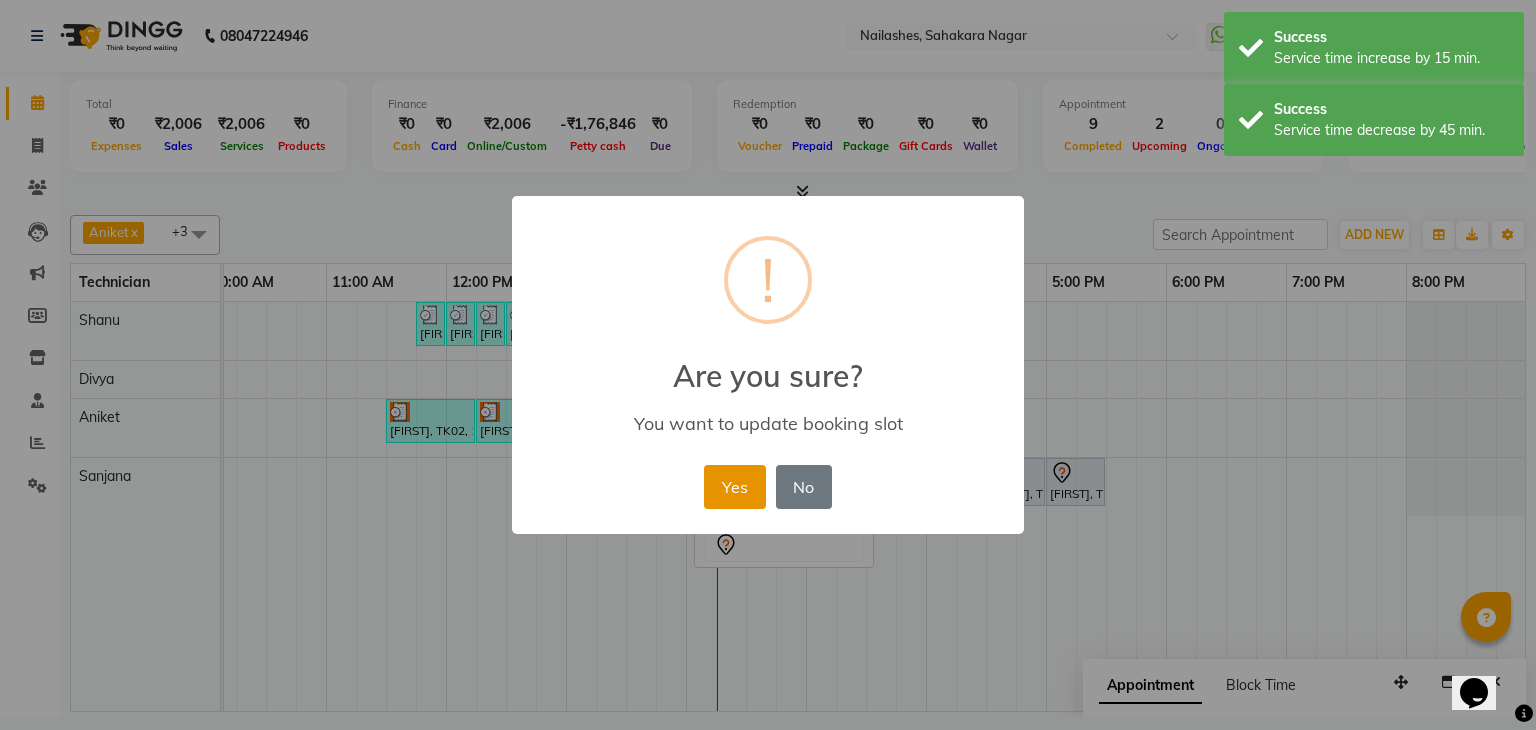 click on "Yes" at bounding box center (734, 487) 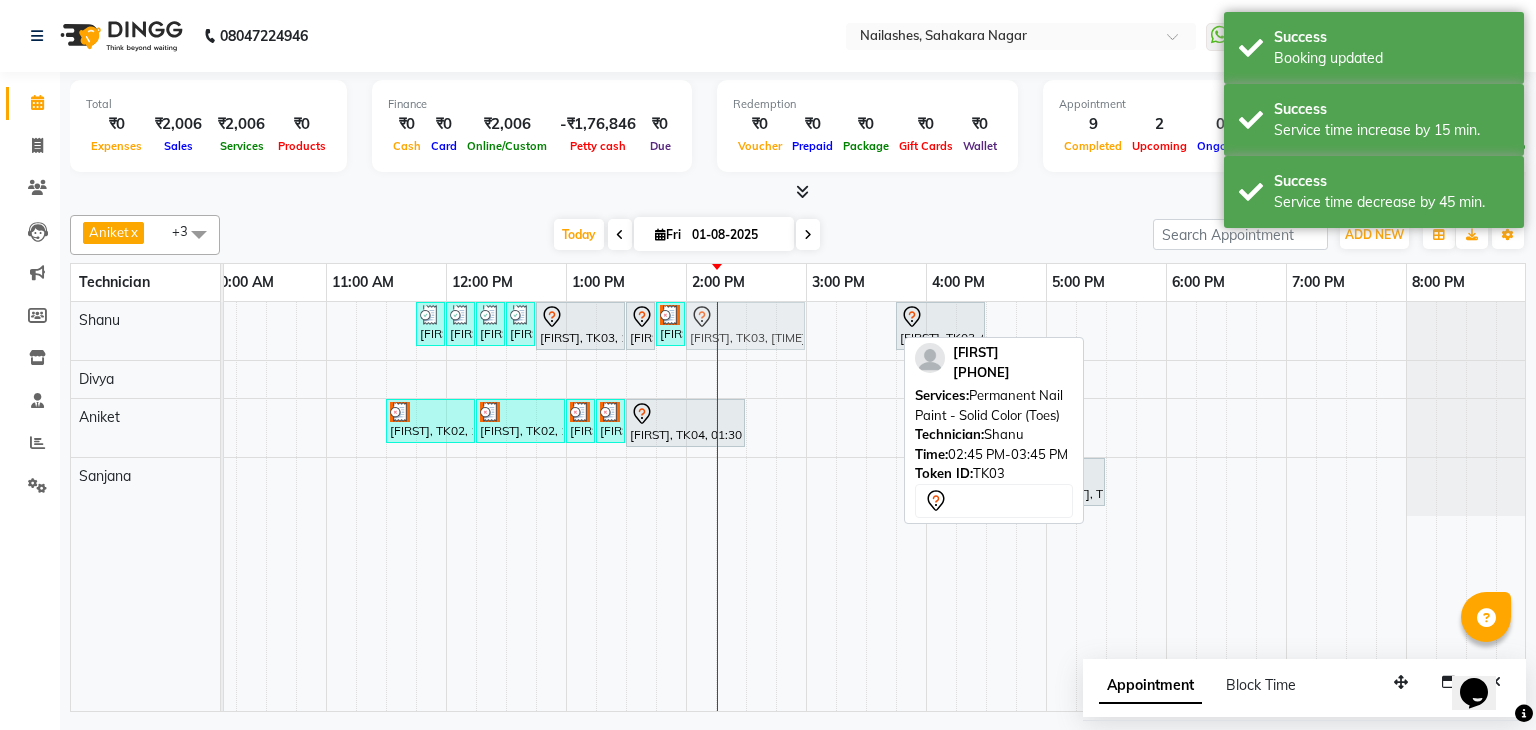 drag, startPoint x: 842, startPoint y: 328, endPoint x: 744, endPoint y: 331, distance: 98.045906 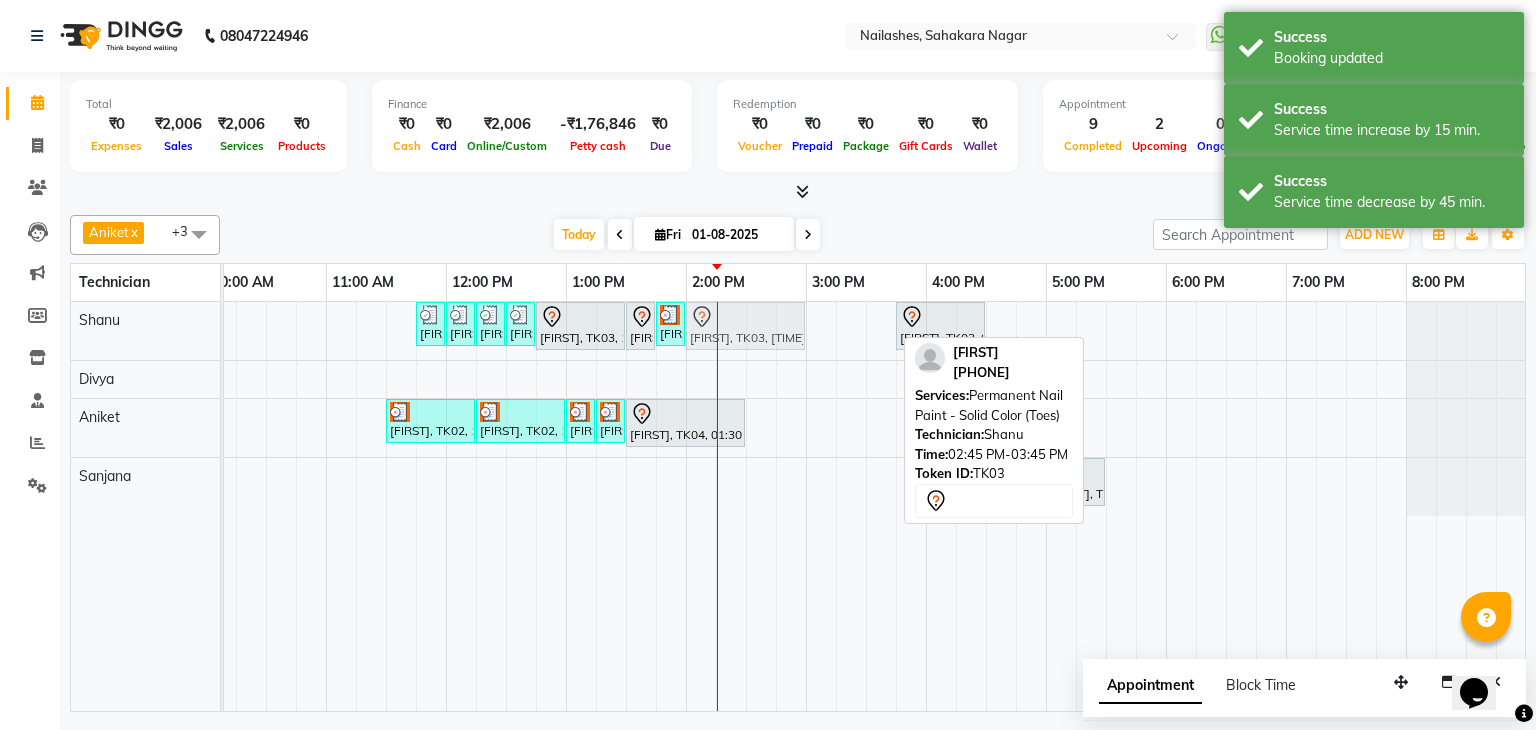 click on "Meena, TK05, 11:45 AM-12:00 PM, Permanent Nail Paint - Solid Color (Toes)     Meena, TK05, 12:00 PM-12:15 PM, Permanent Nail Paint - French (Hand)     Meena, TK05, 12:15 PM-12:30 PM, Nail Art - Per Stone  (Toes)     Meena, TK05, 12:30 PM-12:45 PM, Nail Art - Stamping Per Finger (Hand)             Rimpy, TK03, 12:45 PM-01:30 PM, Nail Extension - Acrylic (Hand)             Rimpy, TK03, 01:30 PM-01:45 PM, Permanent Nail Paint - Solid Color (Hand)     Anjali, TK06, 01:45 PM-02:00 PM, Restoration - Removal of Extension (Hand)             Rimpy, TK03, 02:45 PM-03:45 PM, Permanent Nail Paint - Solid Color (Toes)             Rimpy, TK03, 03:45 PM-04:30 PM, Café H&F Pedicure             Rimpy, TK03, 02:45 PM-03:45 PM, Permanent Nail Paint - Solid Color (Toes)" at bounding box center (-34, 331) 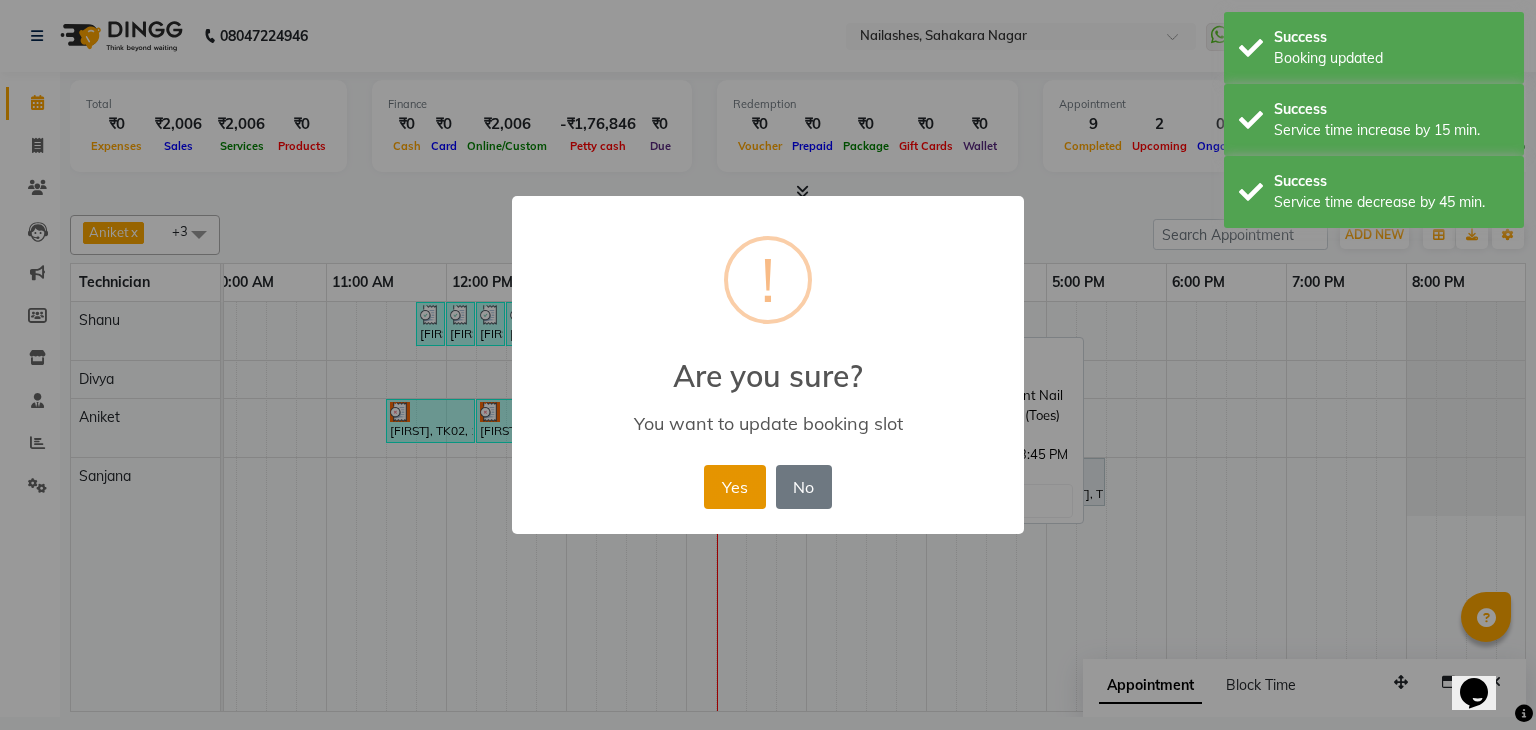 click on "Yes" at bounding box center (734, 487) 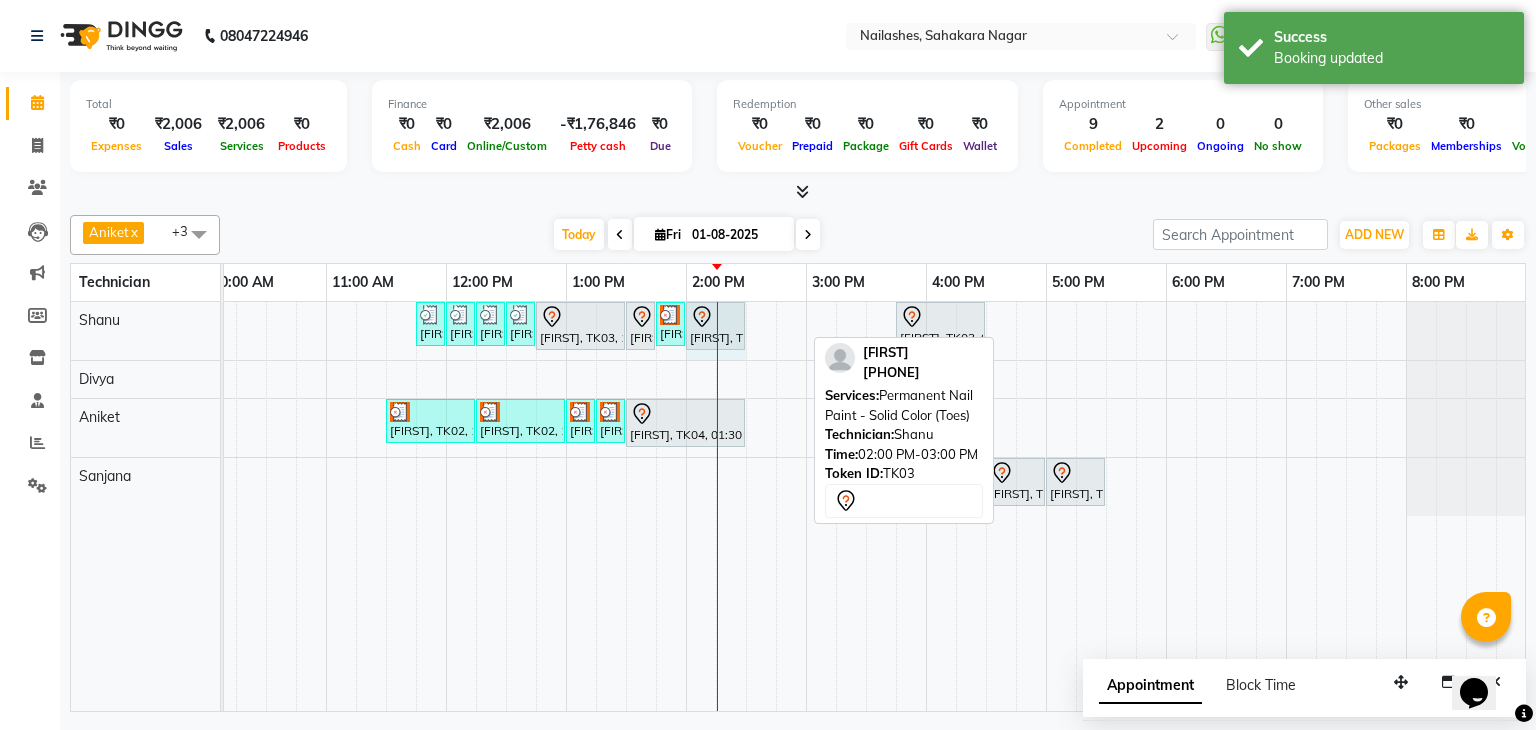 drag, startPoint x: 804, startPoint y: 320, endPoint x: 712, endPoint y: 334, distance: 93.05912 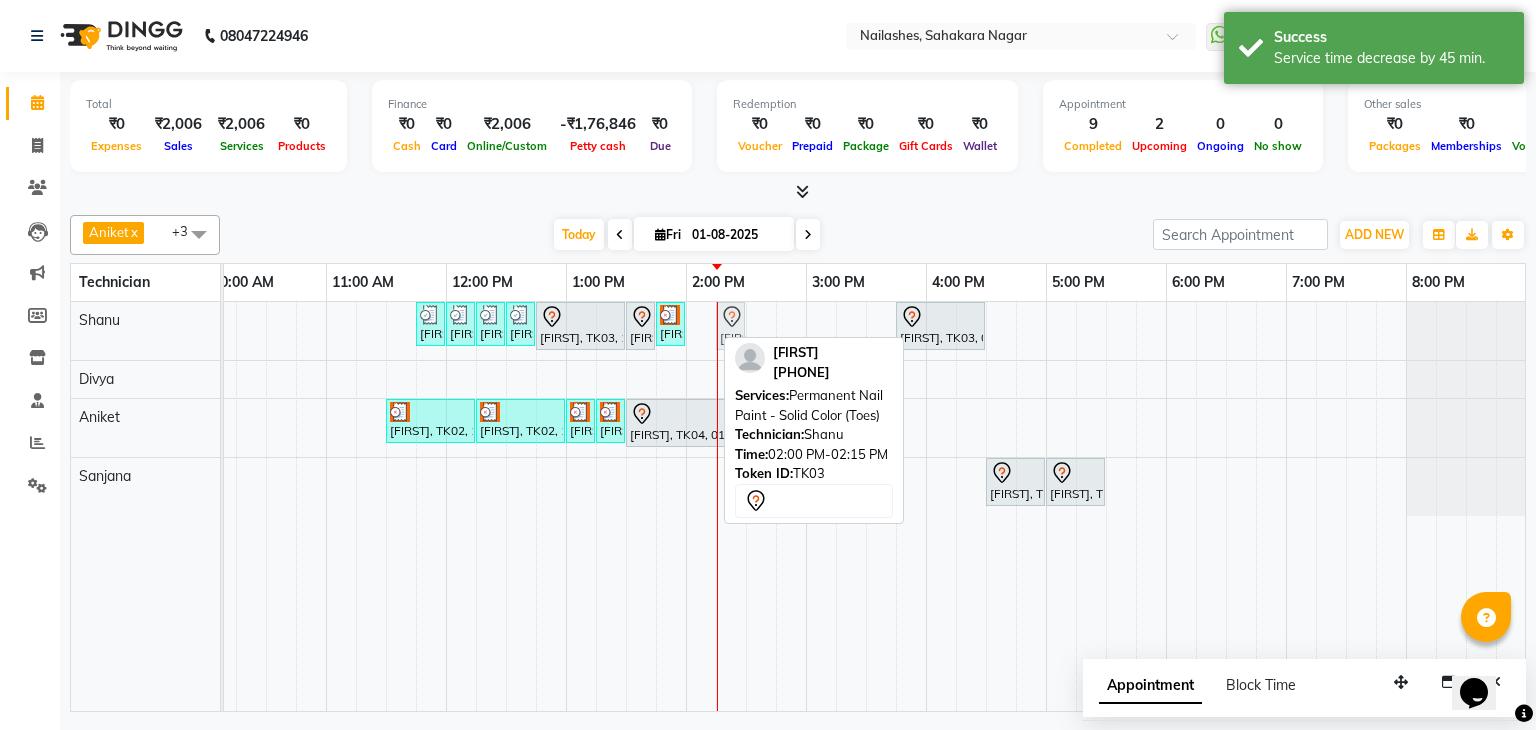 drag, startPoint x: 703, startPoint y: 323, endPoint x: 720, endPoint y: 323, distance: 17 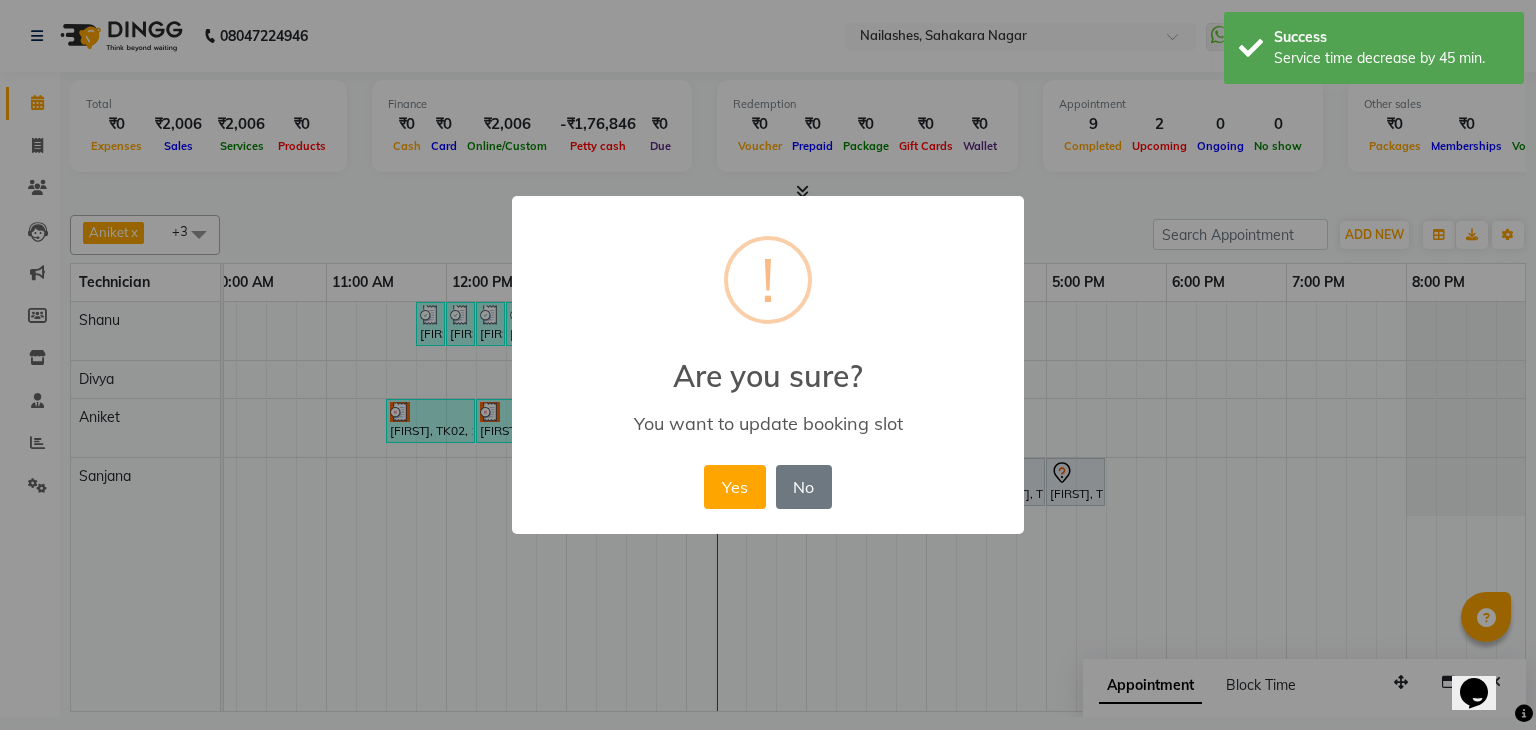 drag, startPoint x: 732, startPoint y: 473, endPoint x: 763, endPoint y: 420, distance: 61.400326 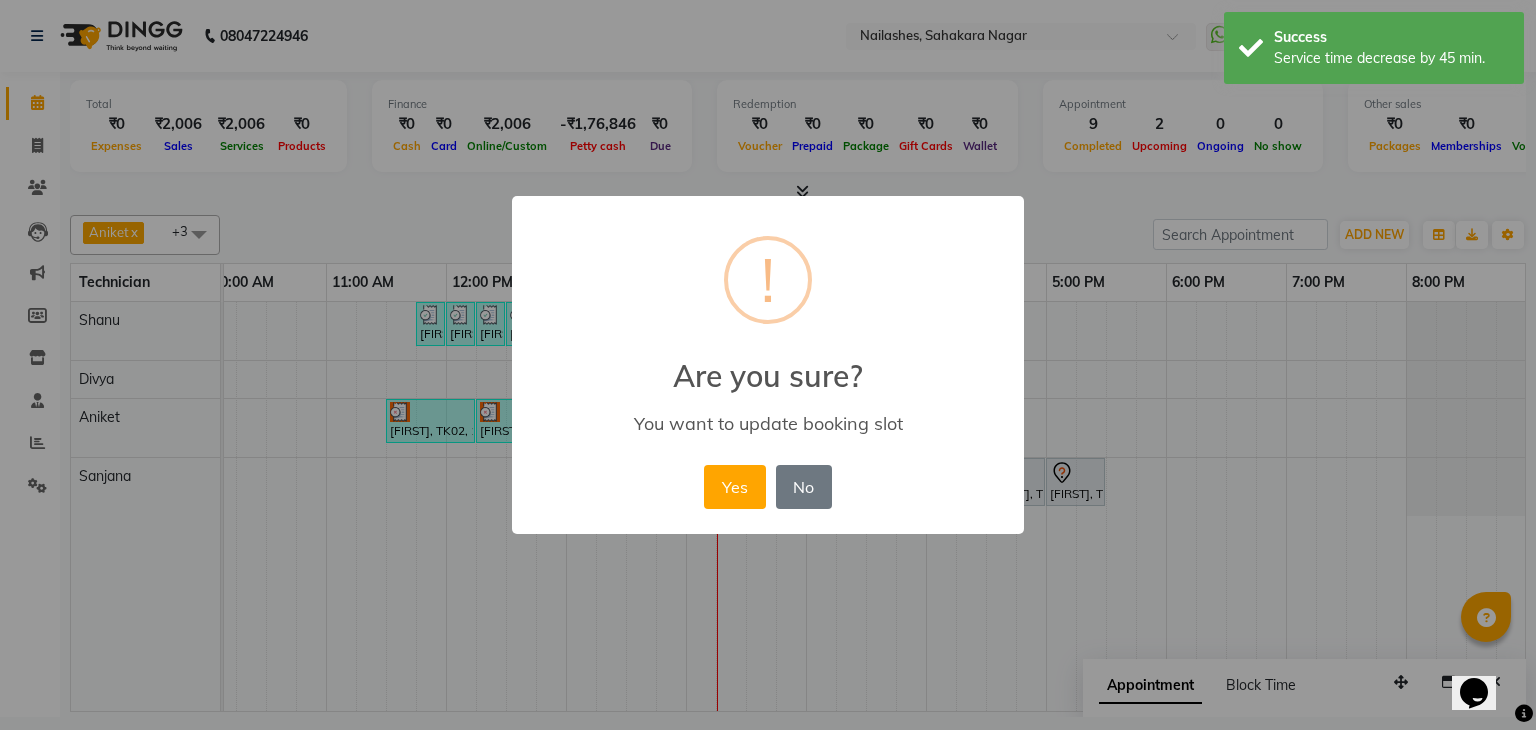 click on "Yes" at bounding box center (734, 487) 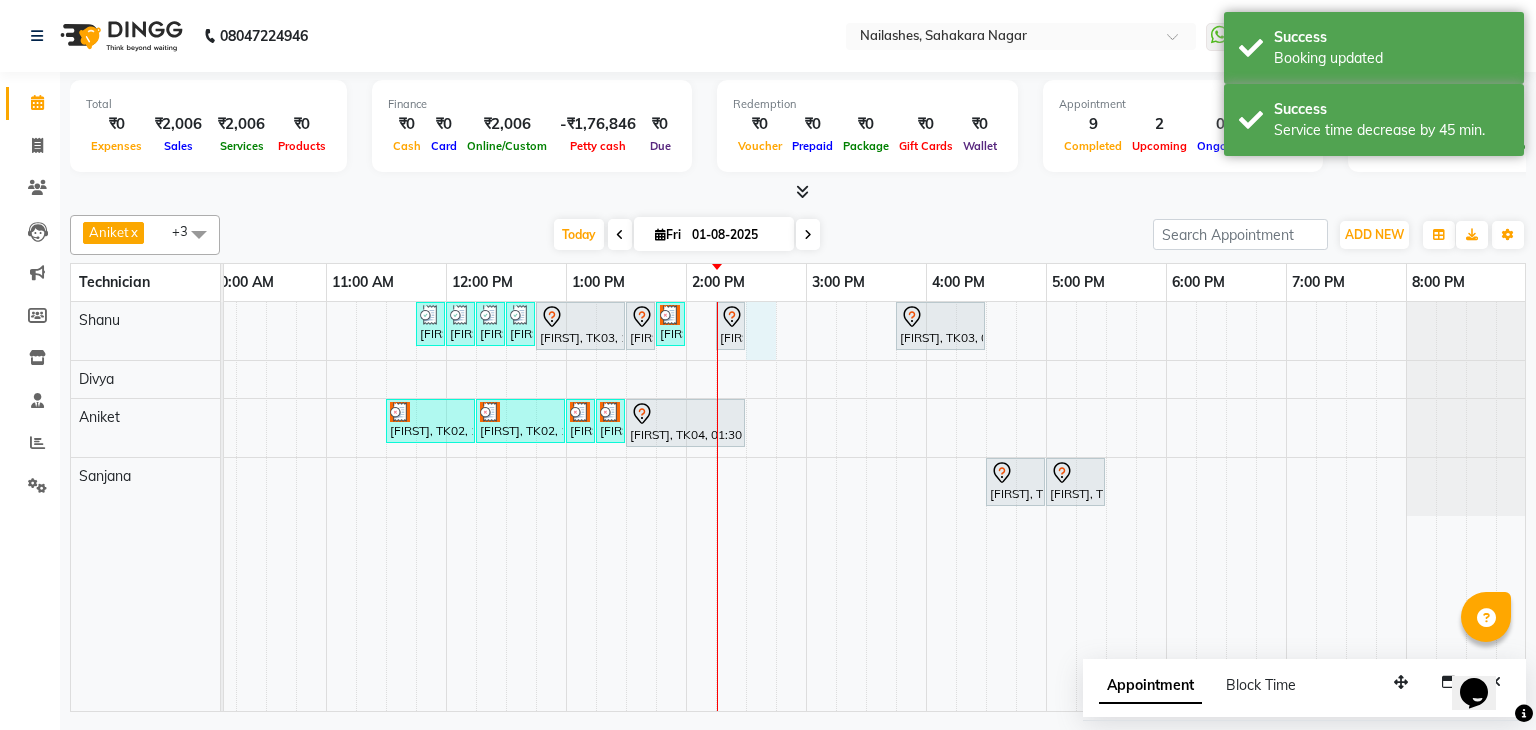 click on "Meena, TK05, 11:45 AM-12:00 PM, Permanent Nail Paint - Solid Color (Toes)     Meena, TK05, 12:00 PM-12:15 PM, Permanent Nail Paint - French (Hand)     Meena, TK05, 12:15 PM-12:30 PM, Nail Art - Per Stone  (Toes)     Meena, TK05, 12:30 PM-12:45 PM, Nail Art - Stamping Per Finger (Hand)             Rimpy, TK03, 12:45 PM-01:30 PM, Nail Extension - Acrylic (Hand)             Rimpy, TK03, 01:30 PM-01:45 PM, Permanent Nail Paint - Solid Color (Hand)     Anjali, TK06, 01:45 PM-02:00 PM, Restoration - Removal of Extension (Hand)             Rimpy, TK03, 02:15 PM-02:30 PM, Permanent Nail Paint - Solid Color (Toes)             Rimpy, TK03, 03:45 PM-04:30 PM, Café H&F Pedicure     Bhoomika, TK02, 11:30 AM-12:15 PM, Nail Extension - Acrylic (Hand)     Bhoomika, TK02, 12:15 PM-01:00 PM, Permanent Nail Paint - French (Hand)     Bhoomika, TK02, 01:00 PM-01:15 PM, Nail Art - Per Stone (Hand)     Bhoomika, TK02, 01:15 PM-01:30 PM, Nail Art - Stamping Per Finger (Hand)" at bounding box center [746, 506] 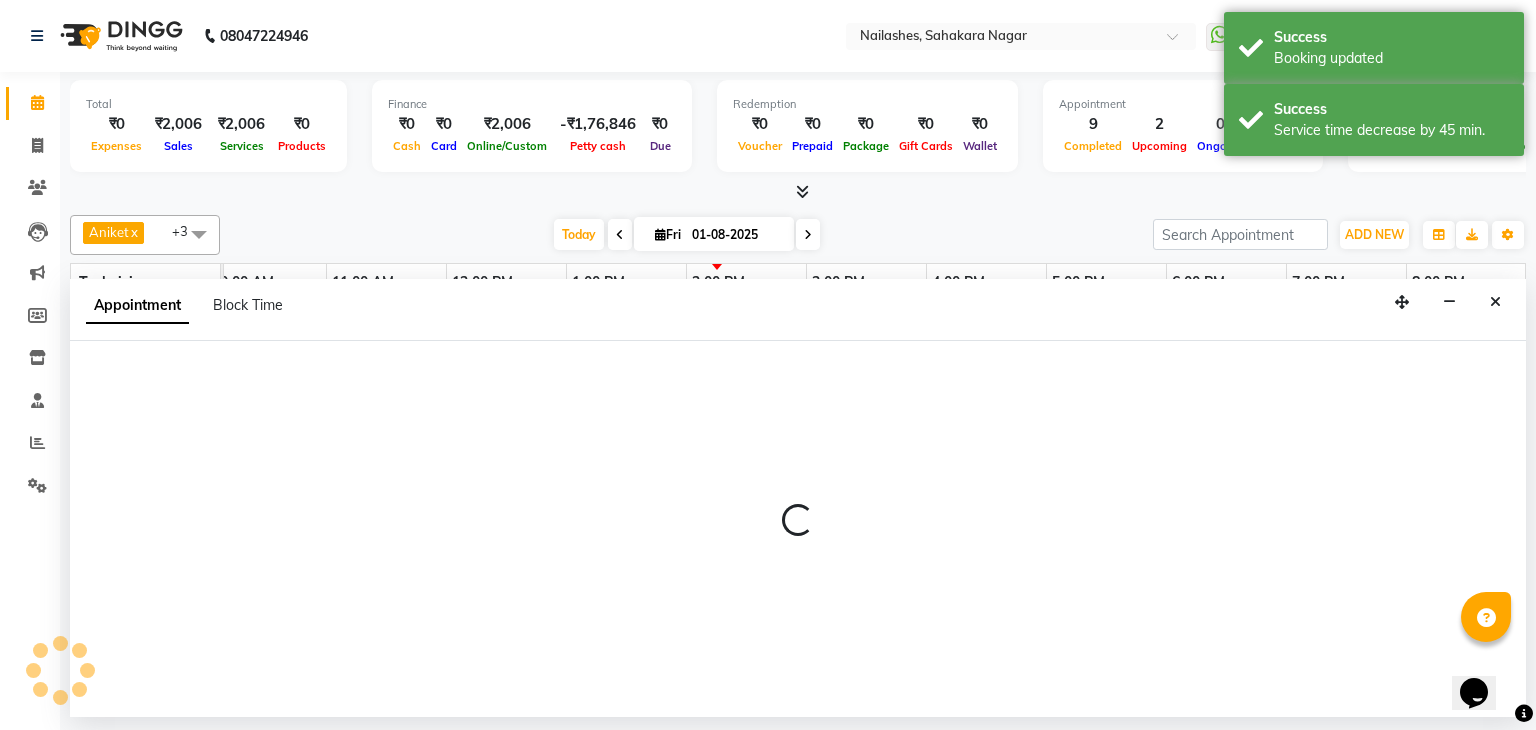 select on "54412" 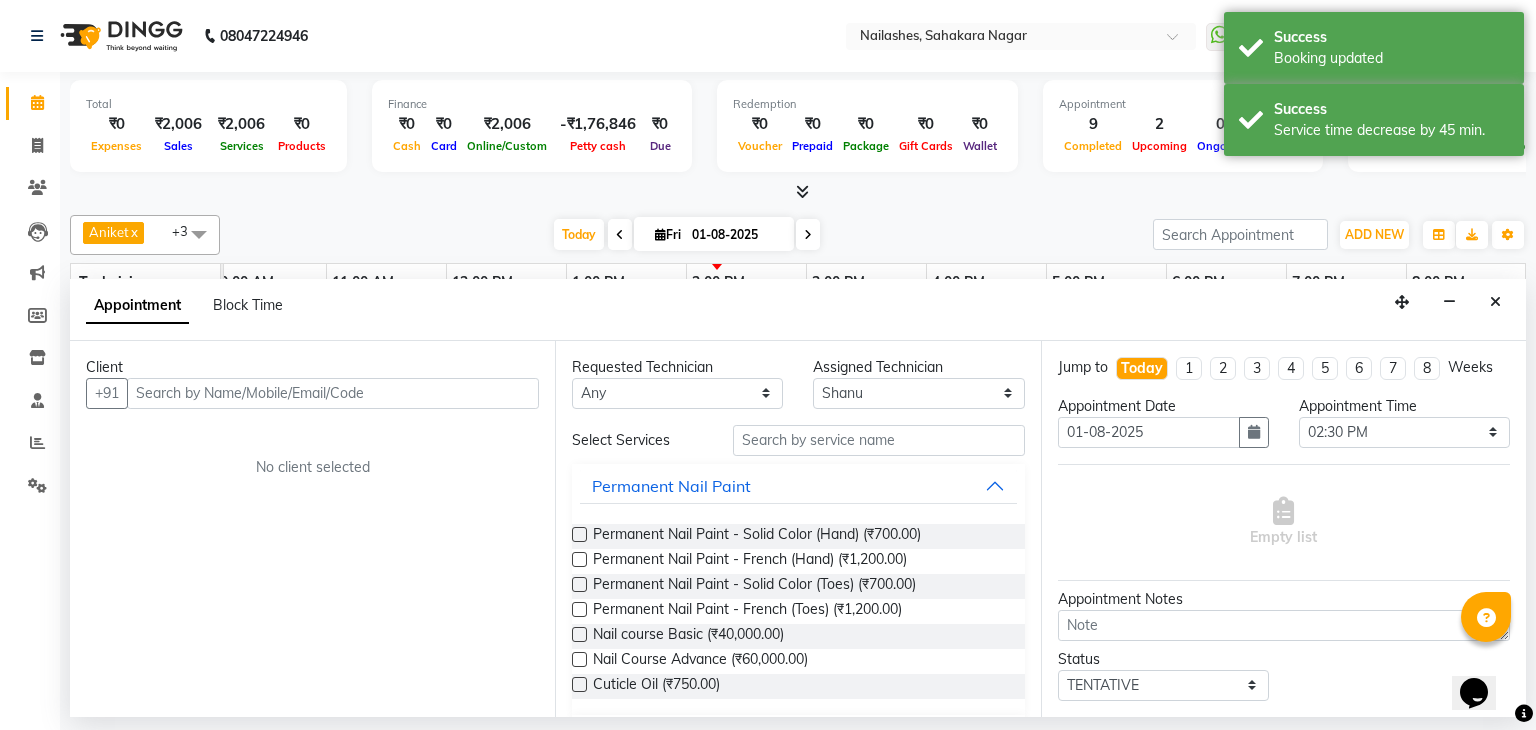 click at bounding box center (1495, 302) 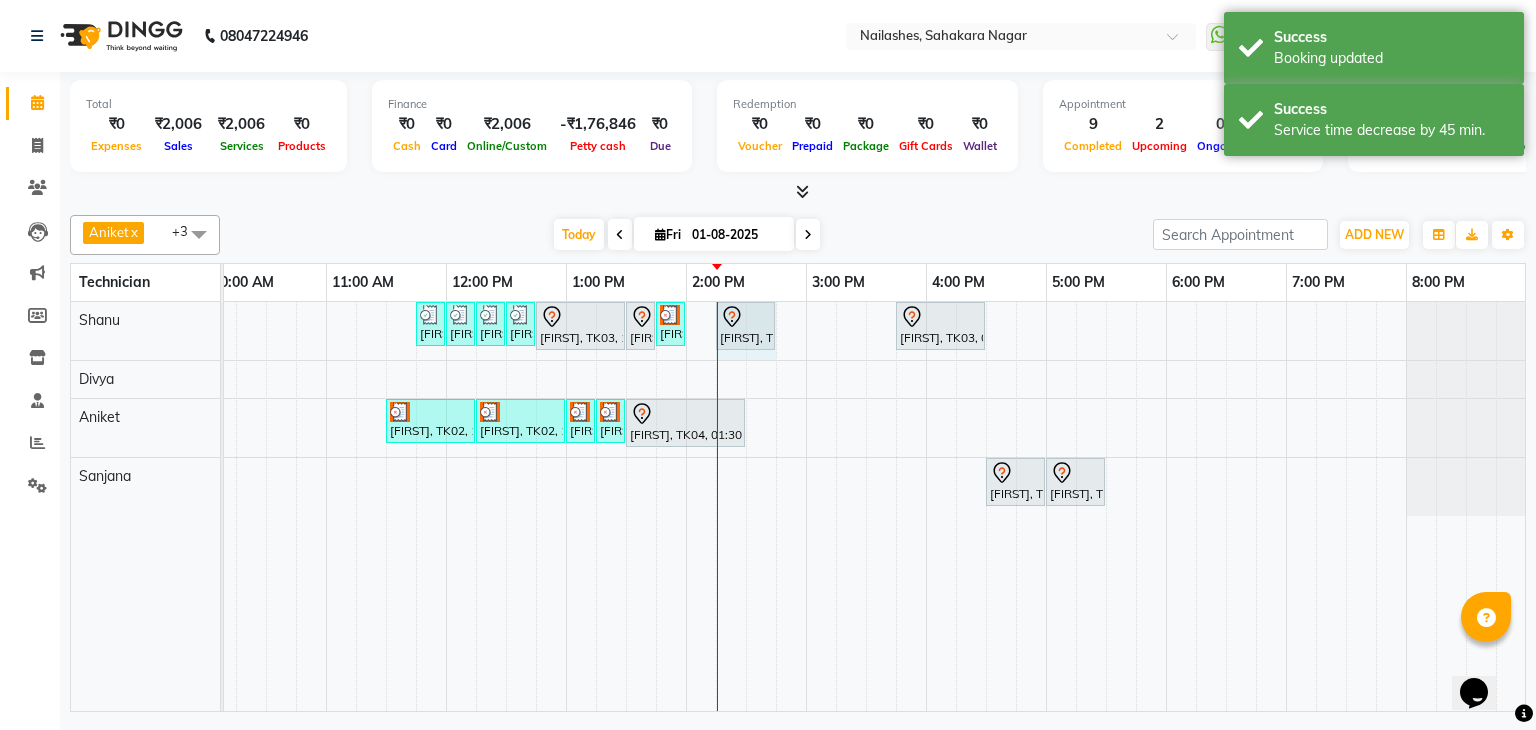 click on "Meena, TK05, 11:45 AM-12:00 PM, Permanent Nail Paint - Solid Color (Toes)     Meena, TK05, 12:00 PM-12:15 PM, Permanent Nail Paint - French (Hand)     Meena, TK05, 12:15 PM-12:30 PM, Nail Art - Per Stone  (Toes)     Meena, TK05, 12:30 PM-12:45 PM, Nail Art - Stamping Per Finger (Hand)             Rimpy, TK03, 12:45 PM-01:30 PM, Nail Extension - Acrylic (Hand)             Rimpy, TK03, 01:30 PM-01:45 PM, Permanent Nail Paint - Solid Color (Hand)     Anjali, TK06, 01:45 PM-02:00 PM, Restoration - Removal of Extension (Hand)             Rimpy, TK03, 02:15 PM-02:30 PM, Permanent Nail Paint - Solid Color (Toes)             Rimpy, TK03, 03:45 PM-04:30 PM, Café H&F Pedicure             Rimpy, TK03, 02:15 PM-02:30 PM, Permanent Nail Paint - Solid Color (Toes)" at bounding box center (-34, 331) 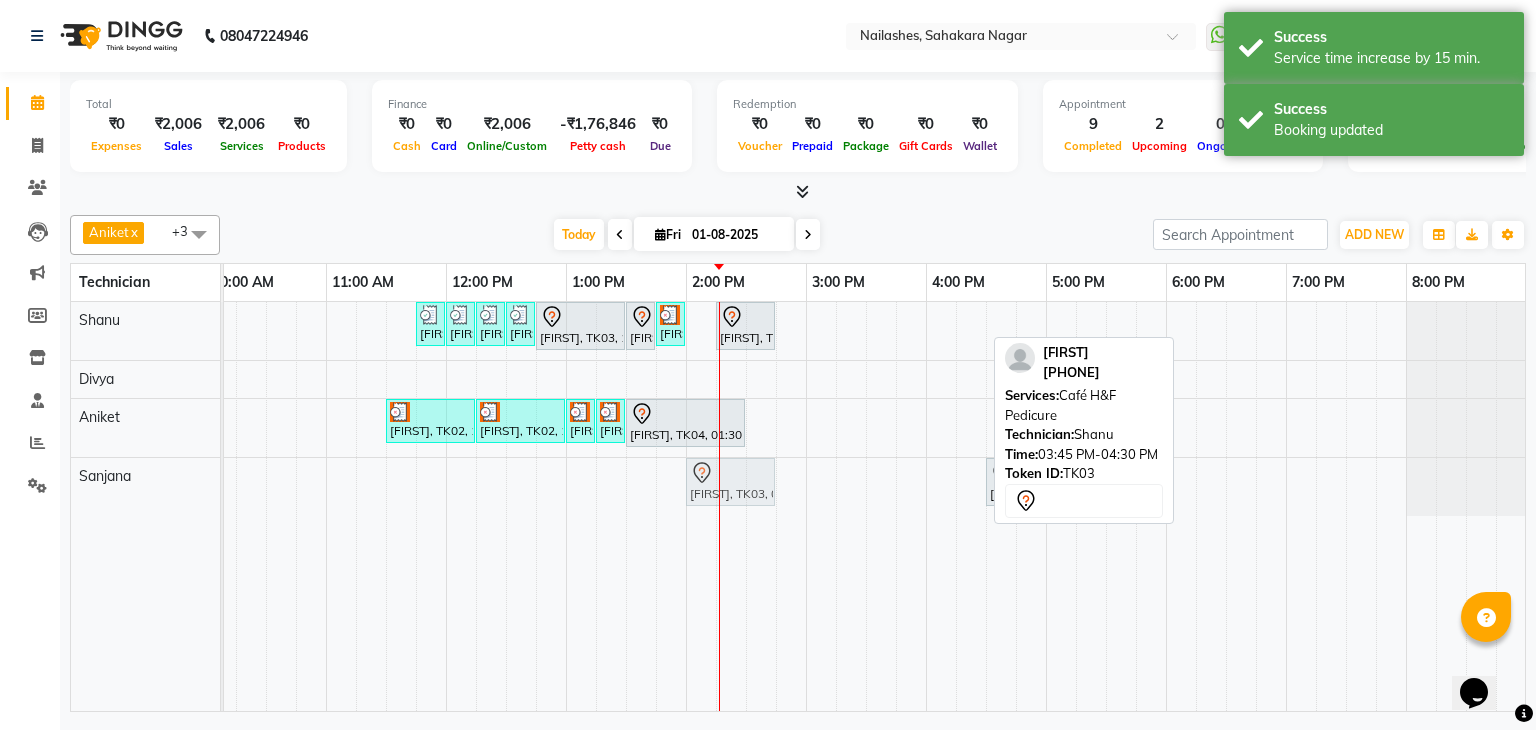 drag, startPoint x: 943, startPoint y: 324, endPoint x: 702, endPoint y: 498, distance: 297.24905 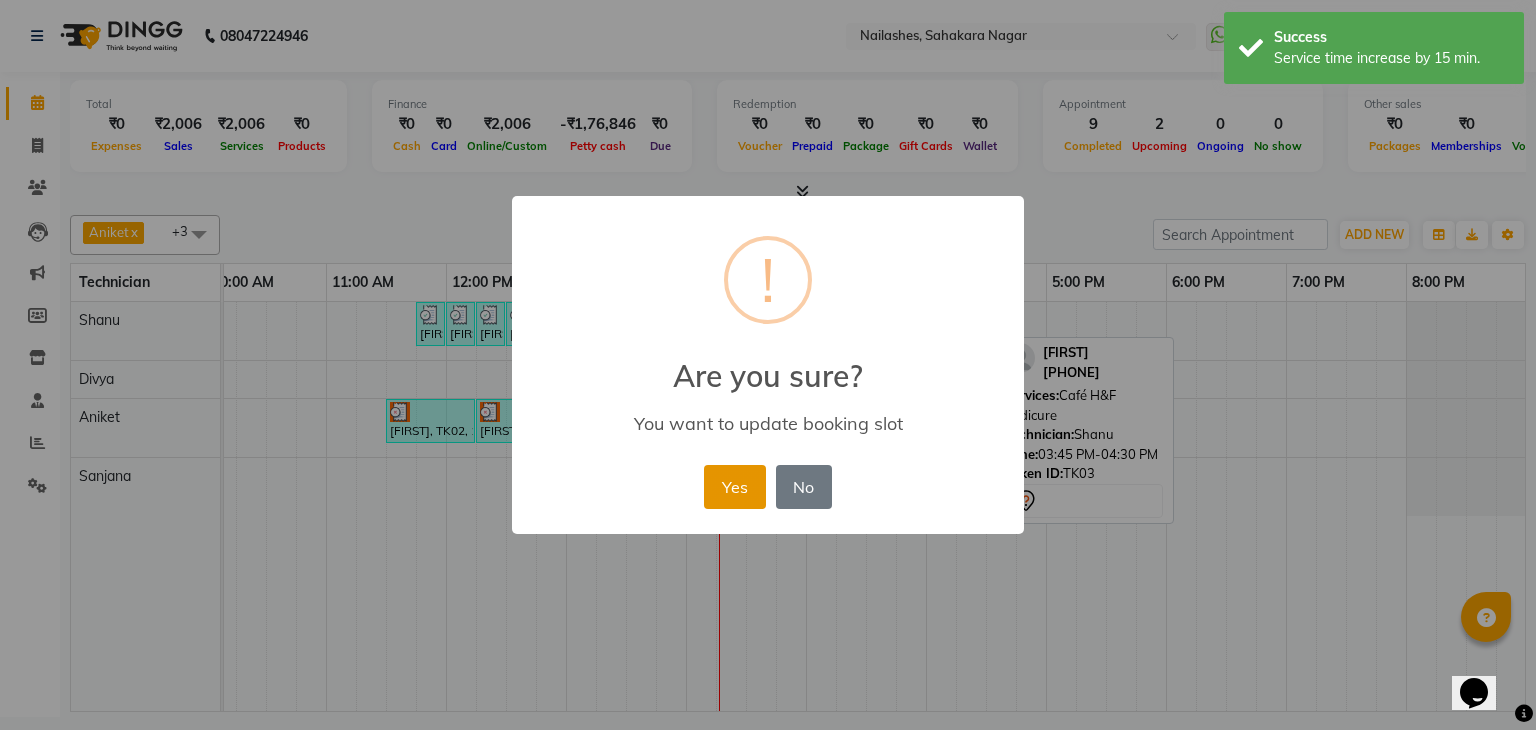 click on "Yes" at bounding box center (734, 487) 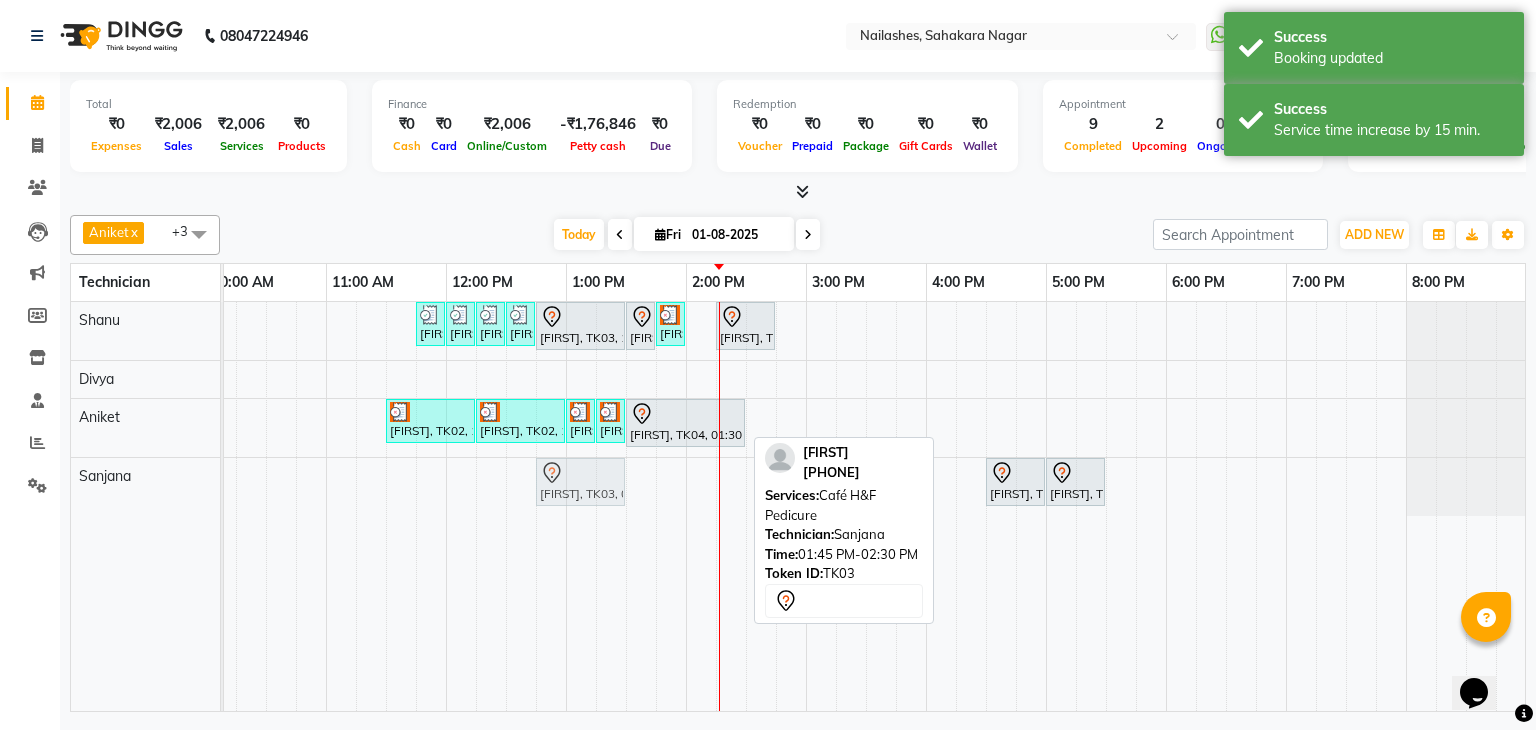 drag, startPoint x: 689, startPoint y: 478, endPoint x: 572, endPoint y: 498, distance: 118.69709 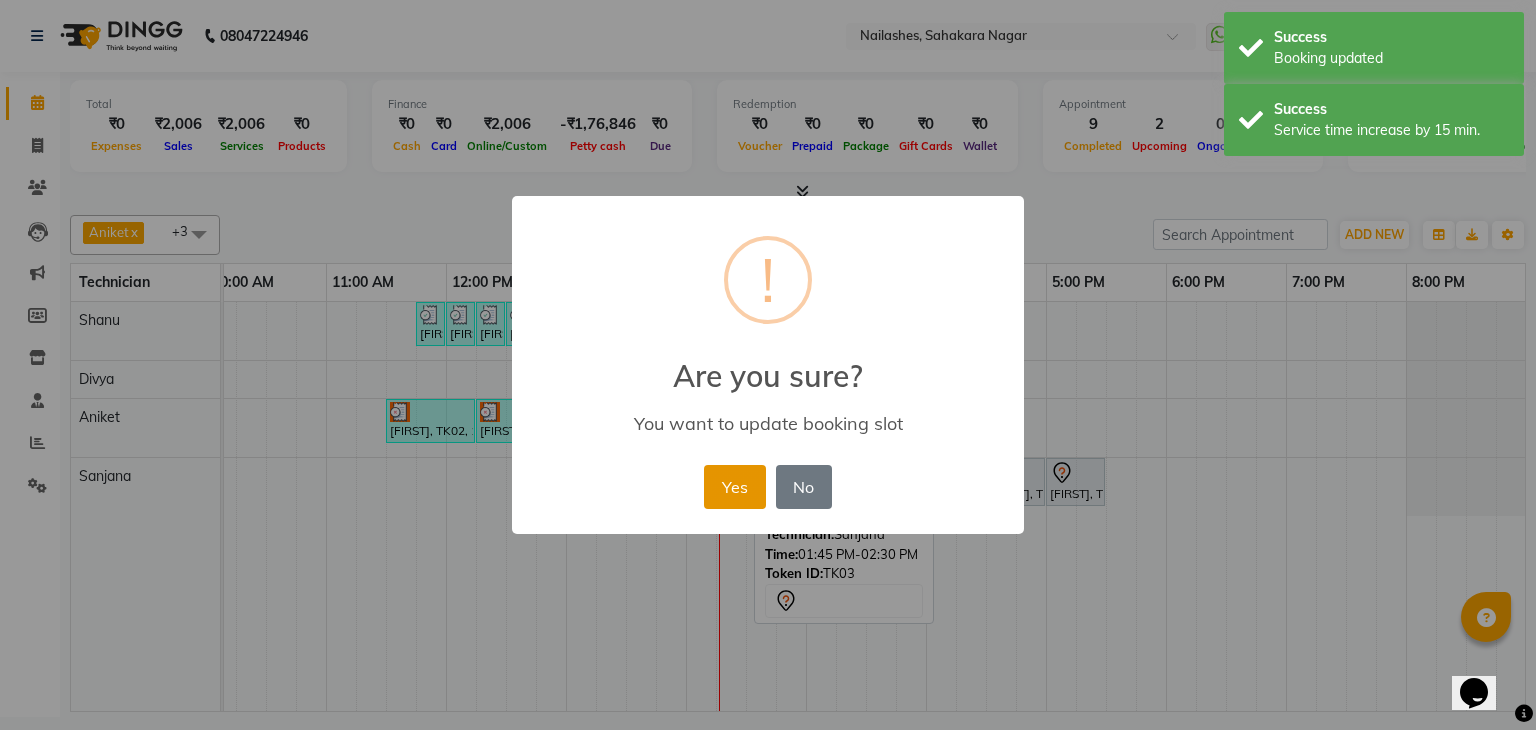 click on "Yes" at bounding box center (734, 487) 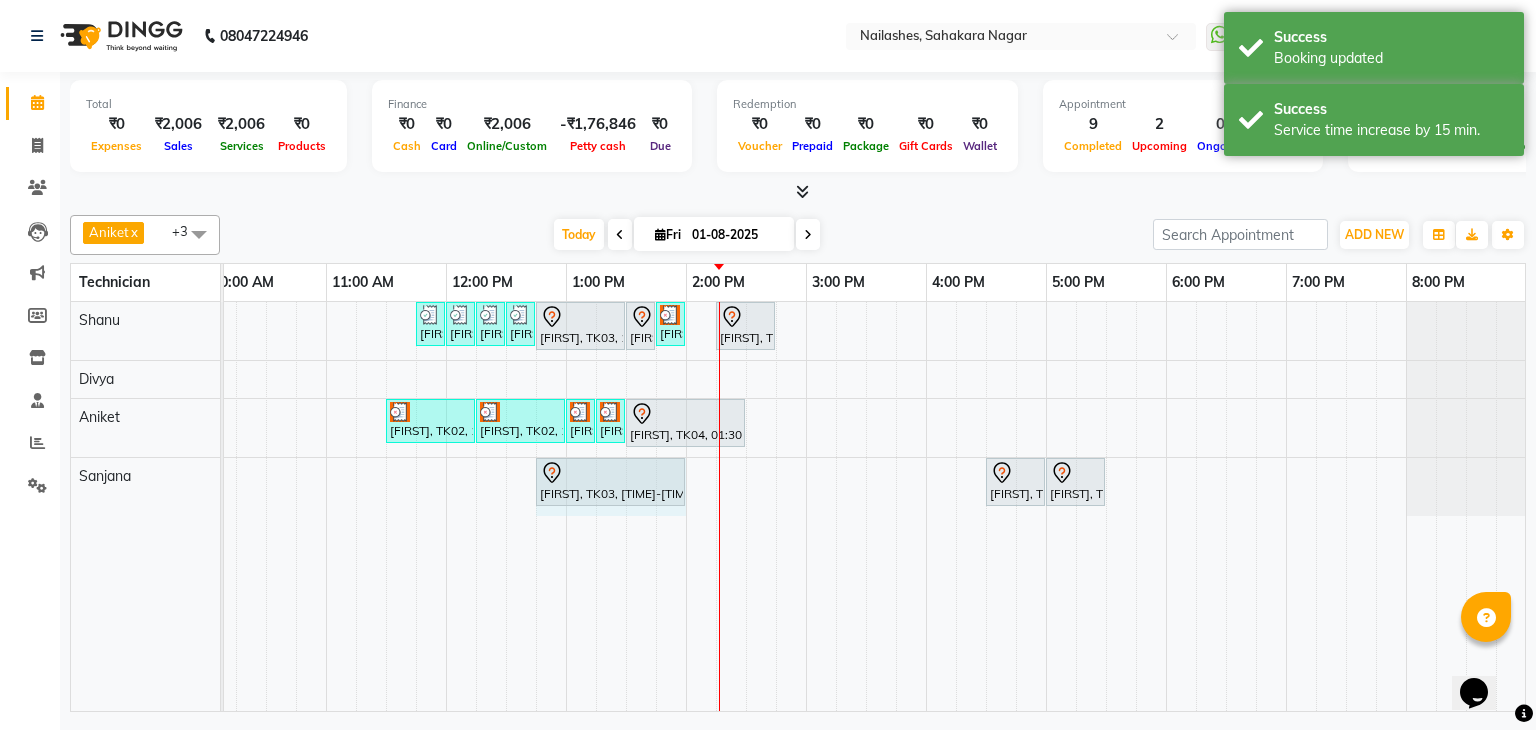 drag, startPoint x: 620, startPoint y: 481, endPoint x: 674, endPoint y: 483, distance: 54.037025 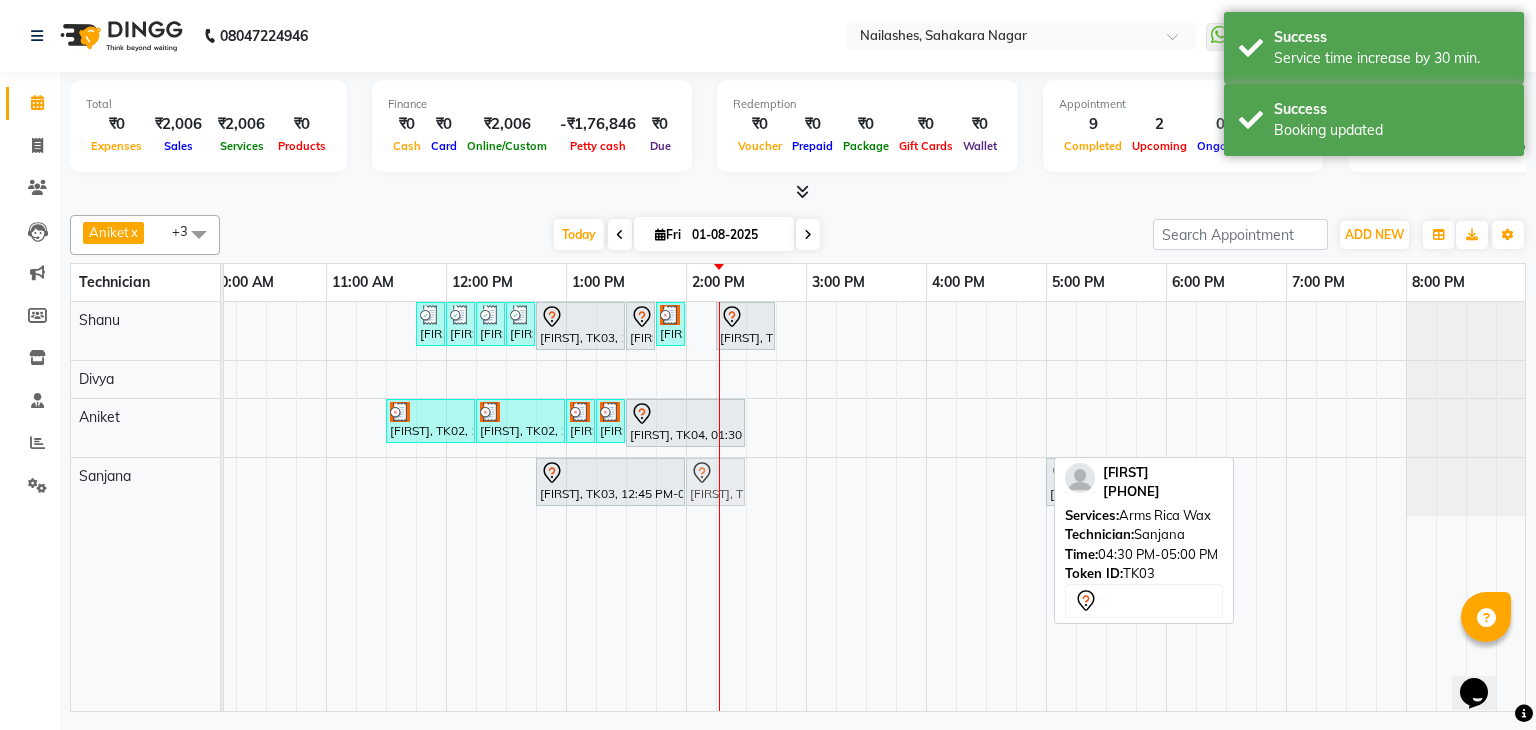 drag, startPoint x: 1001, startPoint y: 477, endPoint x: 692, endPoint y: 478, distance: 309.00162 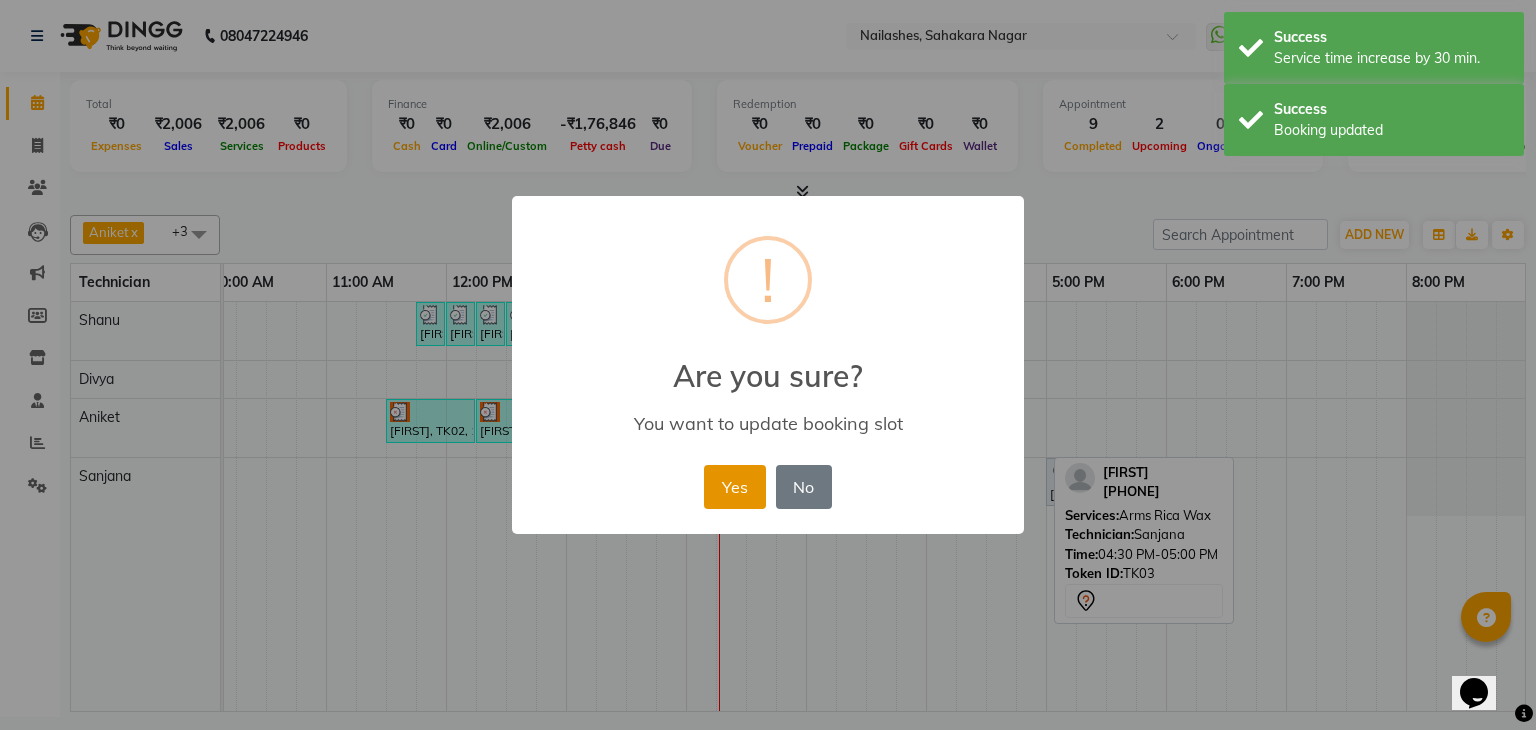 click on "Yes" at bounding box center [734, 487] 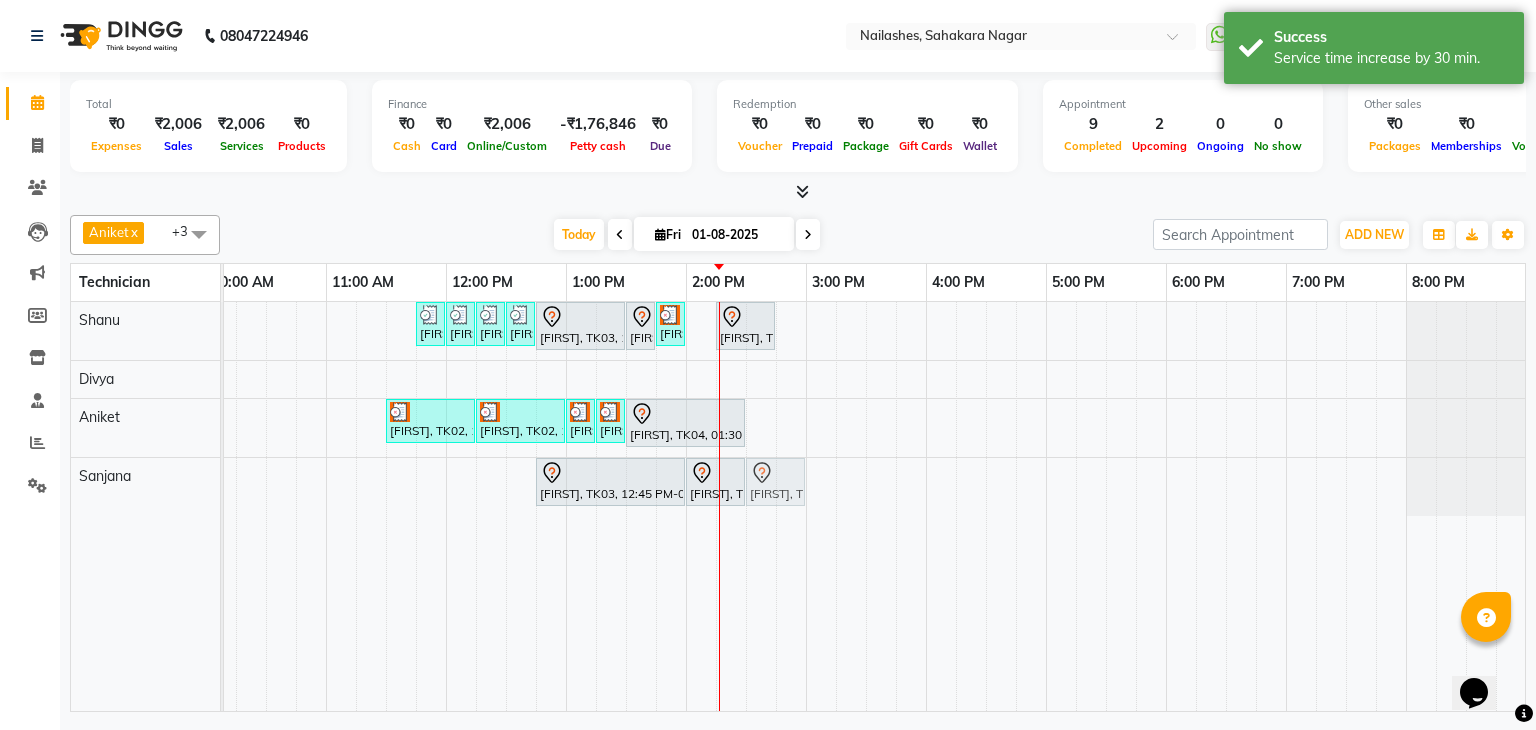drag, startPoint x: 1054, startPoint y: 481, endPoint x: 758, endPoint y: 491, distance: 296.16888 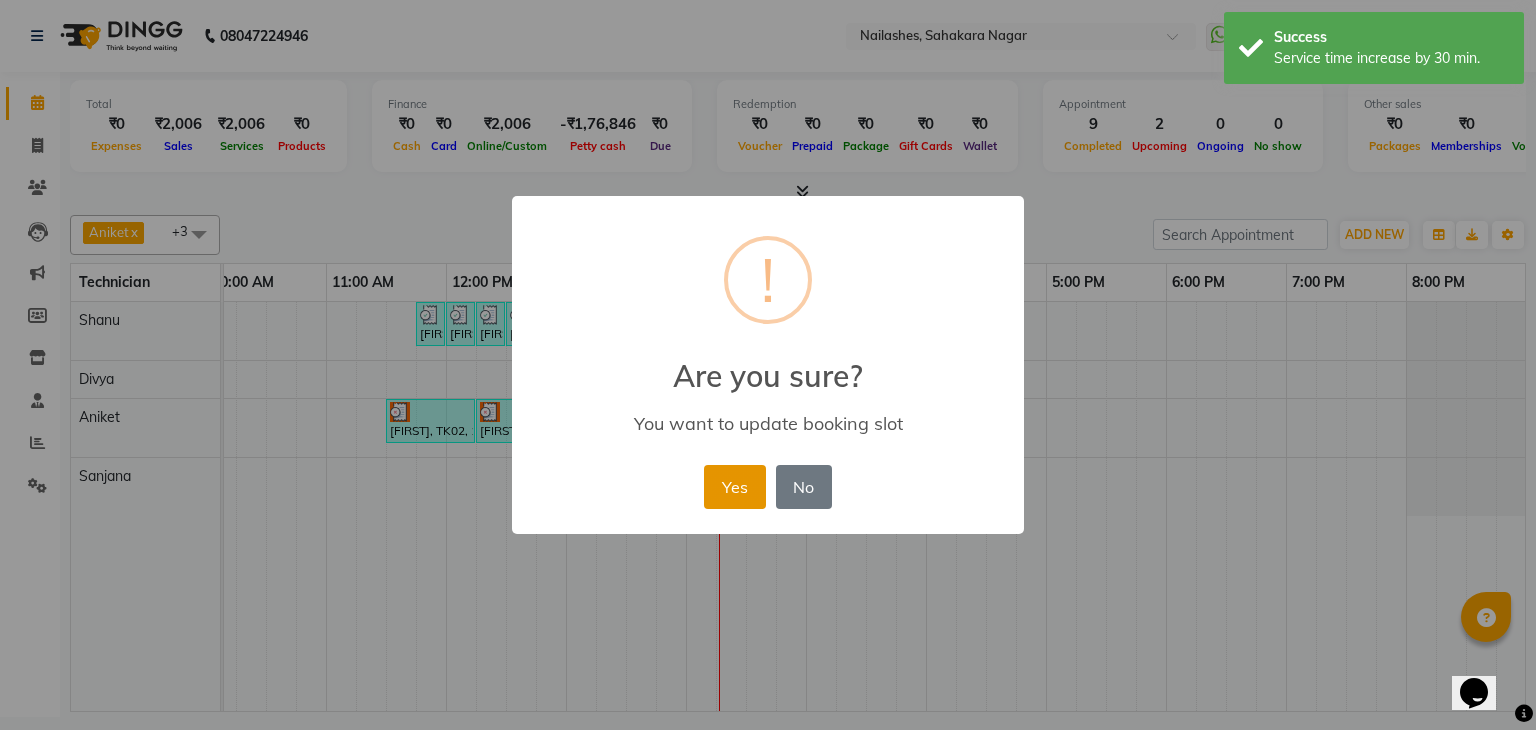 click on "Yes" at bounding box center (734, 487) 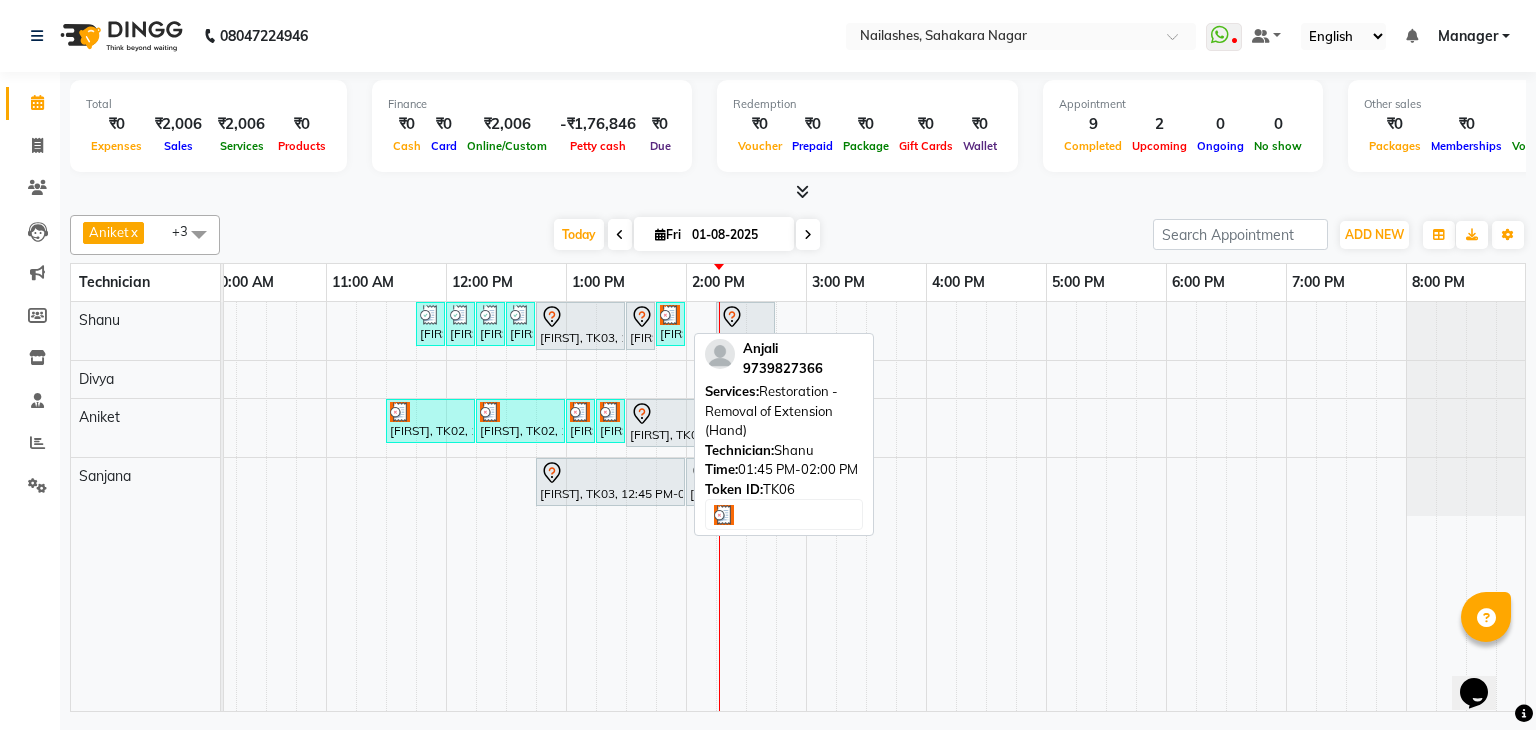 click on "Anjali, TK06, 01:45 PM-02:00 PM, Restoration - Removal of Extension (Hand)" at bounding box center (670, 324) 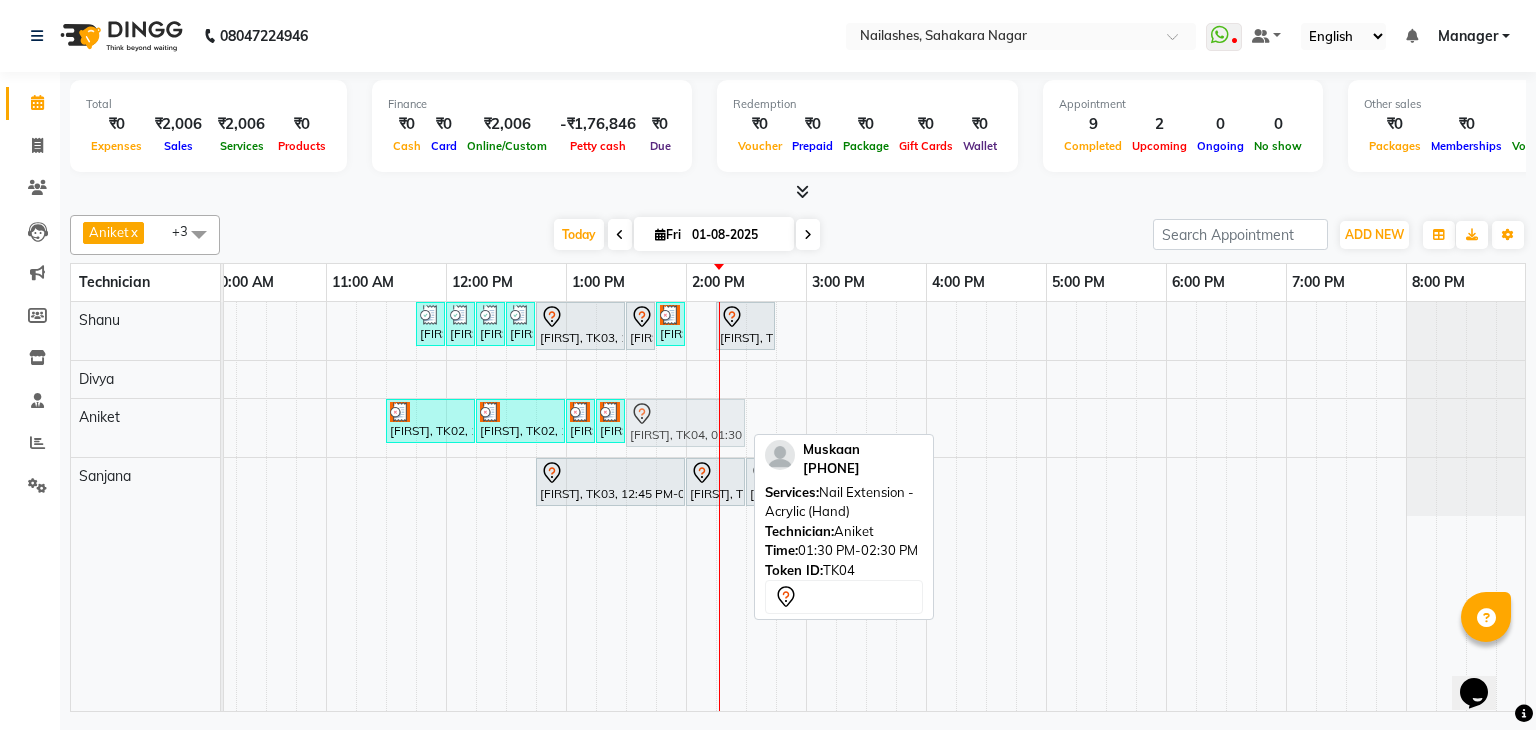 drag, startPoint x: 662, startPoint y: 412, endPoint x: 644, endPoint y: 423, distance: 21.095022 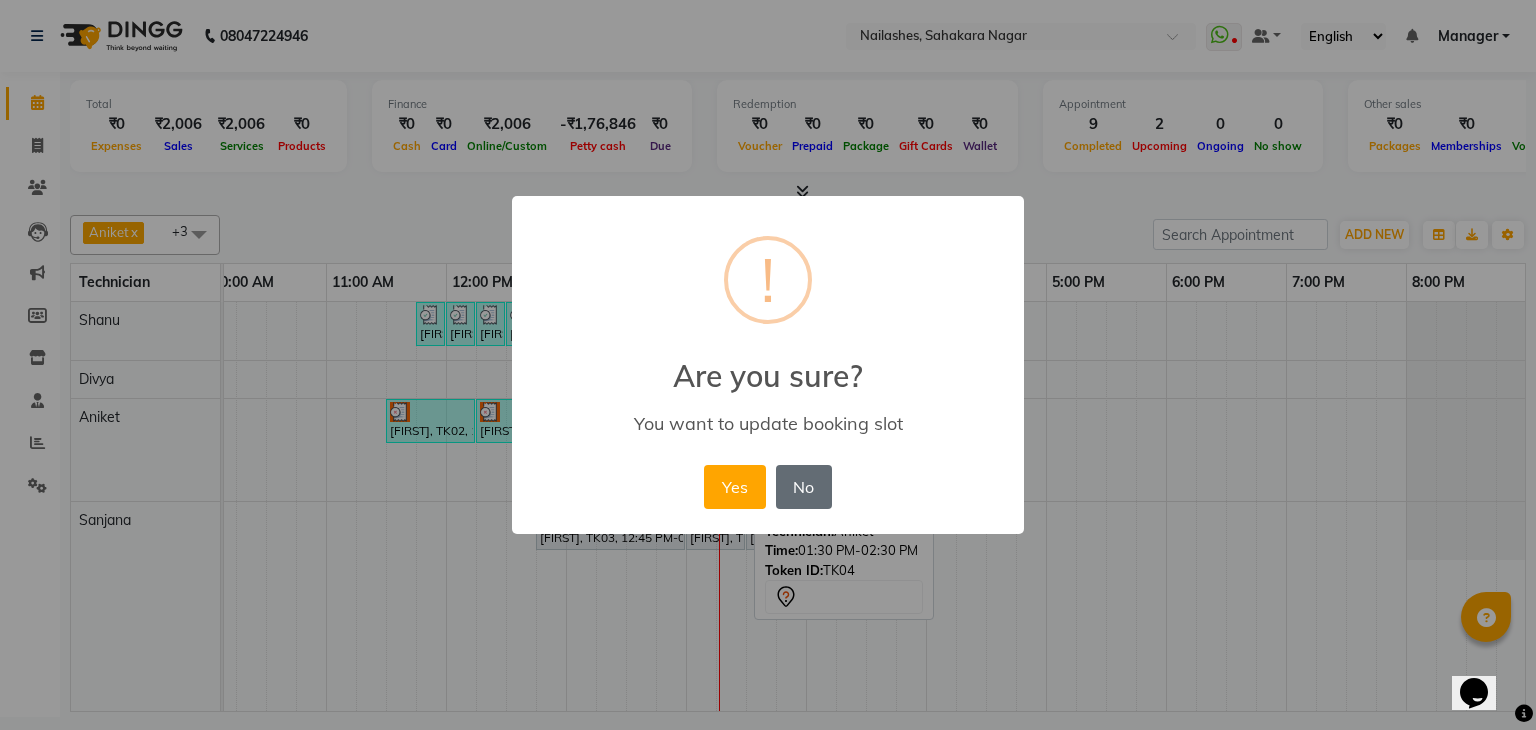 click on "No" at bounding box center (804, 487) 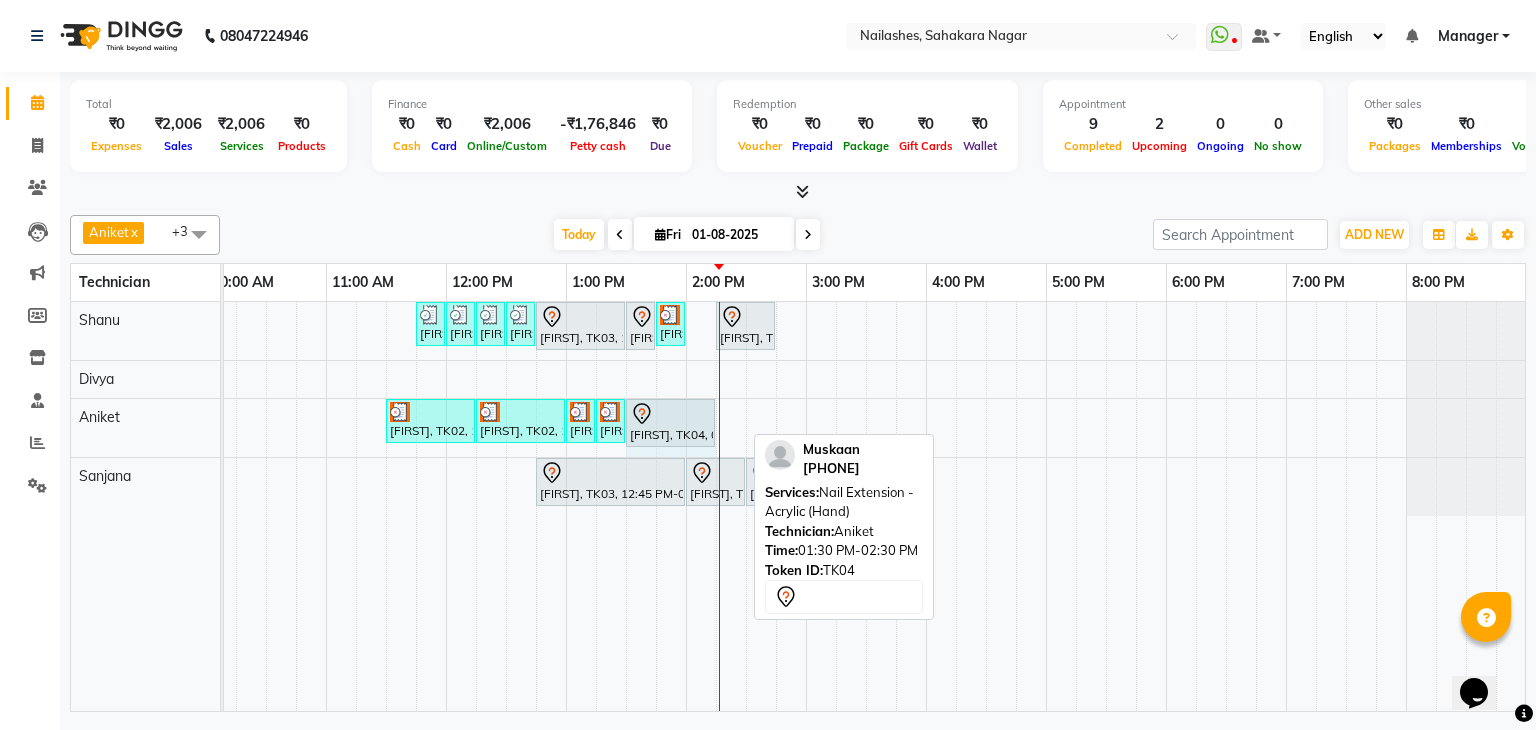 drag, startPoint x: 740, startPoint y: 422, endPoint x: 700, endPoint y: 426, distance: 40.1995 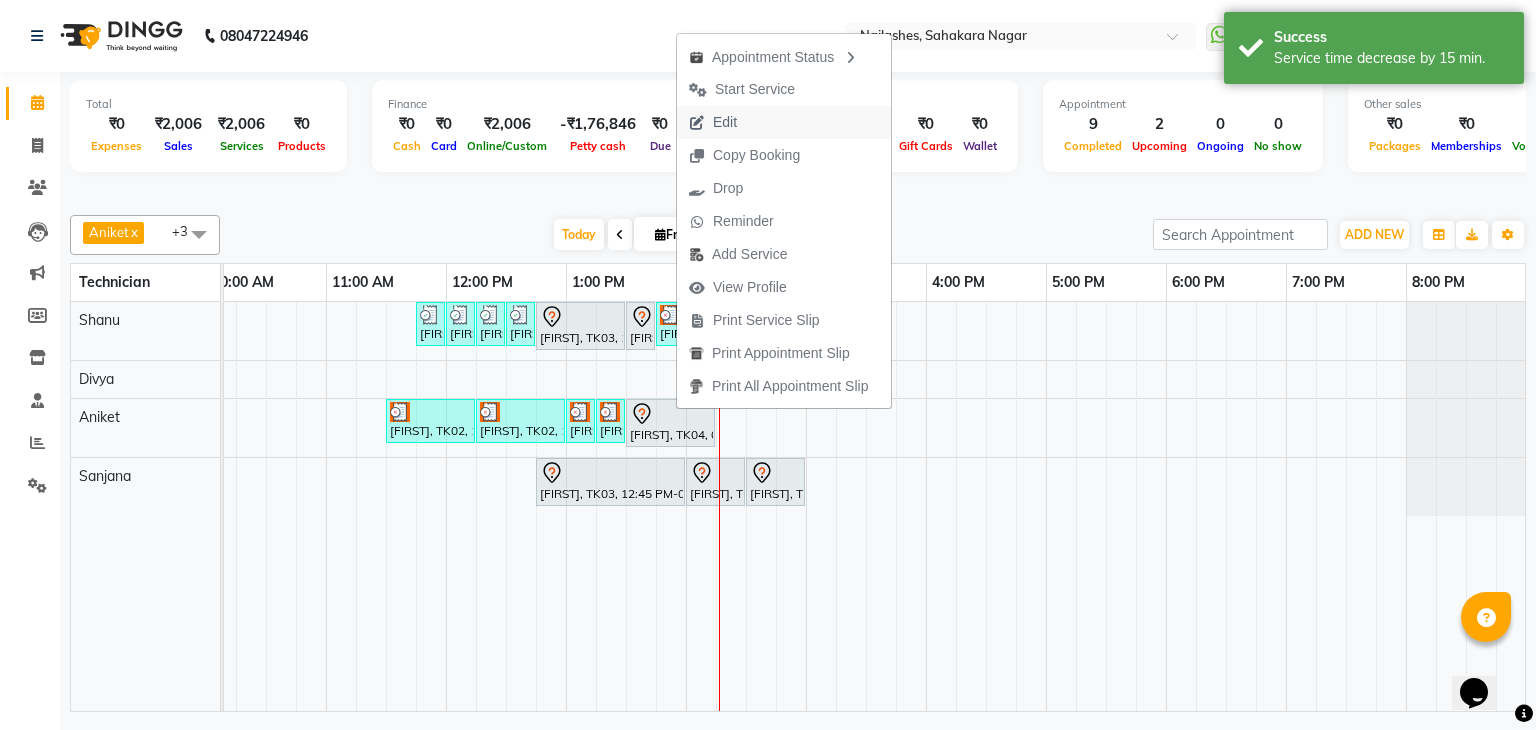 click on "Edit" at bounding box center (713, 122) 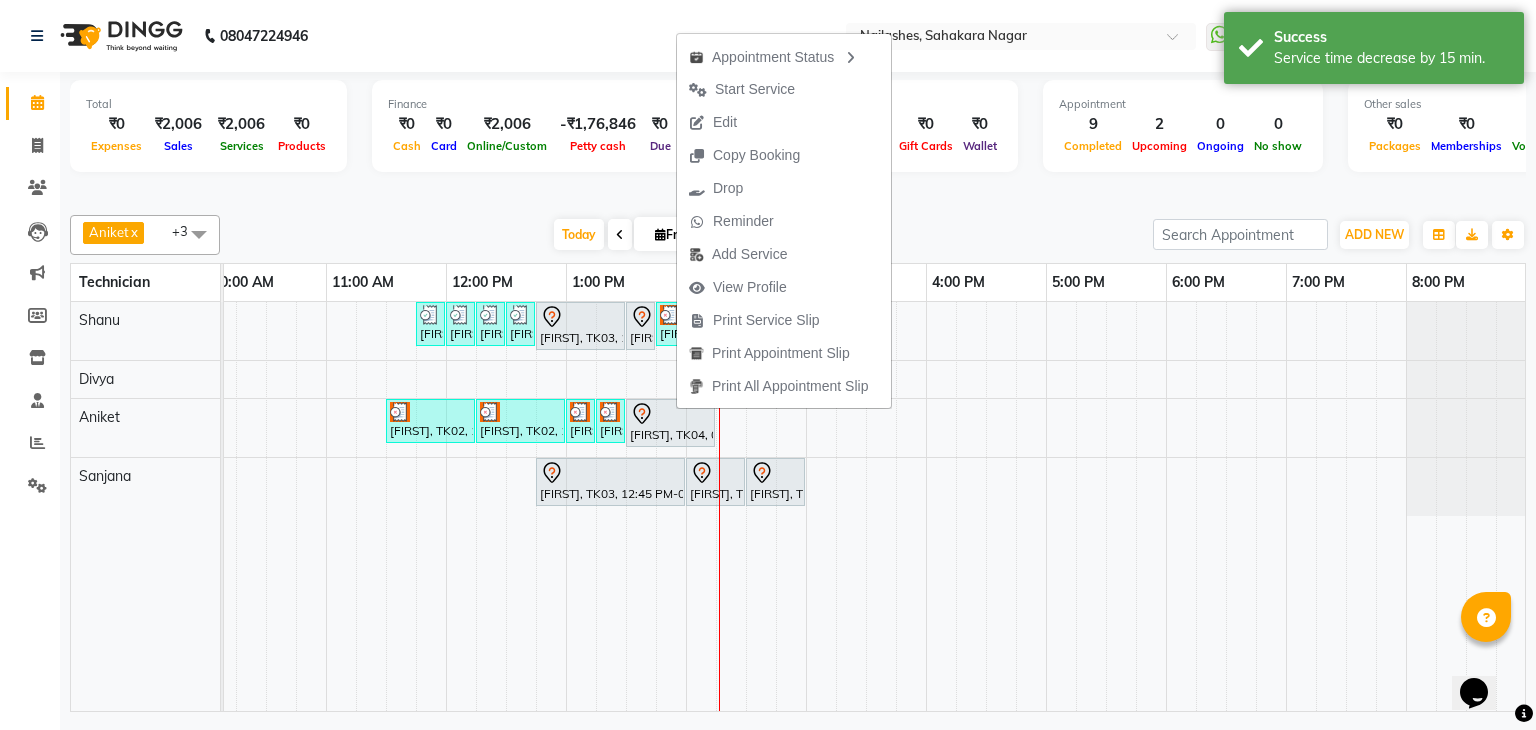 select on "tentative" 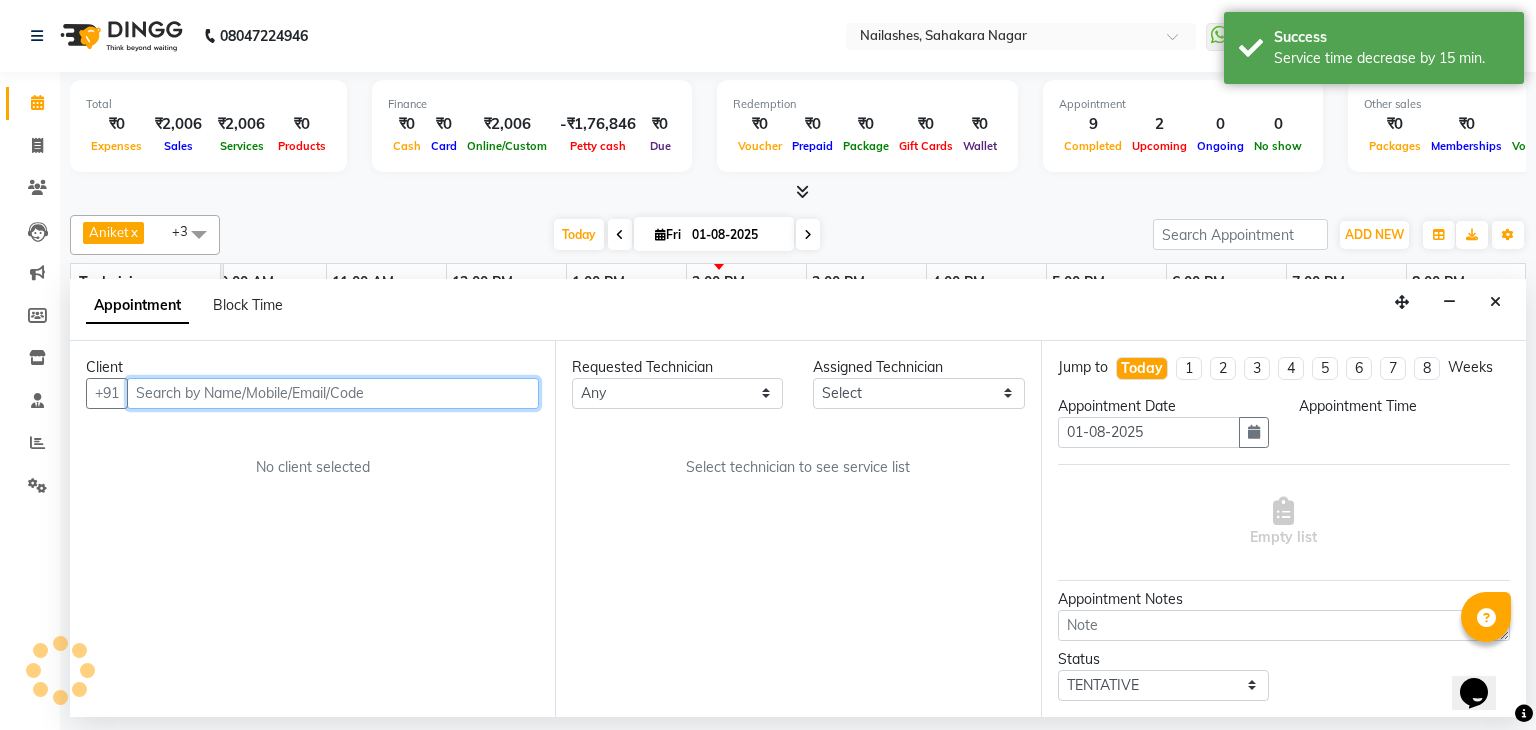 scroll, scrollTop: 0, scrollLeft: 258, axis: horizontal 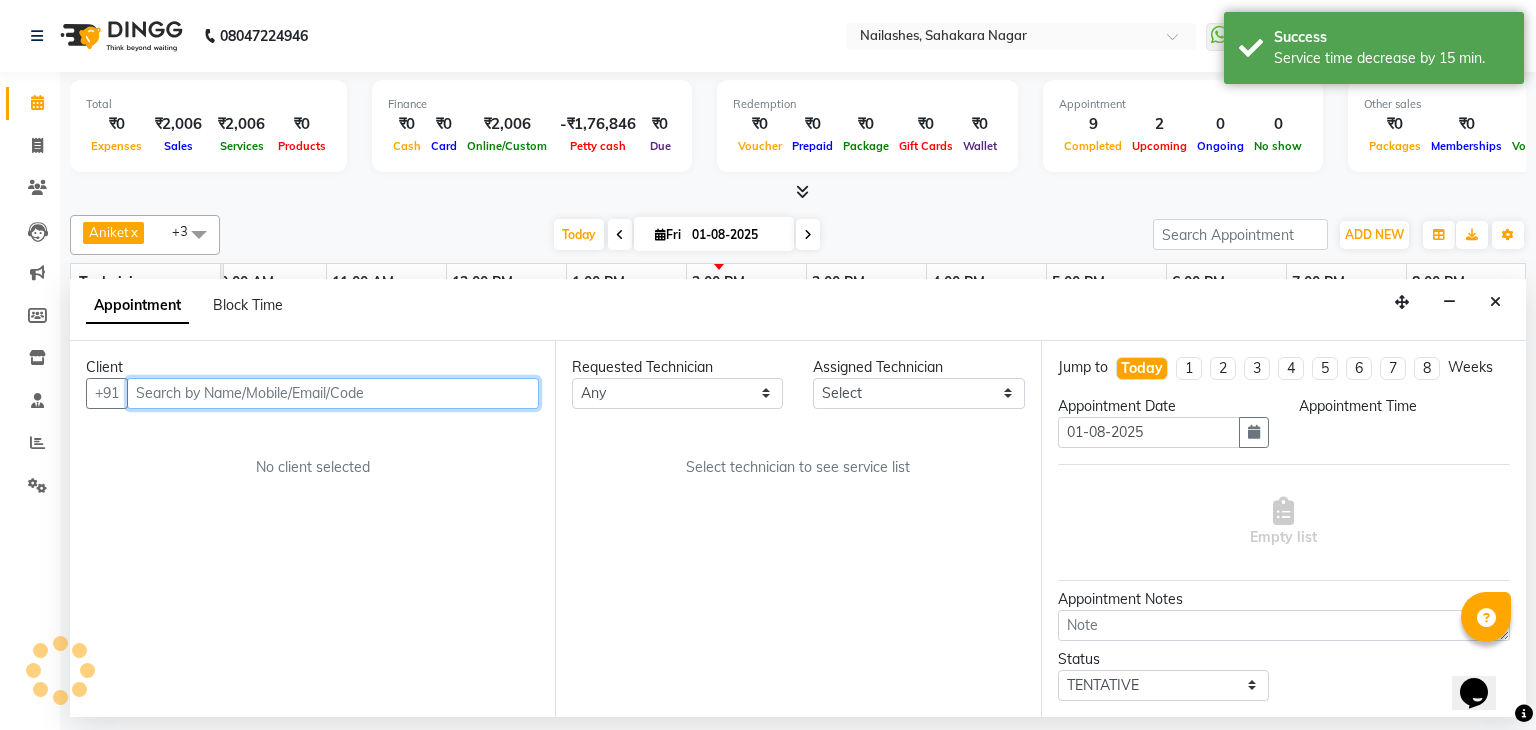 select on "810" 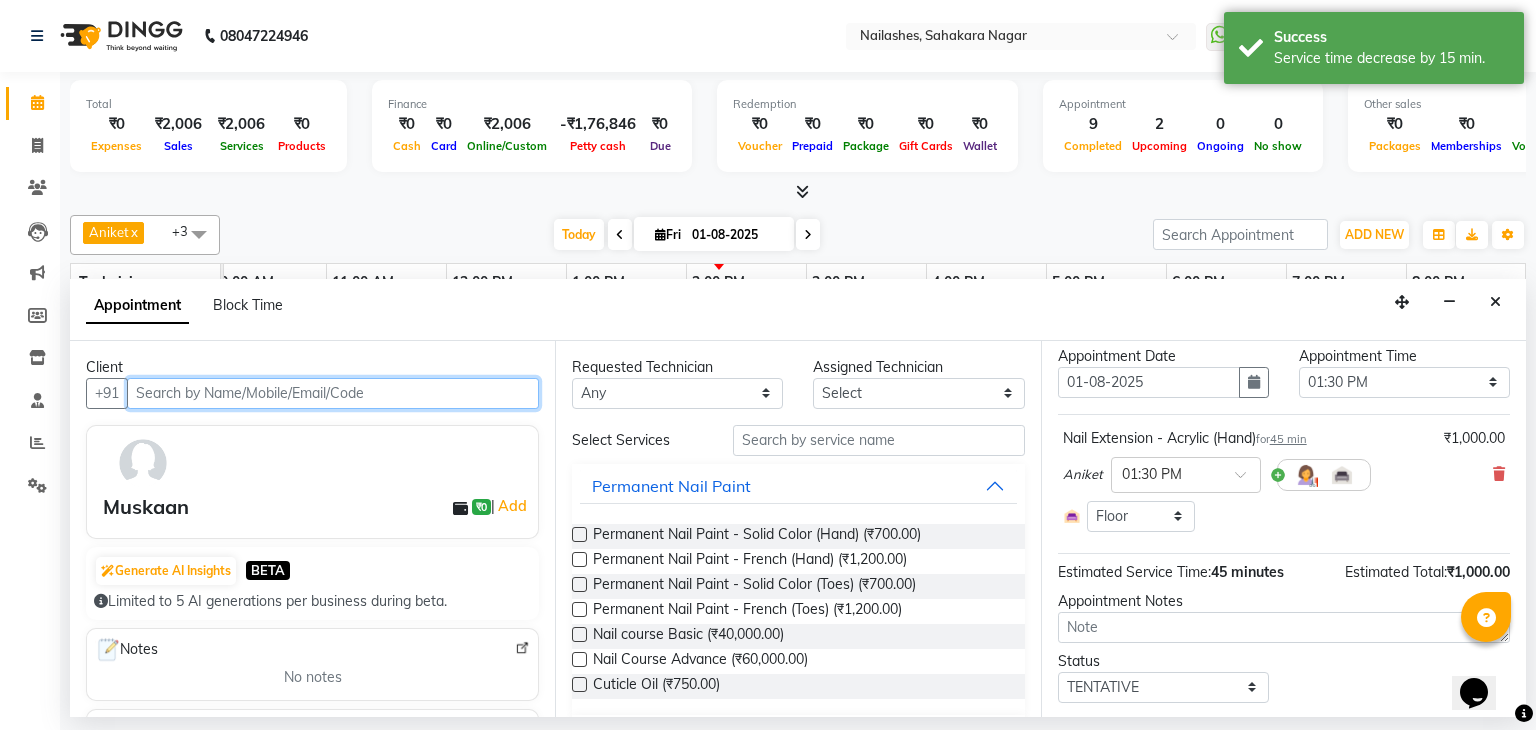 scroll, scrollTop: 3, scrollLeft: 0, axis: vertical 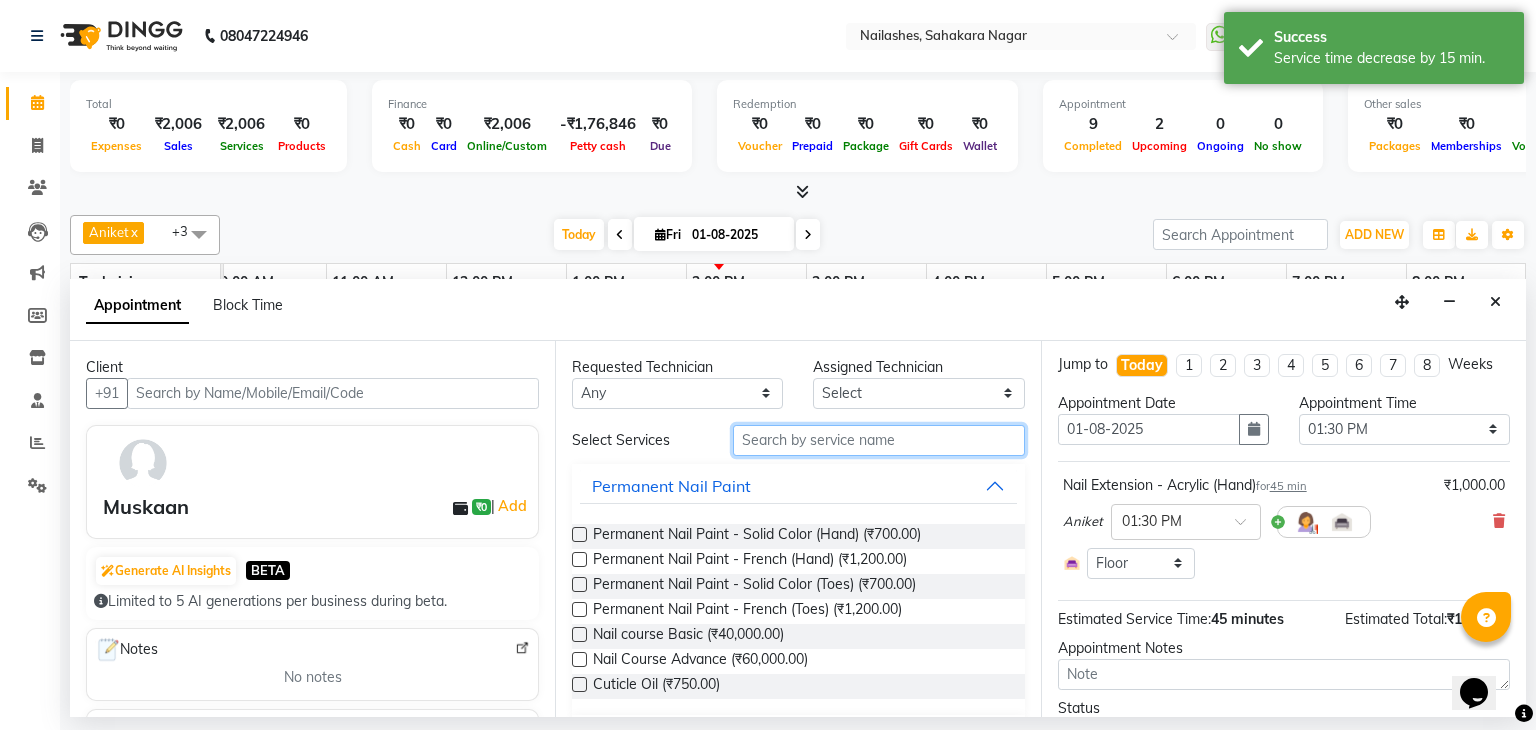 click at bounding box center (879, 440) 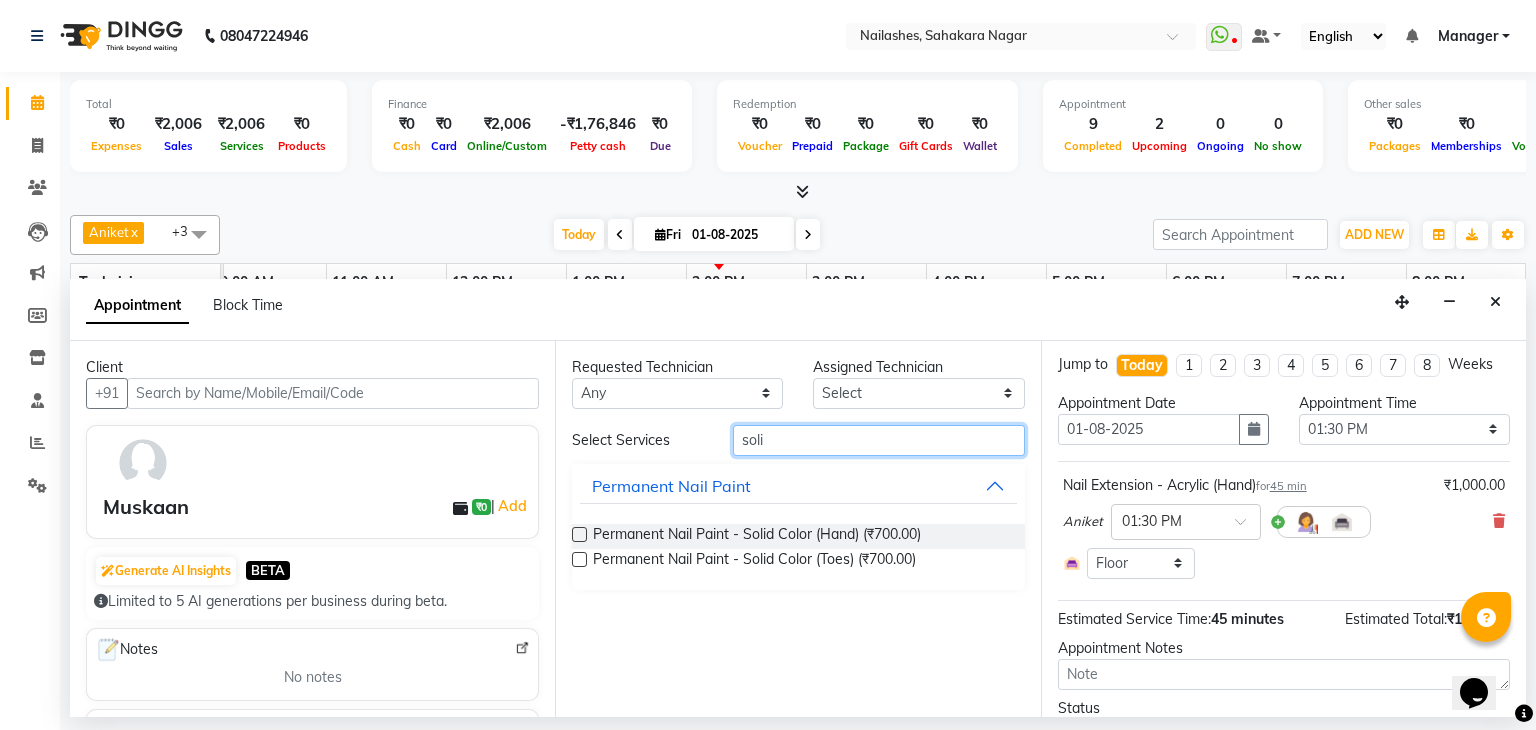 type on "soli" 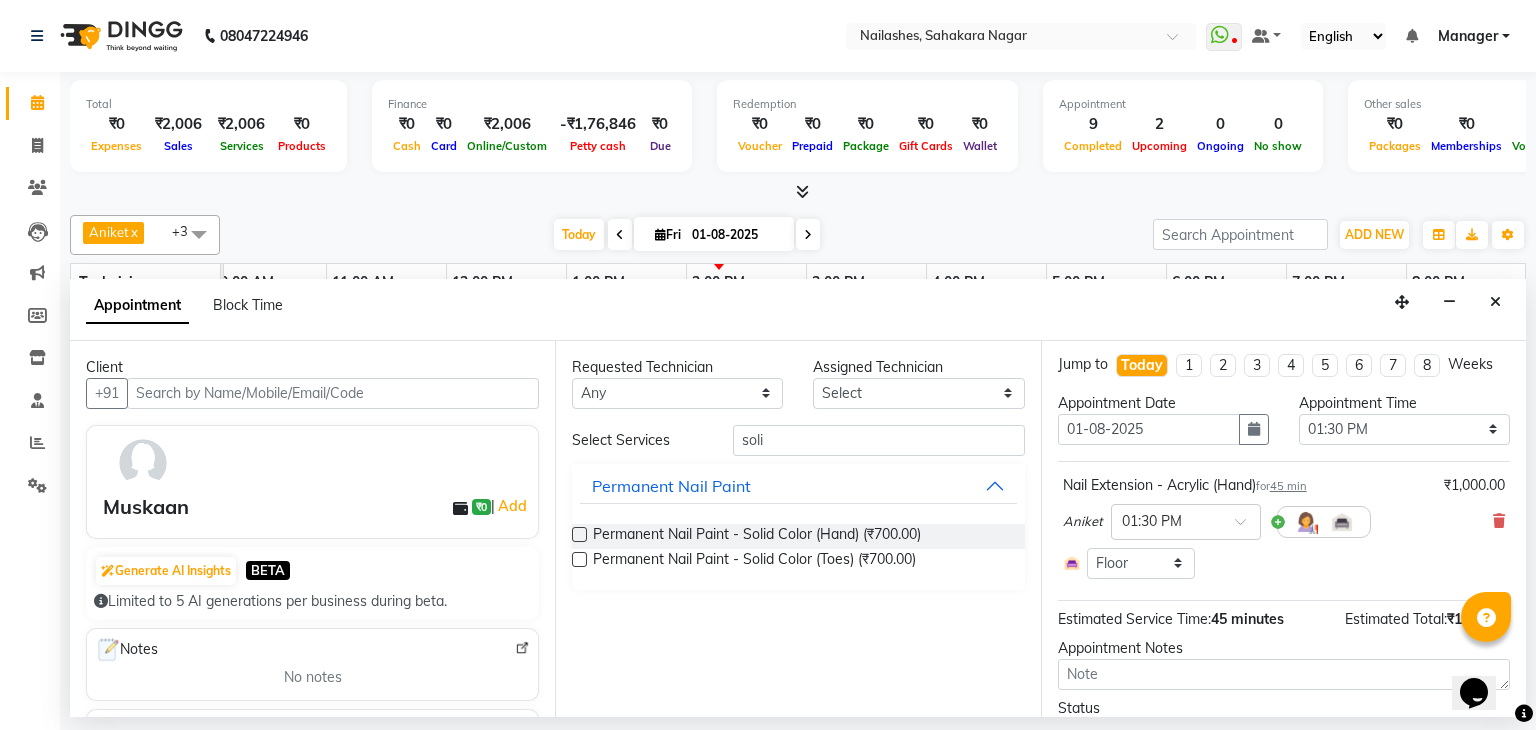 click at bounding box center [579, 534] 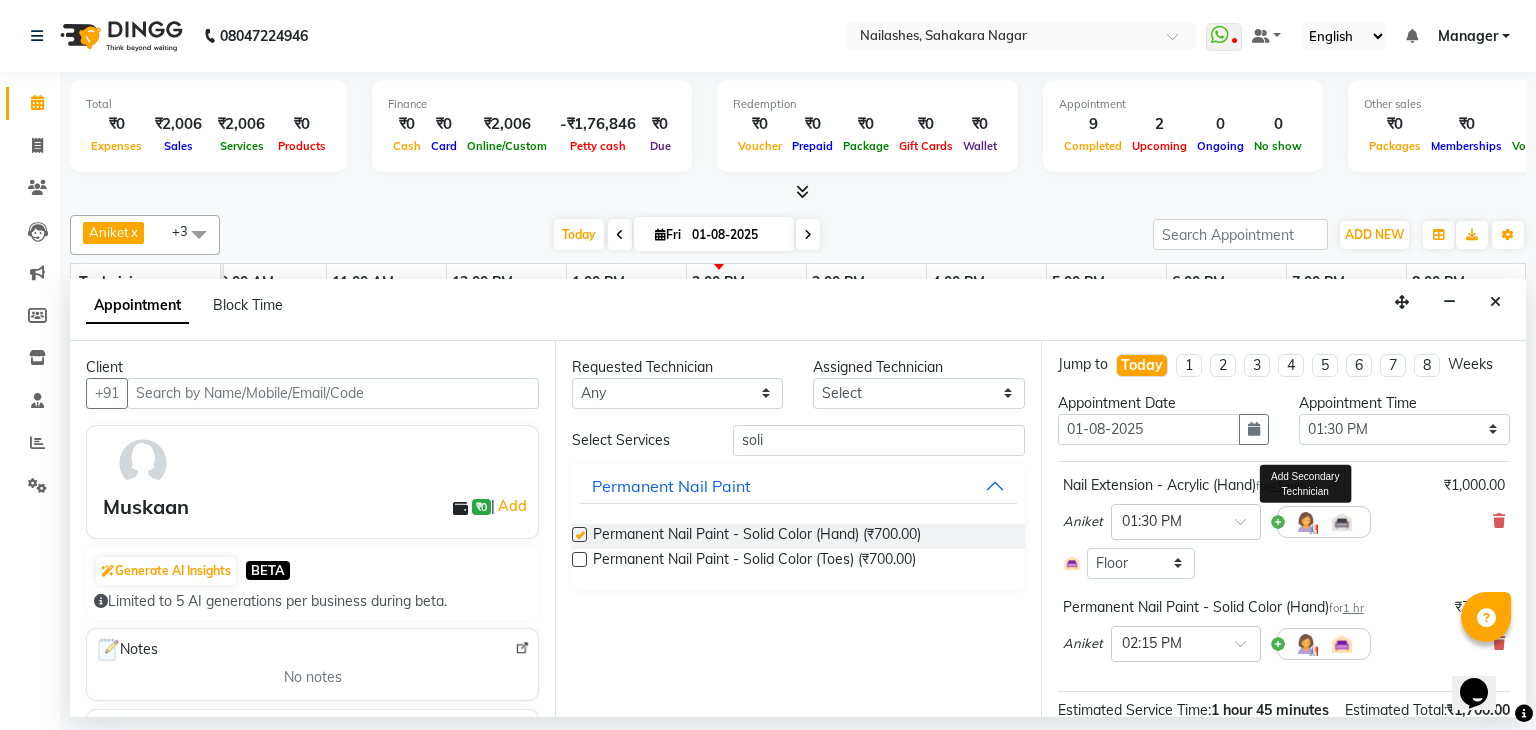 checkbox on "false" 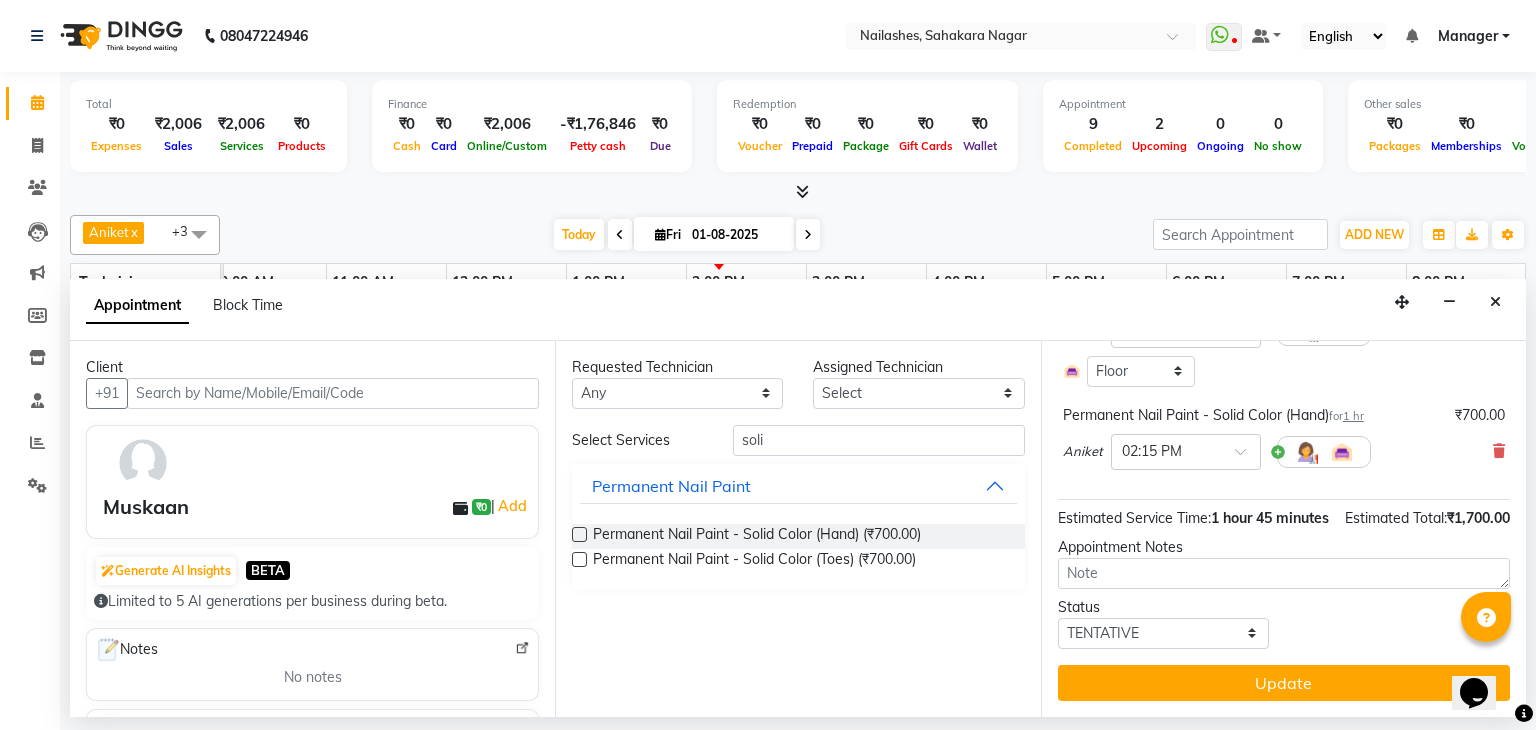 scroll, scrollTop: 215, scrollLeft: 0, axis: vertical 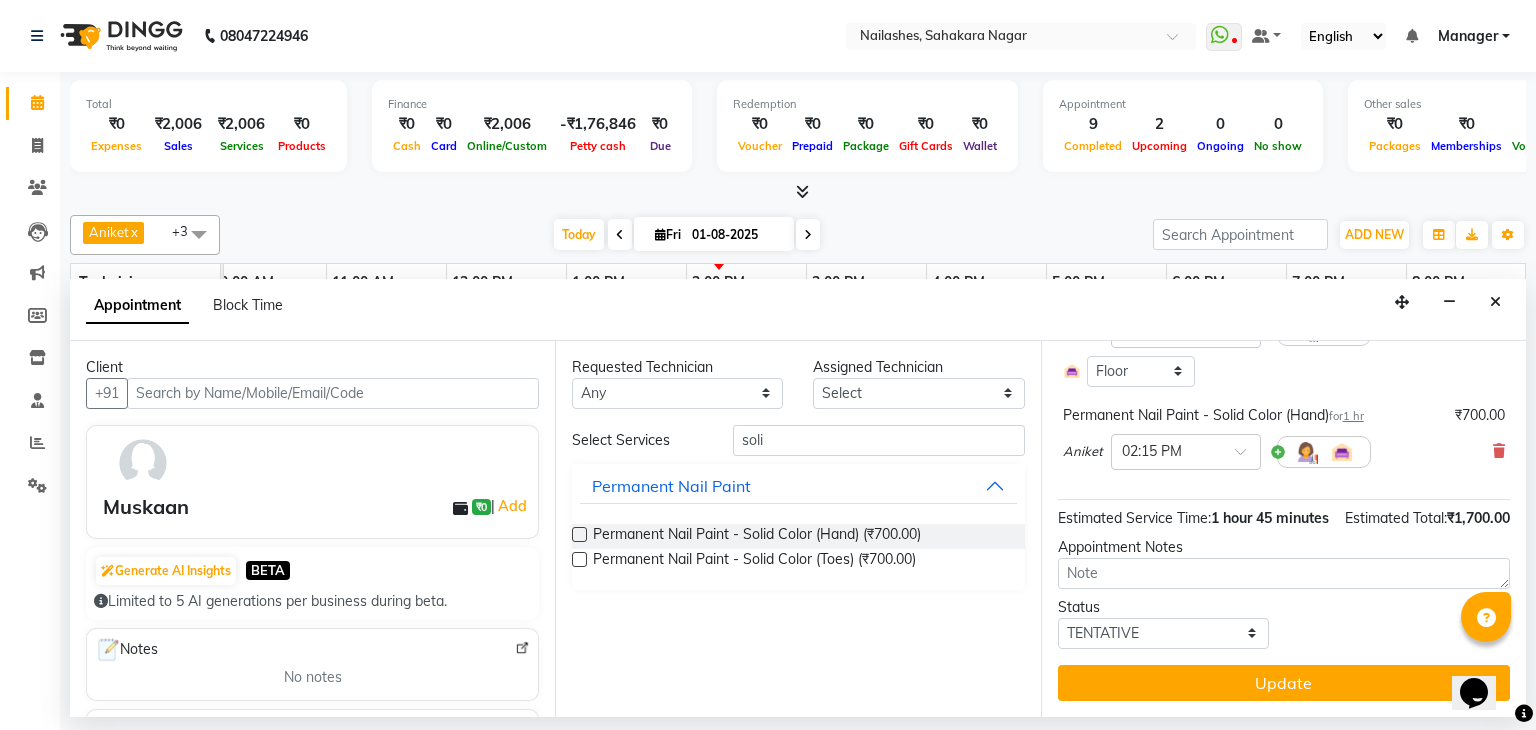 drag, startPoint x: 1262, startPoint y: 676, endPoint x: 1384, endPoint y: 661, distance: 122.91867 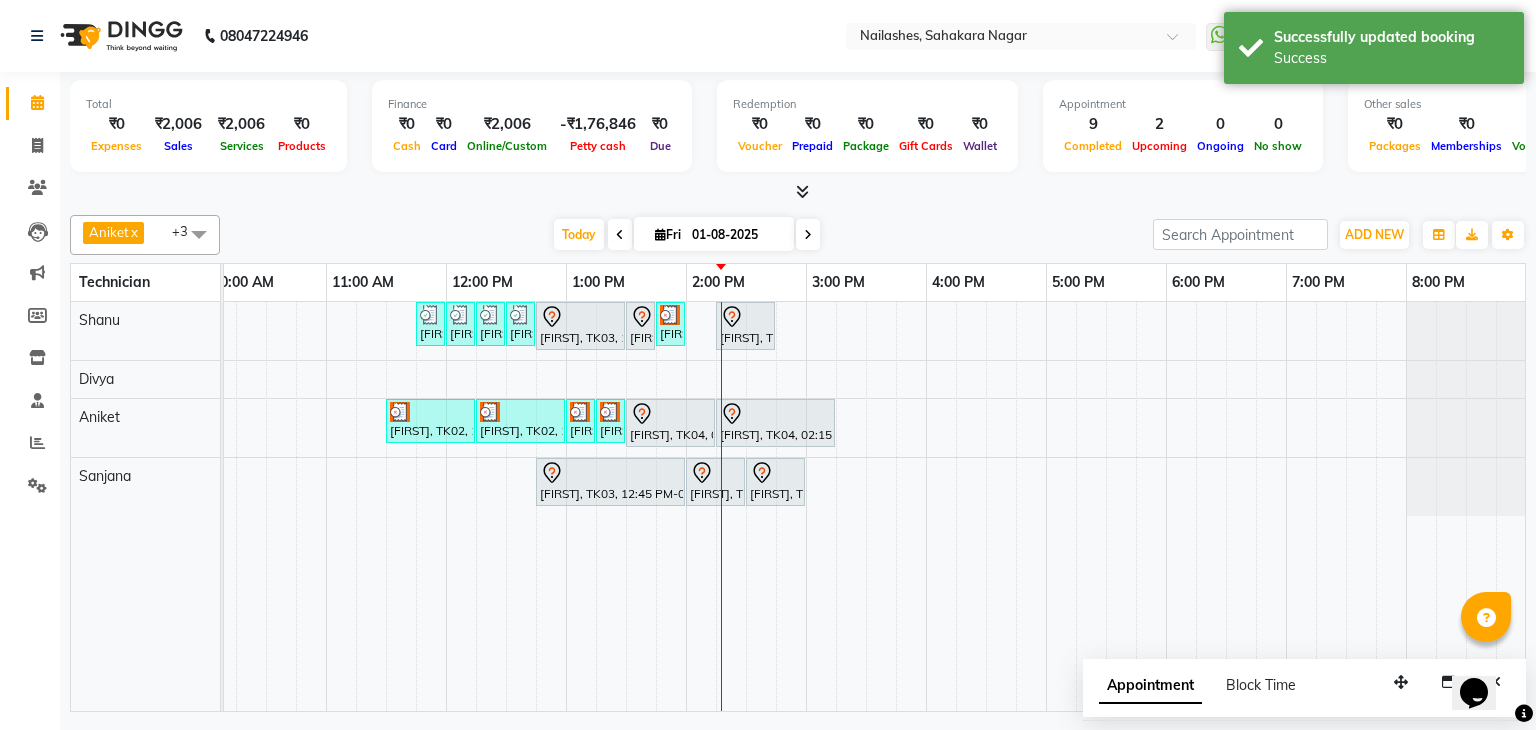 click on "01-08-2025" at bounding box center [736, 235] 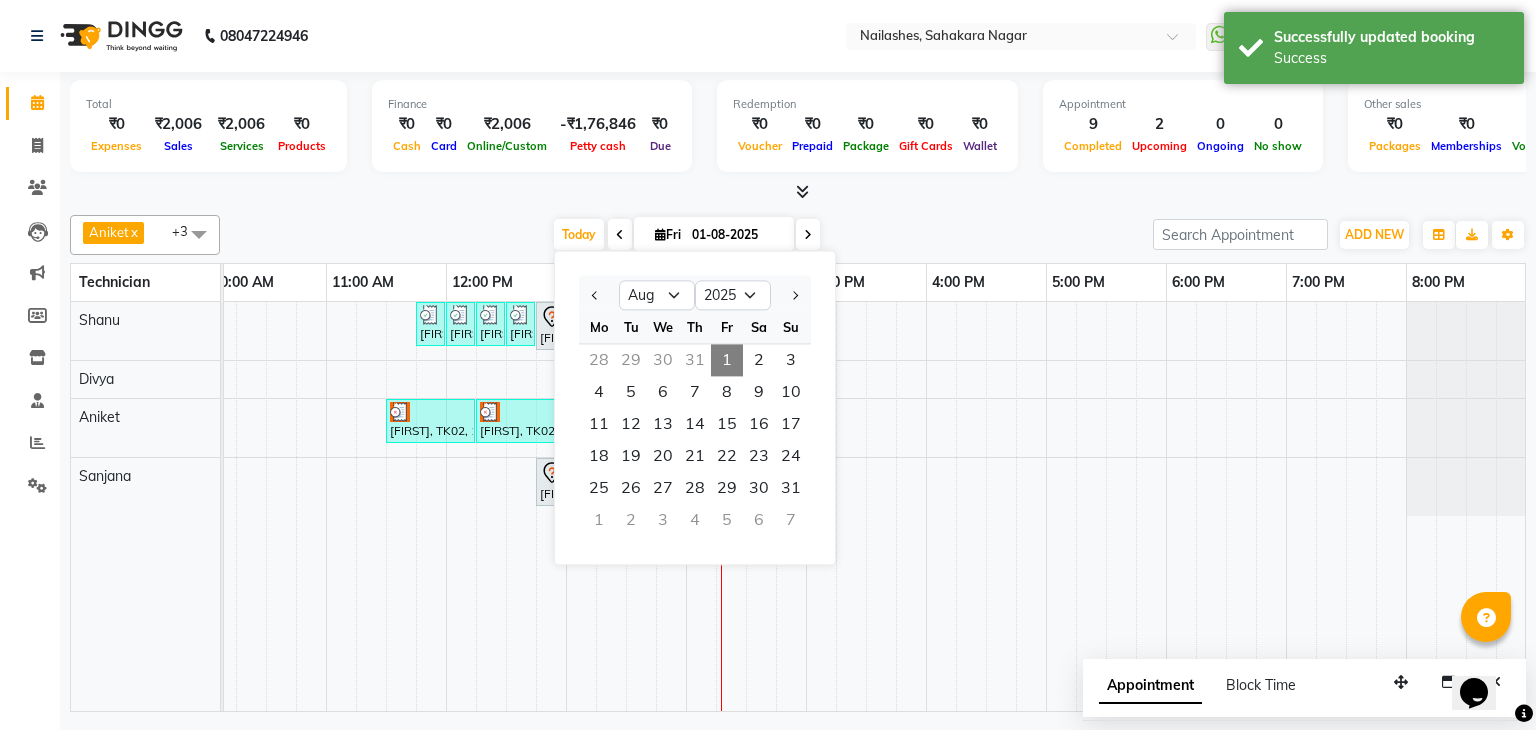 click on "01-08-2025" at bounding box center (736, 235) 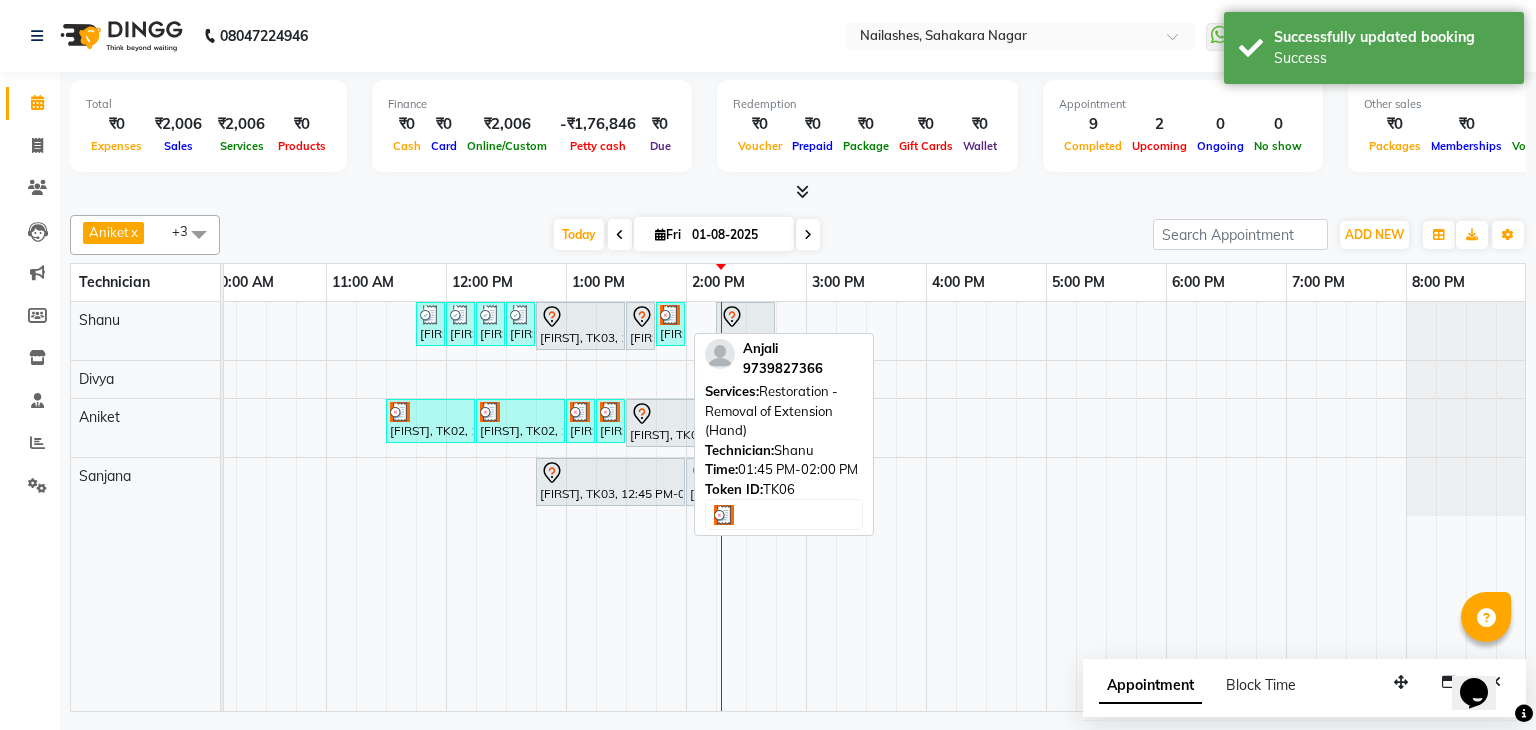 click at bounding box center [670, 315] 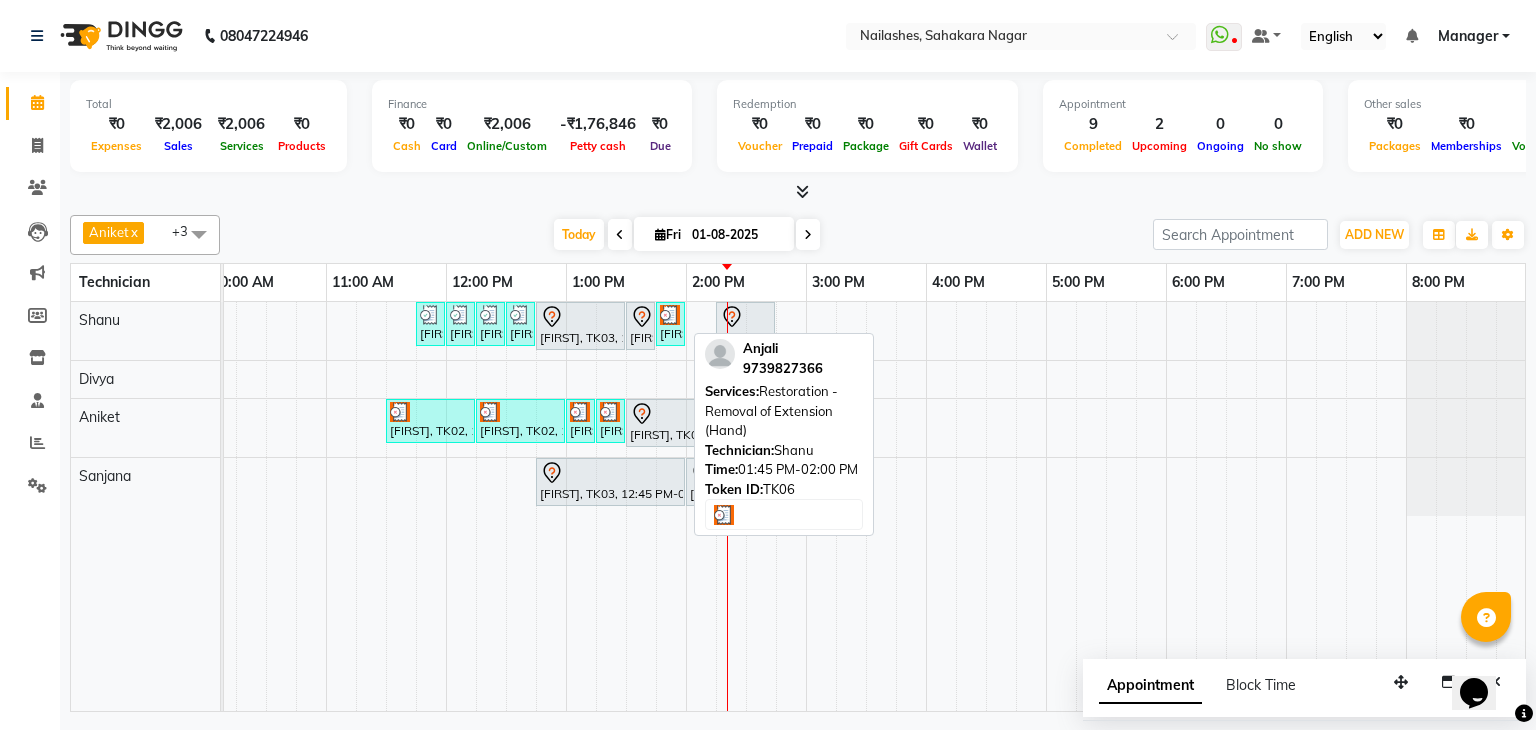 click at bounding box center [670, 315] 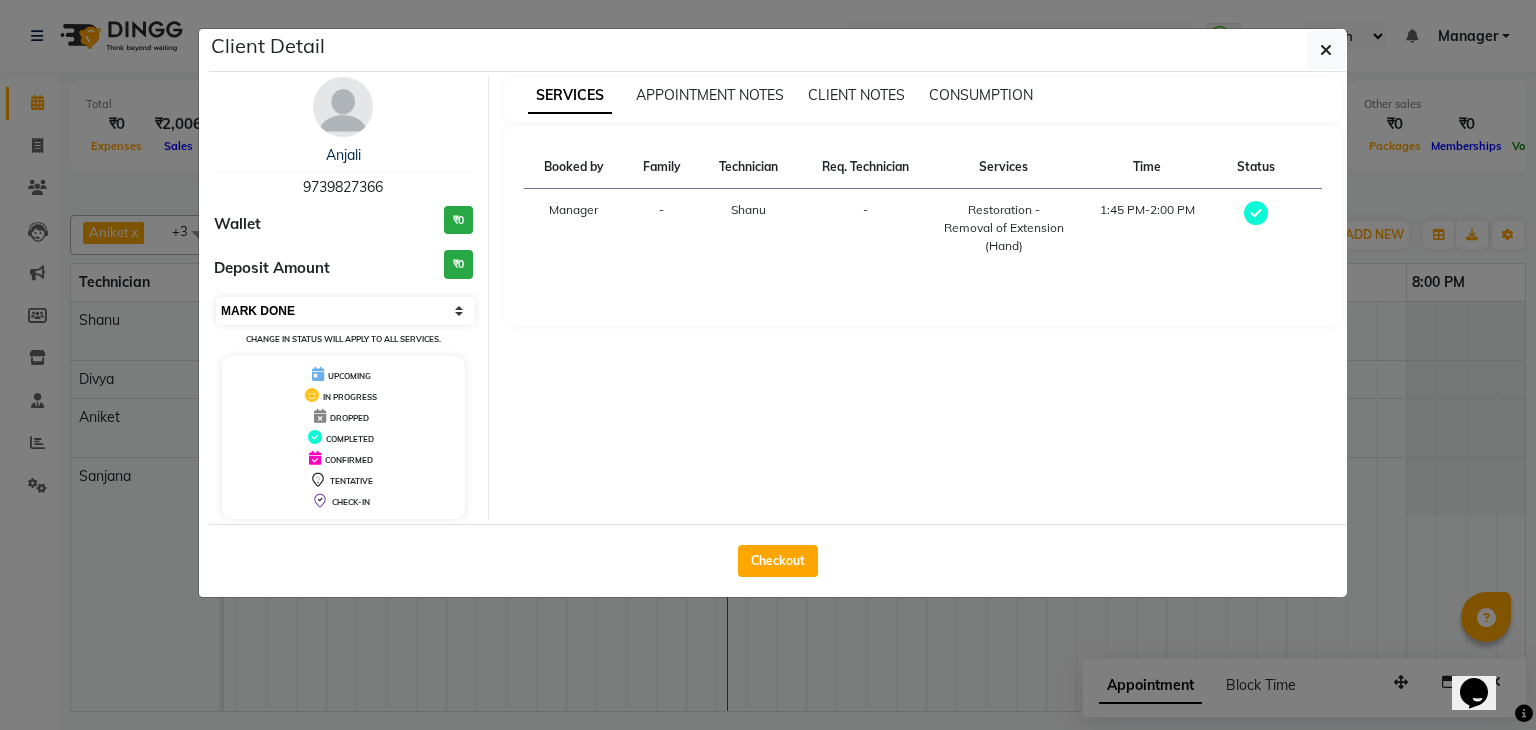 click on "Select MARK DONE UPCOMING" at bounding box center [345, 311] 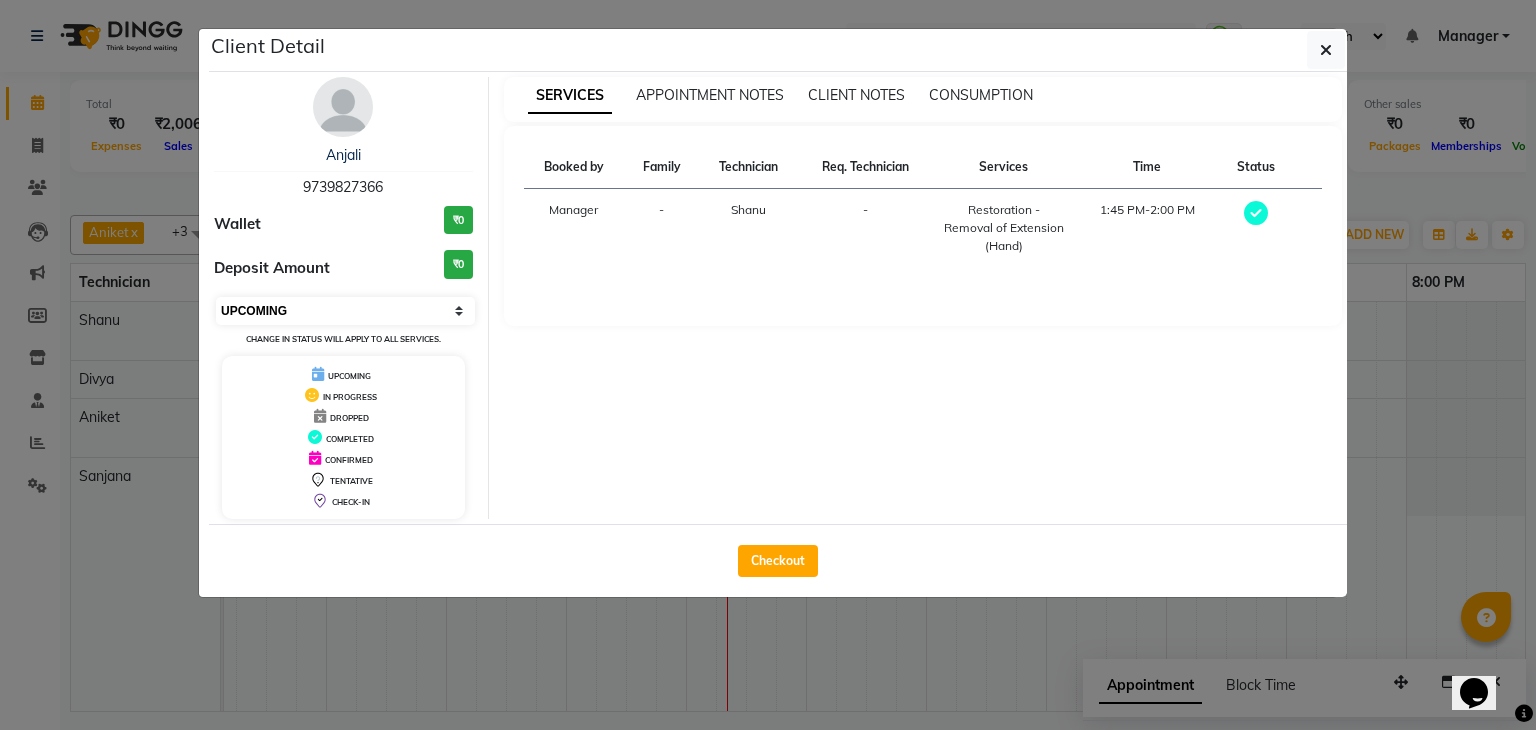 click on "Select MARK DONE UPCOMING" at bounding box center (345, 311) 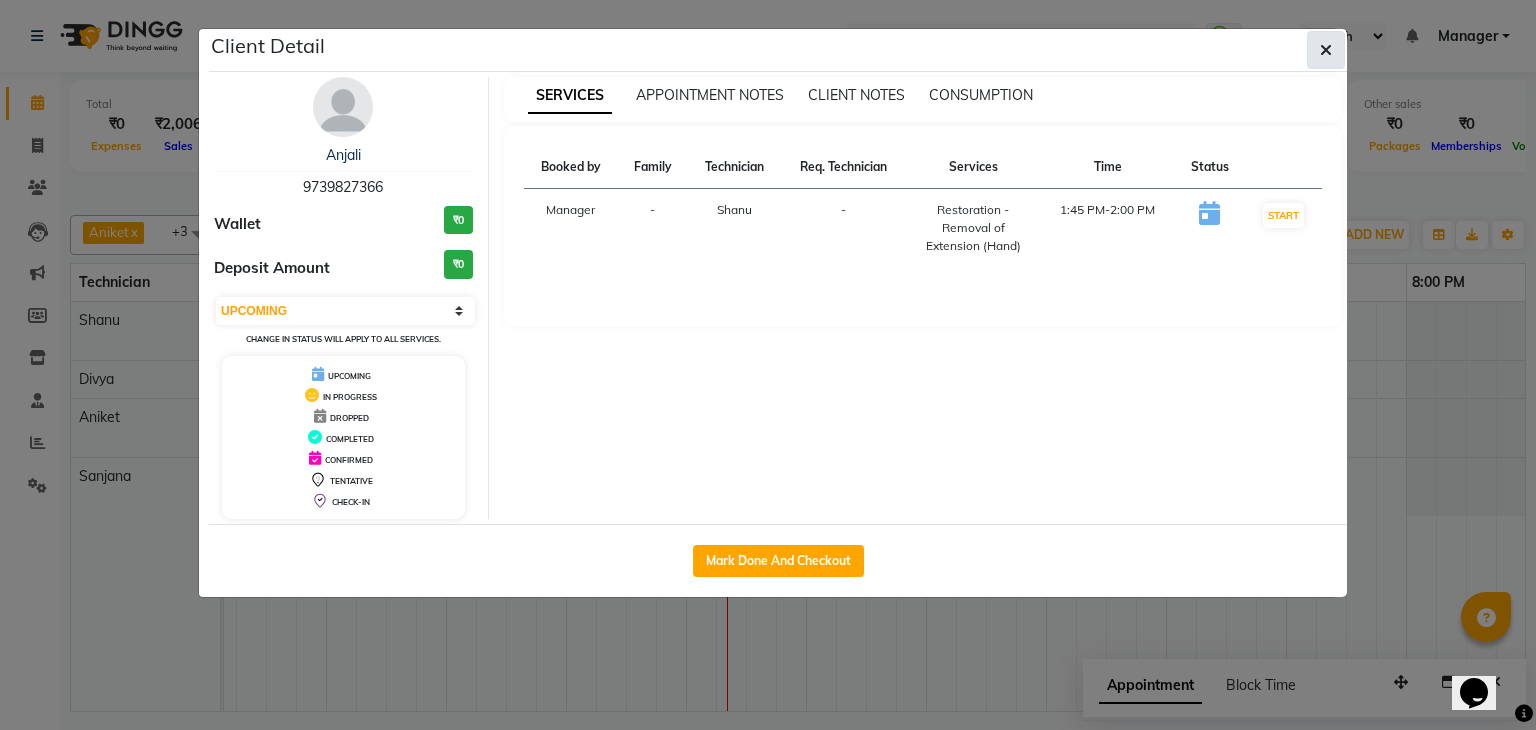 click 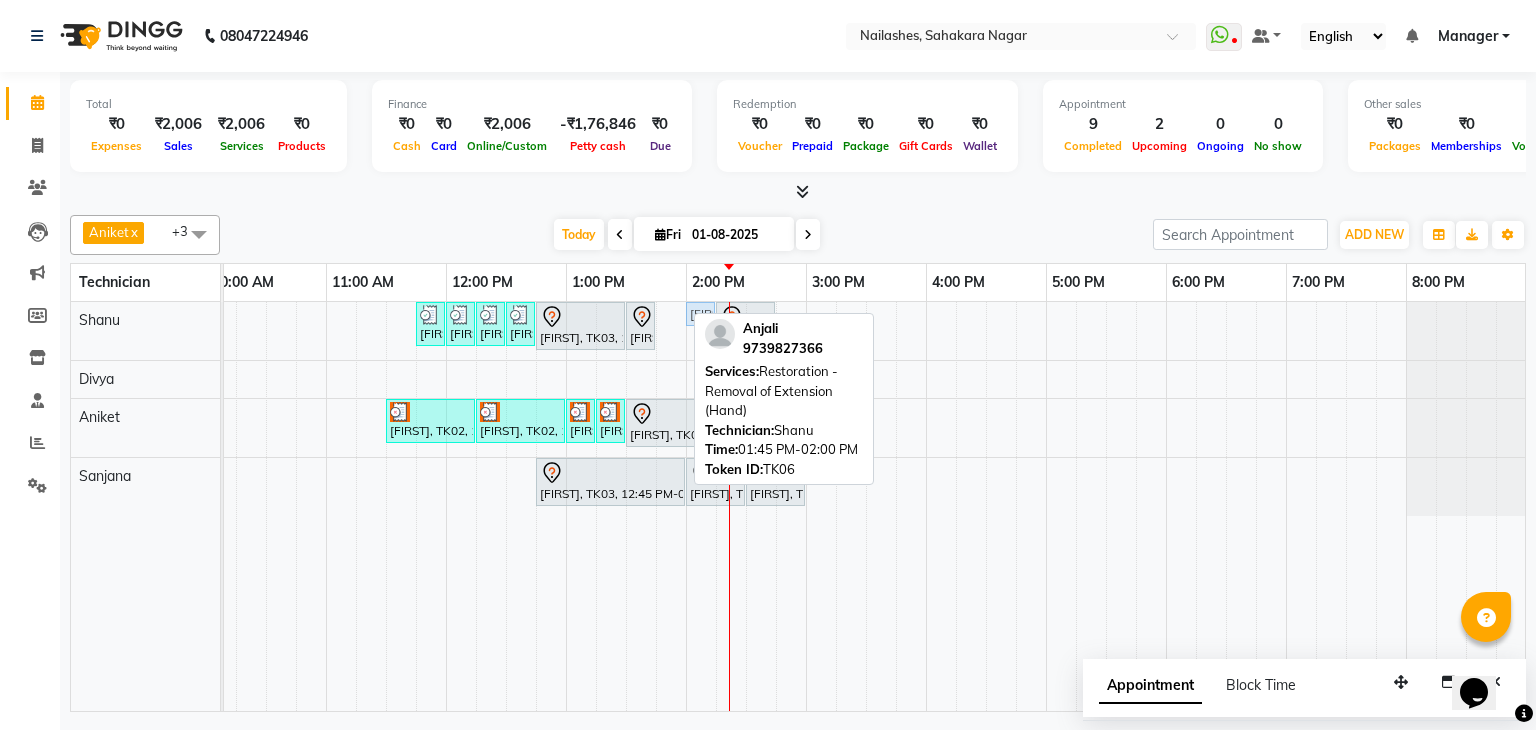 click on "Meena, TK05, 11:45 AM-12:00 PM, Permanent Nail Paint - Solid Color (Toes)     Meena, TK05, 12:00 PM-12:15 PM, Permanent Nail Paint - French (Hand)     Meena, TK05, 12:15 PM-12:30 PM, Nail Art - Per Stone  (Toes)     Meena, TK05, 12:30 PM-12:45 PM, Nail Art - Stamping Per Finger (Hand)             Rimpy, TK03, 12:45 PM-01:30 PM, Nail Extension - Acrylic (Hand)             Rimpy, TK03, 01:30 PM-01:45 PM, Permanent Nail Paint - Solid Color (Hand)    Anjali, TK06, 01:45 PM-02:00 PM, Restoration - Removal of Extension (Hand)             Rimpy, TK03, 02:15 PM-02:45 PM, Permanent Nail Paint - Solid Color (Toes)    Anjali, TK06, 01:45 PM-02:00 PM, Restoration - Removal of Extension (Hand)" at bounding box center (-34, 331) 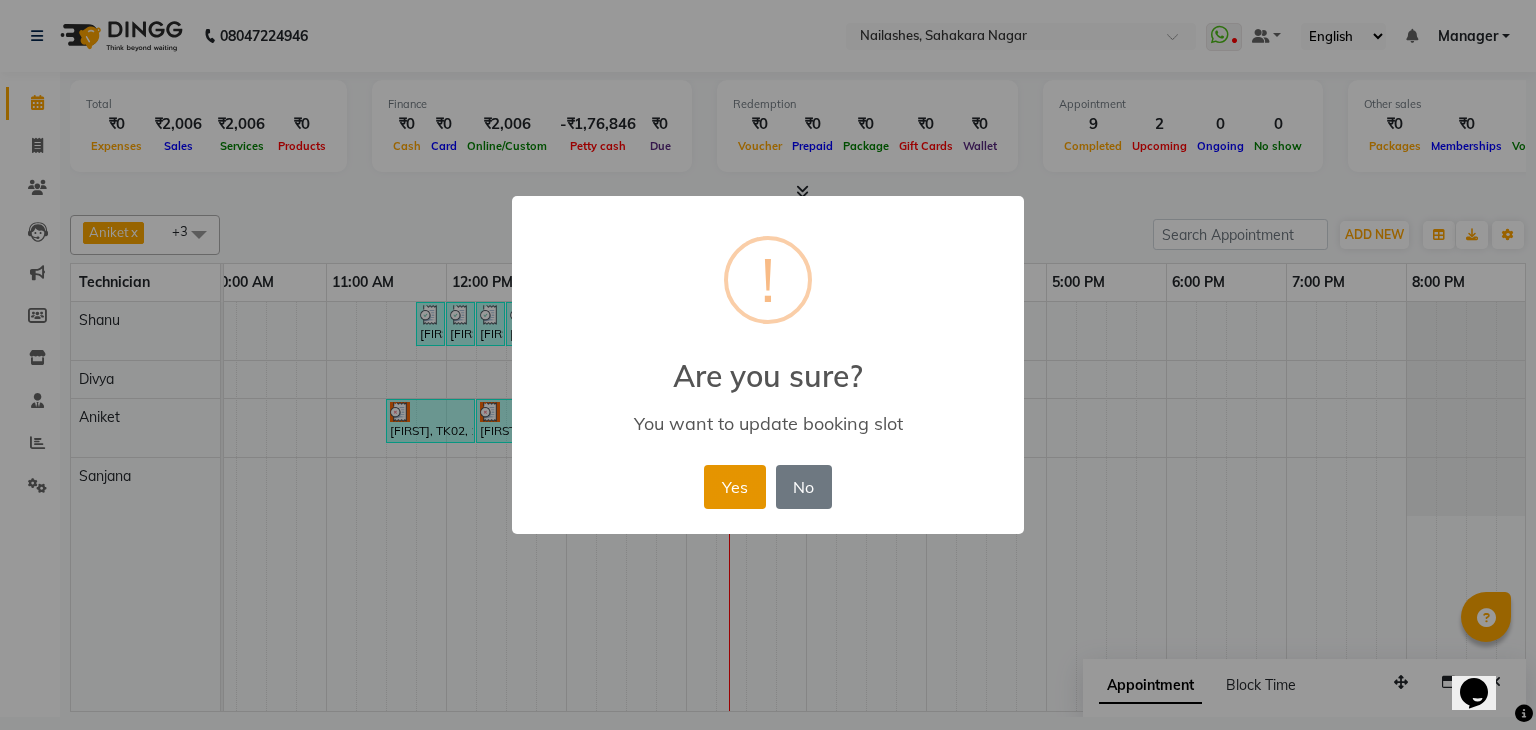 drag, startPoint x: 735, startPoint y: 490, endPoint x: 676, endPoint y: 349, distance: 152.84633 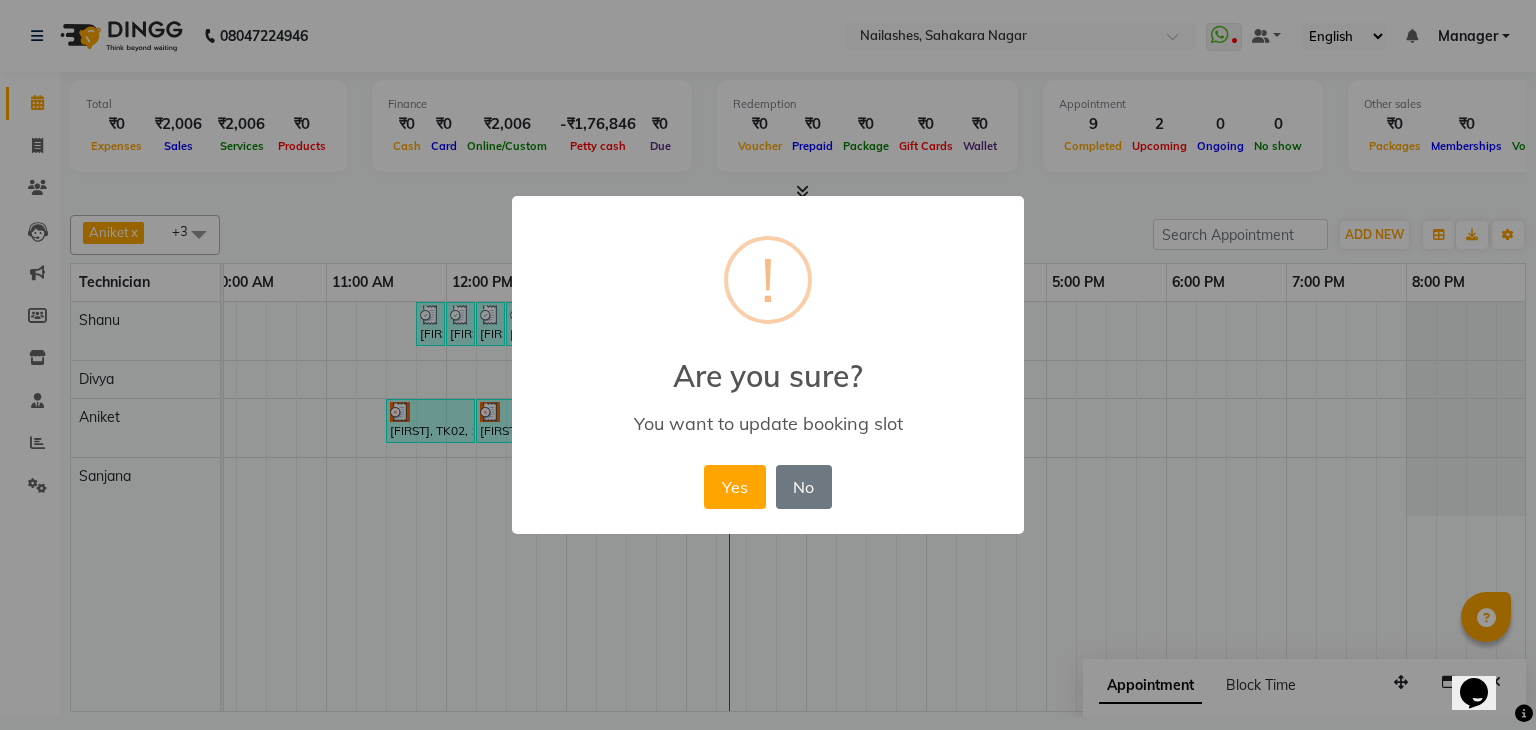 click on "Yes" at bounding box center [734, 487] 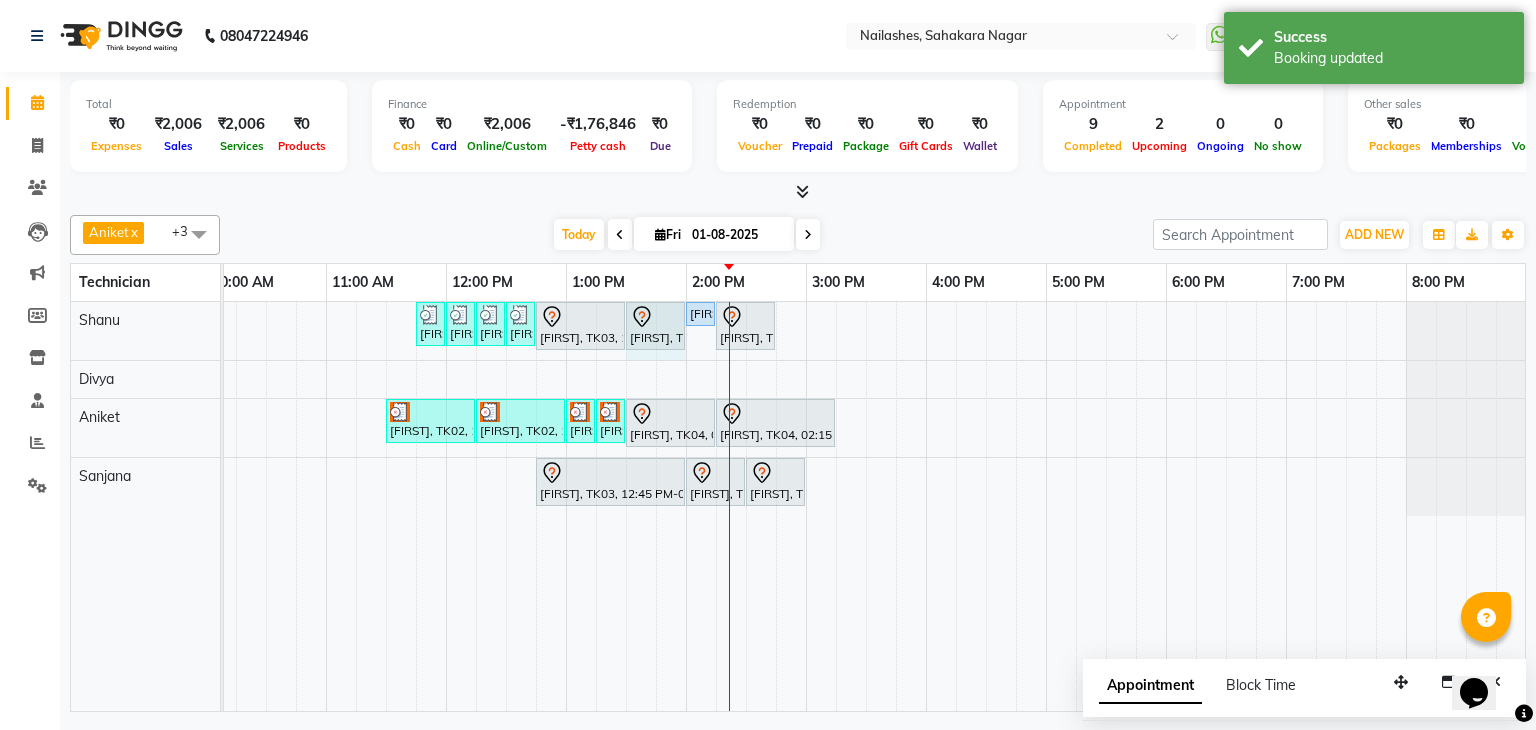 drag, startPoint x: 650, startPoint y: 325, endPoint x: 739, endPoint y: 393, distance: 112.00446 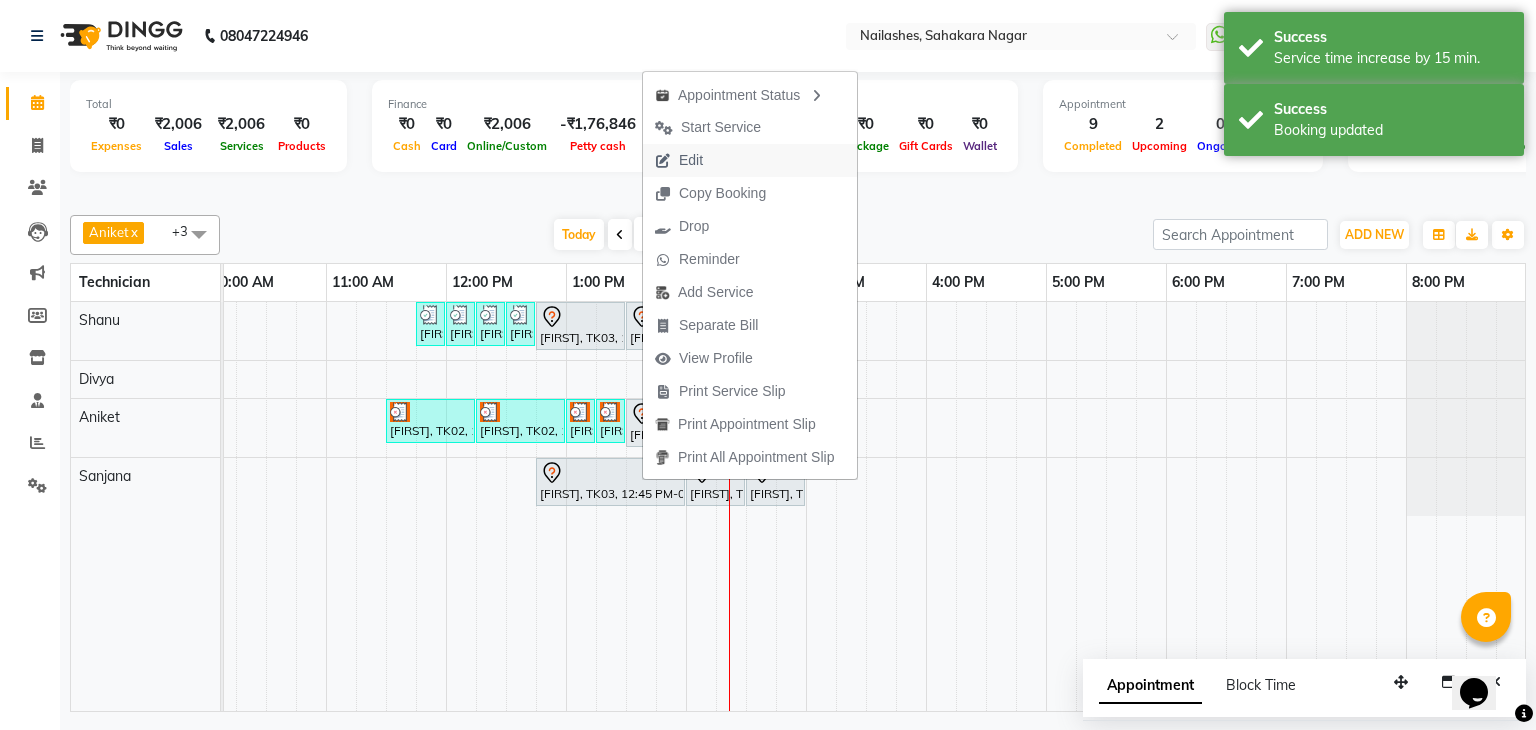 click on "Edit" at bounding box center [691, 160] 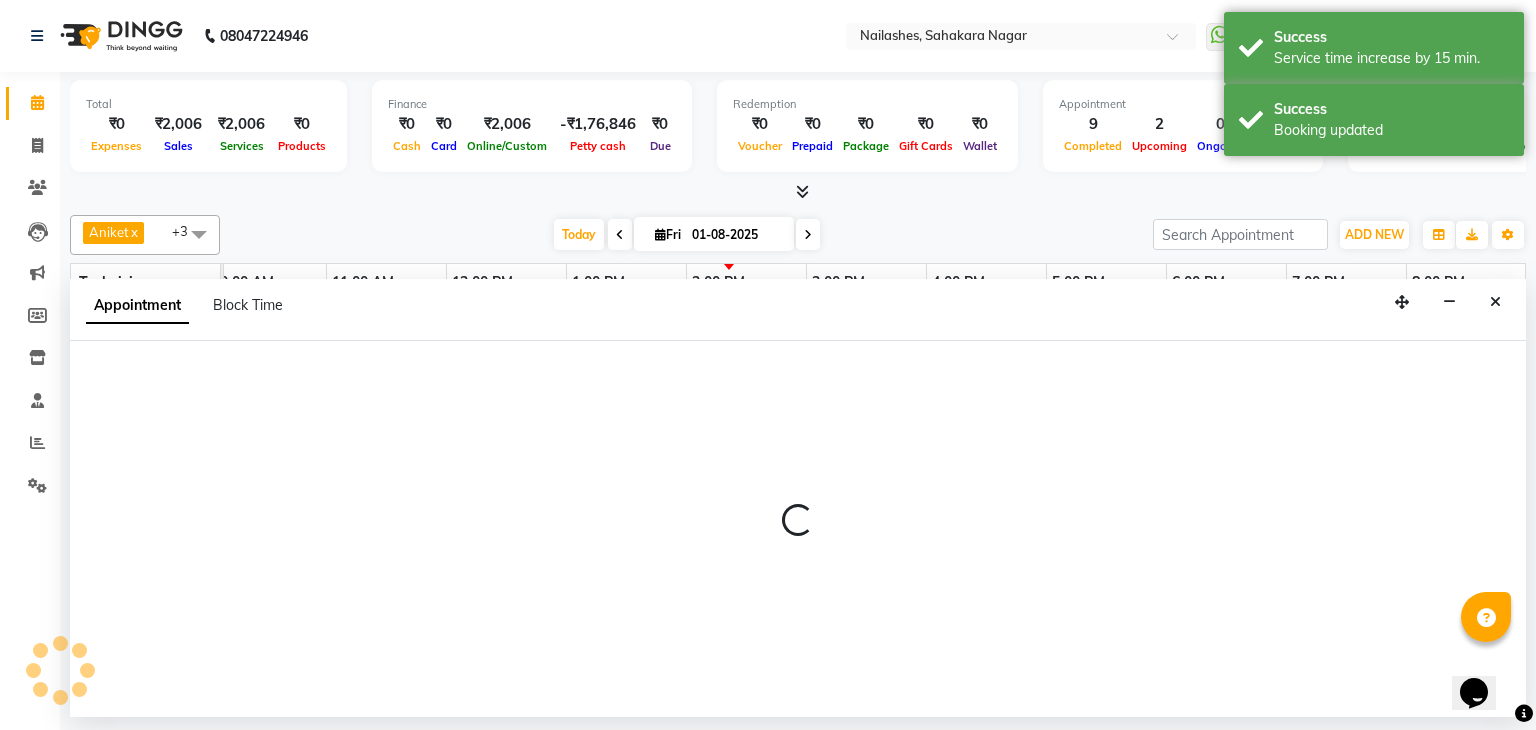 select on "tentative" 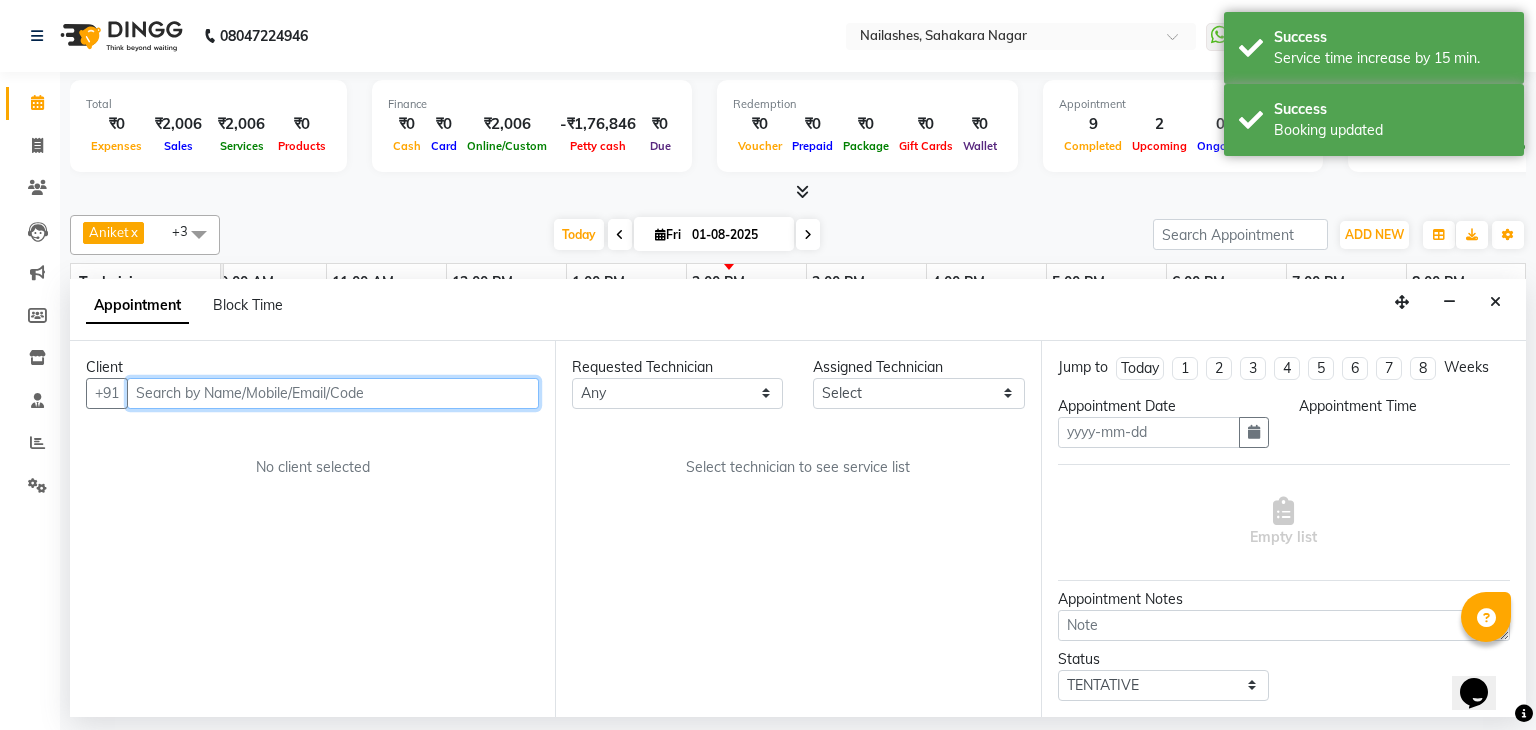 type on "01-08-2025" 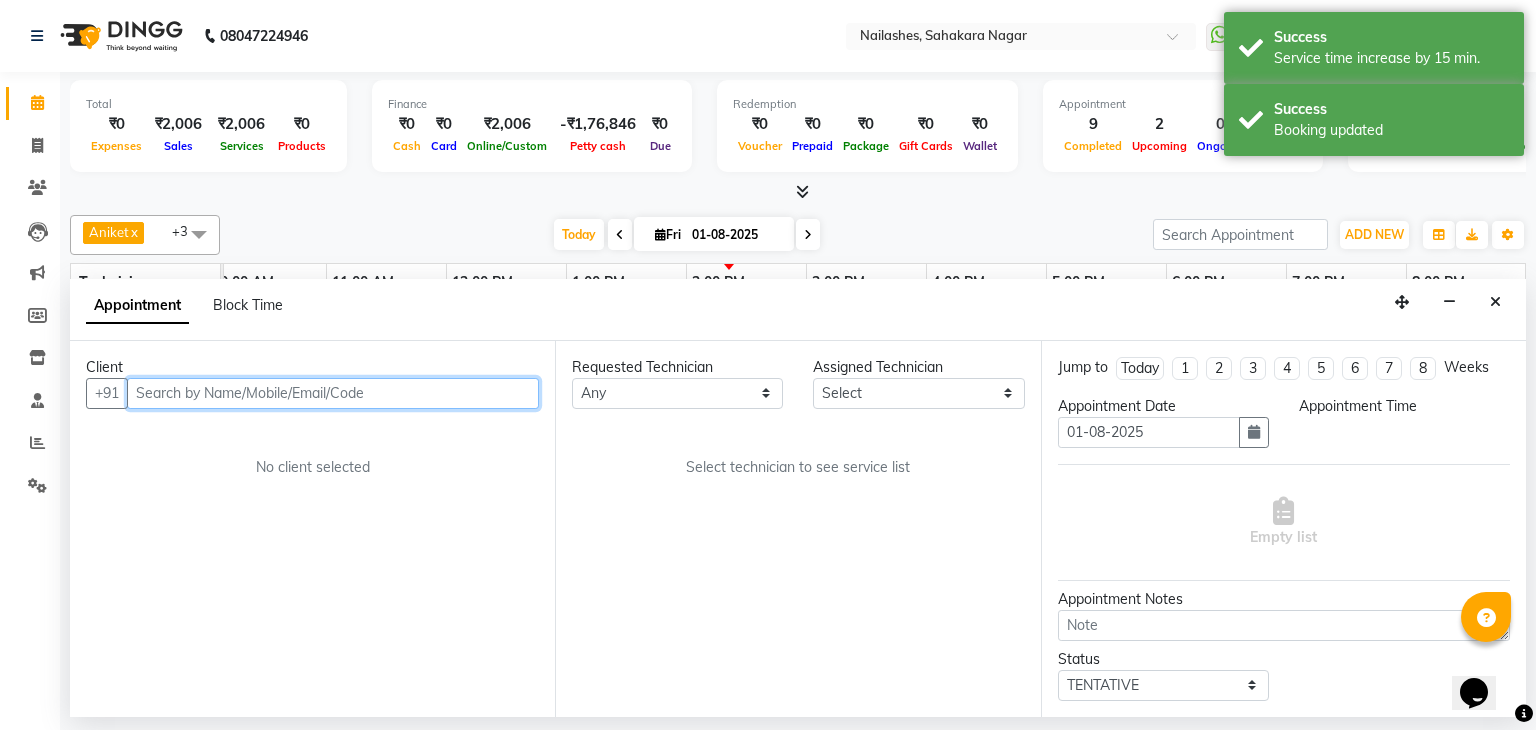 scroll, scrollTop: 0, scrollLeft: 258, axis: horizontal 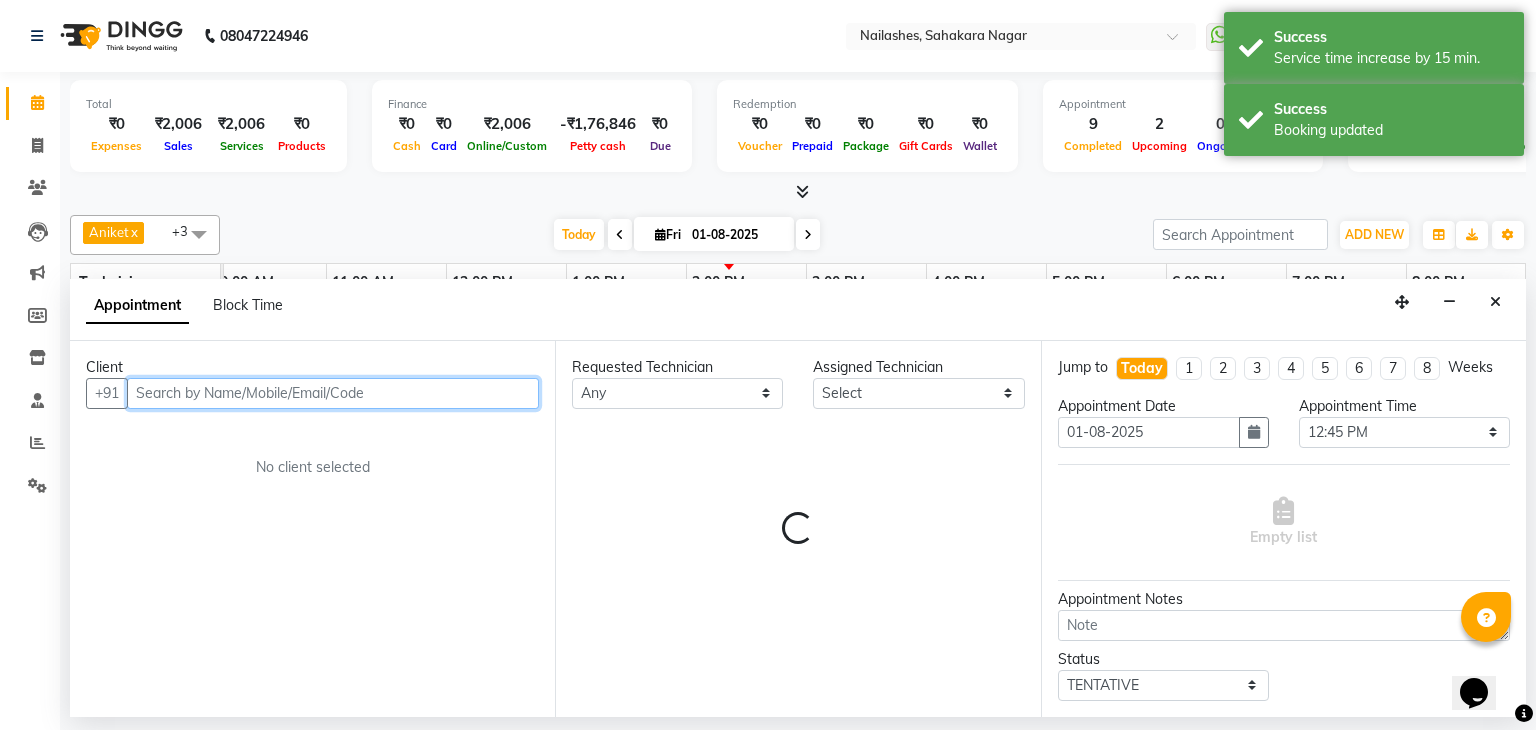 select on "3204" 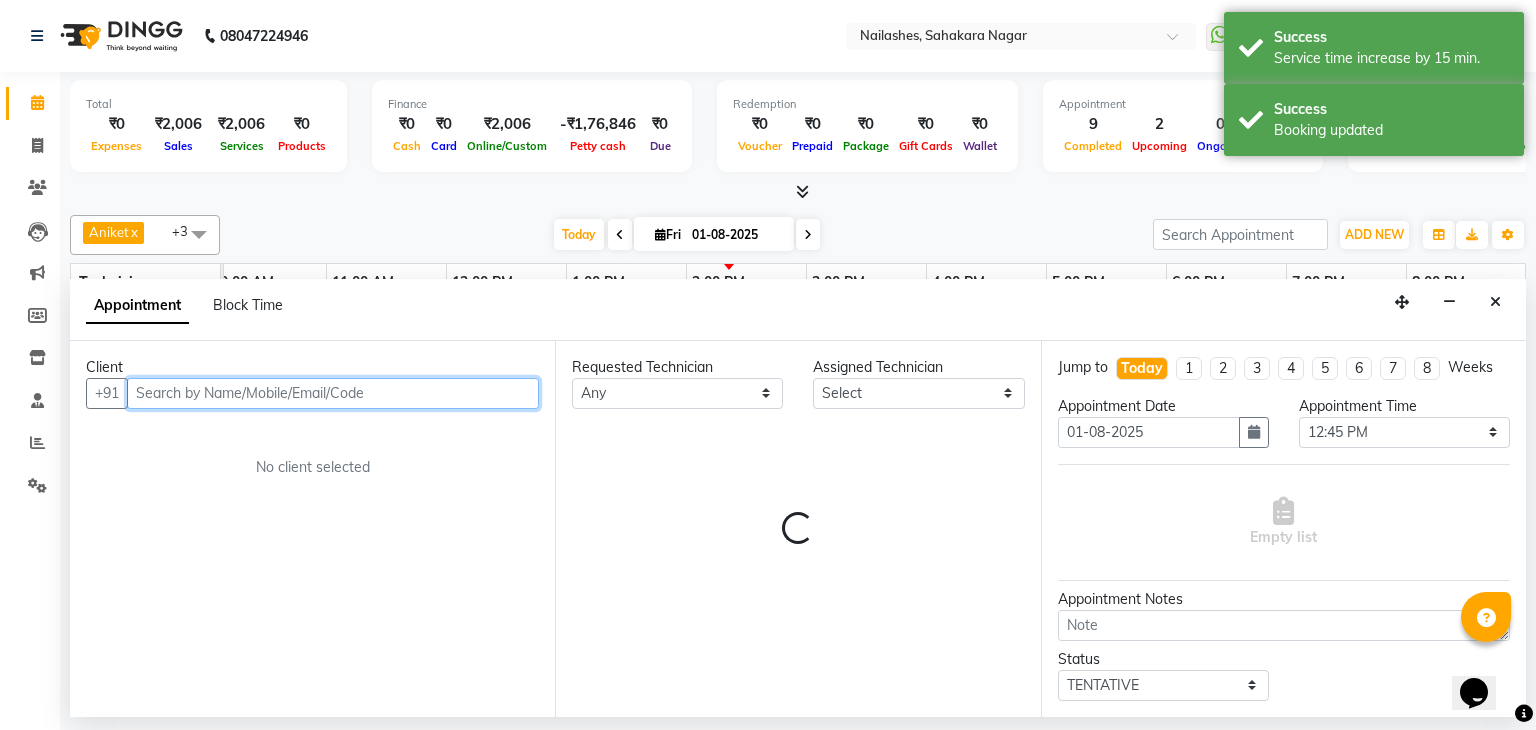select on "3204" 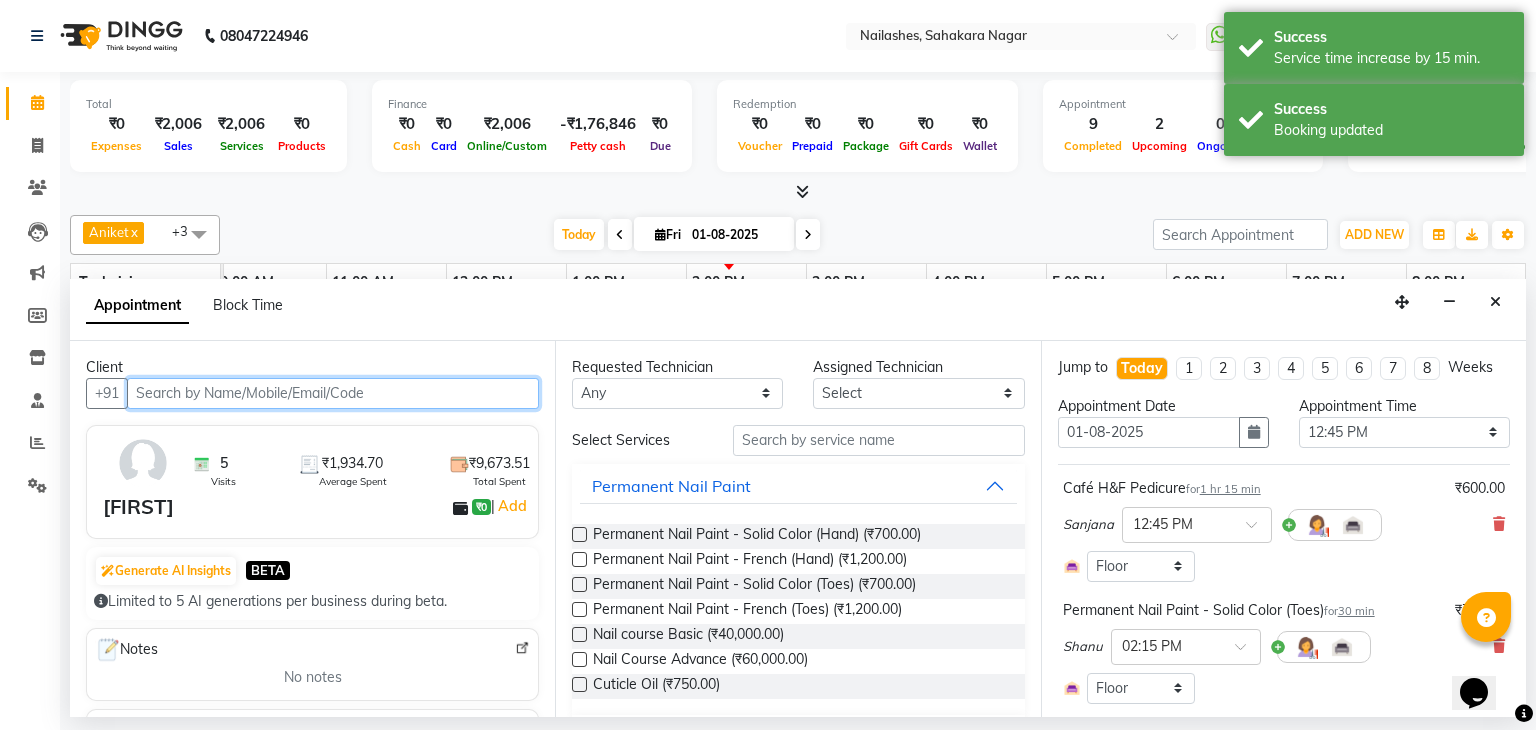 select on "3204" 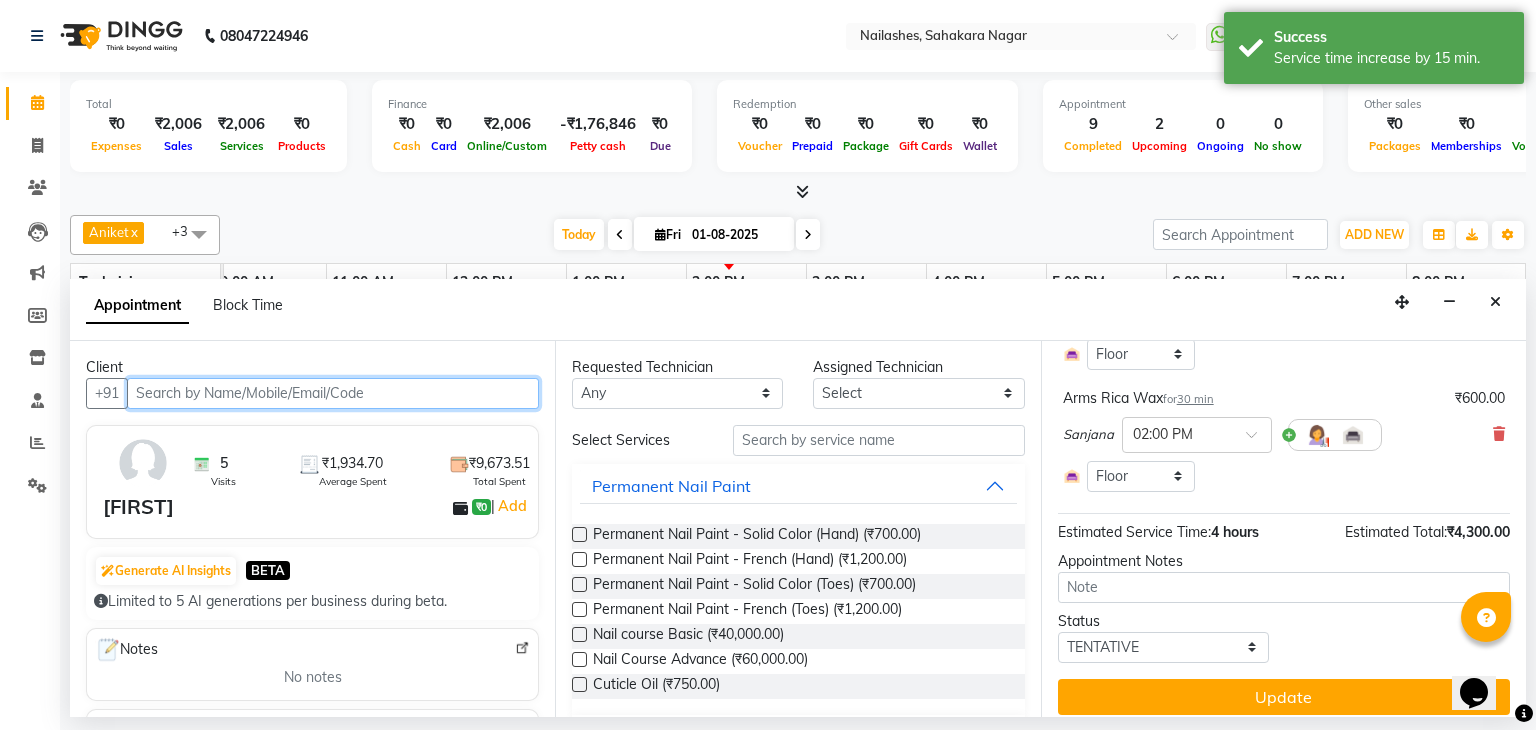 scroll, scrollTop: 600, scrollLeft: 0, axis: vertical 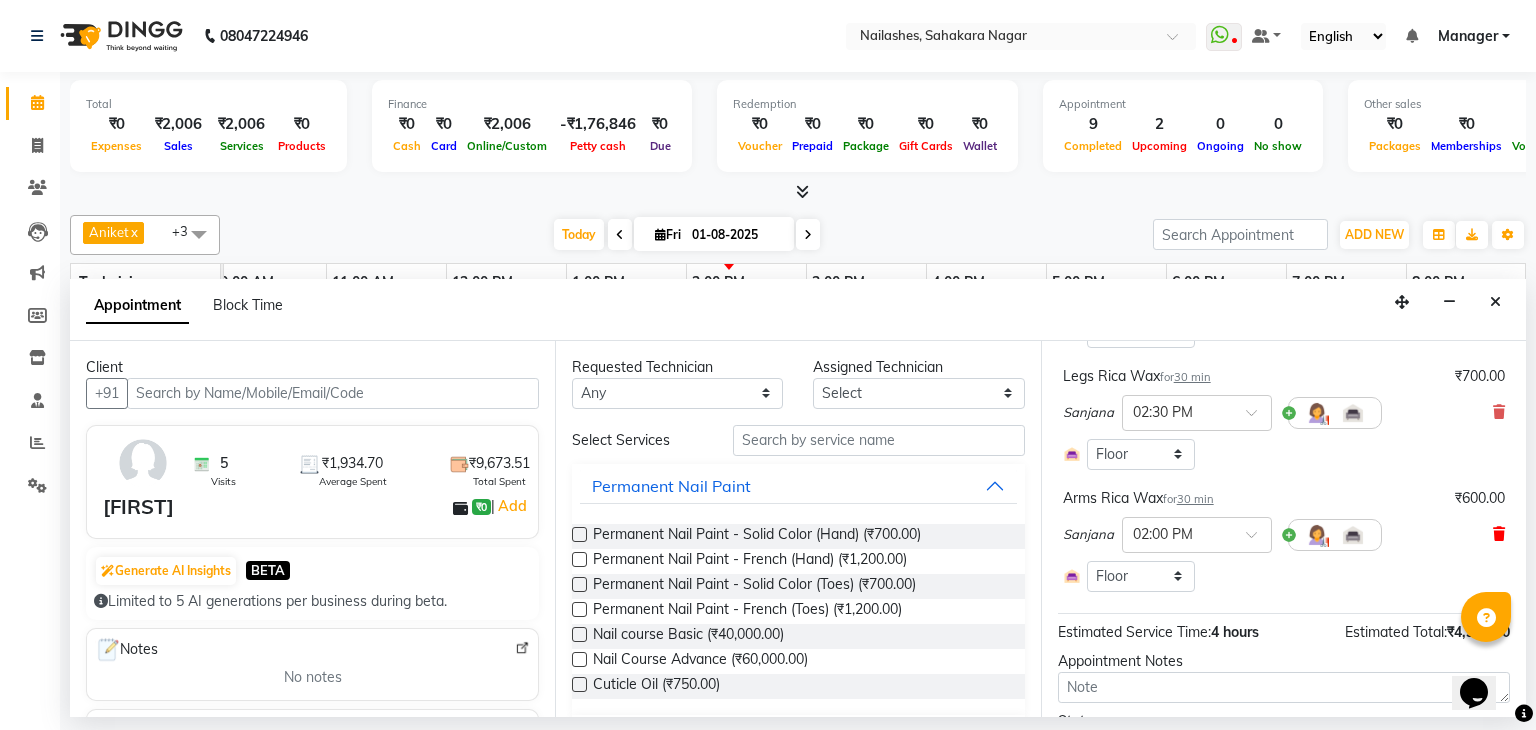 click at bounding box center (1499, 534) 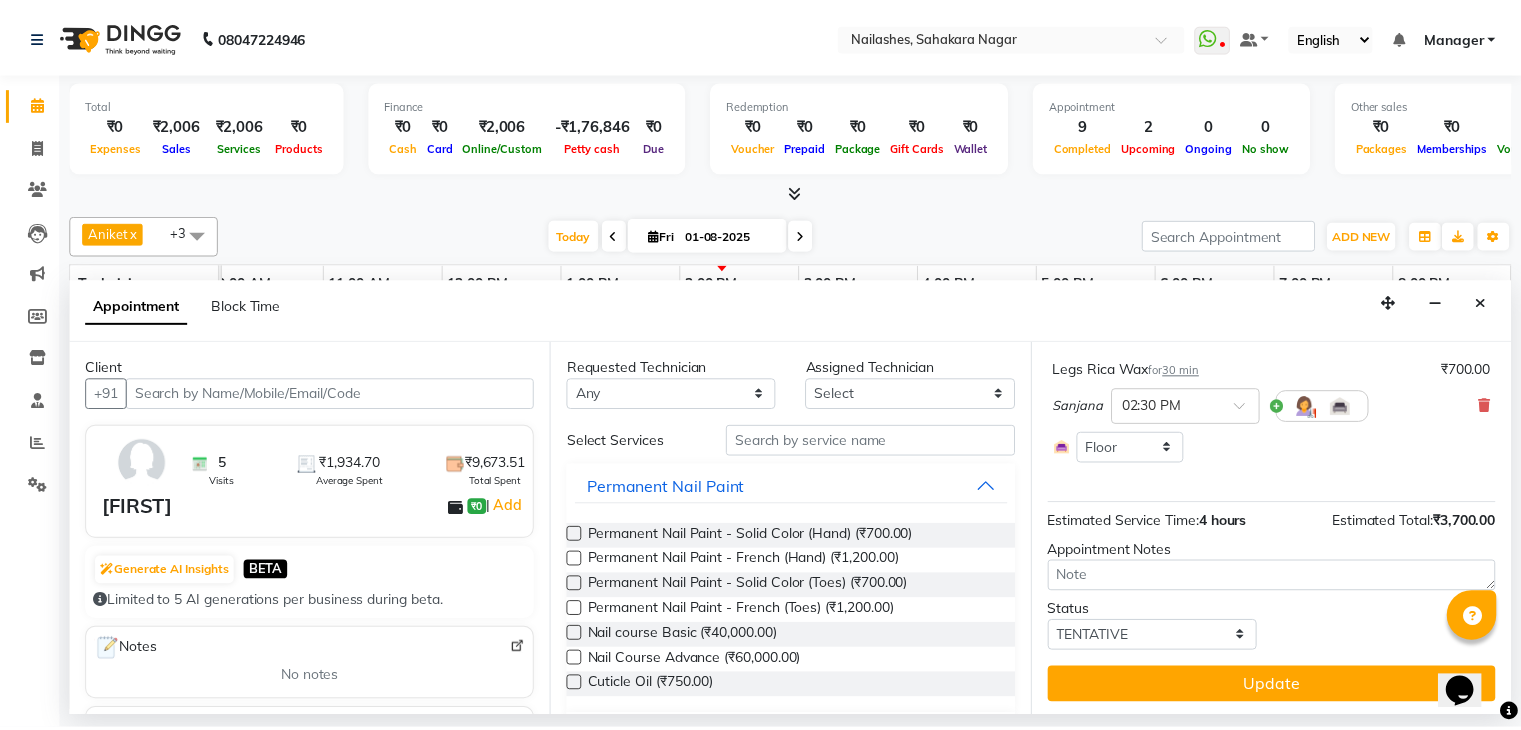 scroll, scrollTop: 608, scrollLeft: 0, axis: vertical 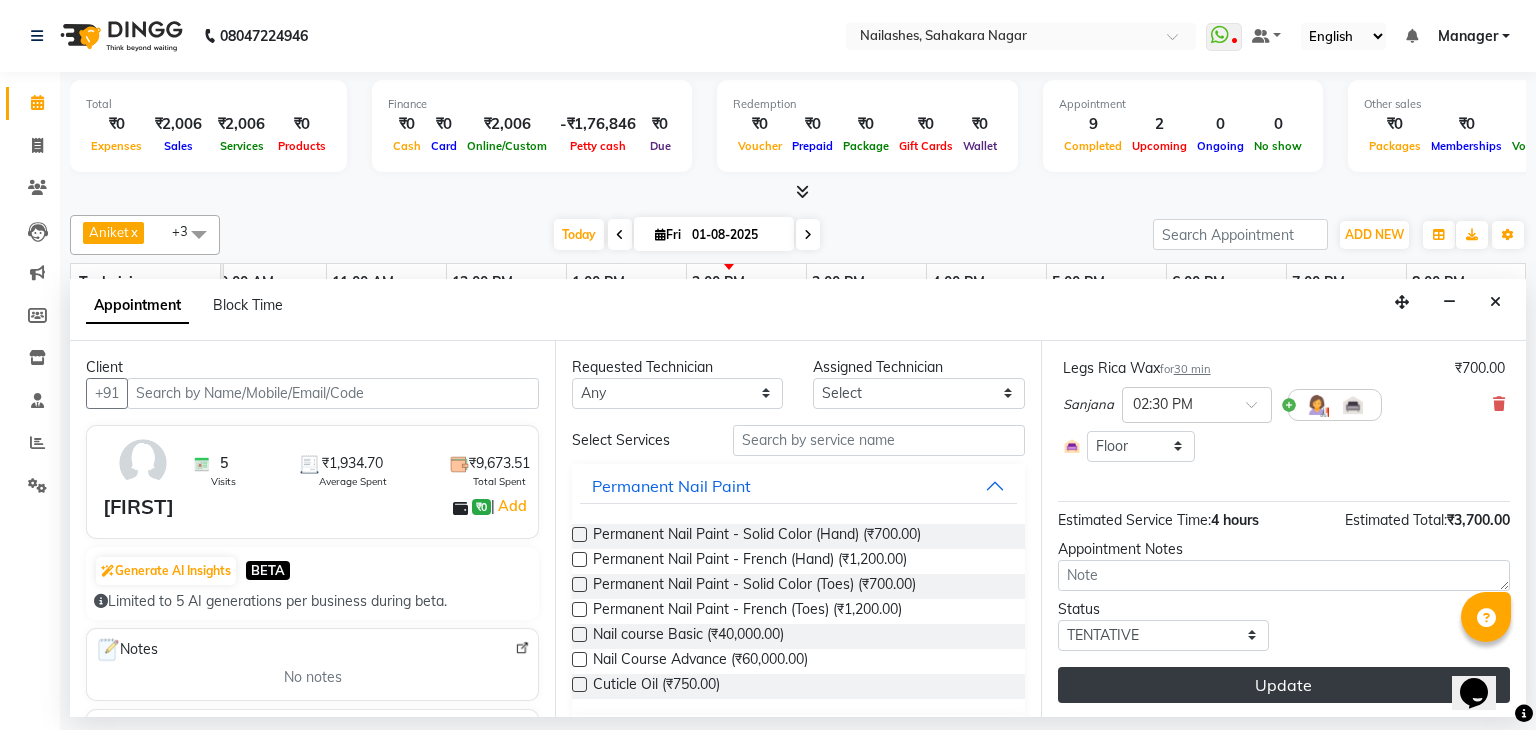click on "Update" at bounding box center [1284, 685] 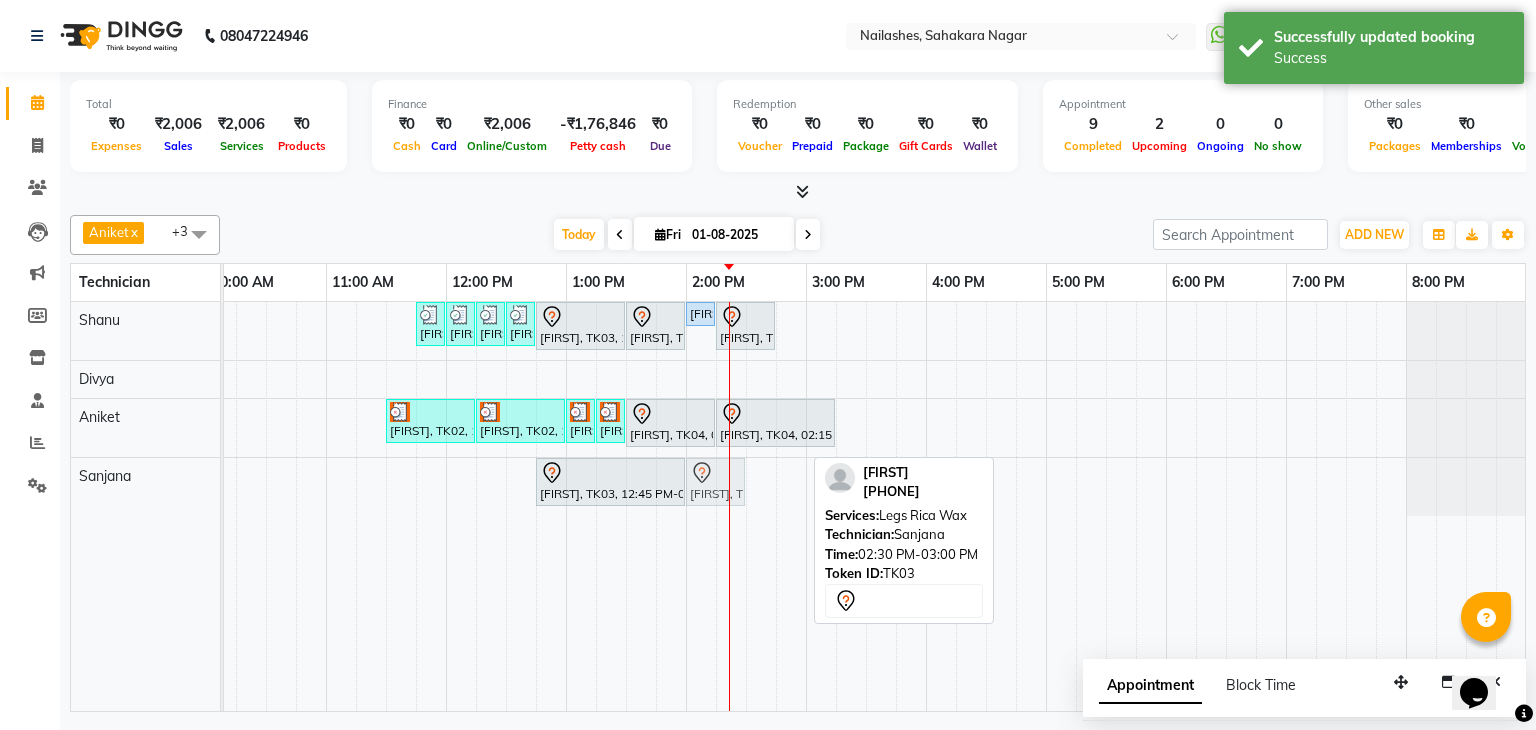 drag, startPoint x: 788, startPoint y: 481, endPoint x: 709, endPoint y: 492, distance: 79.762146 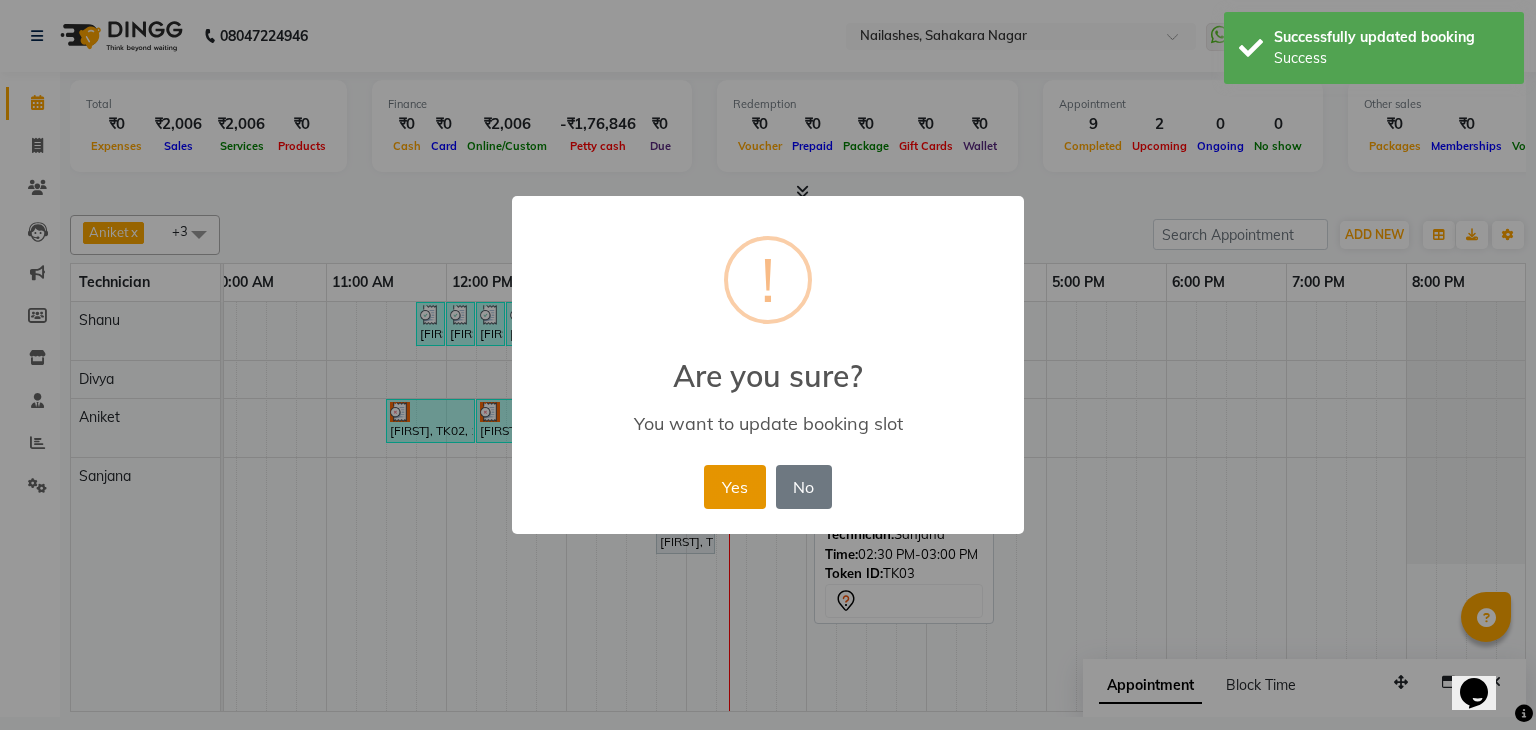 click on "Yes" at bounding box center [734, 487] 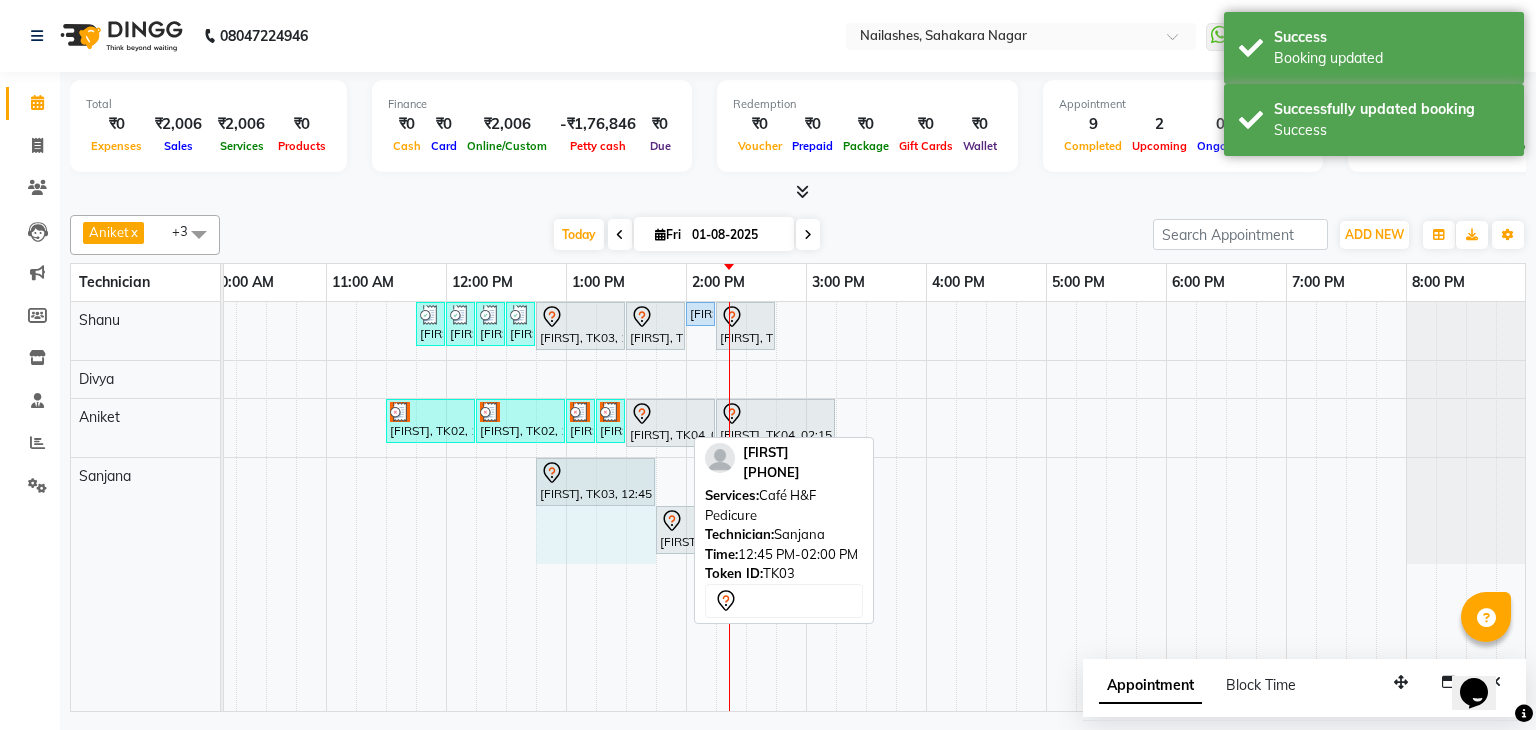 drag, startPoint x: 679, startPoint y: 473, endPoint x: 670, endPoint y: 489, distance: 18.35756 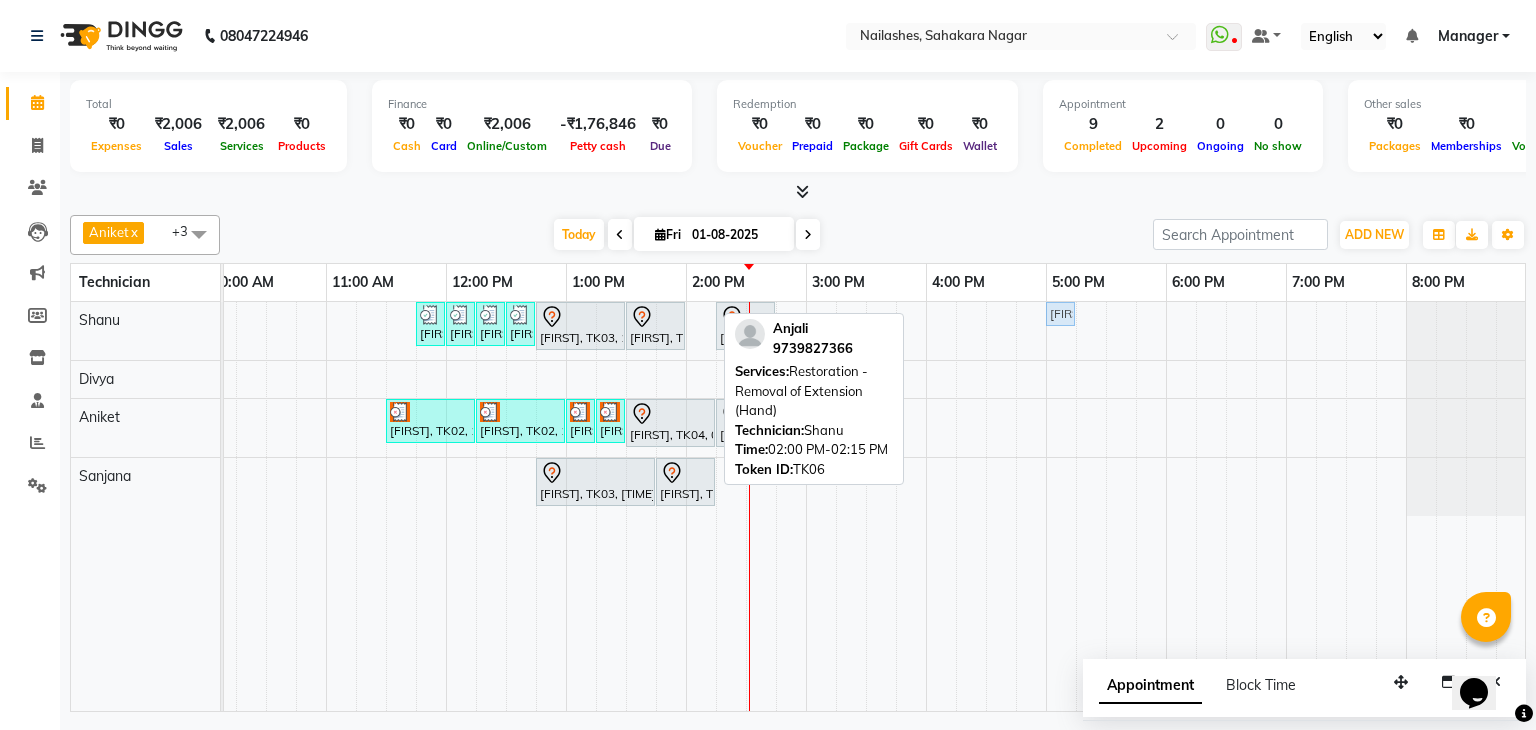 drag, startPoint x: 700, startPoint y: 307, endPoint x: 1060, endPoint y: 321, distance: 360.27213 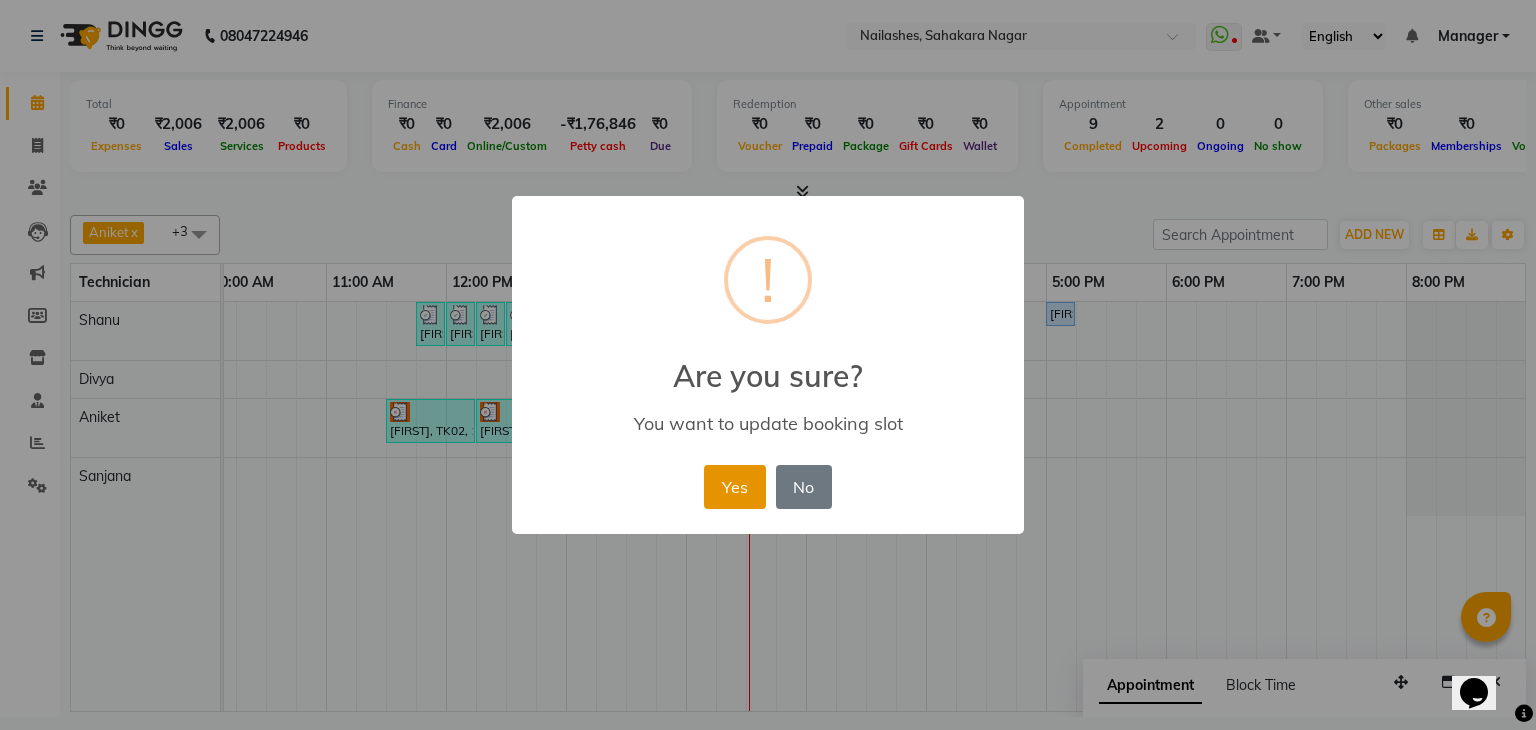 click on "Yes" at bounding box center [734, 487] 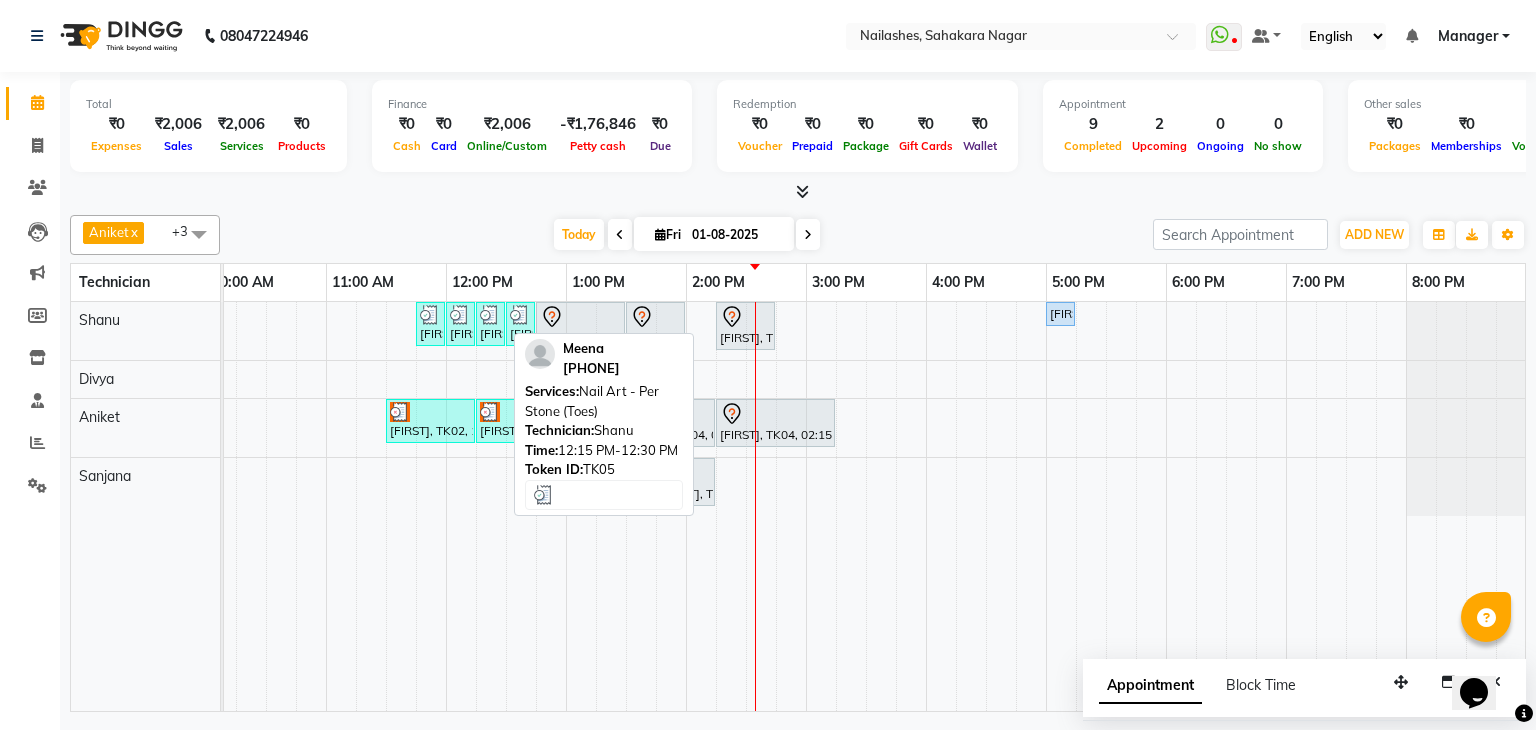 click on "Meena, TK05, 12:15 PM-12:30 PM, Nail Art - Per Stone  (Toes)" at bounding box center [490, 324] 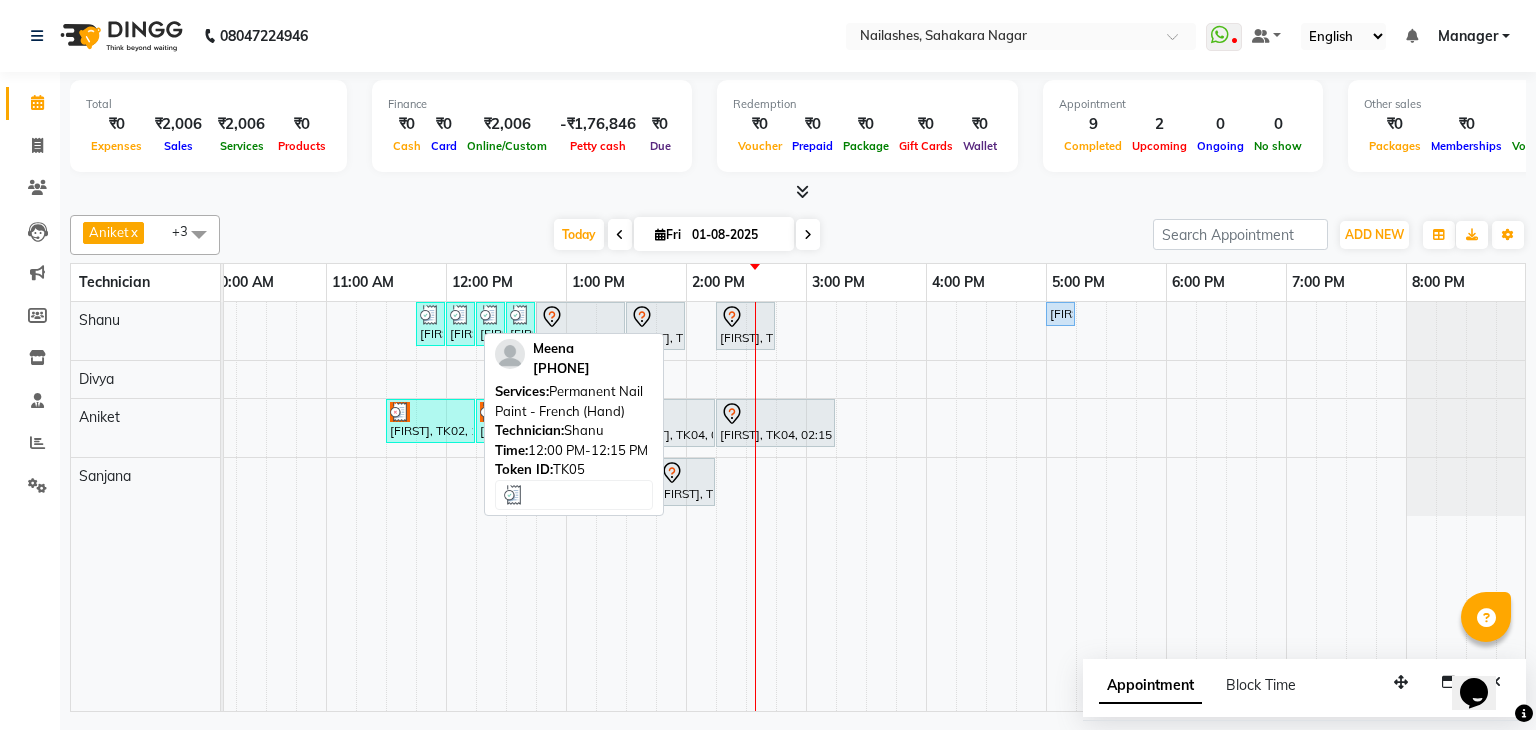 click on "[FIRST], TK05, 12:00 PM-12:15 PM, Permanent Nail Paint - French (Hand)" at bounding box center (460, 324) 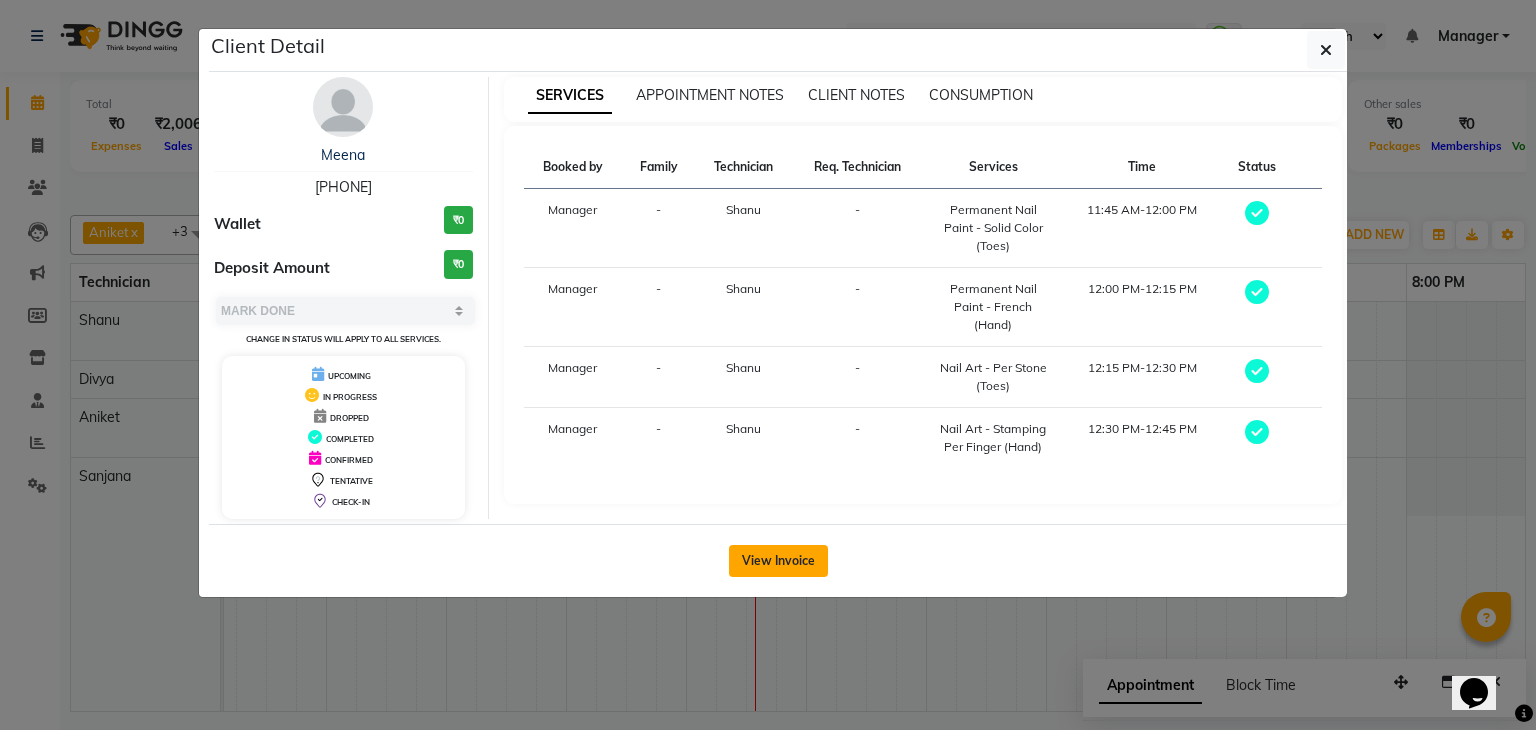click on "View Invoice" 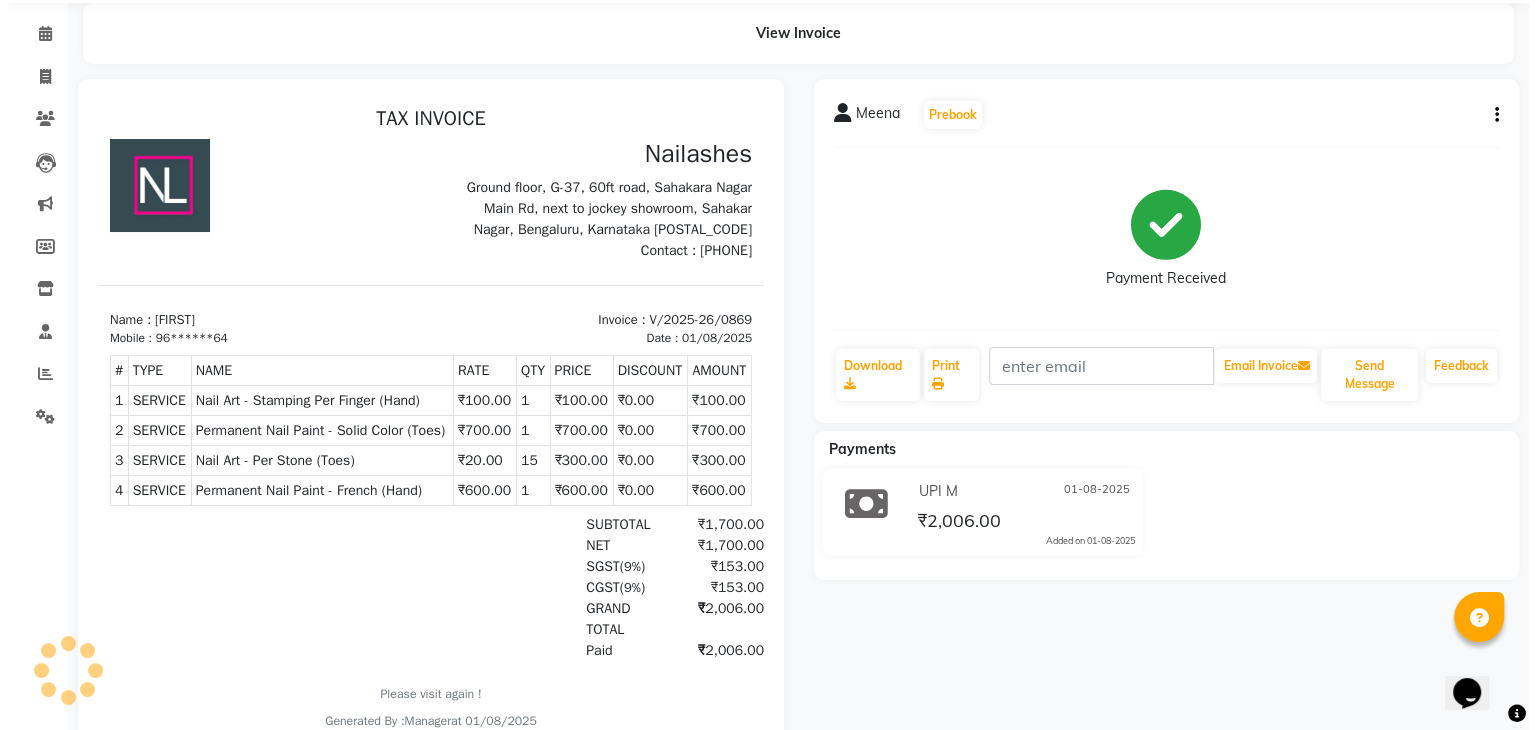 scroll, scrollTop: 0, scrollLeft: 0, axis: both 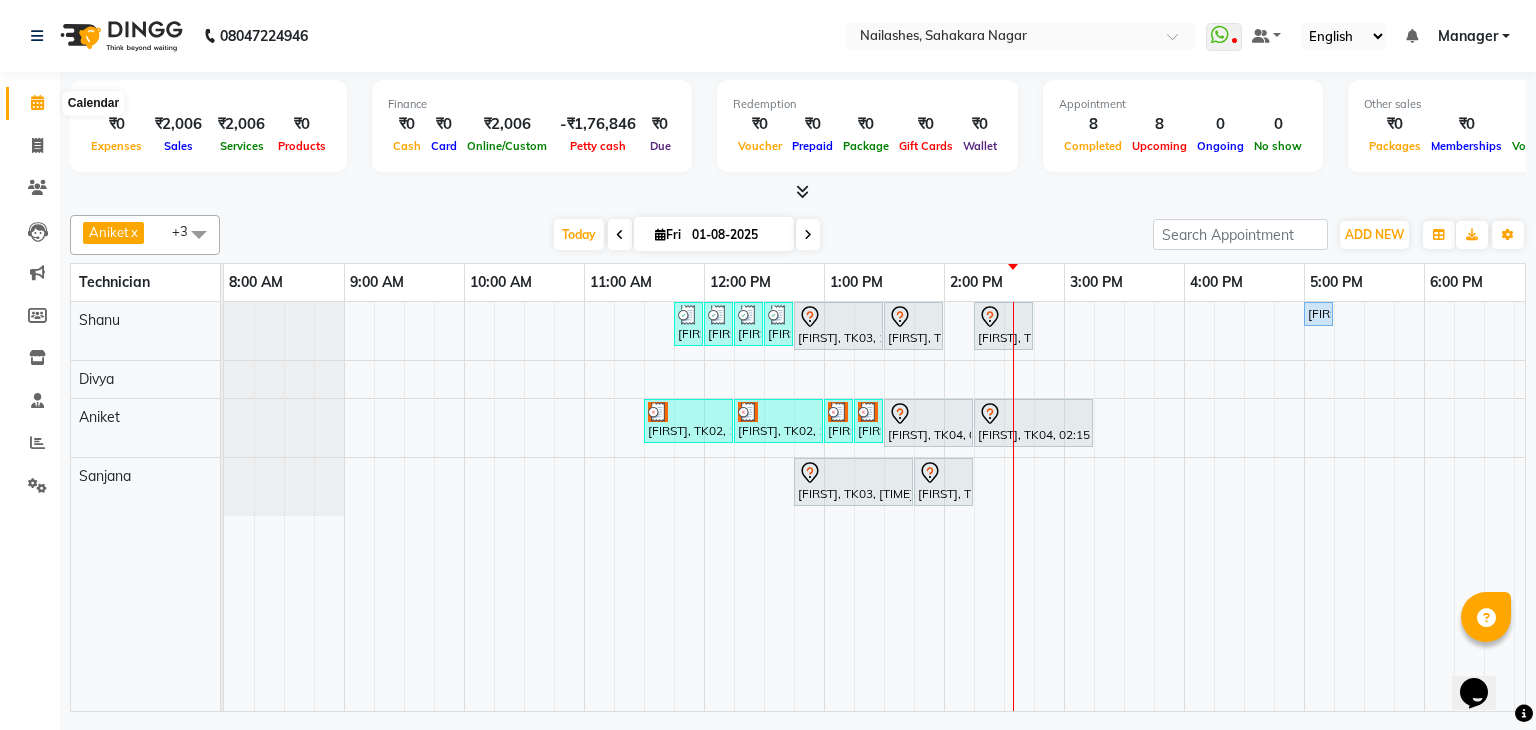 click 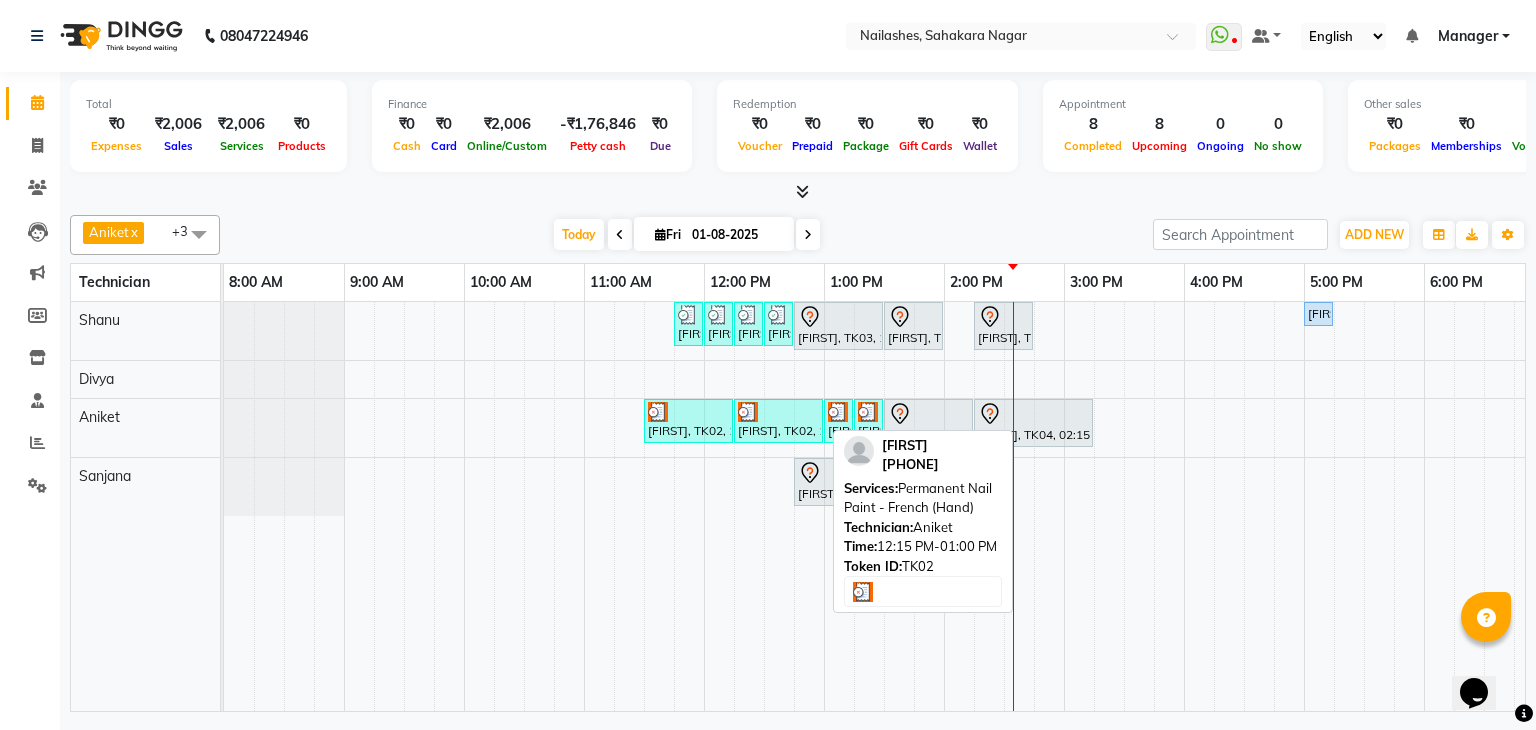 click at bounding box center (778, 412) 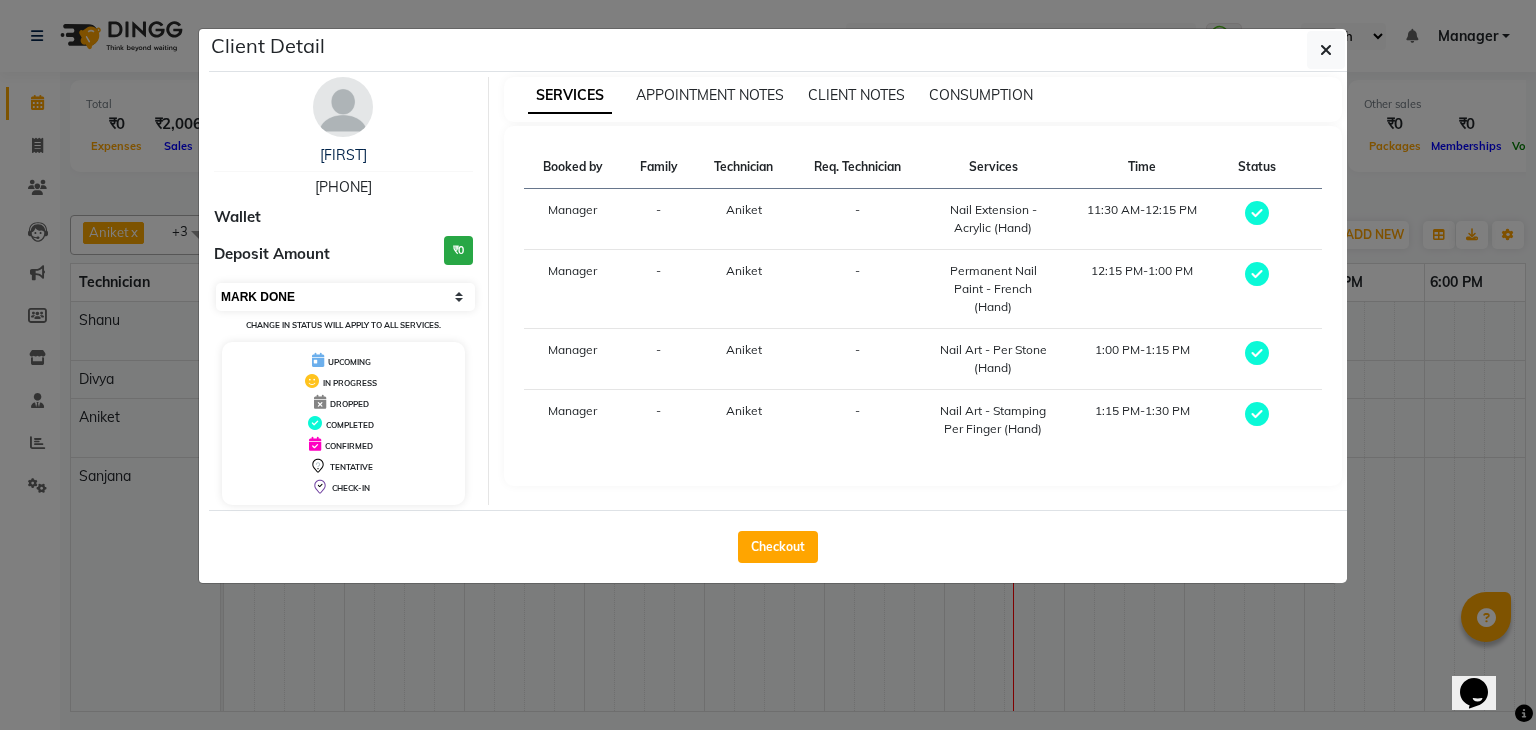 click on "Select MARK DONE UPCOMING" at bounding box center (345, 297) 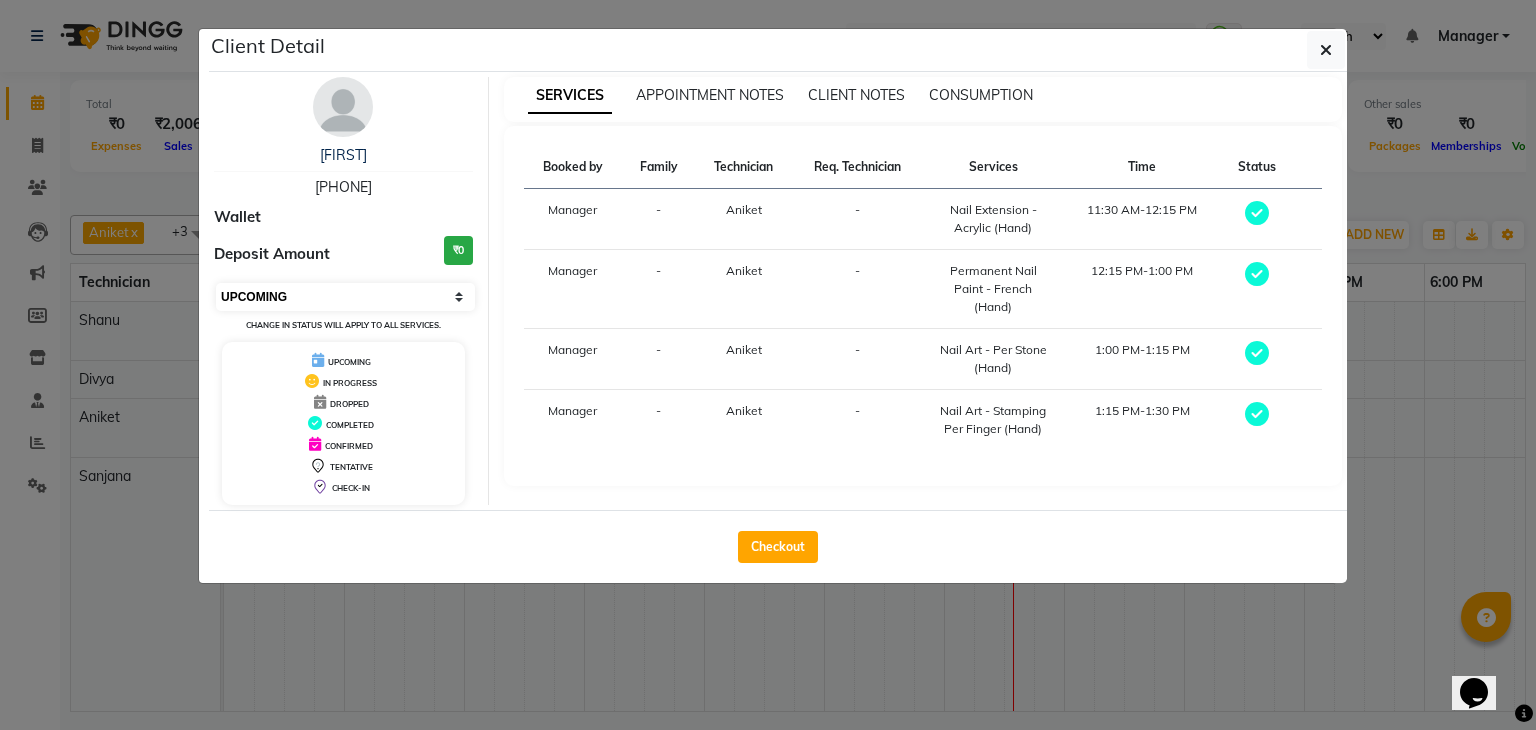 click on "Select MARK DONE UPCOMING" at bounding box center [345, 297] 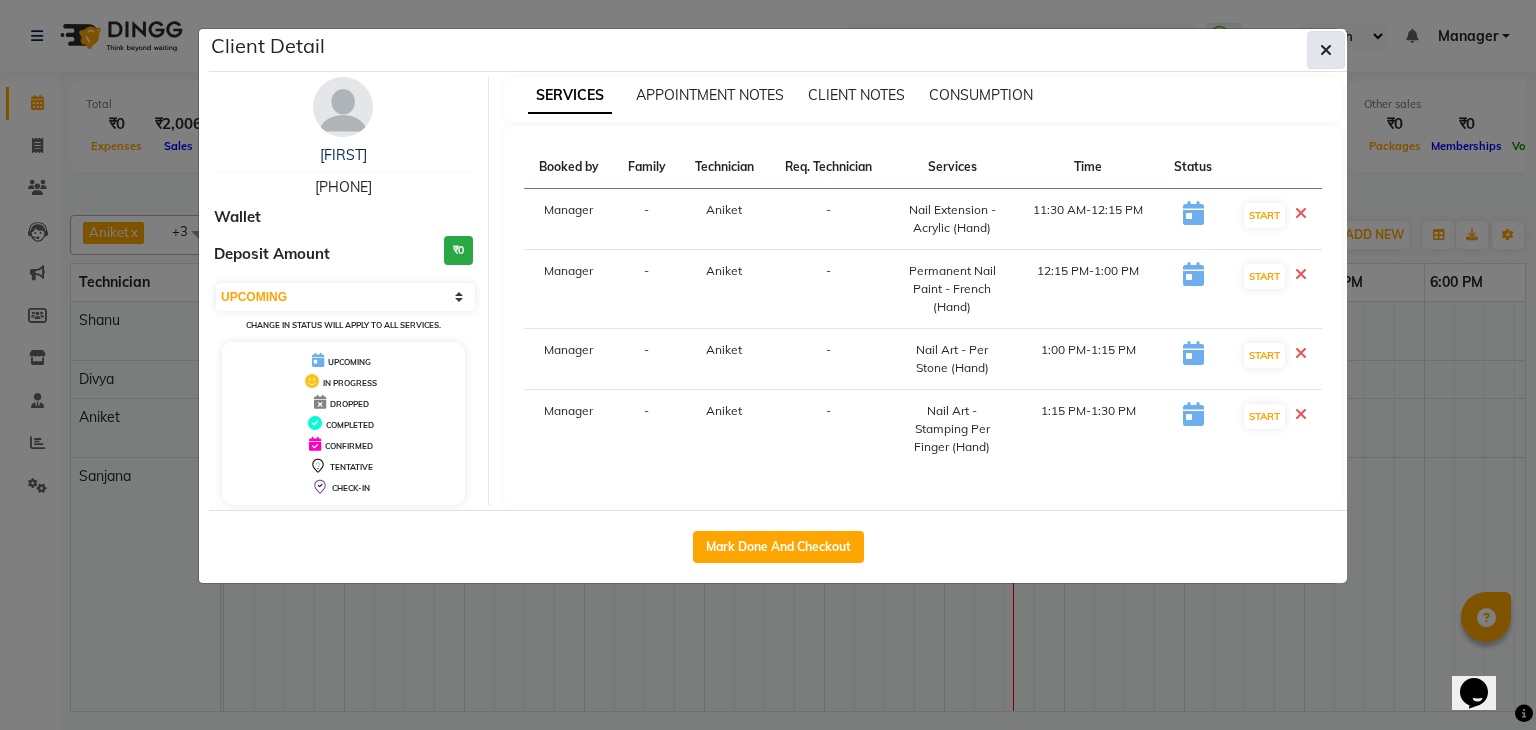 click 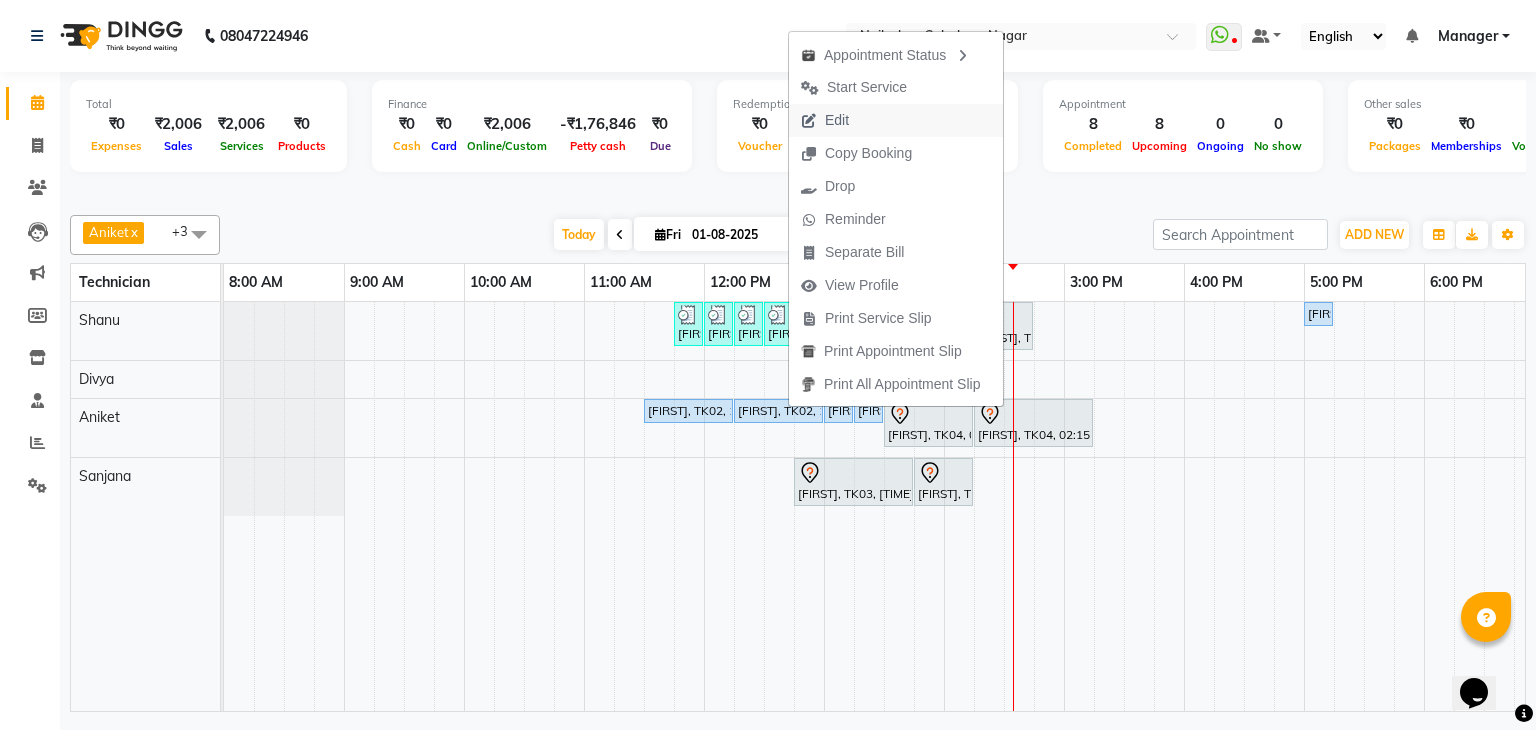 click on "Edit" at bounding box center [825, 120] 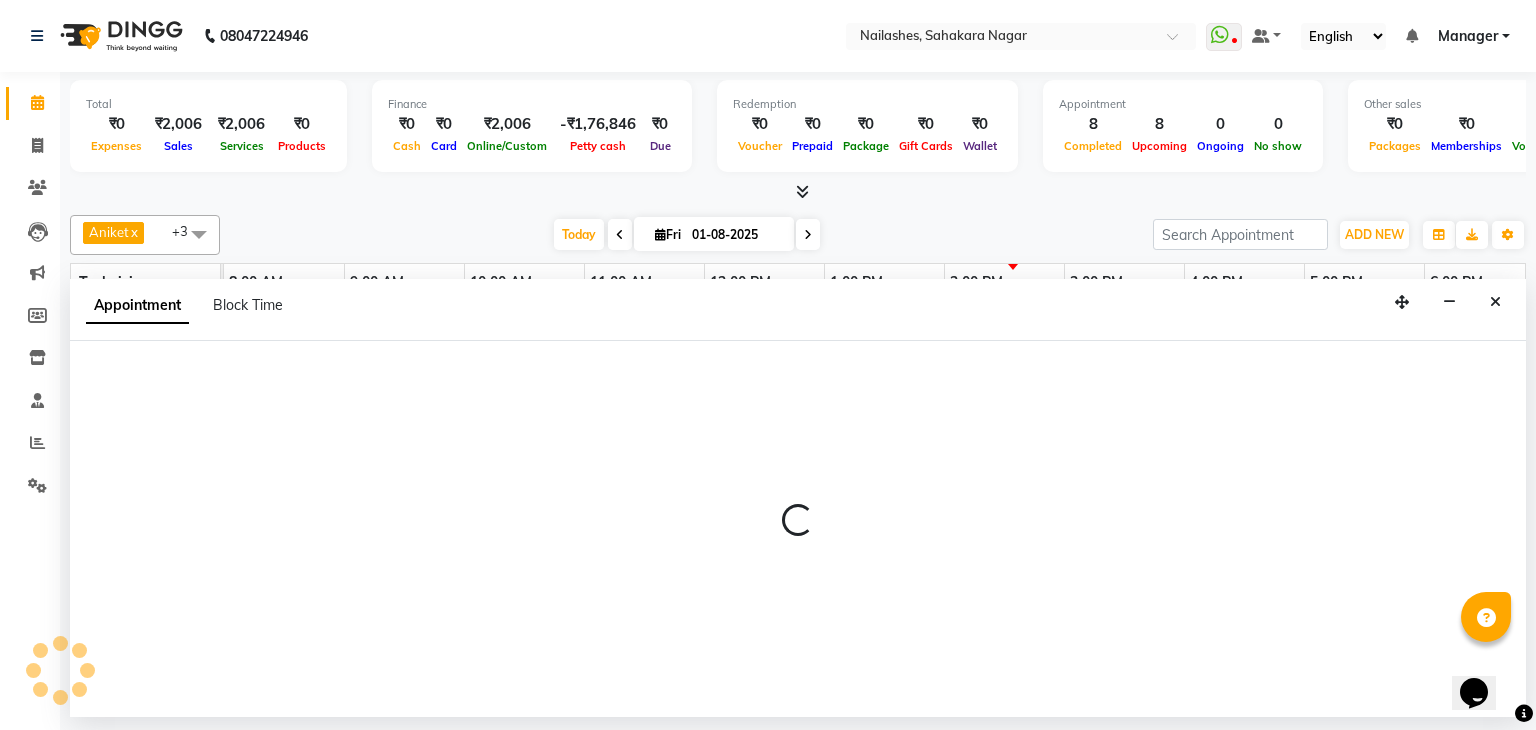 select on "tentative" 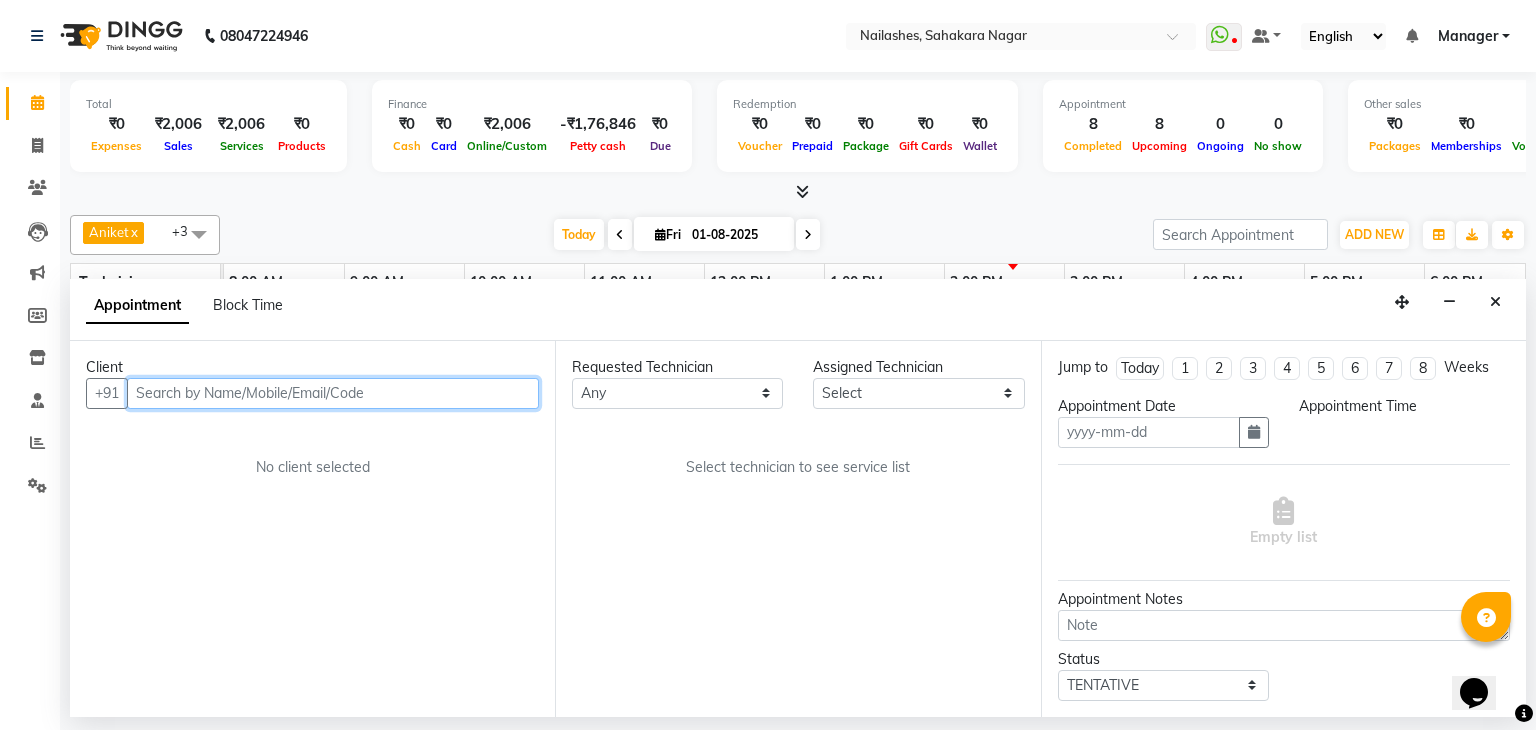 type on "01-08-2025" 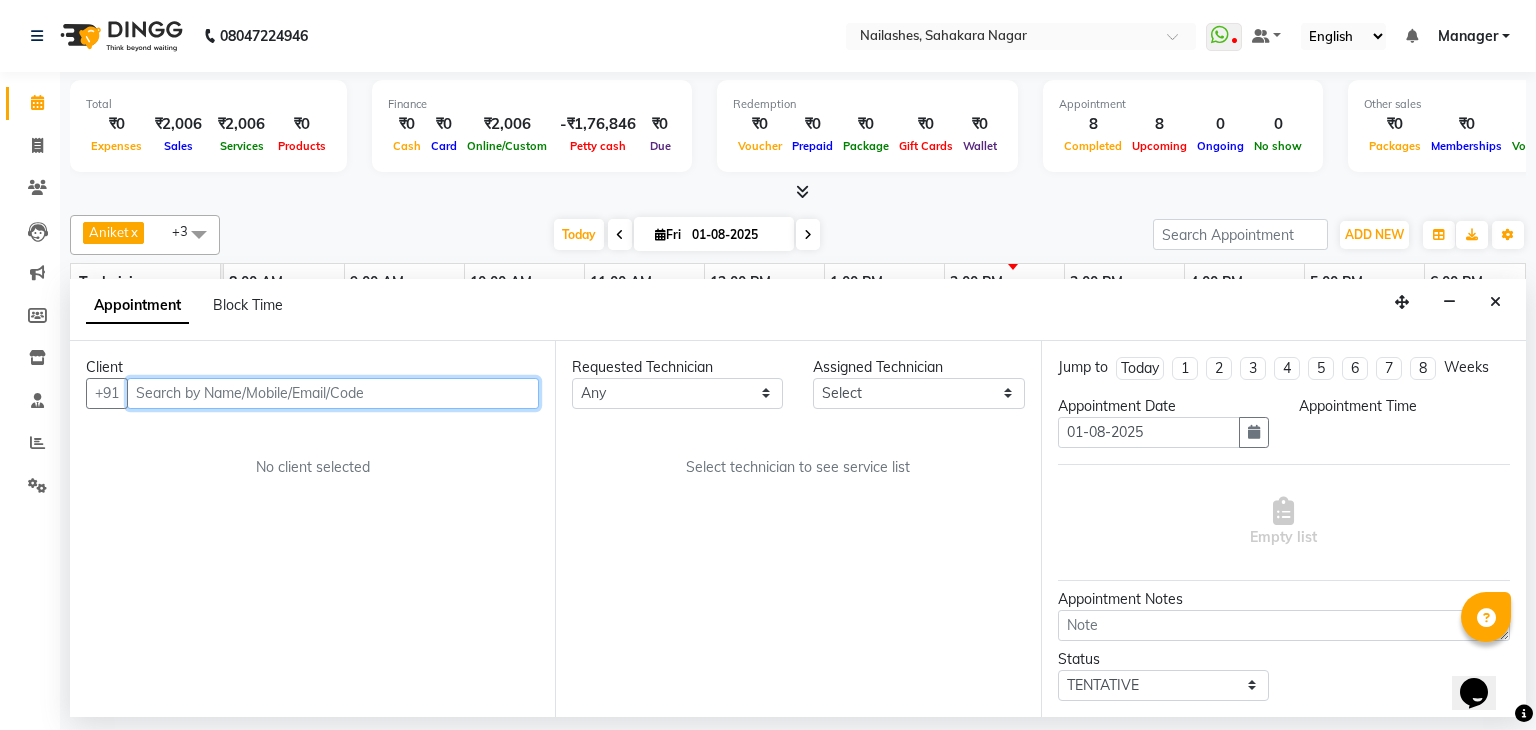select on "[PHONE]" 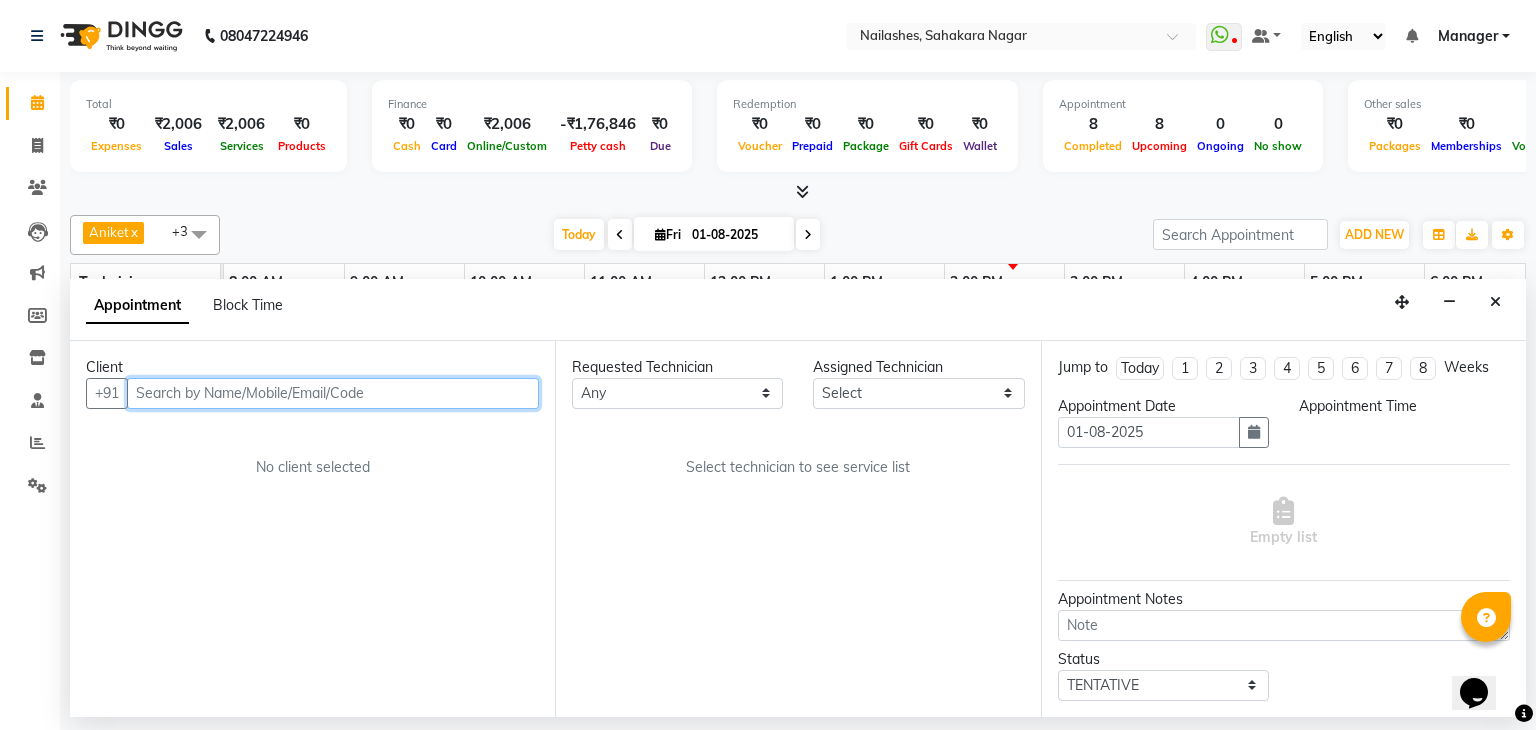 select on "upcoming" 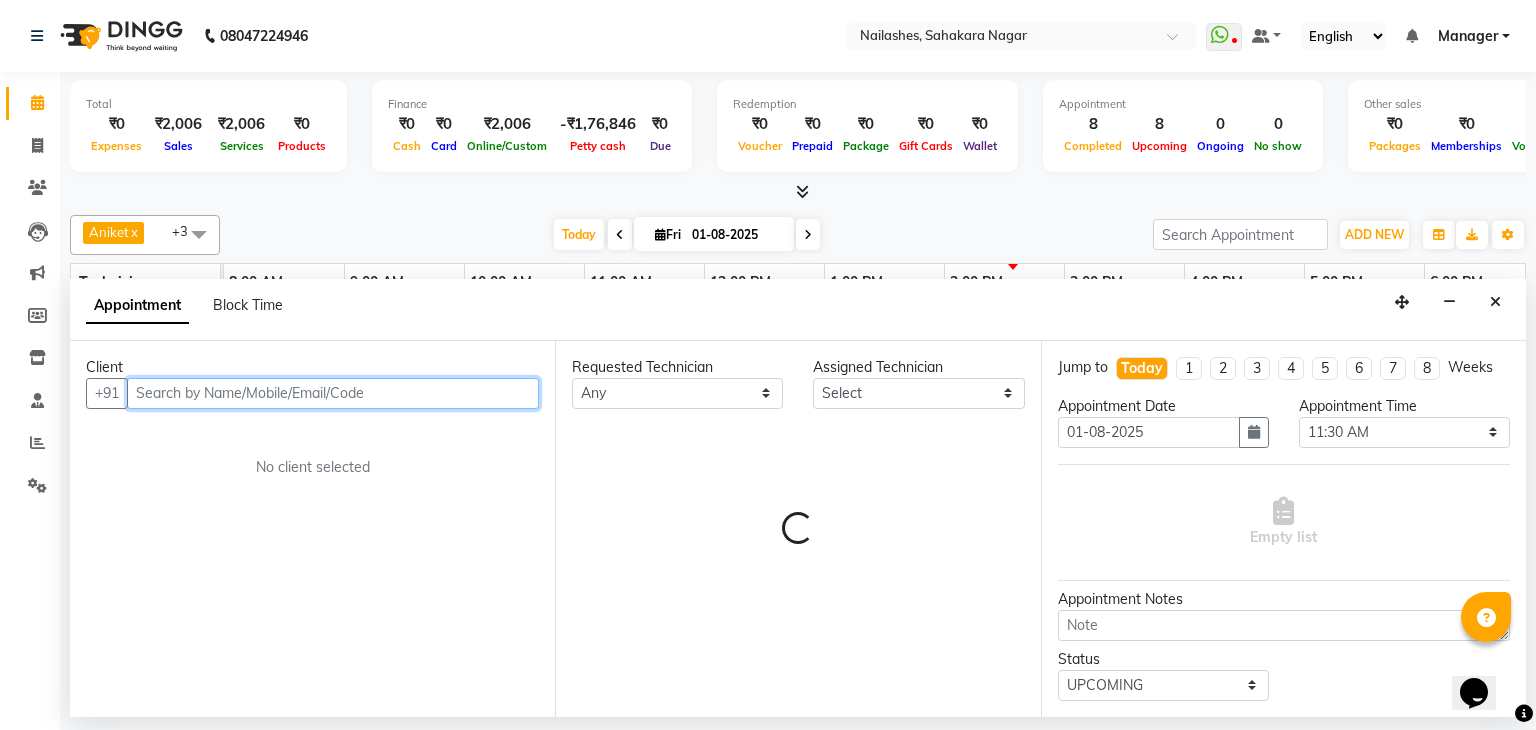 select on "3204" 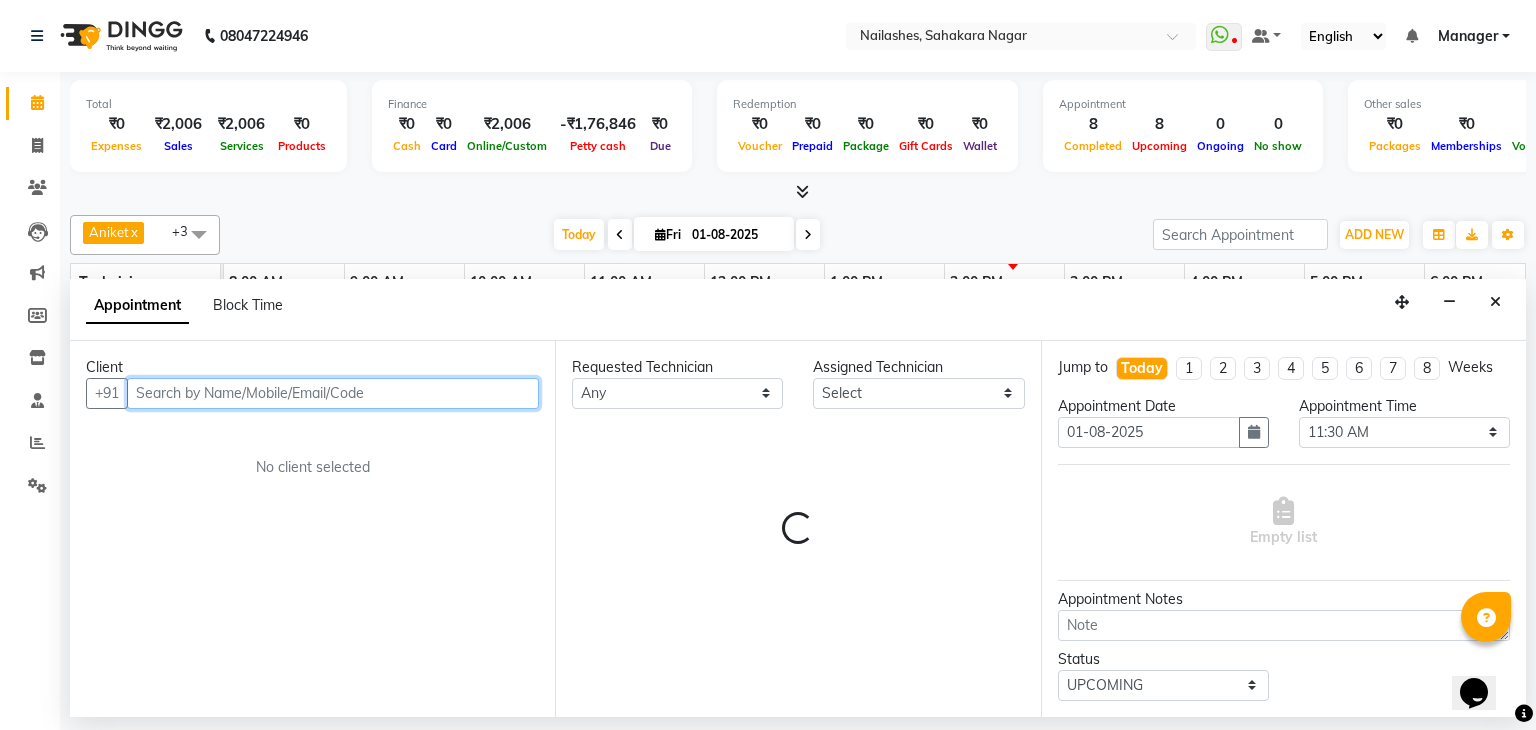 select on "3204" 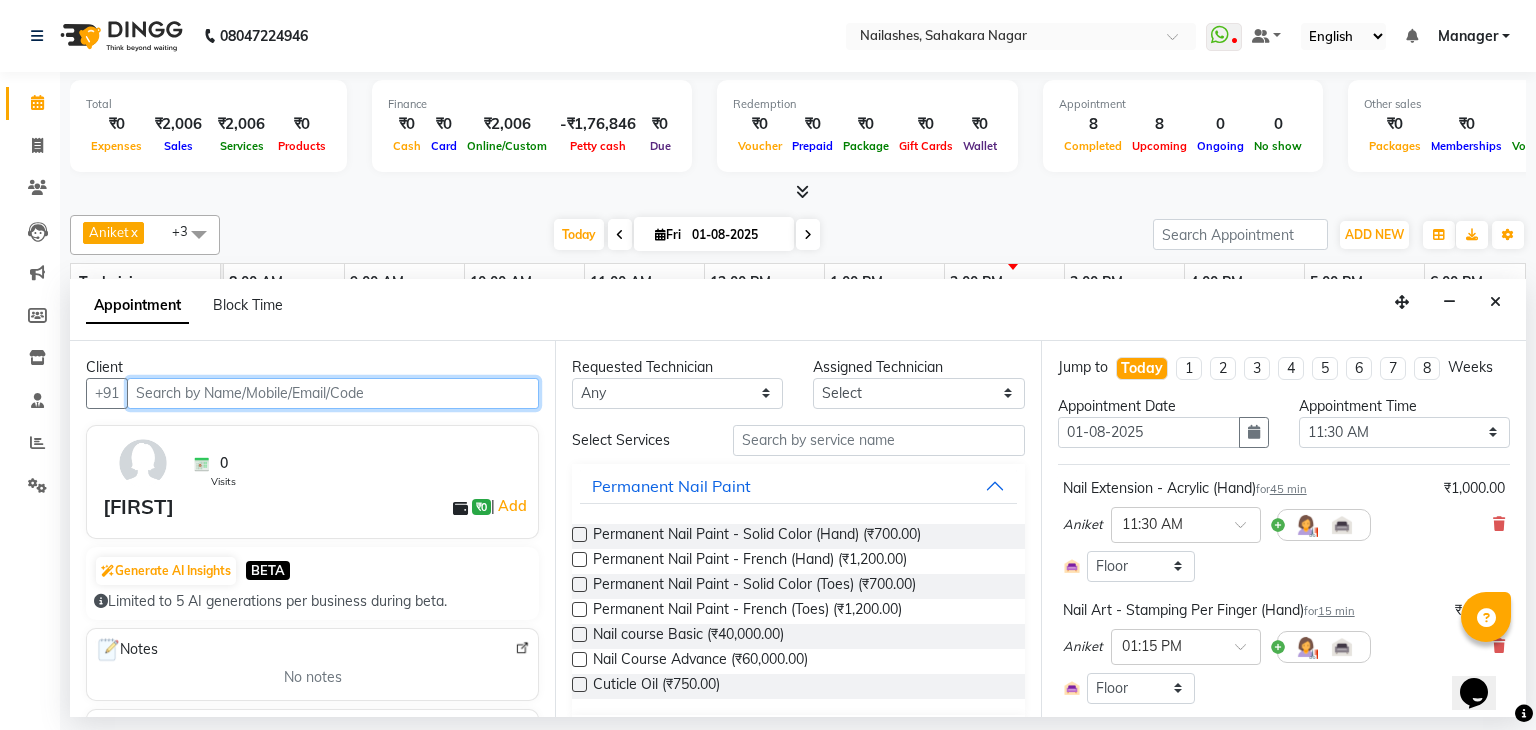 scroll, scrollTop: 0, scrollLeft: 258, axis: horizontal 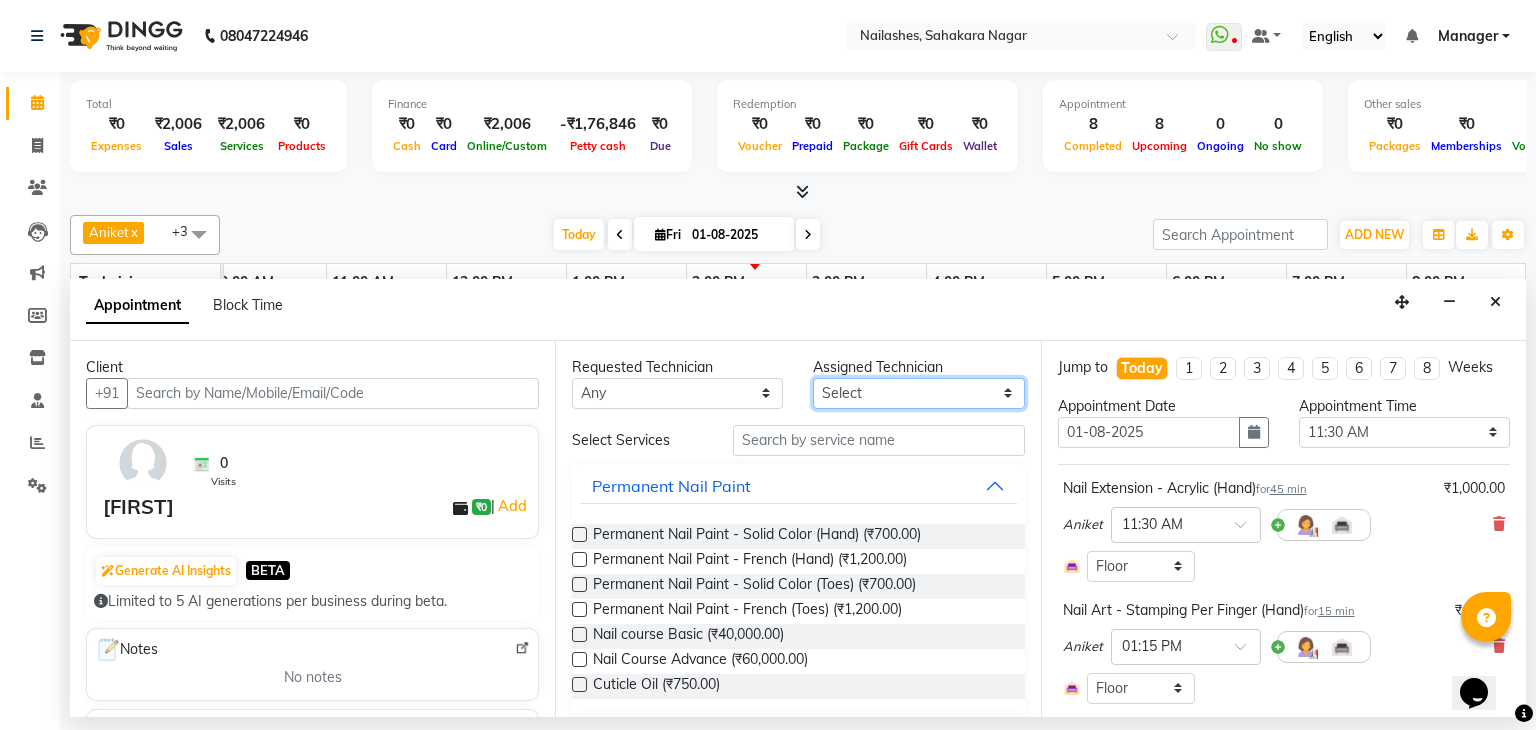 click on "Select Aamir Aniket Apshana Ayaan Divya Himanshu Nikhil Salman Sanjana Shanu Suraj Swan" at bounding box center (918, 393) 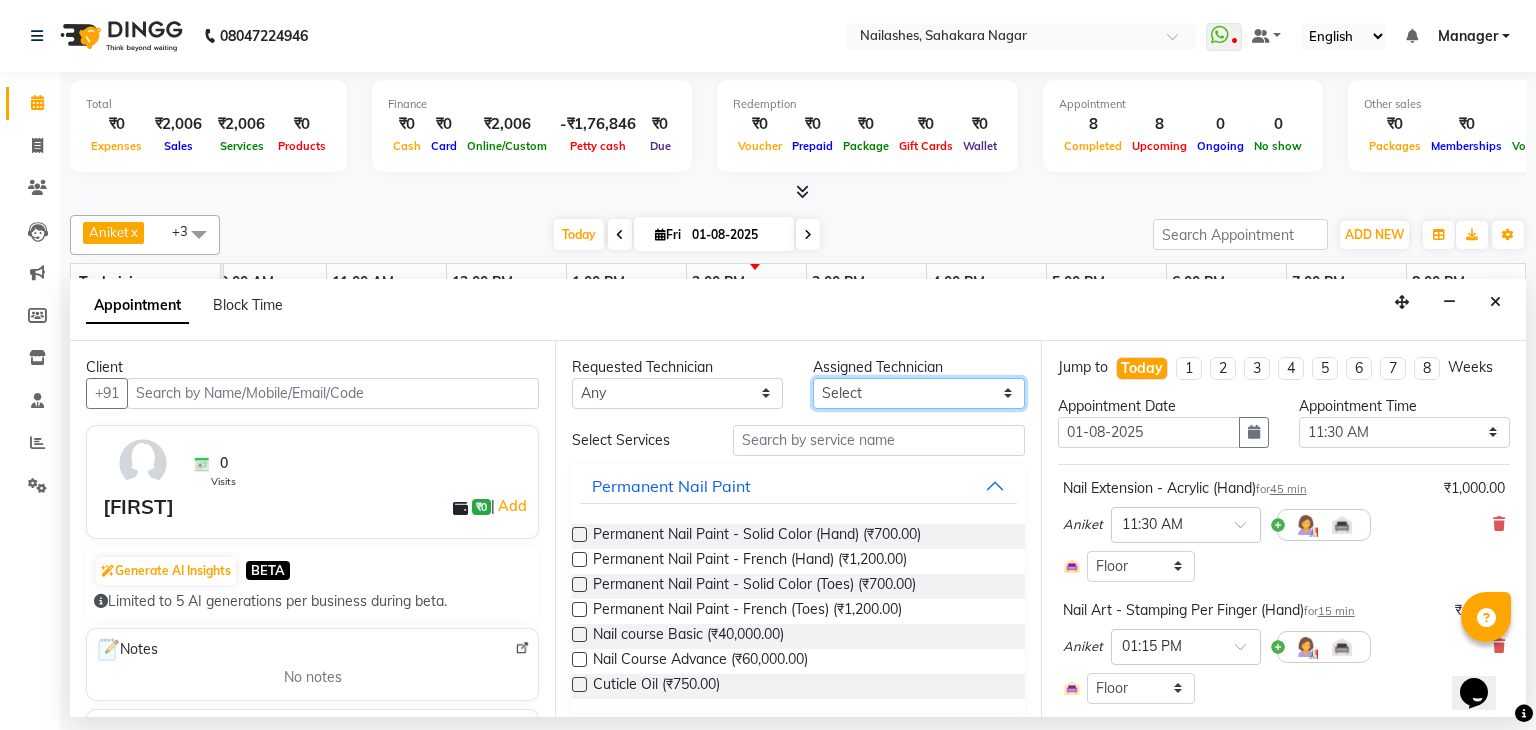select on "86749" 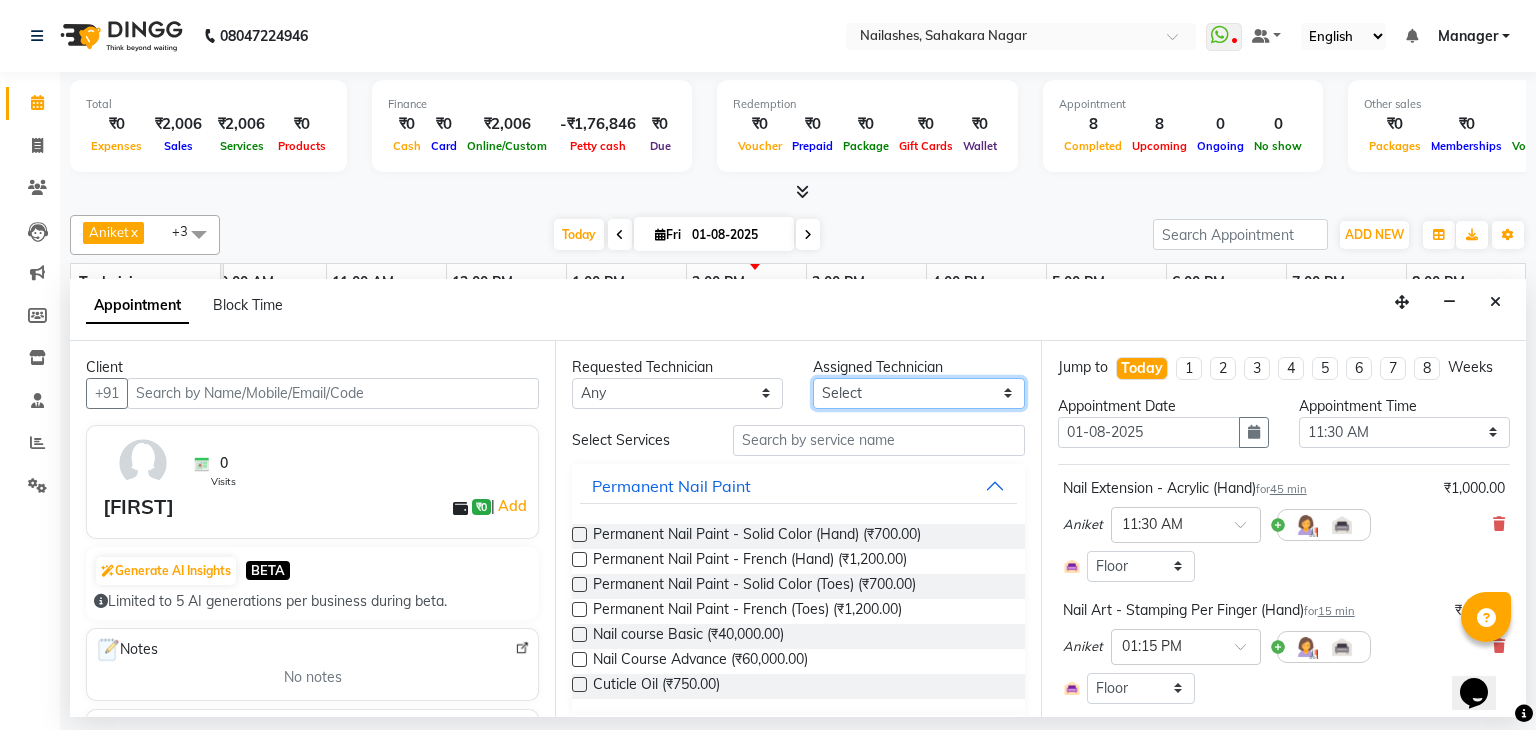 click on "Select Aamir Aniket Apshana Ayaan Divya Himanshu Nikhil Salman Sanjana Shanu Suraj Swan" at bounding box center (918, 393) 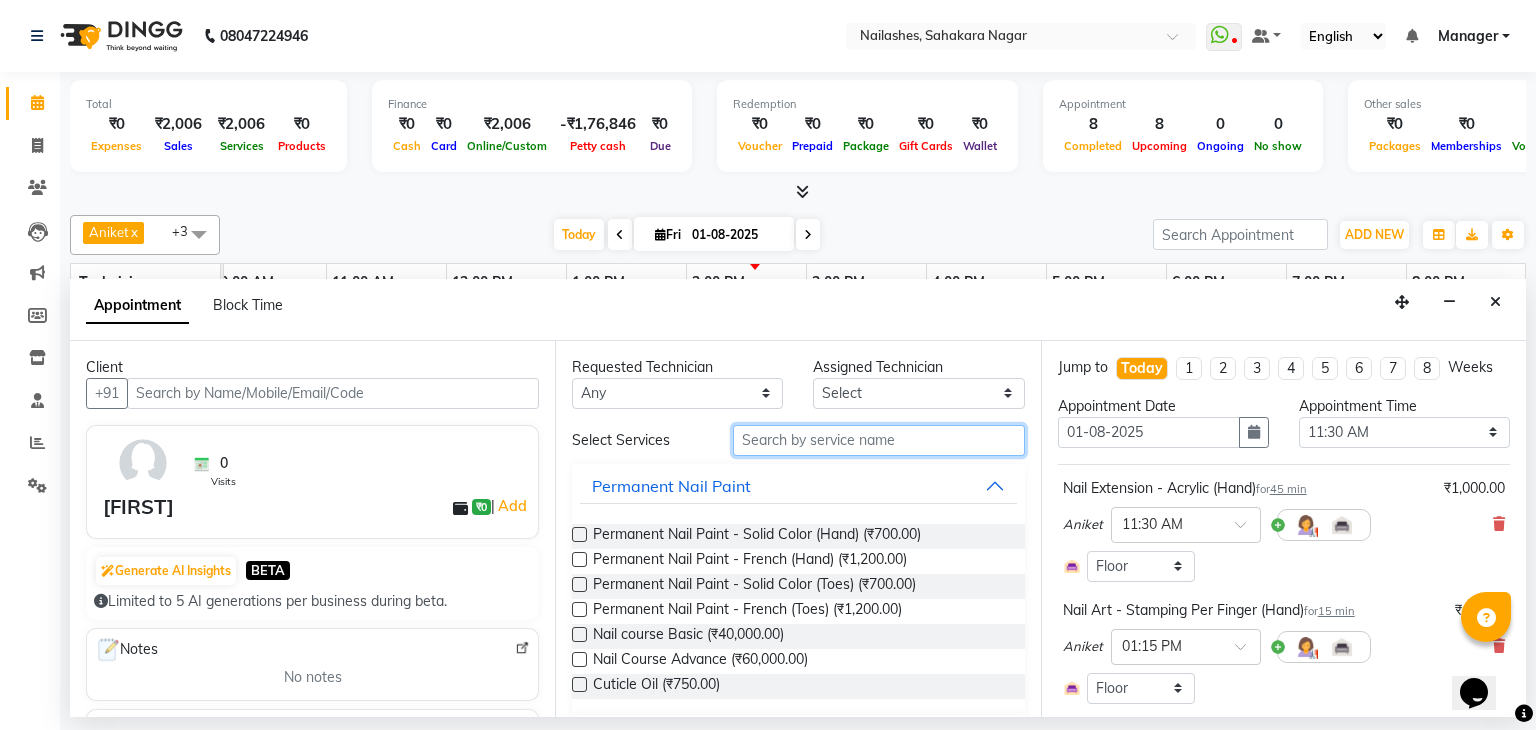 click at bounding box center (879, 440) 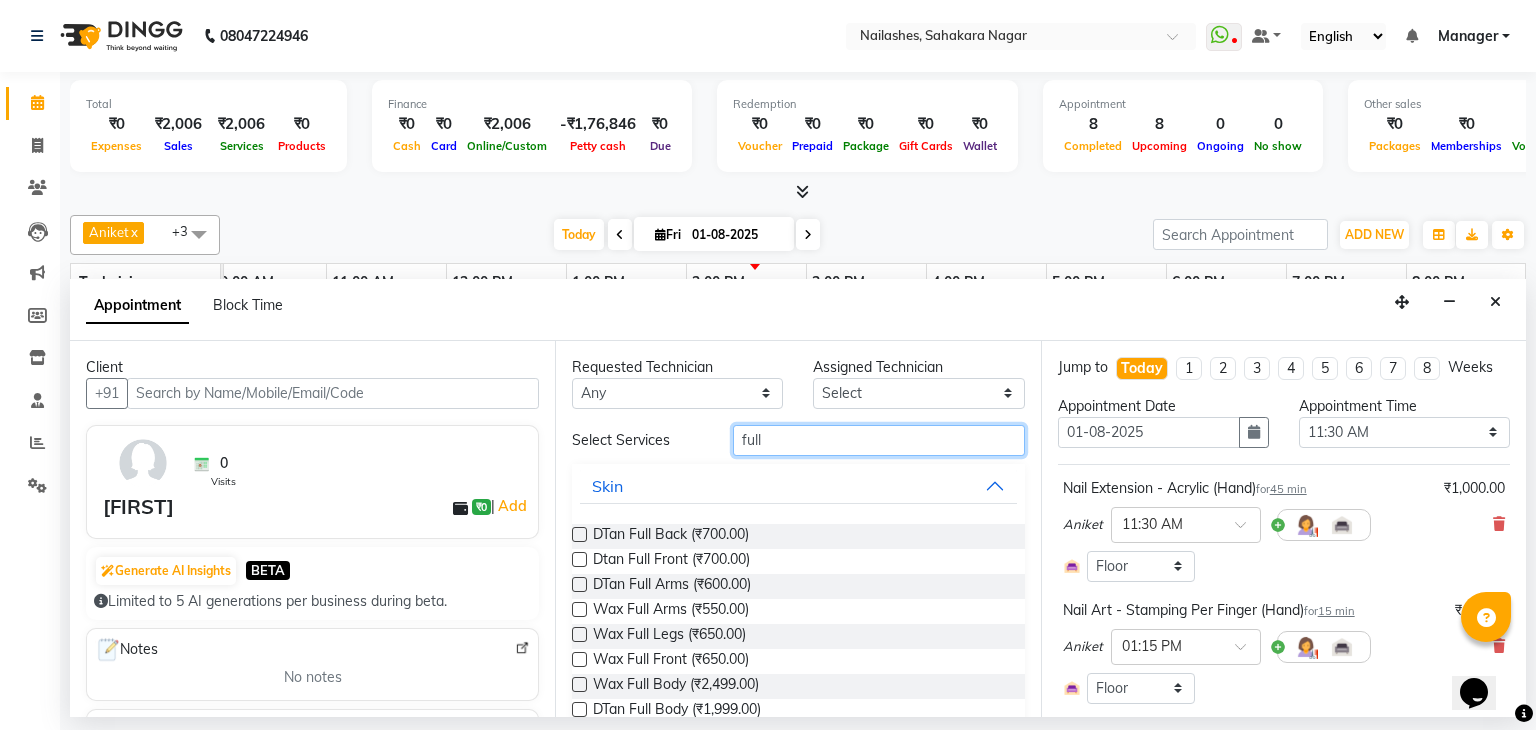 type on "full" 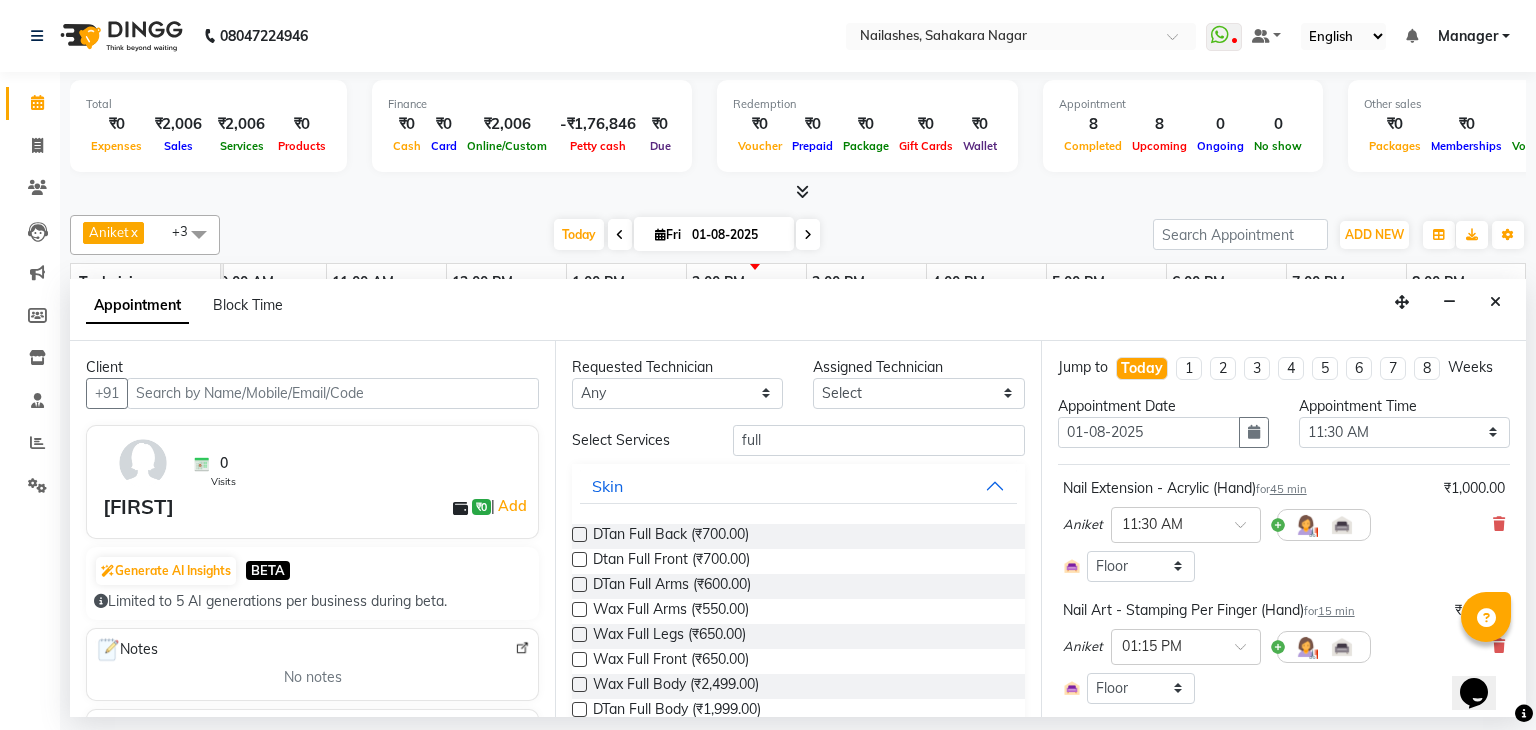 click at bounding box center (579, 584) 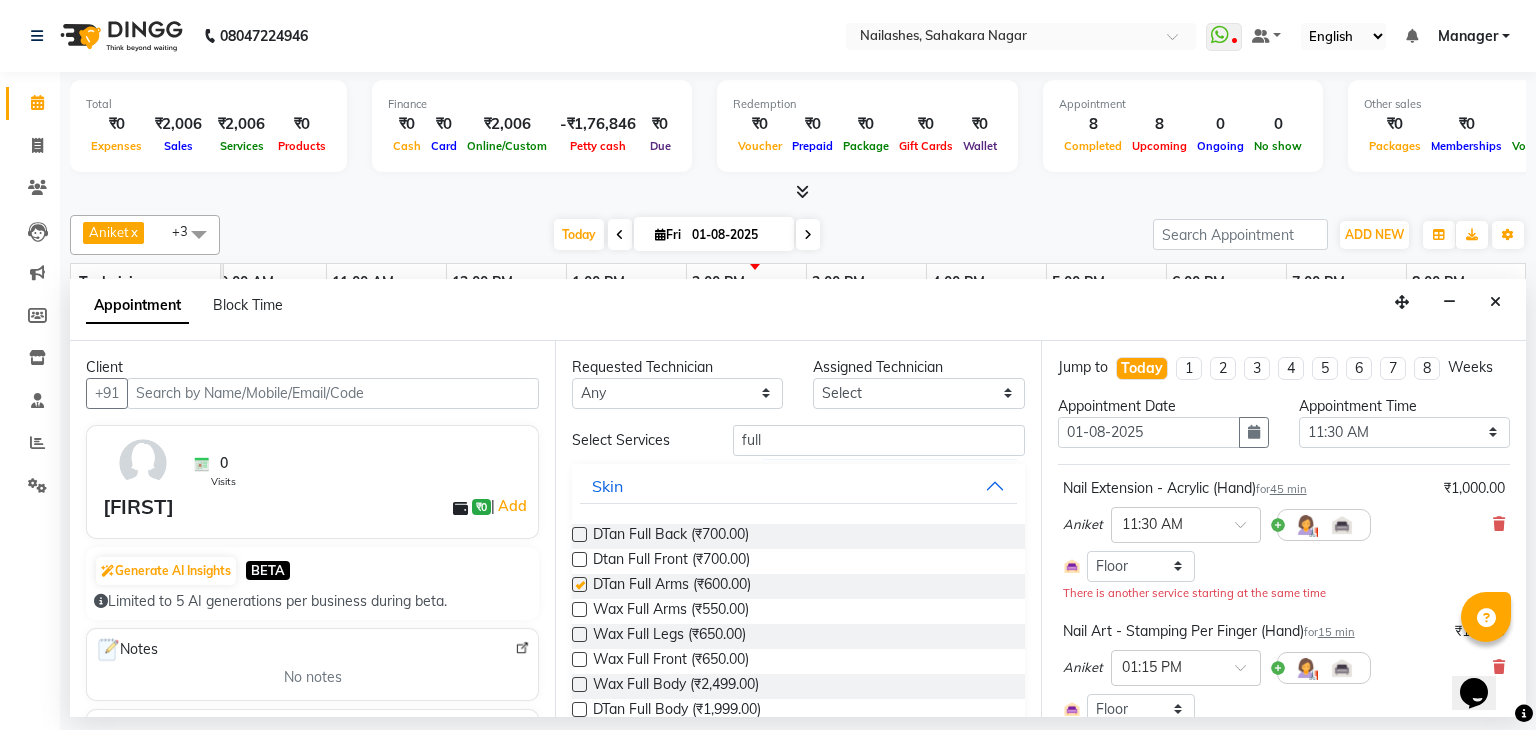 checkbox on "false" 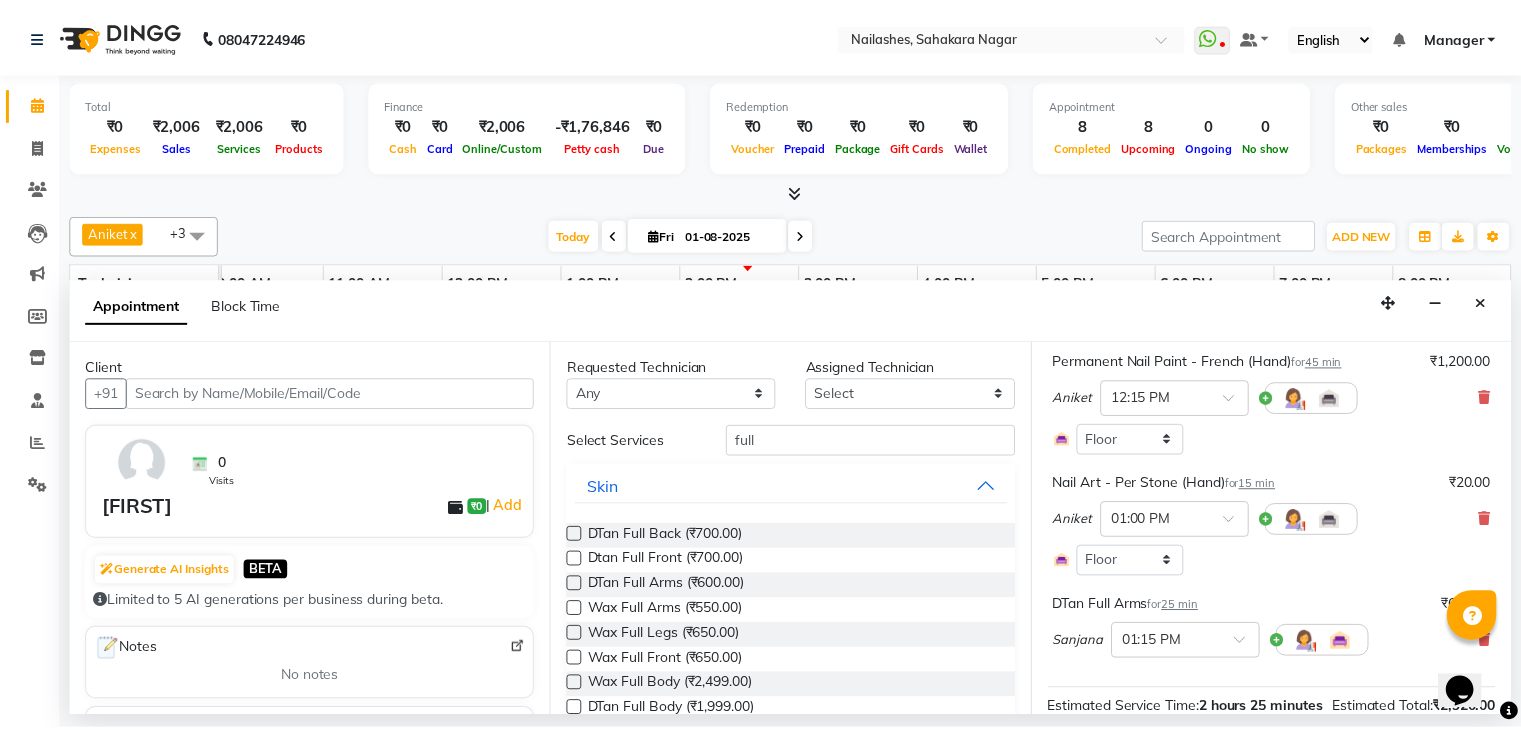 scroll, scrollTop: 600, scrollLeft: 0, axis: vertical 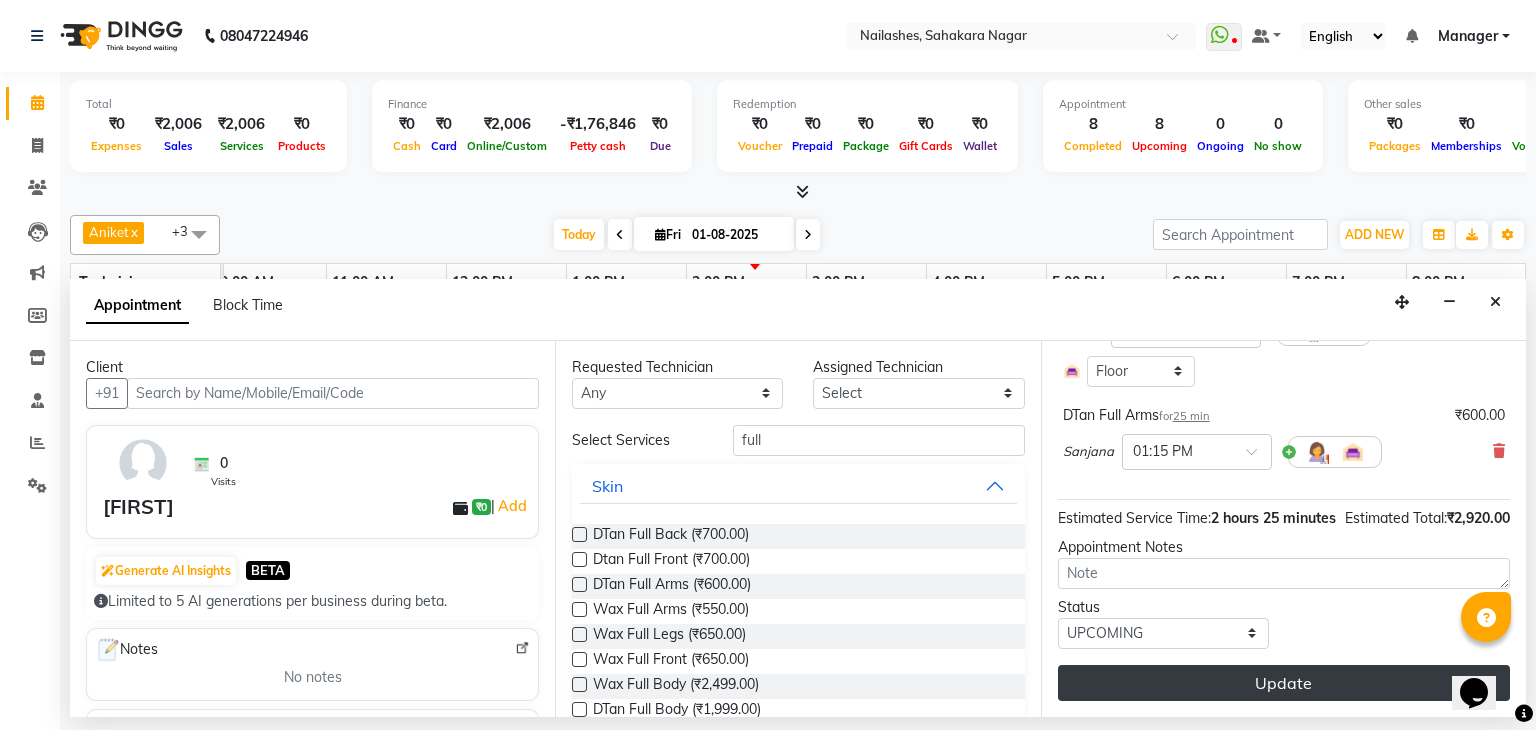 click on "Update" at bounding box center [1284, 683] 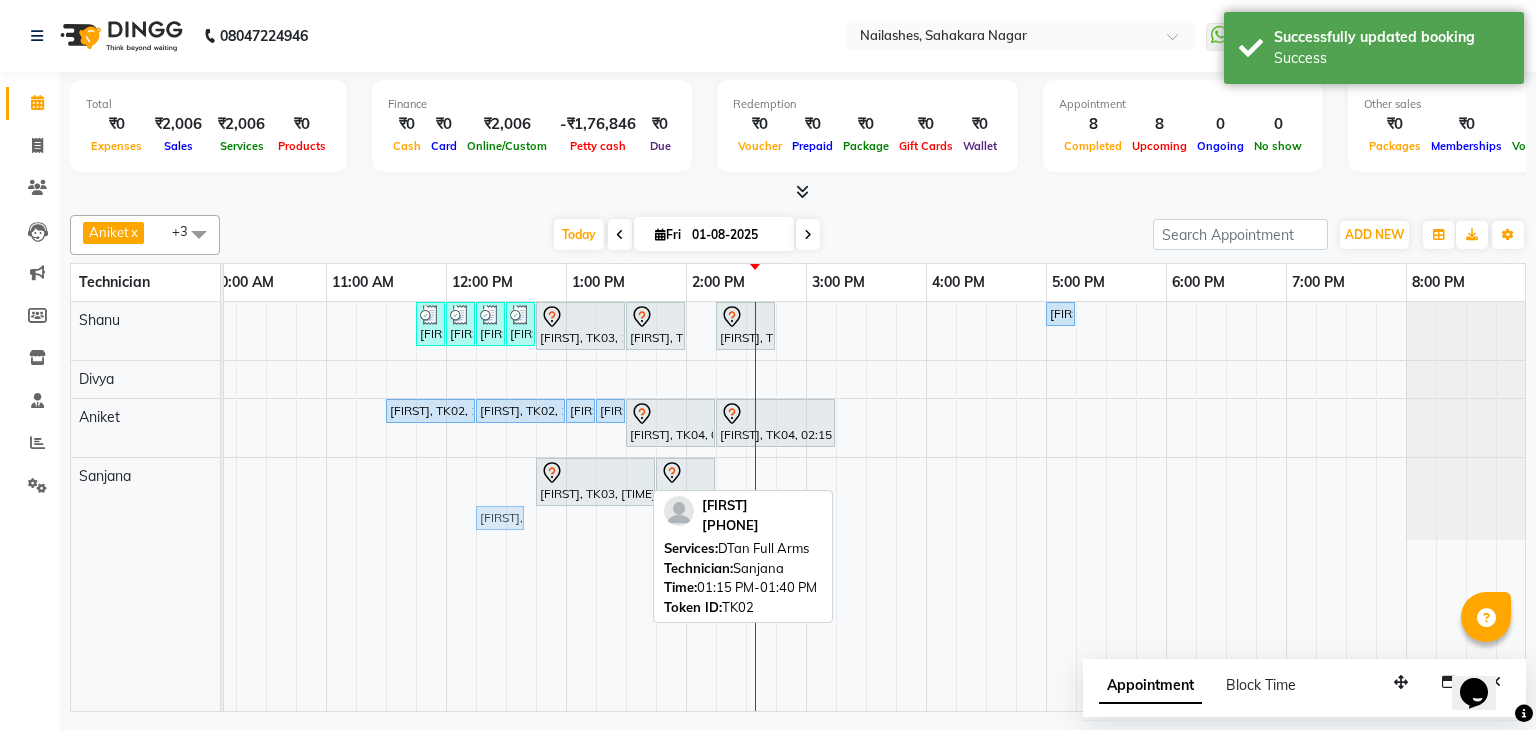 drag, startPoint x: 616, startPoint y: 511, endPoint x: 504, endPoint y: 503, distance: 112.28535 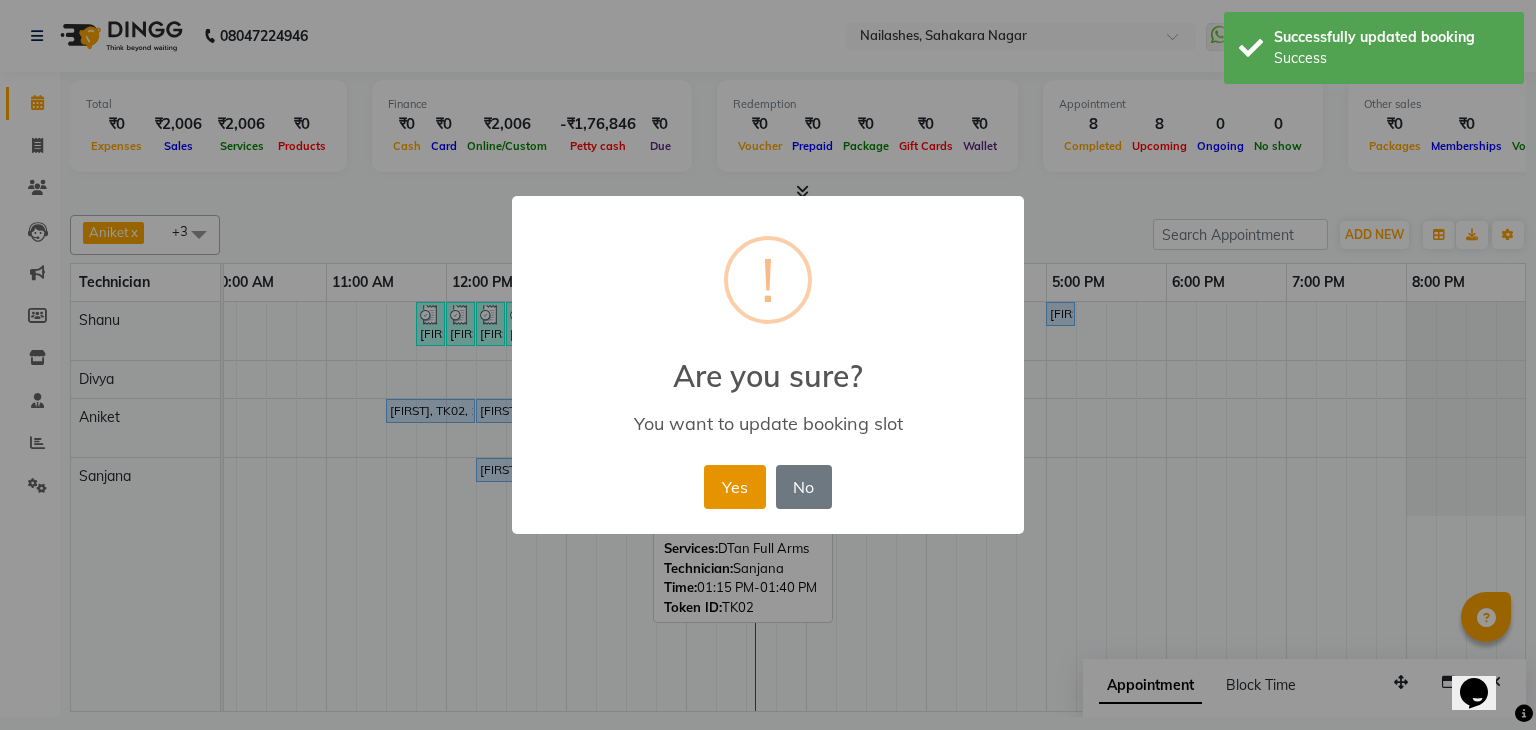 click on "Yes" at bounding box center [734, 487] 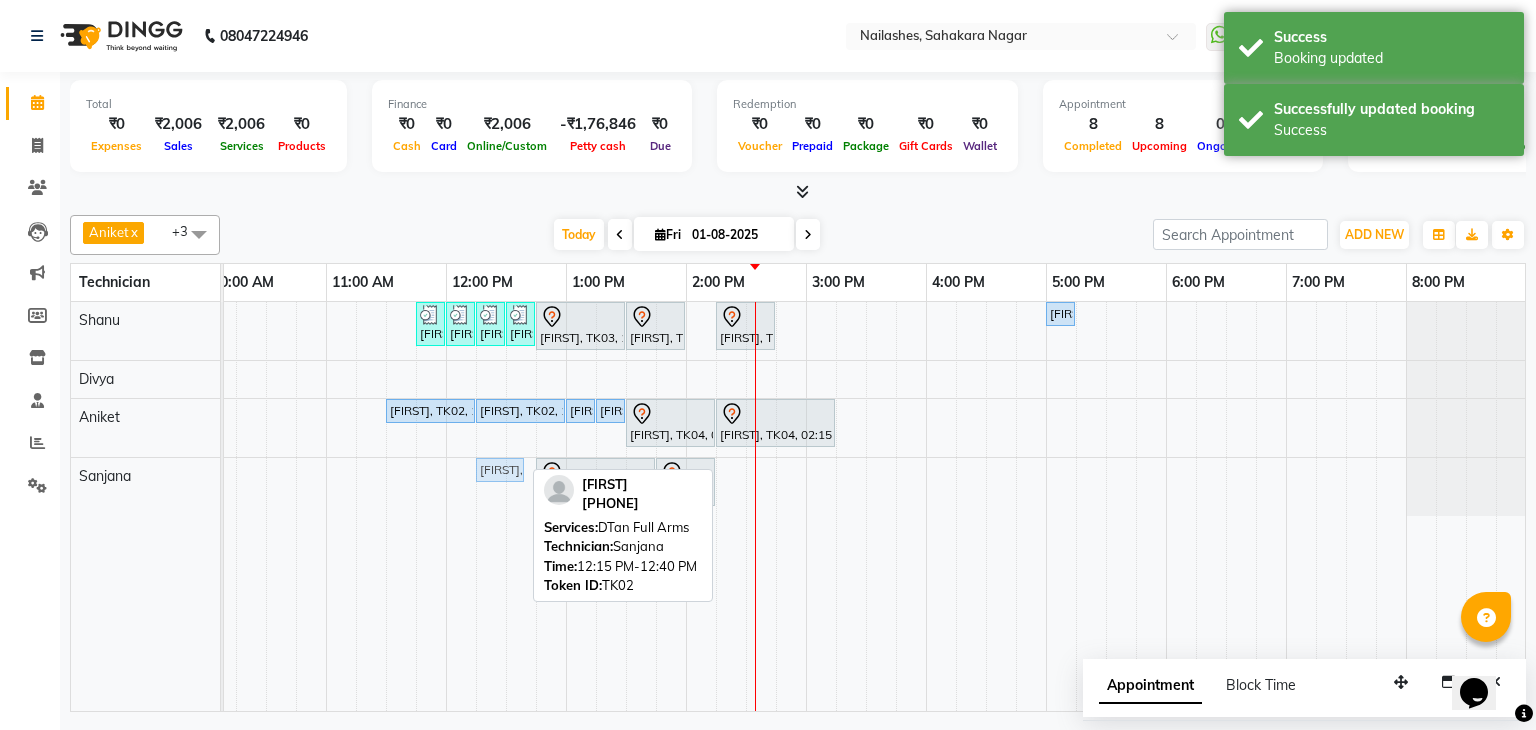 drag, startPoint x: 507, startPoint y: 464, endPoint x: 518, endPoint y: 465, distance: 11.045361 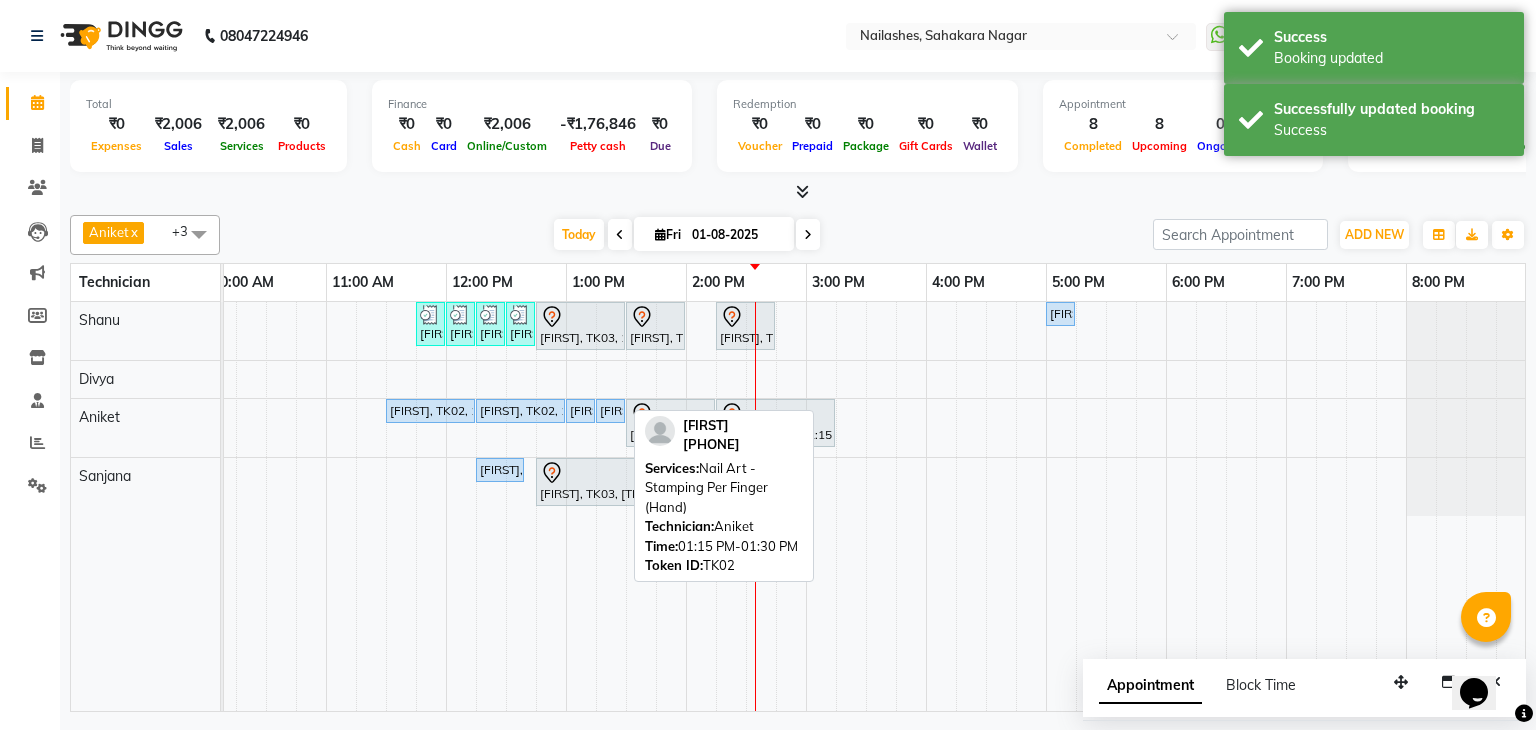 click on "[FIRST], TK02, 01:15 PM-01:30 PM, Nail Art - Stamping Per Finger (Hand)" at bounding box center [610, 411] 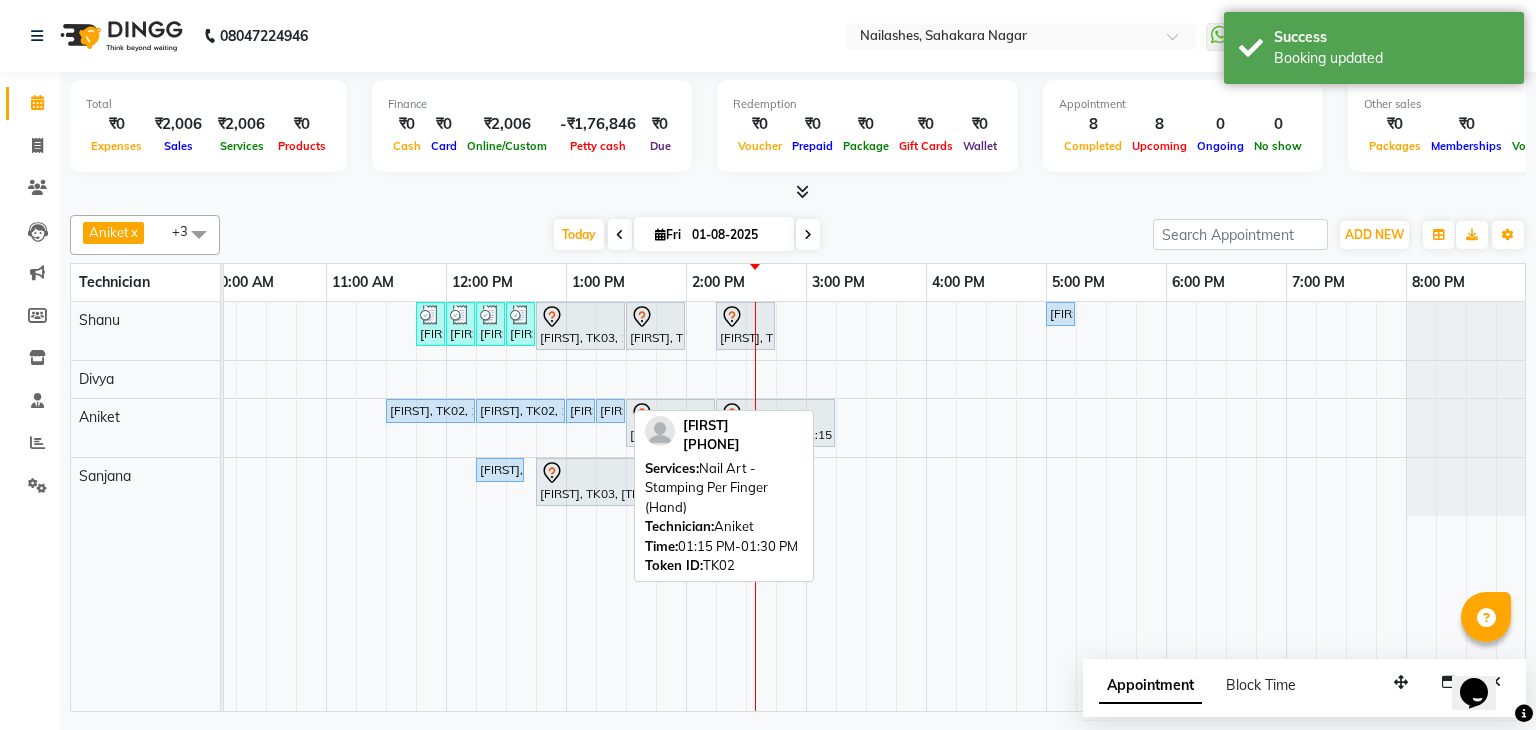 click on "[FIRST], TK02, 01:15 PM-01:30 PM, Nail Art - Stamping Per Finger (Hand)" at bounding box center (610, 411) 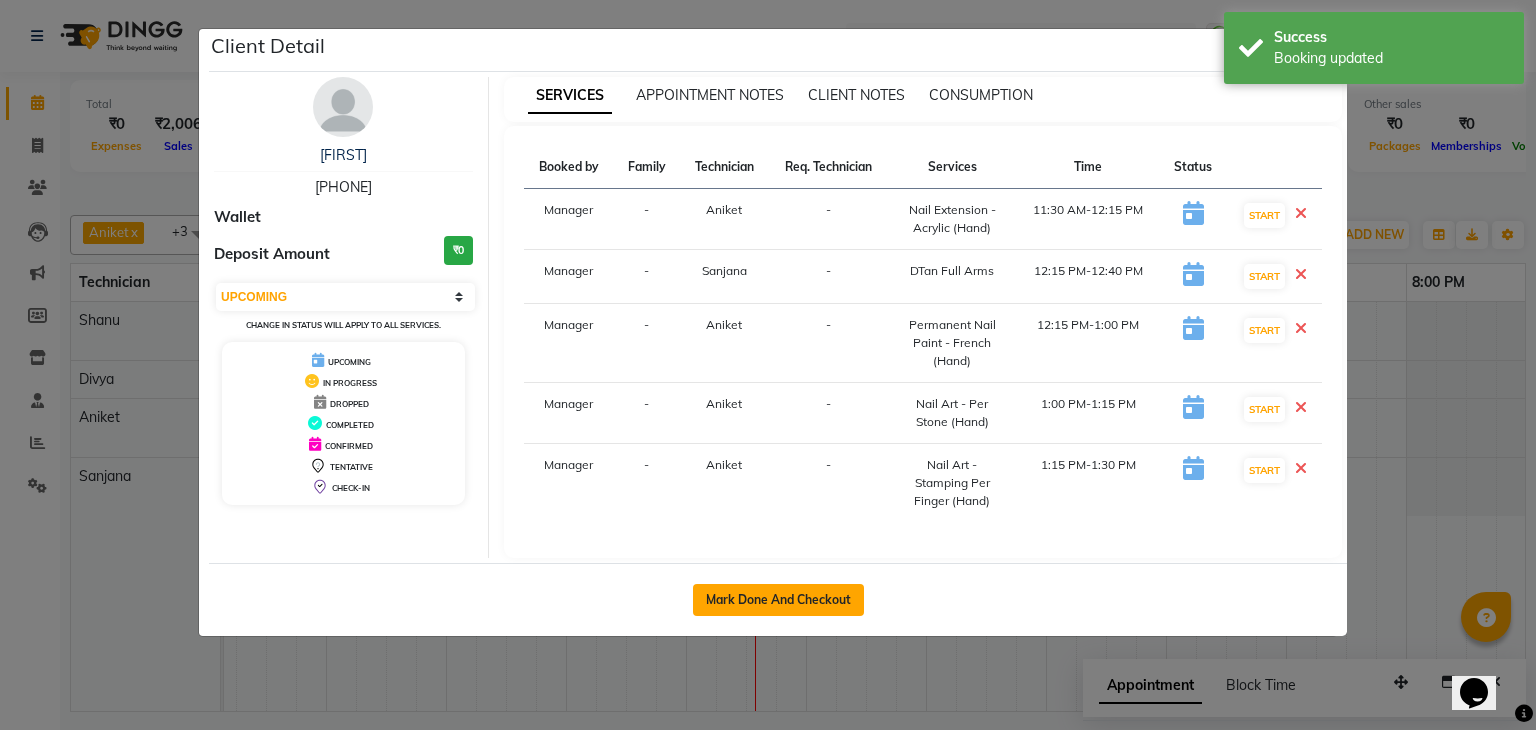 click on "Mark Done And Checkout" 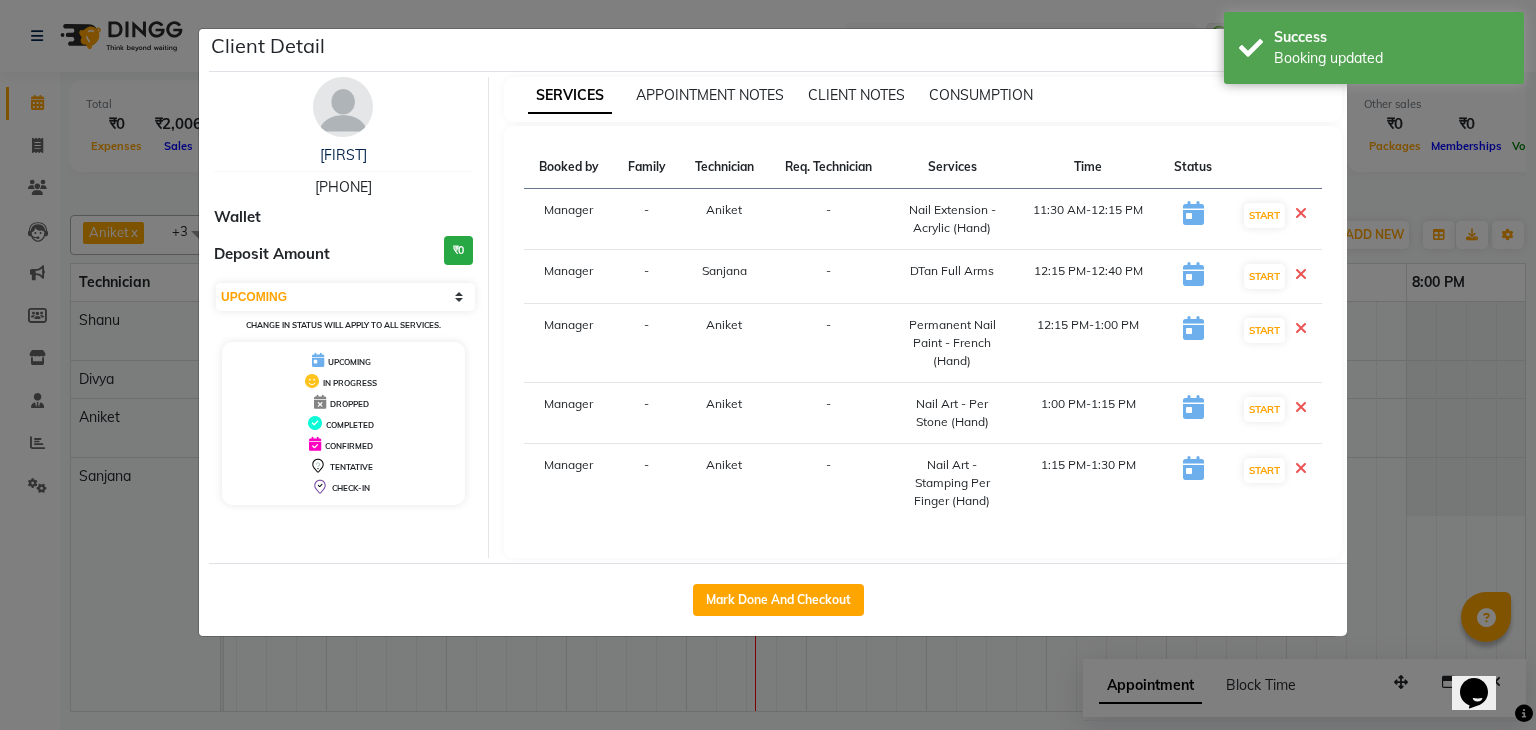 select on "6455" 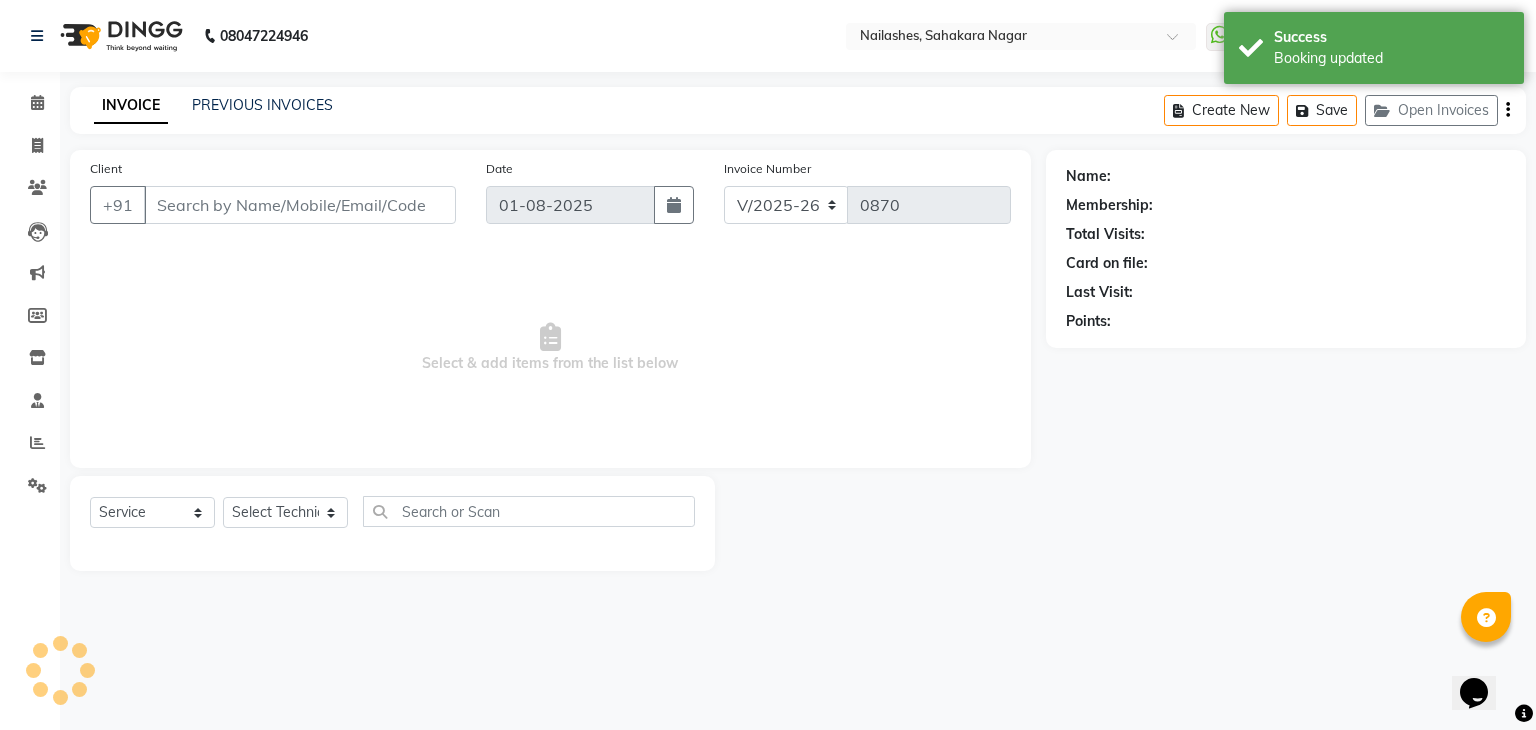 type on "80******75" 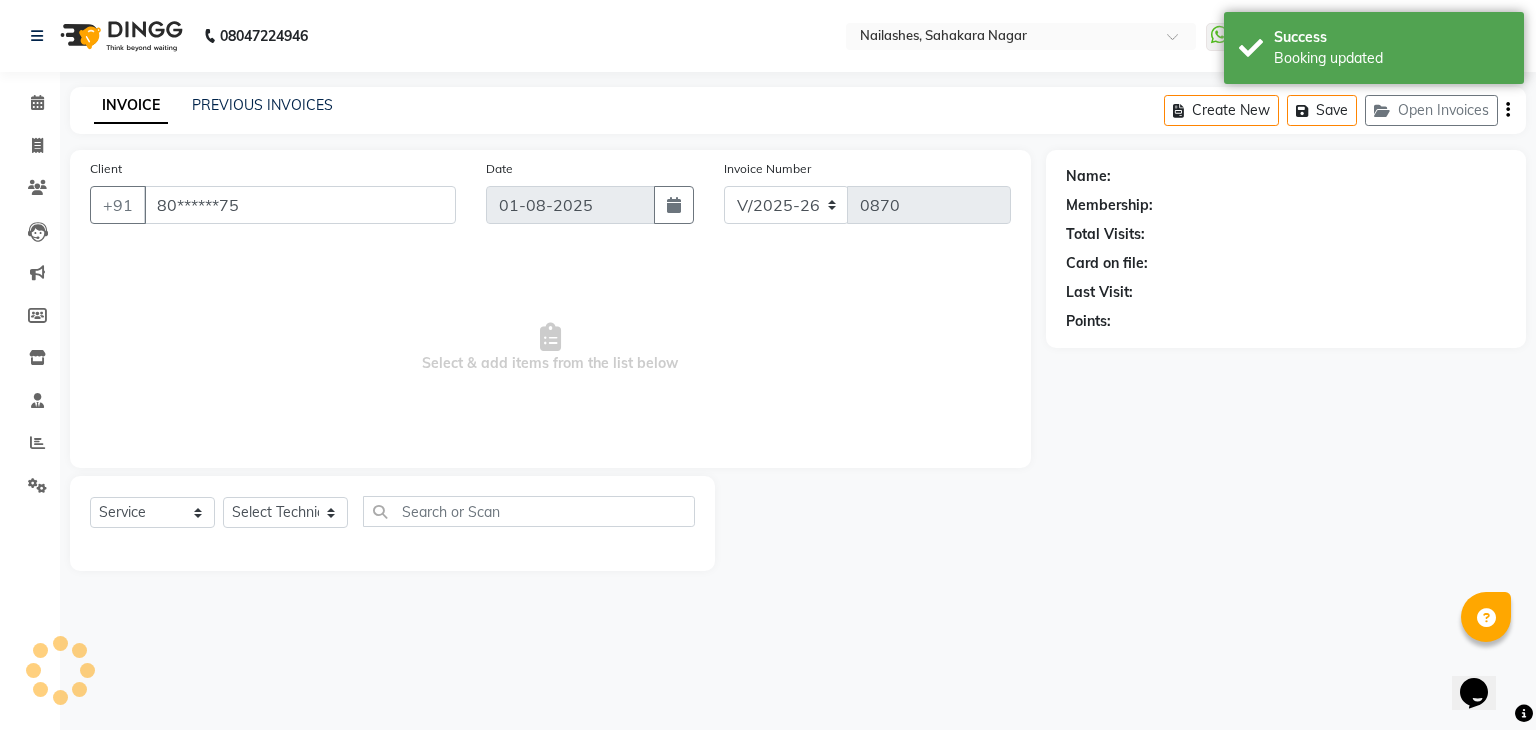 select on "86749" 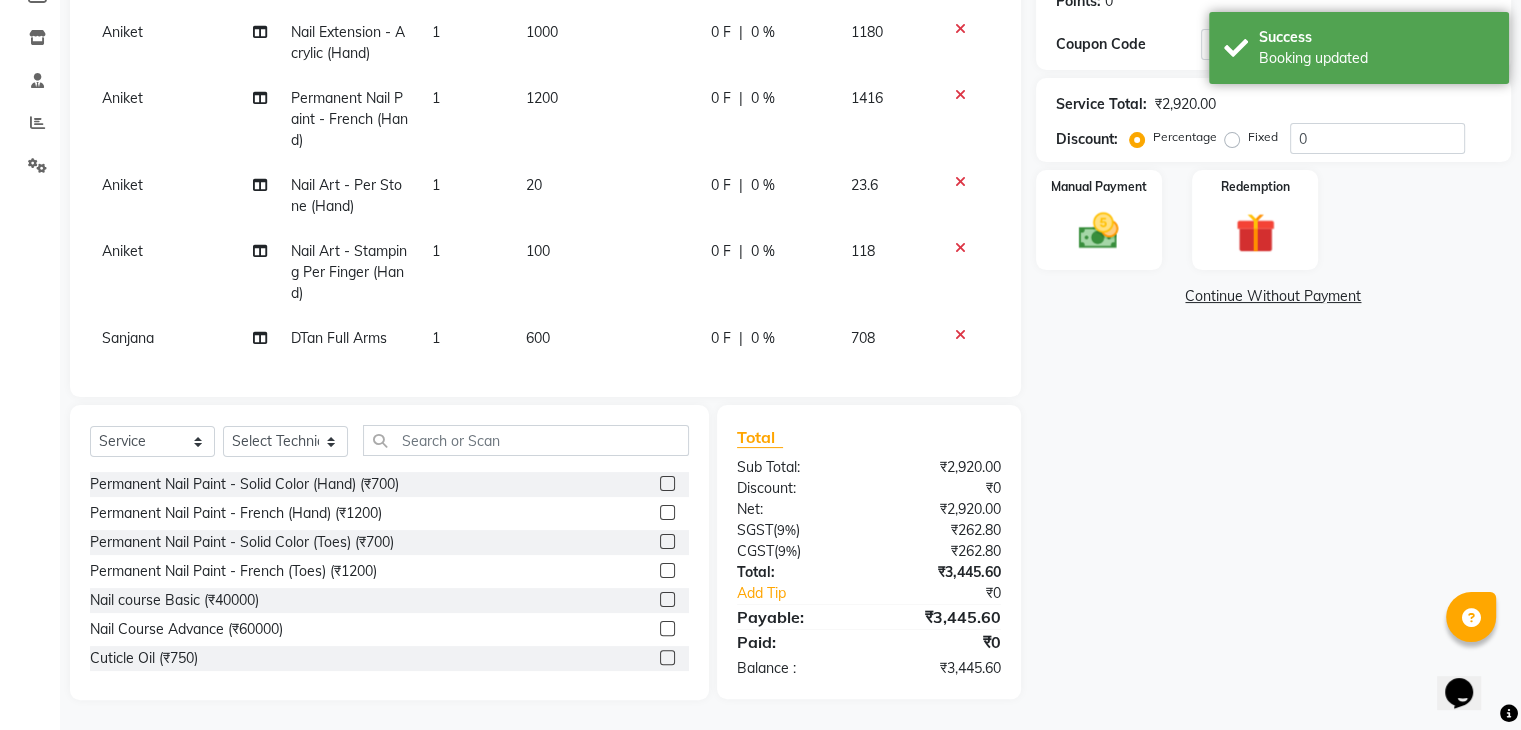 scroll, scrollTop: 336, scrollLeft: 0, axis: vertical 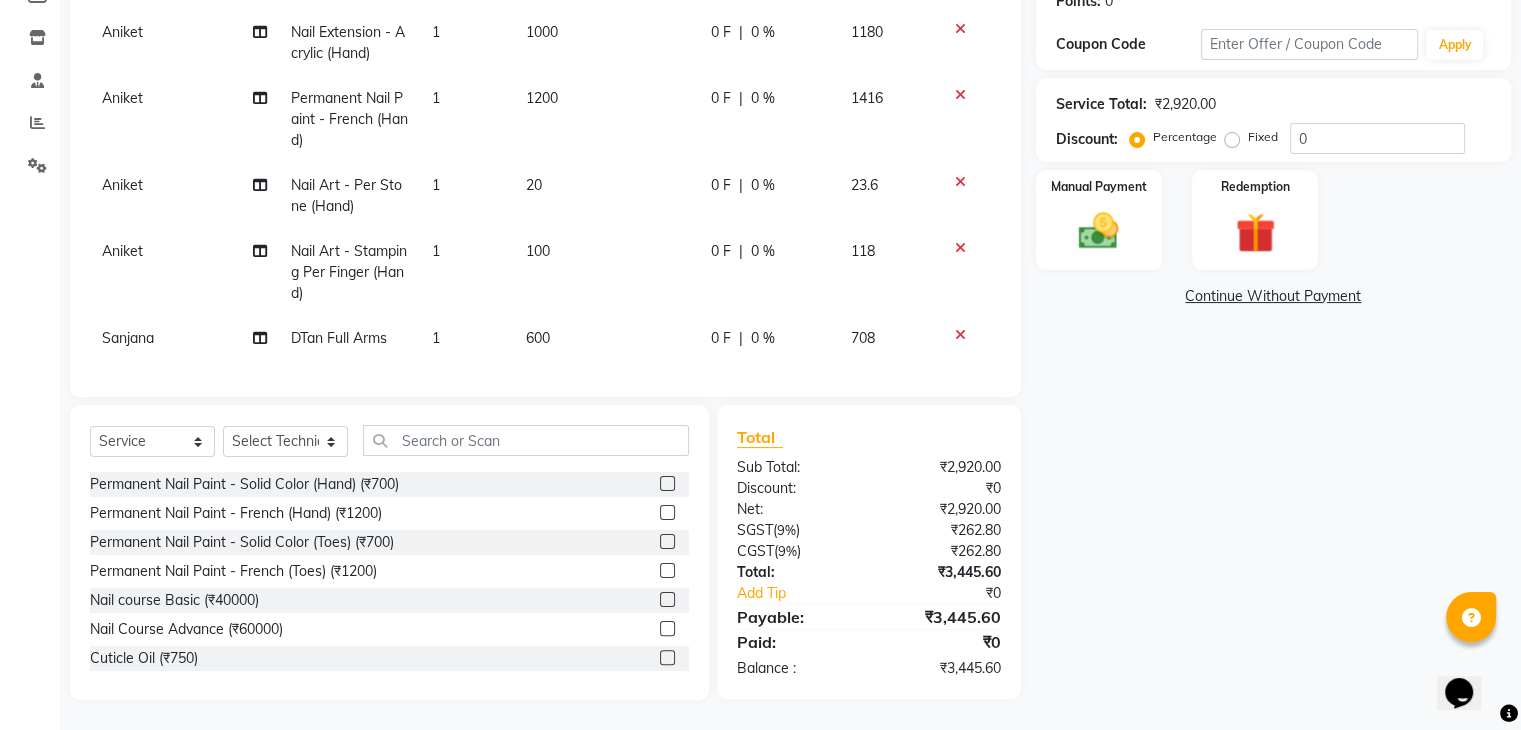 click on "0 %" 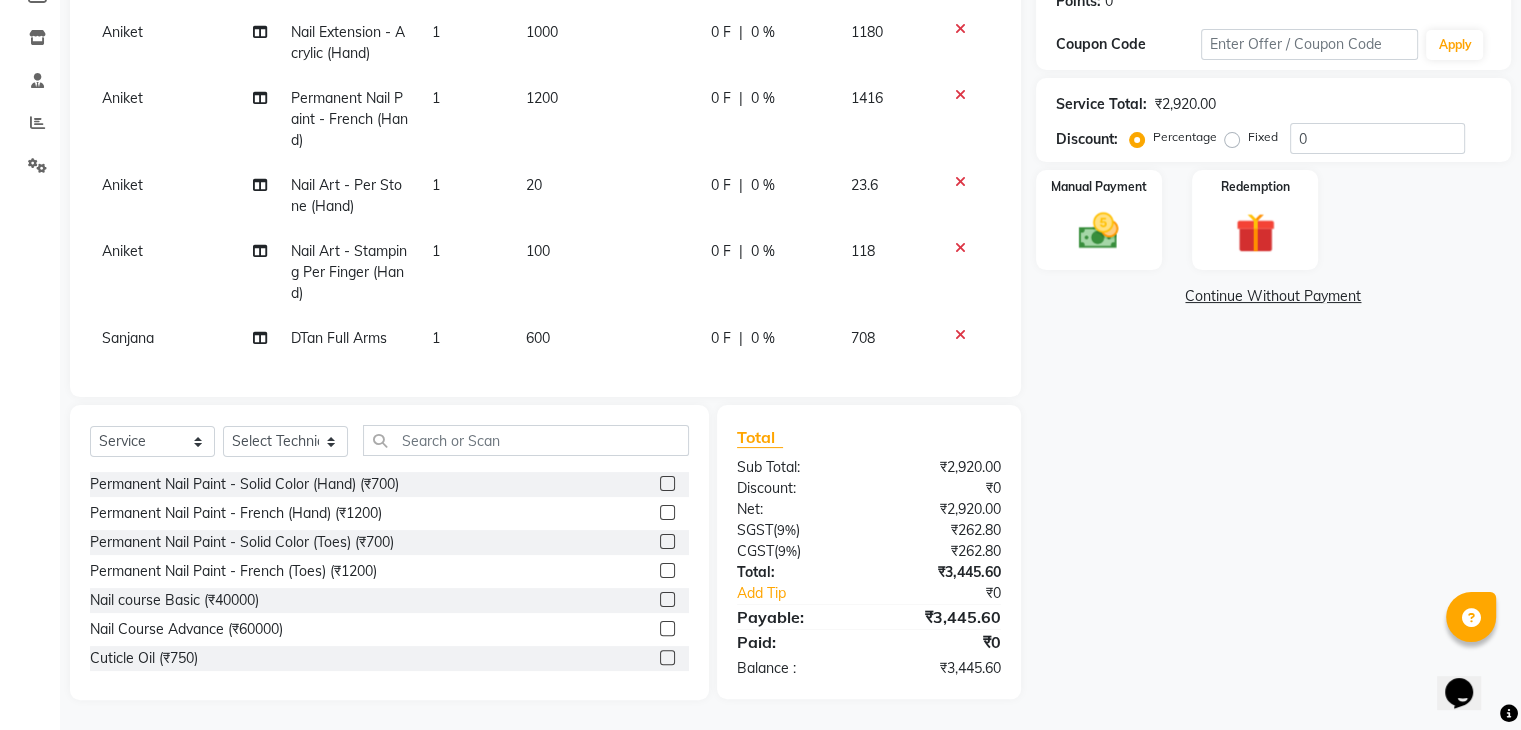 select on "86749" 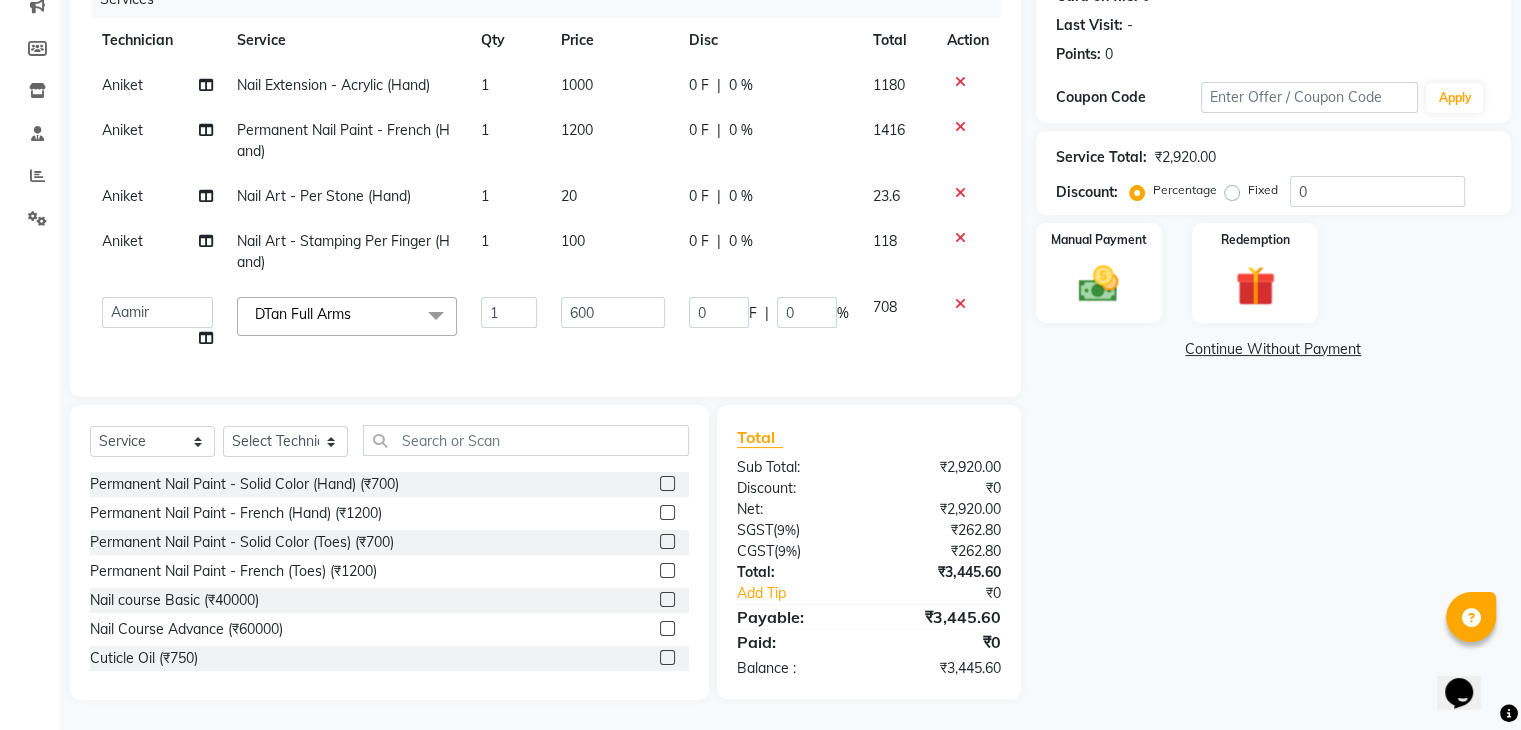 scroll, scrollTop: 283, scrollLeft: 0, axis: vertical 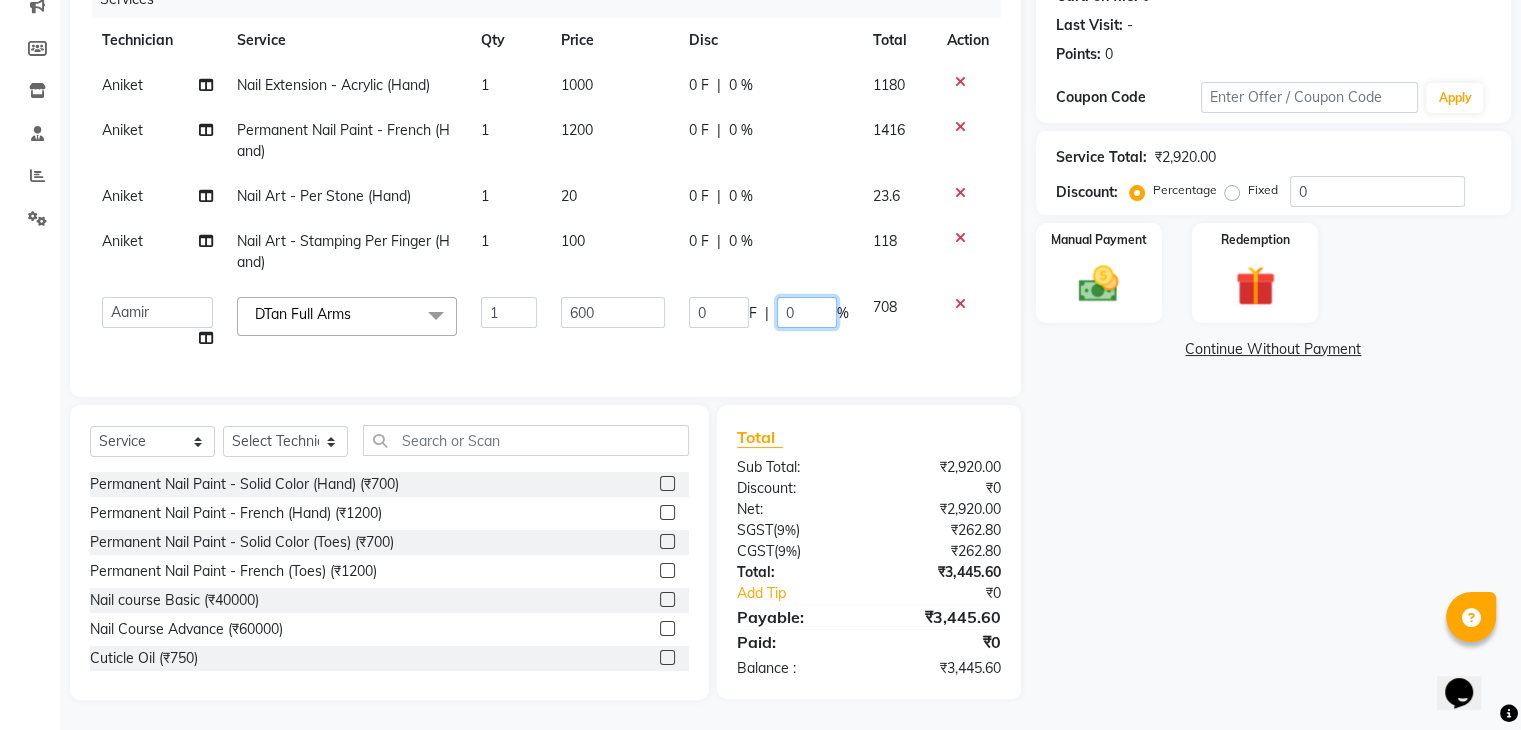 click on "0" 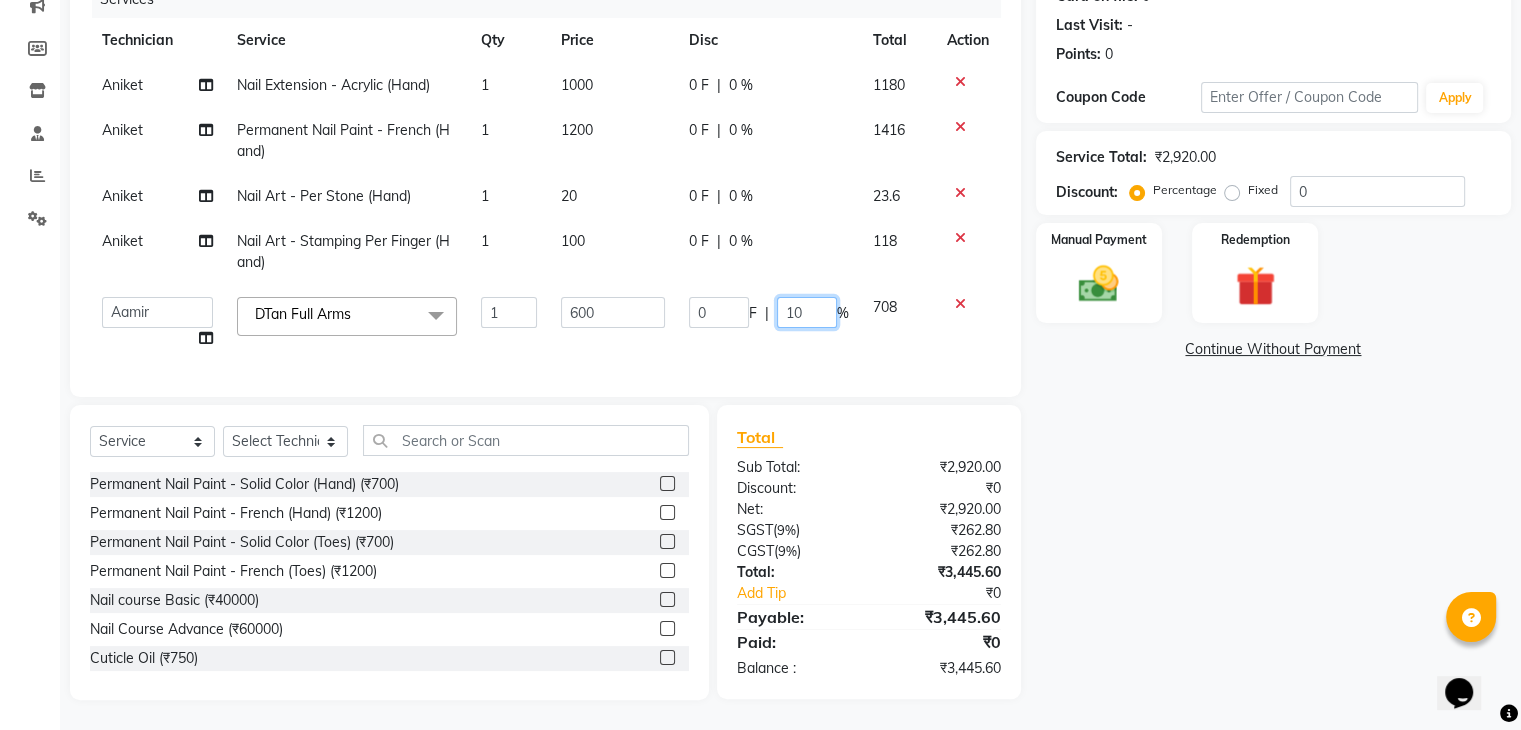 type on "100" 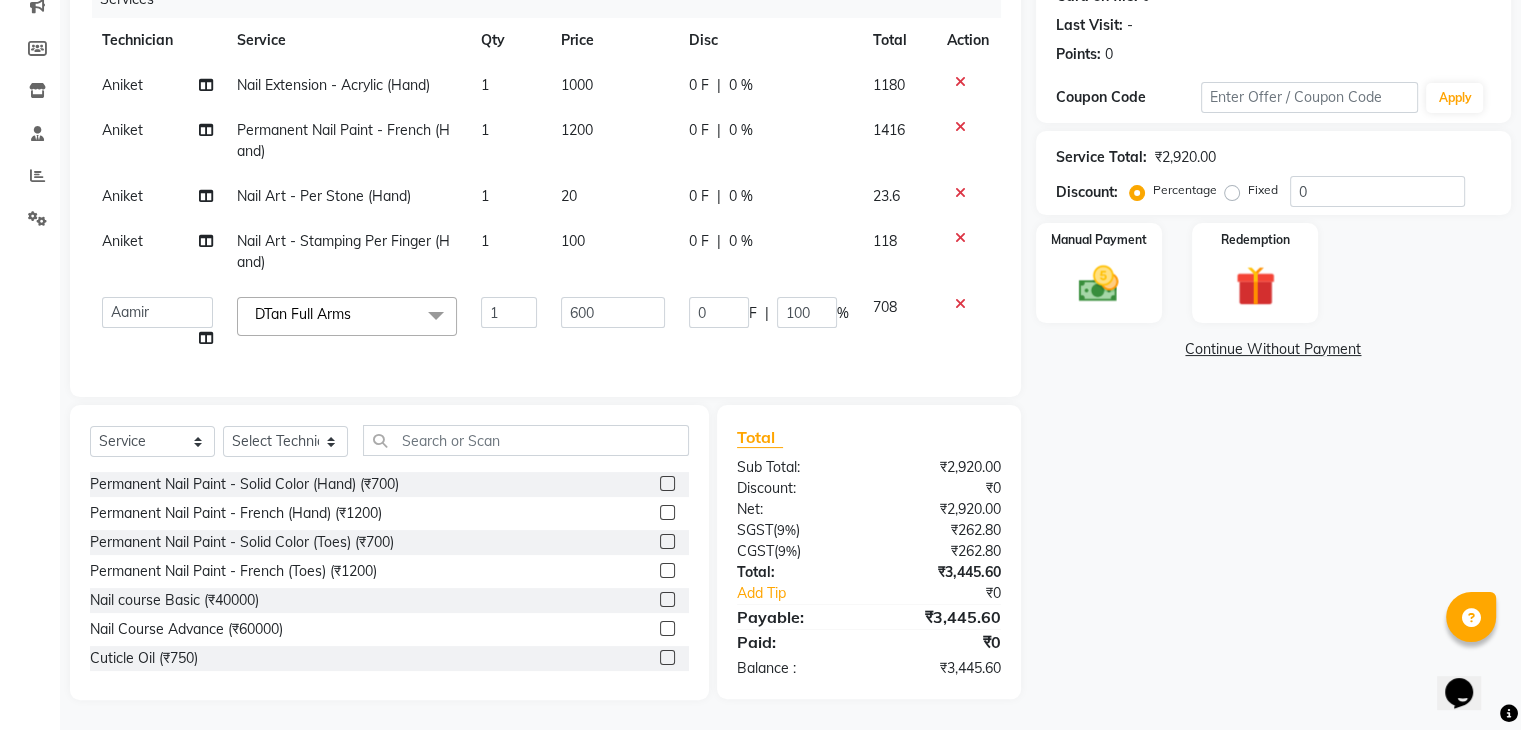 click on "Name: Bhoomika  Membership:  No Active Membership  Total Visits:  0 Card on file:  0 Last Visit:   - Points:   0  Coupon Code Apply Service Total:  ₹2,920.00  Discount:  Percentage   Fixed  0 Manual Payment Redemption  Continue Without Payment" 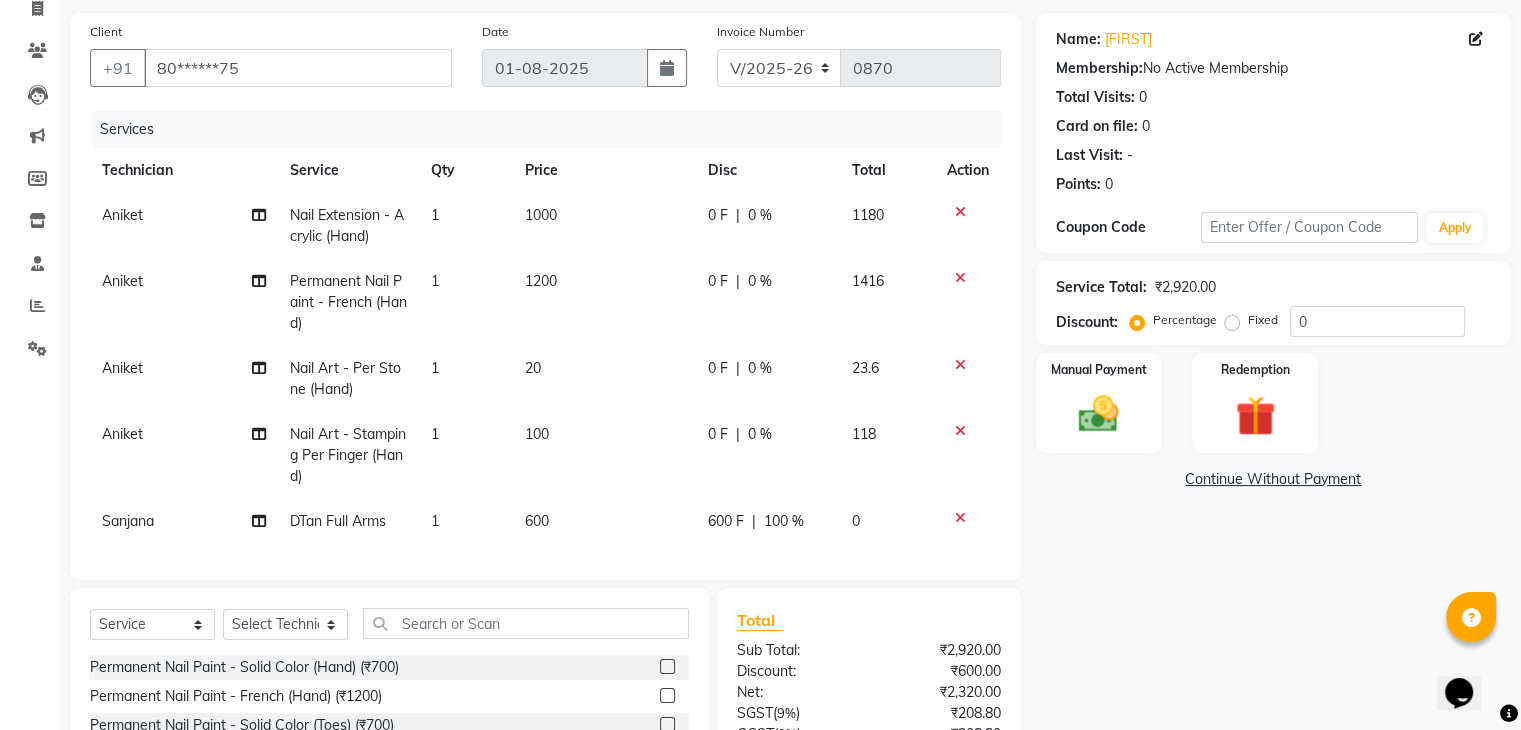 scroll, scrollTop: 136, scrollLeft: 0, axis: vertical 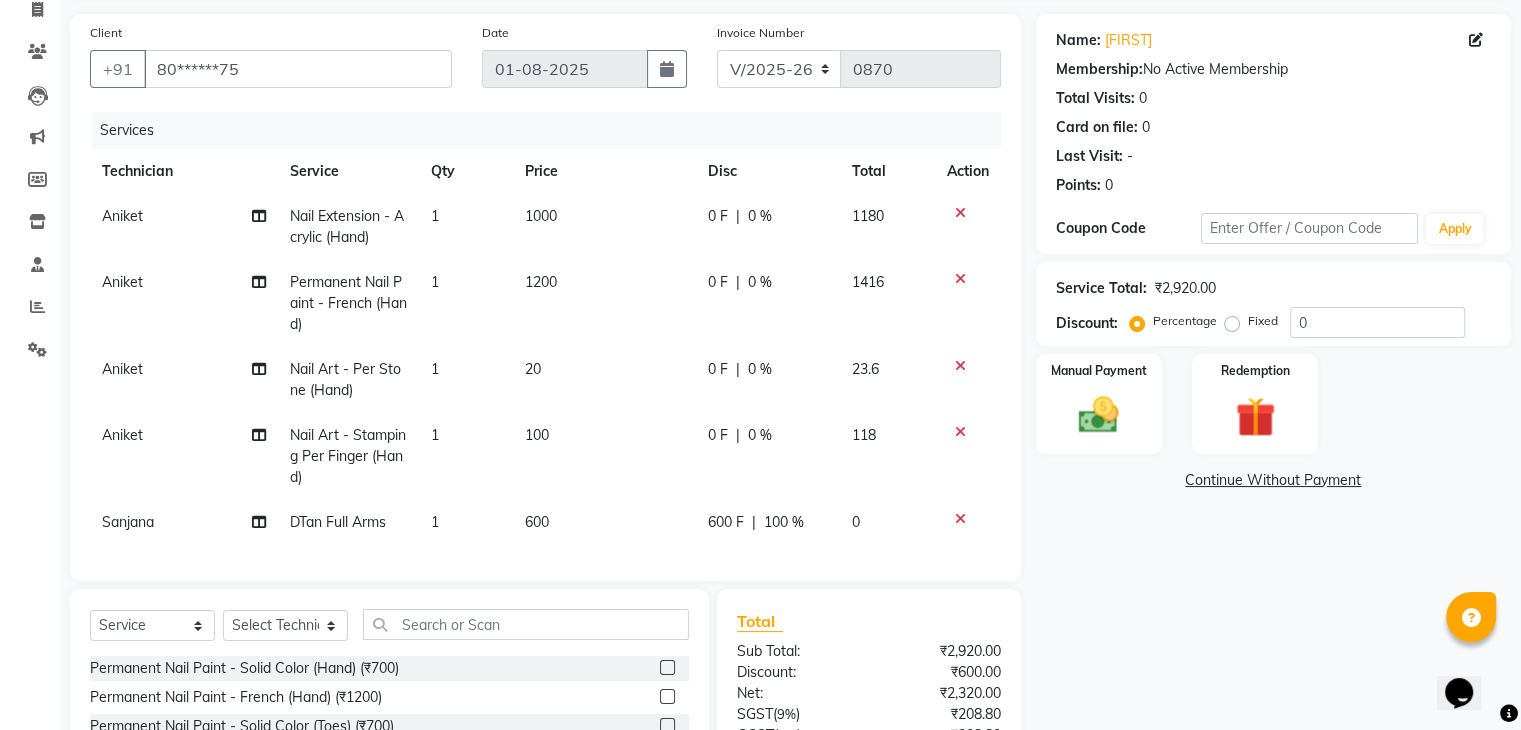 click on "1" 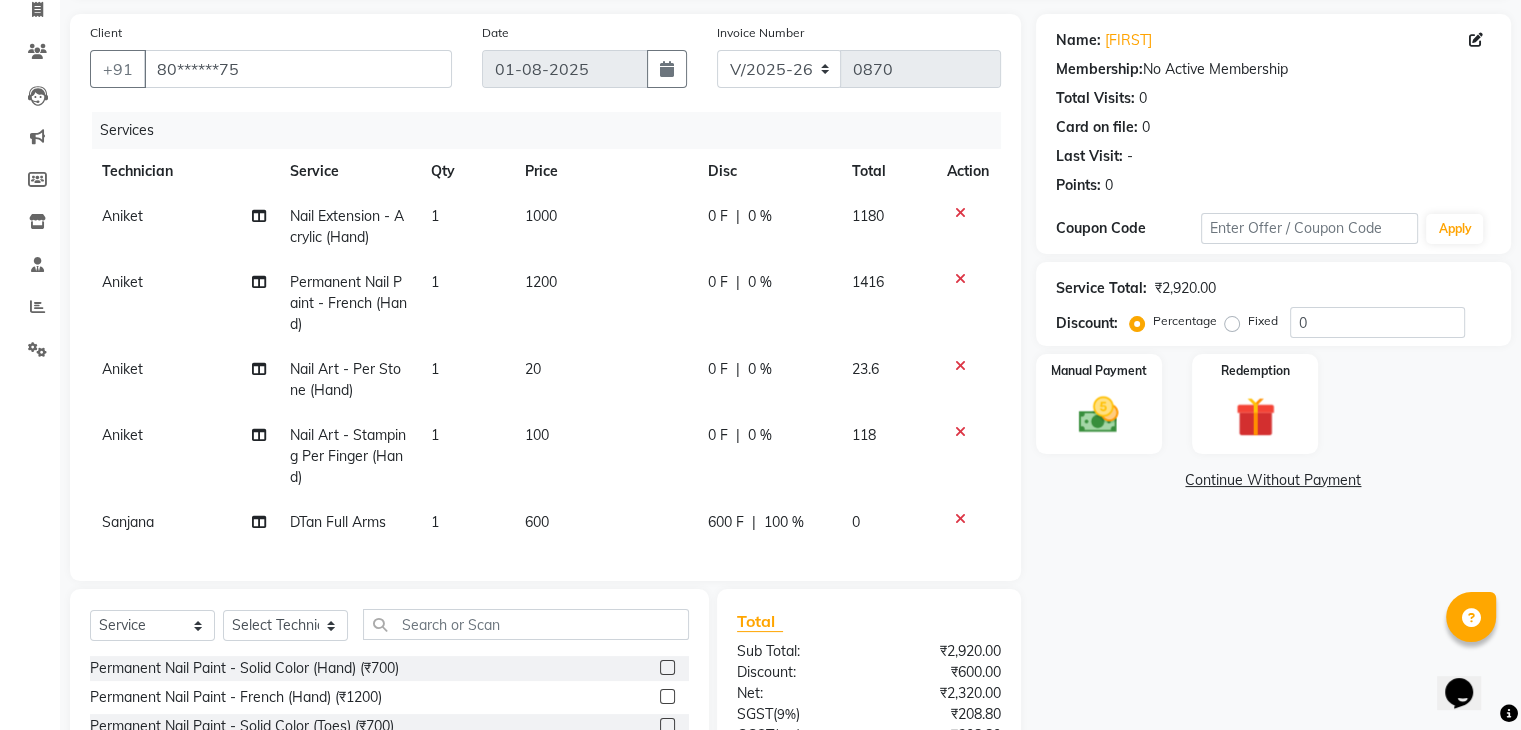 select on "[PHONE]" 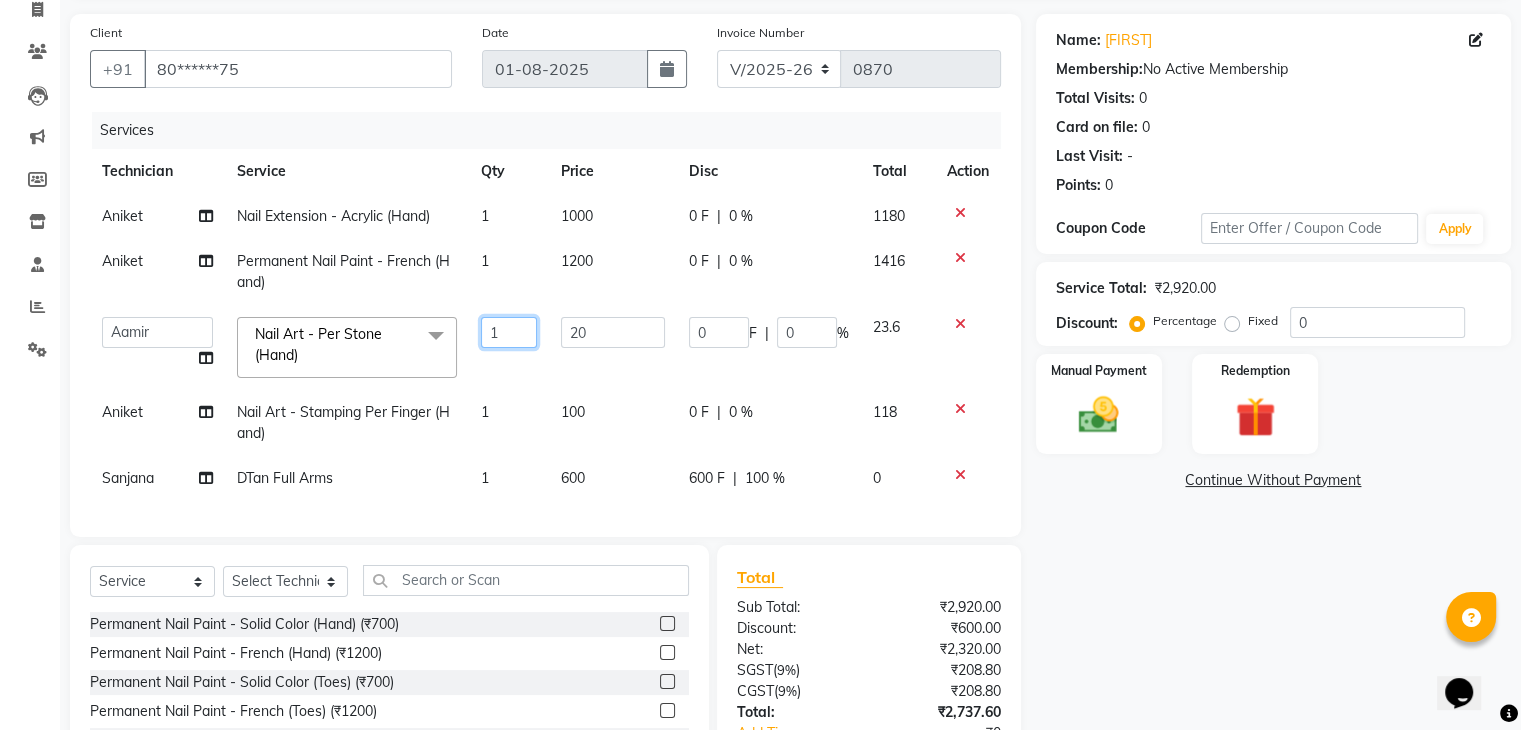 click on "1" 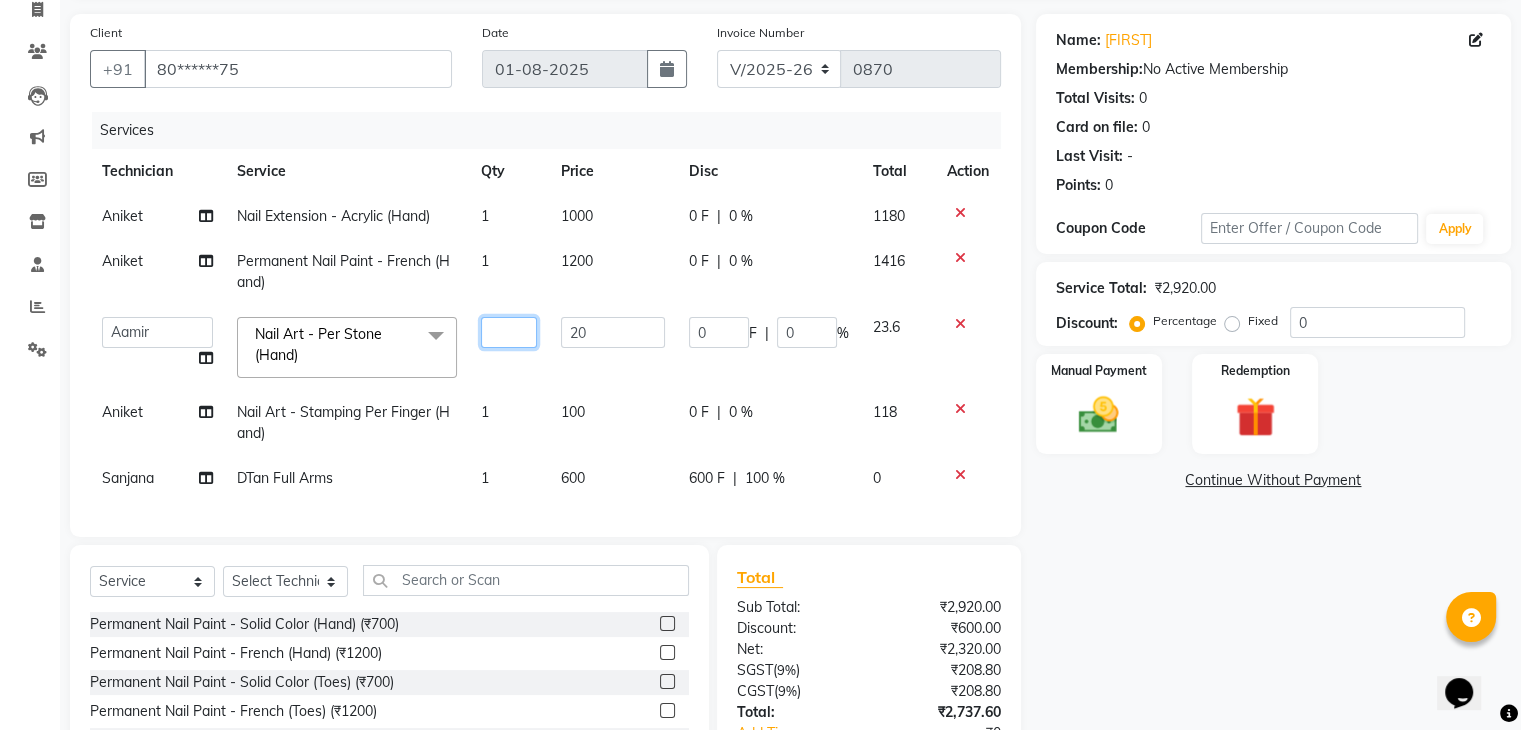 type on "5" 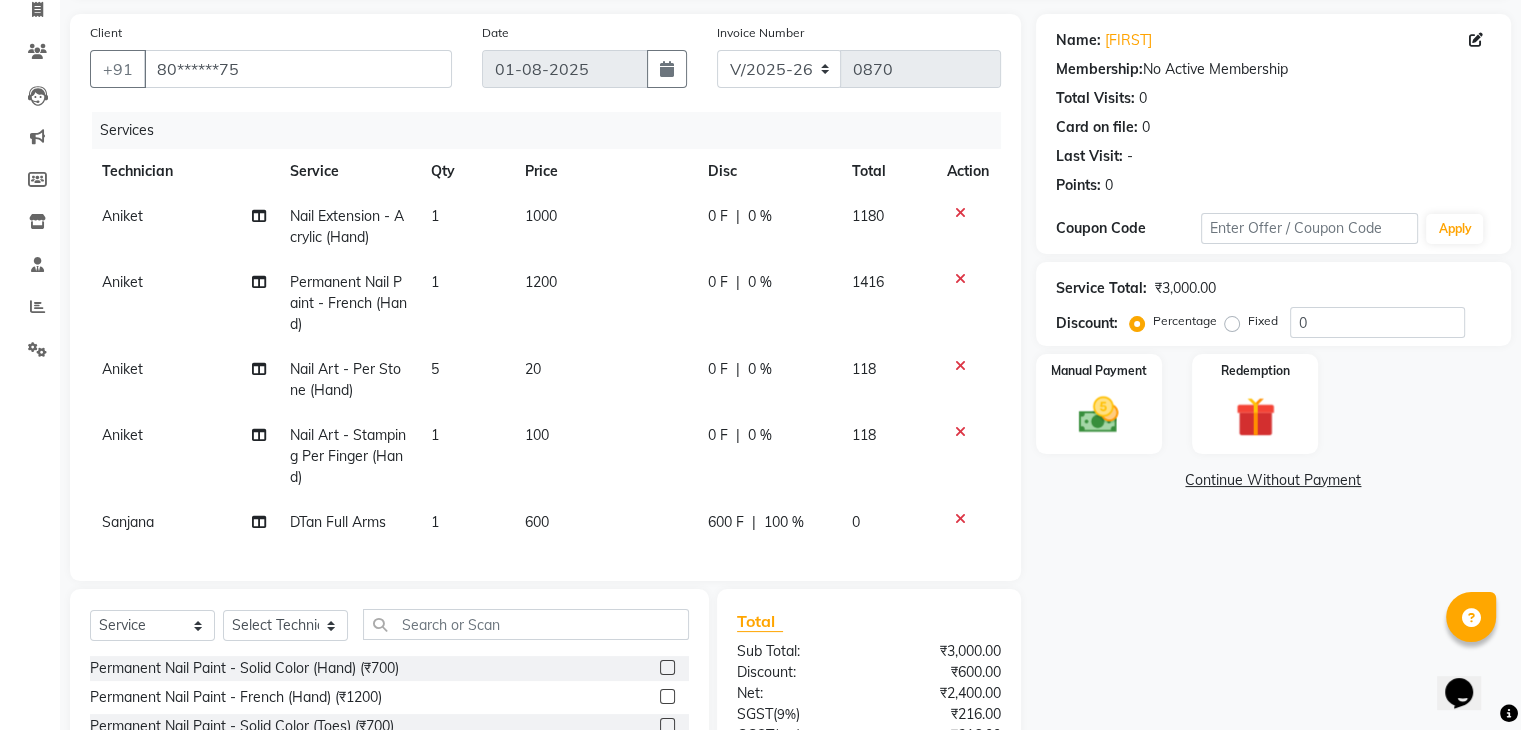 click on "100" 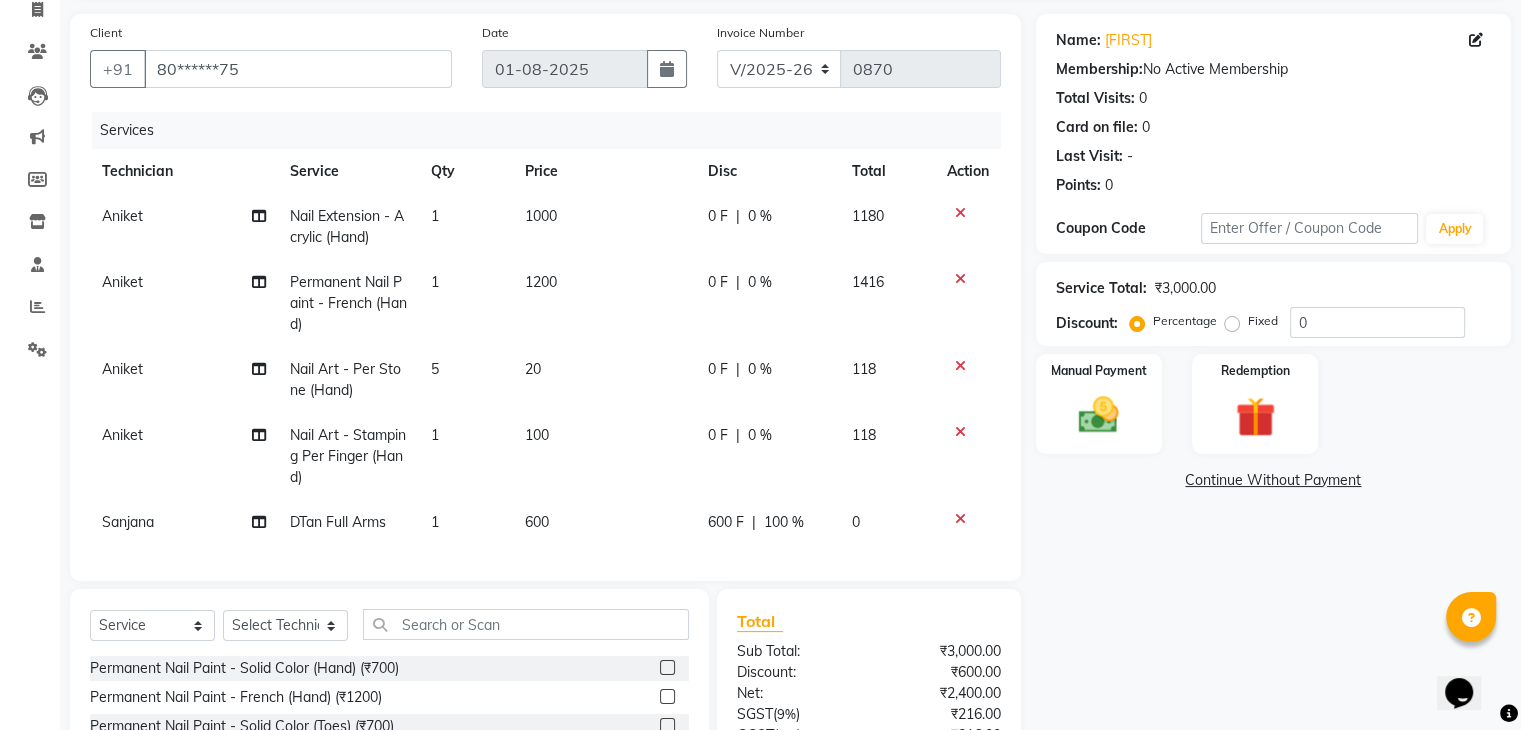 select on "[PHONE]" 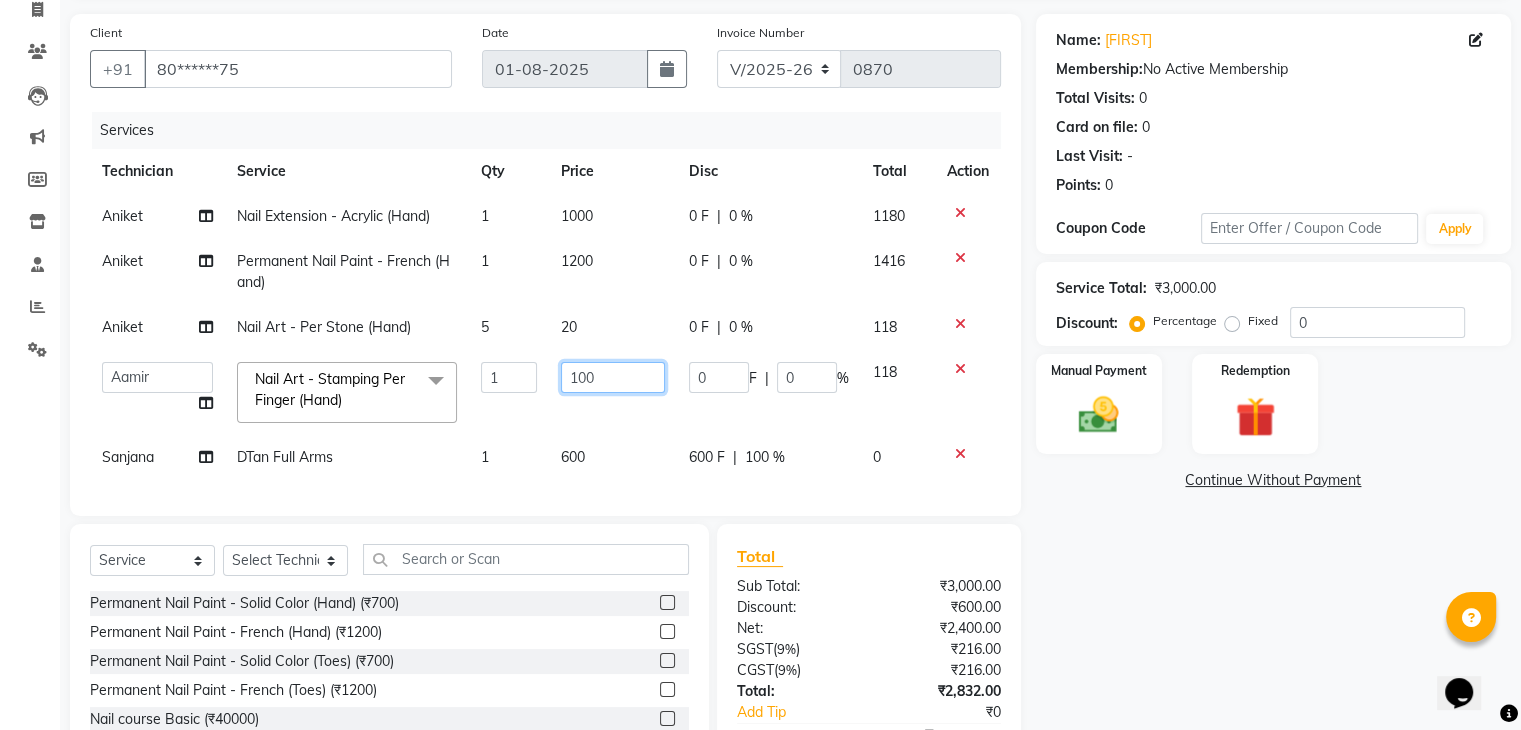 click on "100" 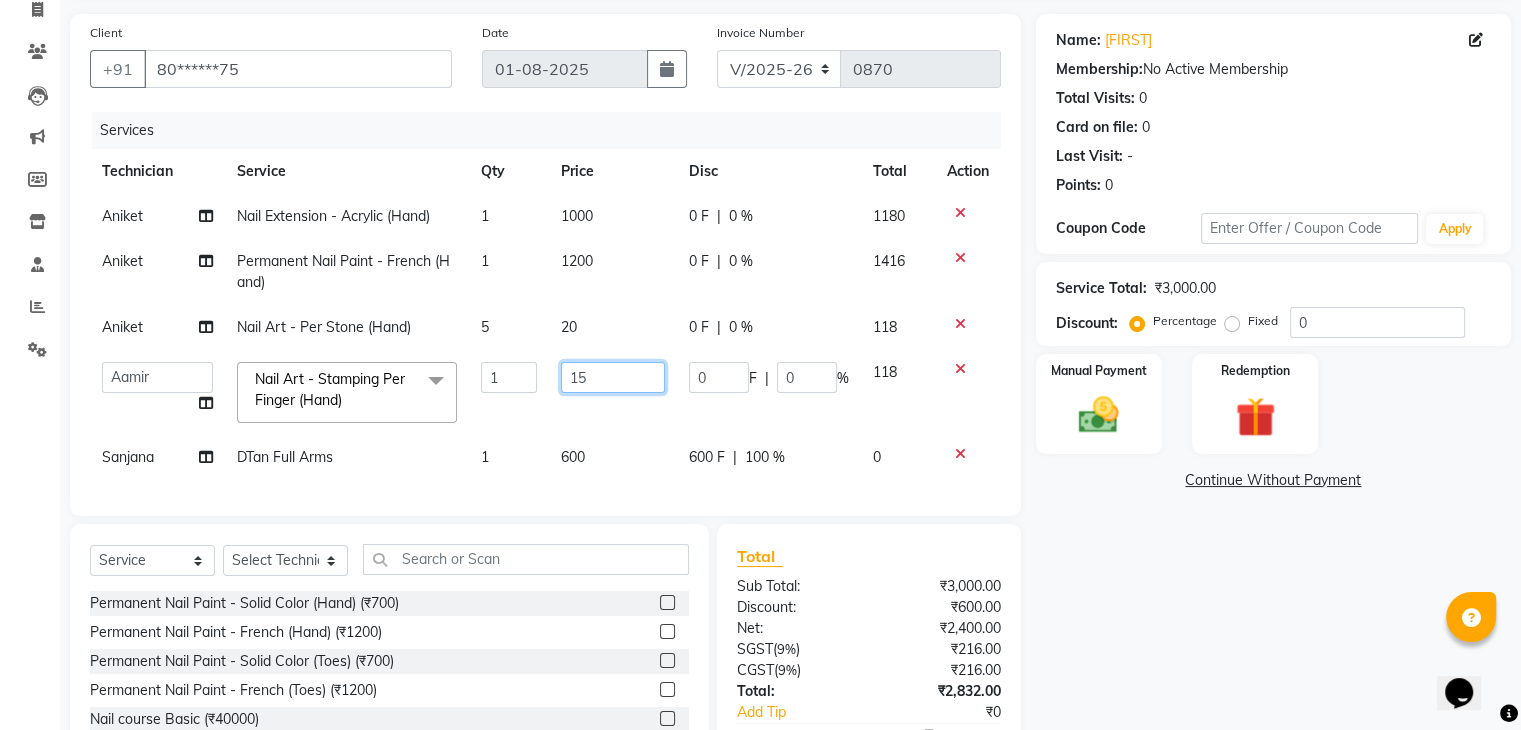 type on "150" 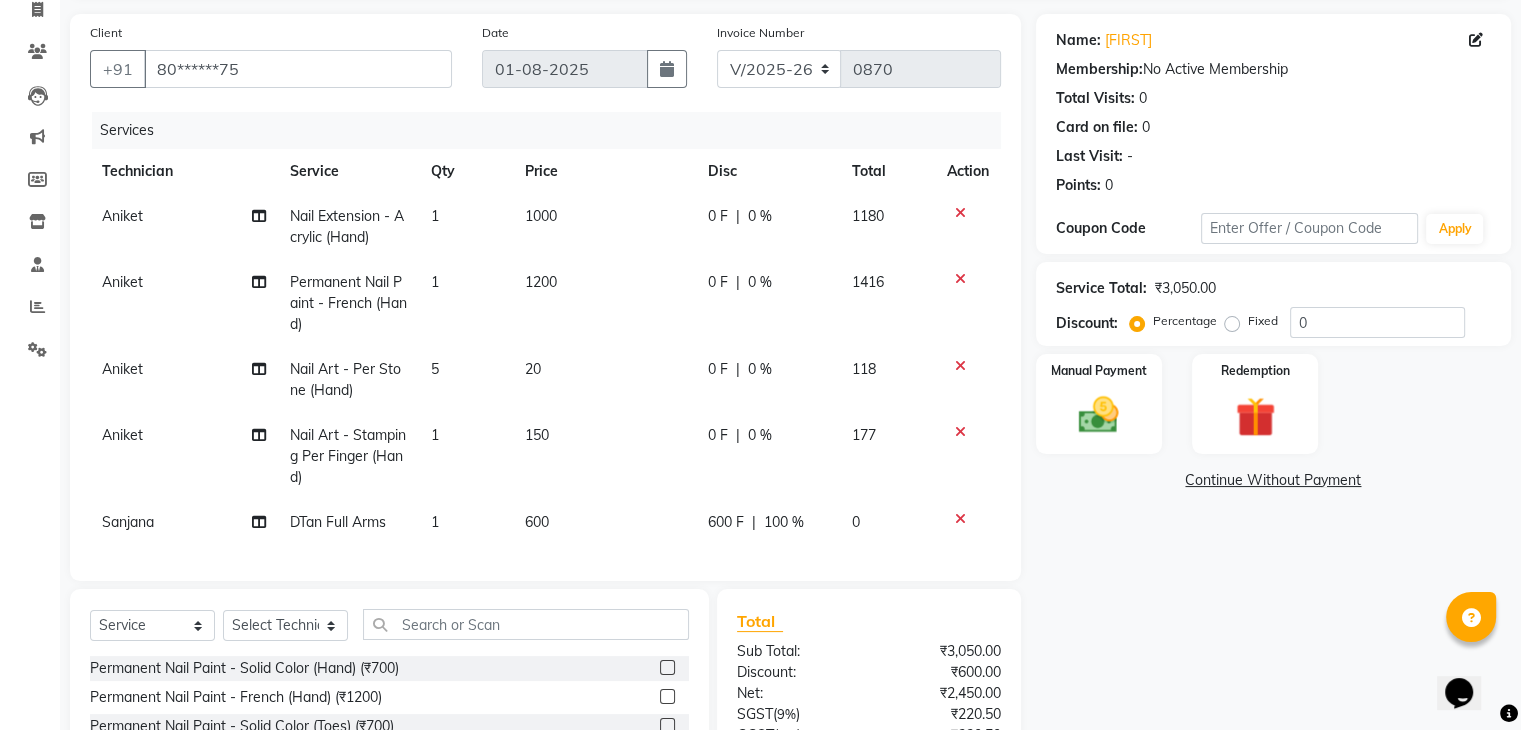 click on "Name: Bhoomika  Membership:  No Active Membership  Total Visits:  0 Card on file:  0 Last Visit:   - Points:   0  Coupon Code Apply Service Total:  ₹3,050.00  Discount:  Percentage   Fixed  0 Manual Payment Redemption  Continue Without Payment" 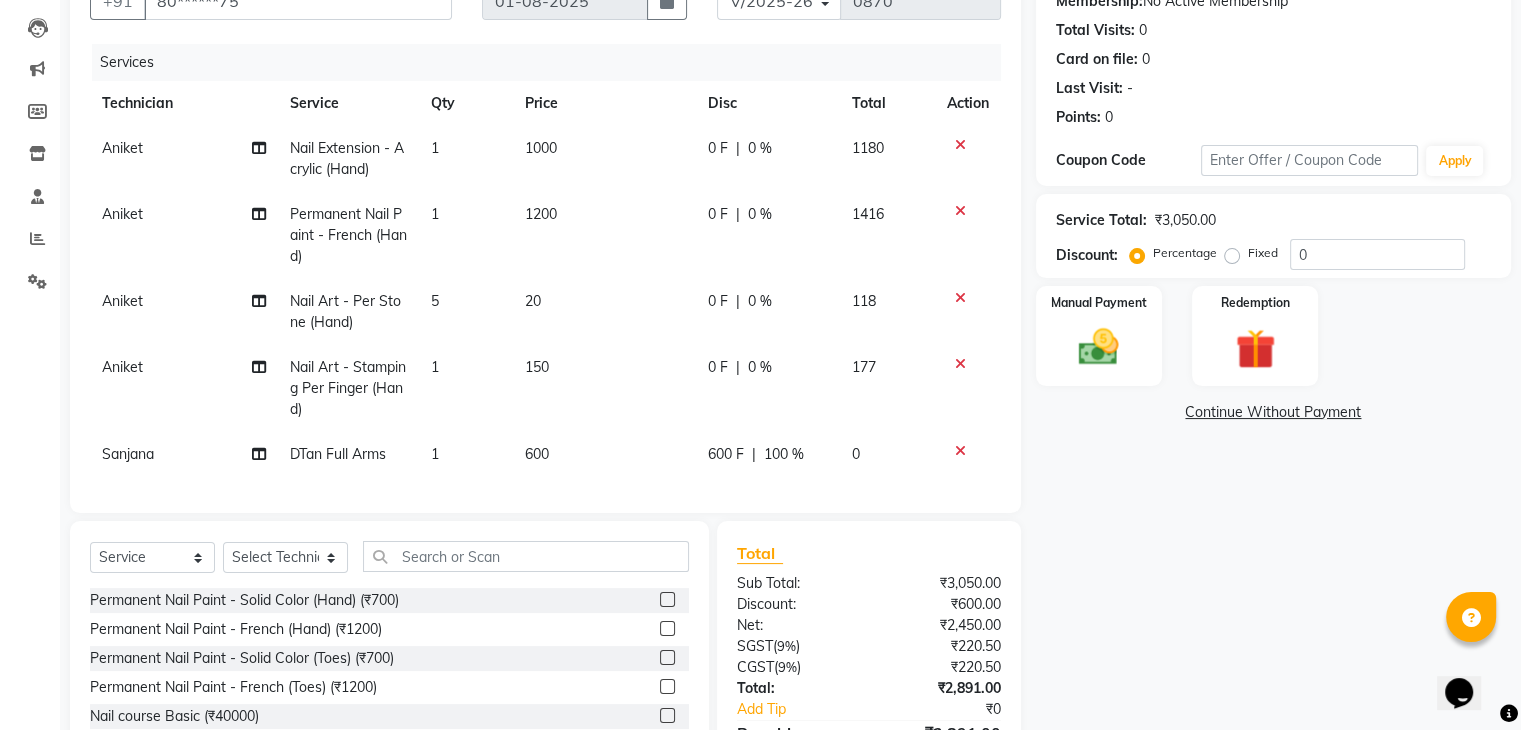 scroll, scrollTop: 336, scrollLeft: 0, axis: vertical 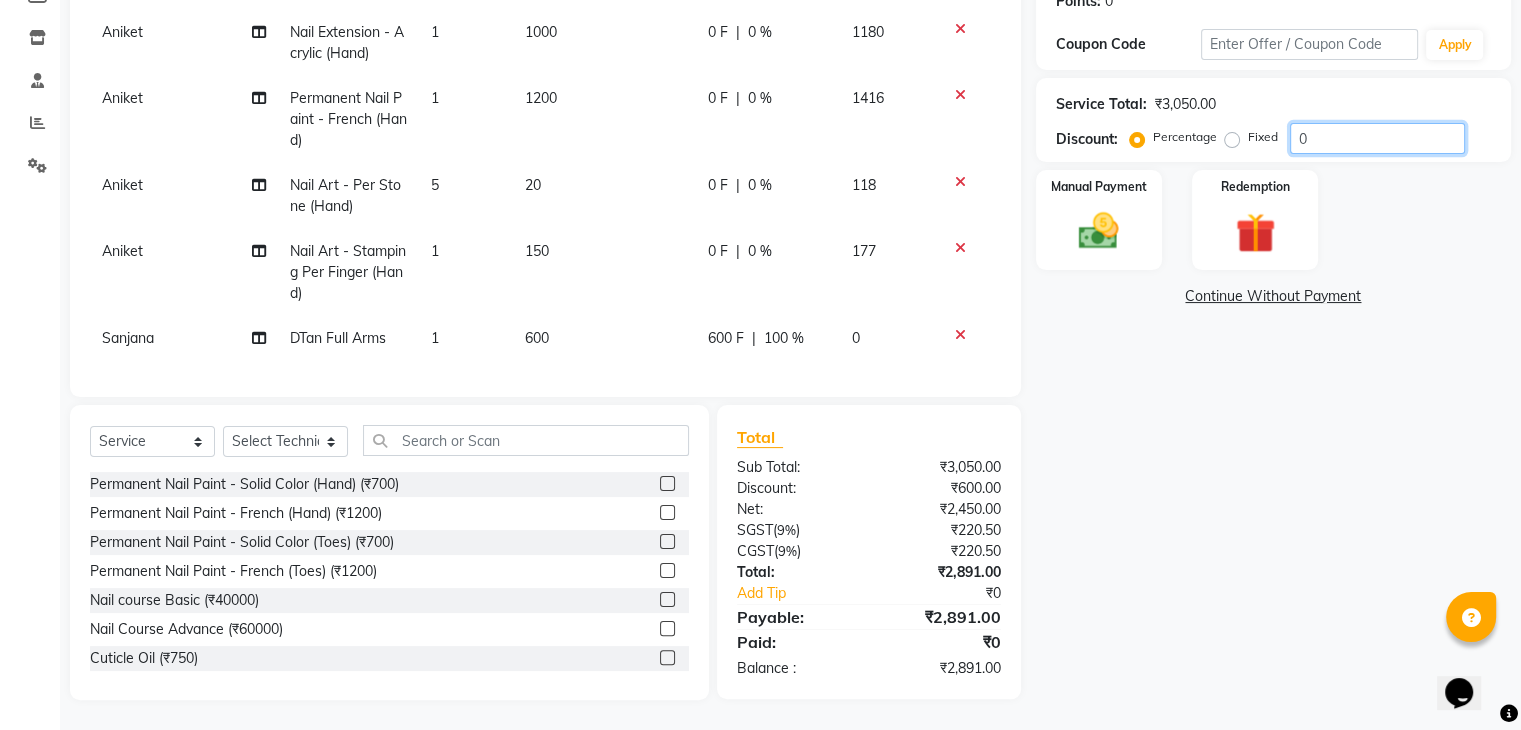 drag, startPoint x: 1332, startPoint y: 130, endPoint x: 1251, endPoint y: 123, distance: 81.3019 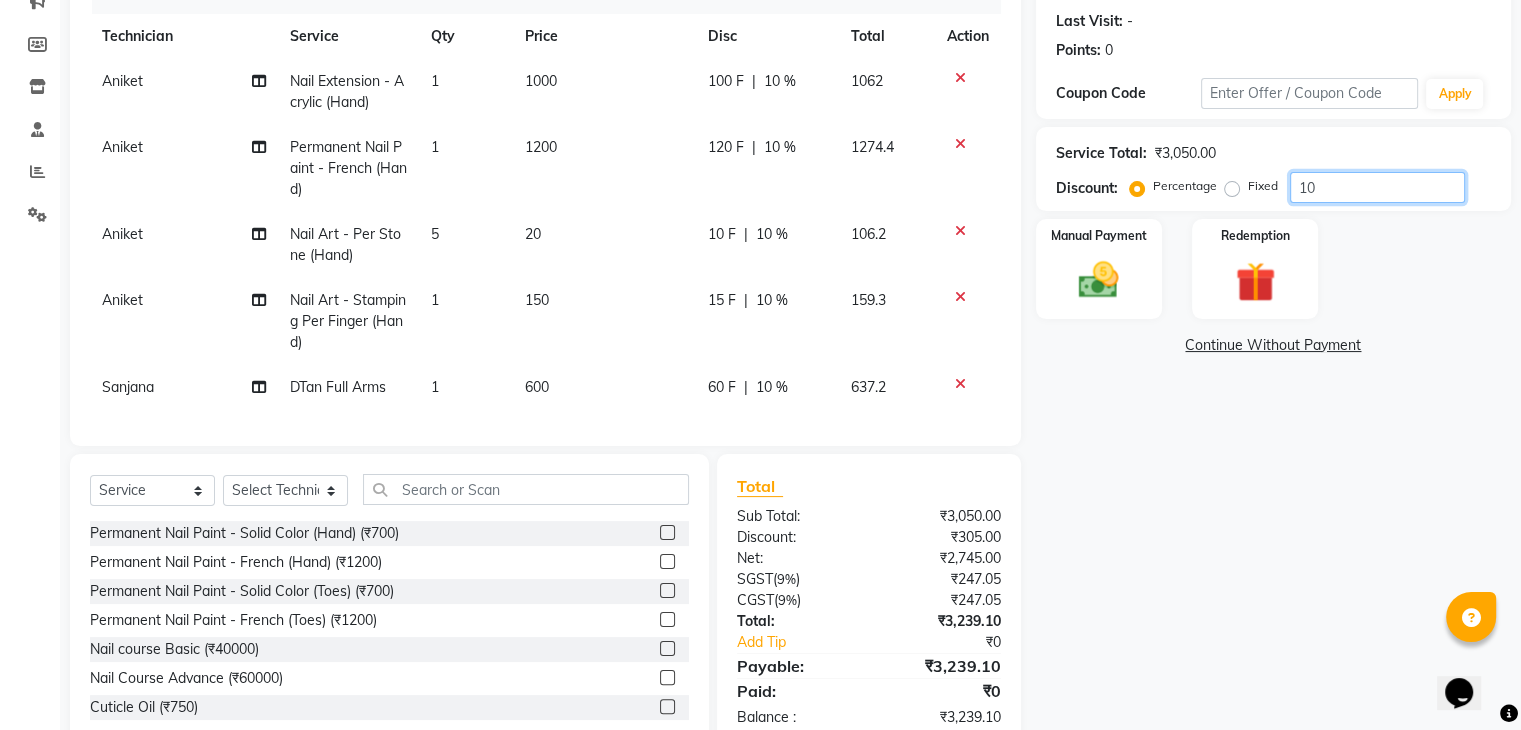 scroll, scrollTop: 236, scrollLeft: 0, axis: vertical 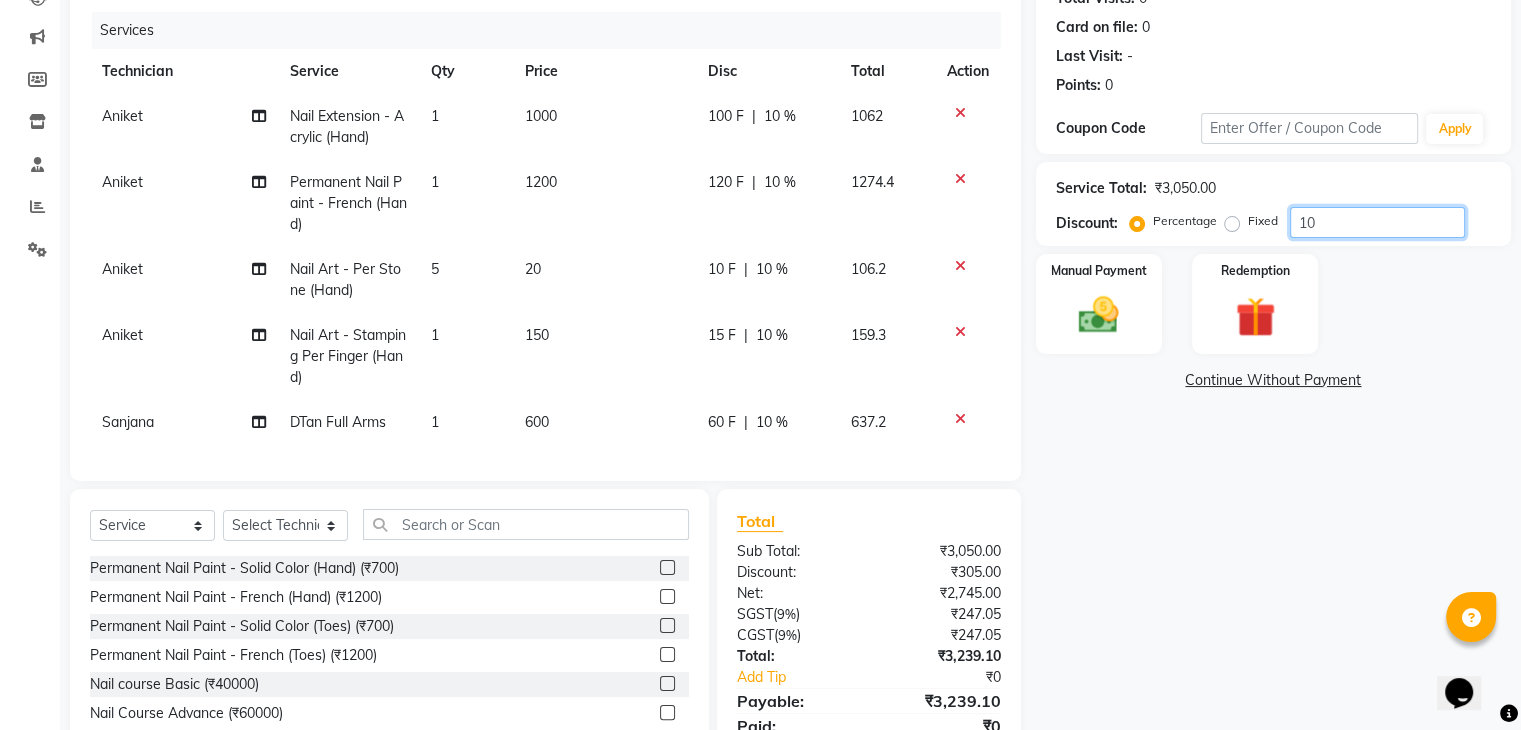 type on "10" 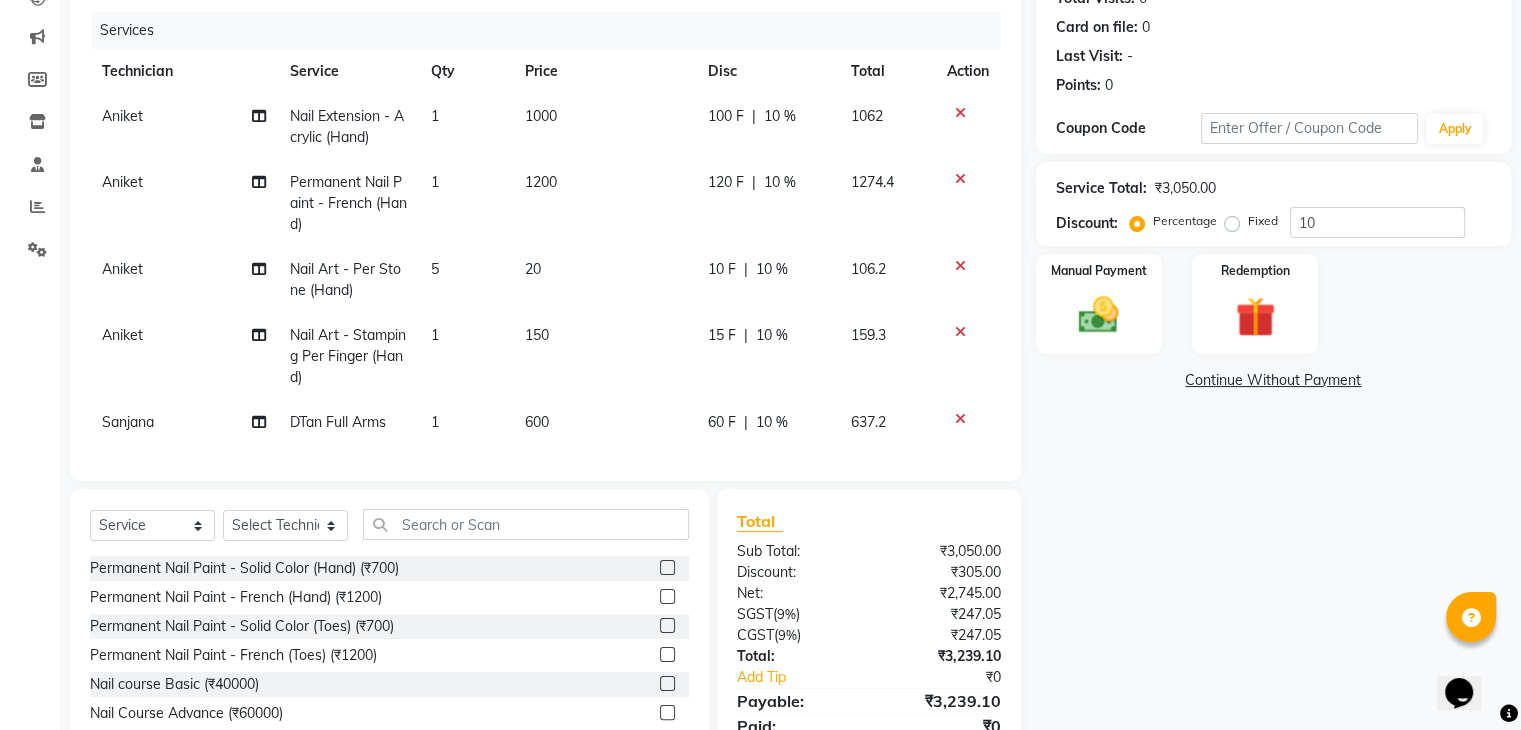 click on "10 %" 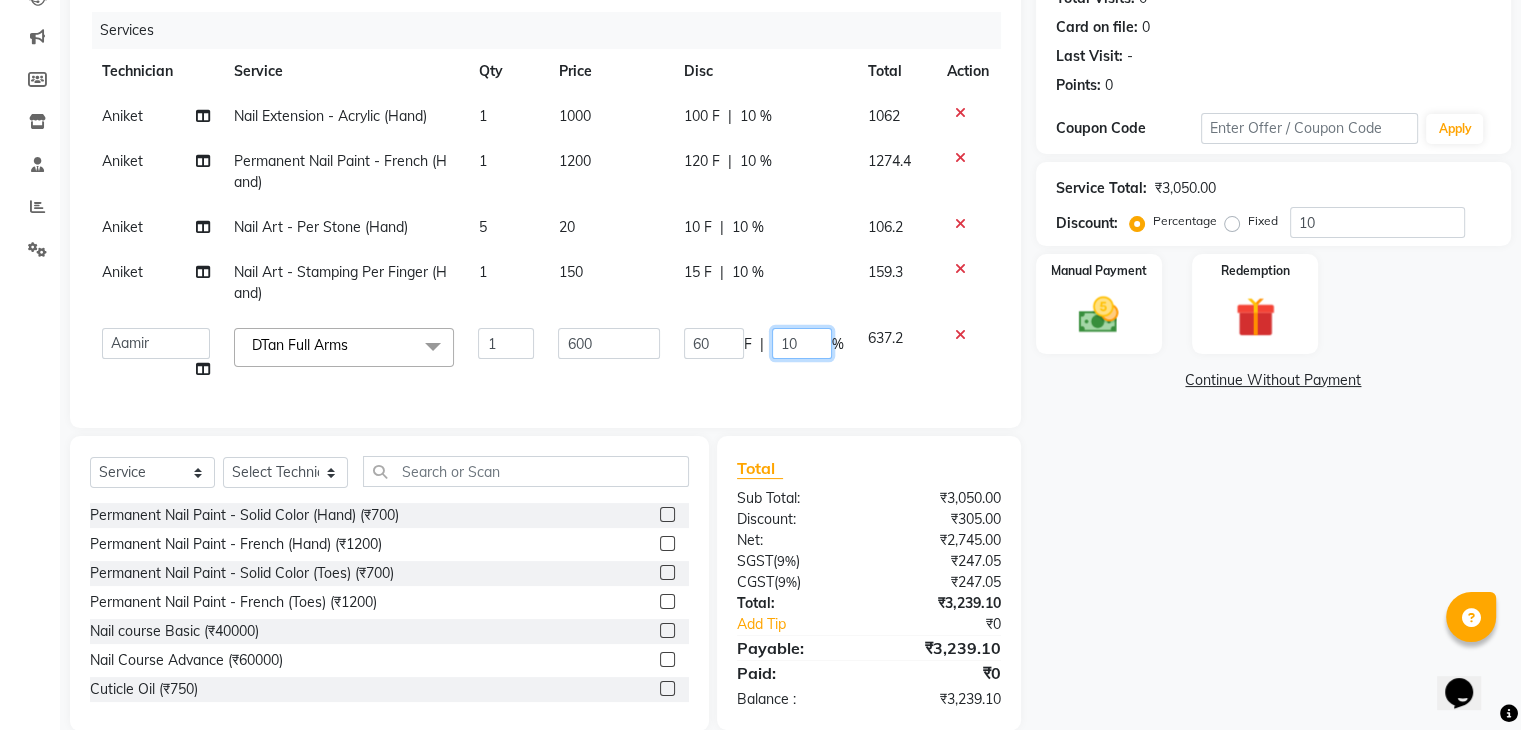 click on "10" 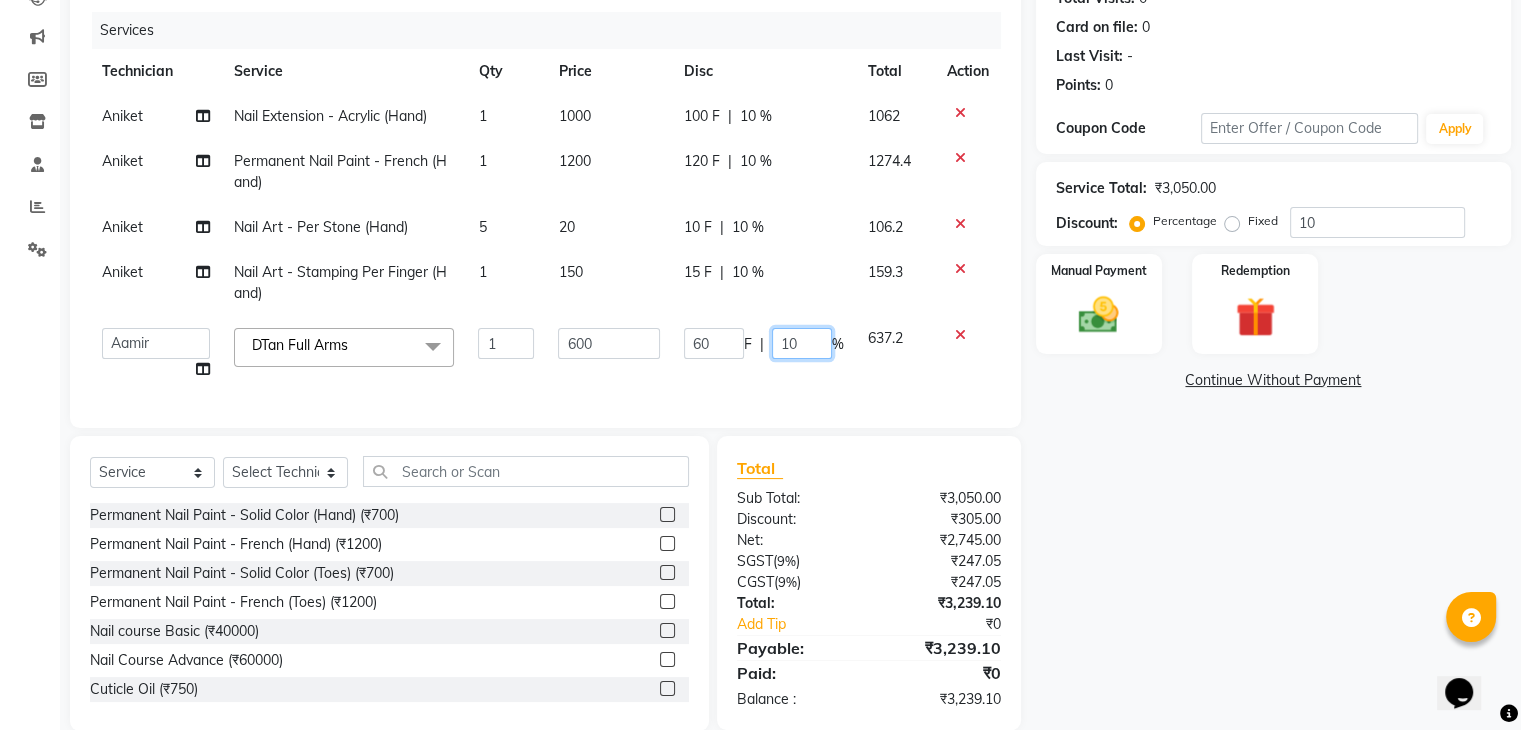 type on "100" 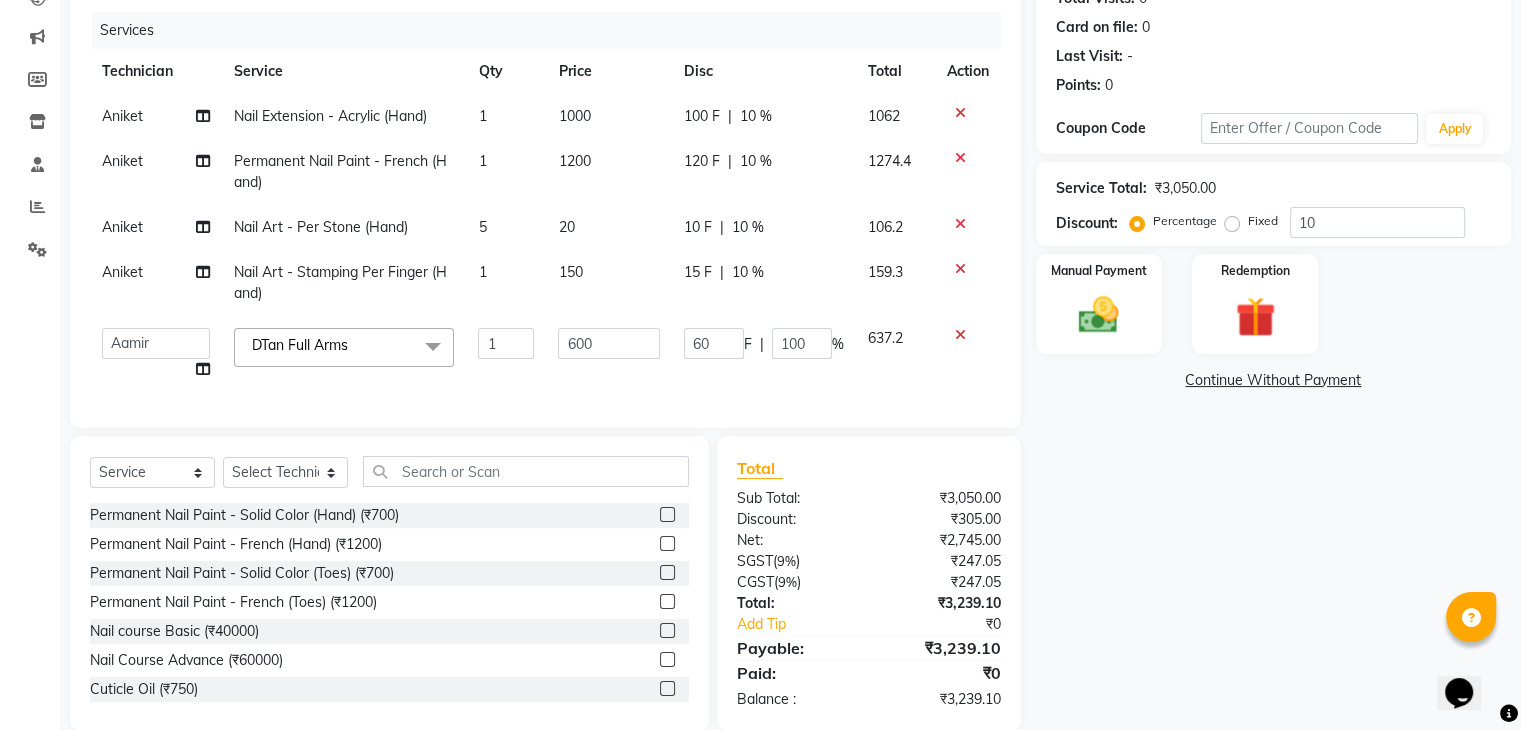click on "Name: Bhoomika  Membership:  No Active Membership  Total Visits:  0 Card on file:  0 Last Visit:   - Points:   0  Coupon Code Apply Service Total:  ₹3,050.00  Discount:  Percentage   Fixed  10 Manual Payment Redemption  Continue Without Payment" 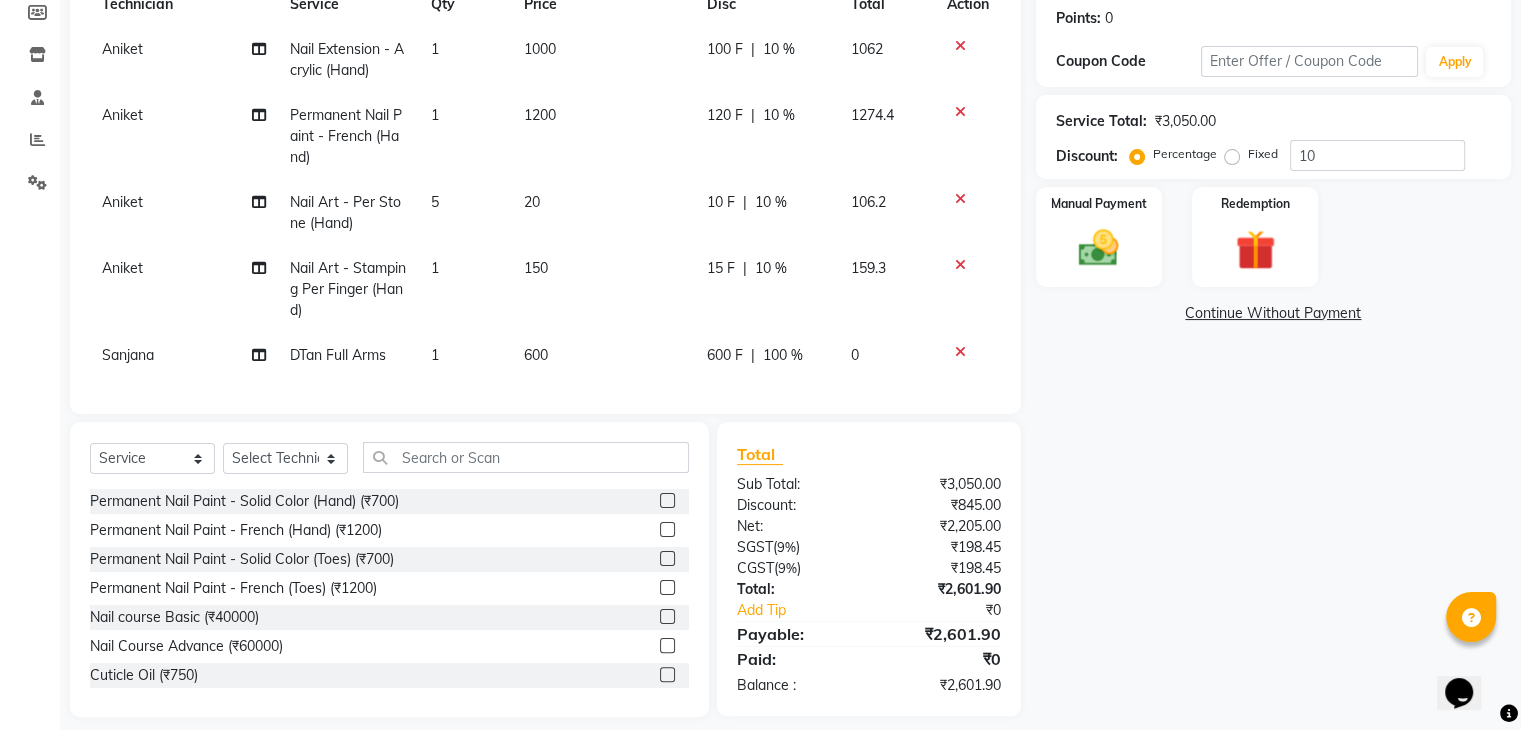 scroll, scrollTop: 336, scrollLeft: 0, axis: vertical 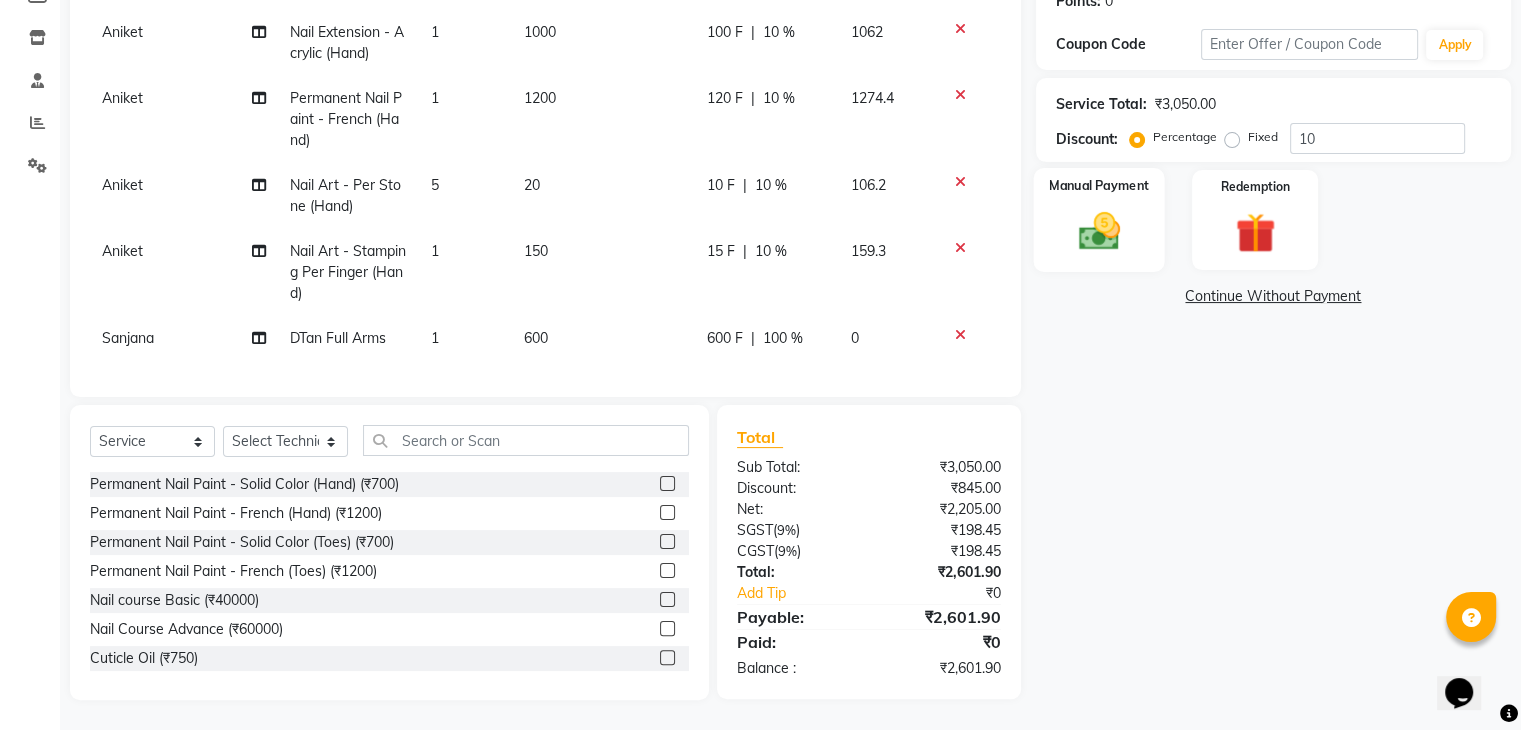 click on "Manual Payment" 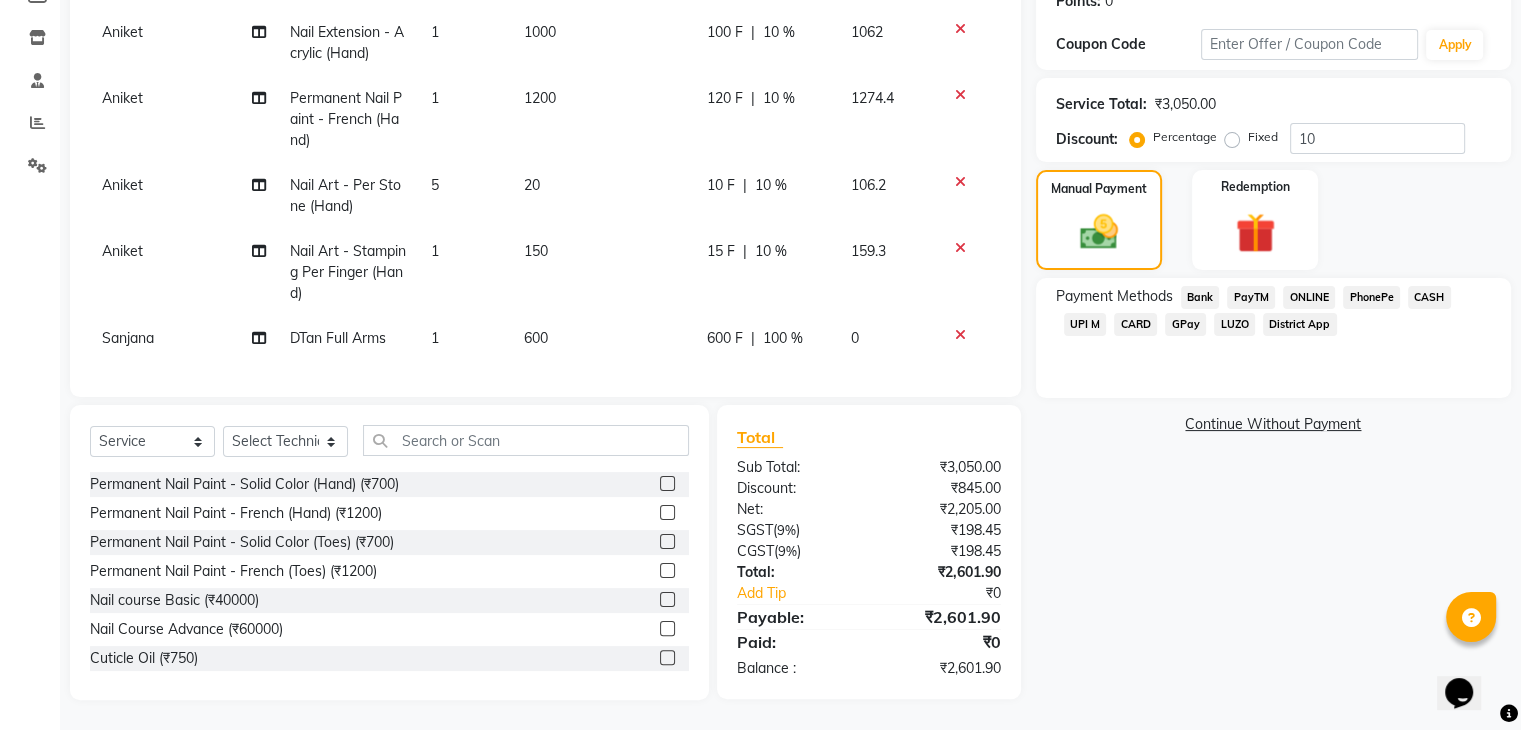 click on "UPI M" 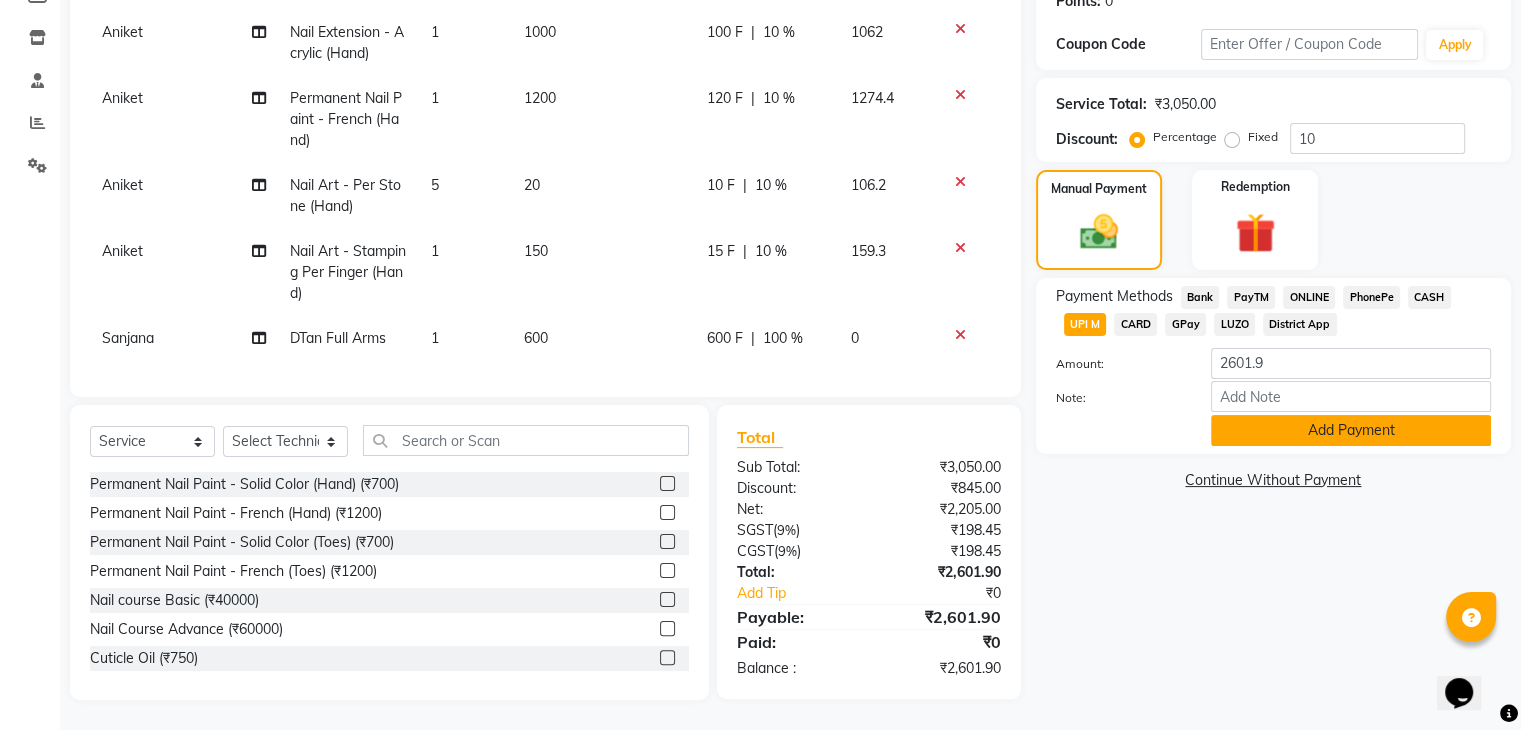 click on "Add Payment" 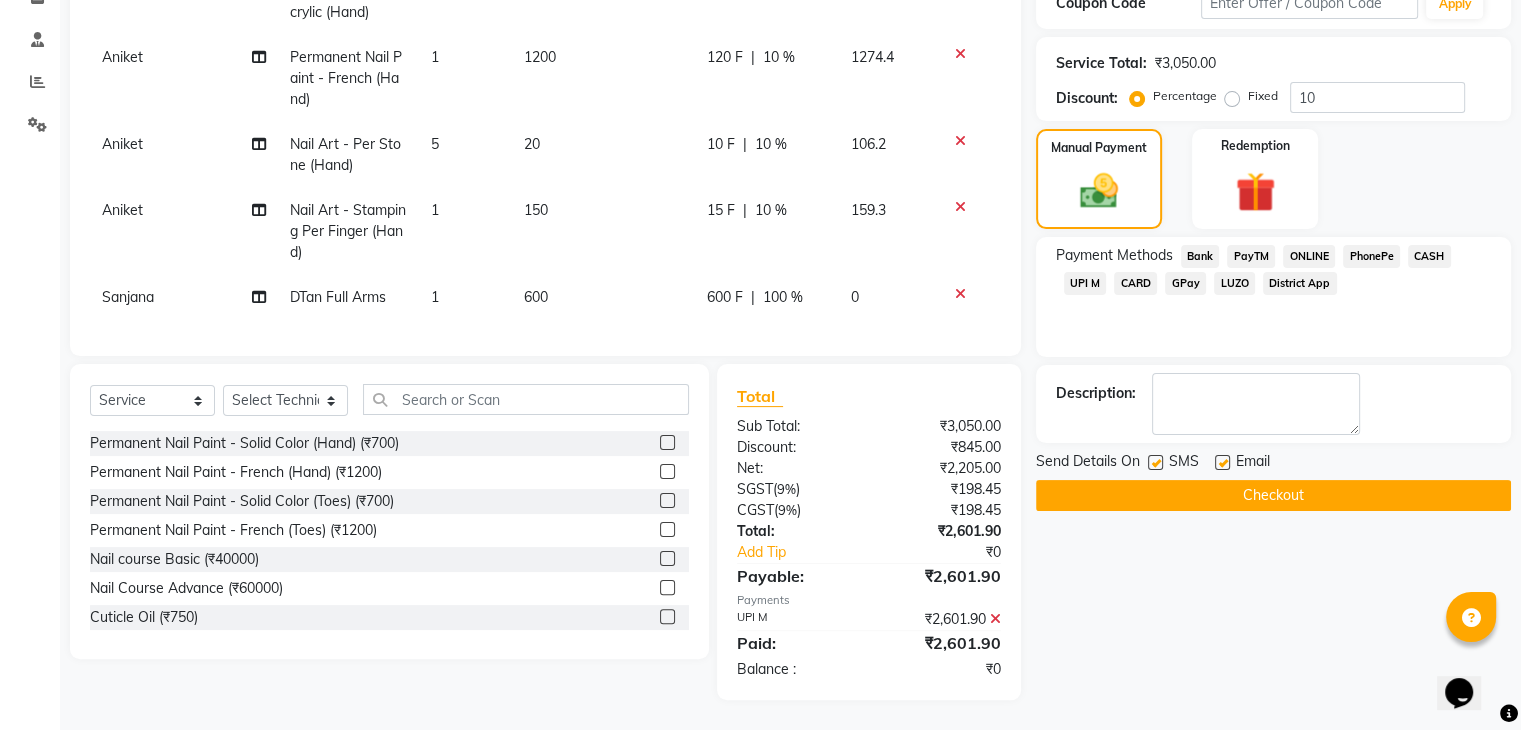scroll, scrollTop: 376, scrollLeft: 0, axis: vertical 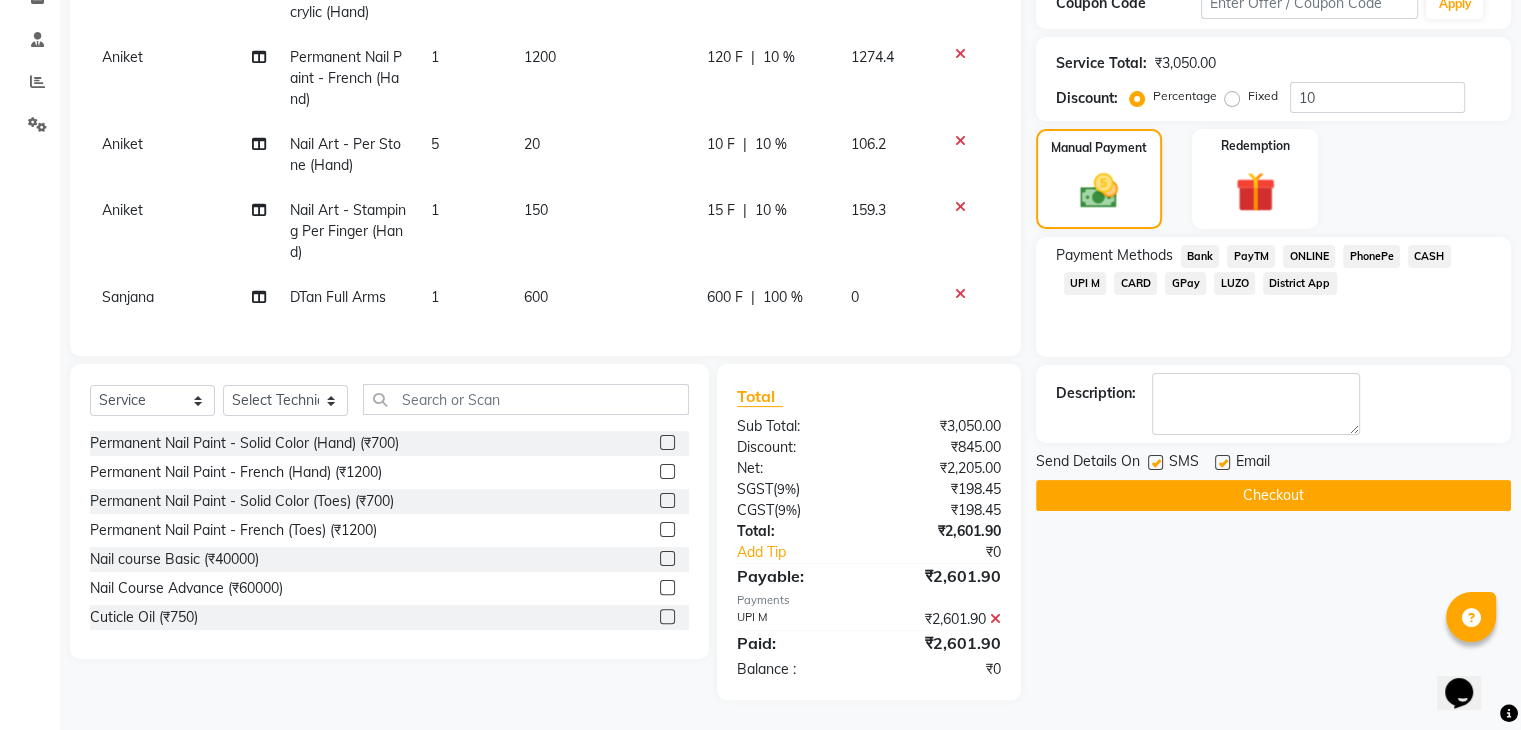 click on "Checkout" 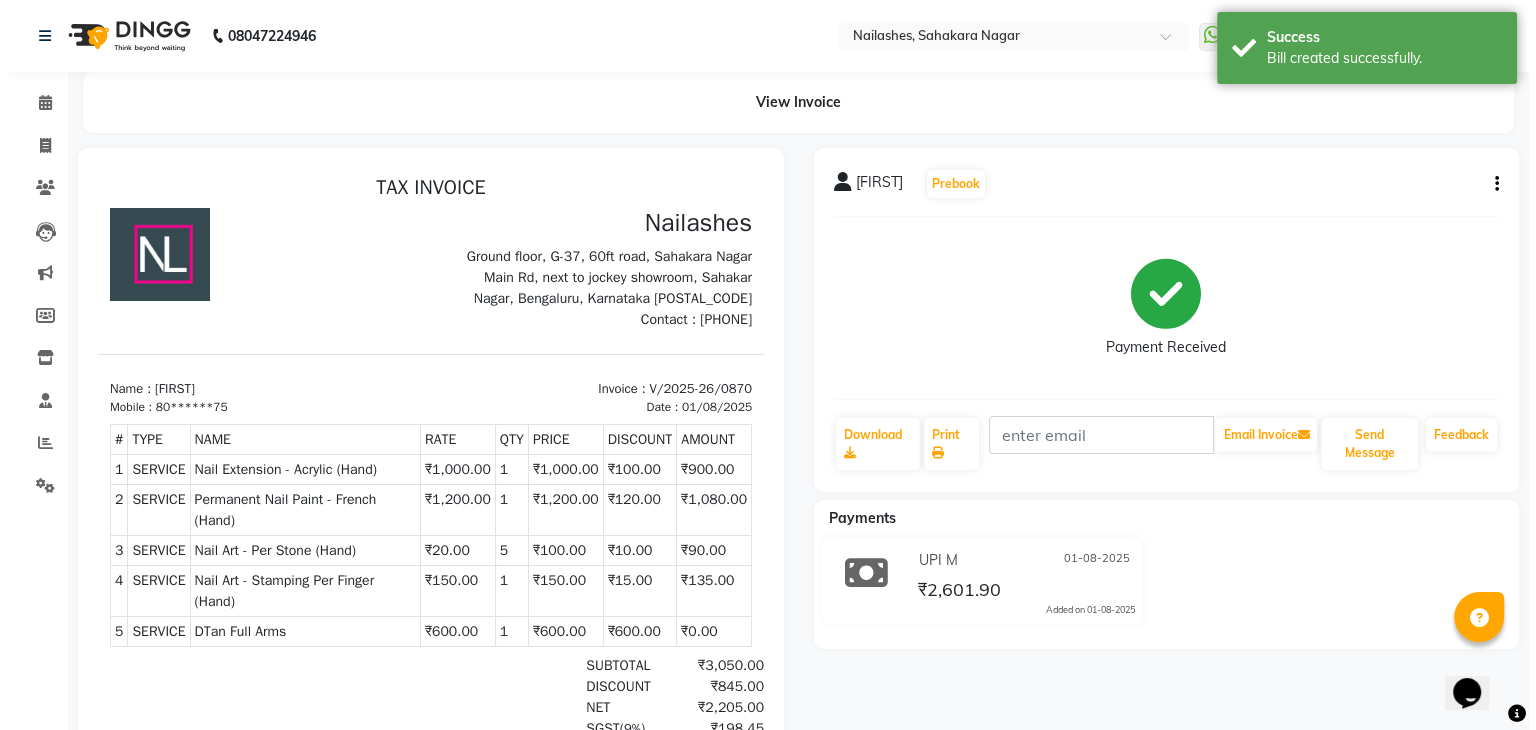 scroll, scrollTop: 0, scrollLeft: 0, axis: both 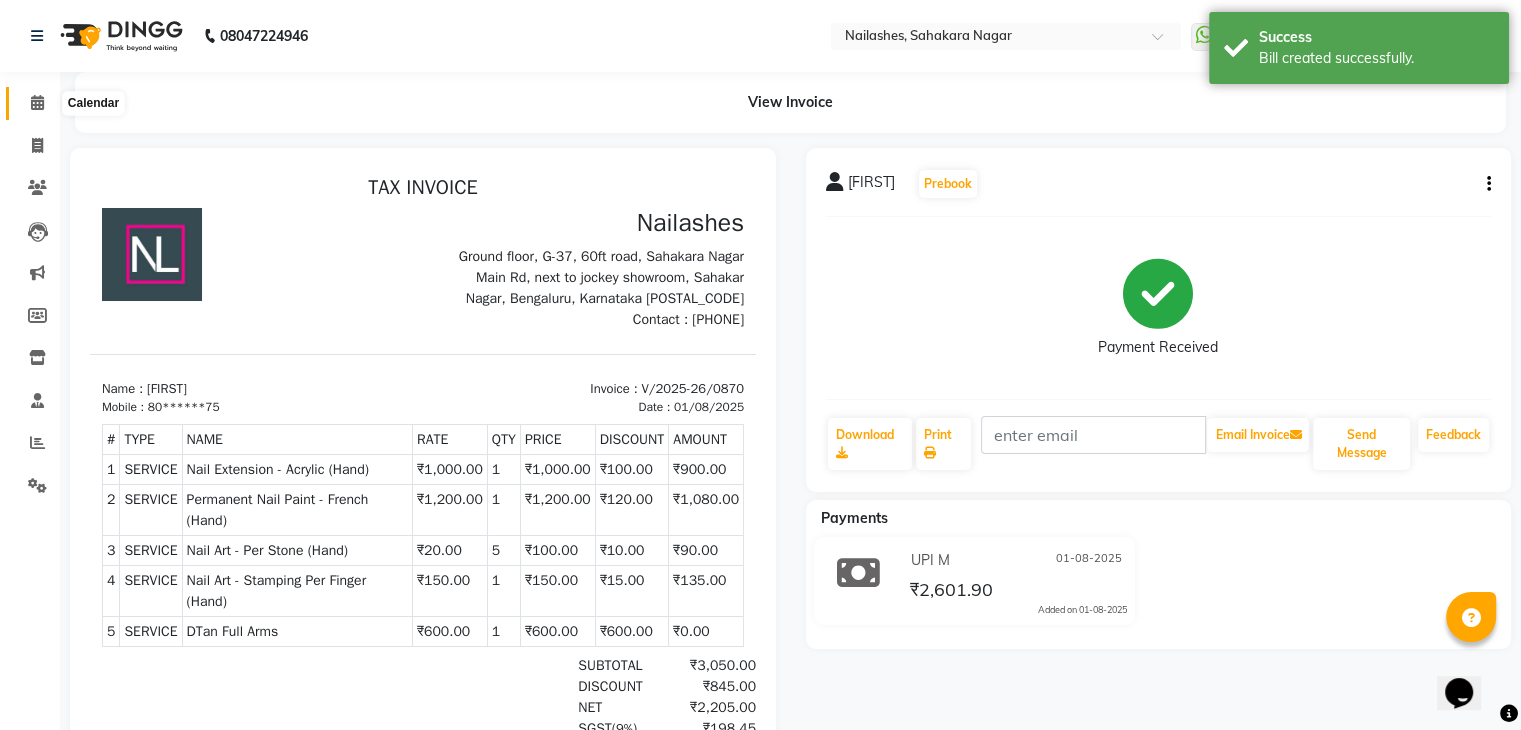 click 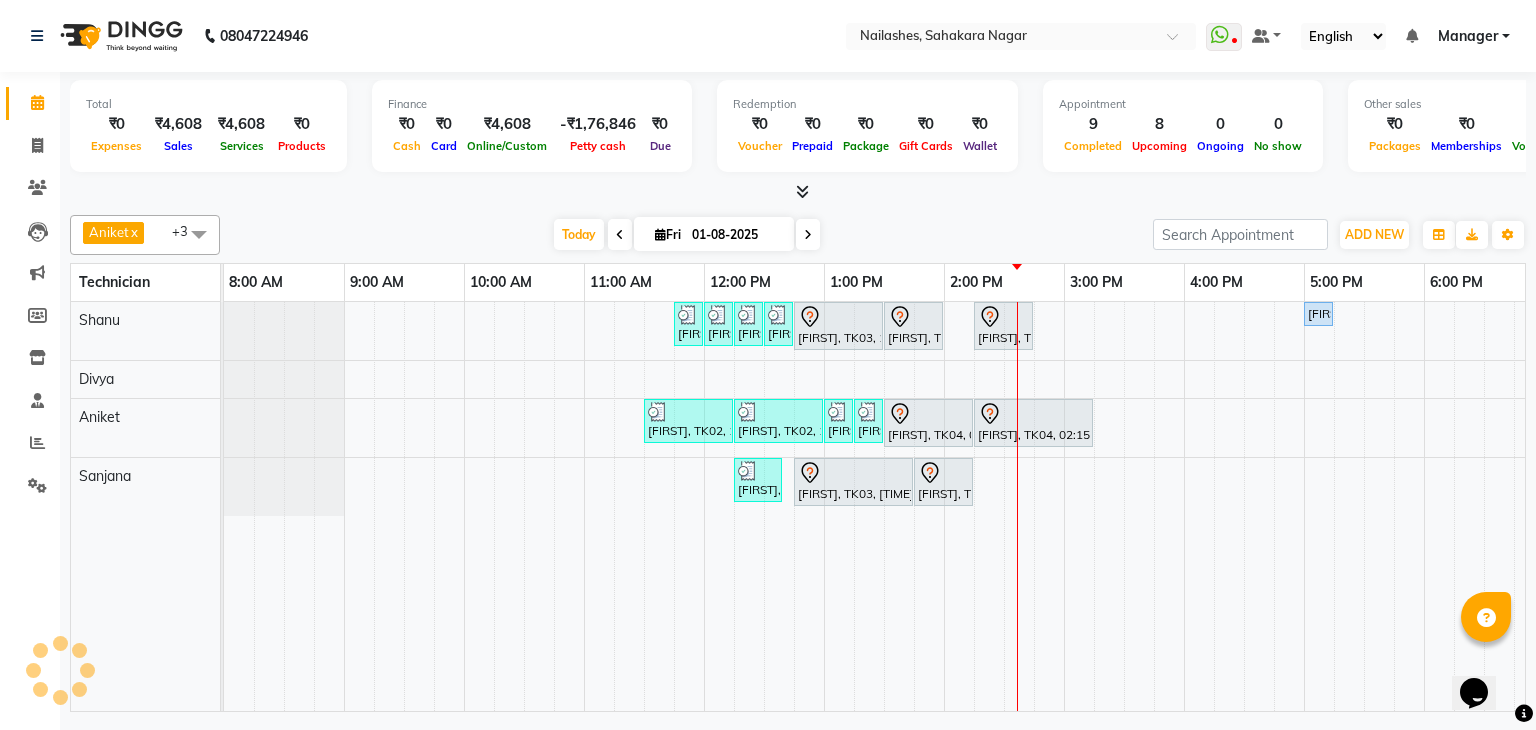 scroll, scrollTop: 0, scrollLeft: 0, axis: both 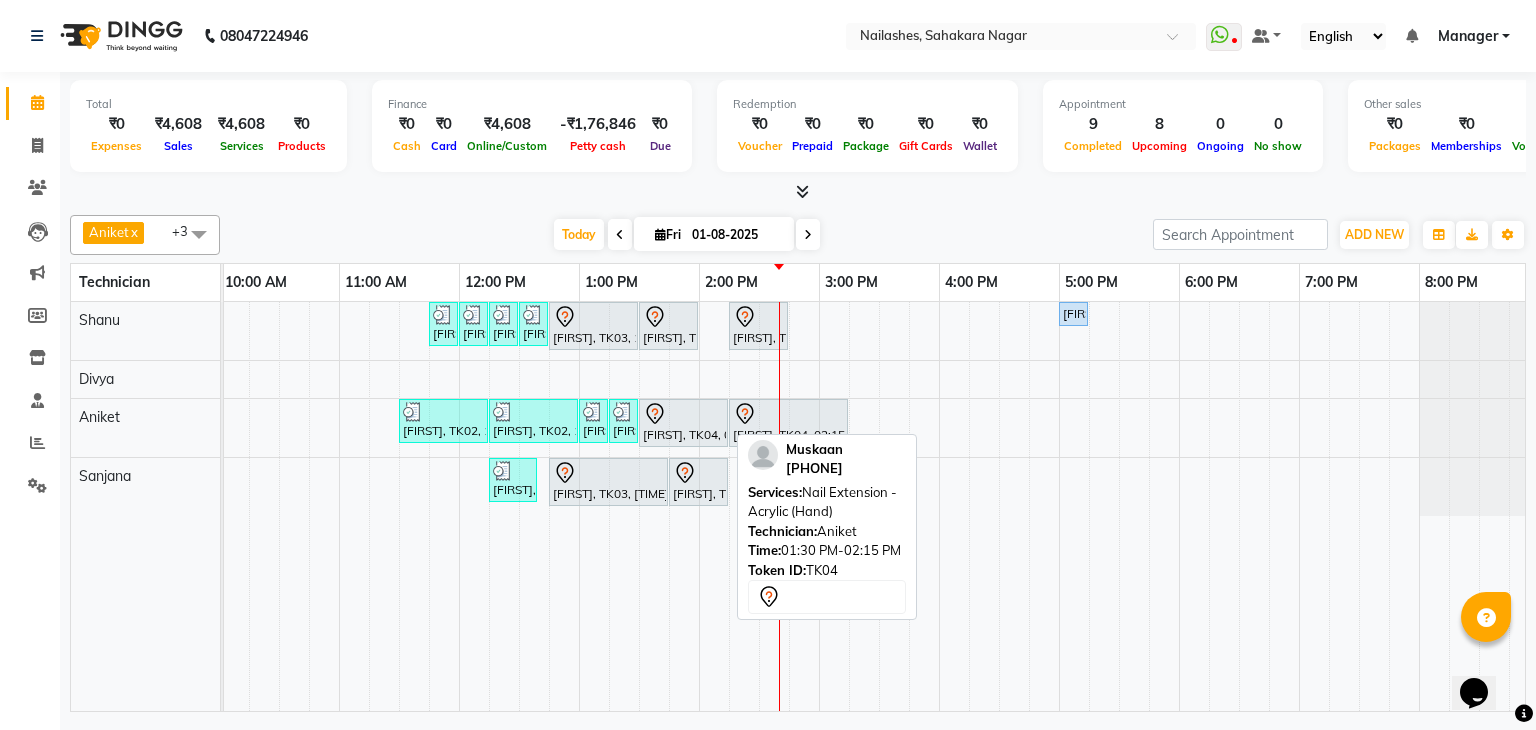 click on "Muskaan, TK04, 01:30 PM-02:15 PM, Nail Extension - Acrylic (Hand)" at bounding box center (683, 423) 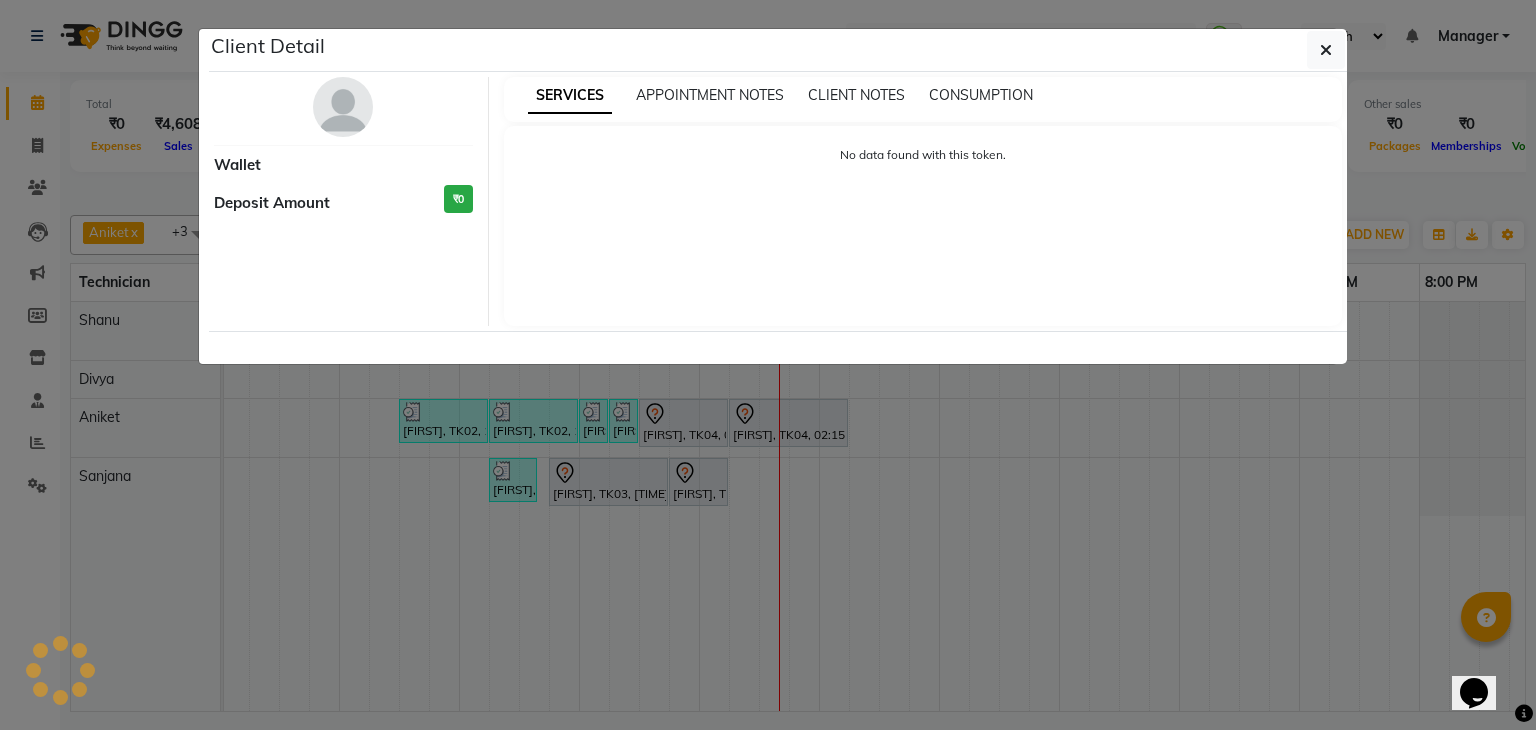 select on "7" 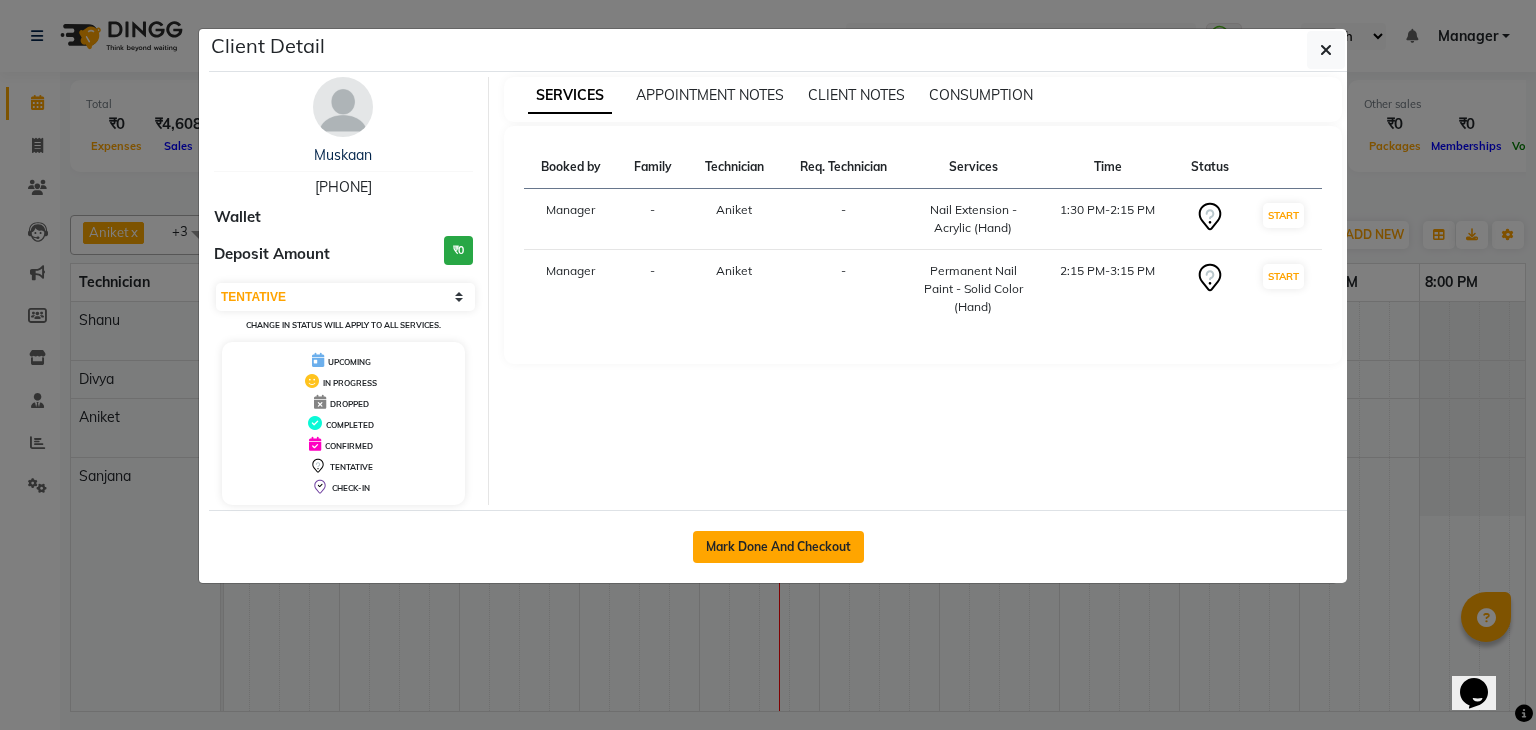 click on "Mark Done And Checkout" 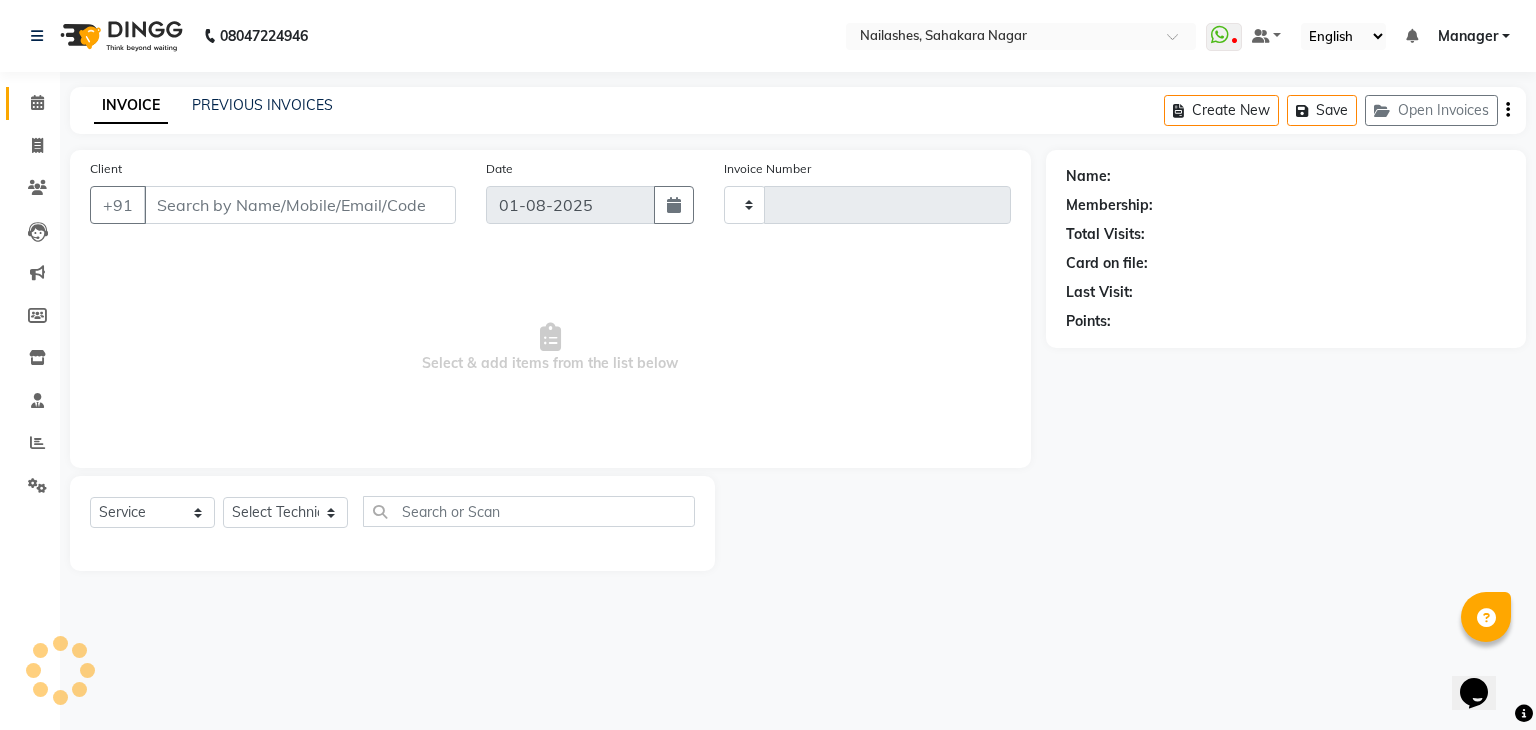 type on "0871" 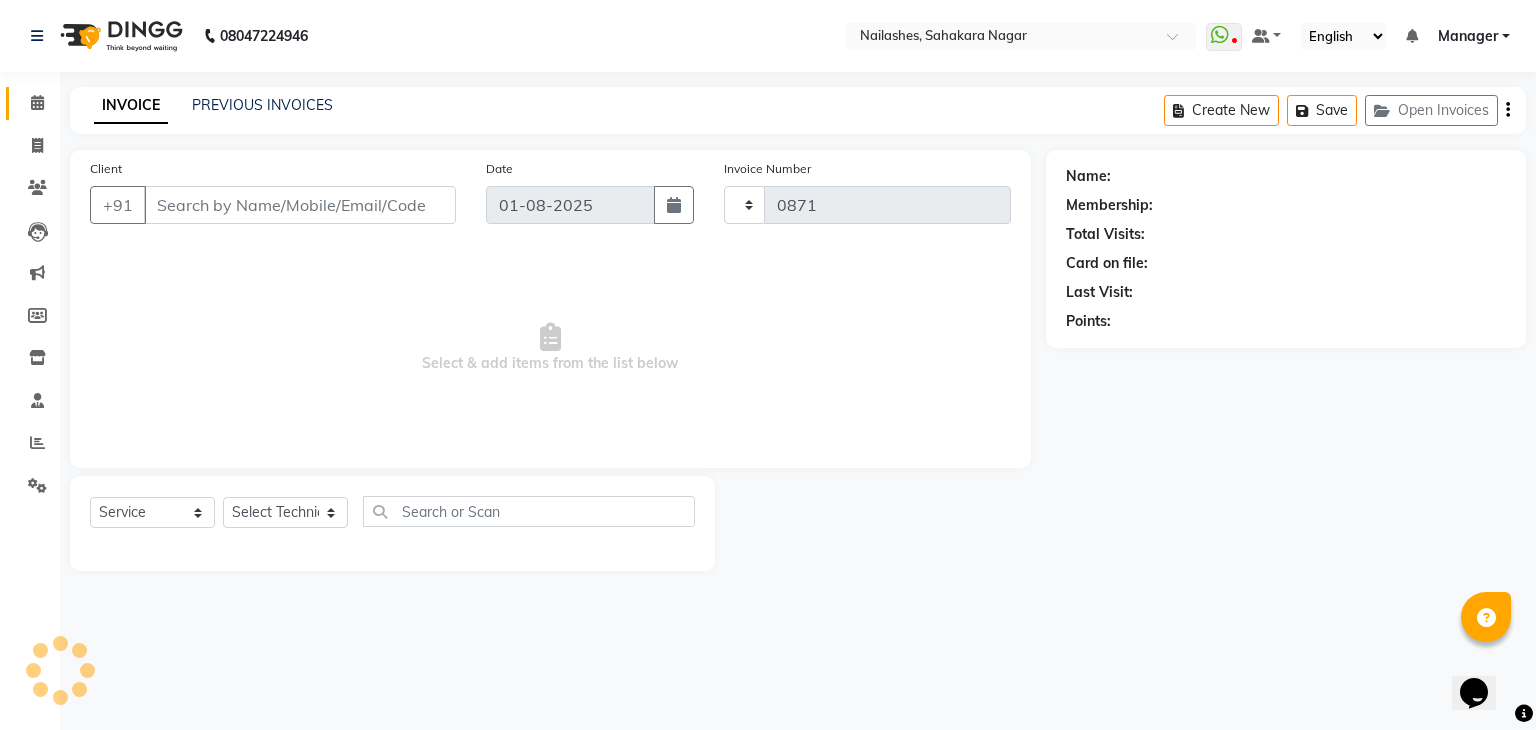 select on "6455" 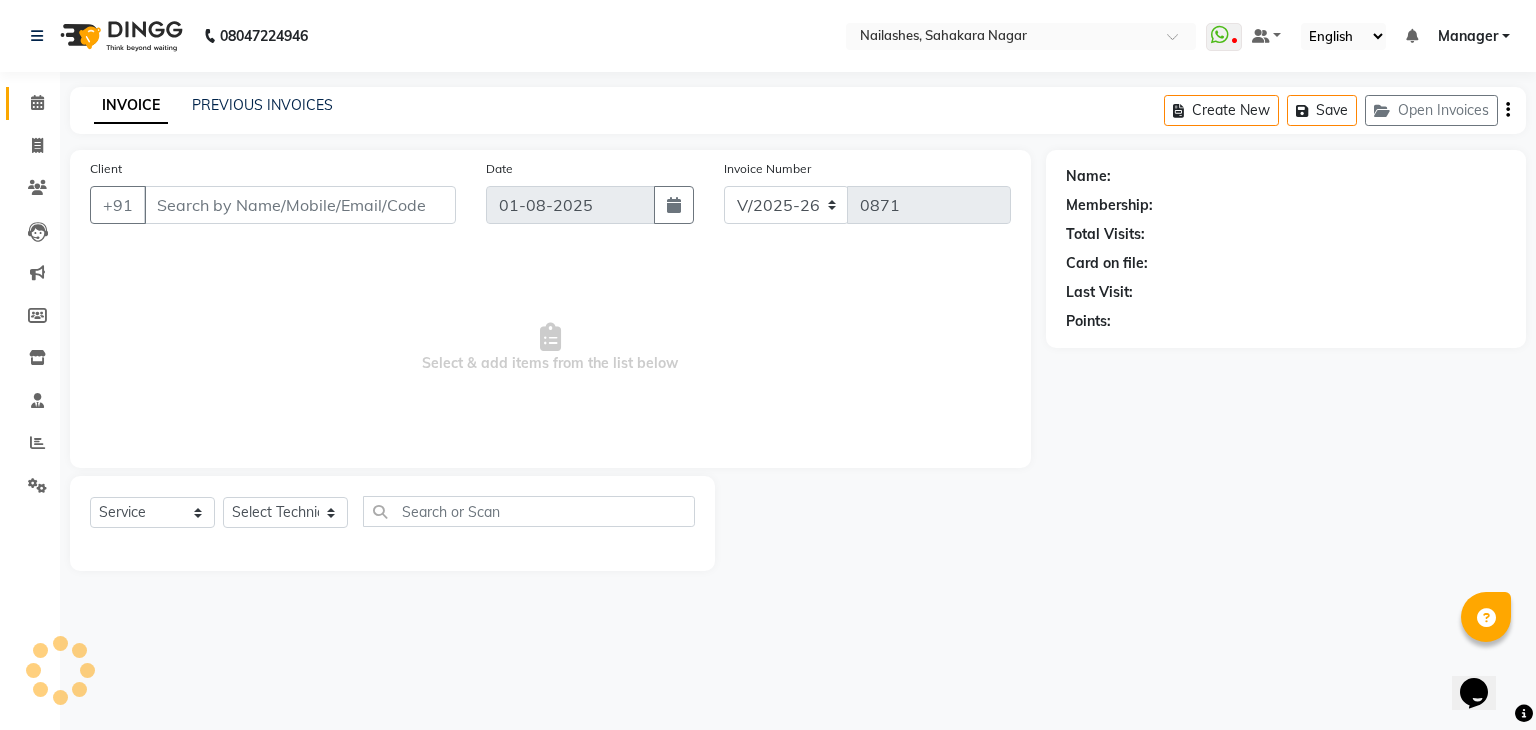 type on "97******18" 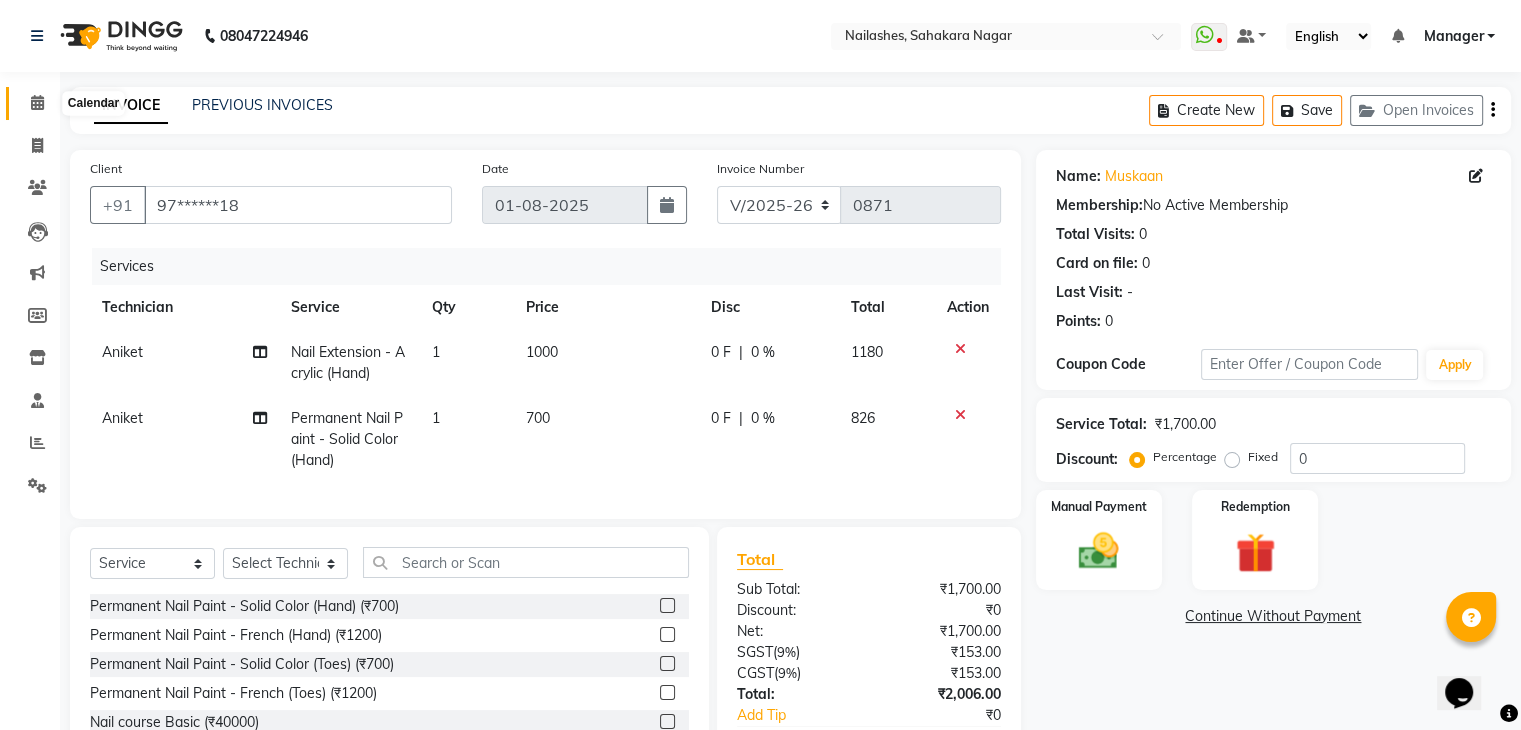 click 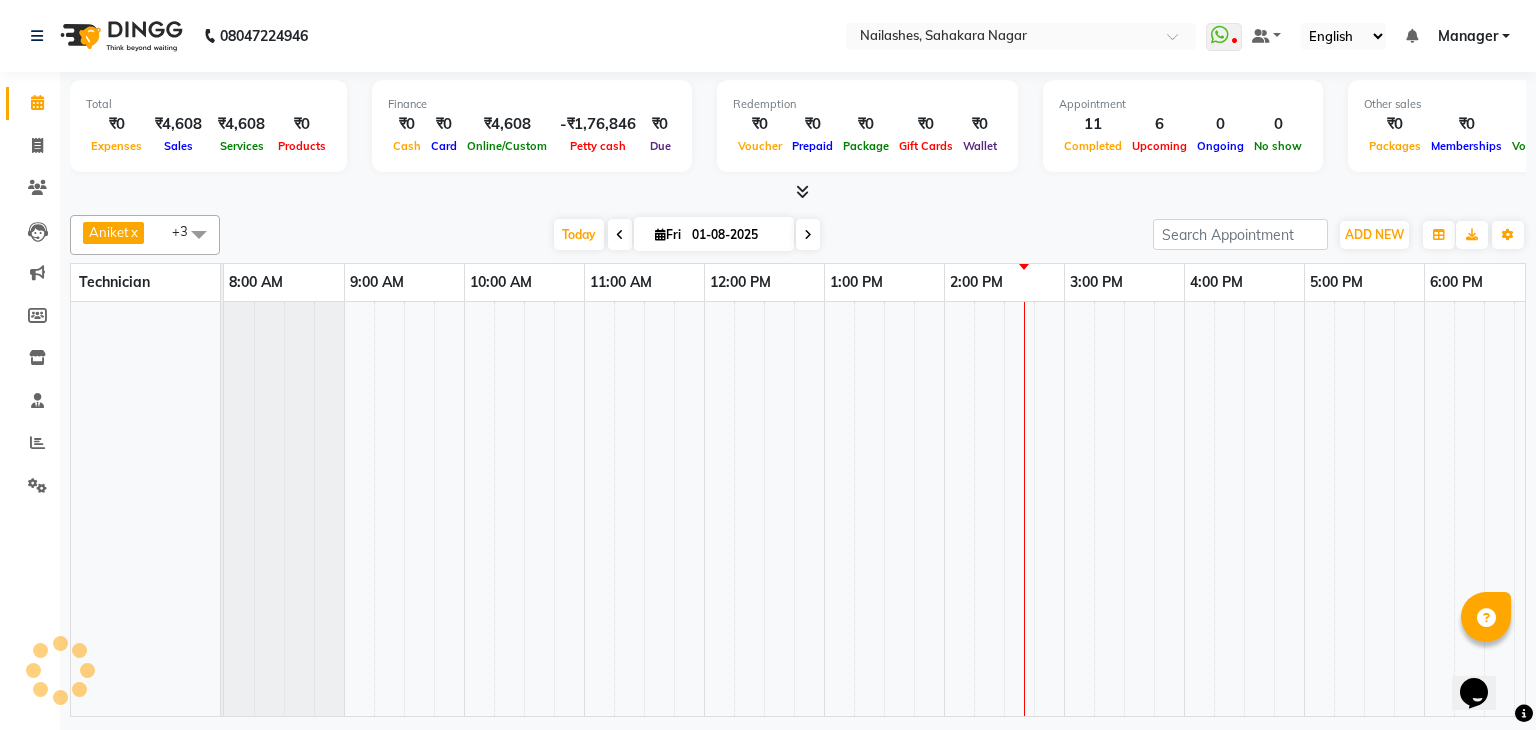 scroll, scrollTop: 0, scrollLeft: 0, axis: both 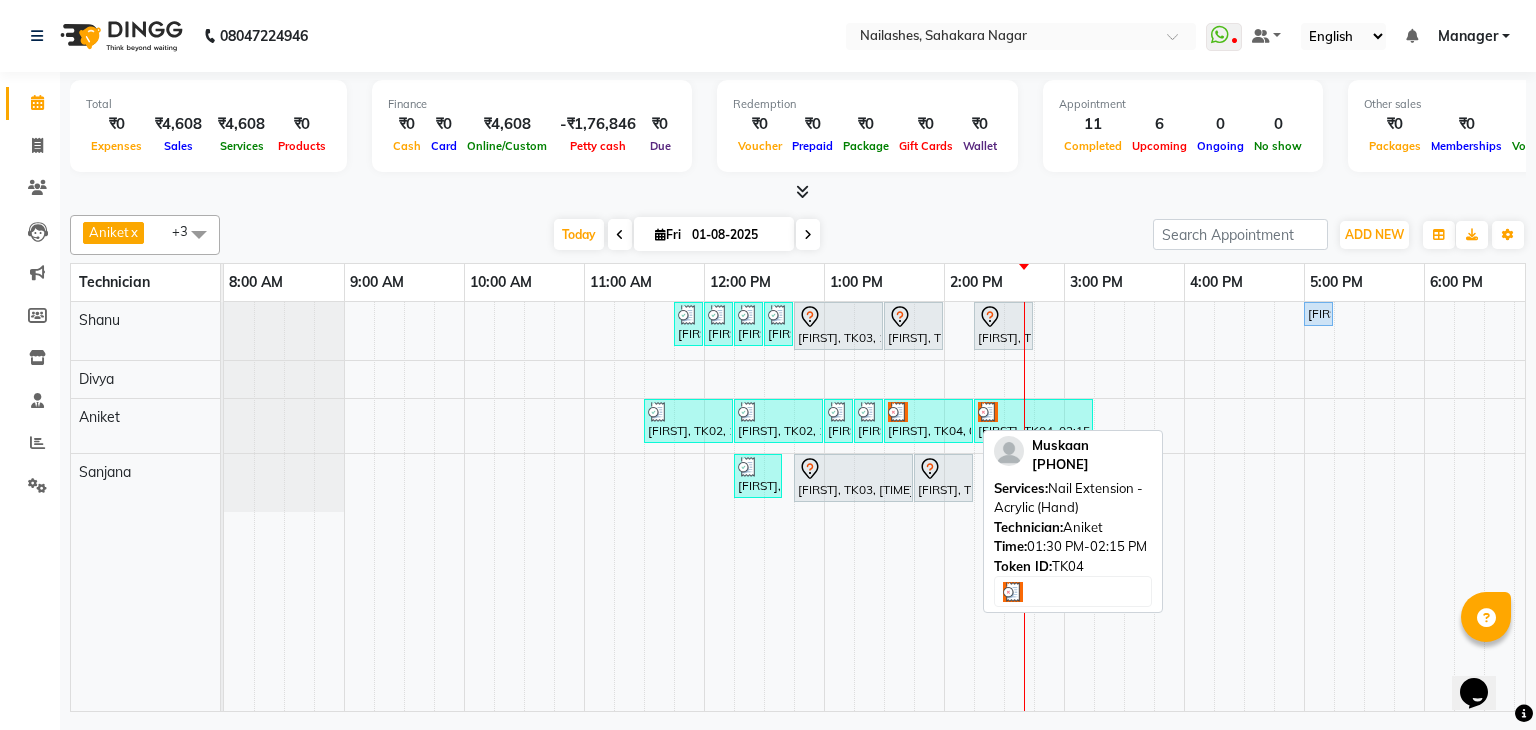 click at bounding box center (928, 412) 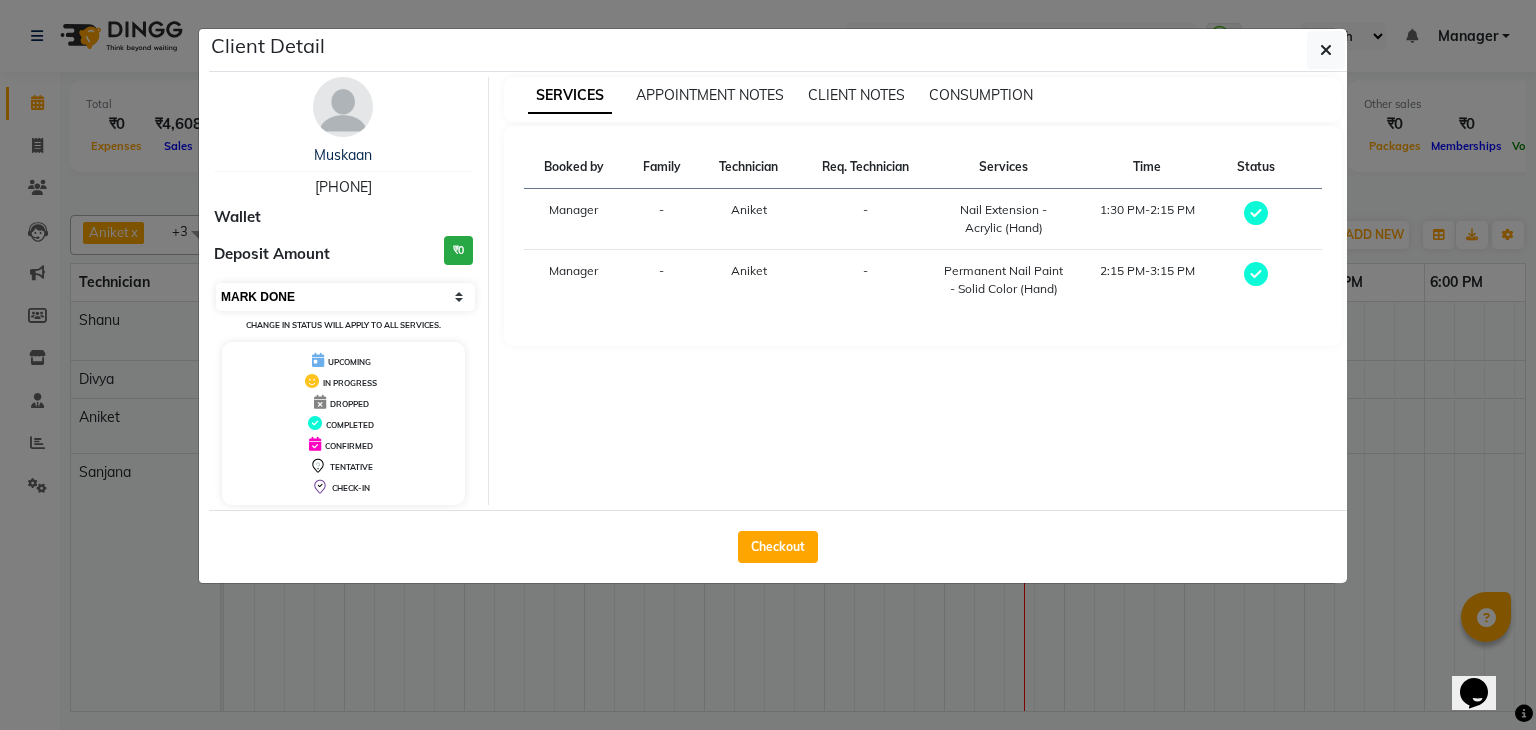 click on "Select MARK DONE UPCOMING" at bounding box center [345, 297] 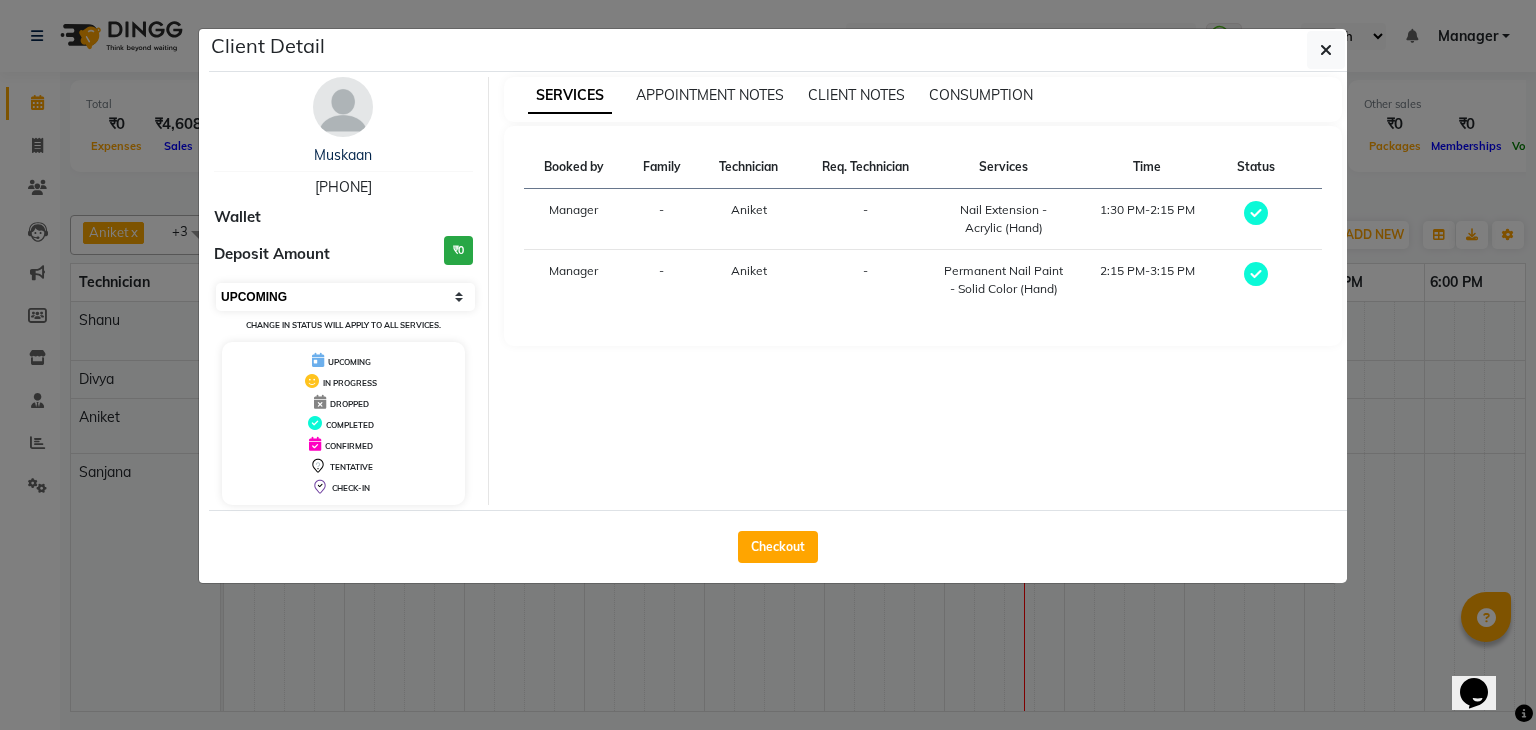 click on "Select MARK DONE UPCOMING" at bounding box center [345, 297] 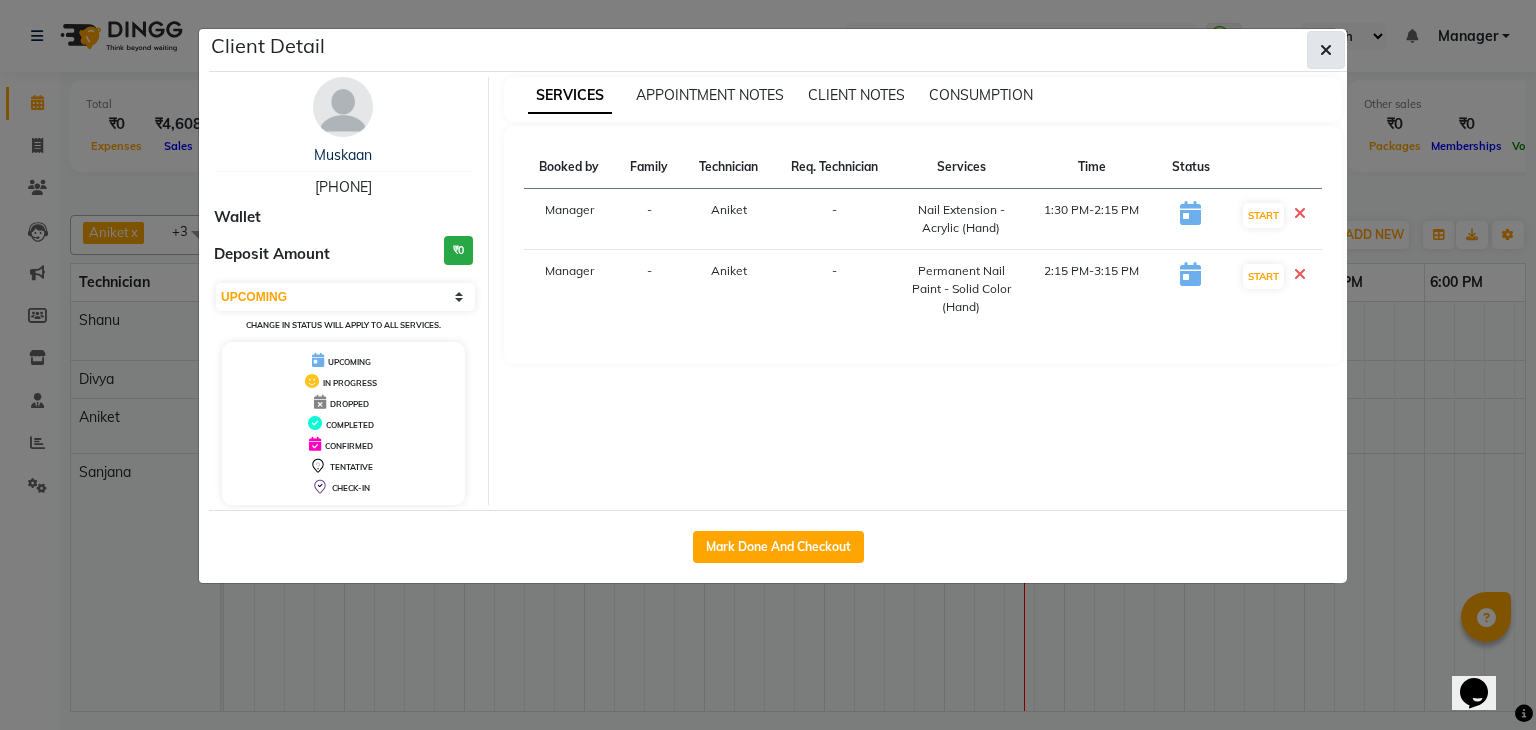 click 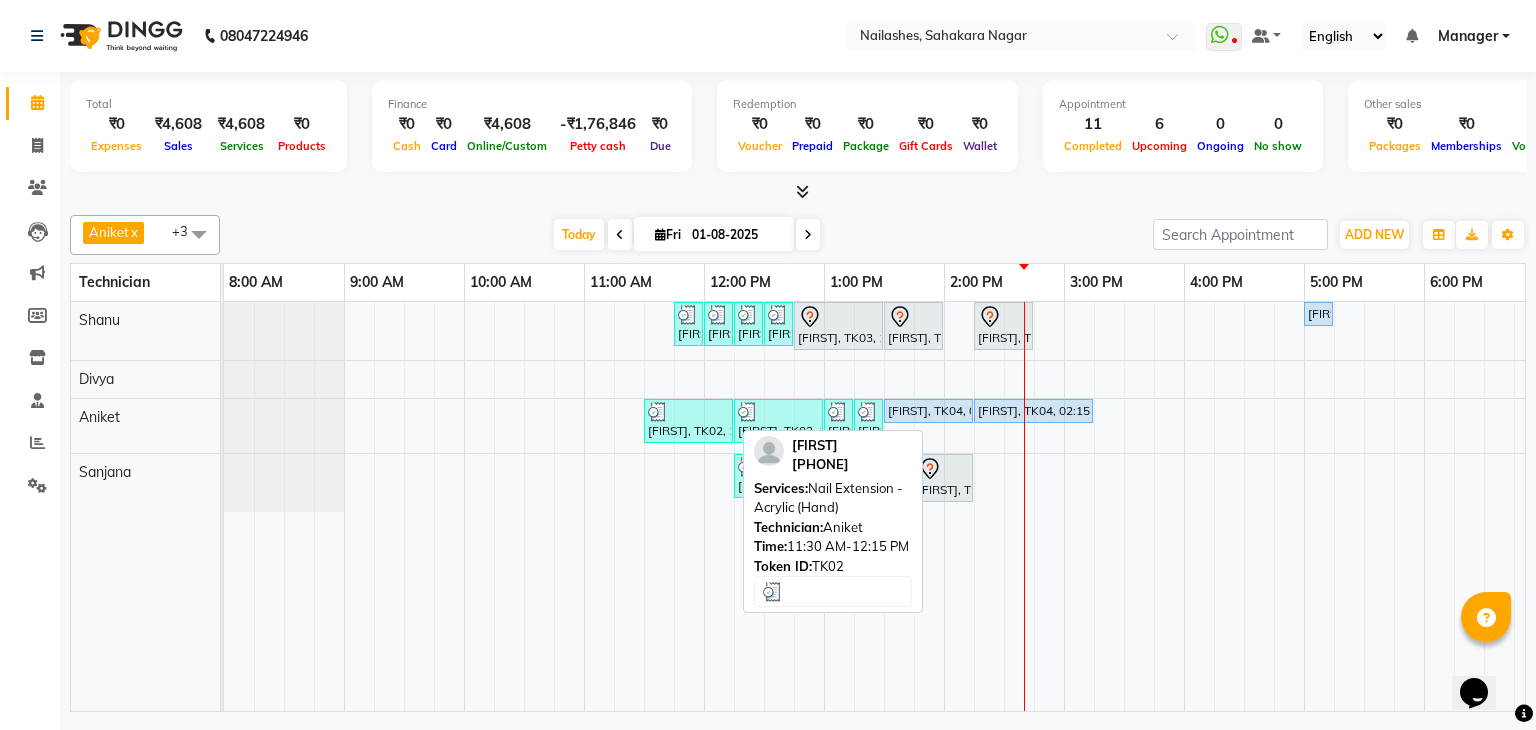 click at bounding box center [688, 412] 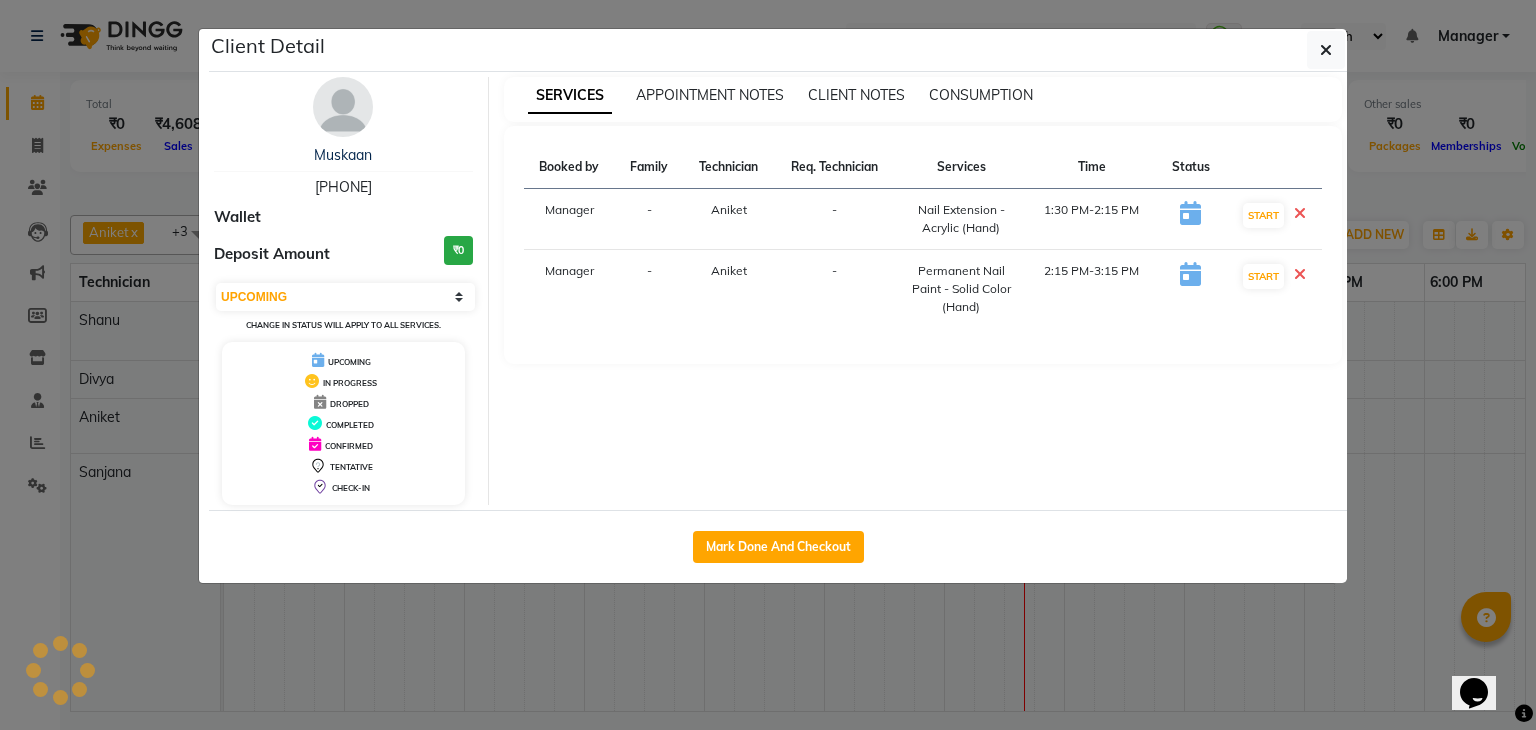 select on "3" 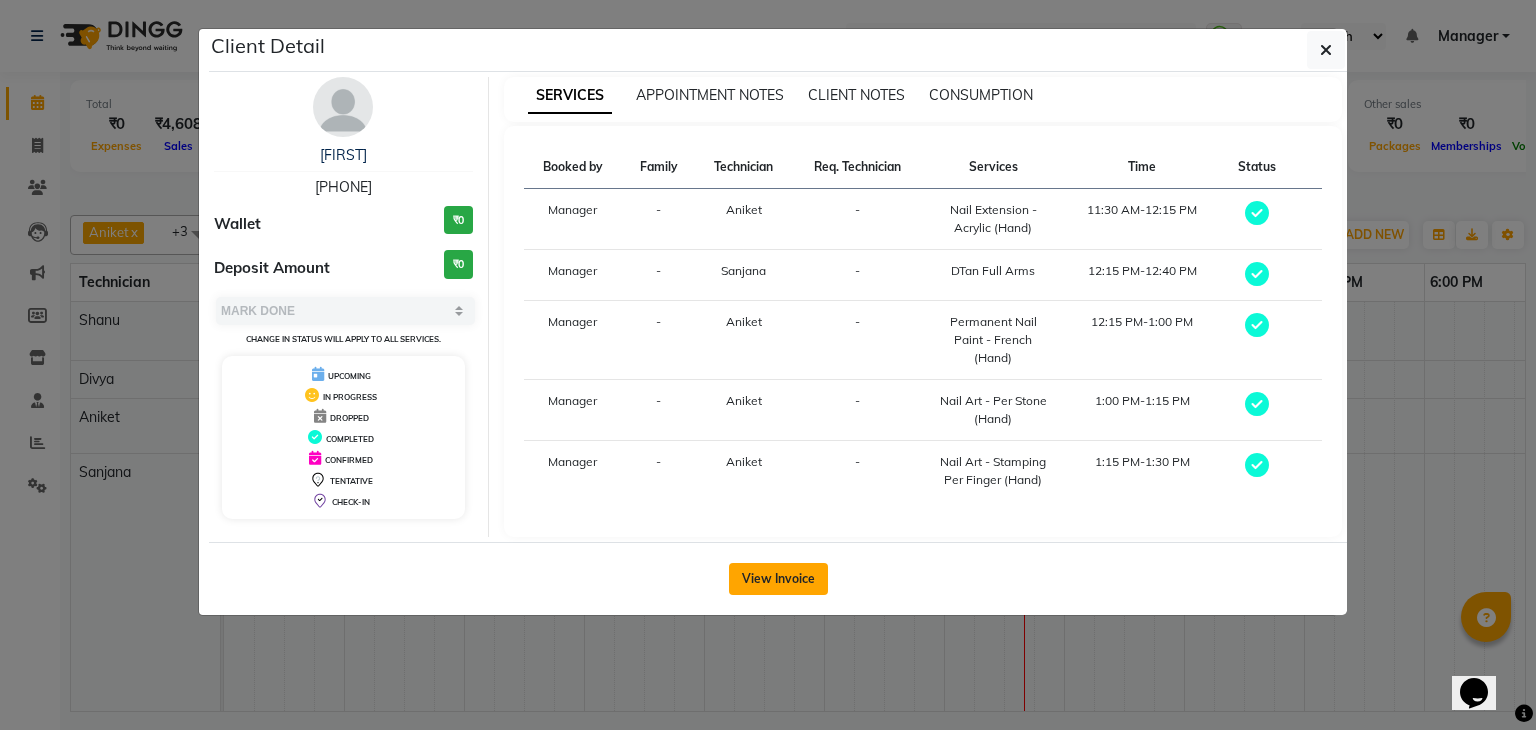 click on "View Invoice" 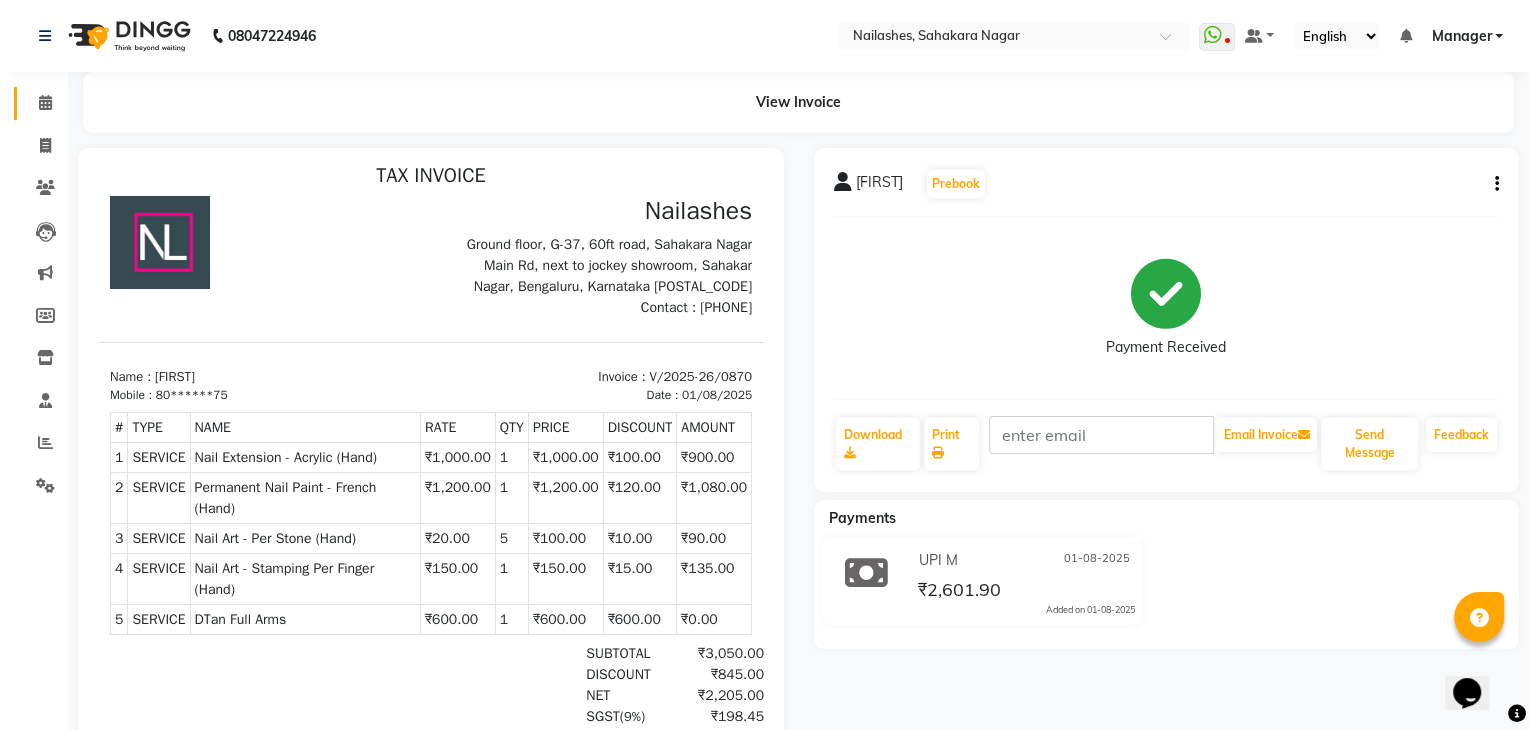scroll, scrollTop: 0, scrollLeft: 0, axis: both 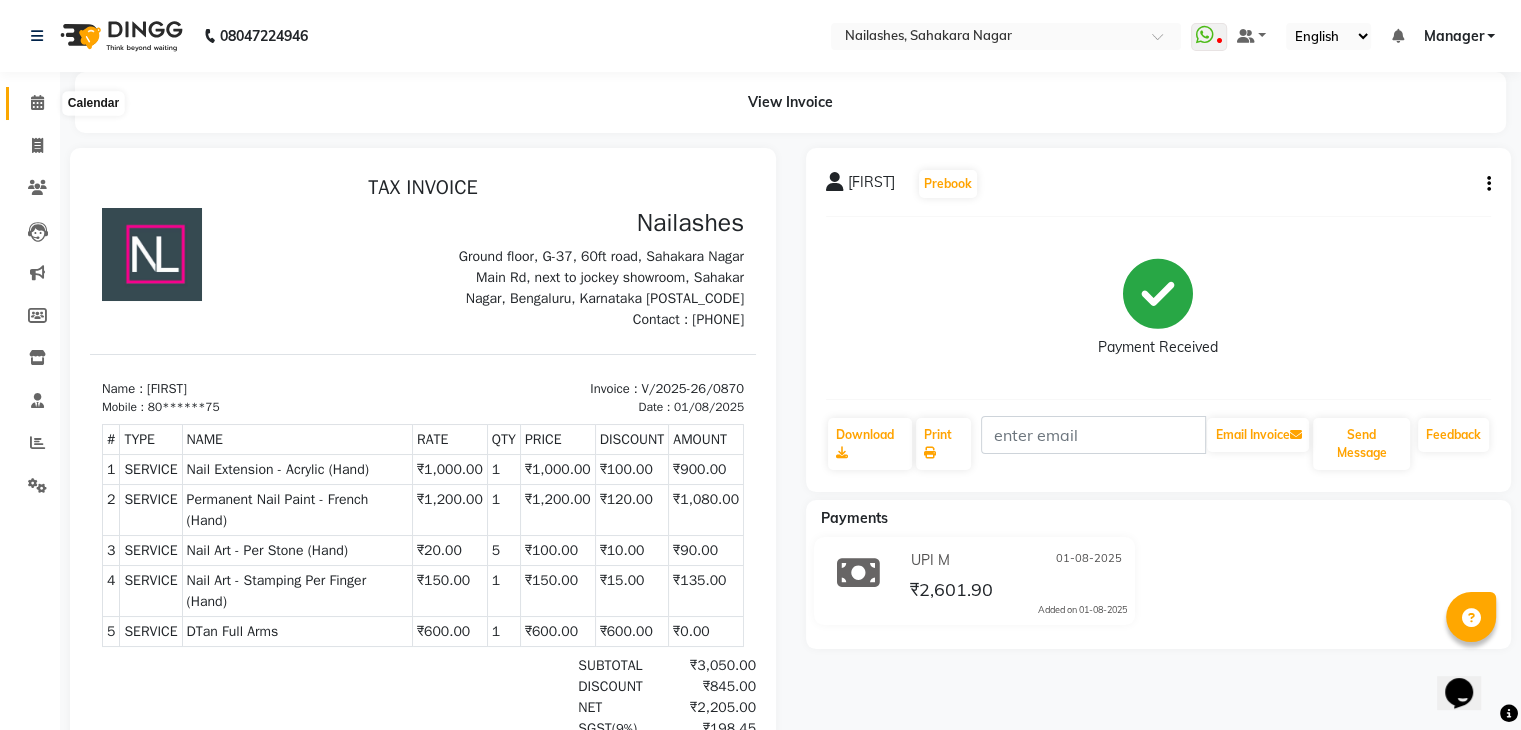 click 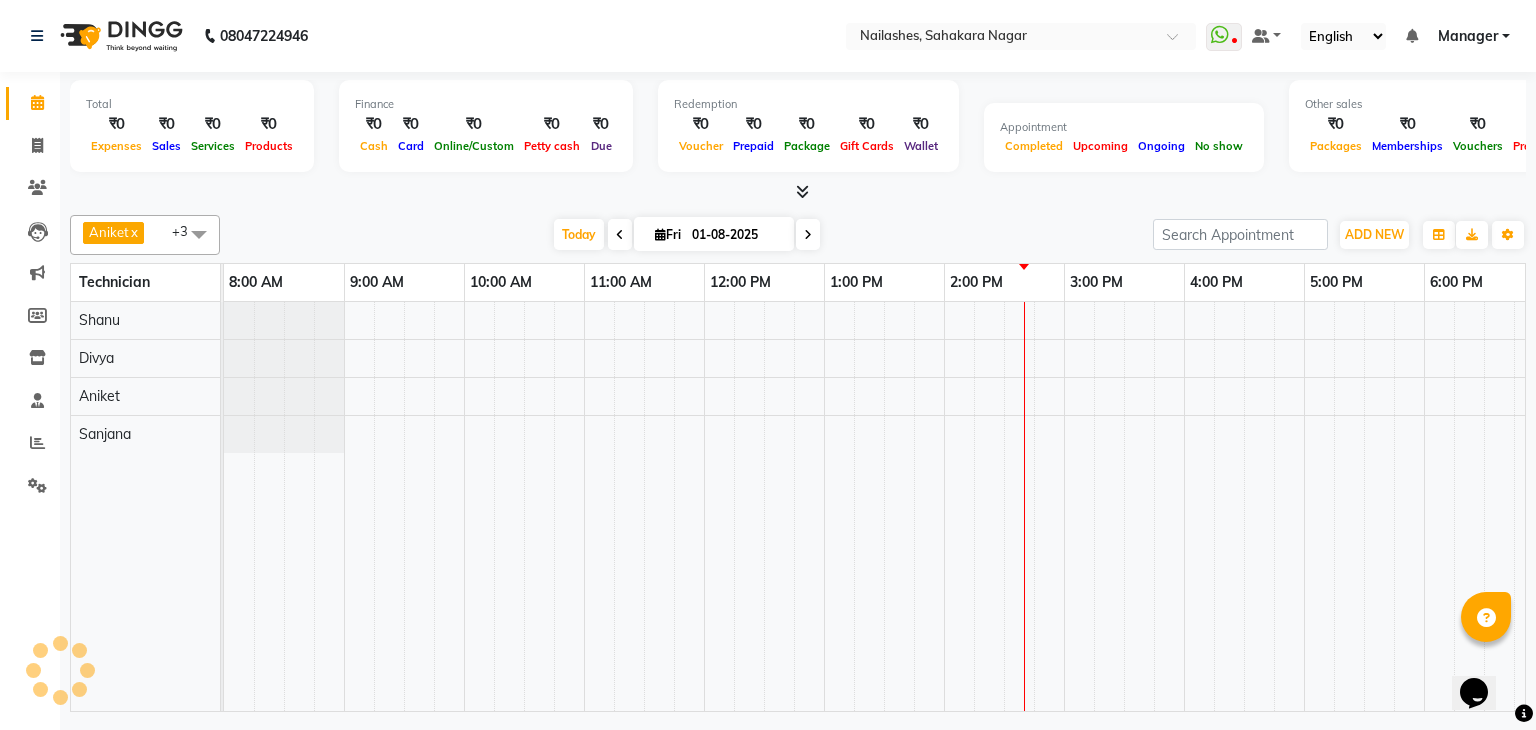 scroll, scrollTop: 0, scrollLeft: 0, axis: both 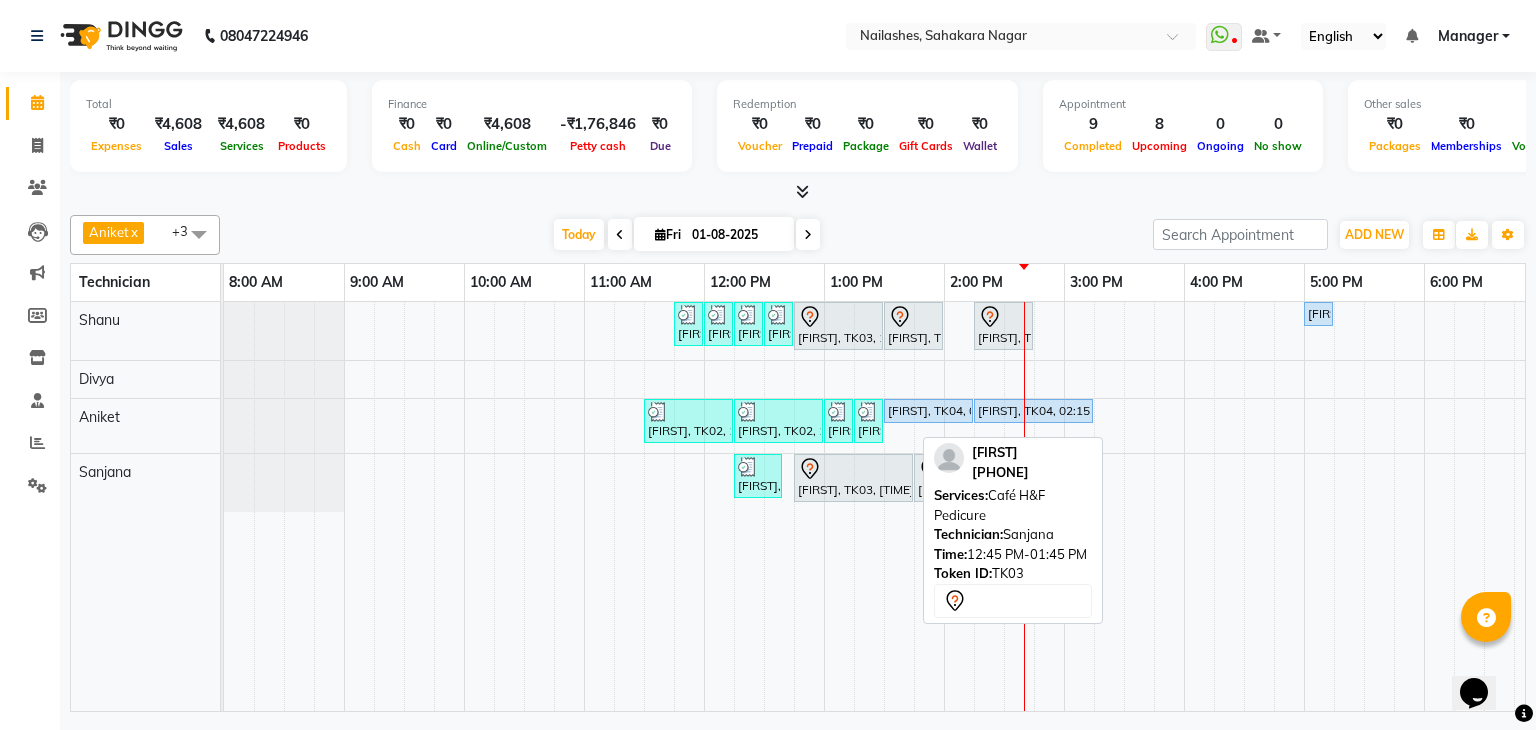 click at bounding box center (853, 469) 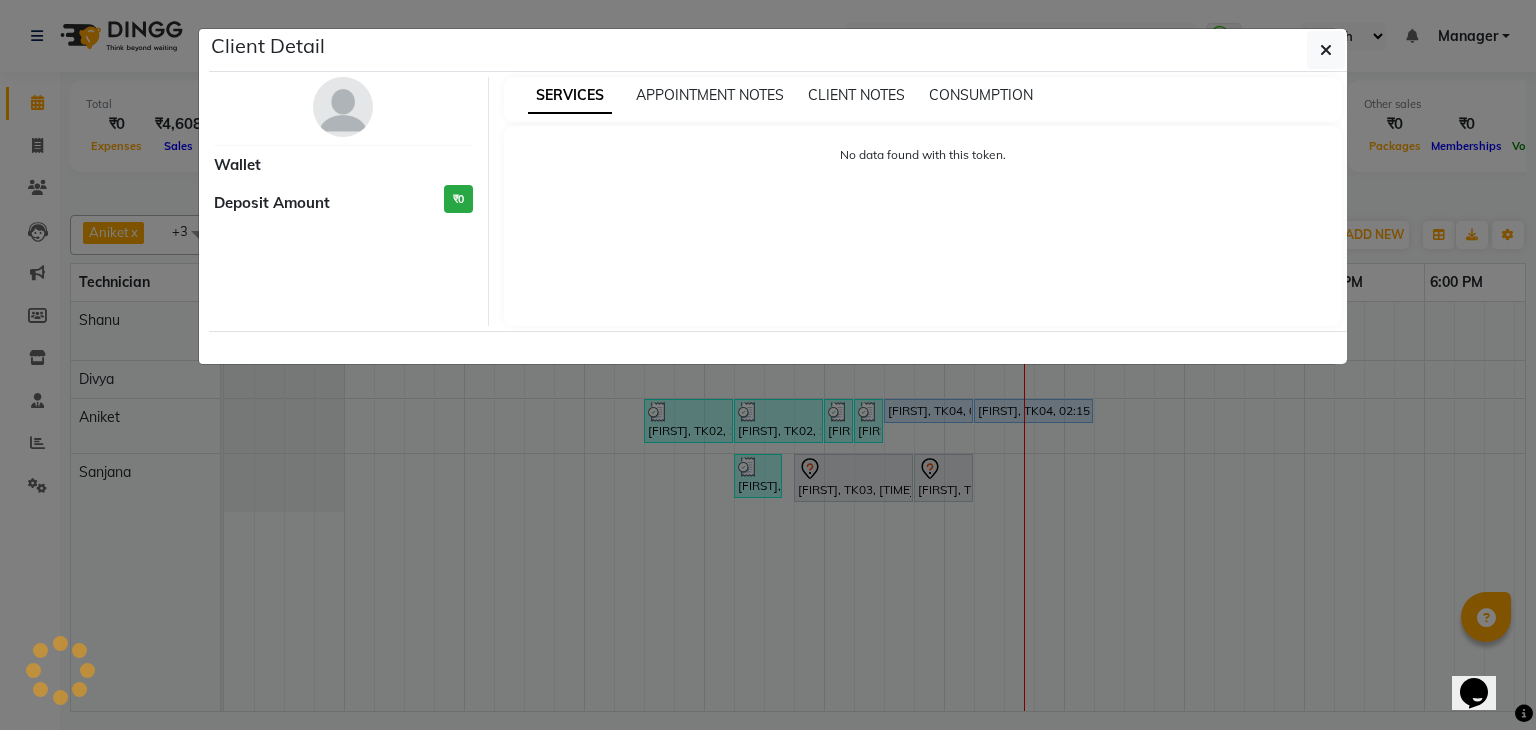 select on "7" 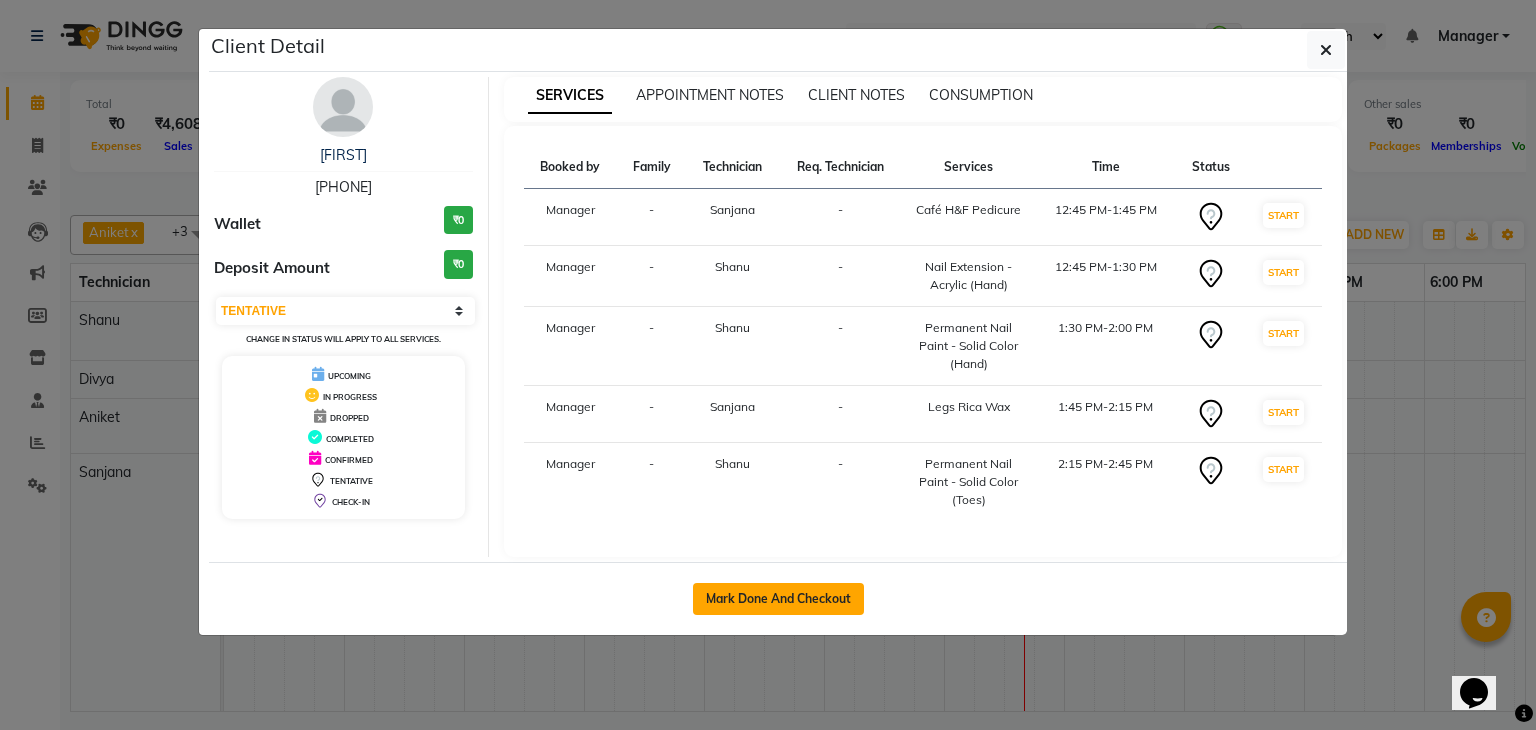 click on "Mark Done And Checkout" 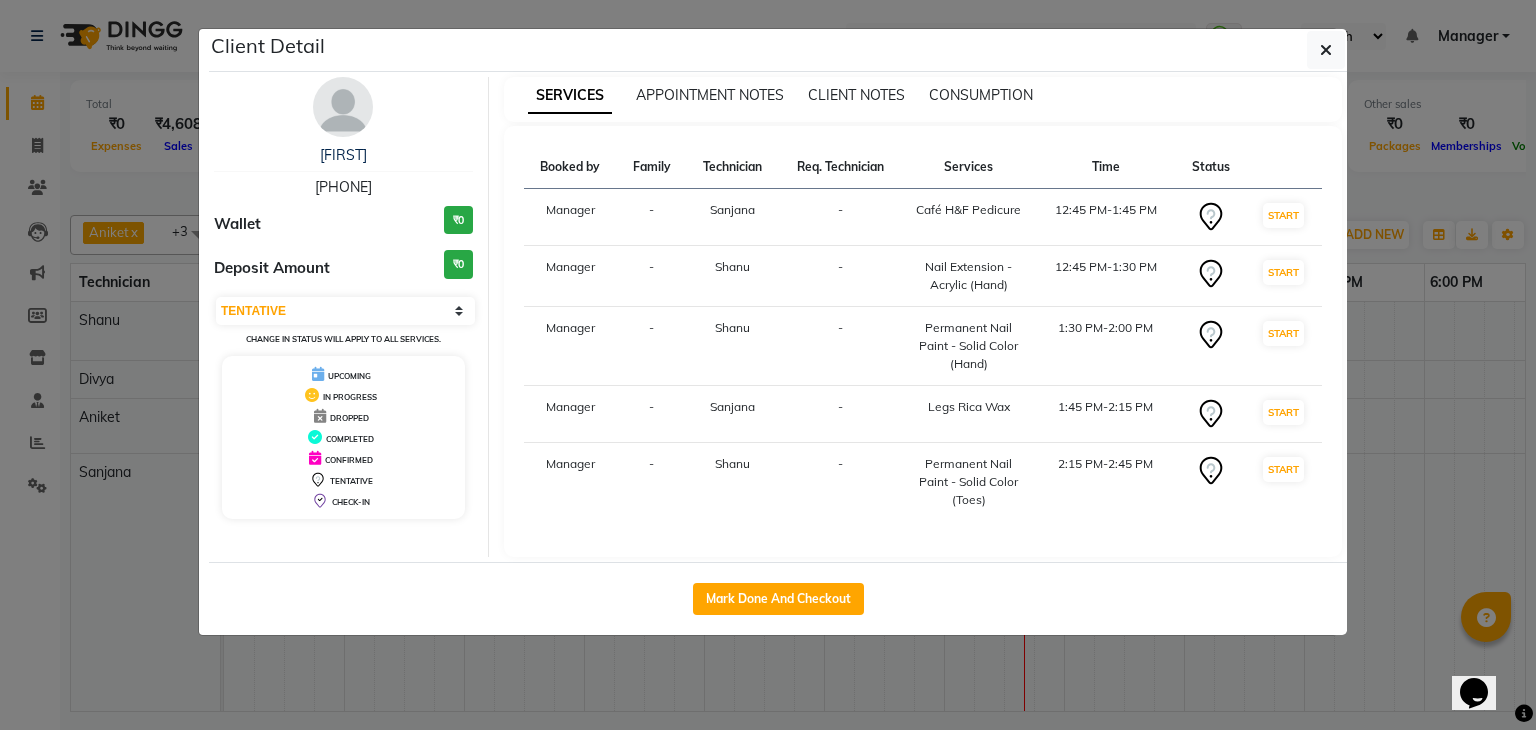 select on "6455" 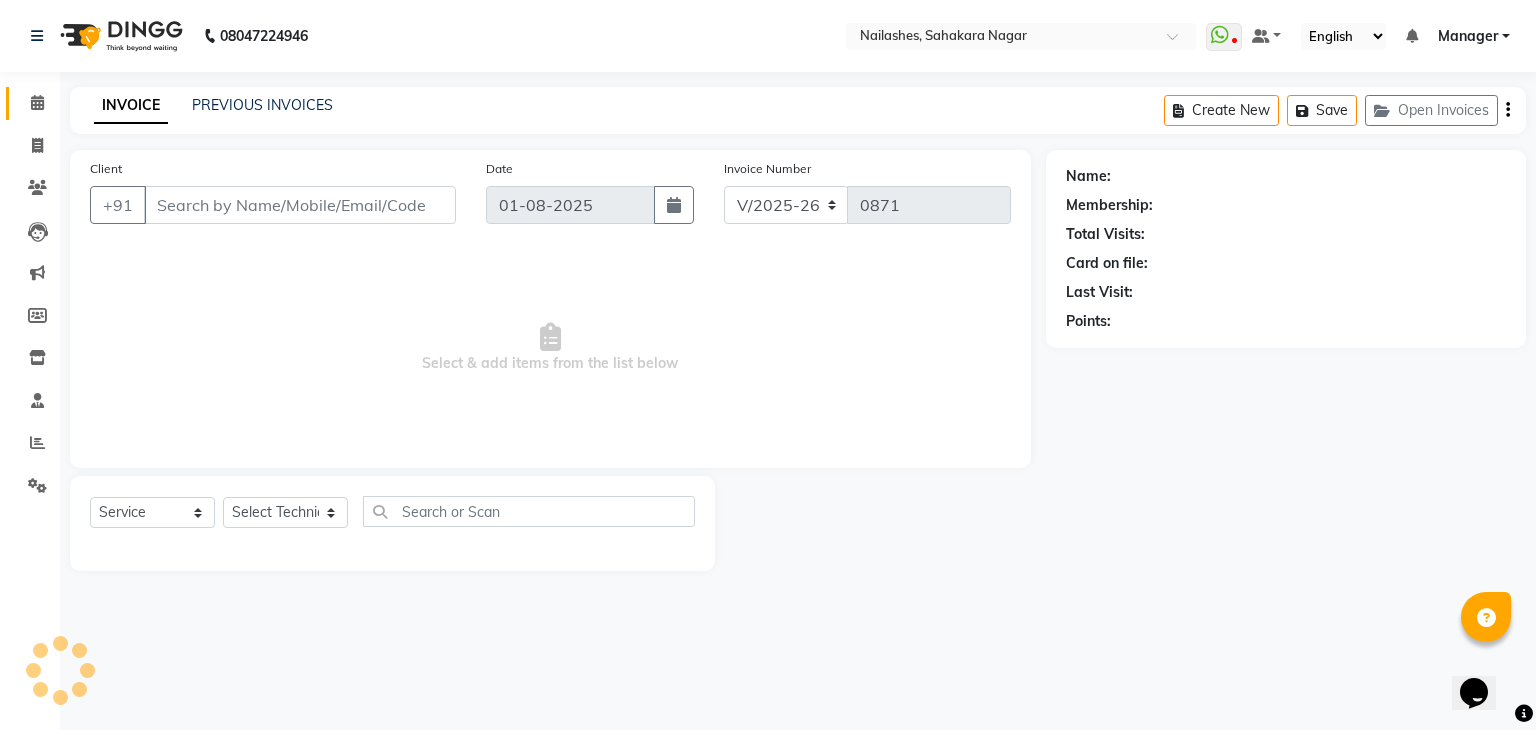 type on "97******53" 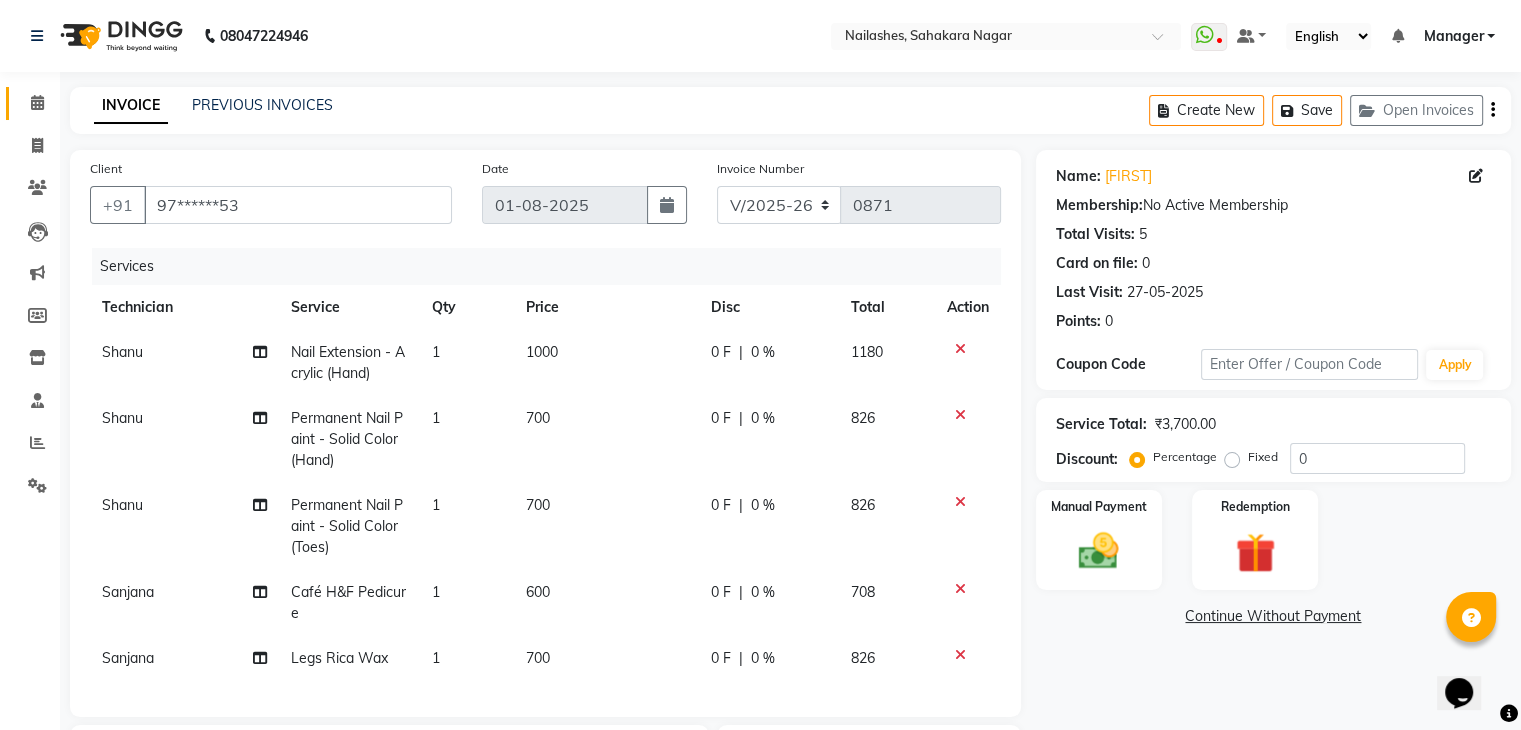scroll, scrollTop: 200, scrollLeft: 0, axis: vertical 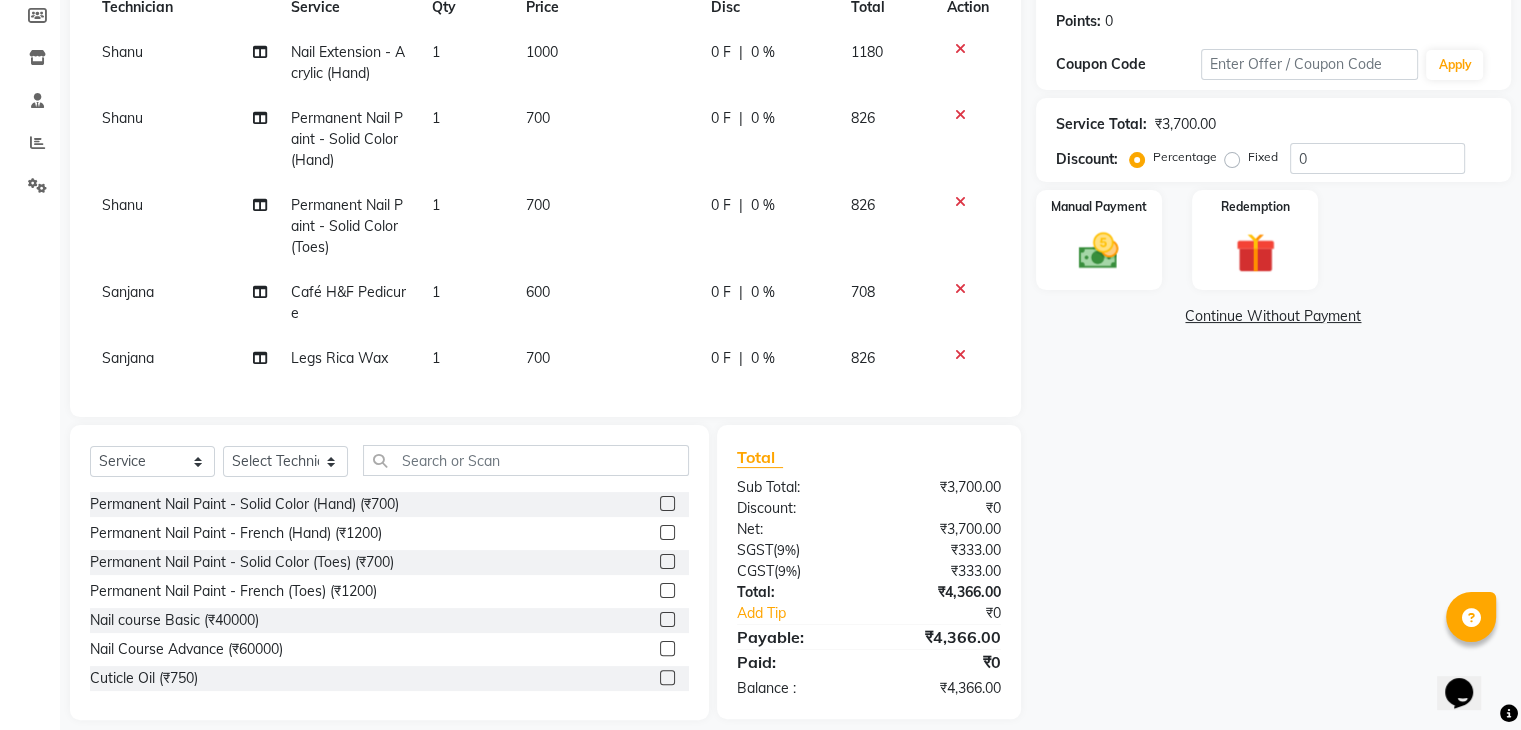 click on "700" 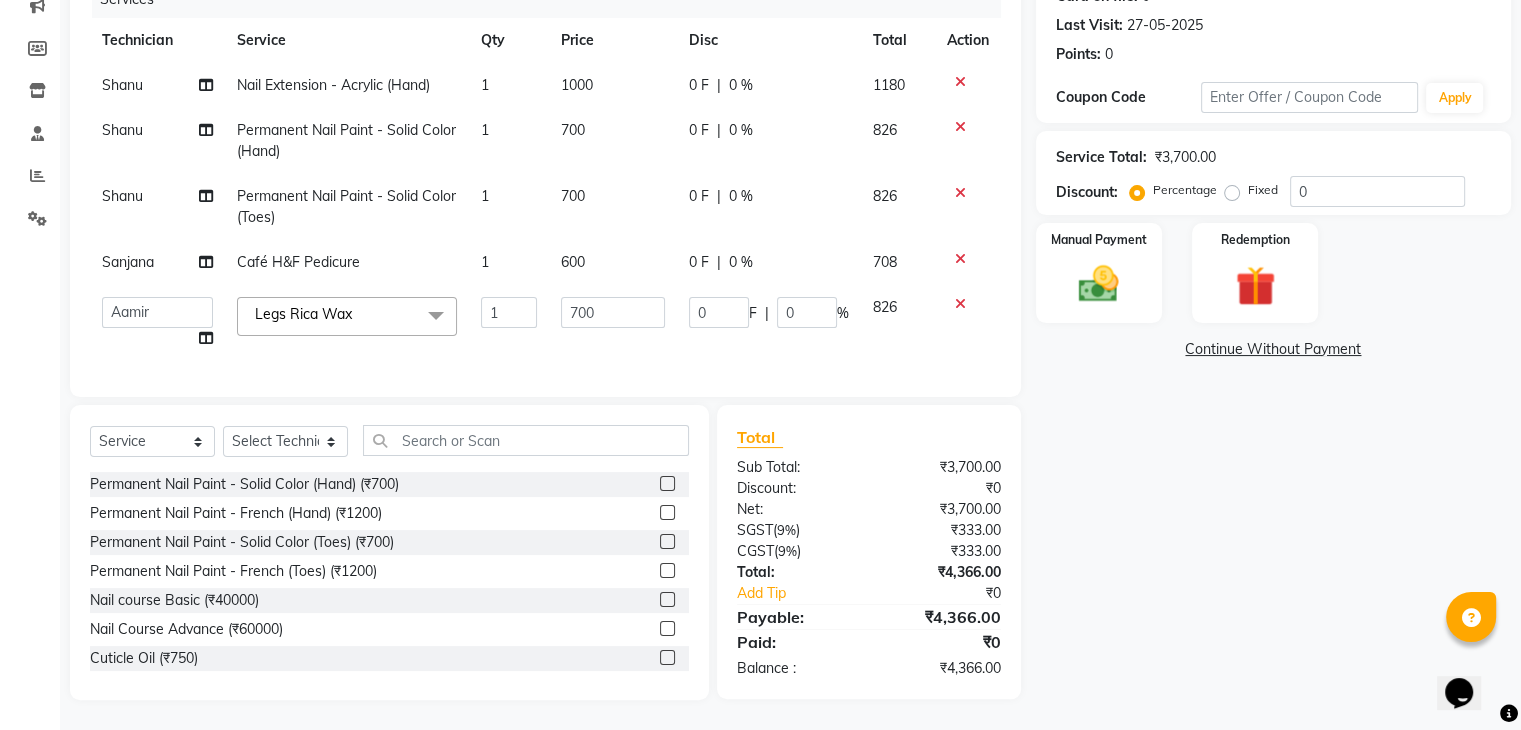 scroll, scrollTop: 283, scrollLeft: 0, axis: vertical 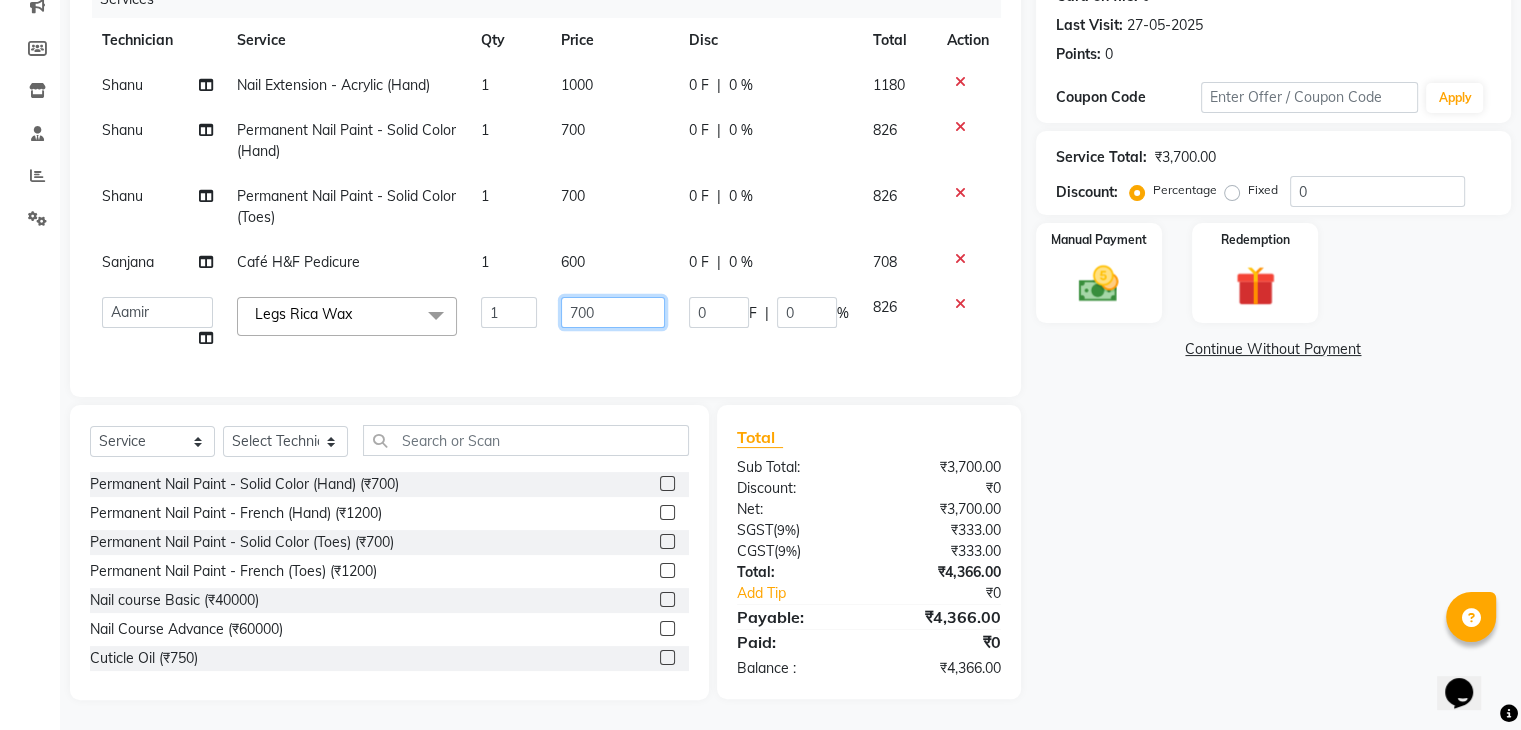click on "700" 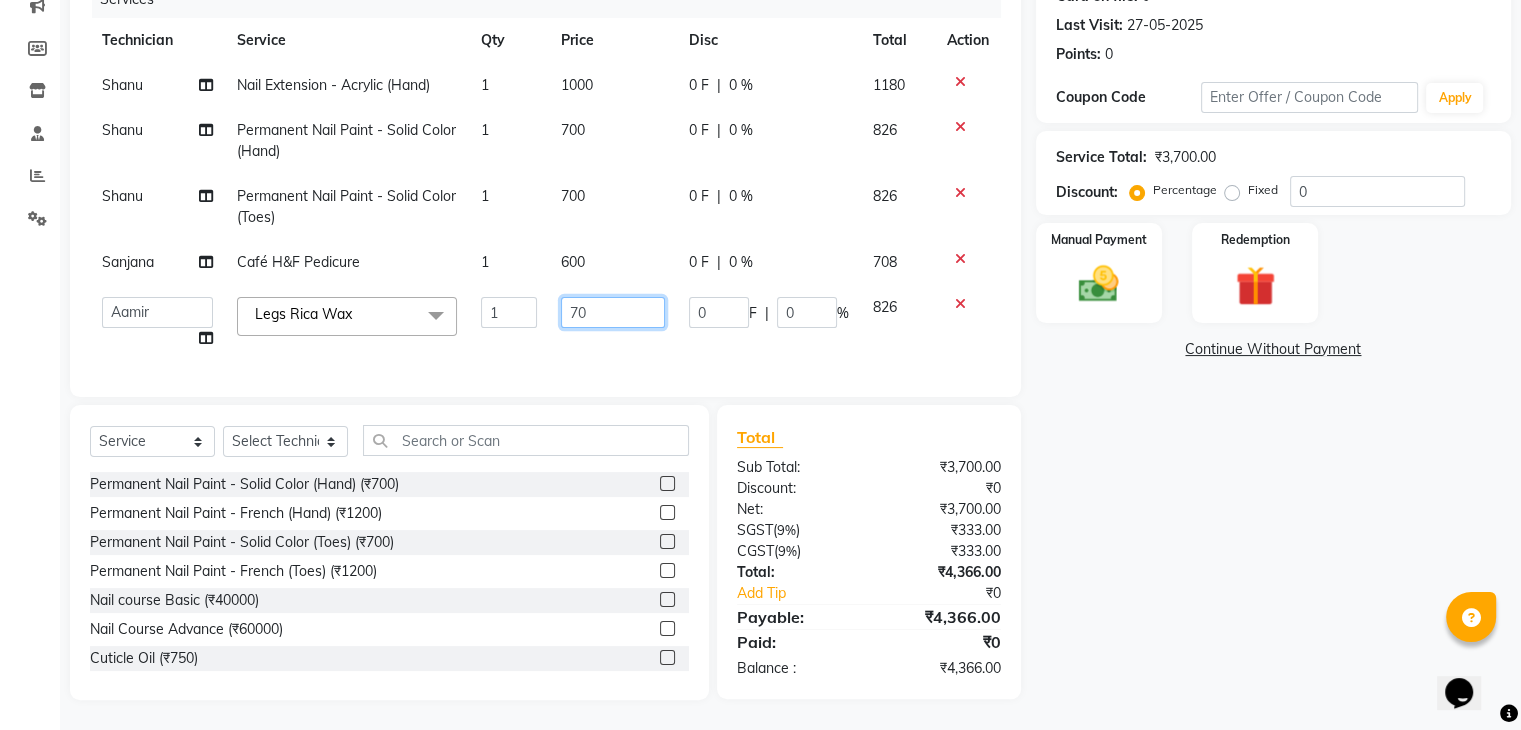 type on "7" 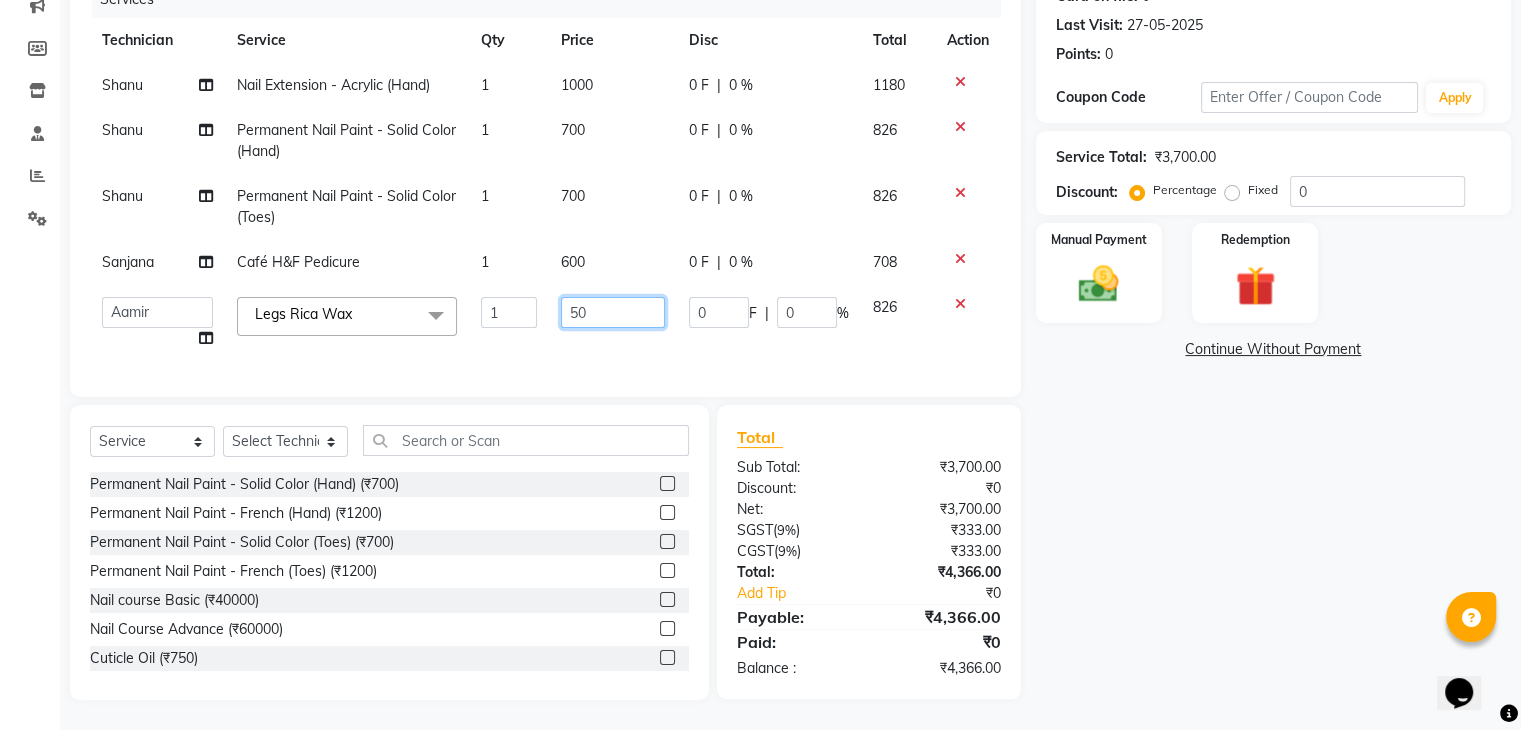 type on "500" 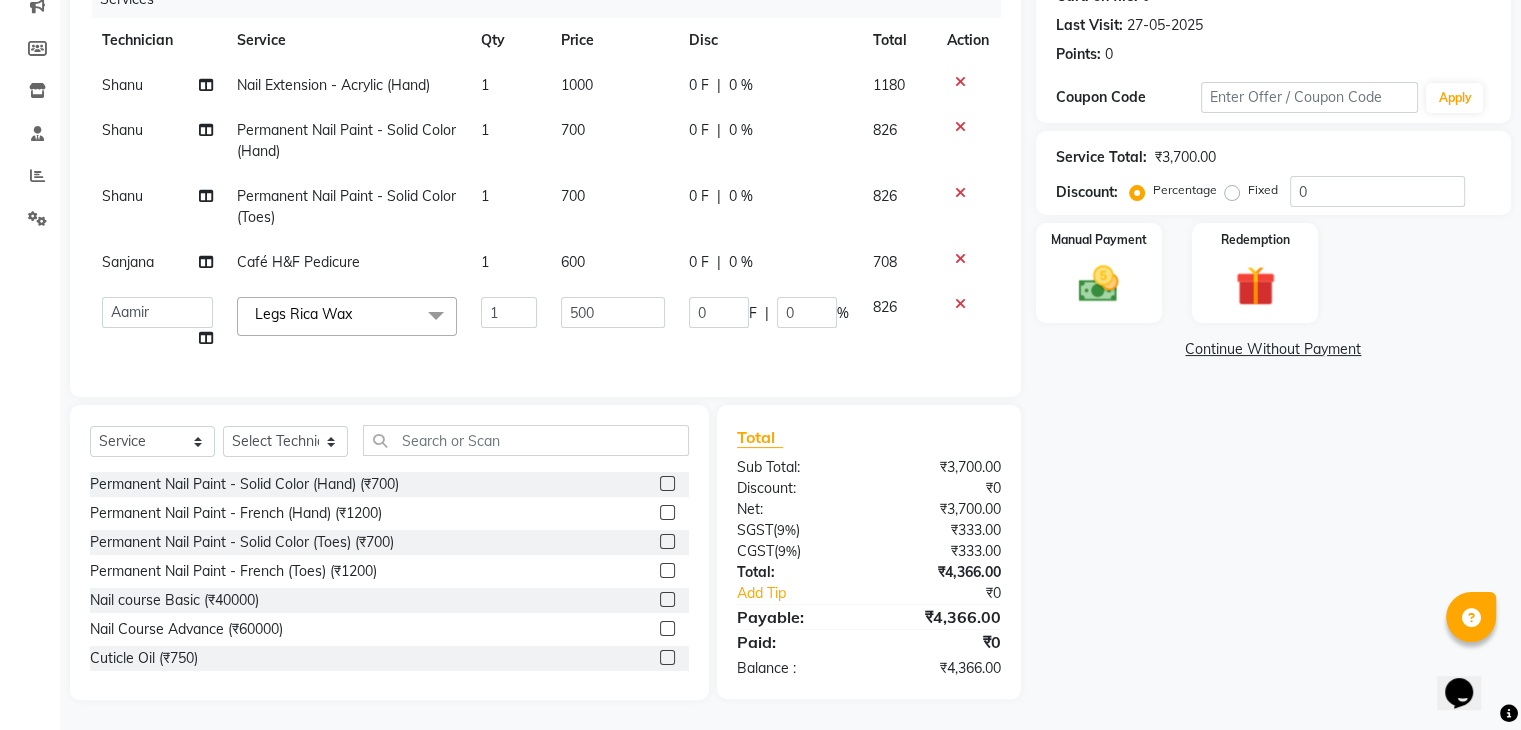 click on "Name: Rimpy  Membership:  No Active Membership  Total Visits:  5 Card on file:  0 Last Visit:   27-05-2025 Points:   0  Coupon Code Apply Service Total:  ₹3,700.00  Discount:  Percentage   Fixed  0 Manual Payment Redemption  Continue Without Payment" 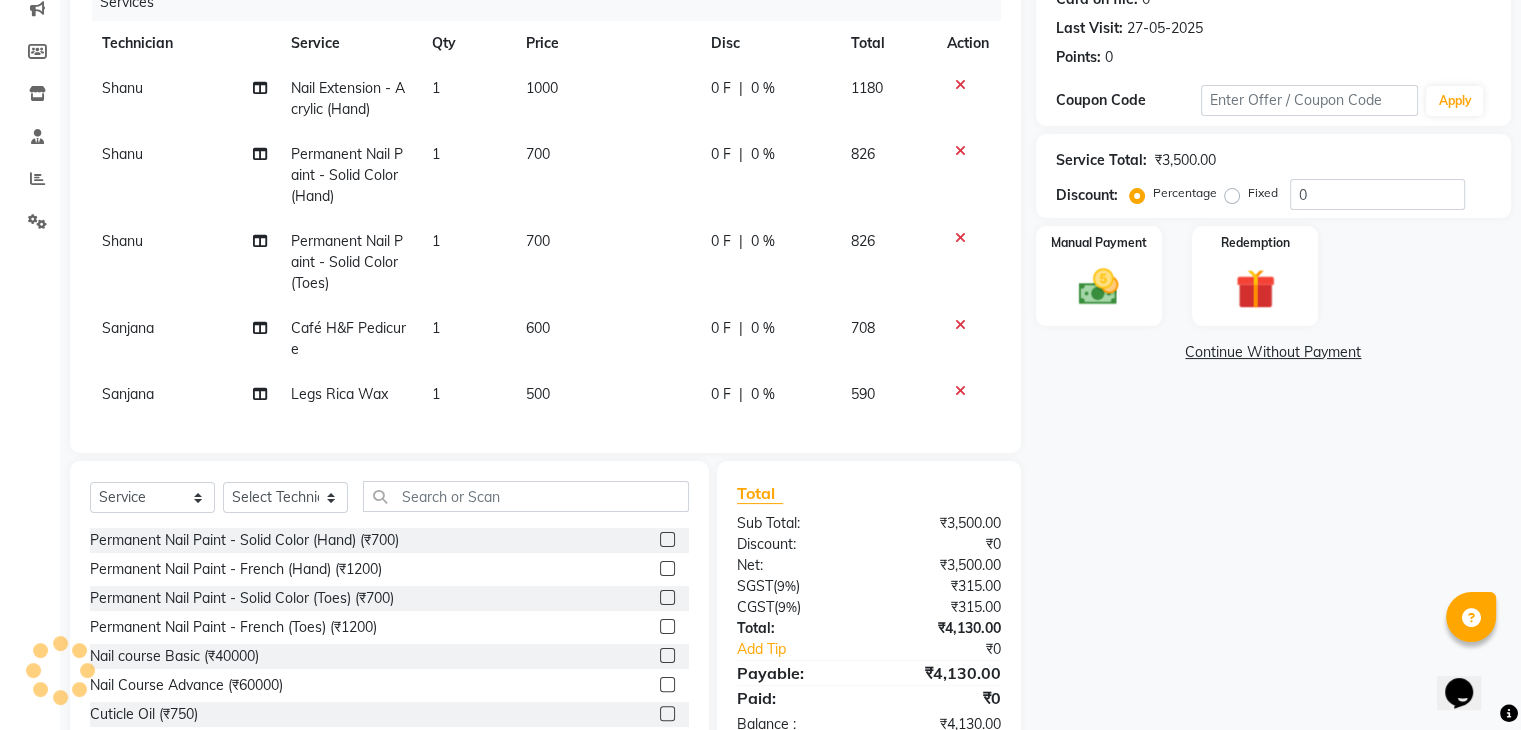 scroll, scrollTop: 336, scrollLeft: 0, axis: vertical 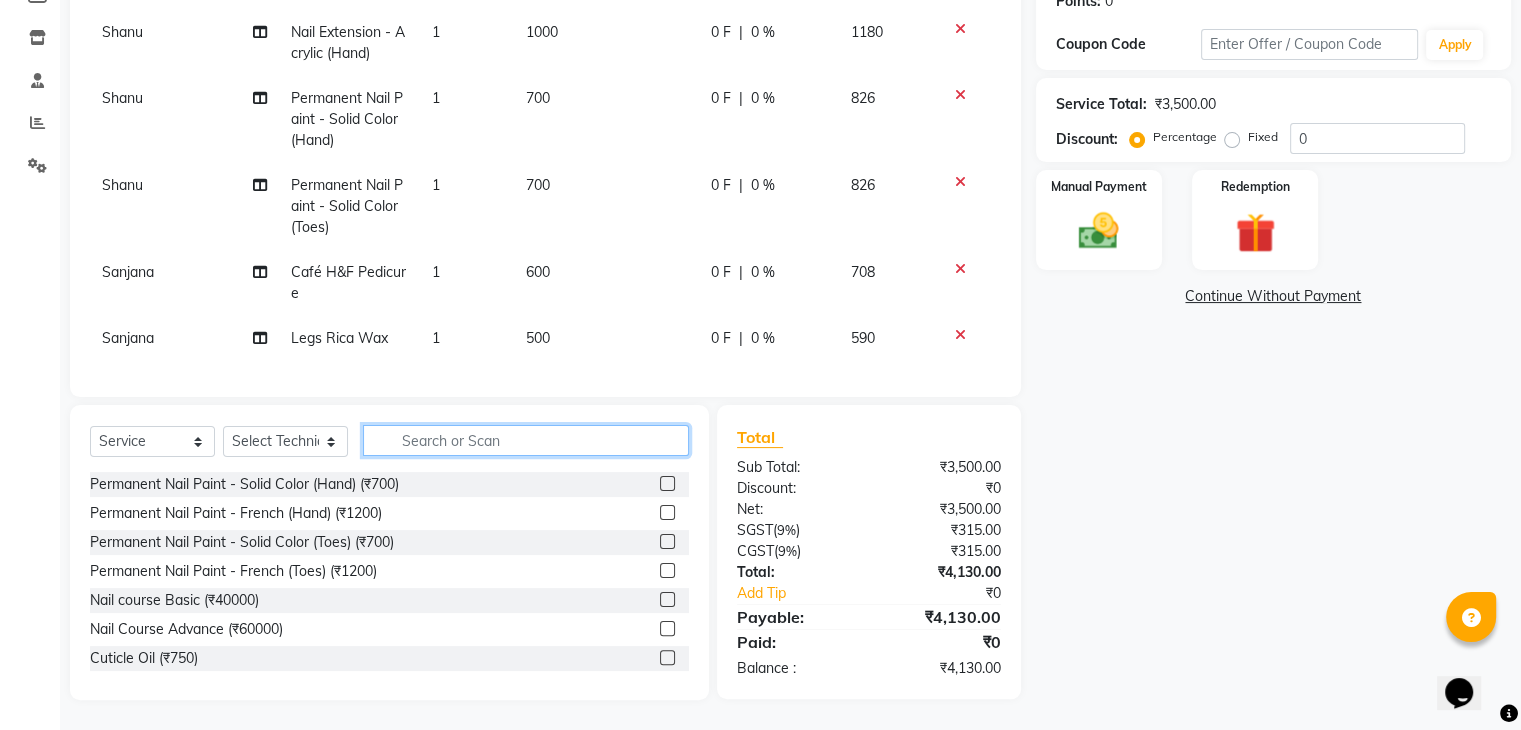 click 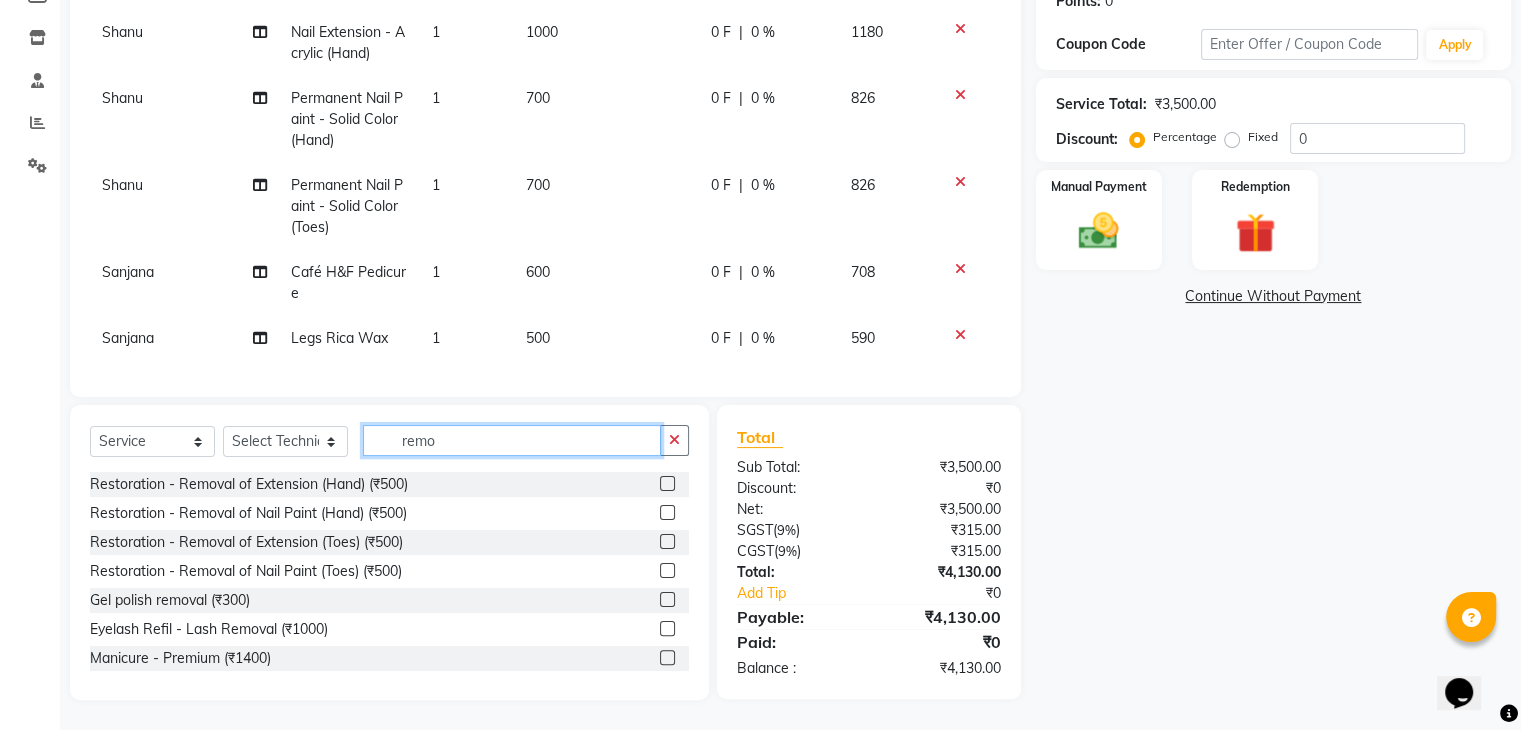 scroll, scrollTop: 335, scrollLeft: 0, axis: vertical 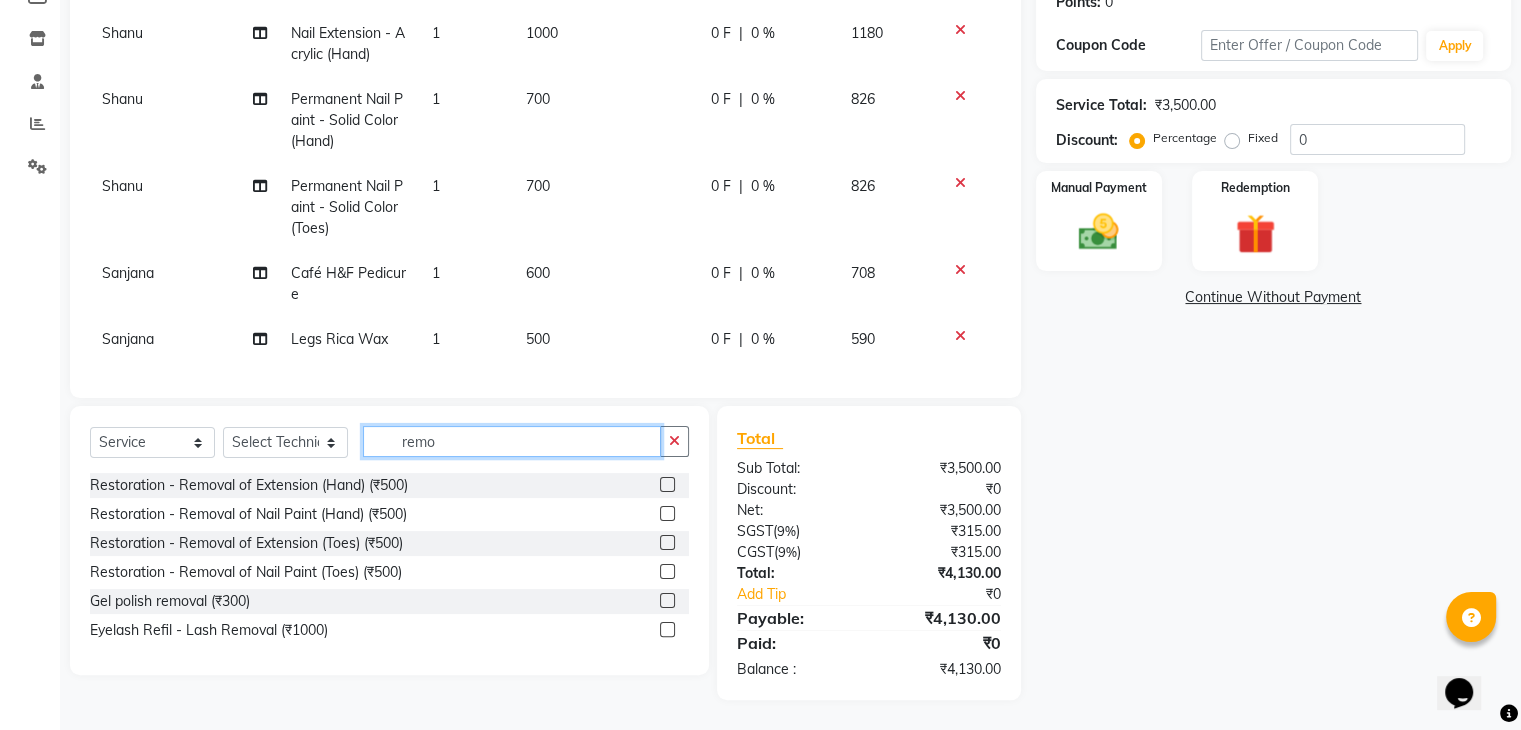 type on "remo" 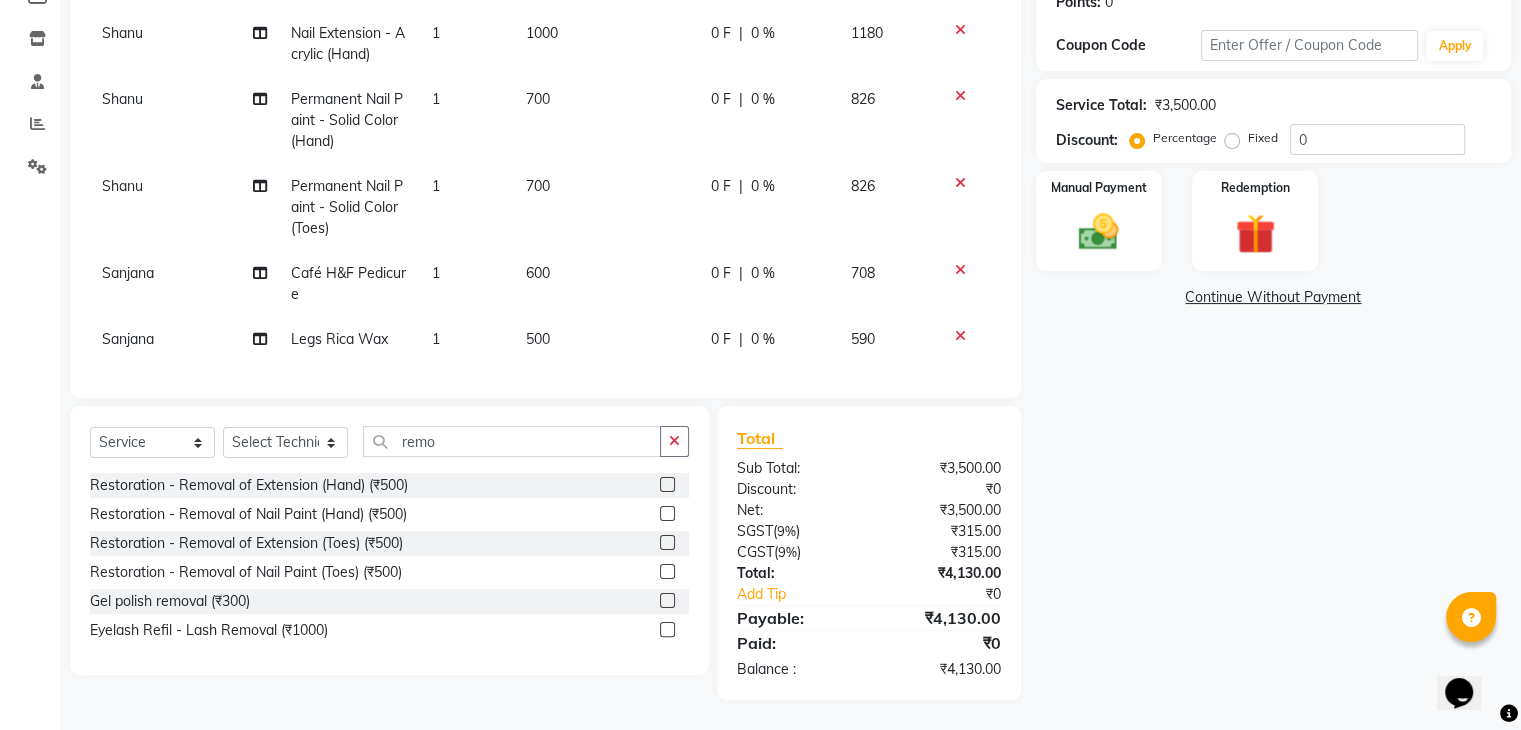 click 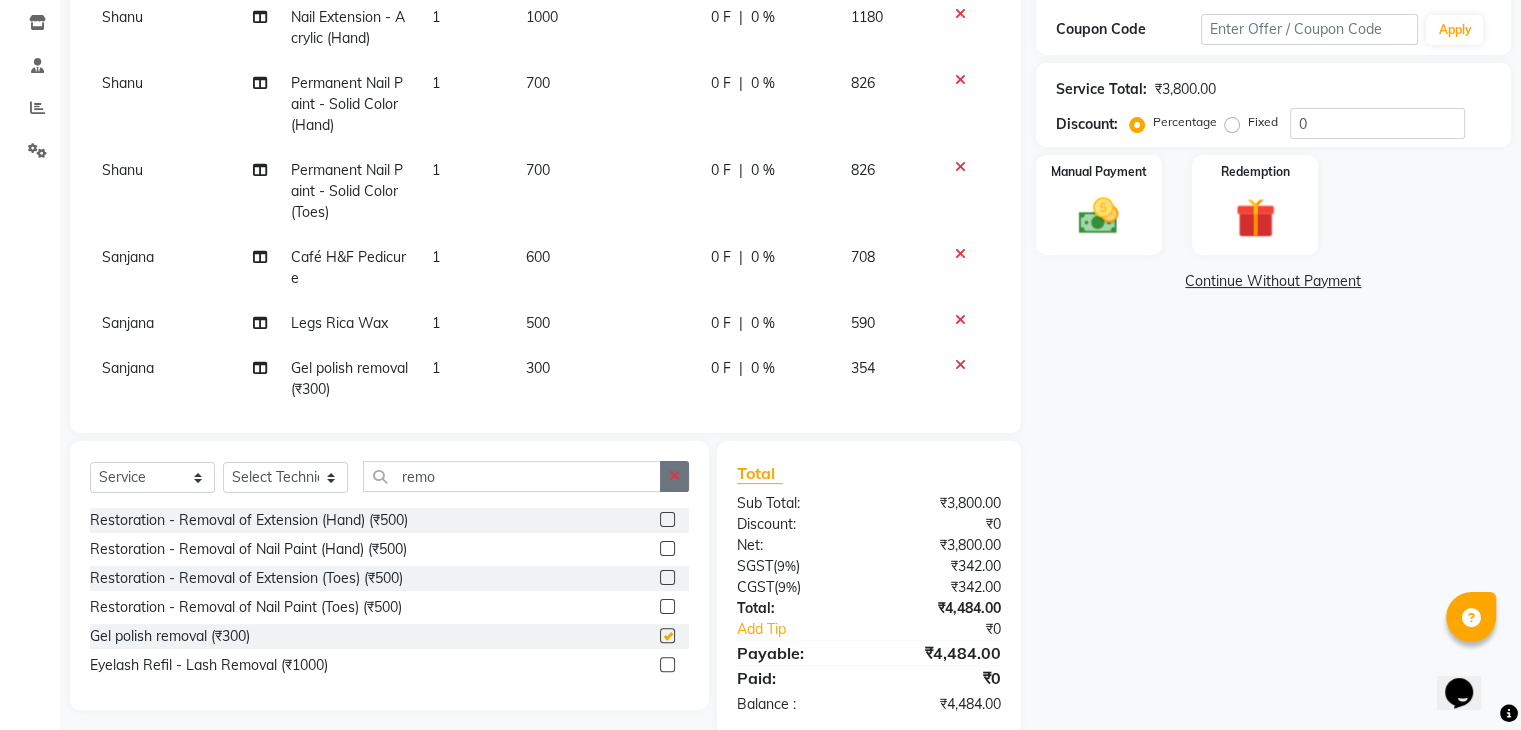 checkbox on "false" 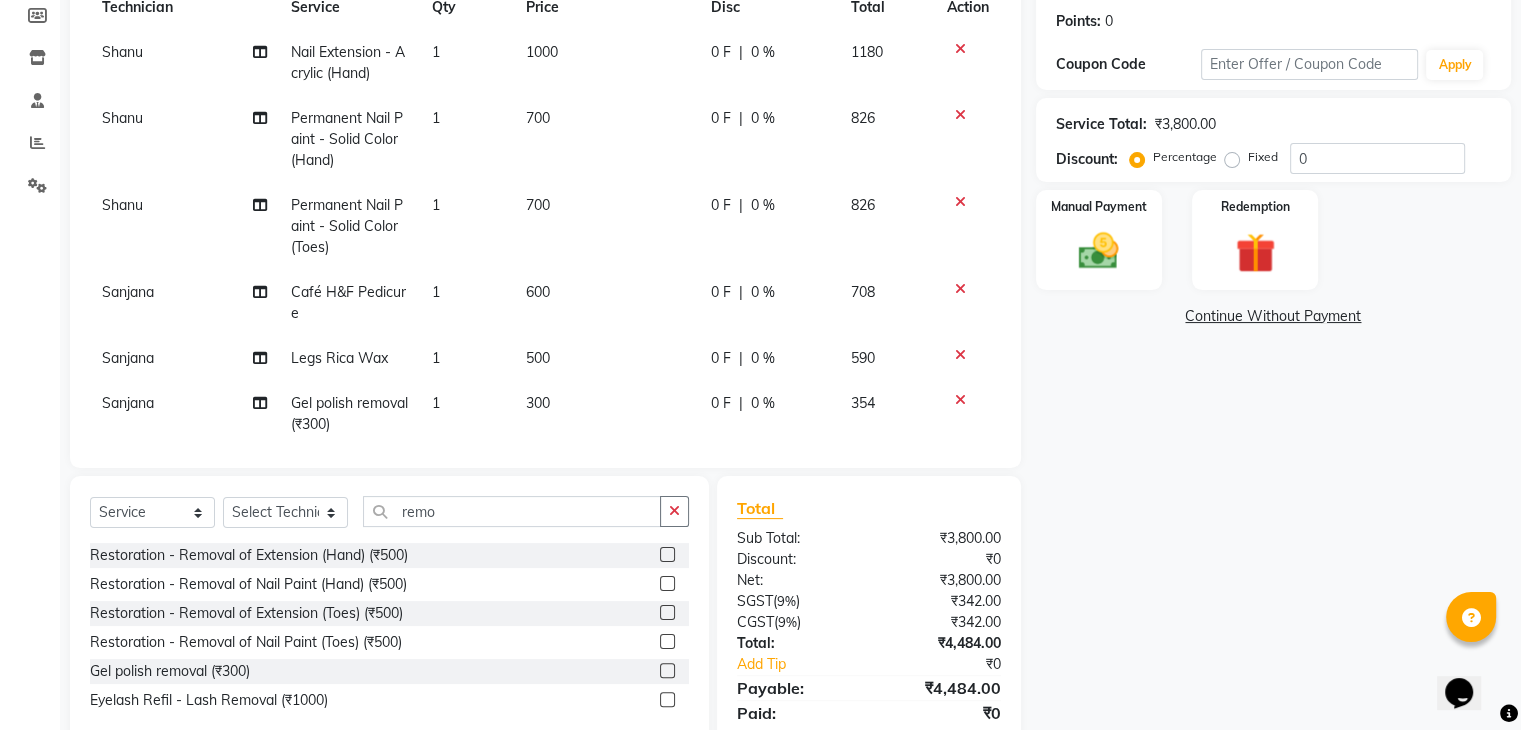 scroll, scrollTop: 371, scrollLeft: 0, axis: vertical 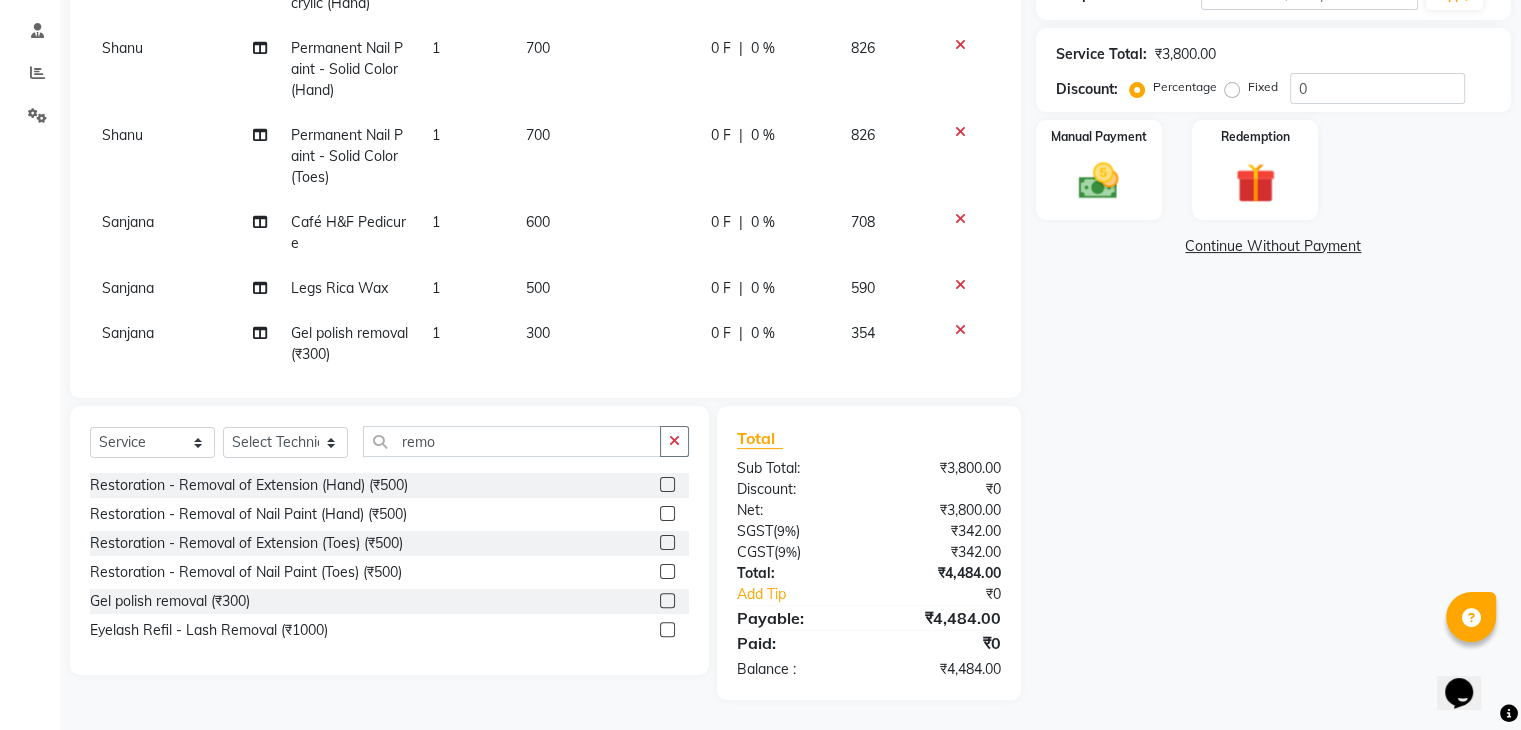 click 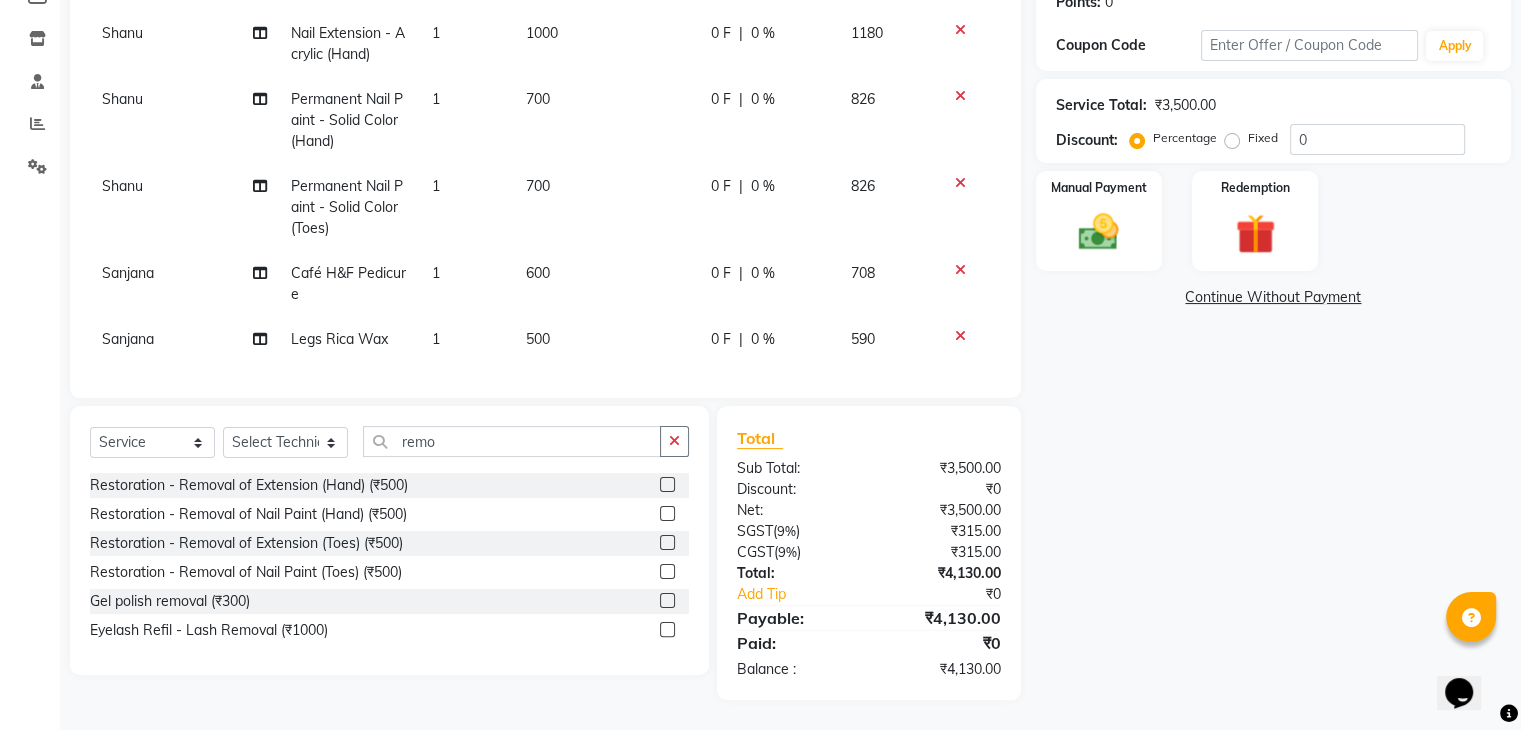 scroll, scrollTop: 120, scrollLeft: 0, axis: vertical 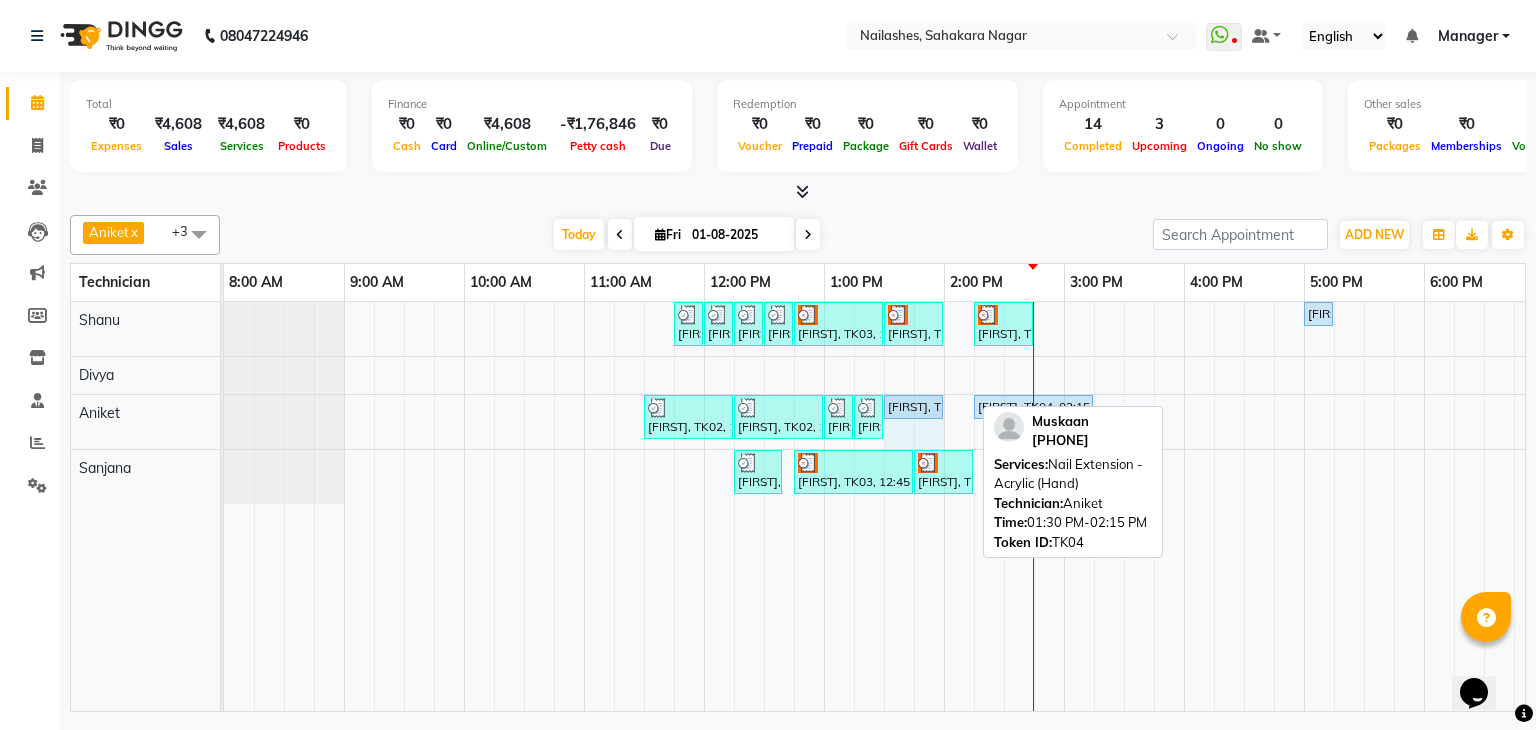 drag, startPoint x: 968, startPoint y: 400, endPoint x: 952, endPoint y: 405, distance: 16.763054 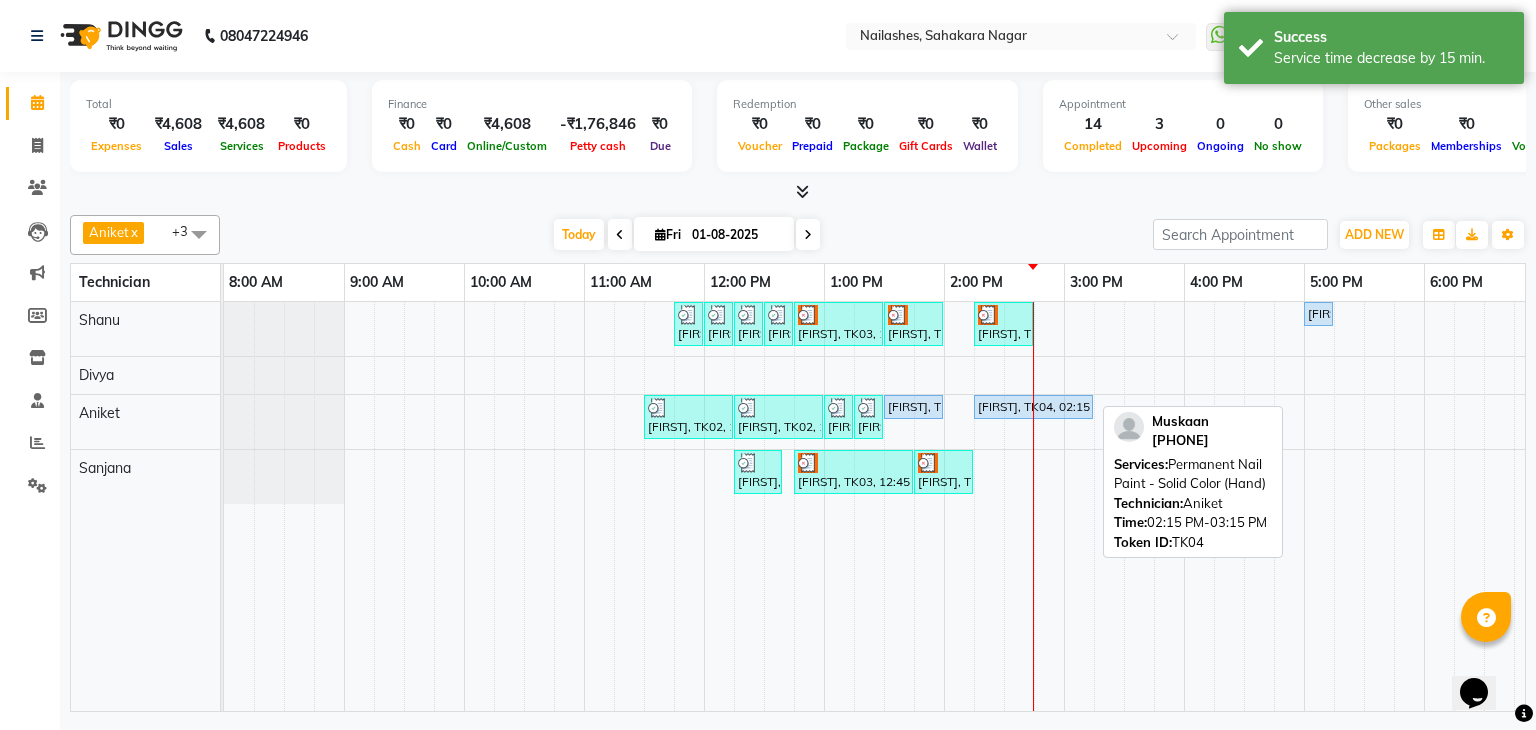 click on "Muskaan, TK04, 02:15 PM-03:15 PM, Permanent Nail Paint - Solid Color (Hand)" at bounding box center (1033, 407) 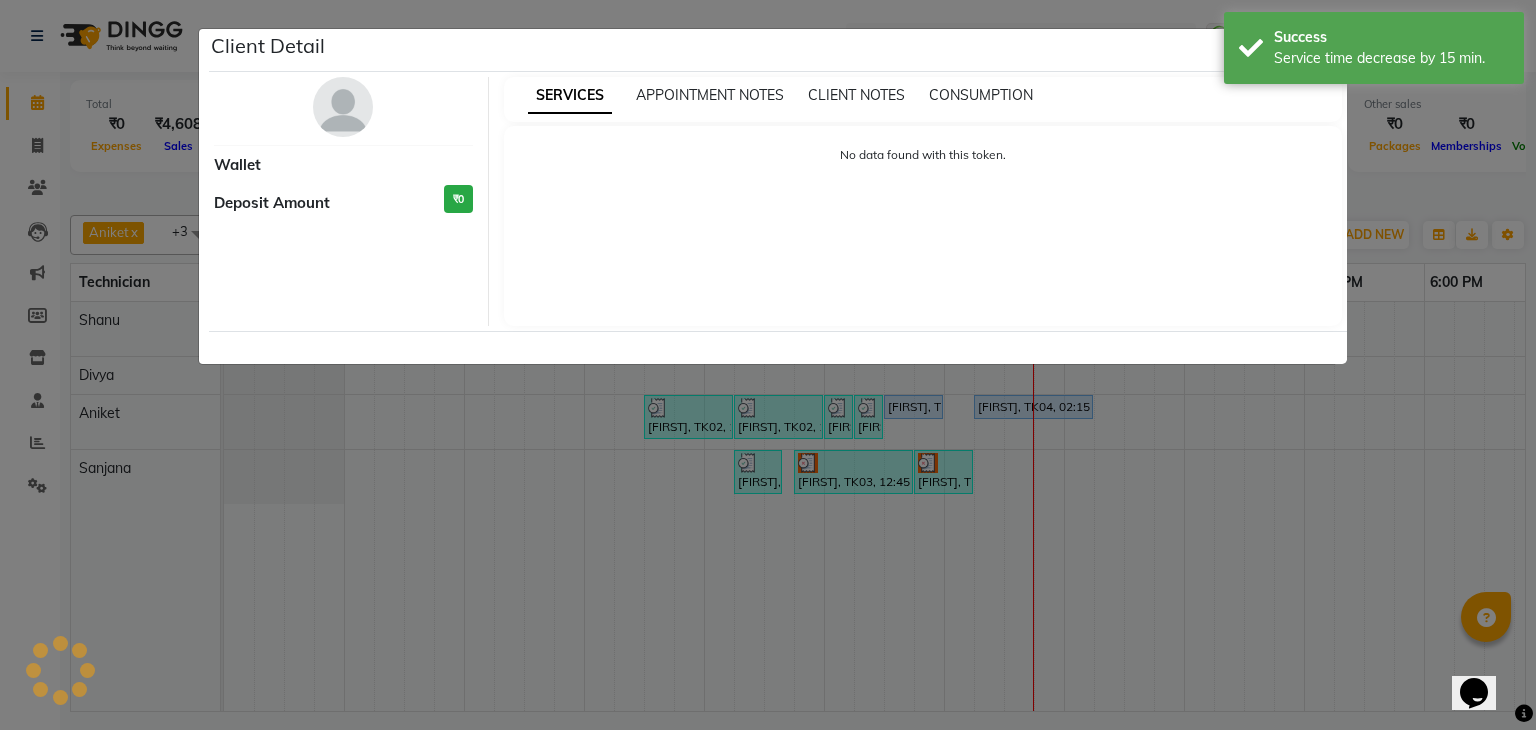 select on "5" 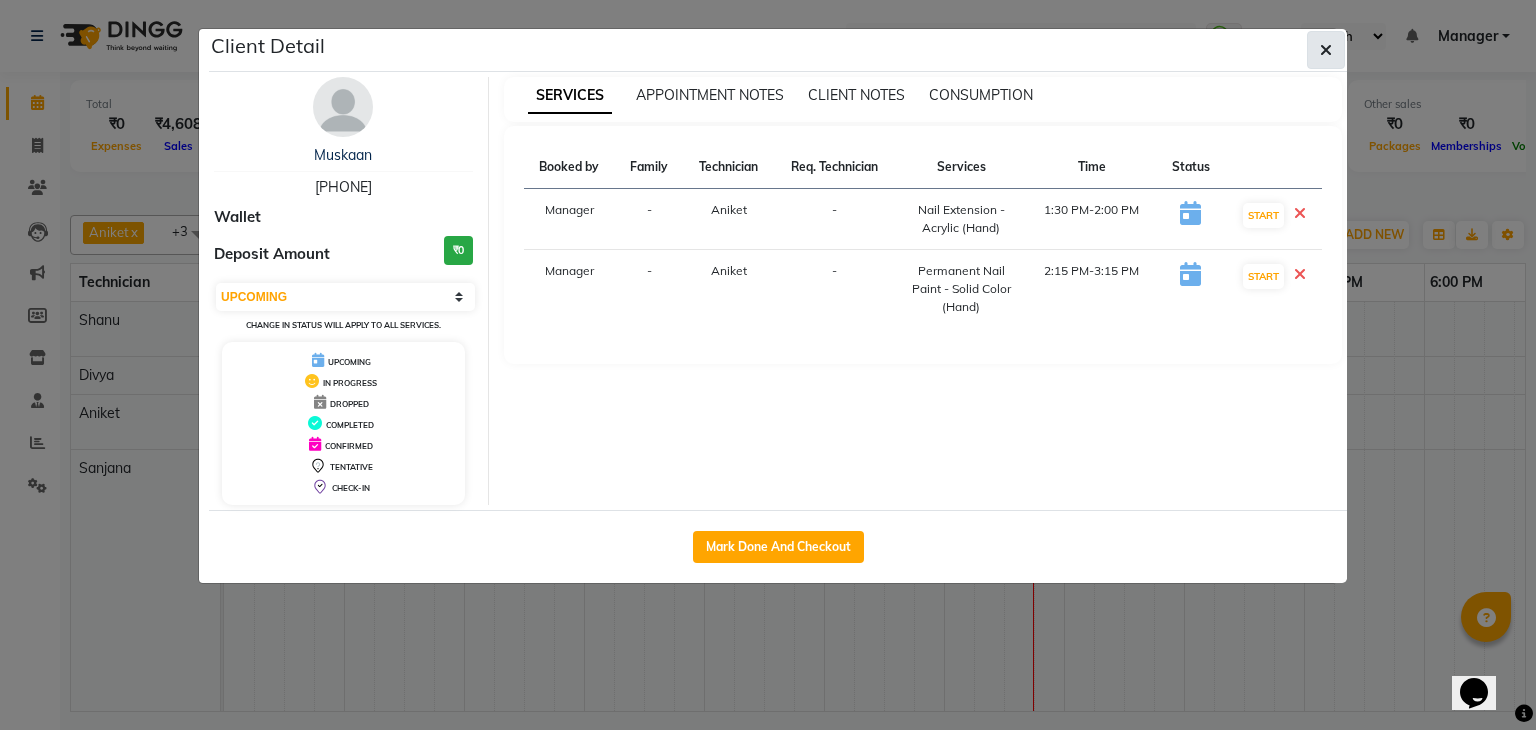 click 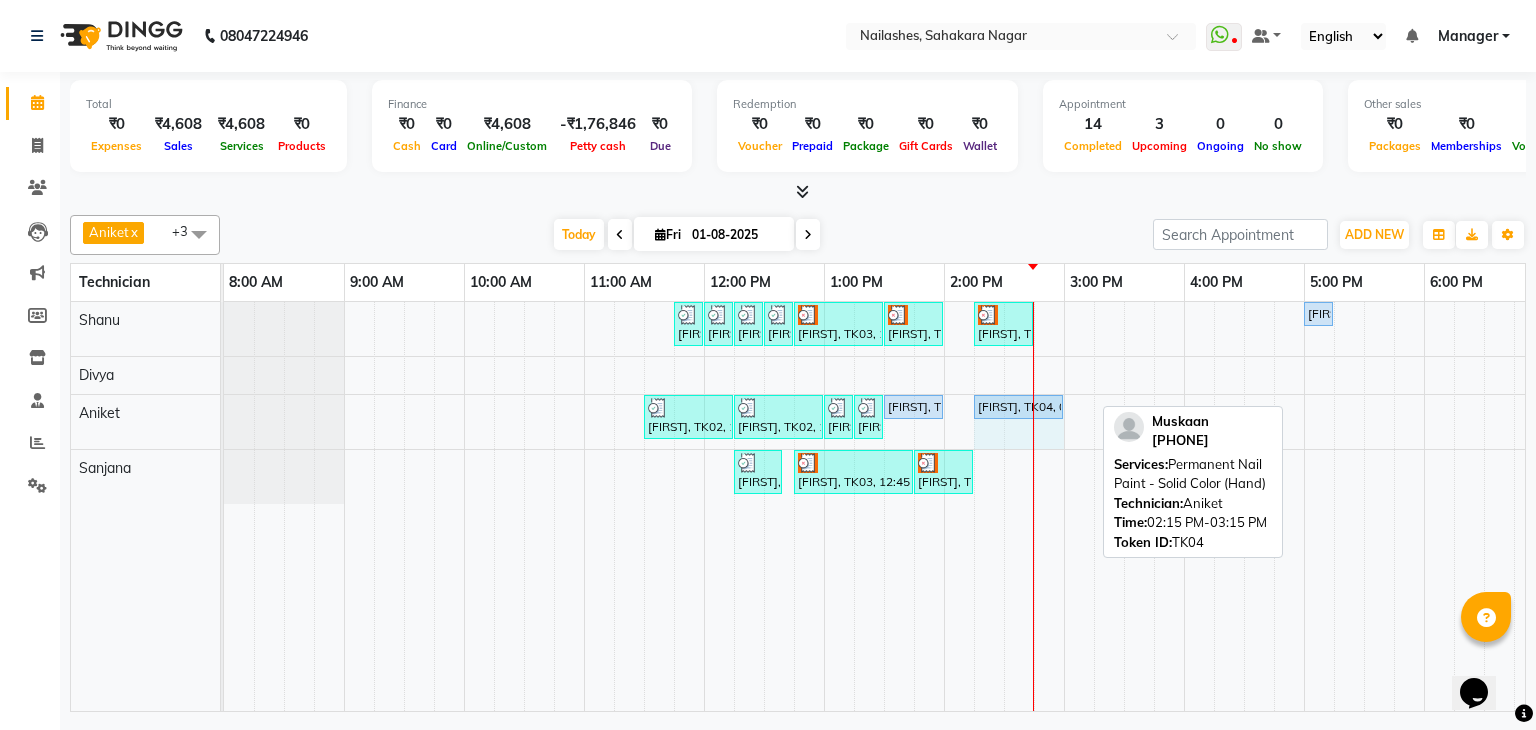 drag, startPoint x: 1088, startPoint y: 401, endPoint x: 1010, endPoint y: 382, distance: 80.280754 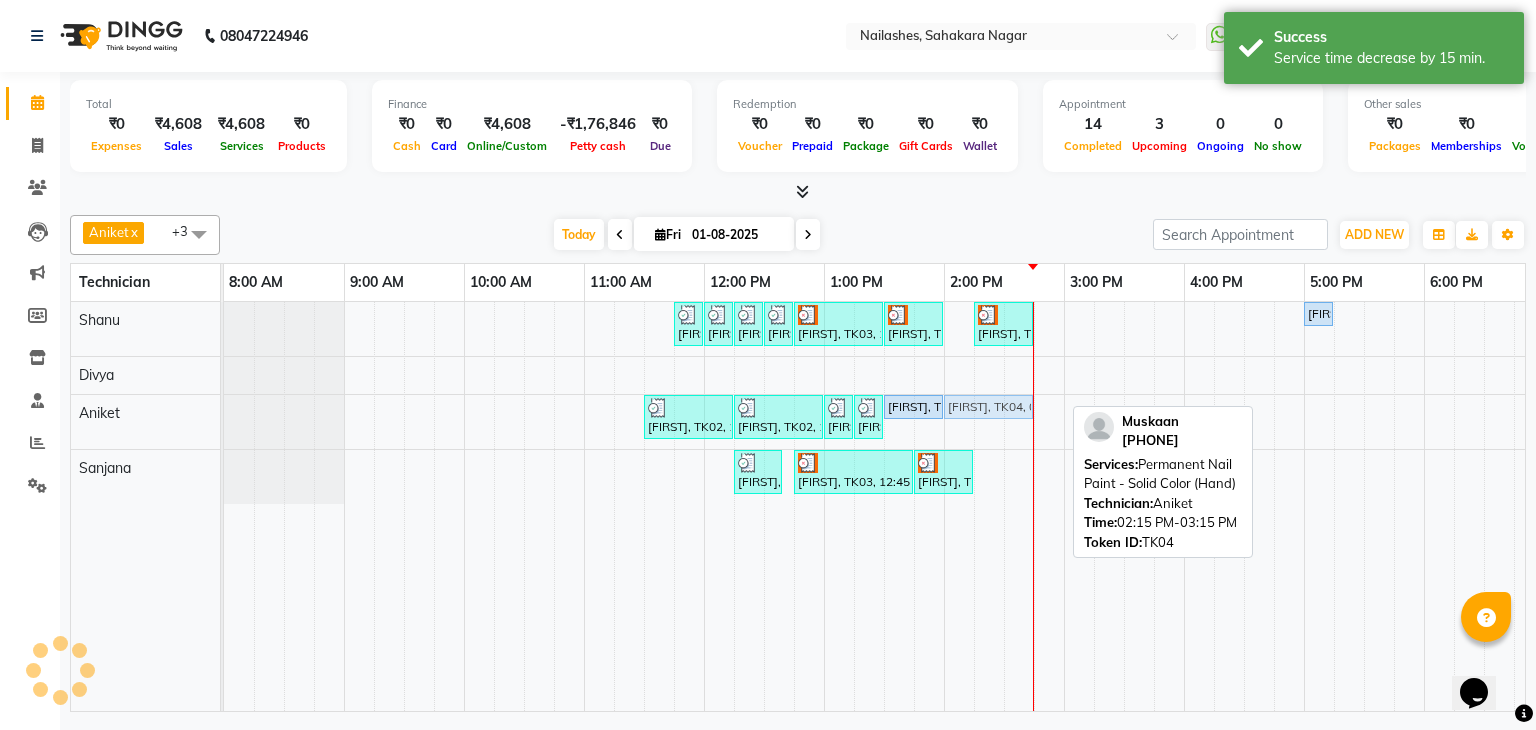 drag, startPoint x: 1008, startPoint y: 401, endPoint x: 961, endPoint y: 418, distance: 49.979996 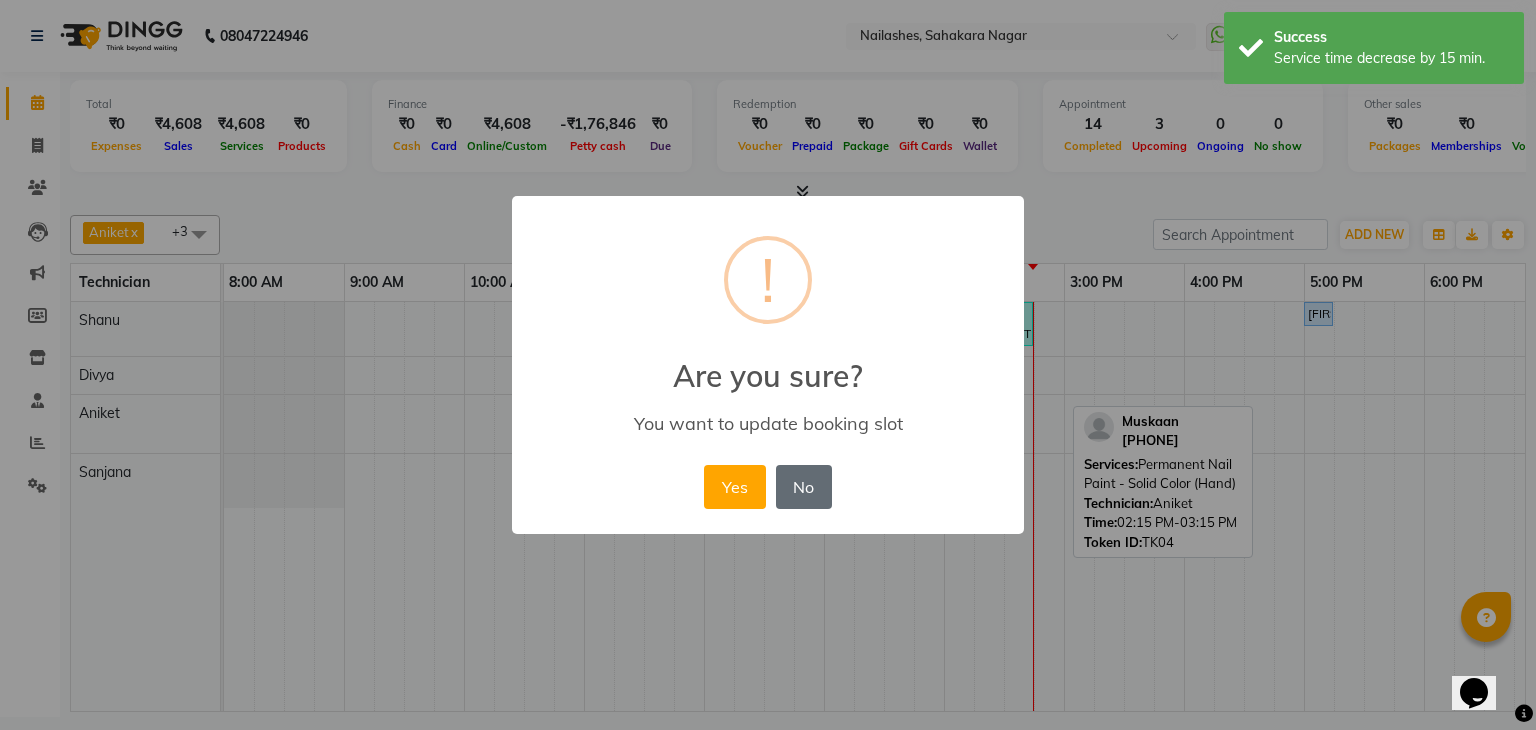 click on "No" at bounding box center (804, 487) 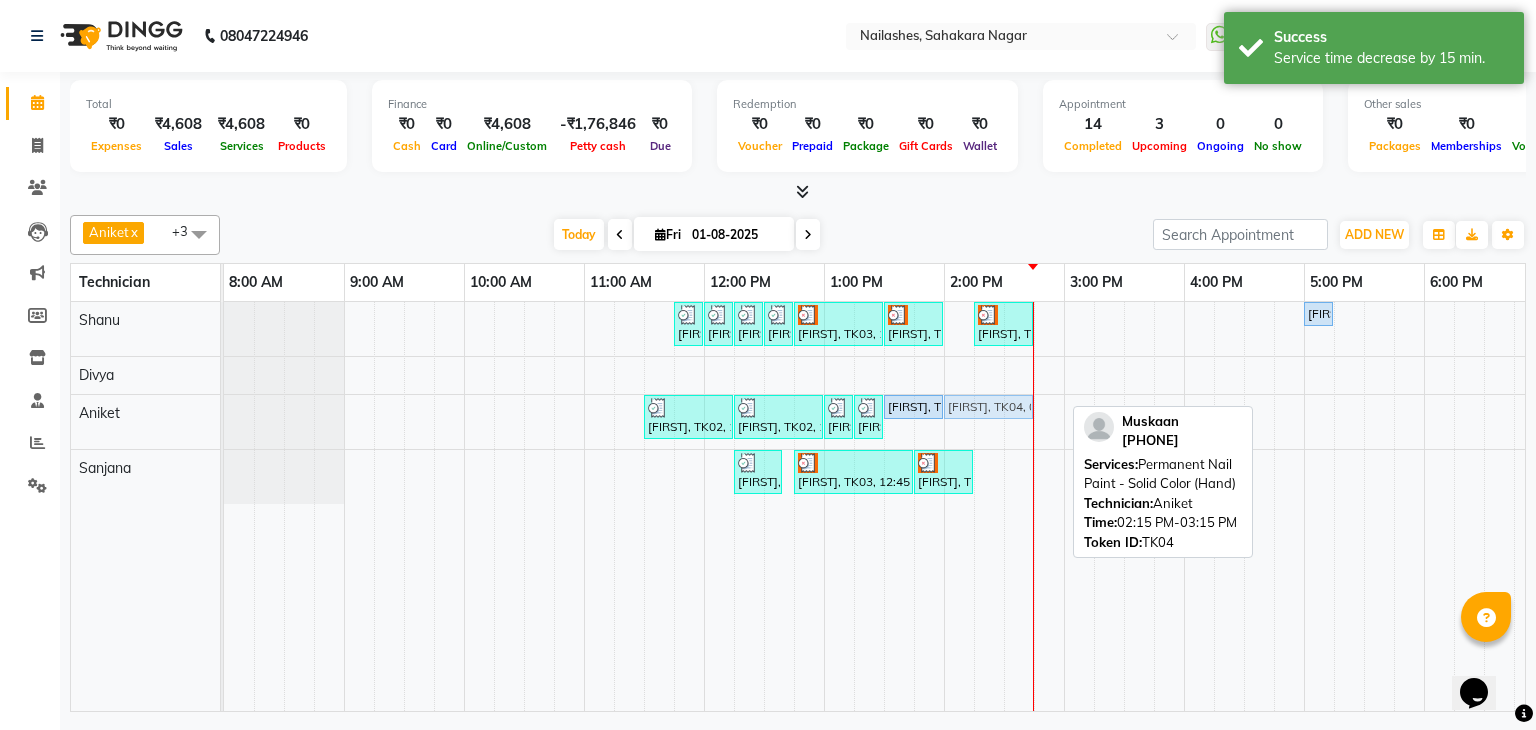 drag, startPoint x: 1016, startPoint y: 402, endPoint x: 996, endPoint y: 408, distance: 20.880613 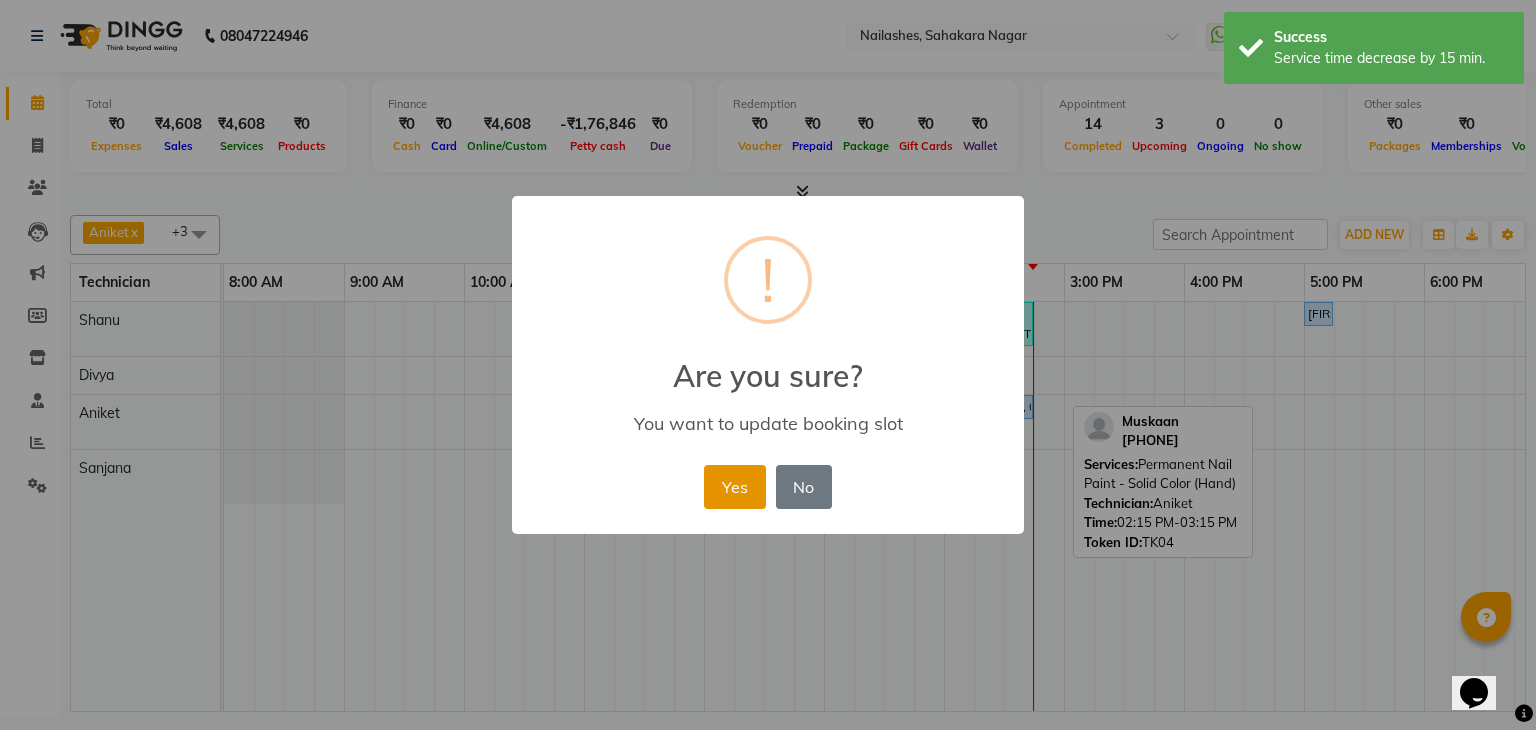 click on "Yes" at bounding box center [734, 487] 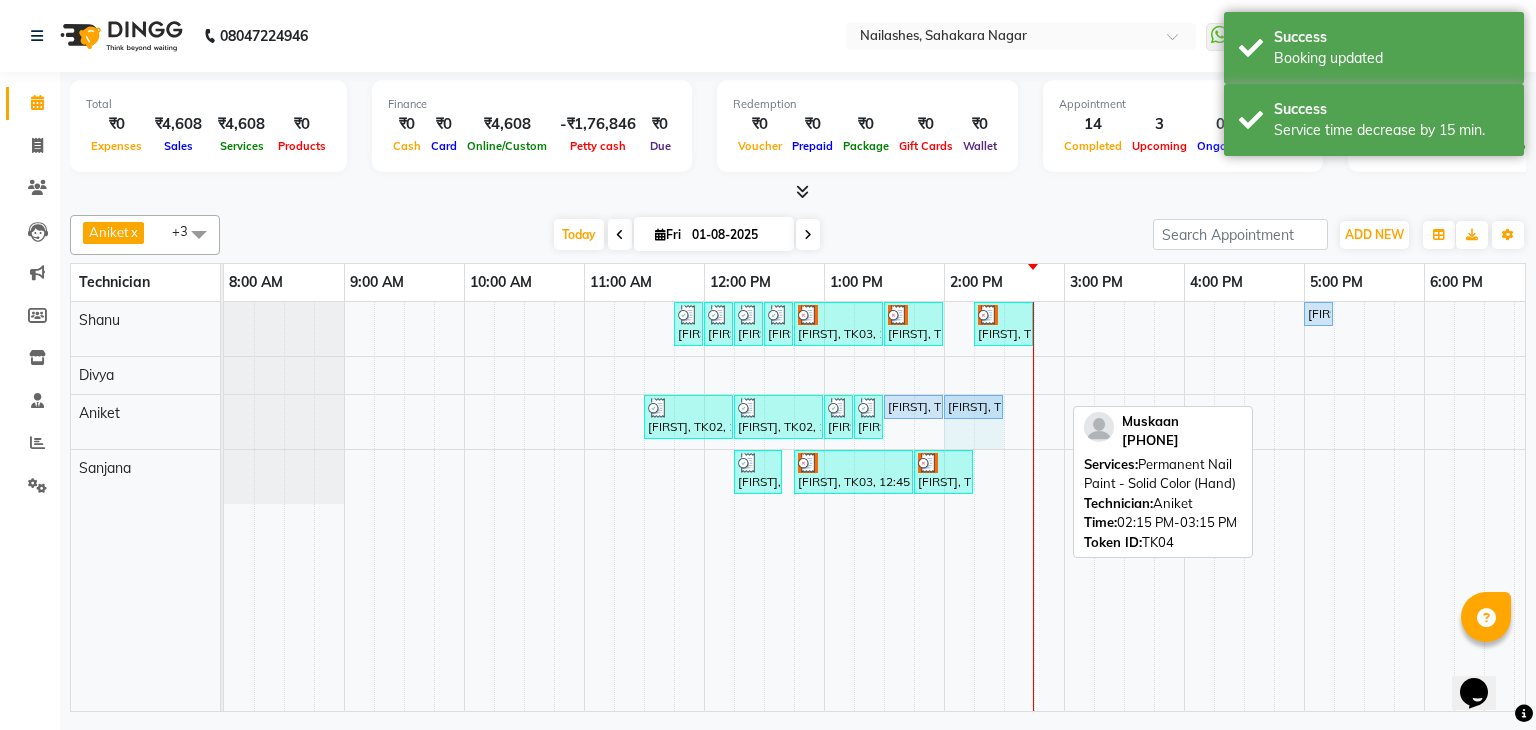 drag, startPoint x: 1059, startPoint y: 397, endPoint x: 993, endPoint y: 403, distance: 66.27216 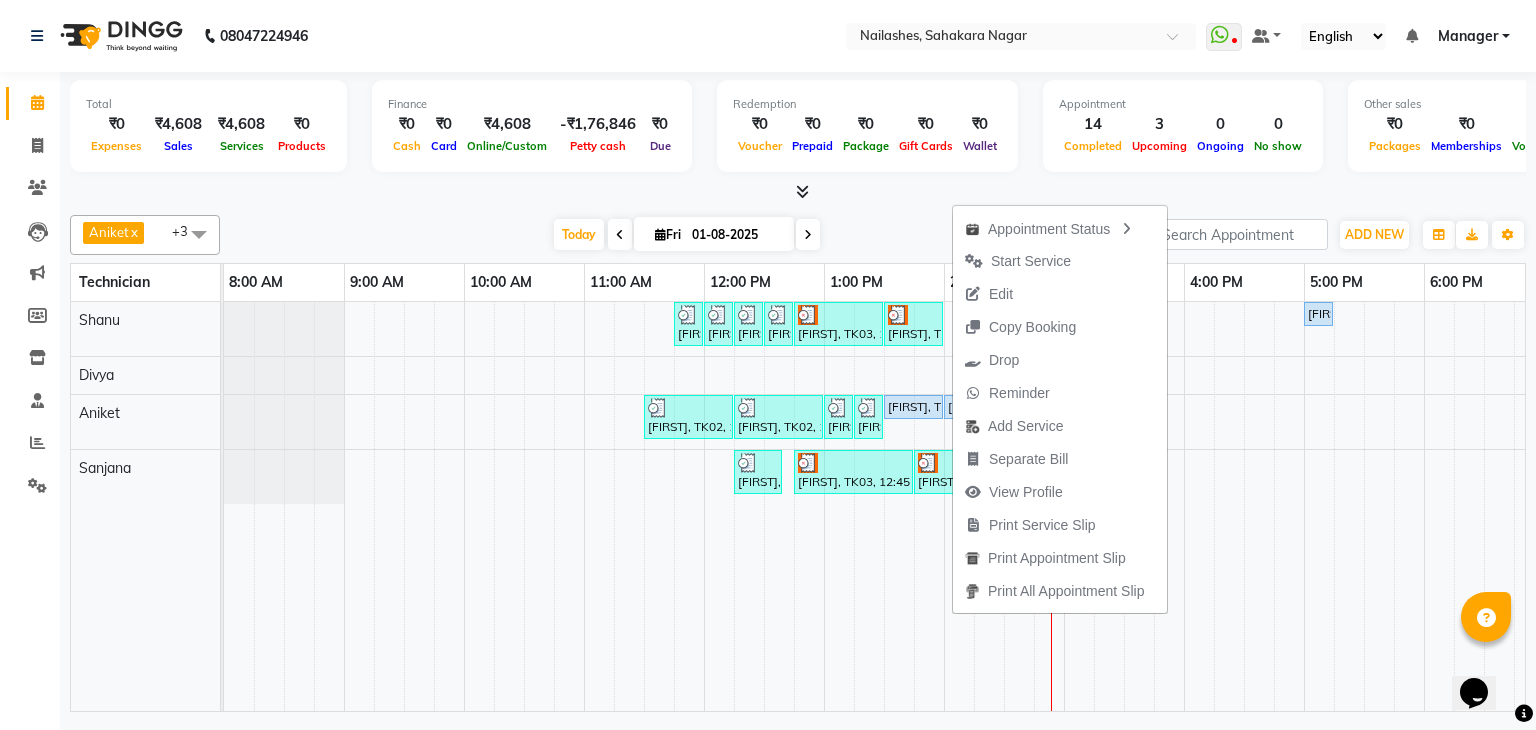 click on "Total  ₹0  Expenses ₹4,608  Sales ₹4,608  Services ₹0  Products Finance  ₹0  Cash ₹0  Card ₹4,608  Online/Custom -₹1,76,846 Petty cash ₹0 Due  Redemption  ₹0 Voucher ₹0 Prepaid ₹0 Package ₹0  Gift Cards ₹0  Wallet  Appointment  14 Completed 3 Upcoming 0 Ongoing 0 No show  Other sales  ₹0  Packages ₹0  Memberships ₹0  Vouchers ₹0  Prepaids ₹0  Gift Cards" at bounding box center [798, 129] 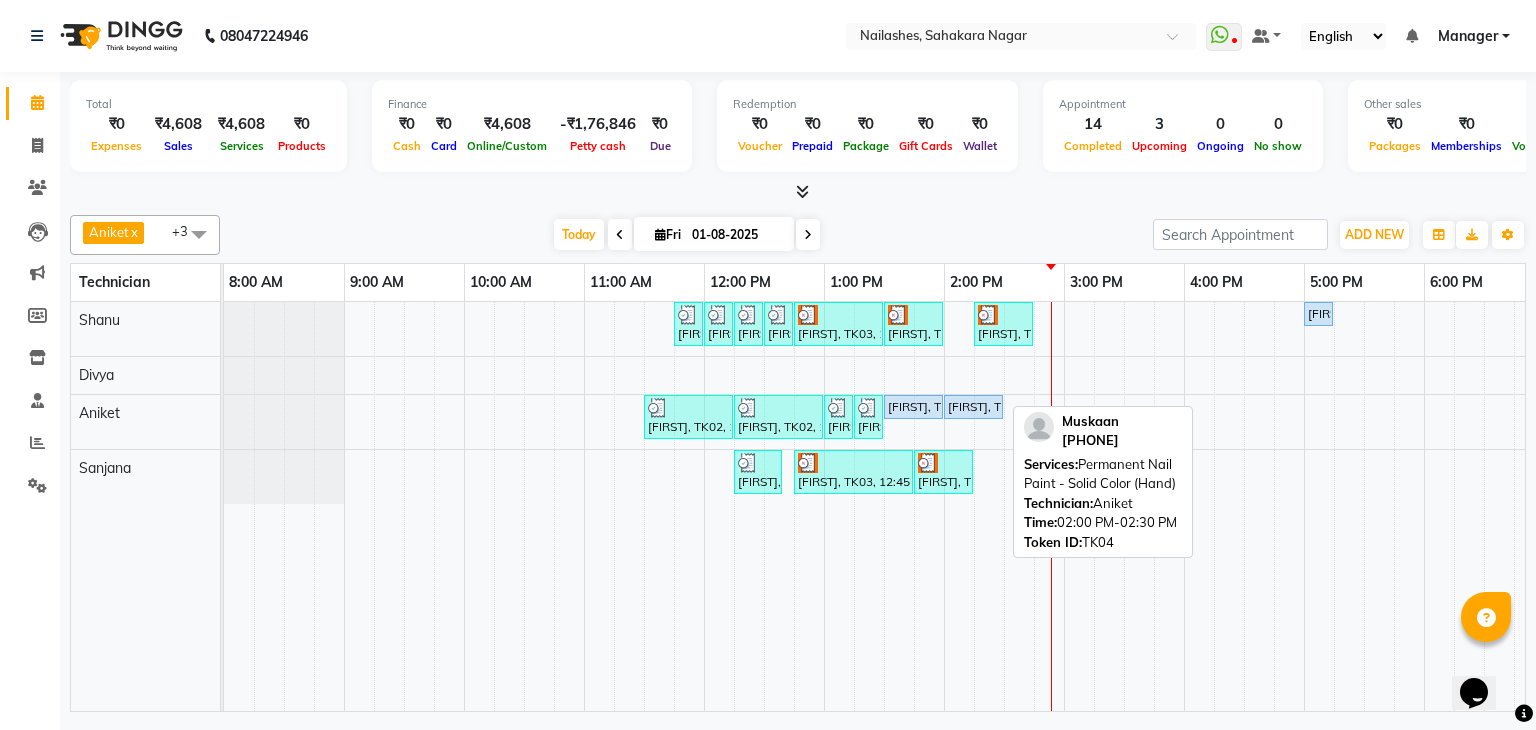 click on "Muskaan, TK04, 02:00 PM-02:30 PM, Permanent Nail Paint - Solid Color (Hand)" at bounding box center (973, 407) 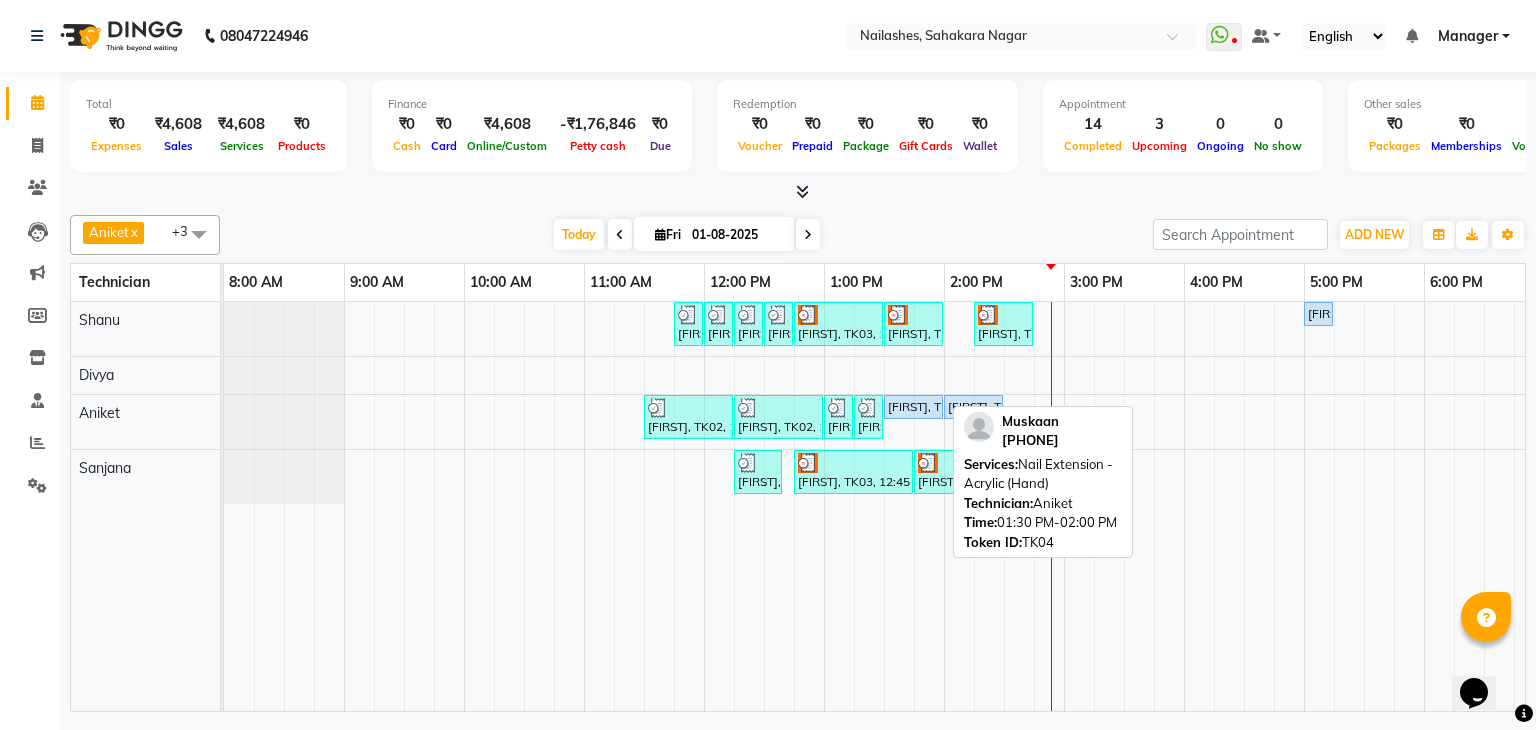 click on "Muskaan, TK04, 01:30 PM-02:00 PM, Nail Extension - Acrylic (Hand)" at bounding box center (913, 407) 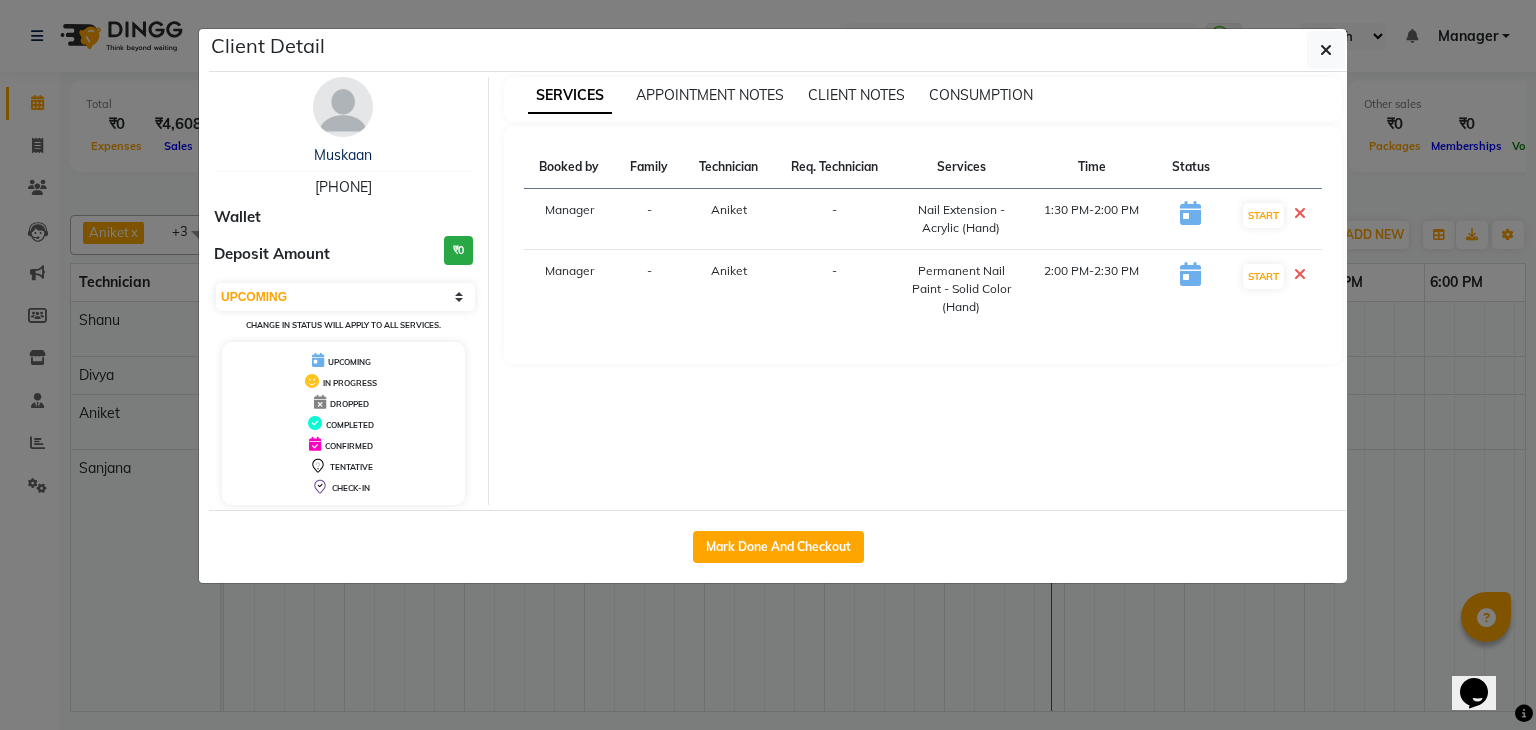 click at bounding box center [1300, 213] 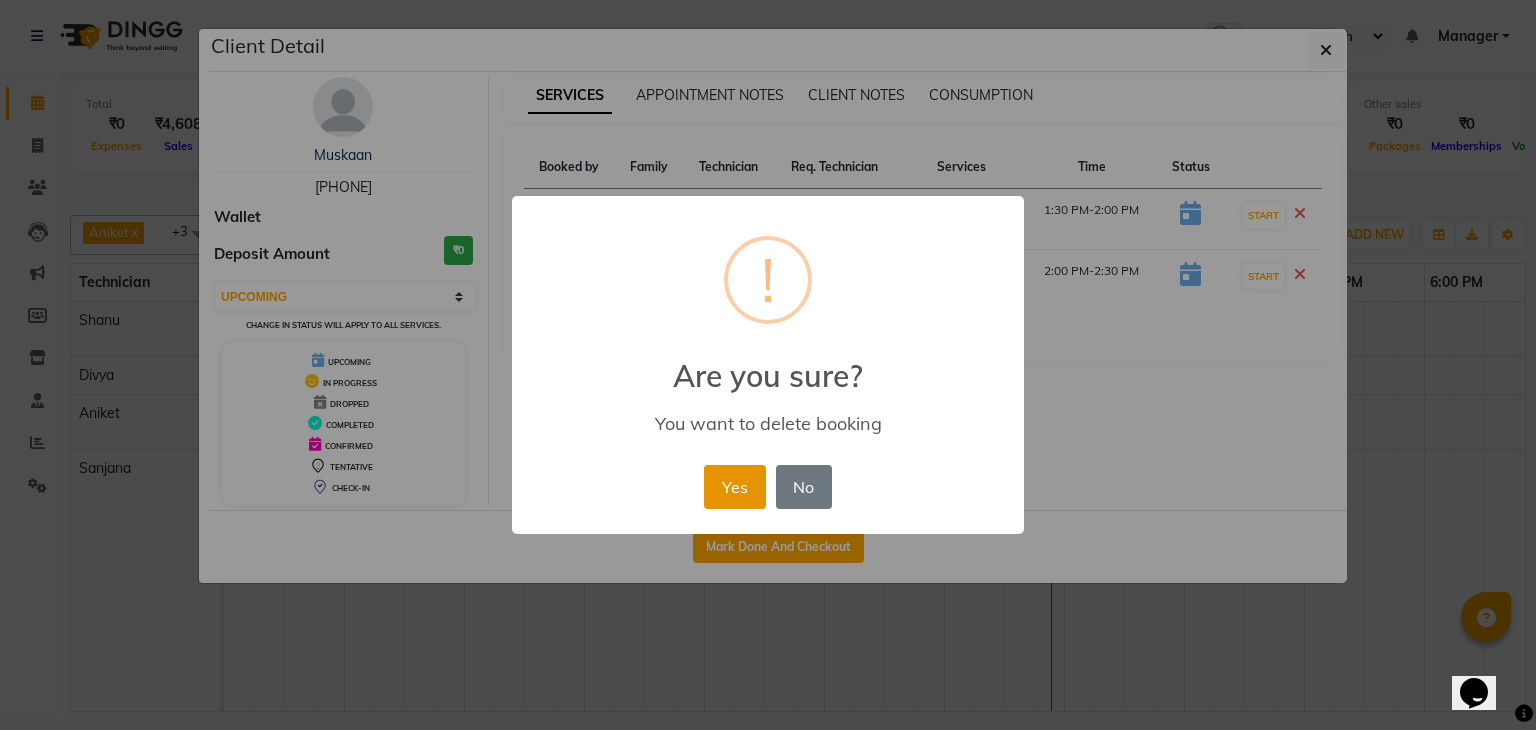 click on "Yes" at bounding box center (734, 487) 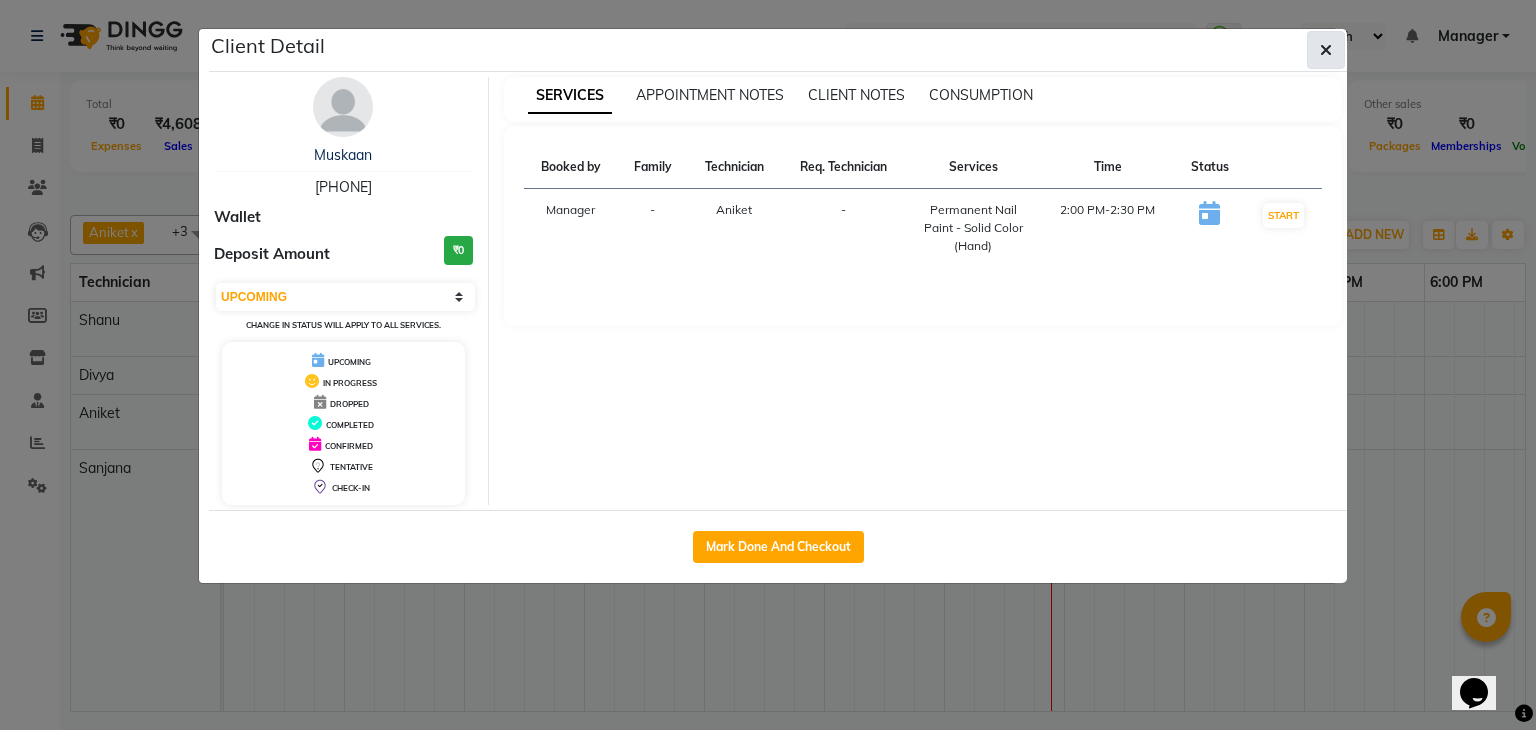 click 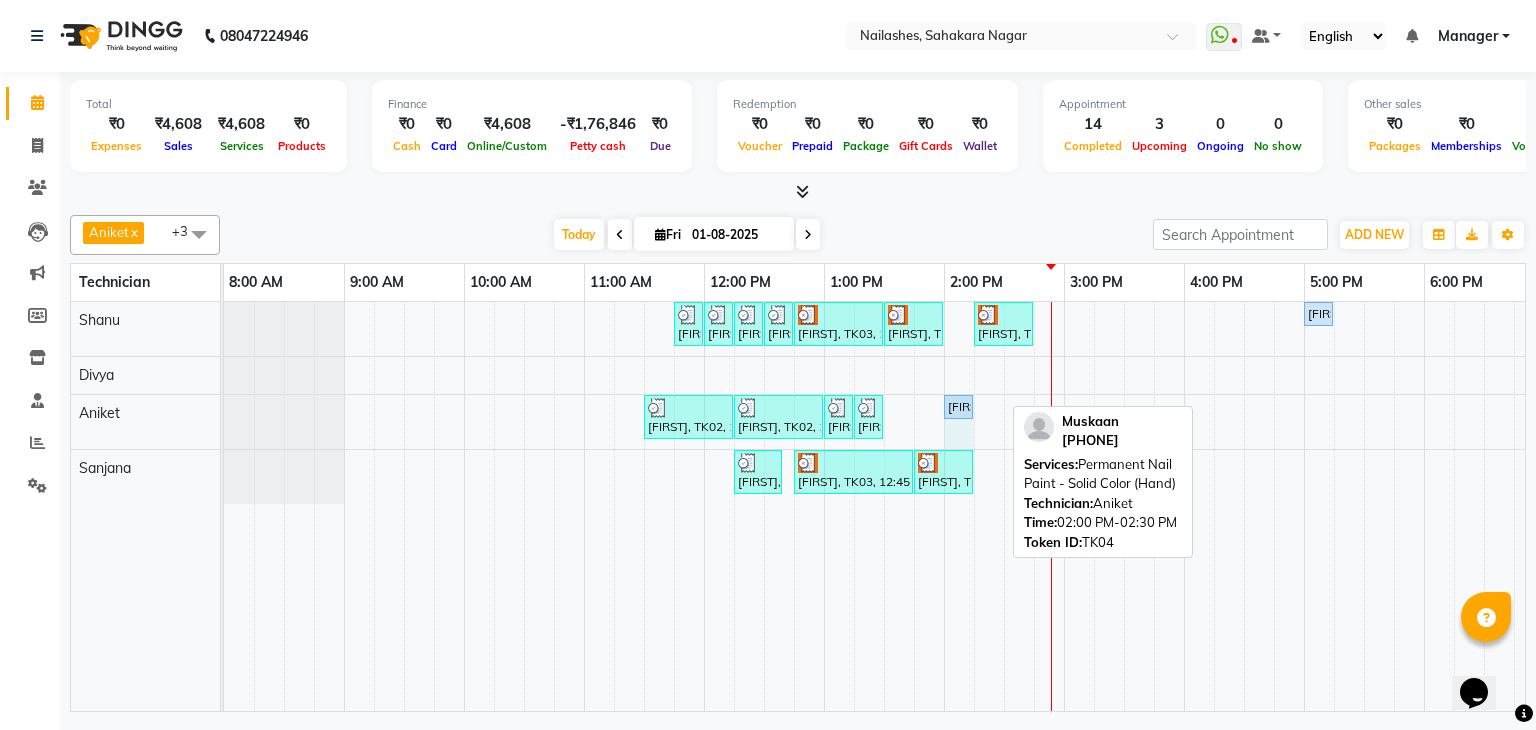 drag, startPoint x: 1000, startPoint y: 401, endPoint x: 939, endPoint y: 417, distance: 63.06346 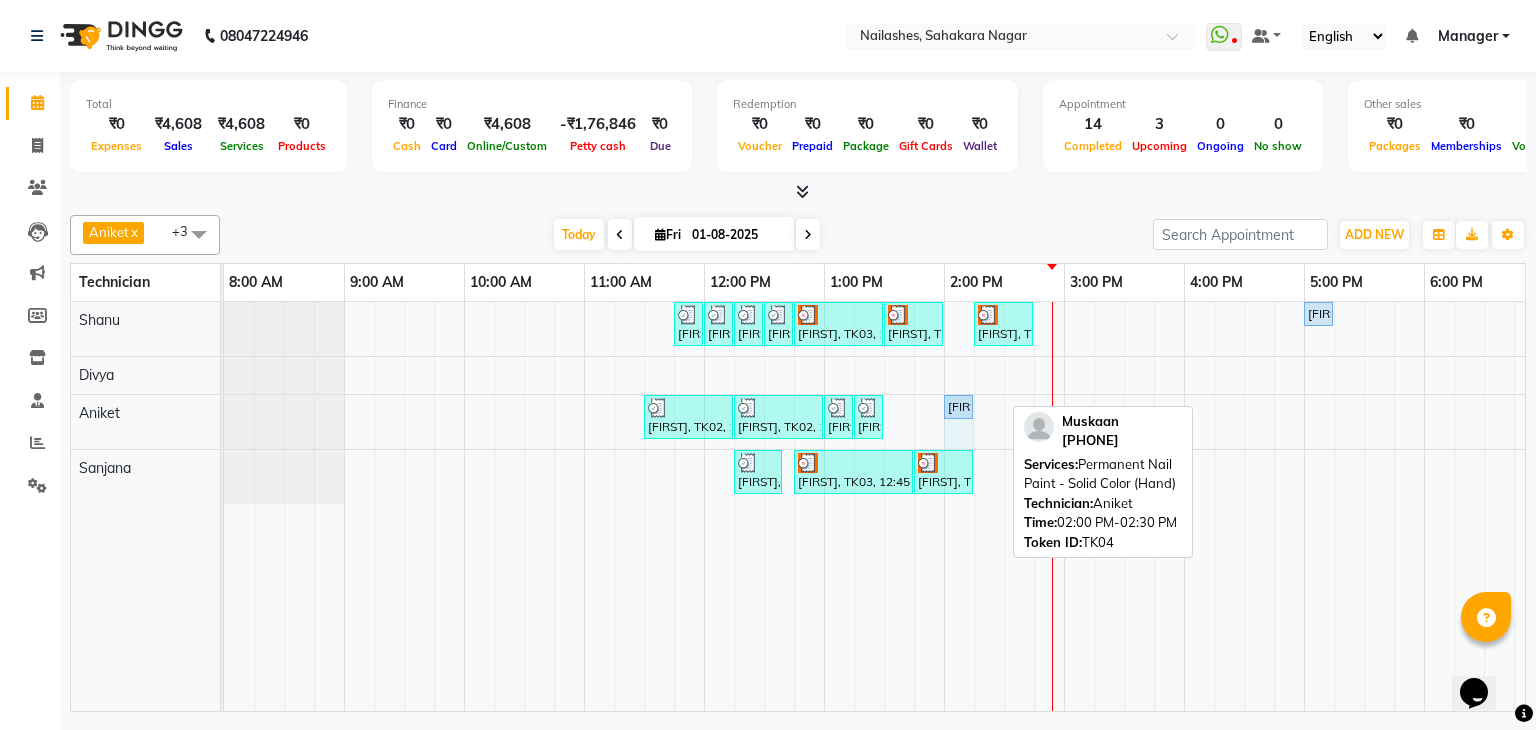 click on "Bhoomika, TK02, 11:30 AM-12:15 PM, Nail Extension - Acrylic (Hand)     Bhoomika, TK02, 12:15 PM-01:00 PM, Permanent Nail Paint - French (Hand)     Bhoomika, TK02, 01:00 PM-01:15 PM, Nail Art - Per Stone (Hand)     Bhoomika, TK02, 01:15 PM-01:30 PM, Nail Art - Stamping Per Finger (Hand)    Muskaan, TK04, 02:00 PM-02:30 PM, Permanent Nail Paint - Solid Color (Hand)    Muskaan, TK04, 02:00 PM-02:30 PM, Permanent Nail Paint - Solid Color (Hand)" at bounding box center [224, 422] 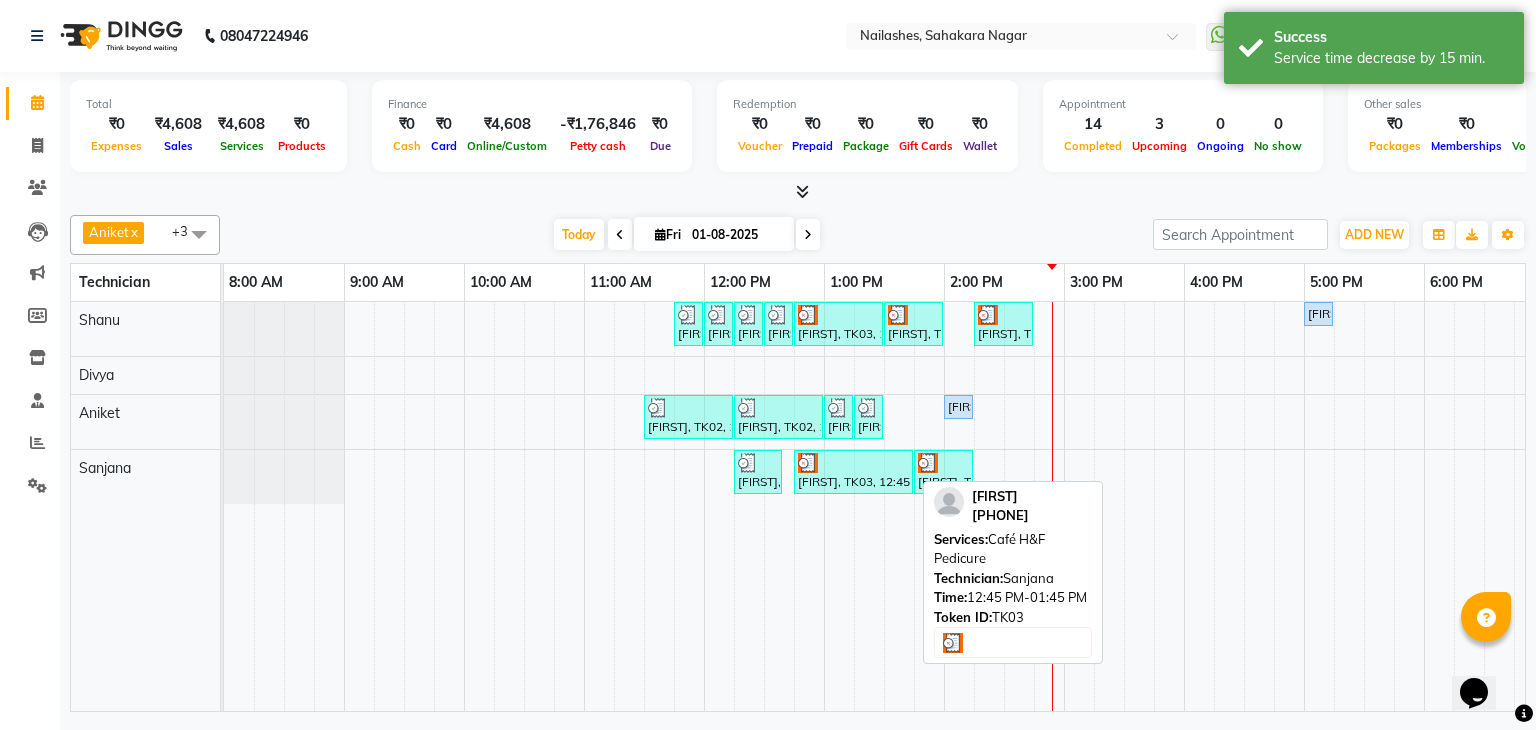 click on "Rimpy, TK03, 12:45 PM-01:45 PM, Café H&F Pedicure" at bounding box center (853, 472) 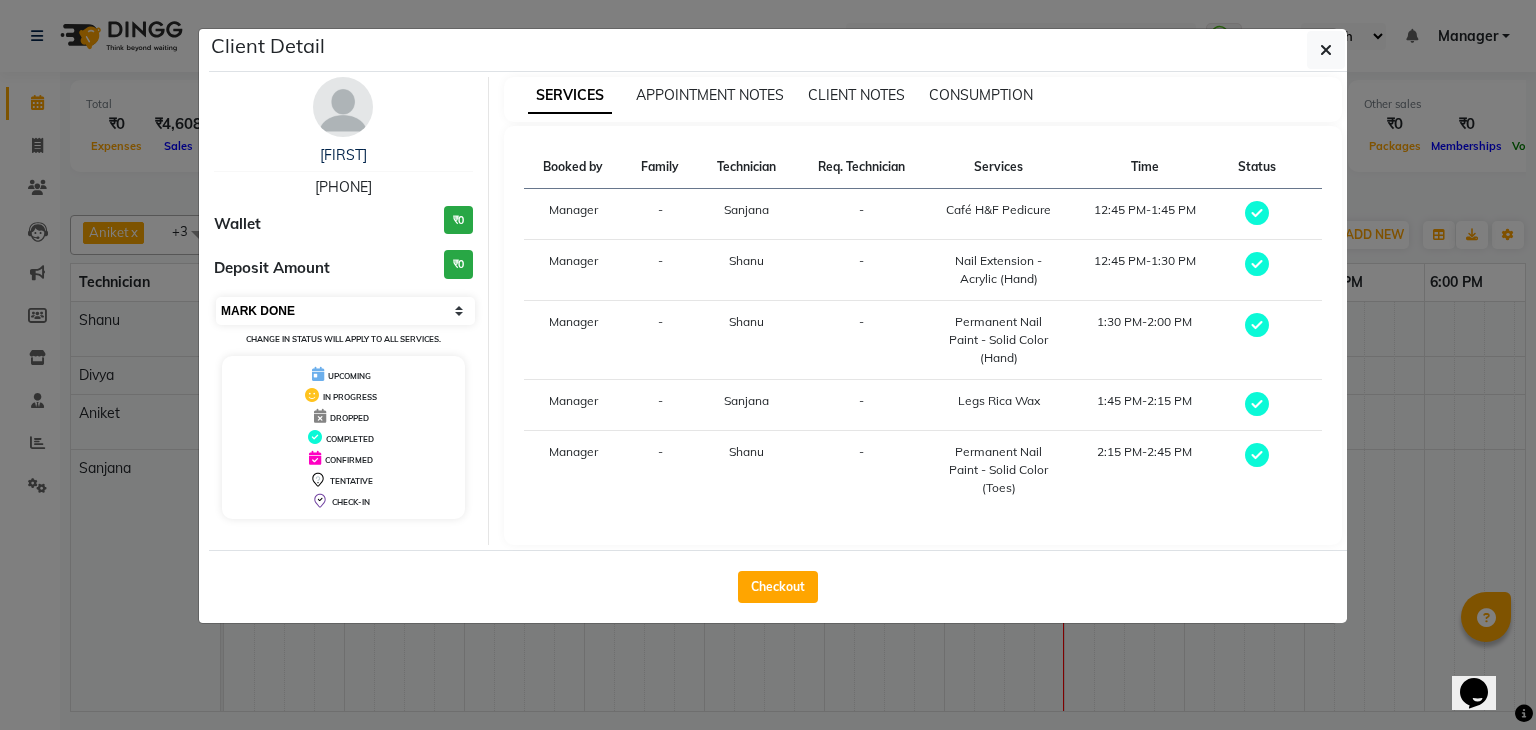 click on "Select MARK DONE UPCOMING" at bounding box center (345, 311) 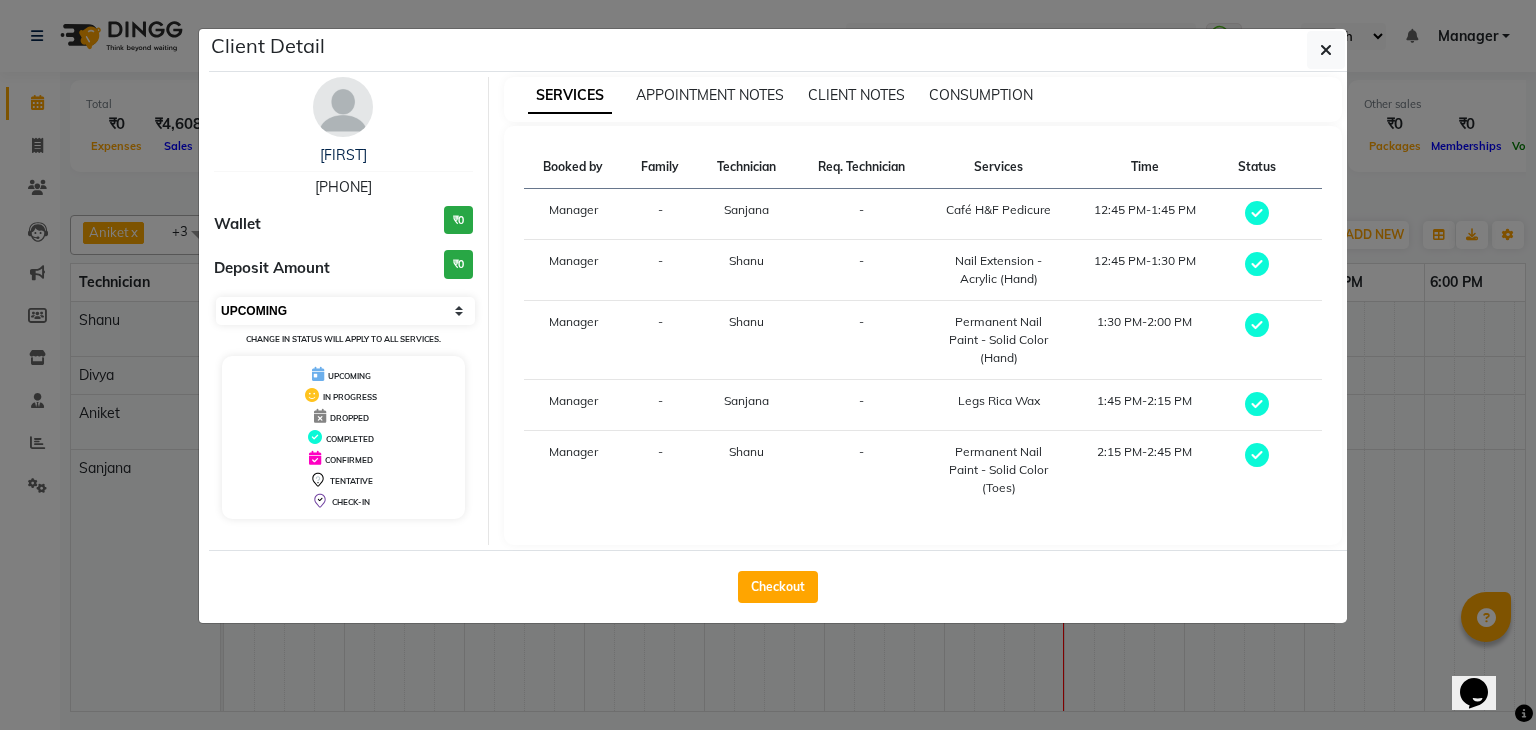 click on "Select MARK DONE UPCOMING" at bounding box center [345, 311] 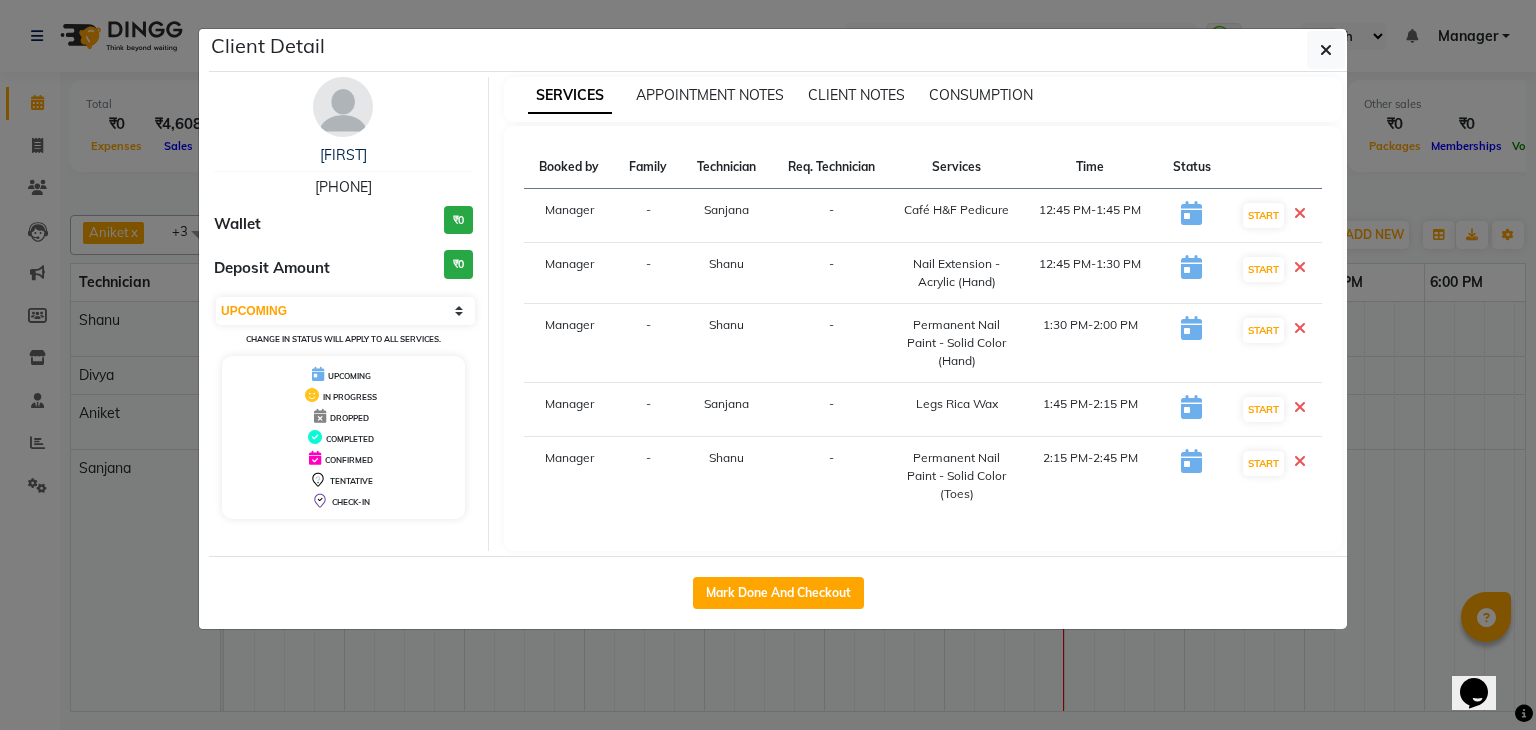 click at bounding box center (1300, 213) 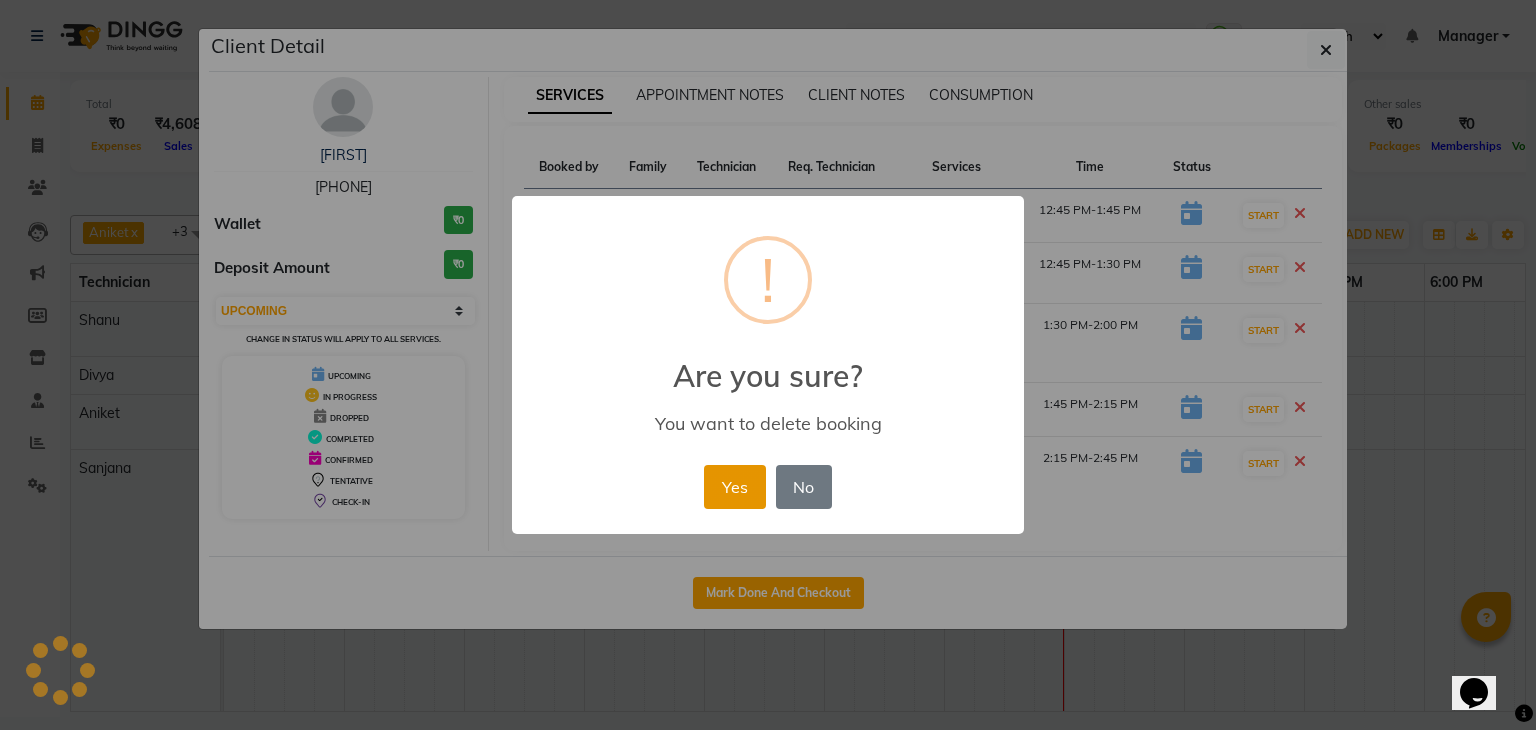 drag, startPoint x: 728, startPoint y: 483, endPoint x: 1256, endPoint y: 313, distance: 554.6927 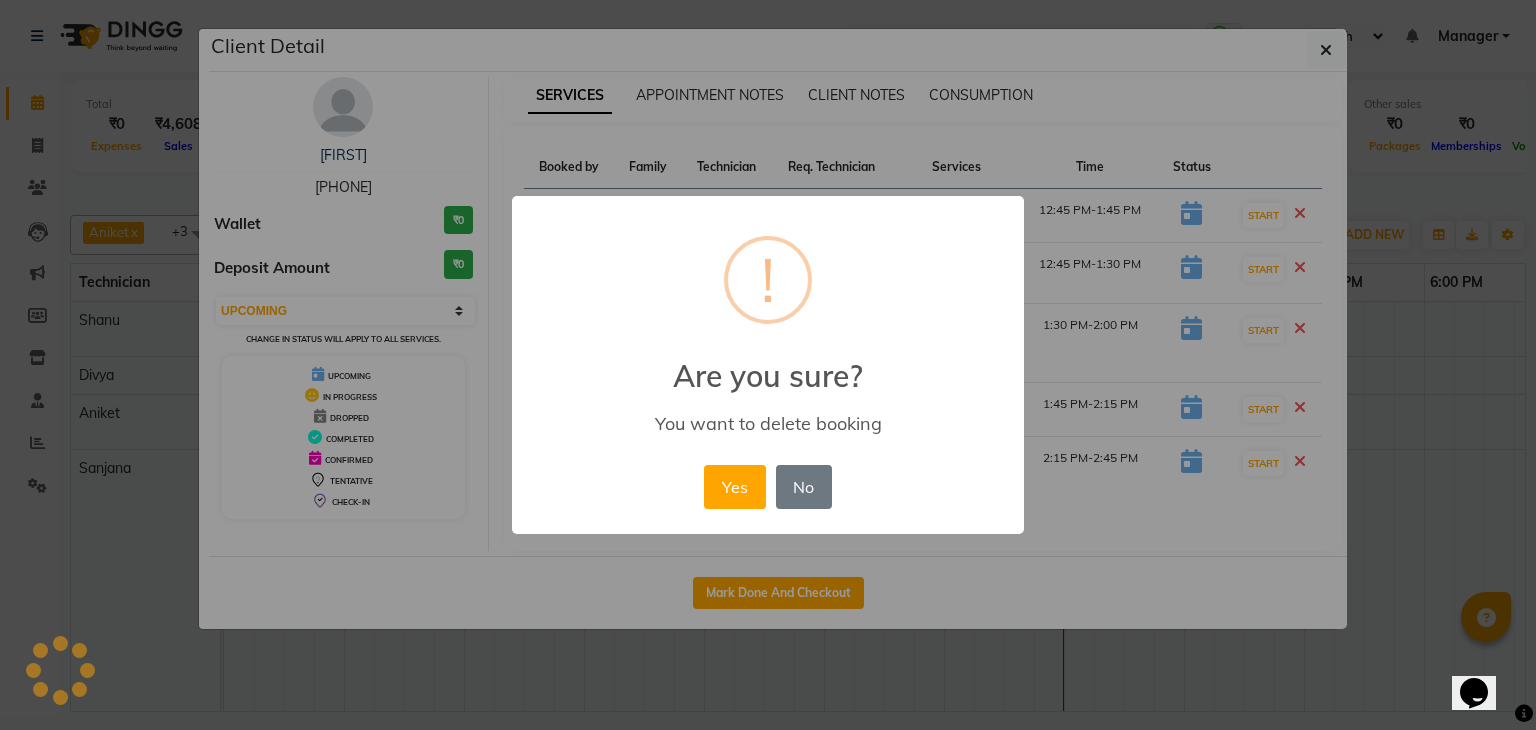 click on "Yes" at bounding box center [734, 487] 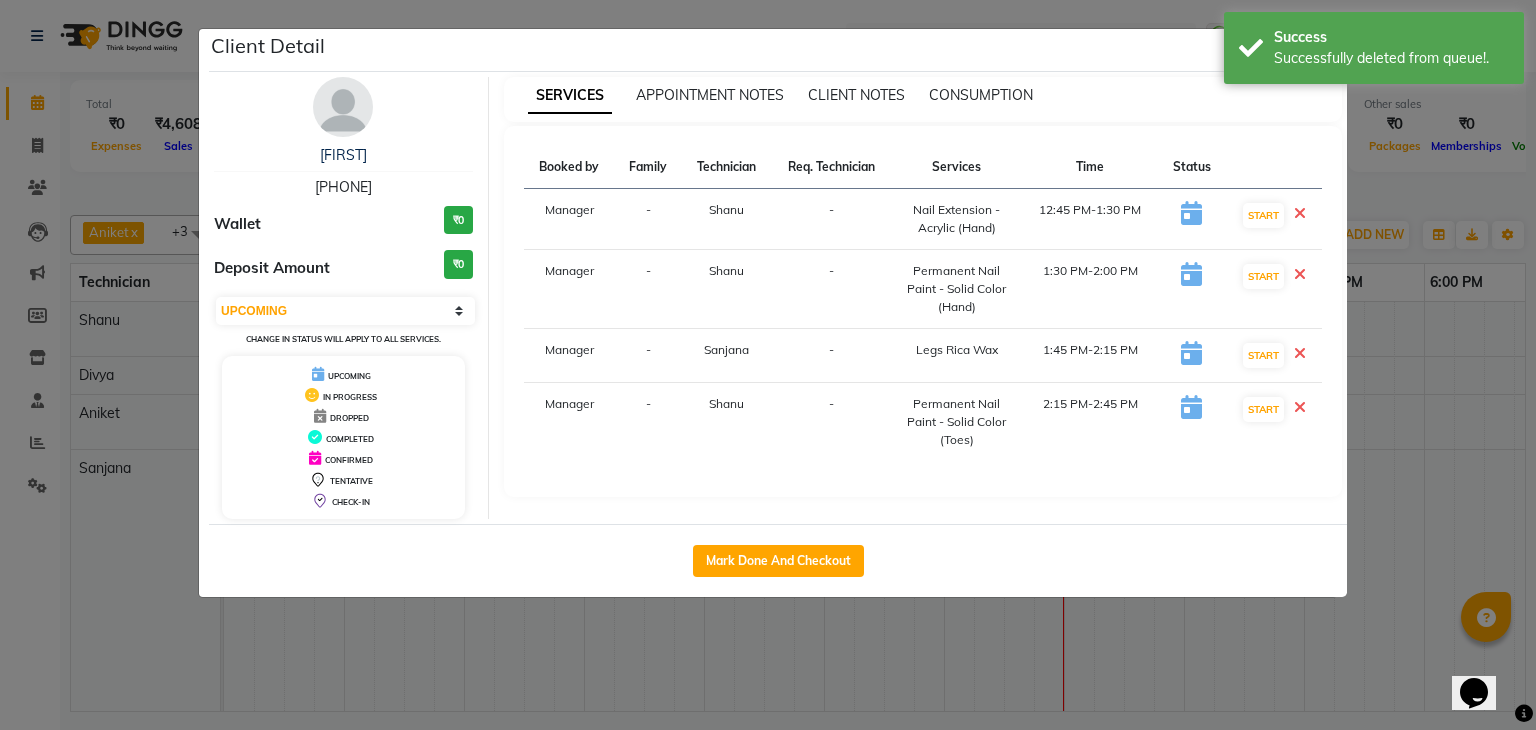 click at bounding box center [1300, 213] 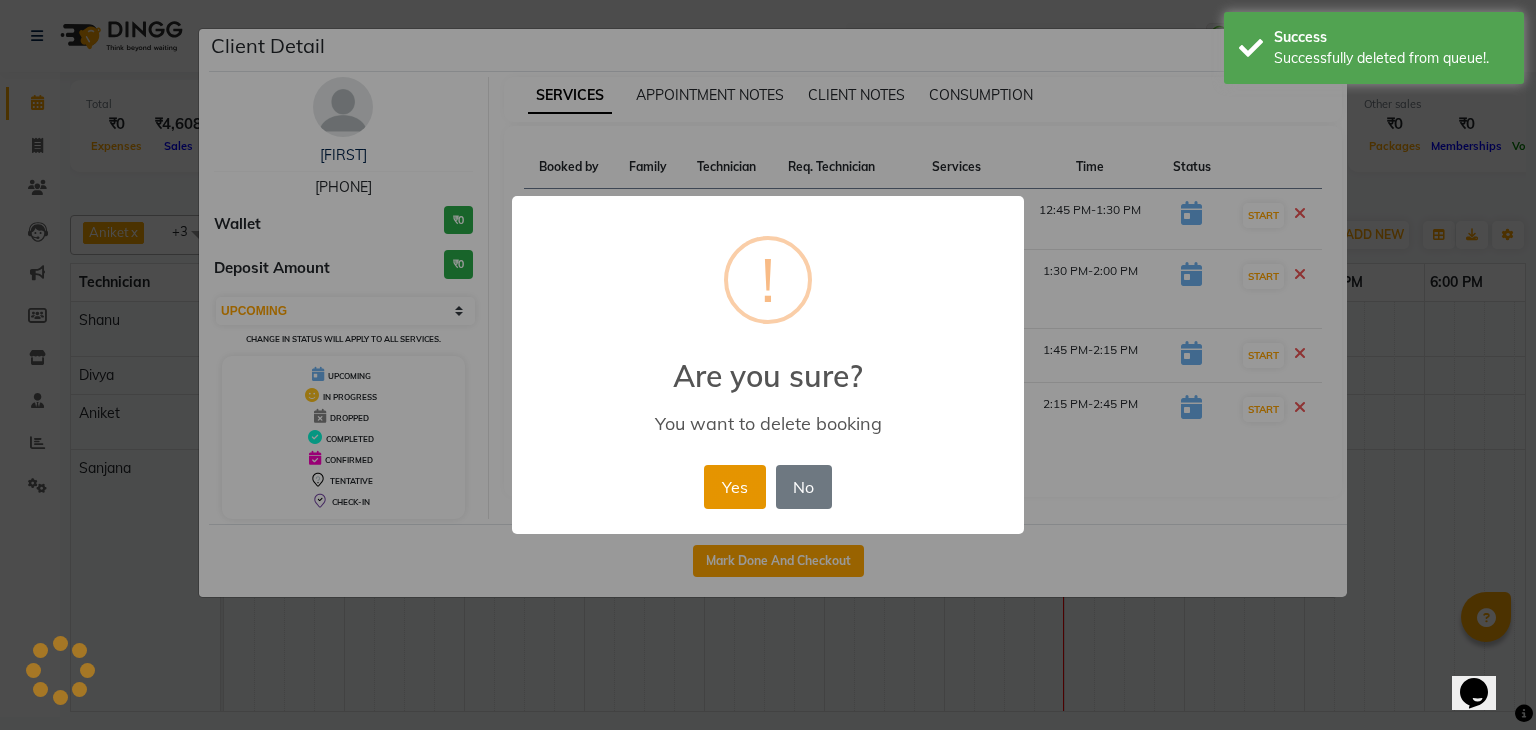 click on "Yes" at bounding box center (734, 487) 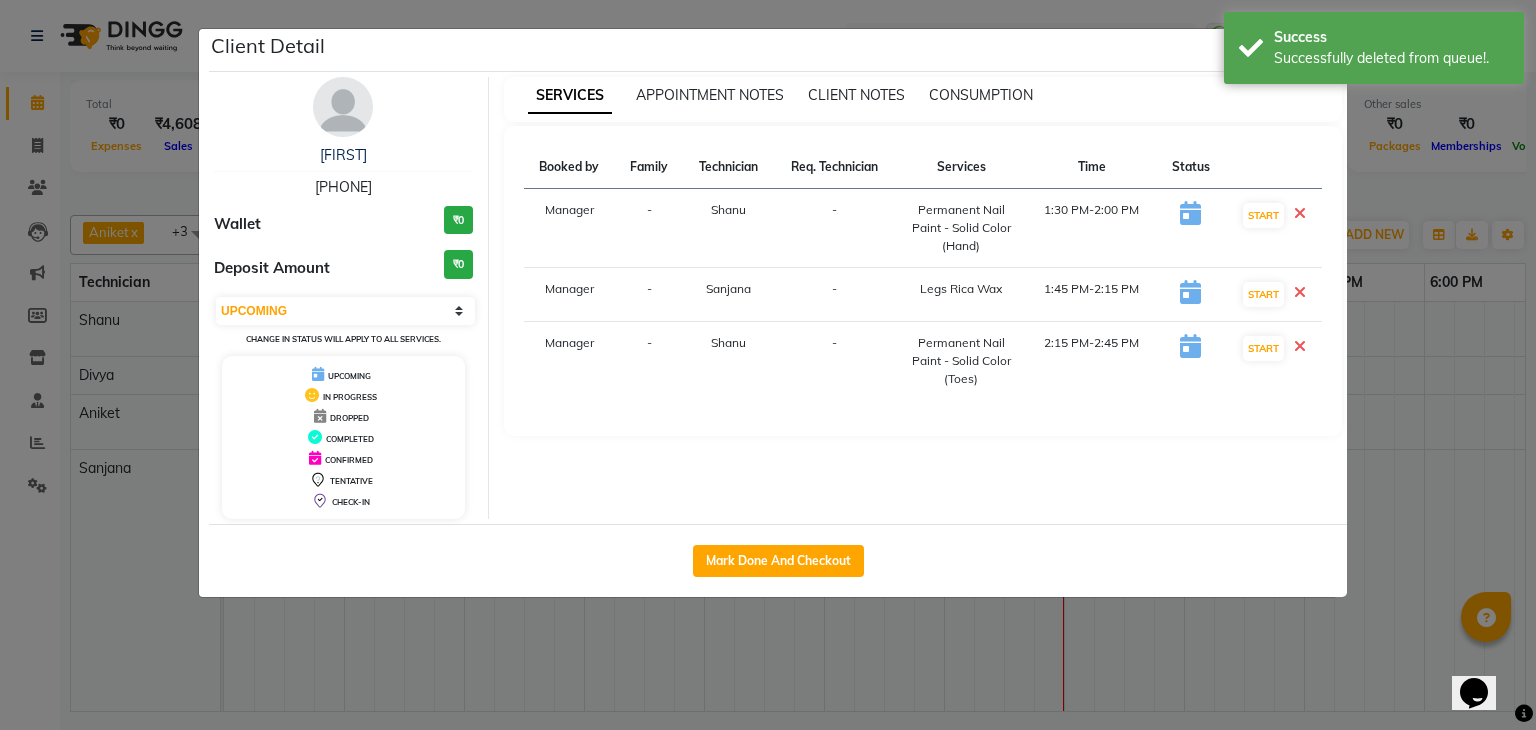 click at bounding box center (1300, 213) 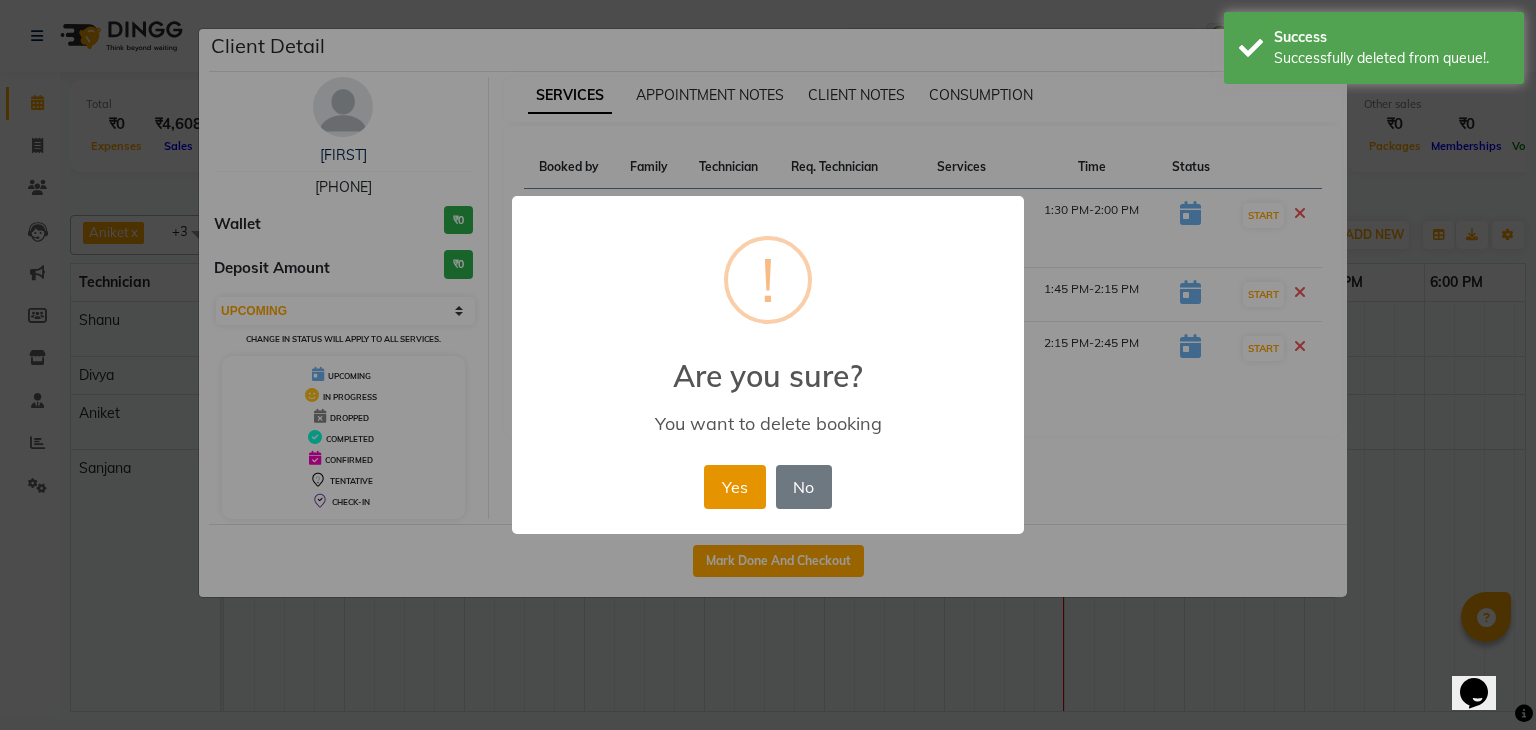 click on "Yes" at bounding box center (734, 487) 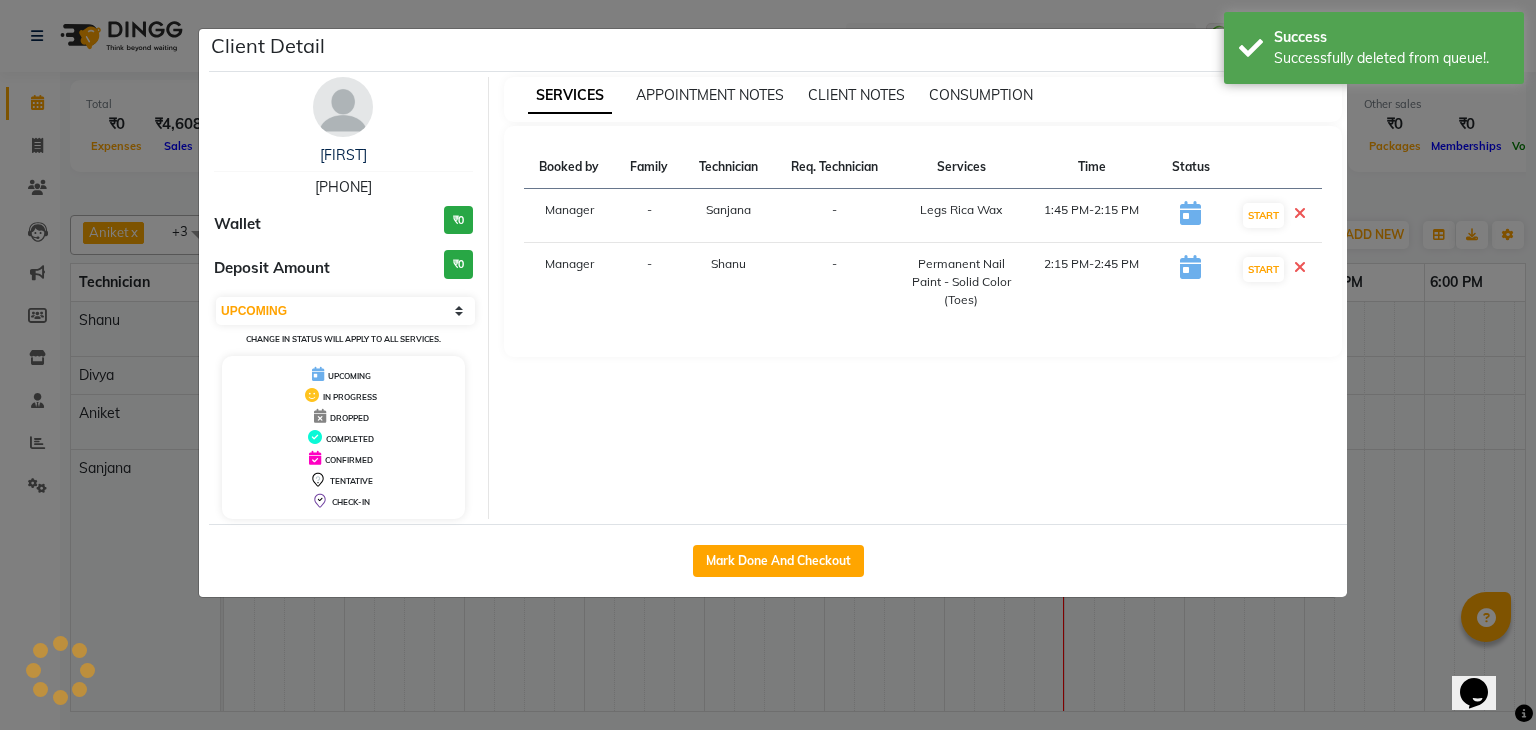 click at bounding box center [1300, 213] 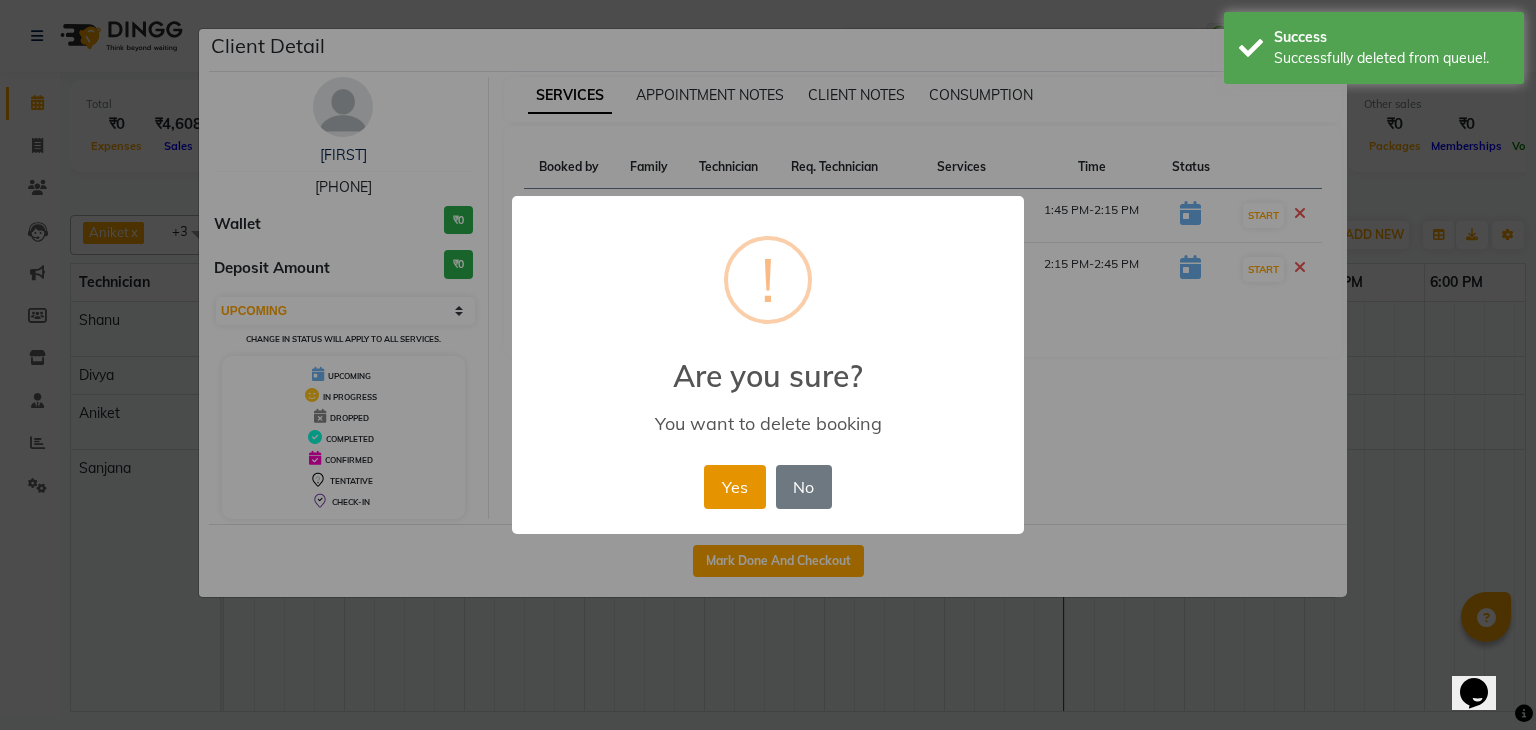 drag, startPoint x: 720, startPoint y: 480, endPoint x: 1036, endPoint y: 350, distance: 341.69577 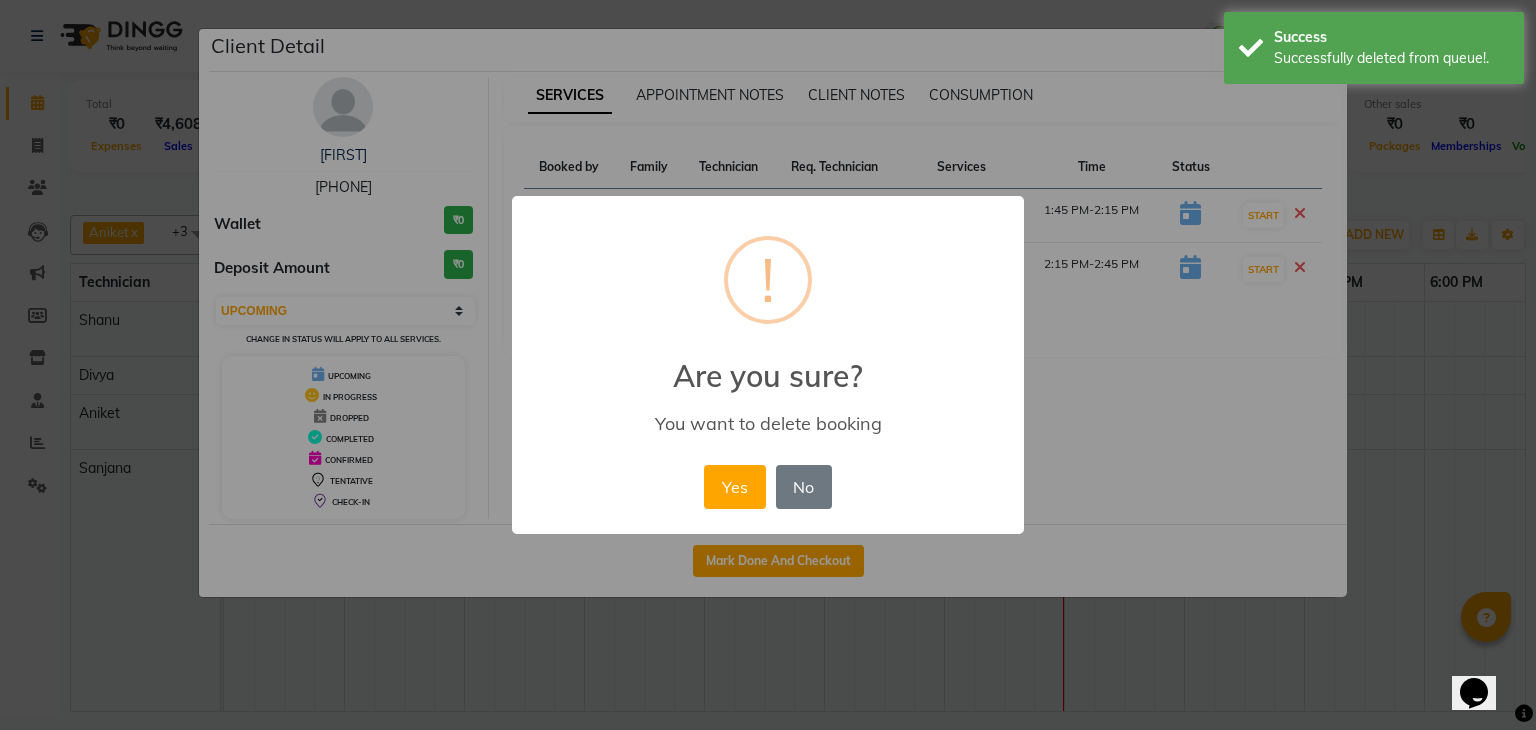 click on "Yes" at bounding box center (734, 487) 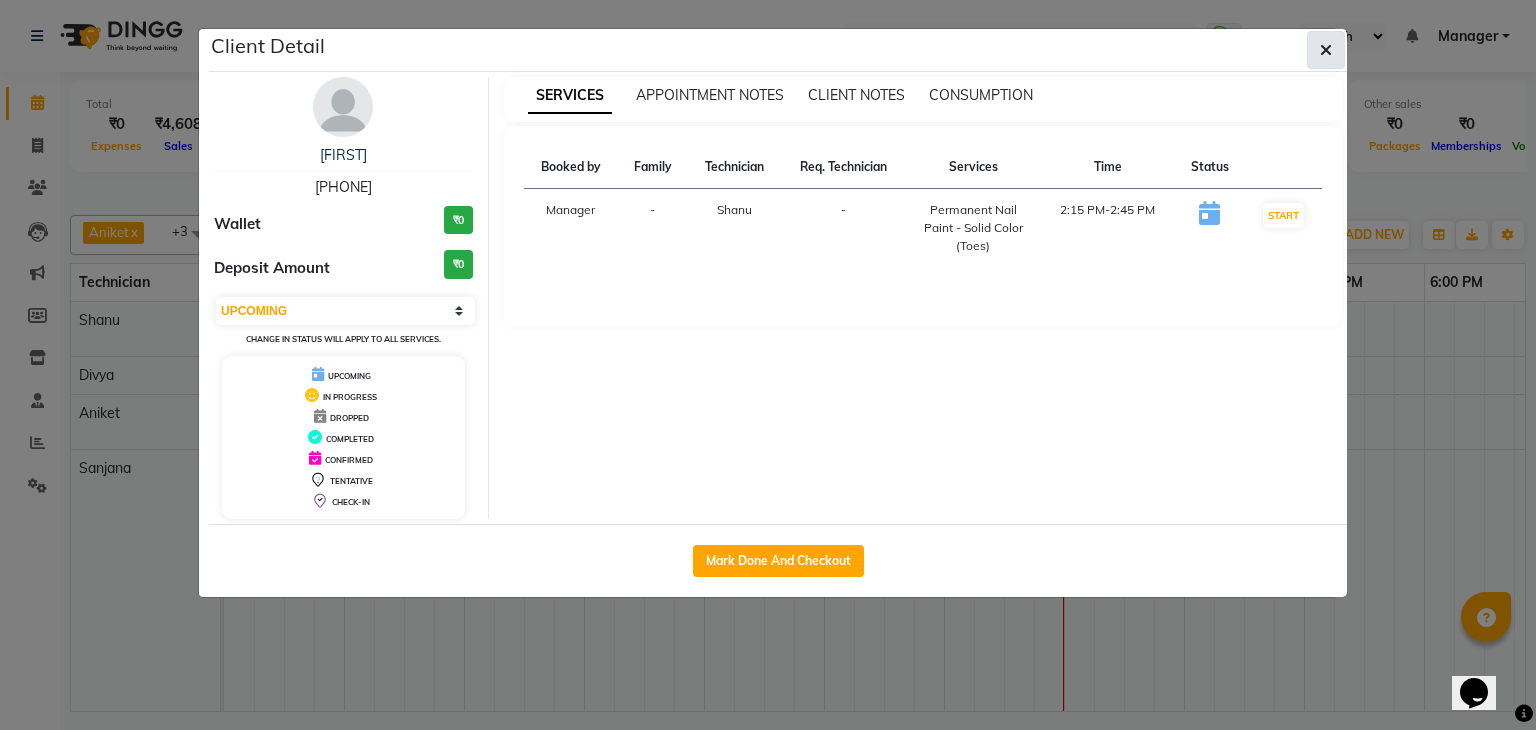 click 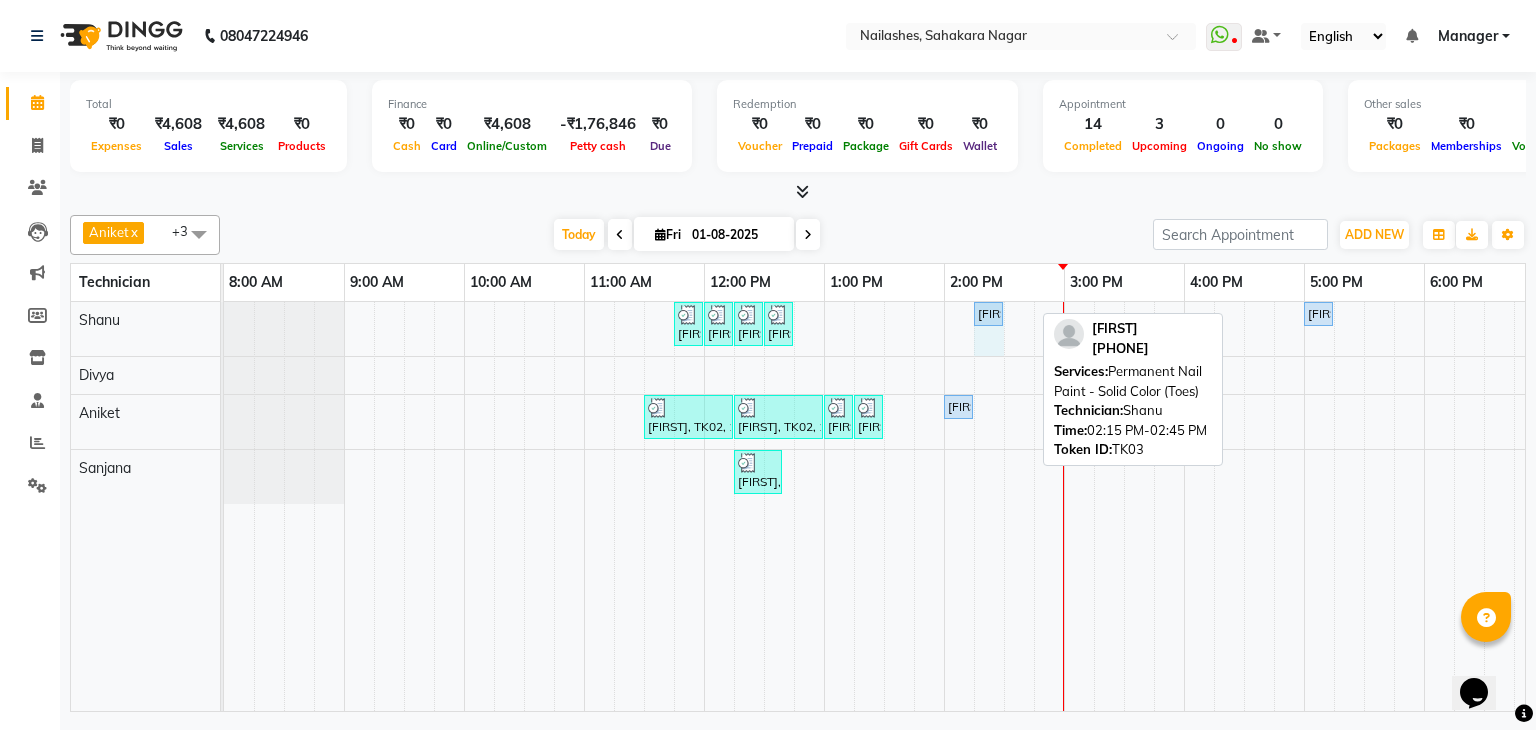 drag, startPoint x: 1028, startPoint y: 306, endPoint x: 976, endPoint y: 315, distance: 52.773098 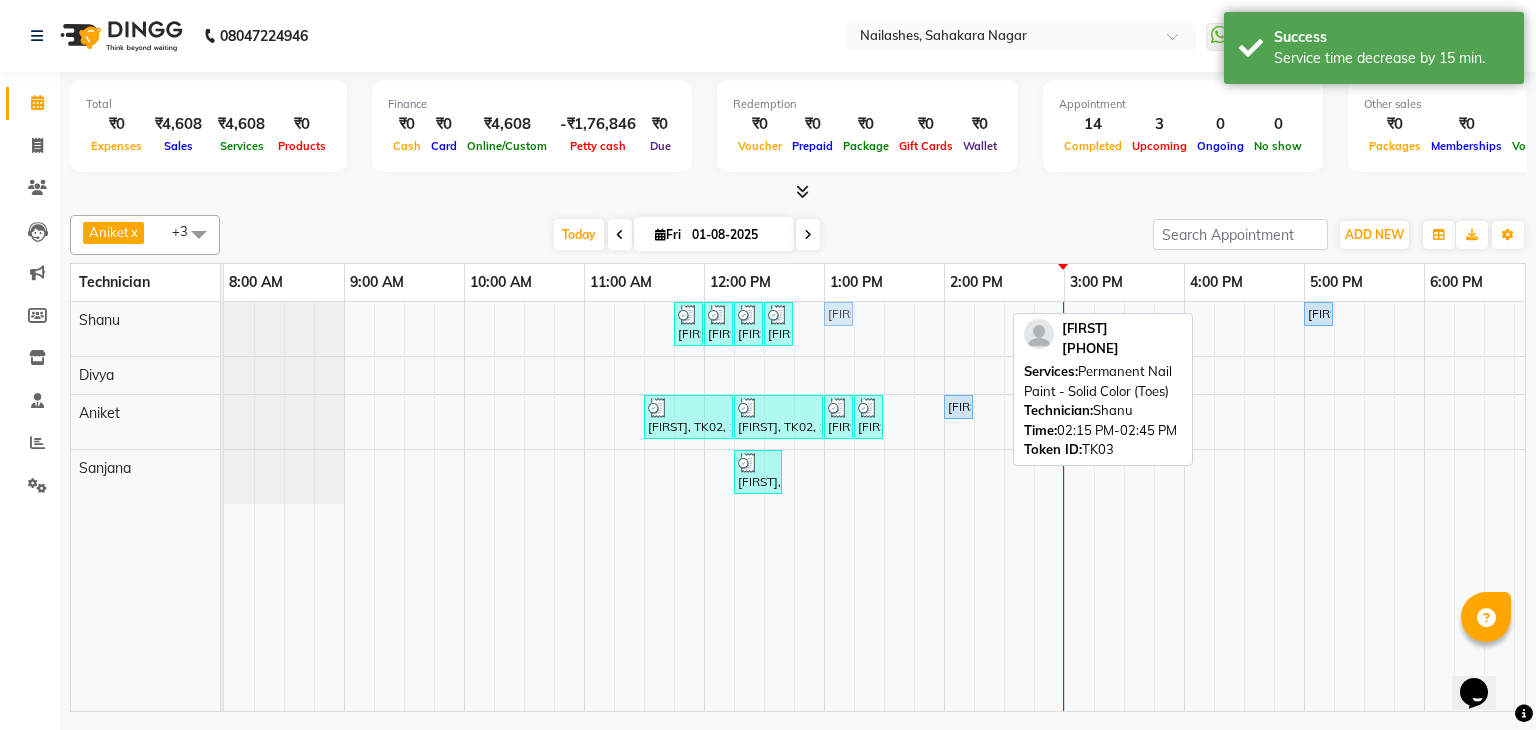 drag, startPoint x: 987, startPoint y: 306, endPoint x: 840, endPoint y: 332, distance: 149.28162 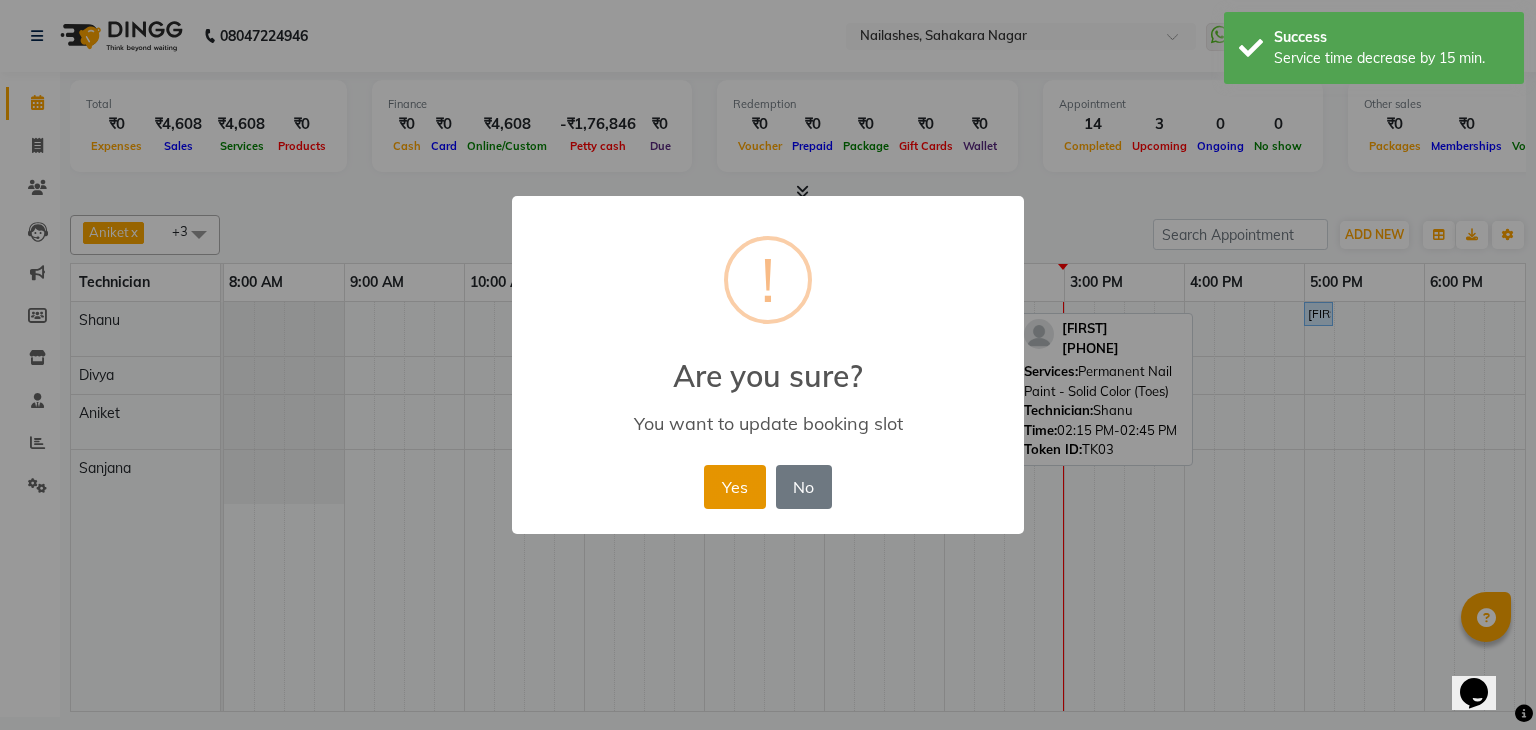 click on "Yes" at bounding box center [734, 487] 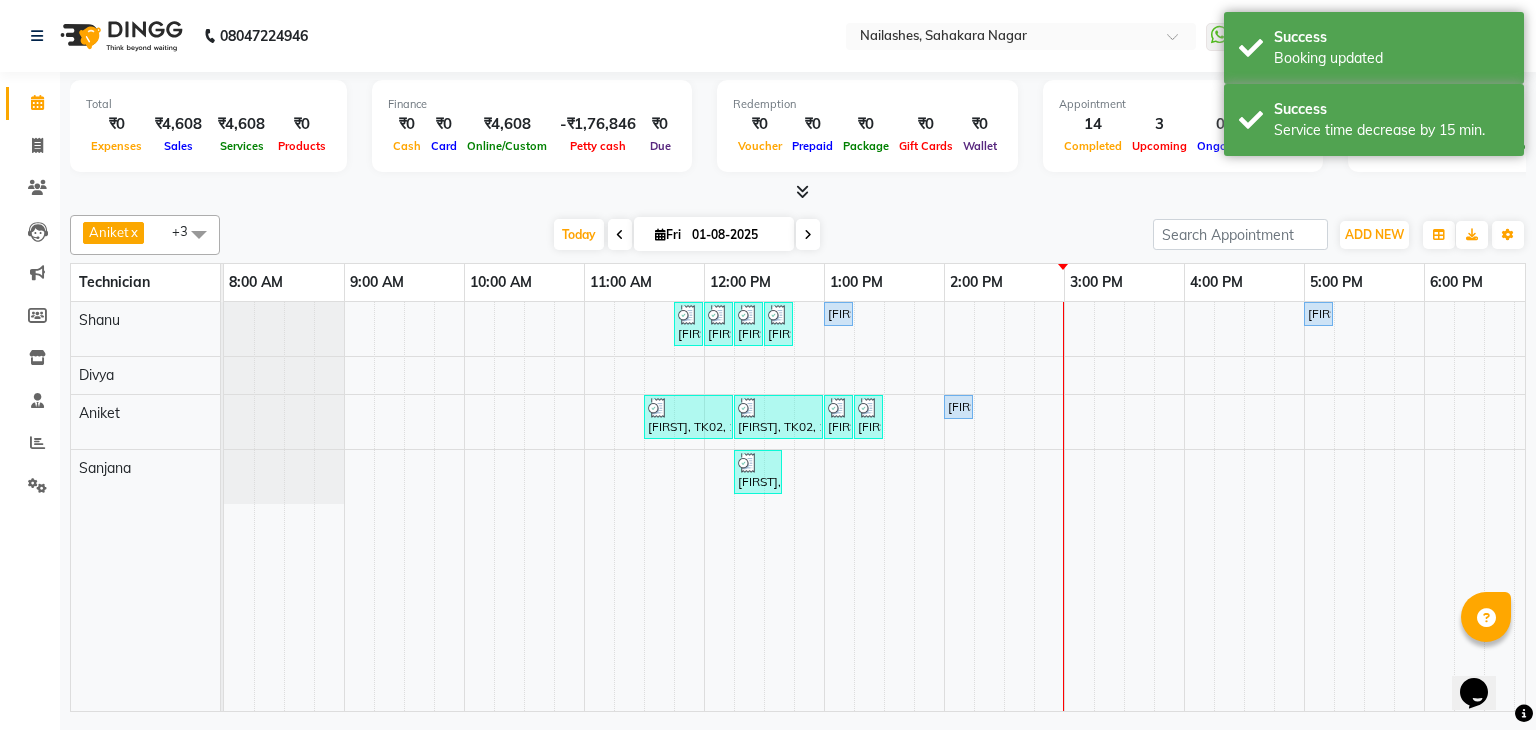 scroll, scrollTop: 0, scrollLeft: 252, axis: horizontal 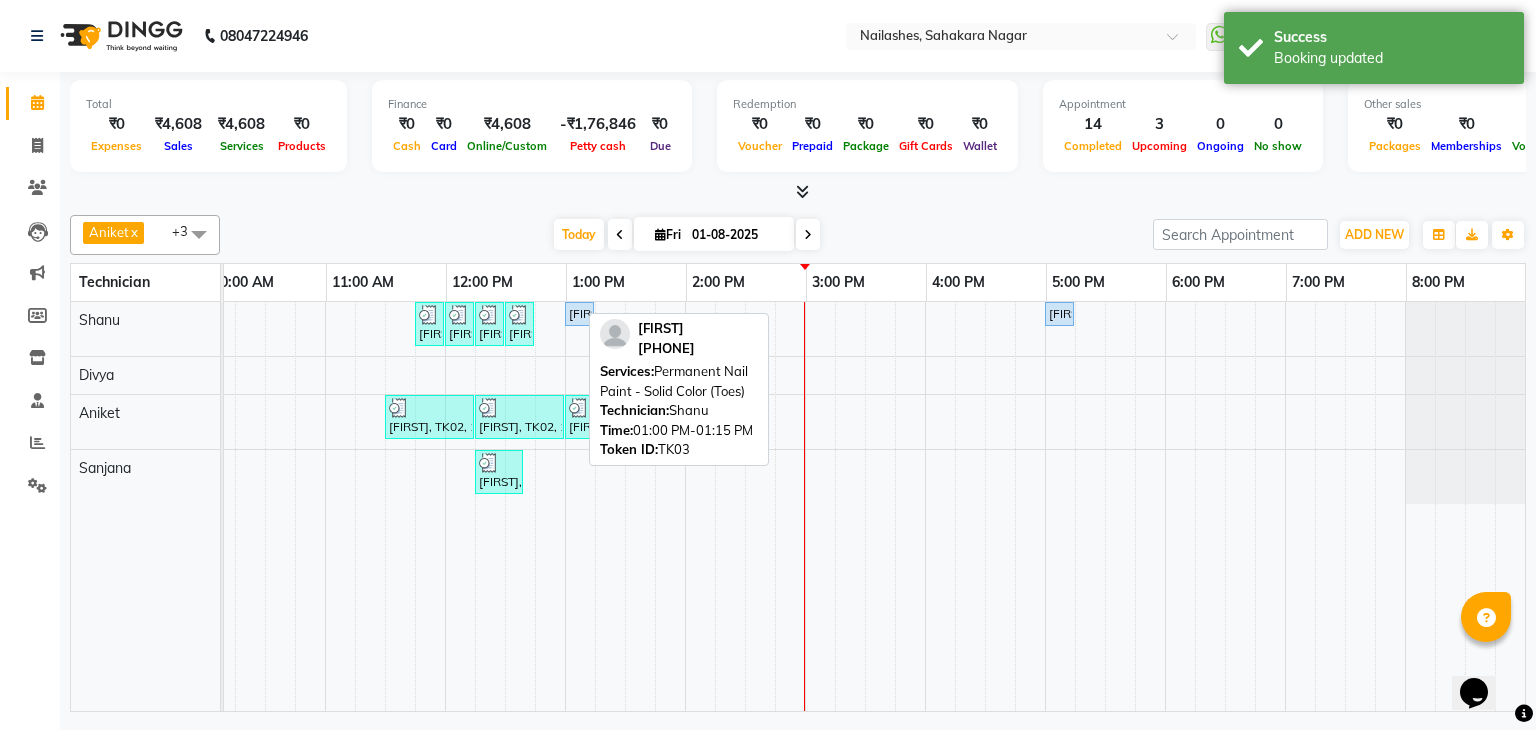 click on "Rimpy, TK03, 01:00 PM-01:15 PM, Permanent Nail Paint - Solid Color (Toes)" at bounding box center [579, 314] 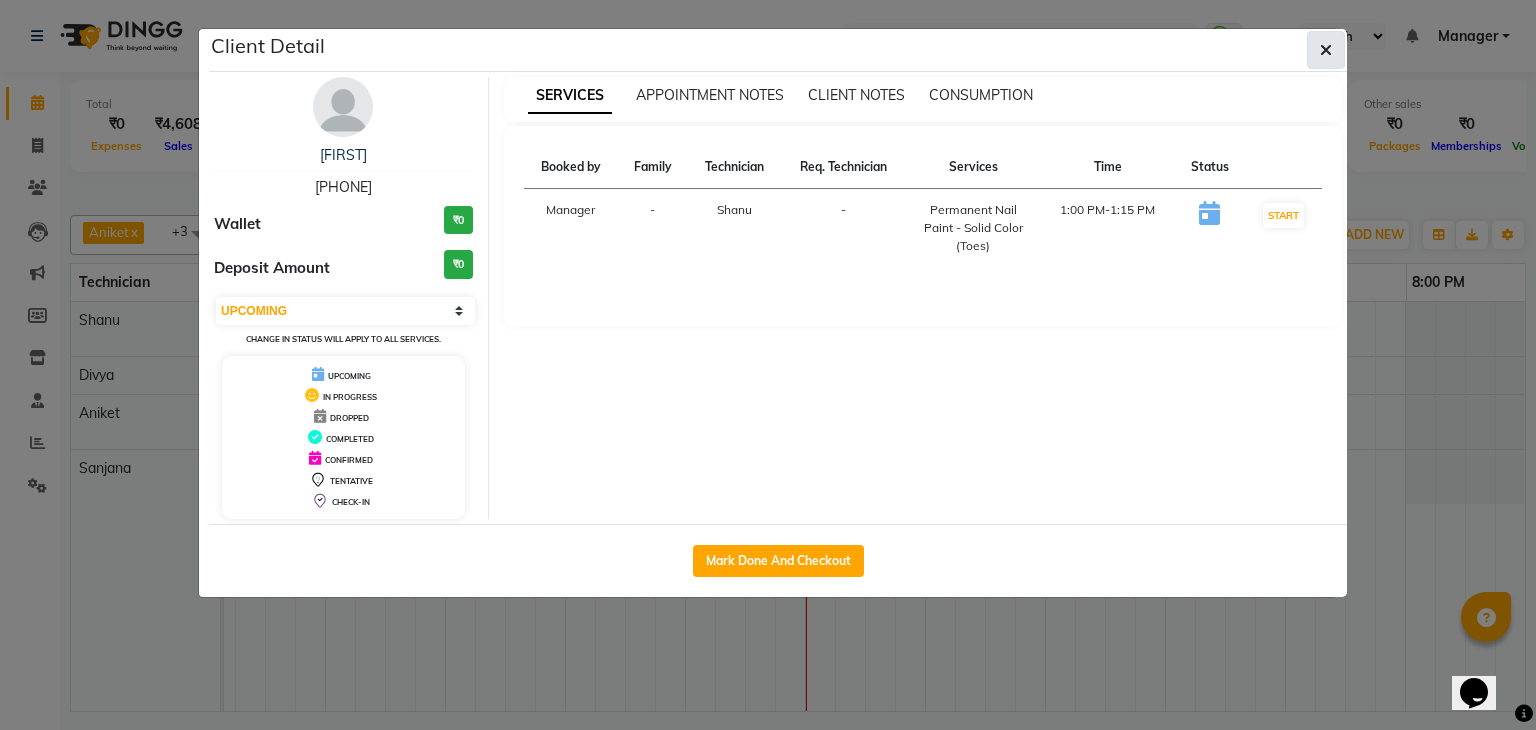 click 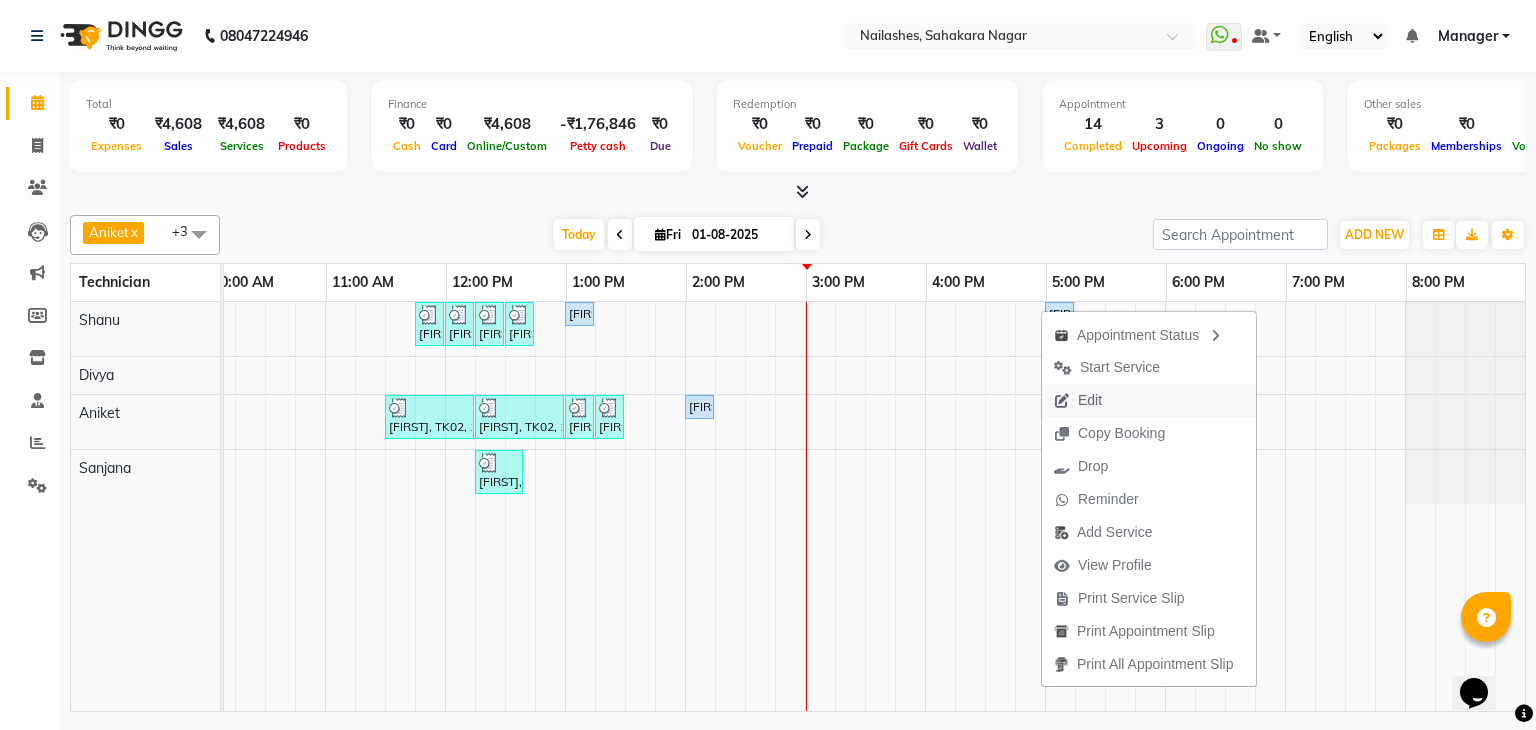 click on "Edit" at bounding box center [1090, 400] 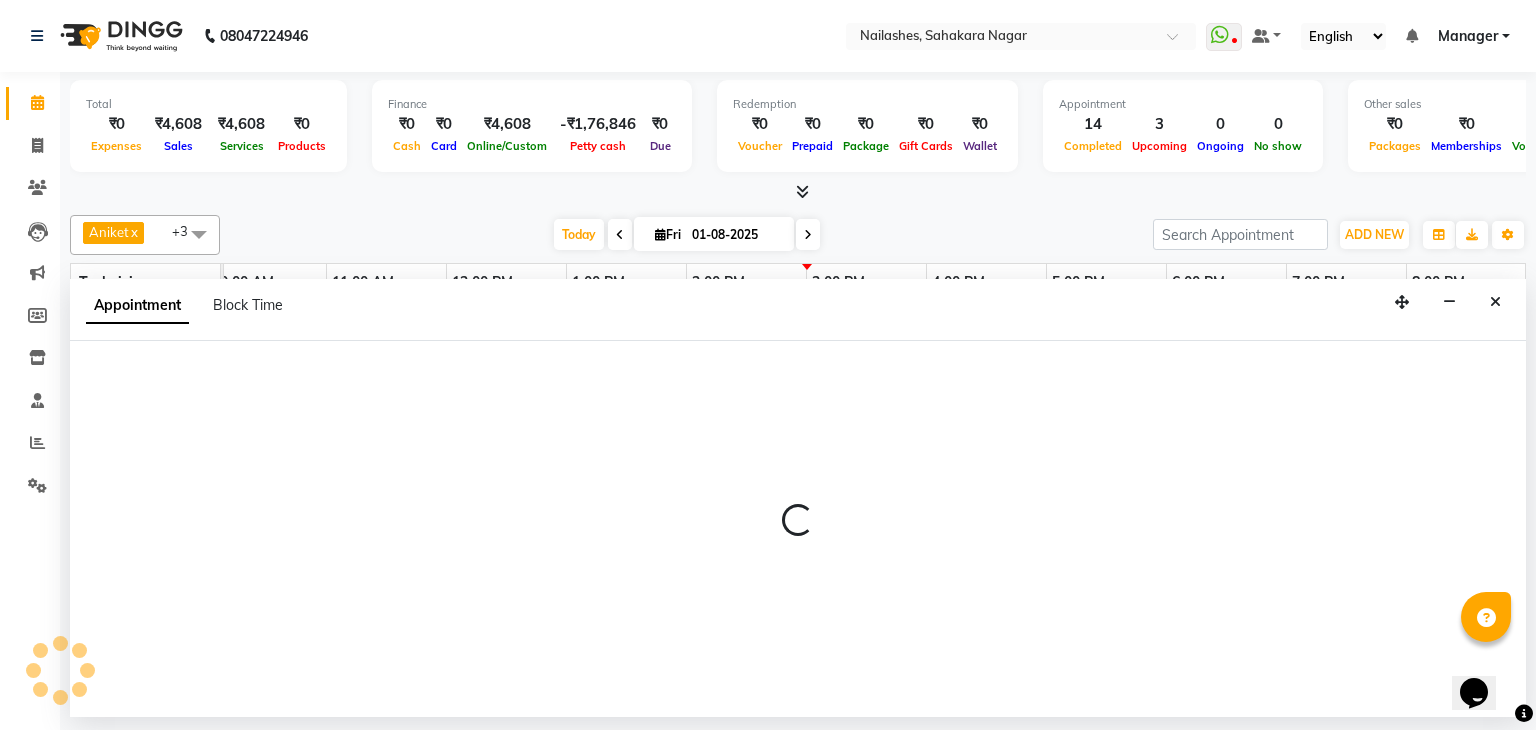 select on "upcoming" 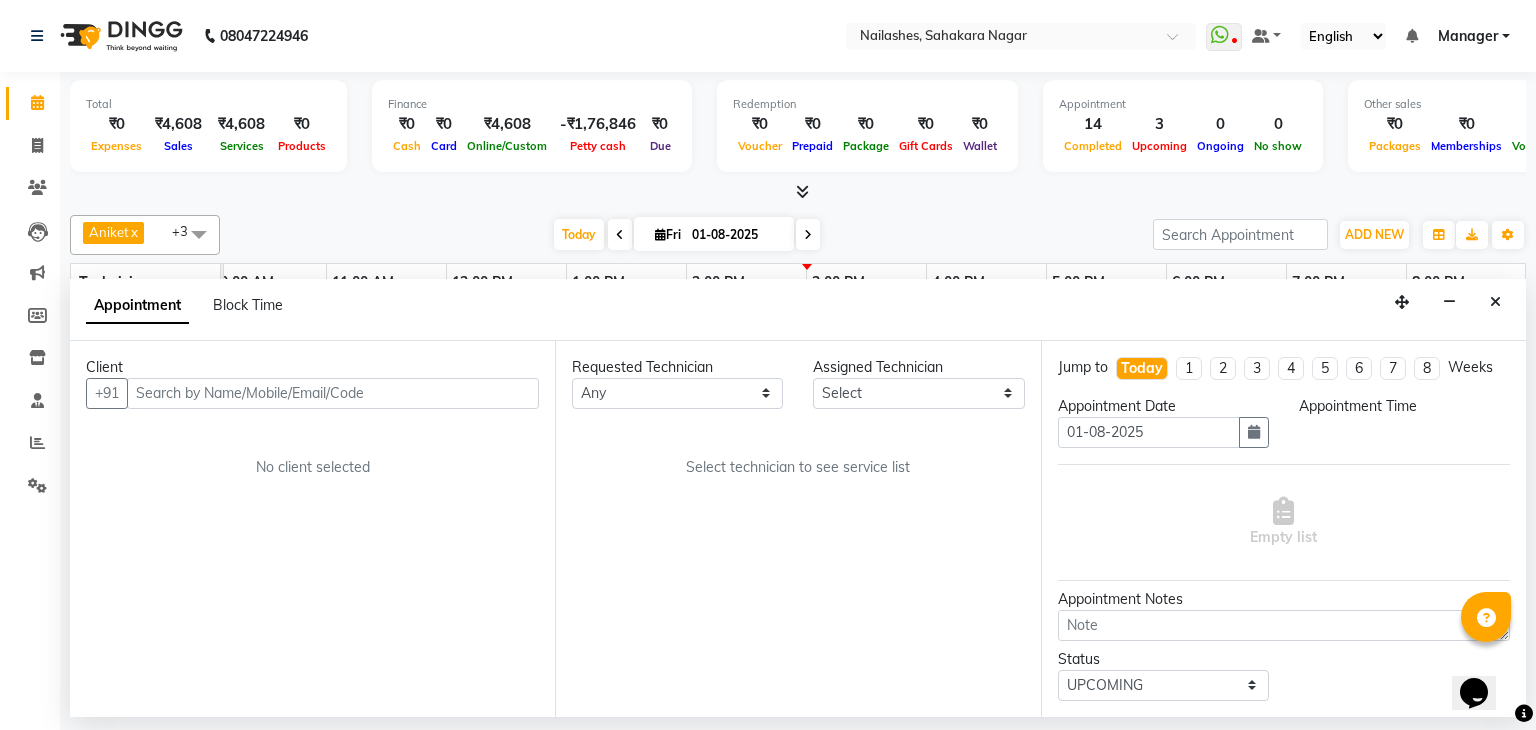 select on "54412" 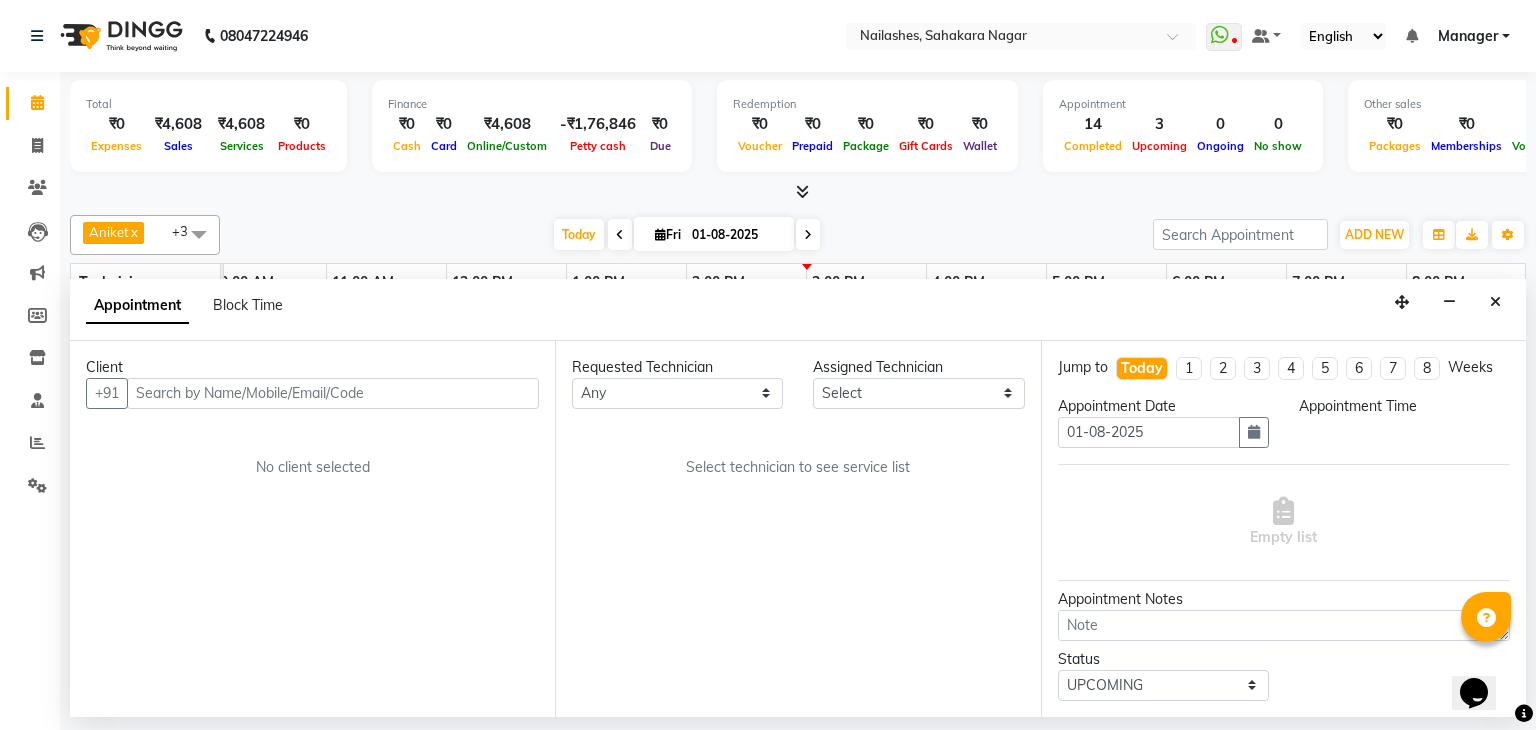 scroll, scrollTop: 0, scrollLeft: 0, axis: both 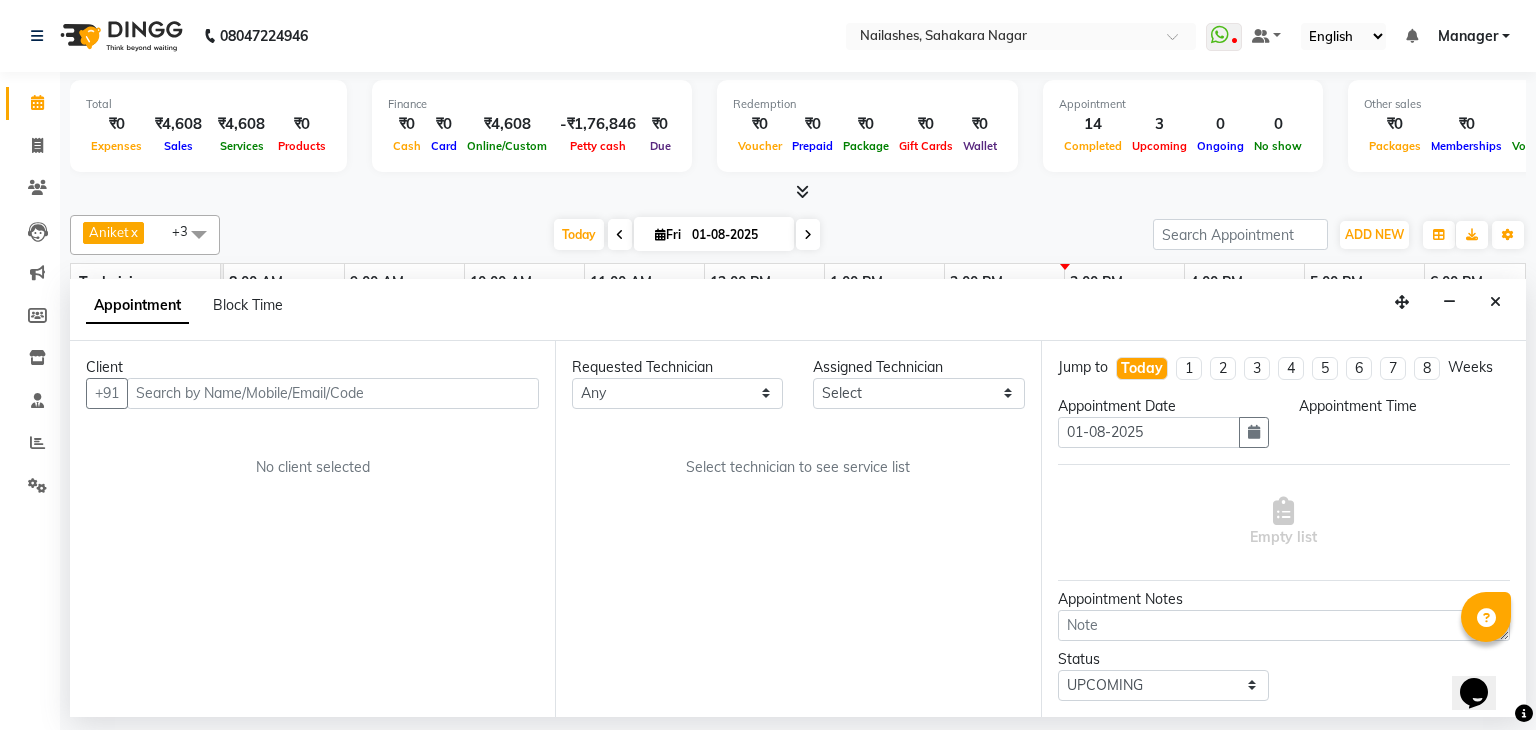 select on "1020" 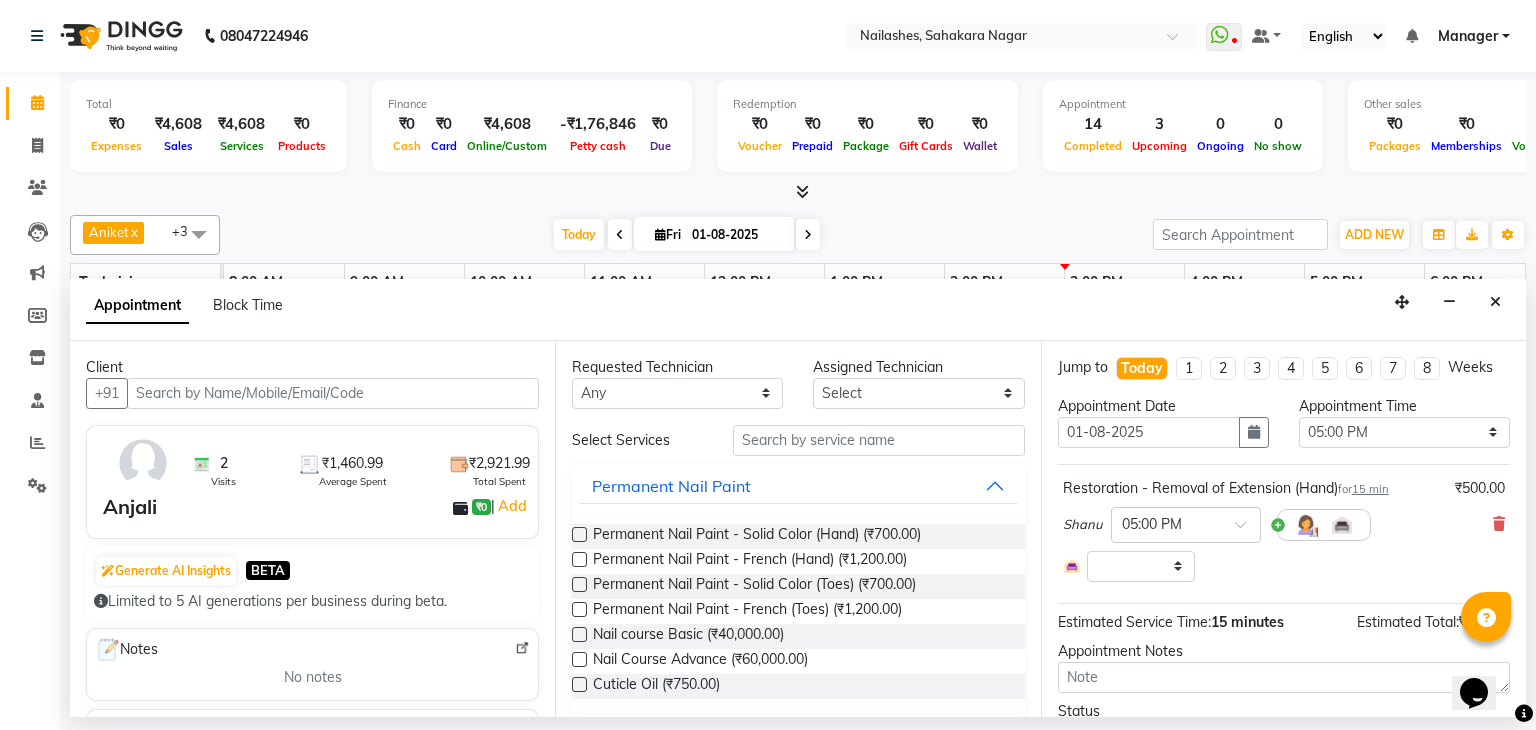 click at bounding box center (333, 393) 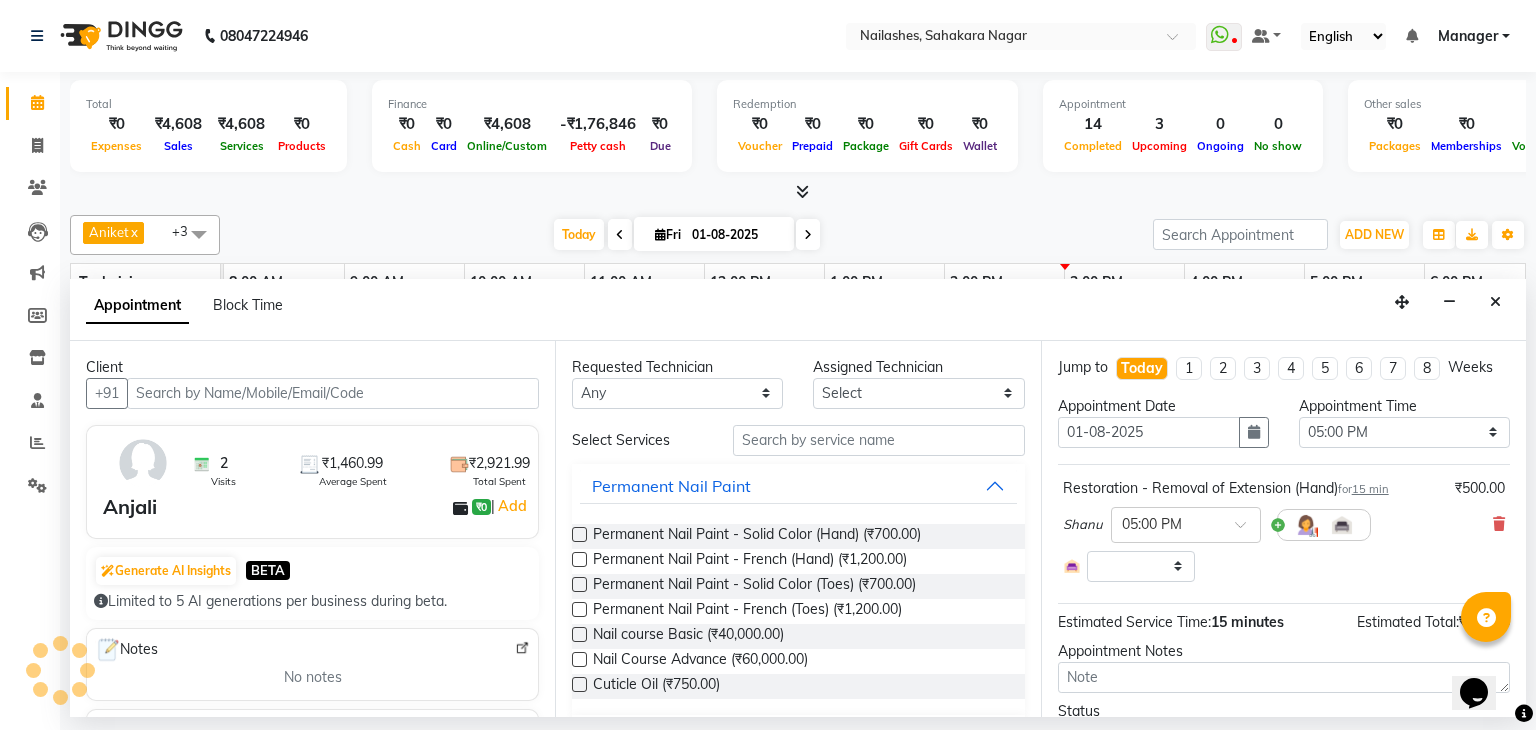 select on "3204" 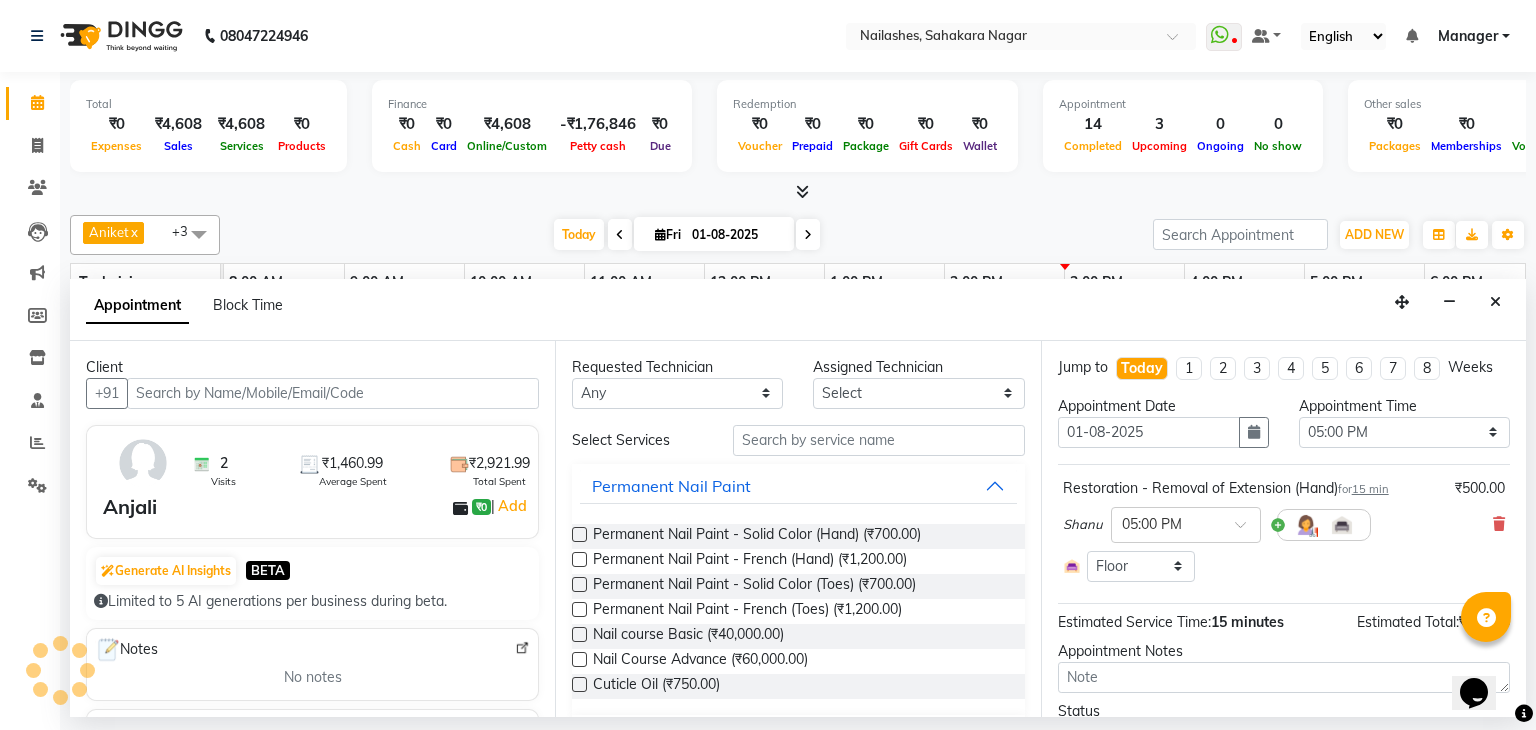 scroll, scrollTop: 0, scrollLeft: 258, axis: horizontal 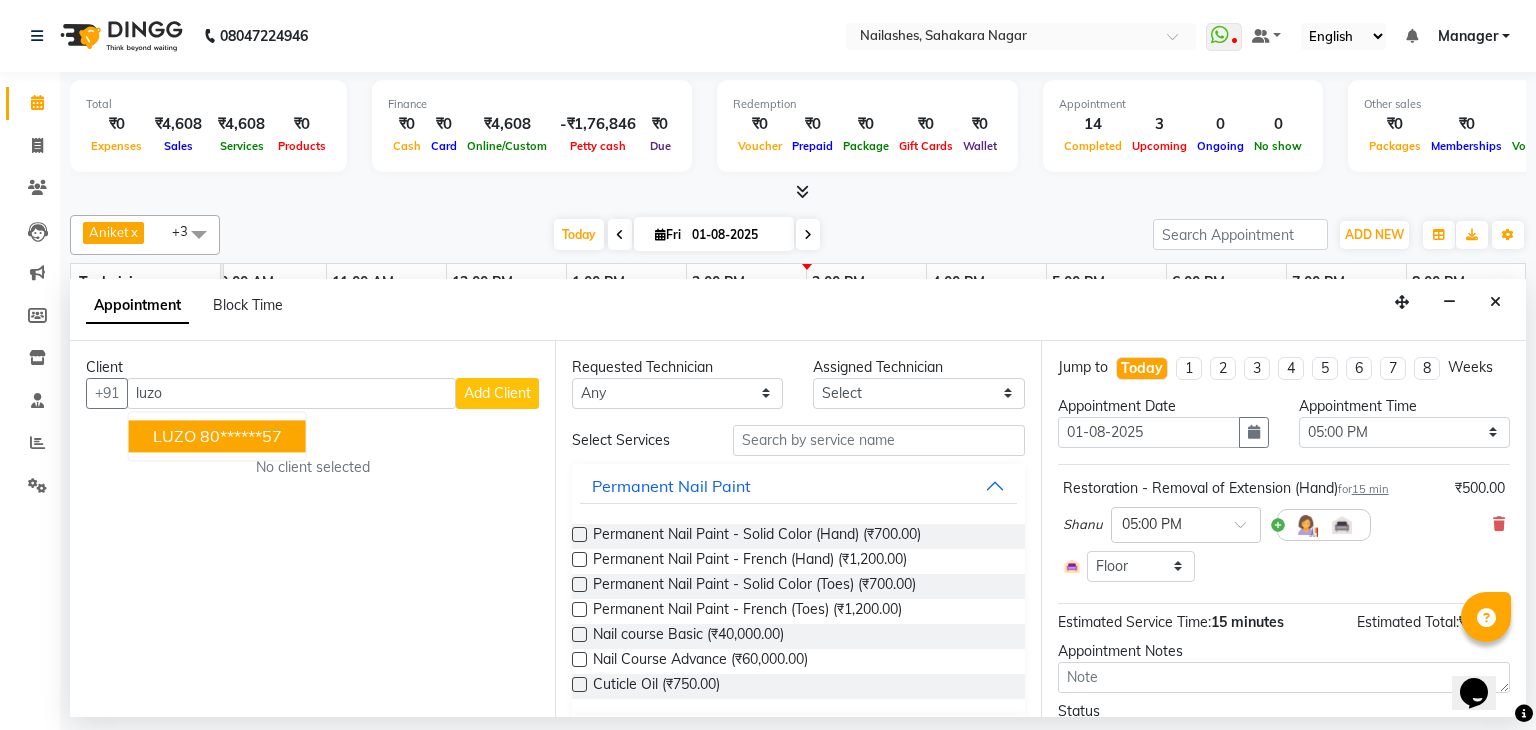 click on "80******57" at bounding box center [241, 436] 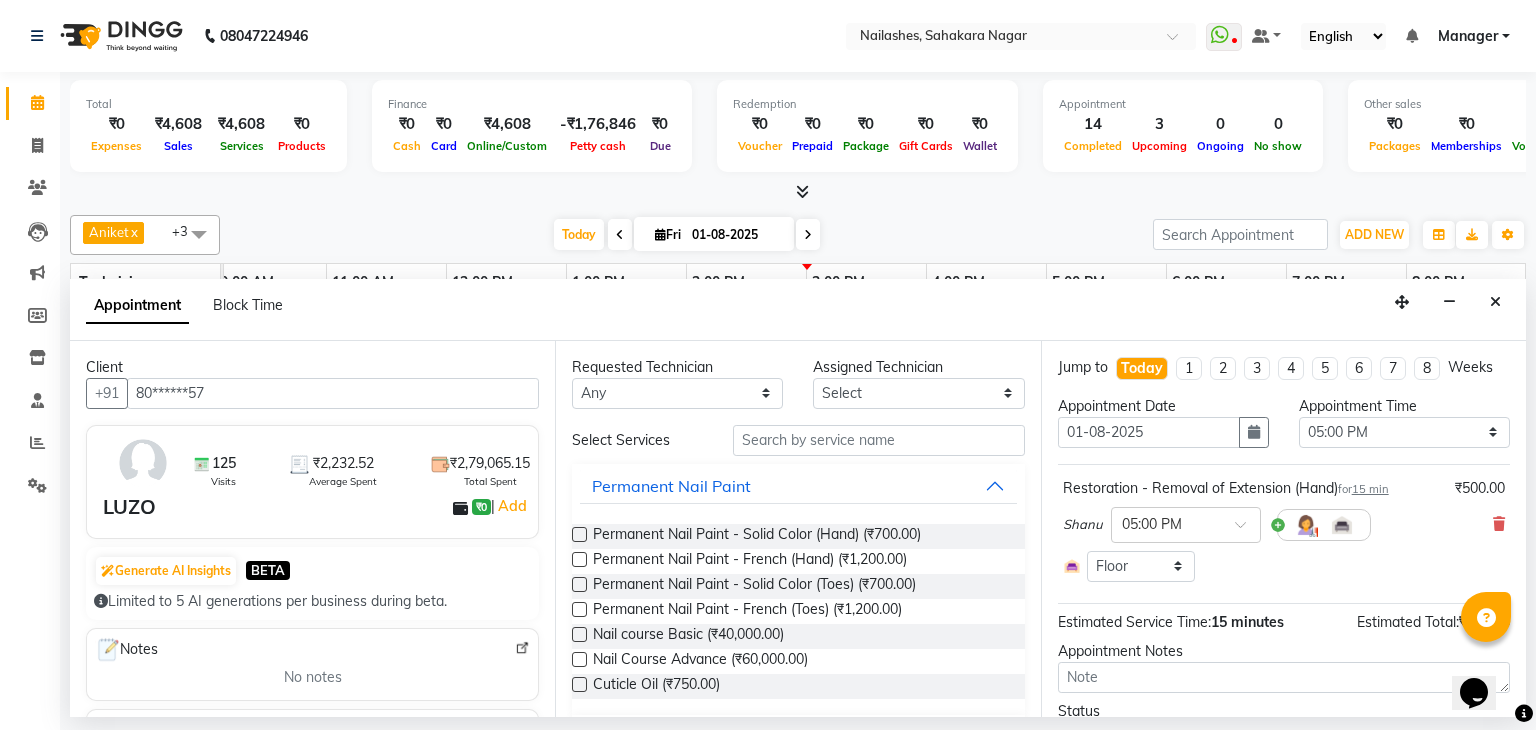type on "80******57" 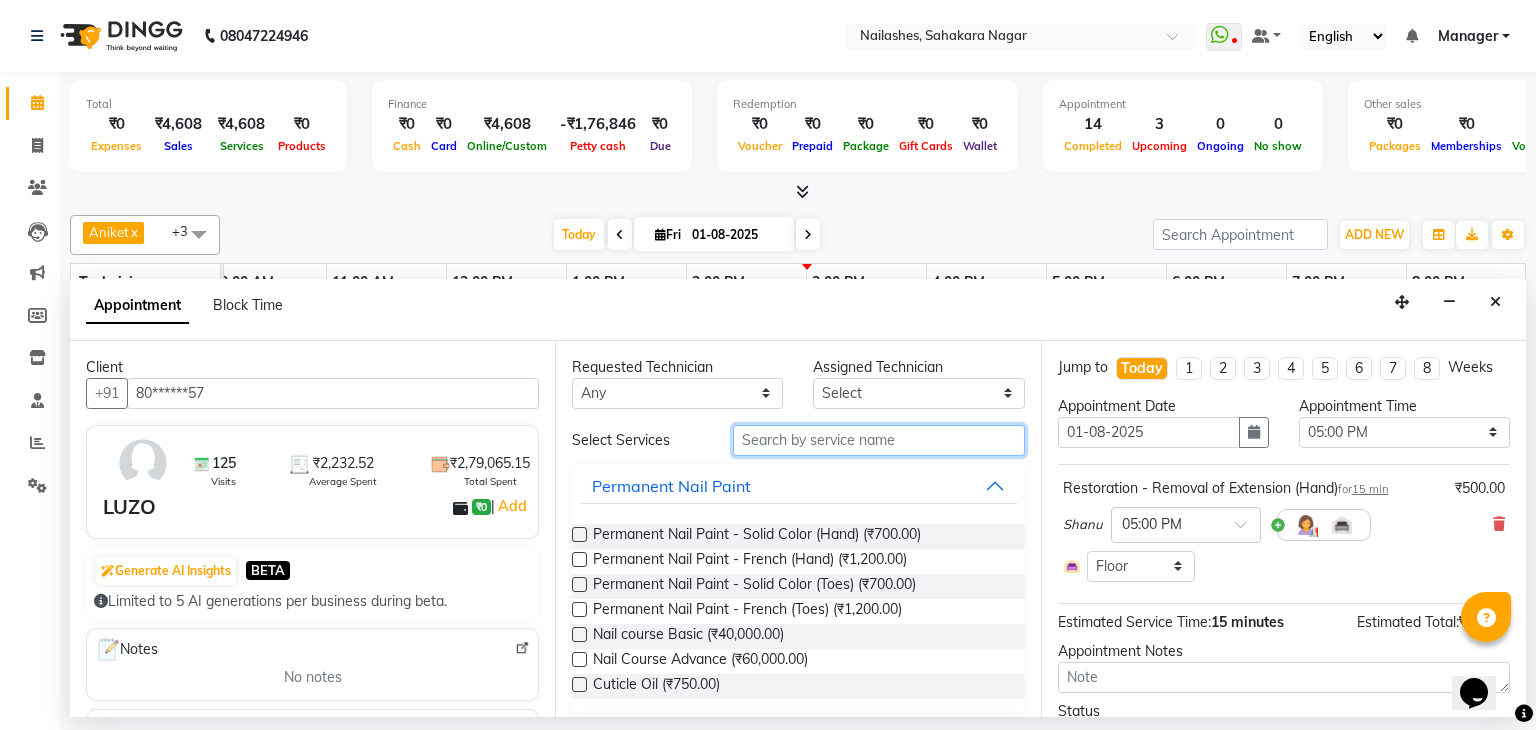 click at bounding box center (879, 440) 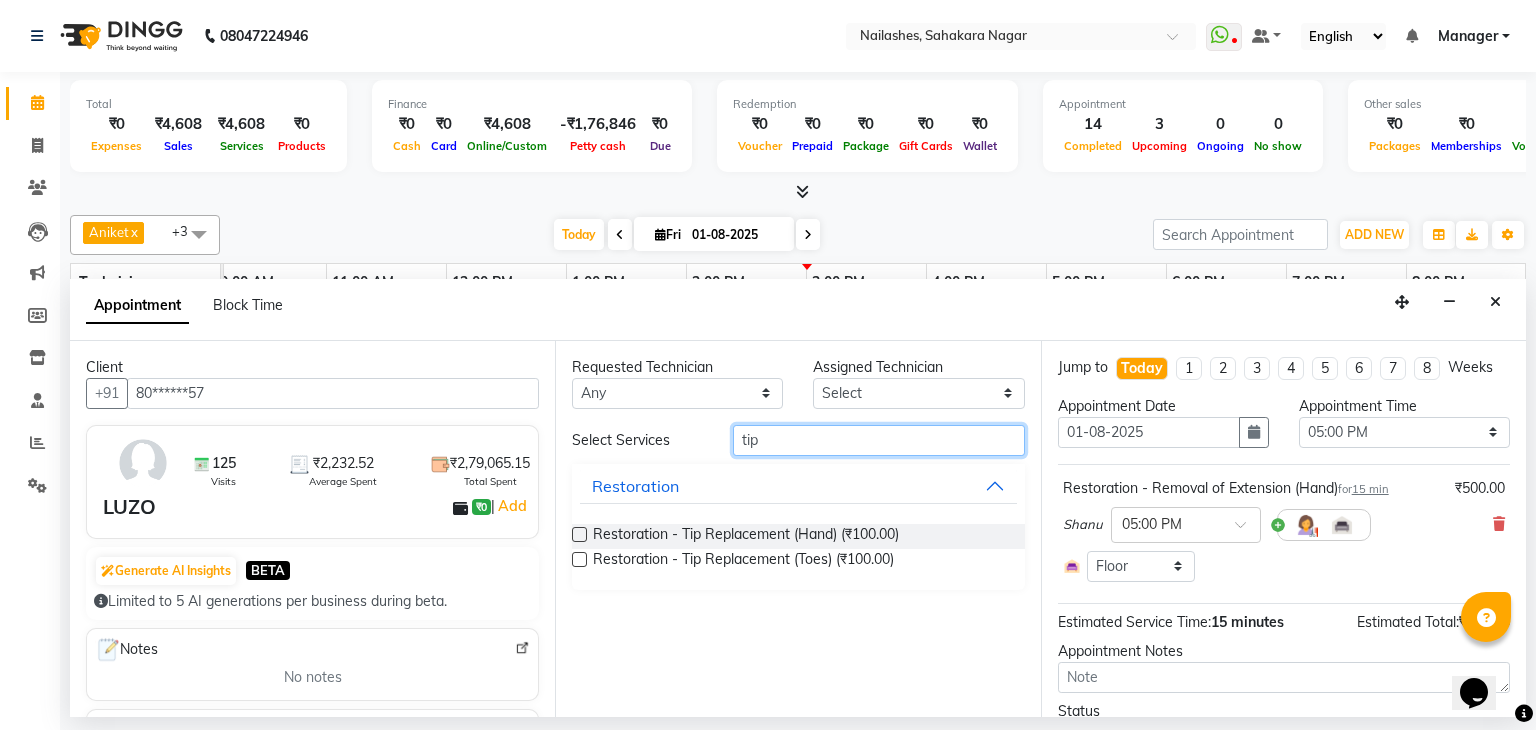 type on "tip" 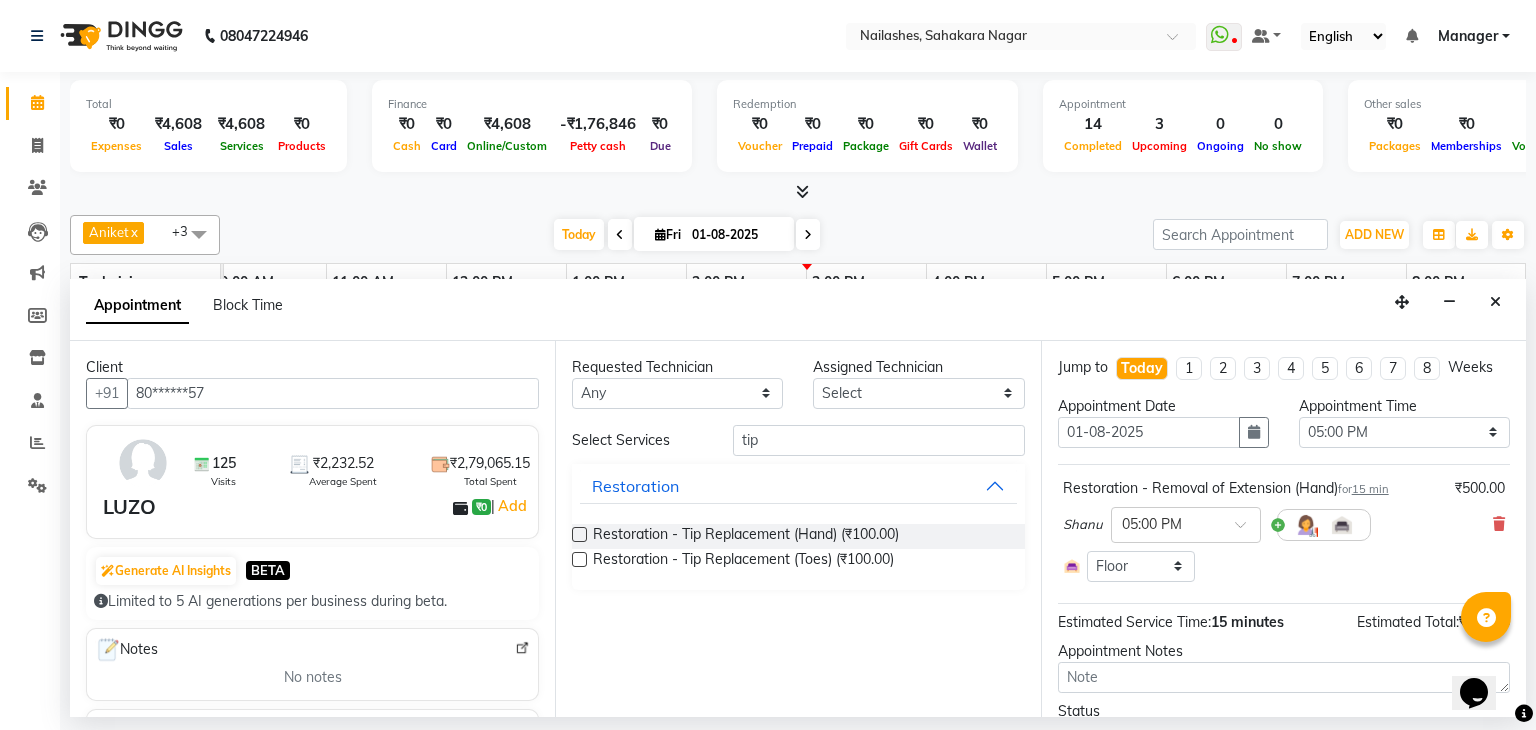 click at bounding box center (579, 534) 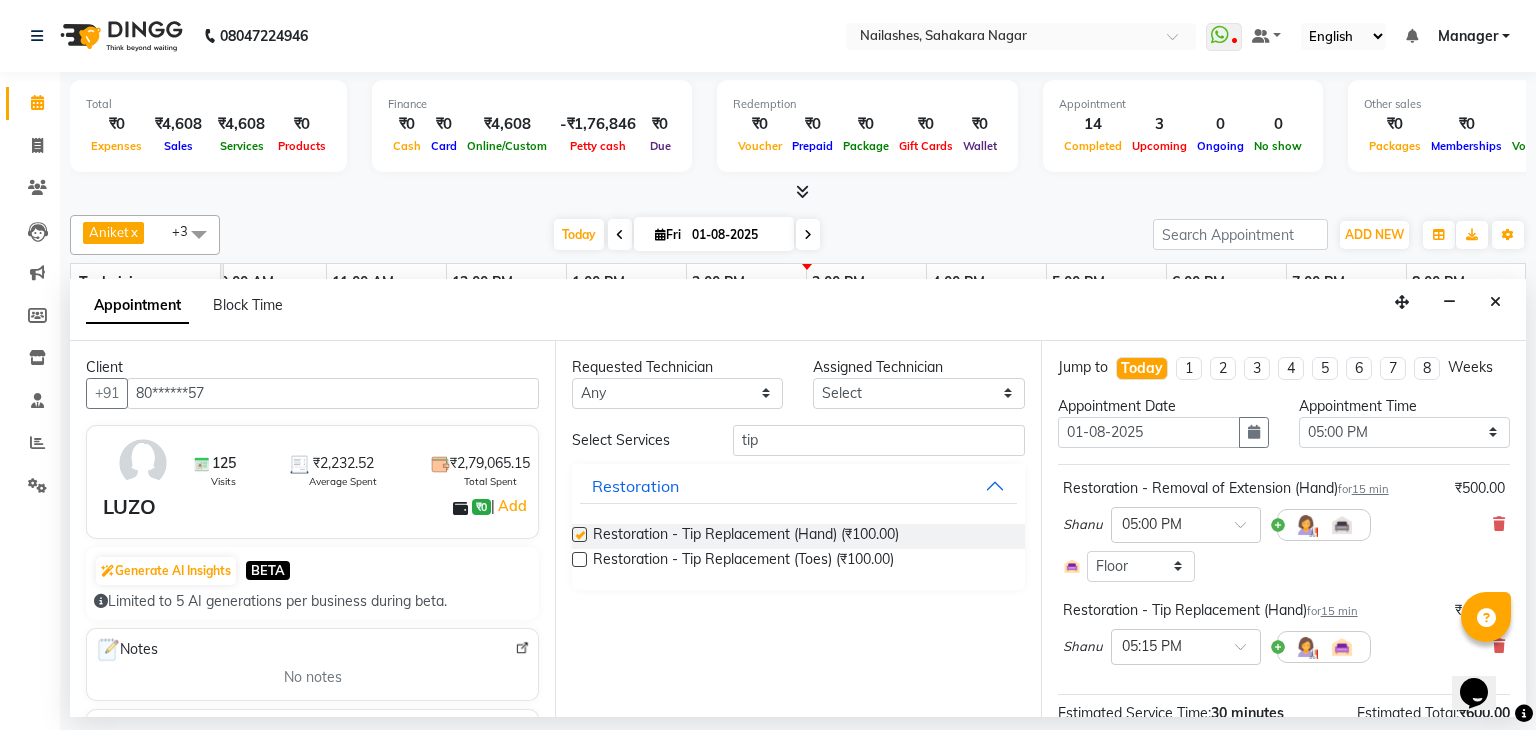 checkbox on "false" 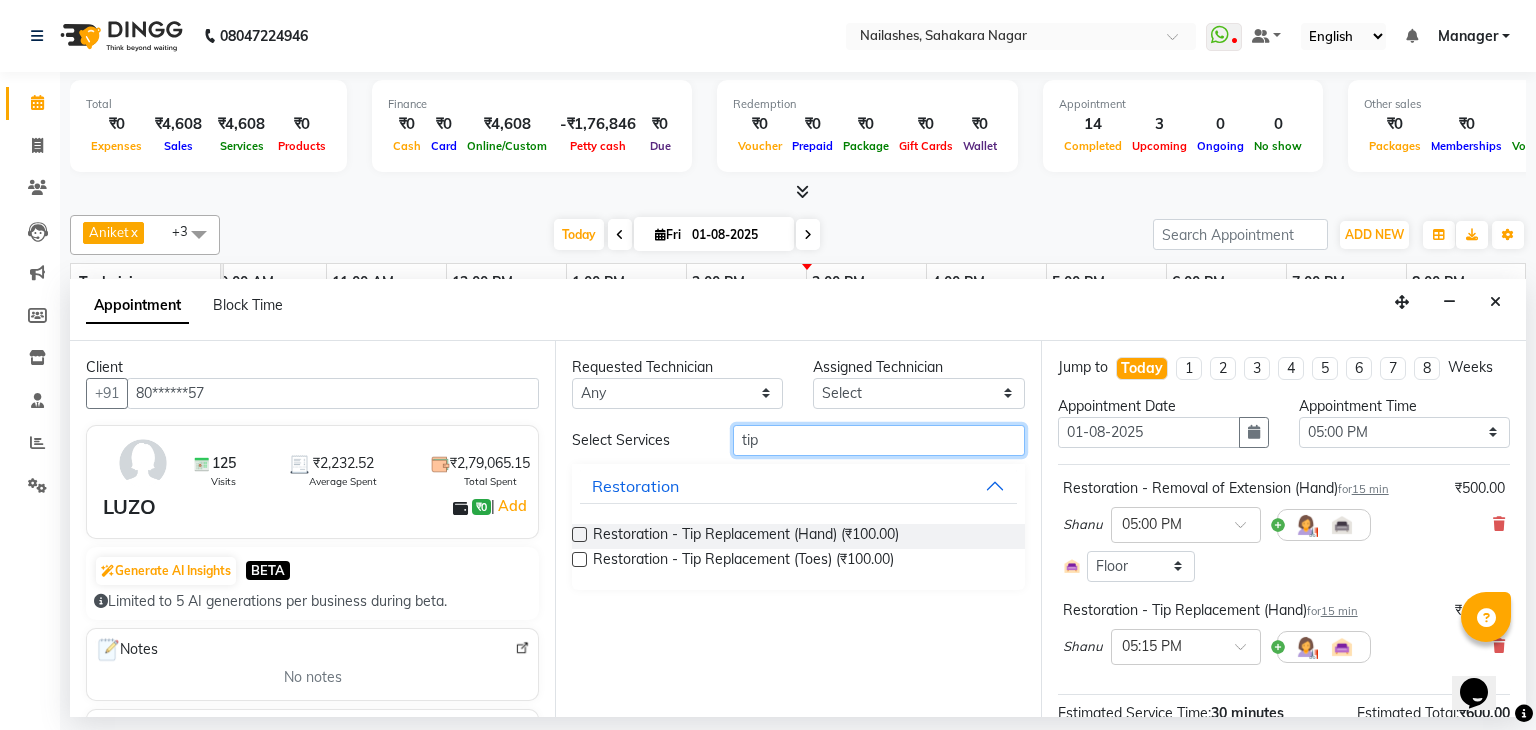 click on "tip" at bounding box center [879, 440] 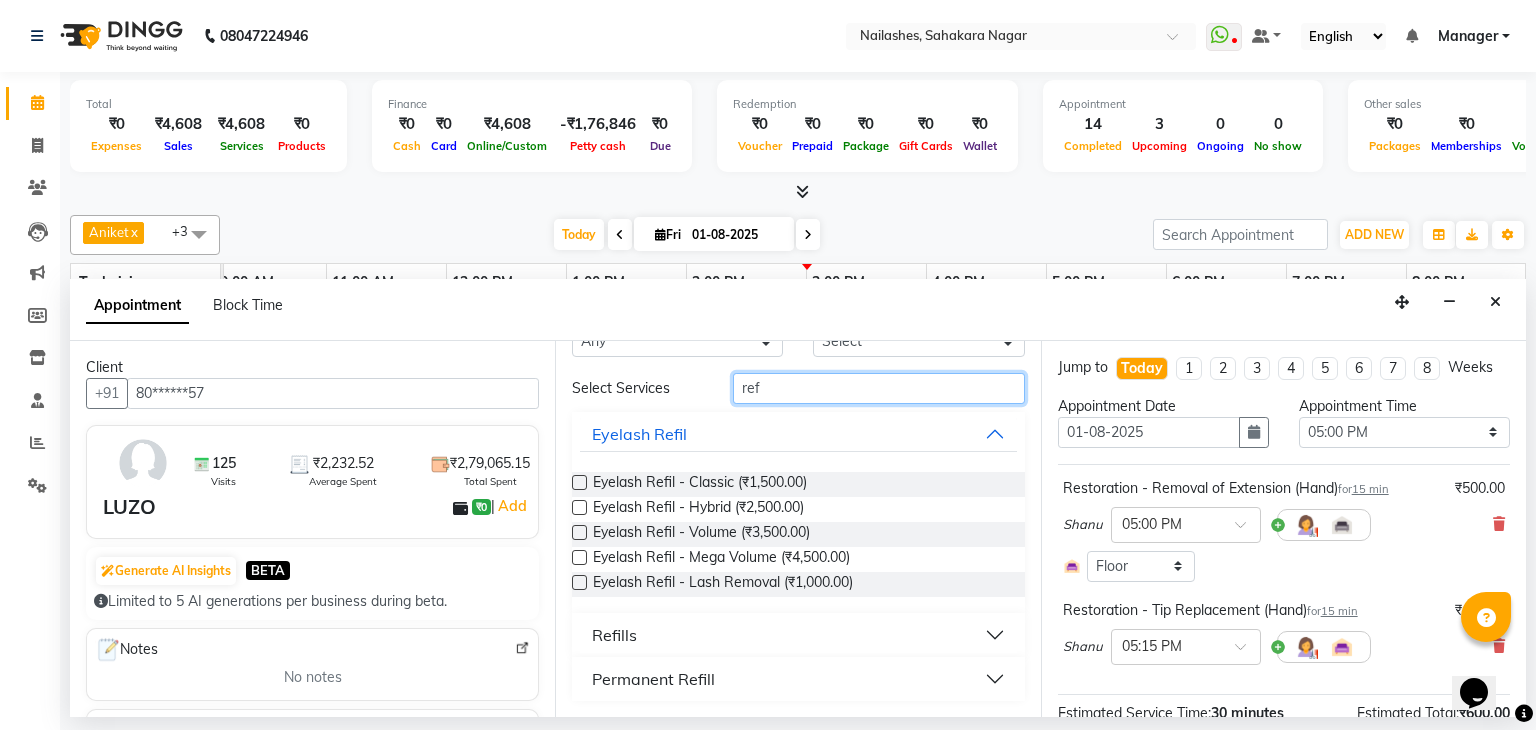 type on "ref" 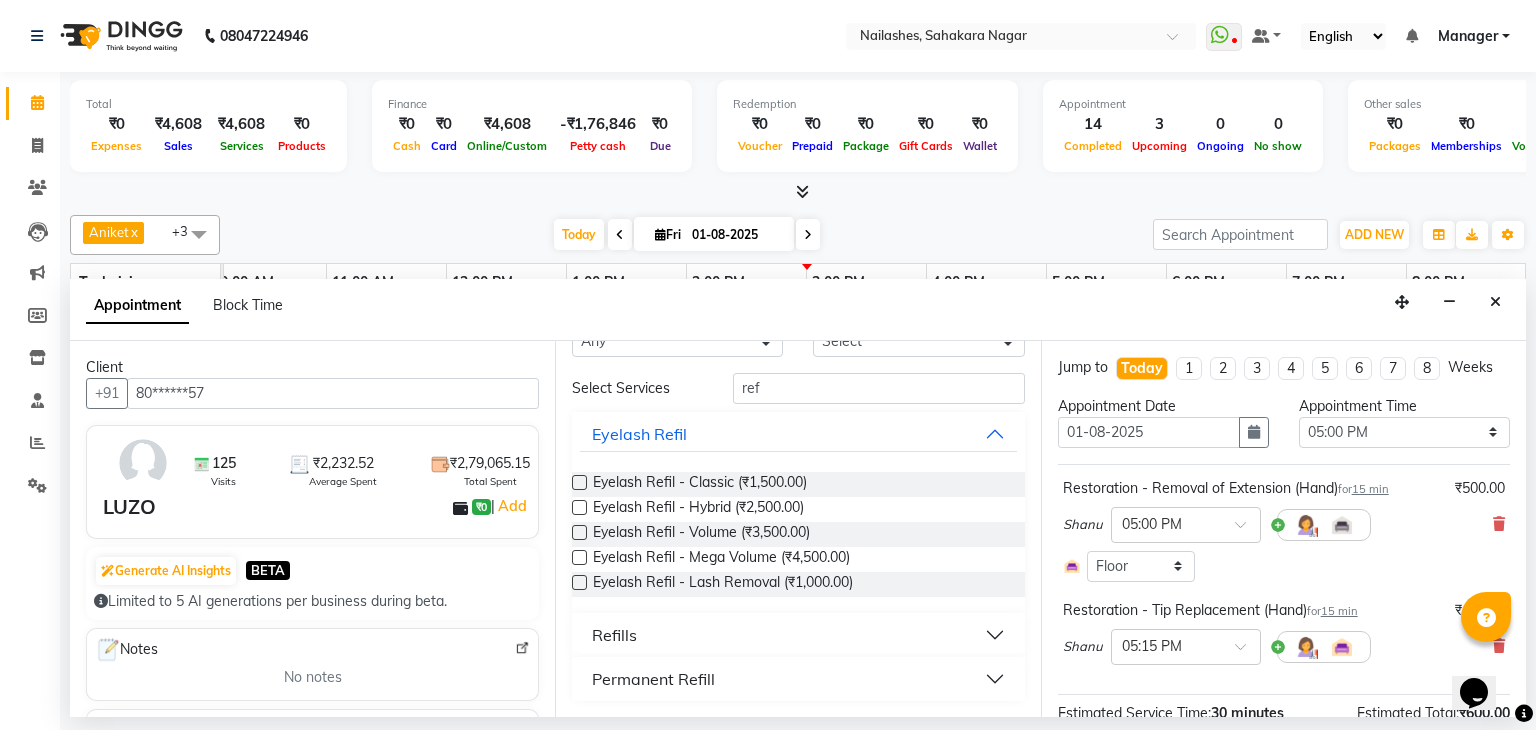 drag, startPoint x: 632, startPoint y: 633, endPoint x: 656, endPoint y: 620, distance: 27.294687 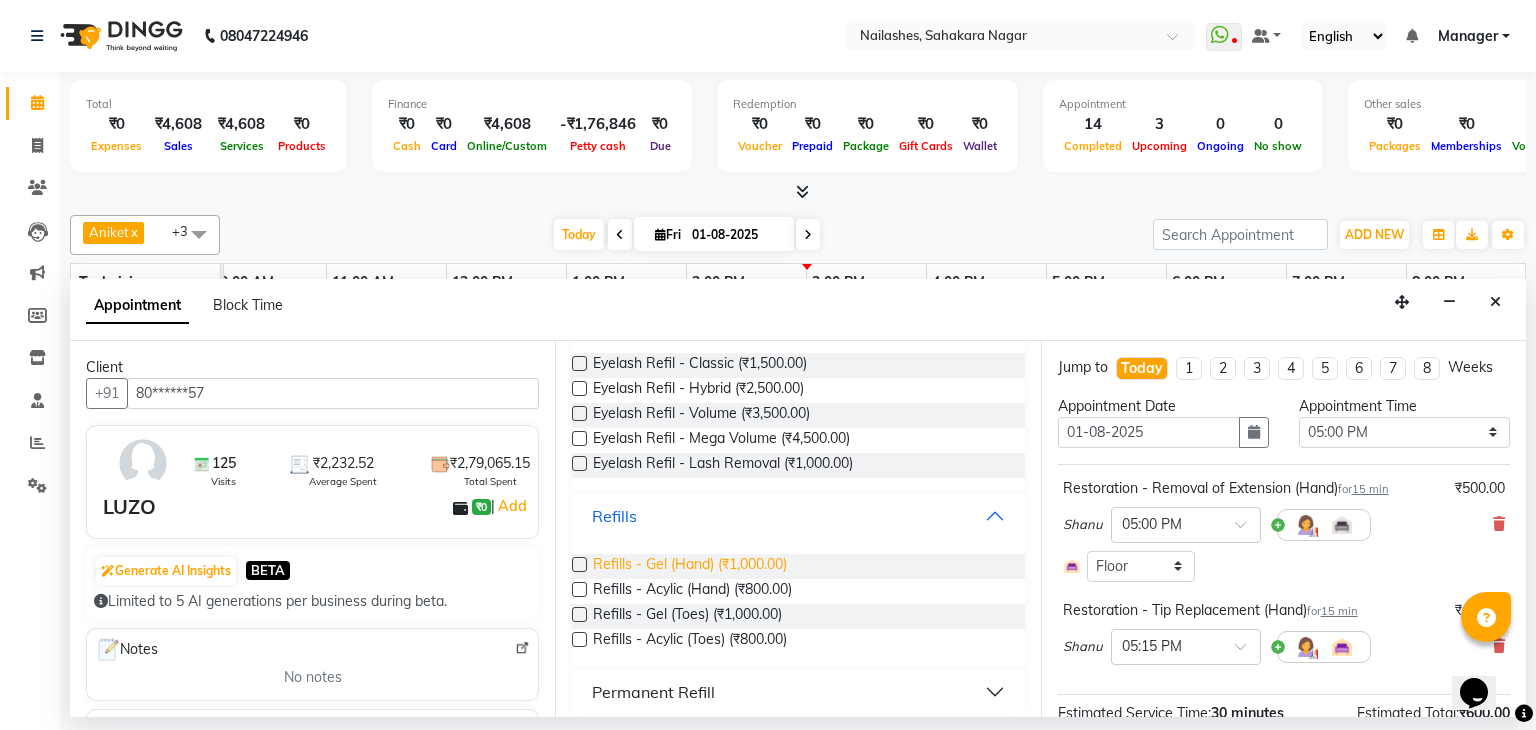 scroll, scrollTop: 184, scrollLeft: 0, axis: vertical 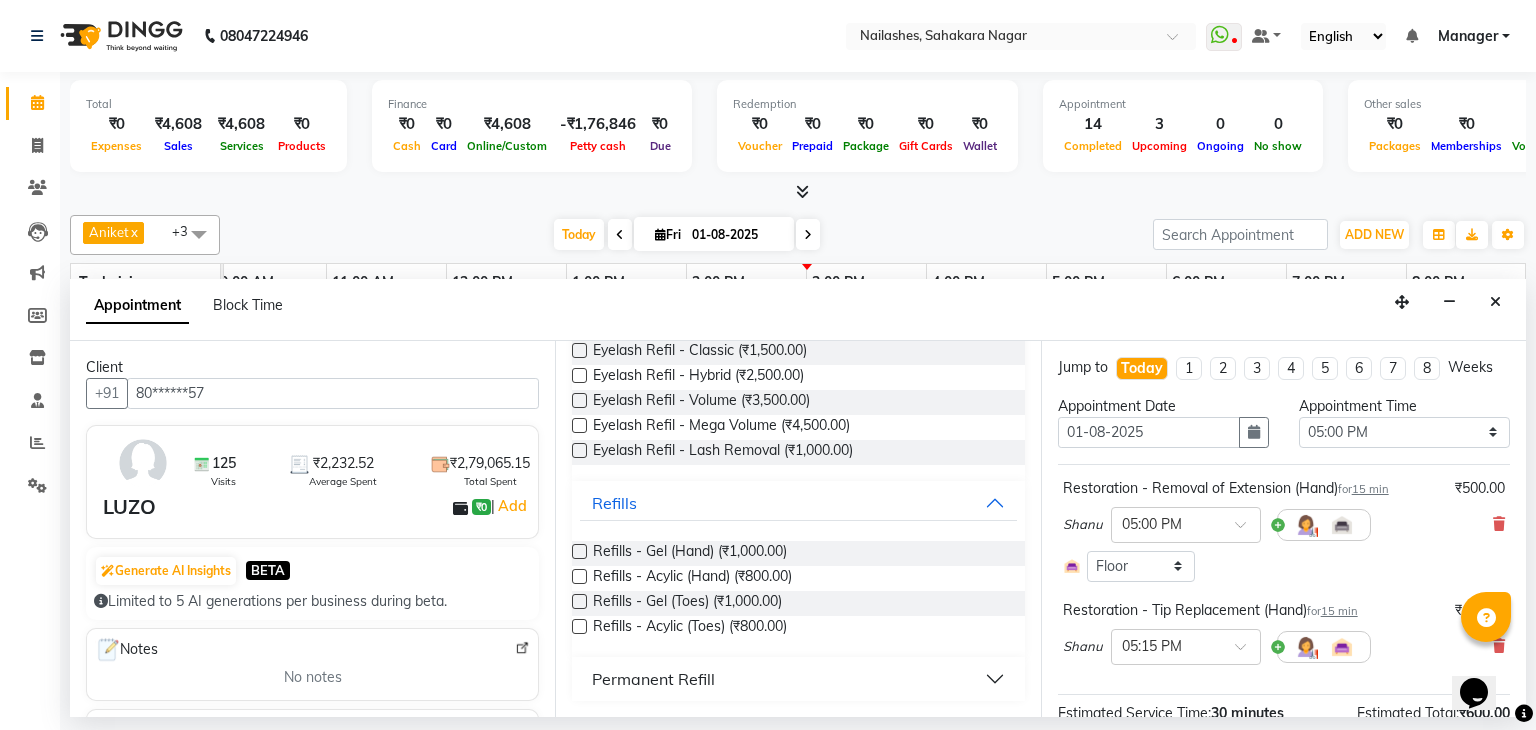 click at bounding box center [579, 576] 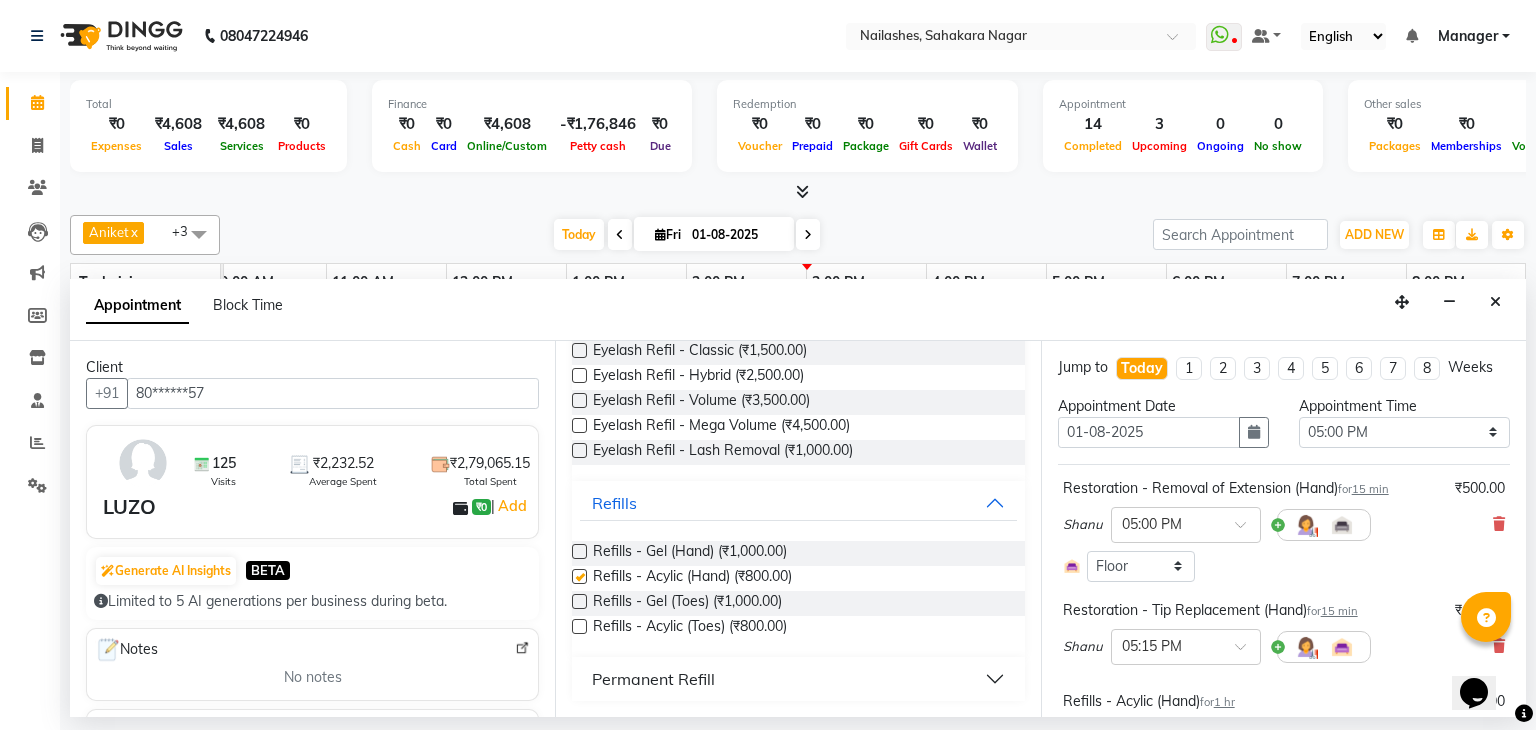 checkbox on "false" 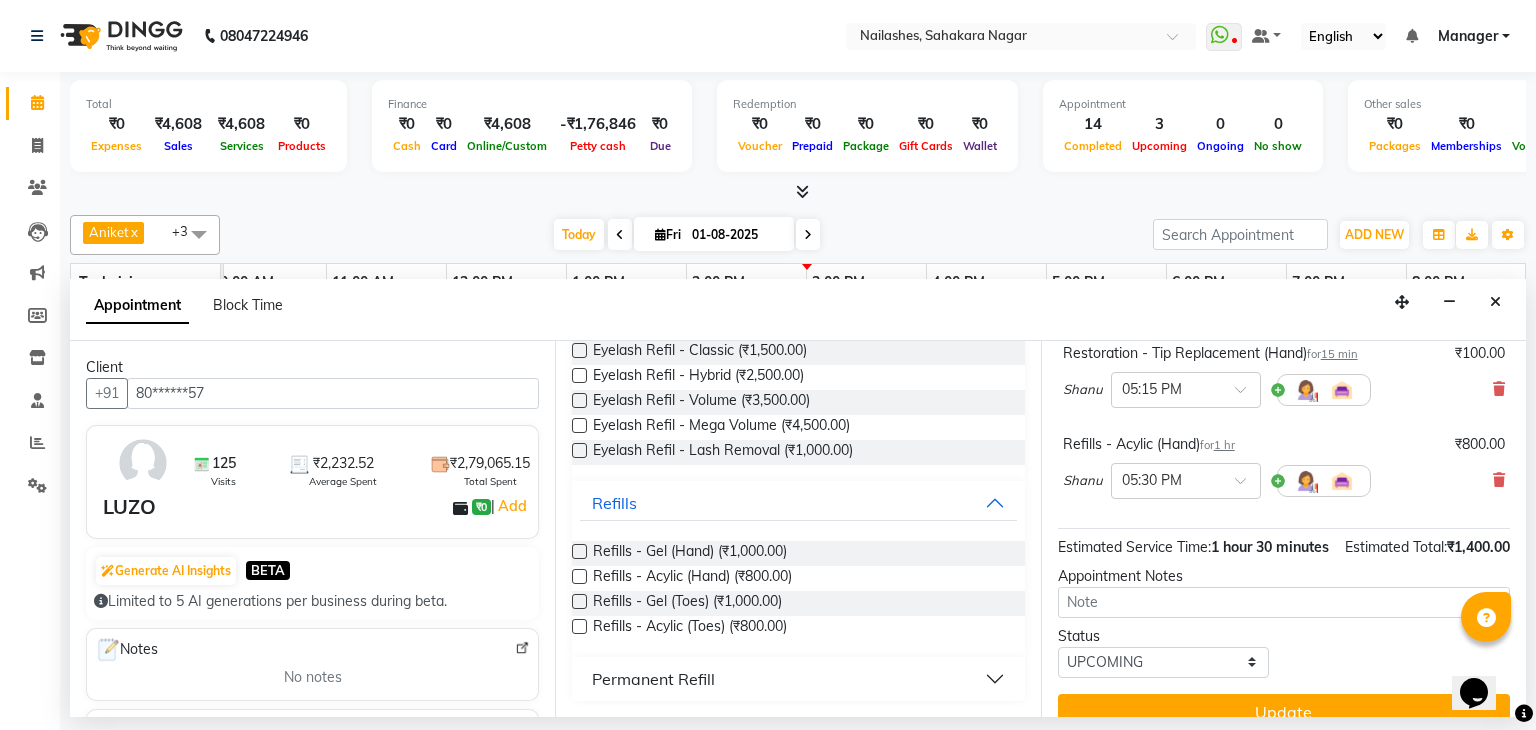 scroll, scrollTop: 306, scrollLeft: 0, axis: vertical 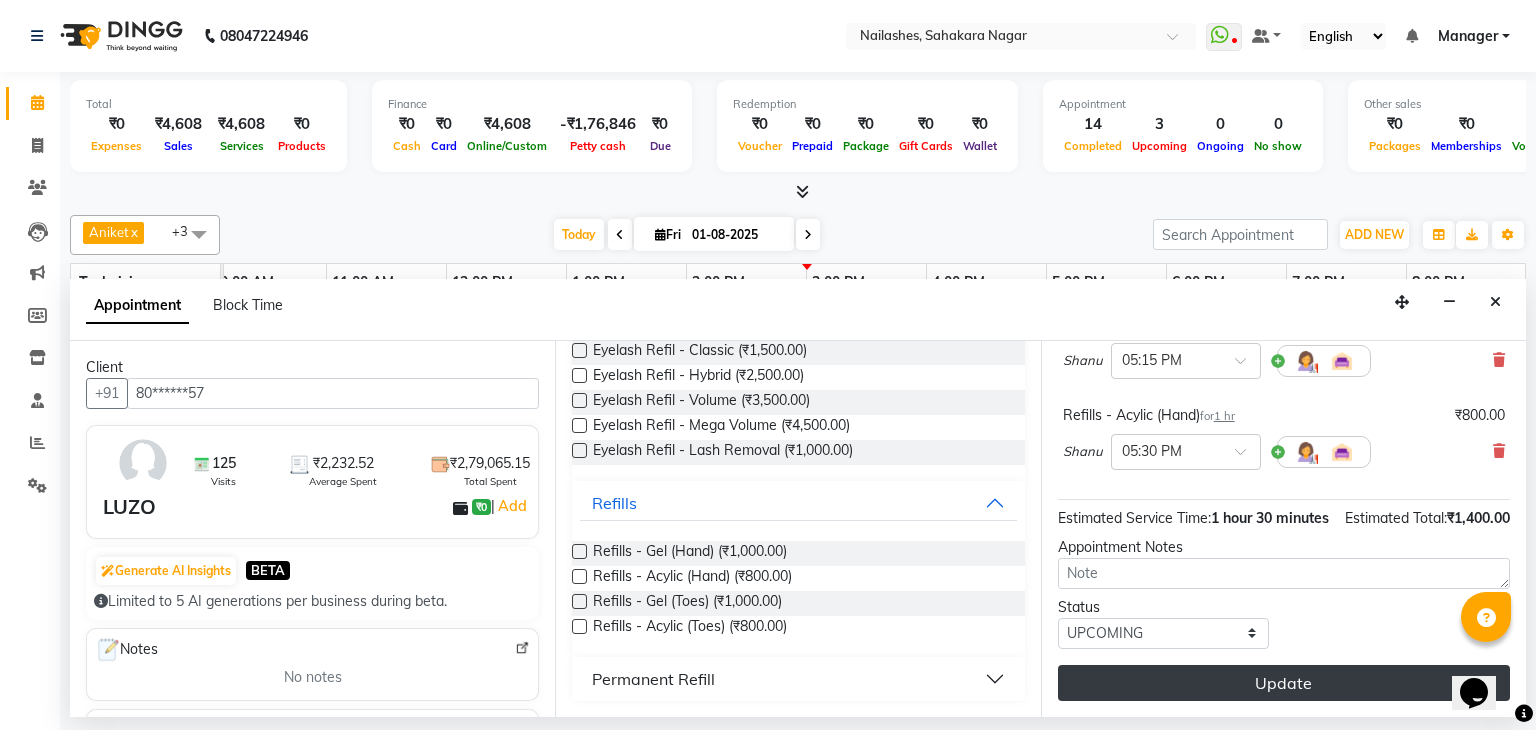 click on "Update" at bounding box center (1284, 683) 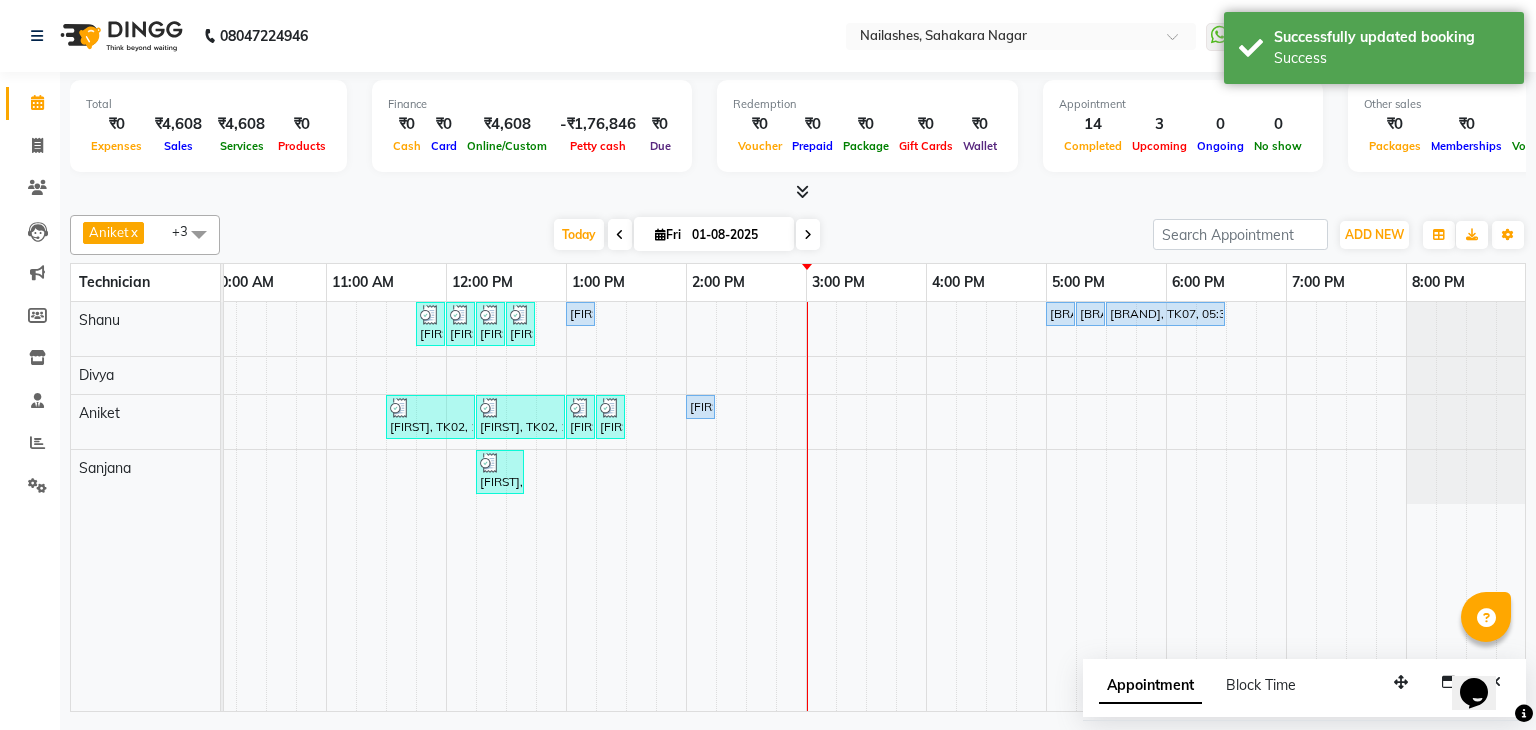 scroll, scrollTop: 0, scrollLeft: 273, axis: horizontal 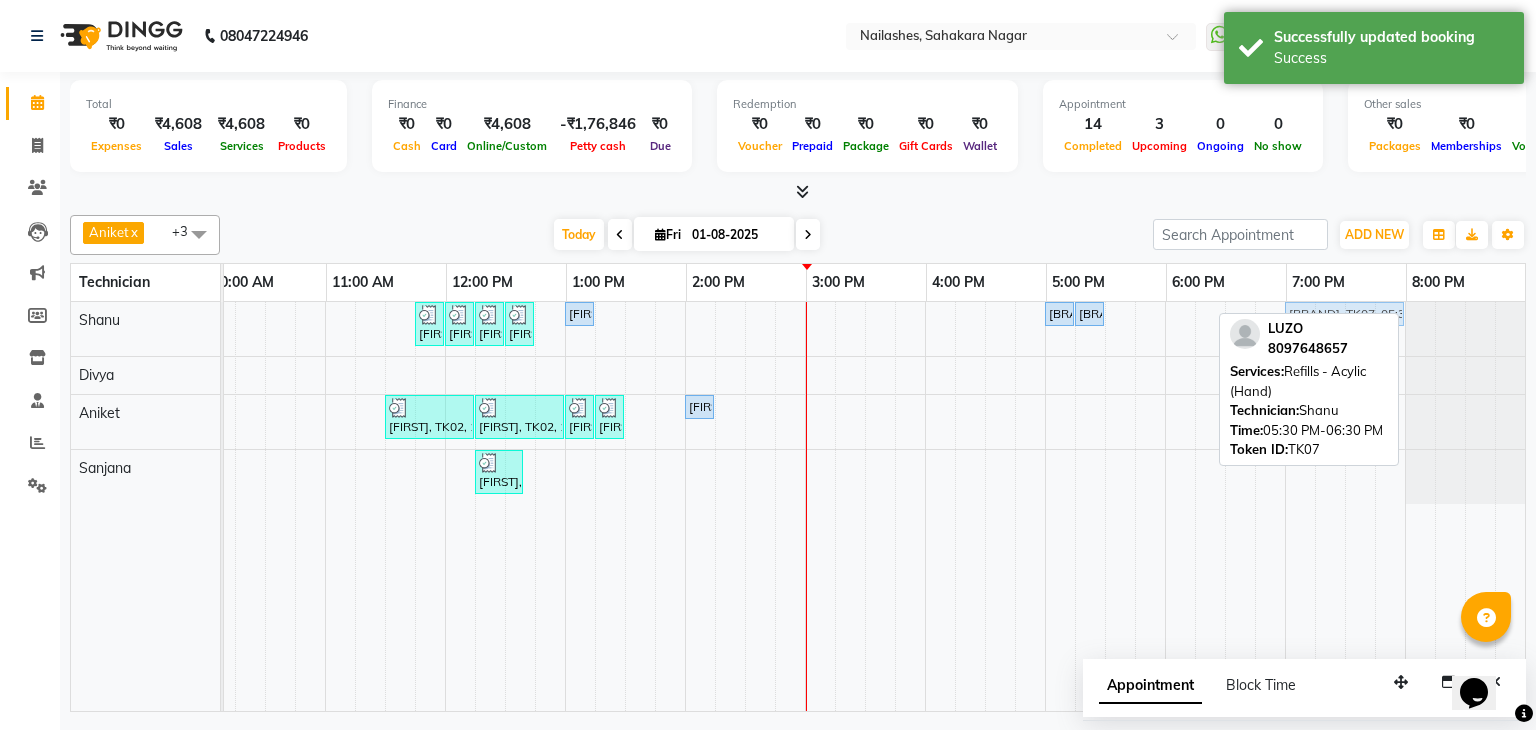 drag, startPoint x: 1170, startPoint y: 311, endPoint x: 1360, endPoint y: 308, distance: 190.02368 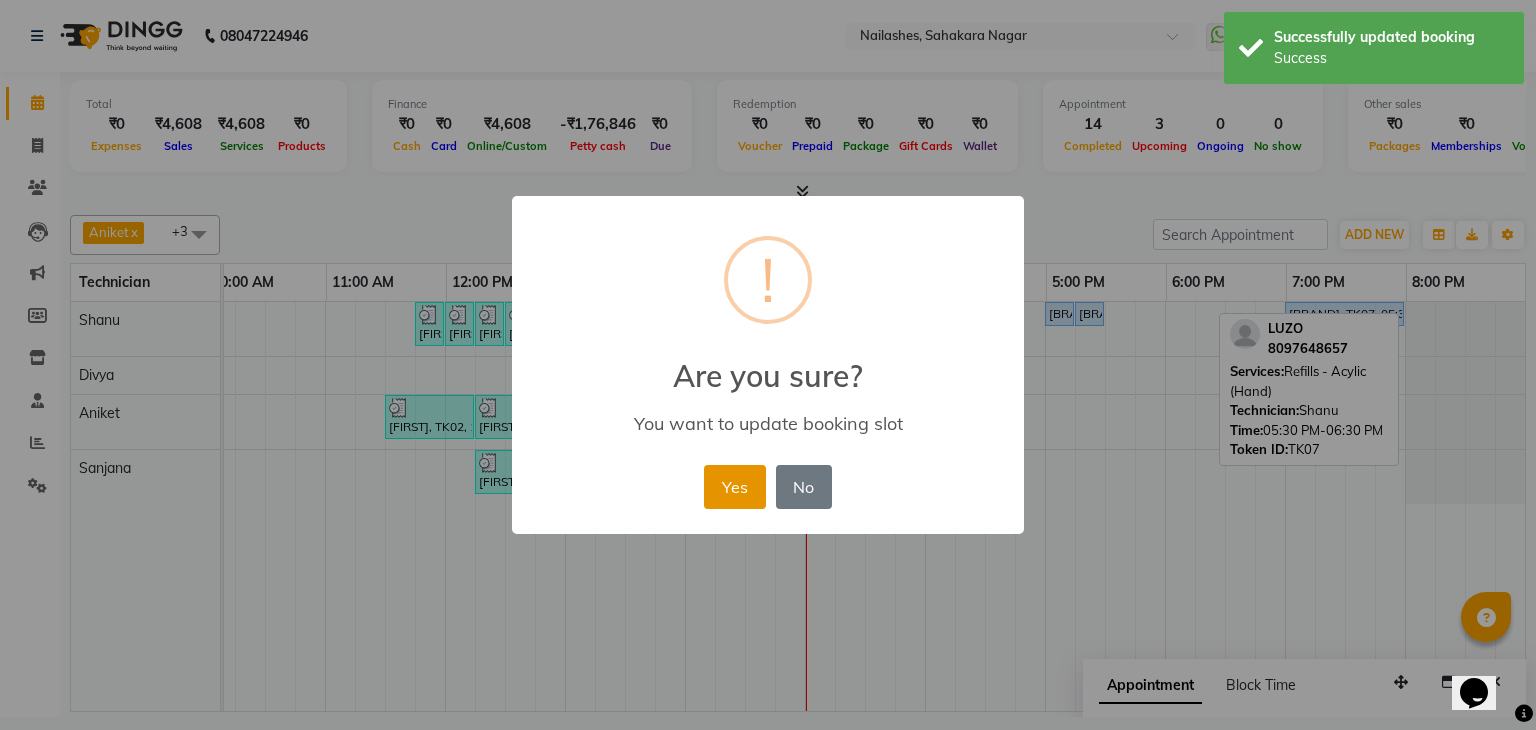 click on "Yes" at bounding box center [734, 487] 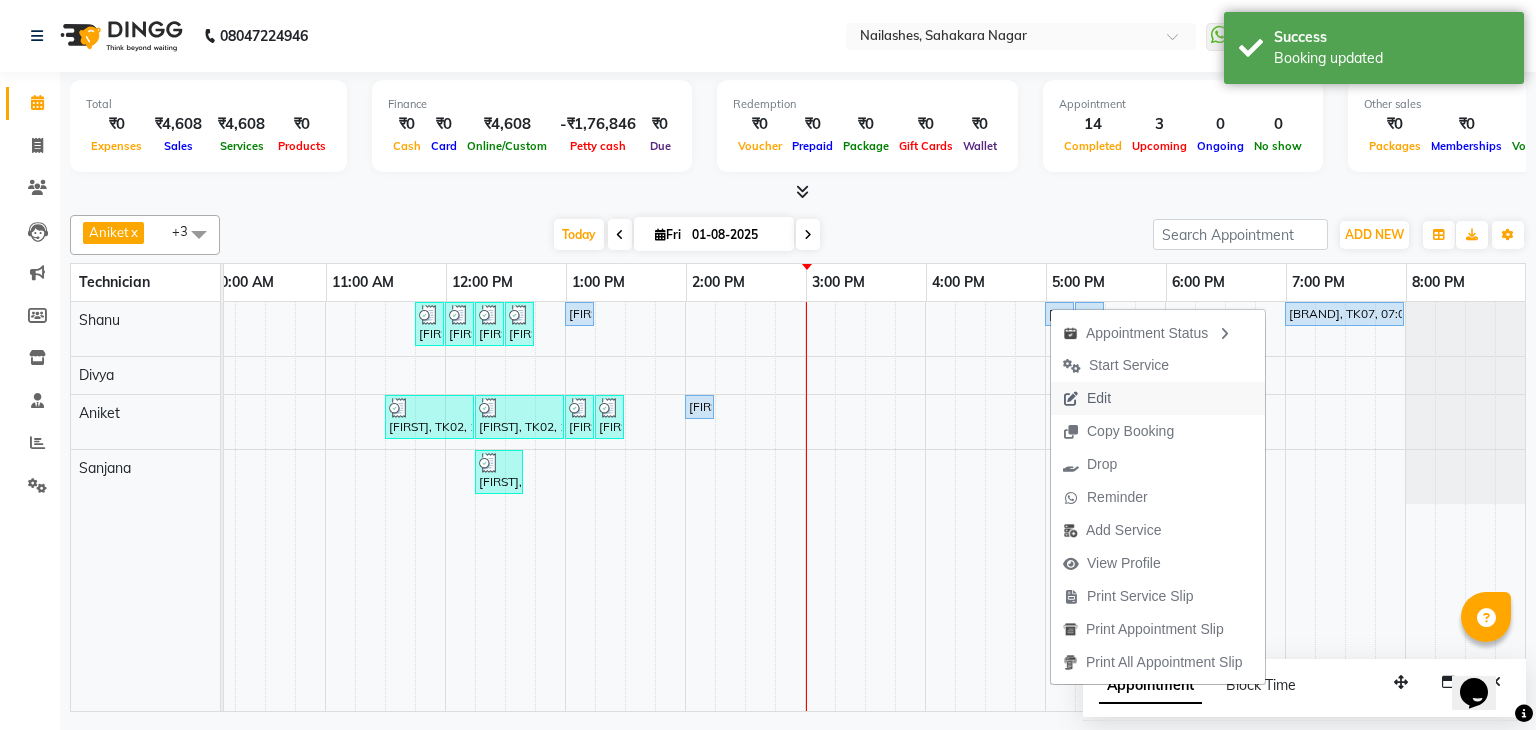 click on "Edit" at bounding box center [1087, 398] 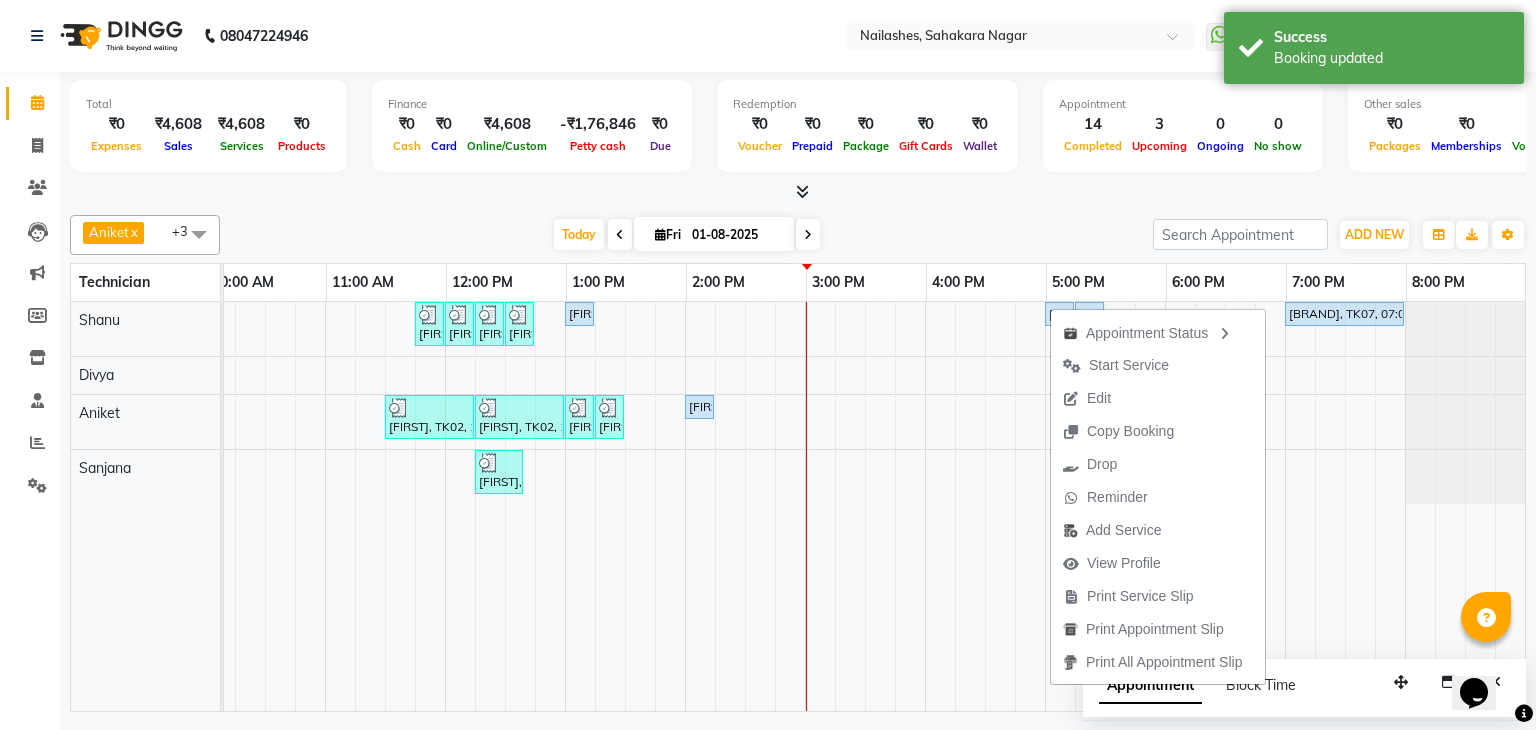 select on "upcoming" 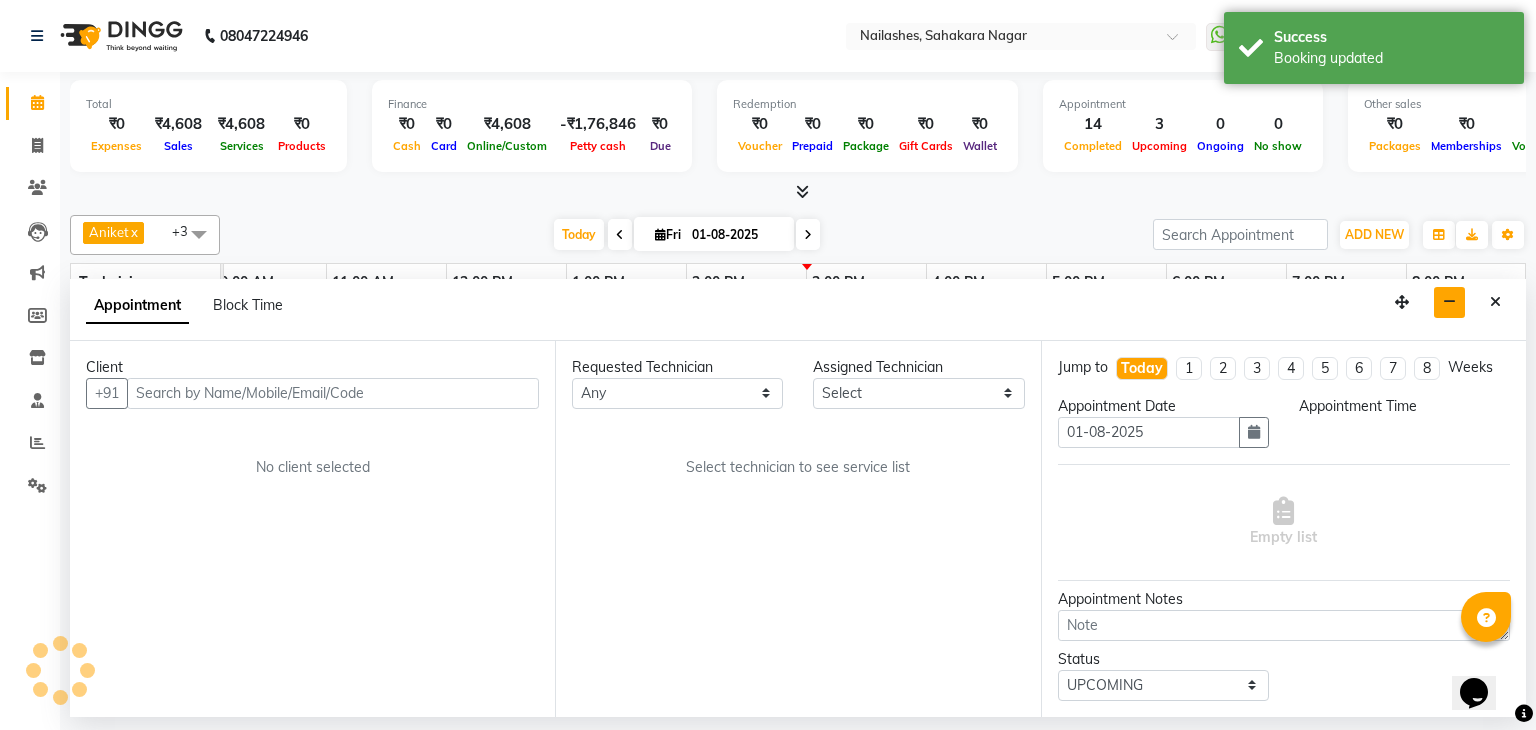 scroll, scrollTop: 0, scrollLeft: 0, axis: both 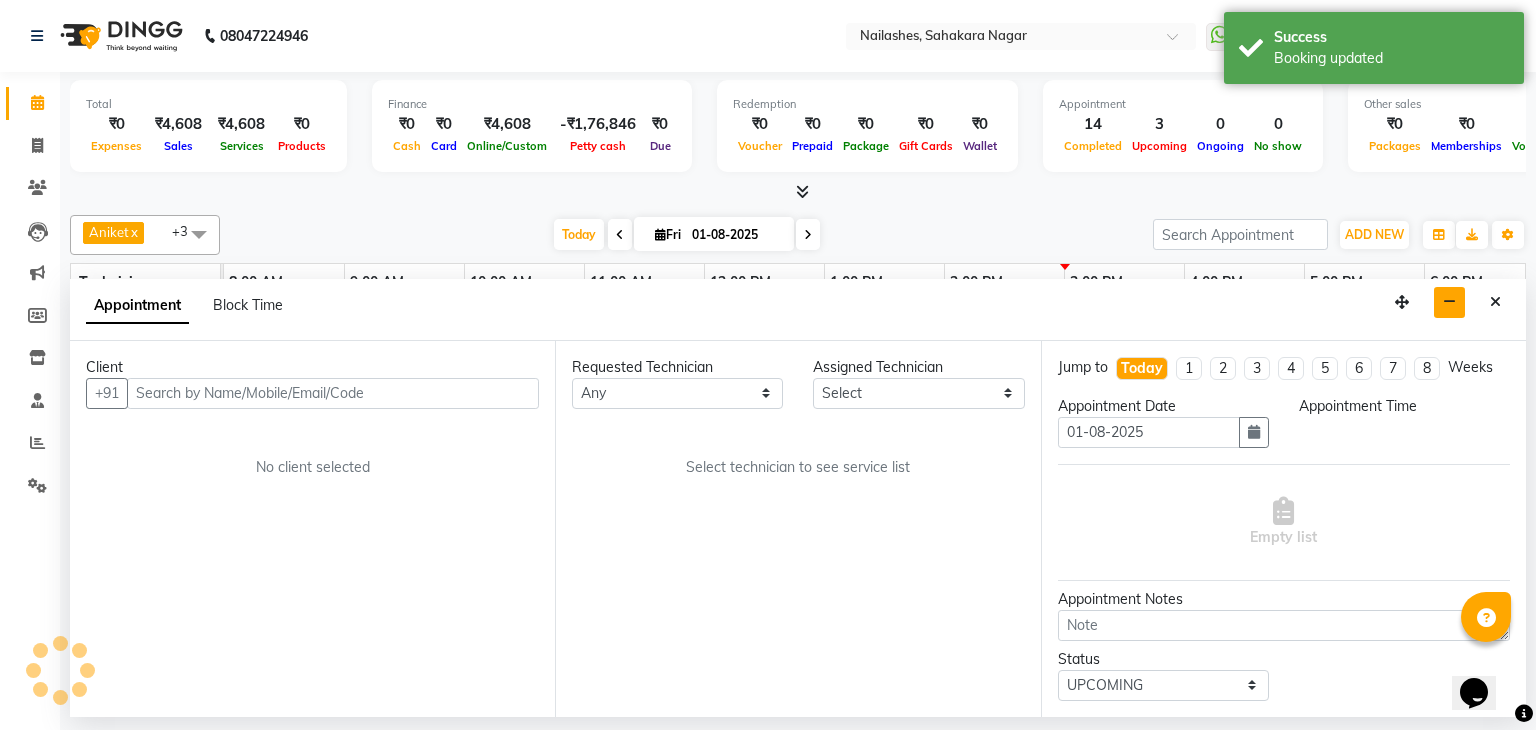 select on "54412" 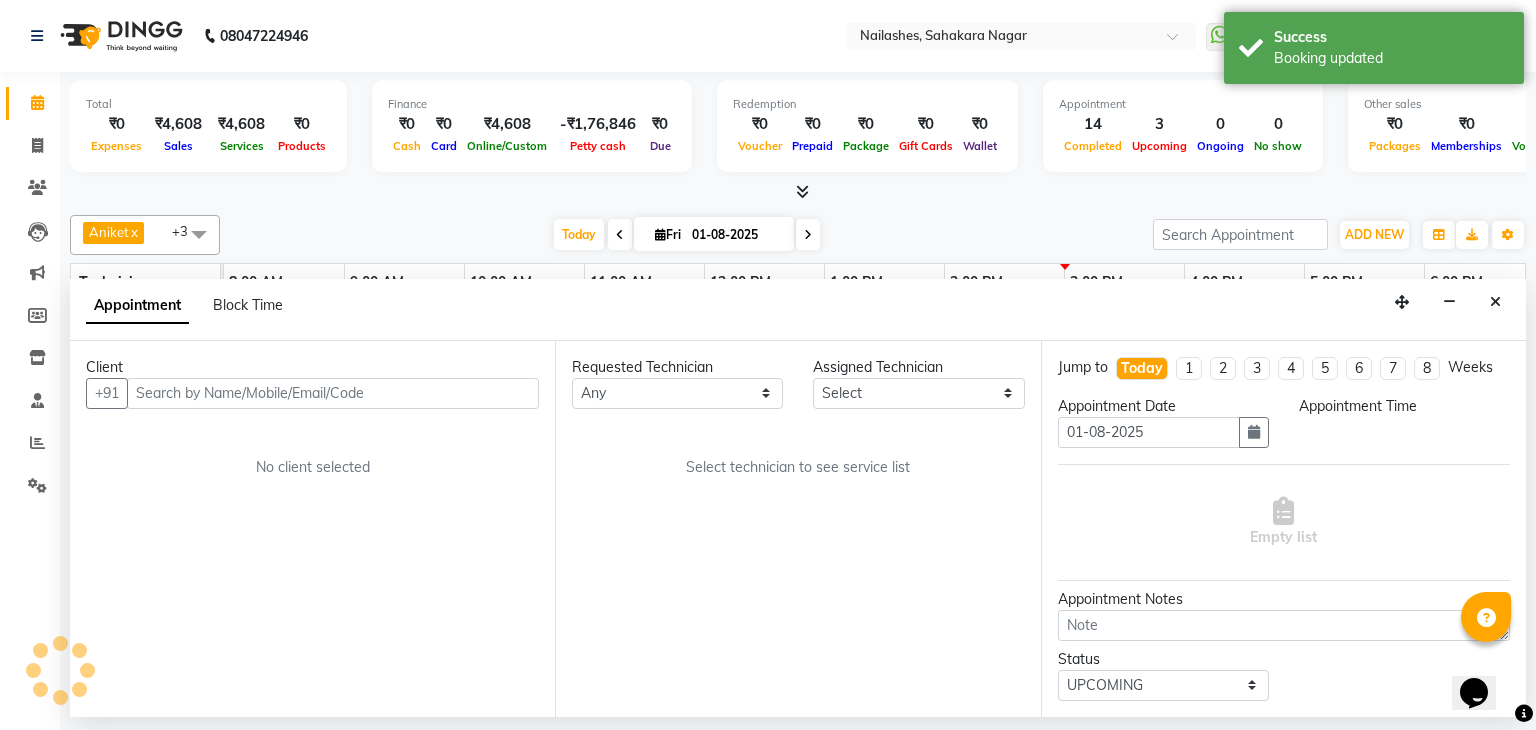 select on "1020" 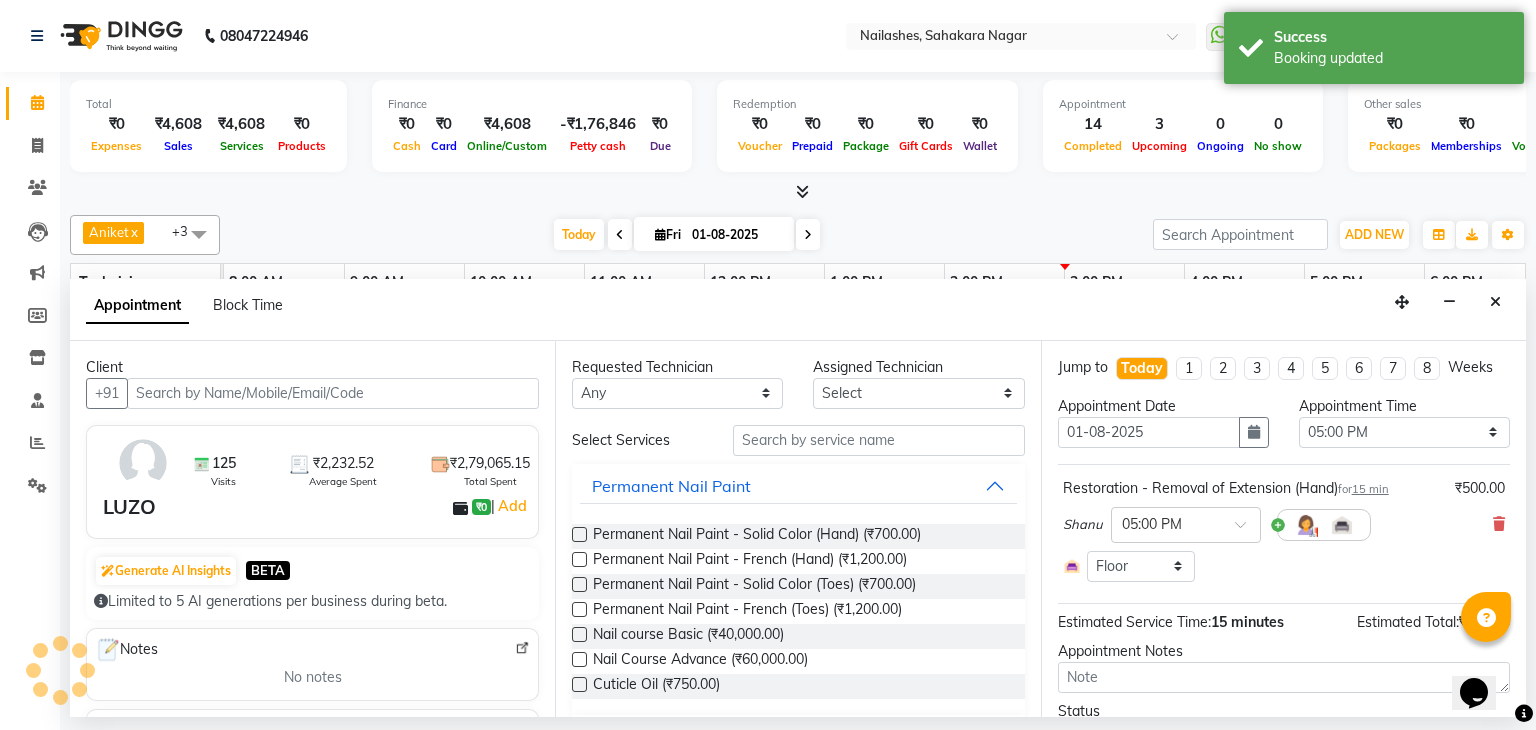 scroll, scrollTop: 0, scrollLeft: 258, axis: horizontal 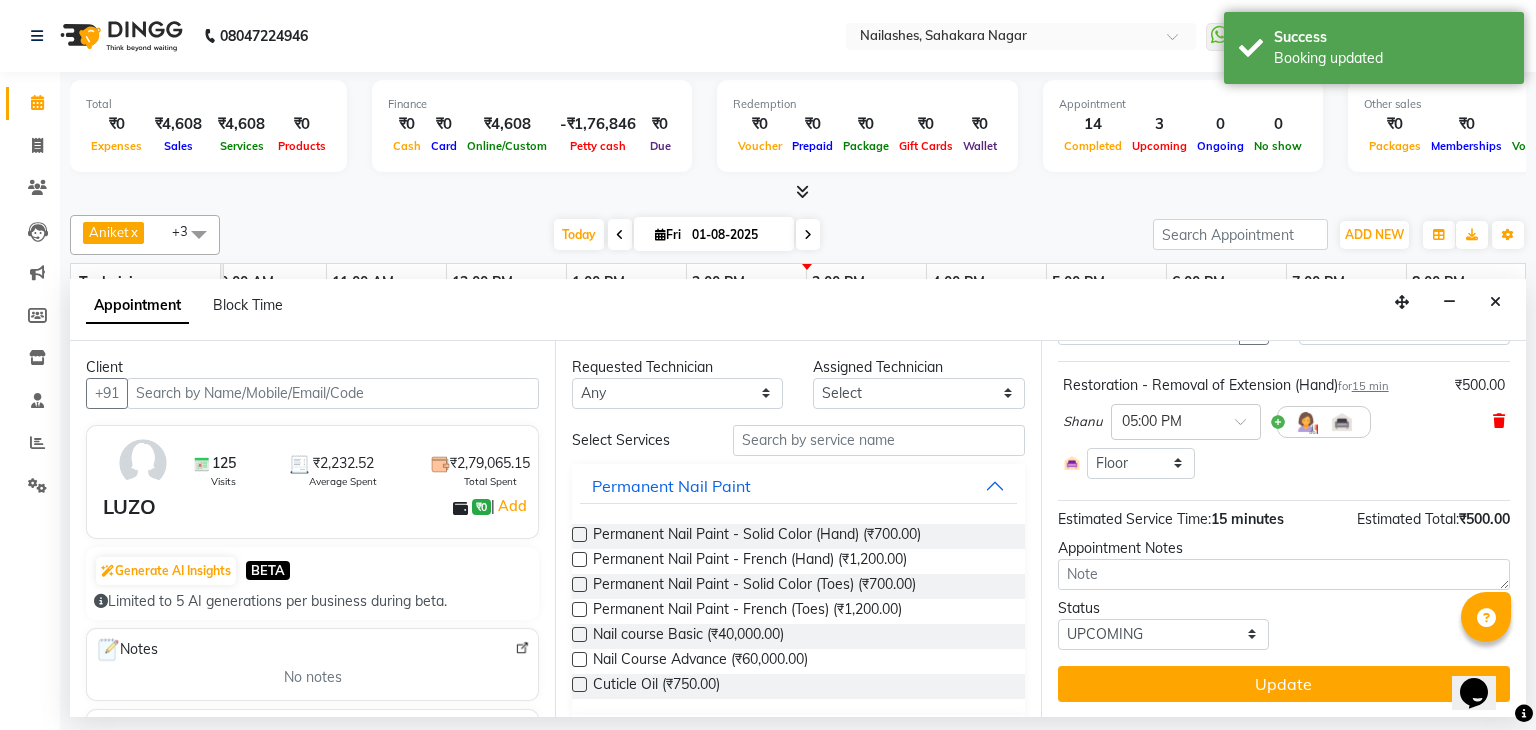 click at bounding box center (1499, 421) 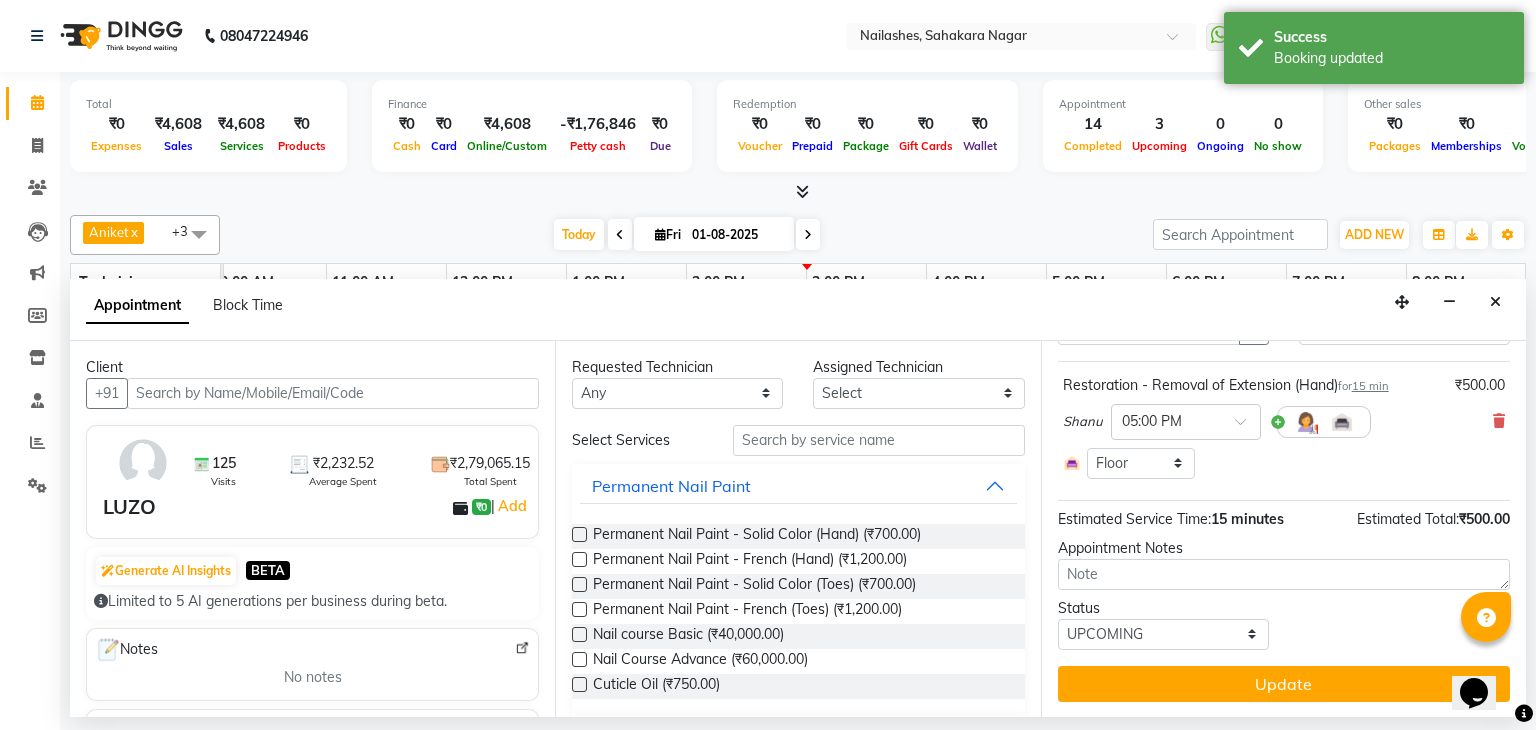 scroll, scrollTop: 0, scrollLeft: 0, axis: both 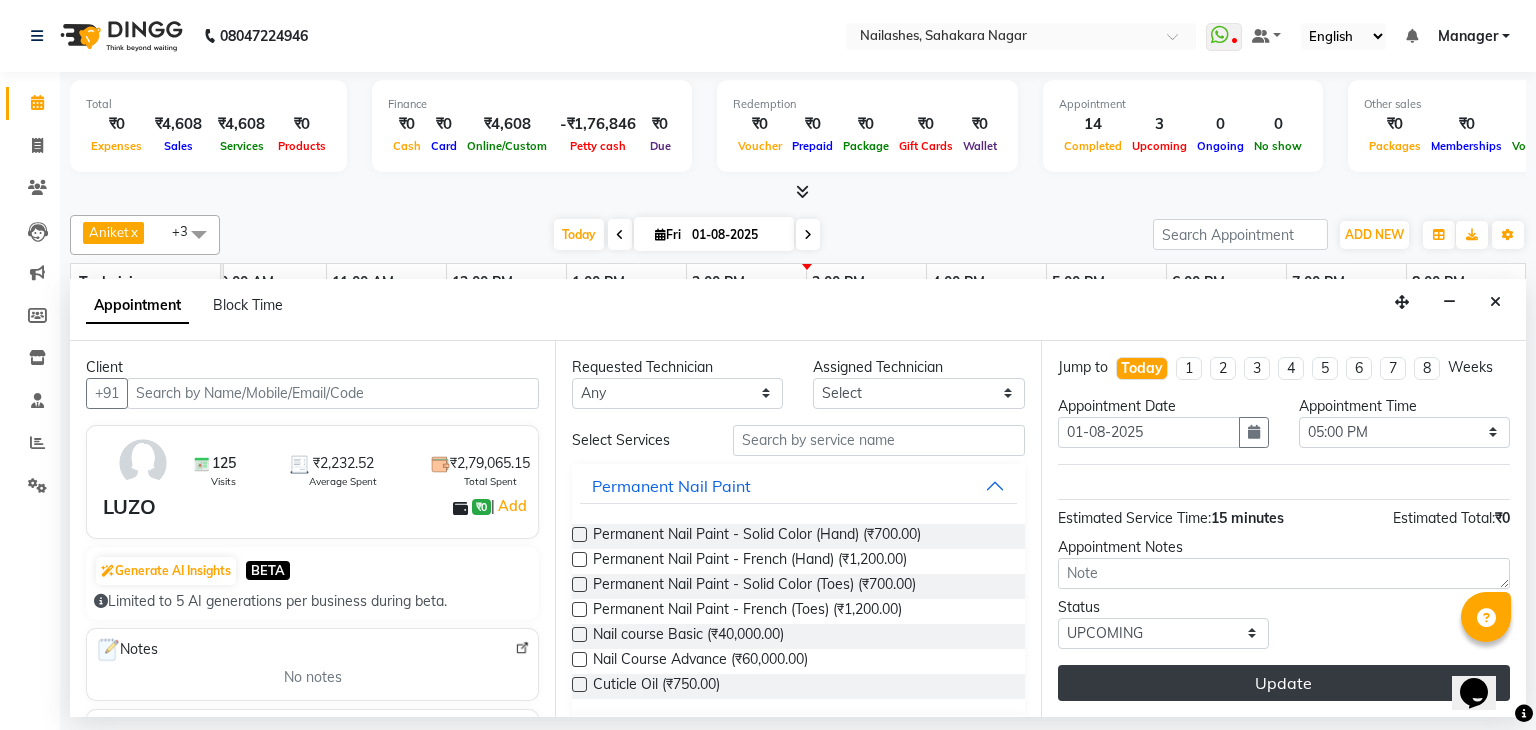 click on "Update" at bounding box center [1284, 683] 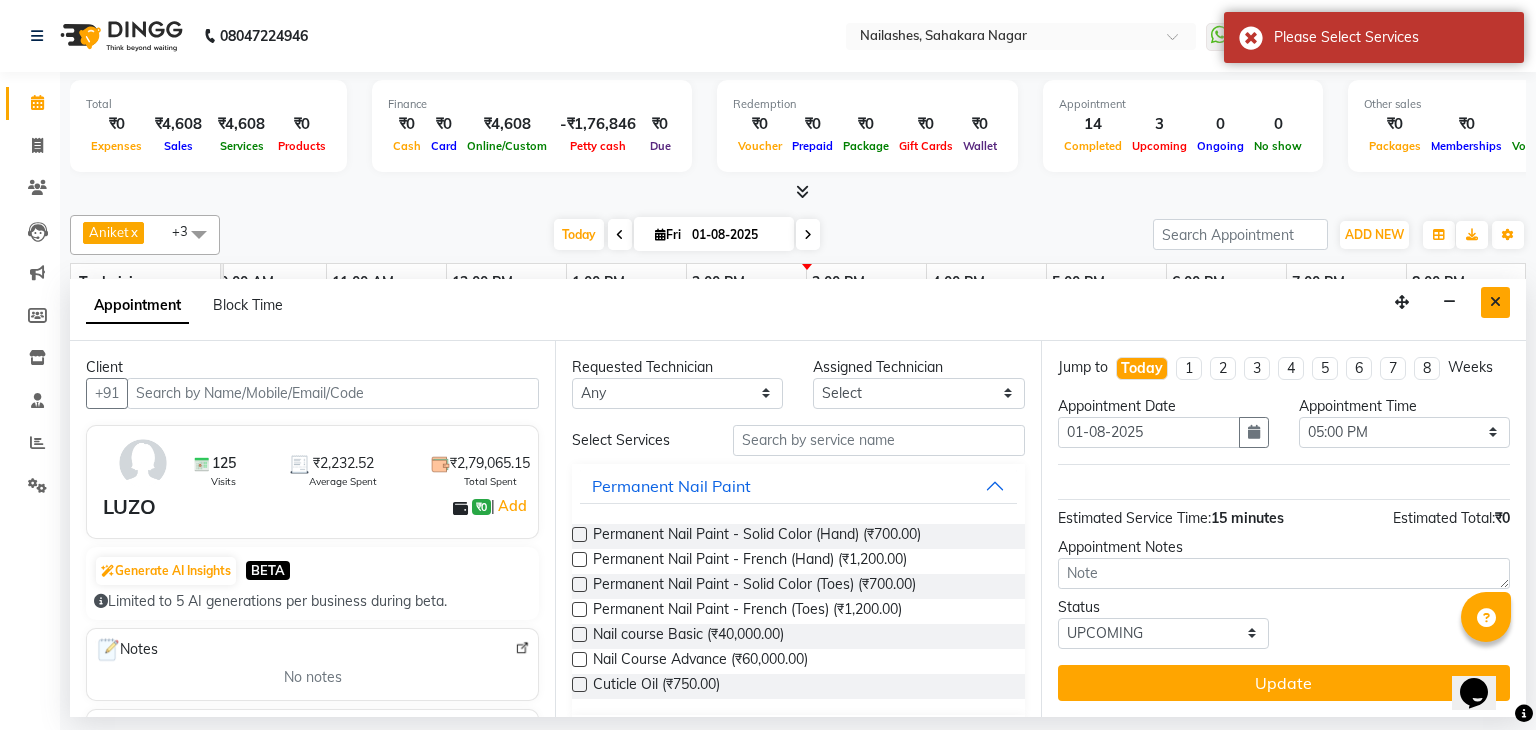 click at bounding box center (1495, 302) 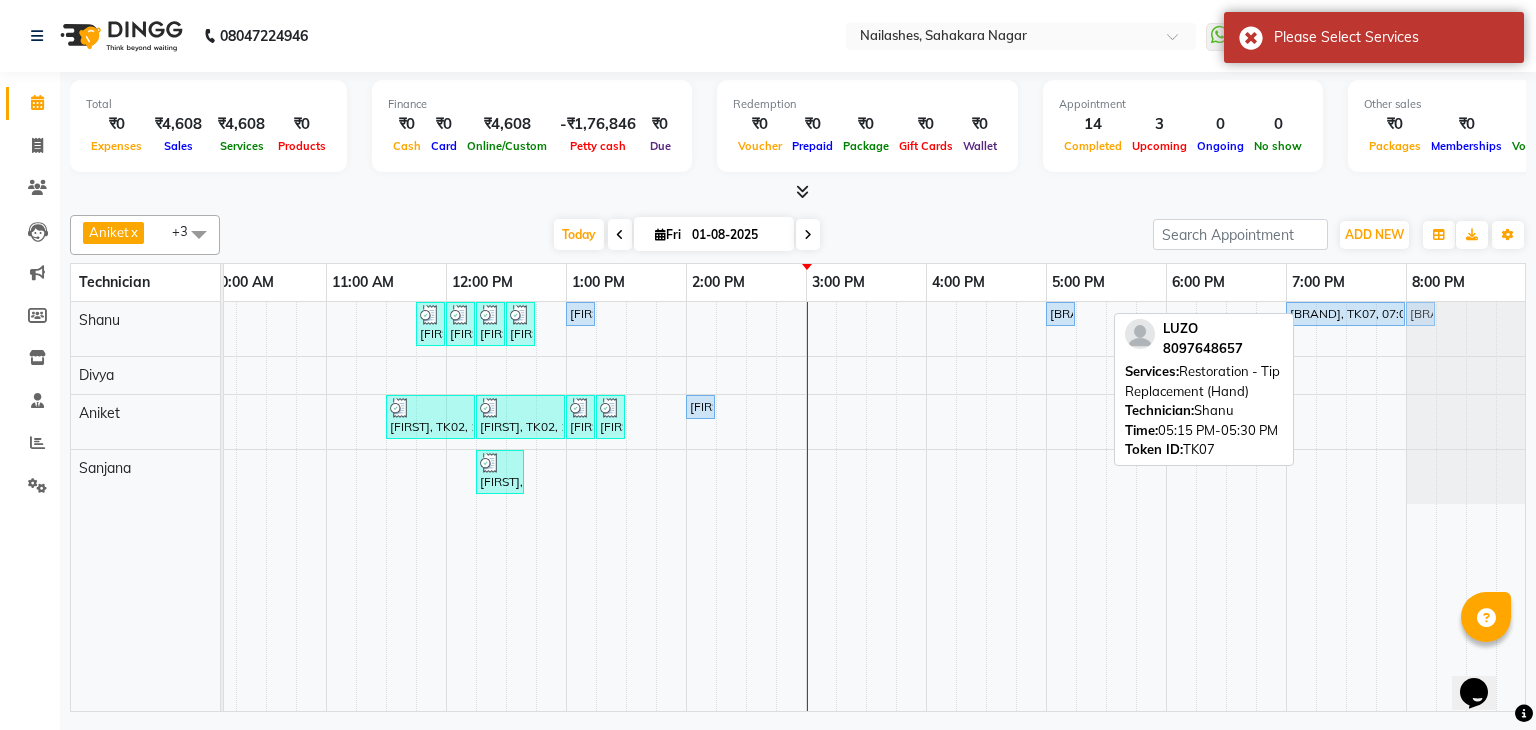 drag, startPoint x: 1093, startPoint y: 307, endPoint x: 1430, endPoint y: 324, distance: 337.4285 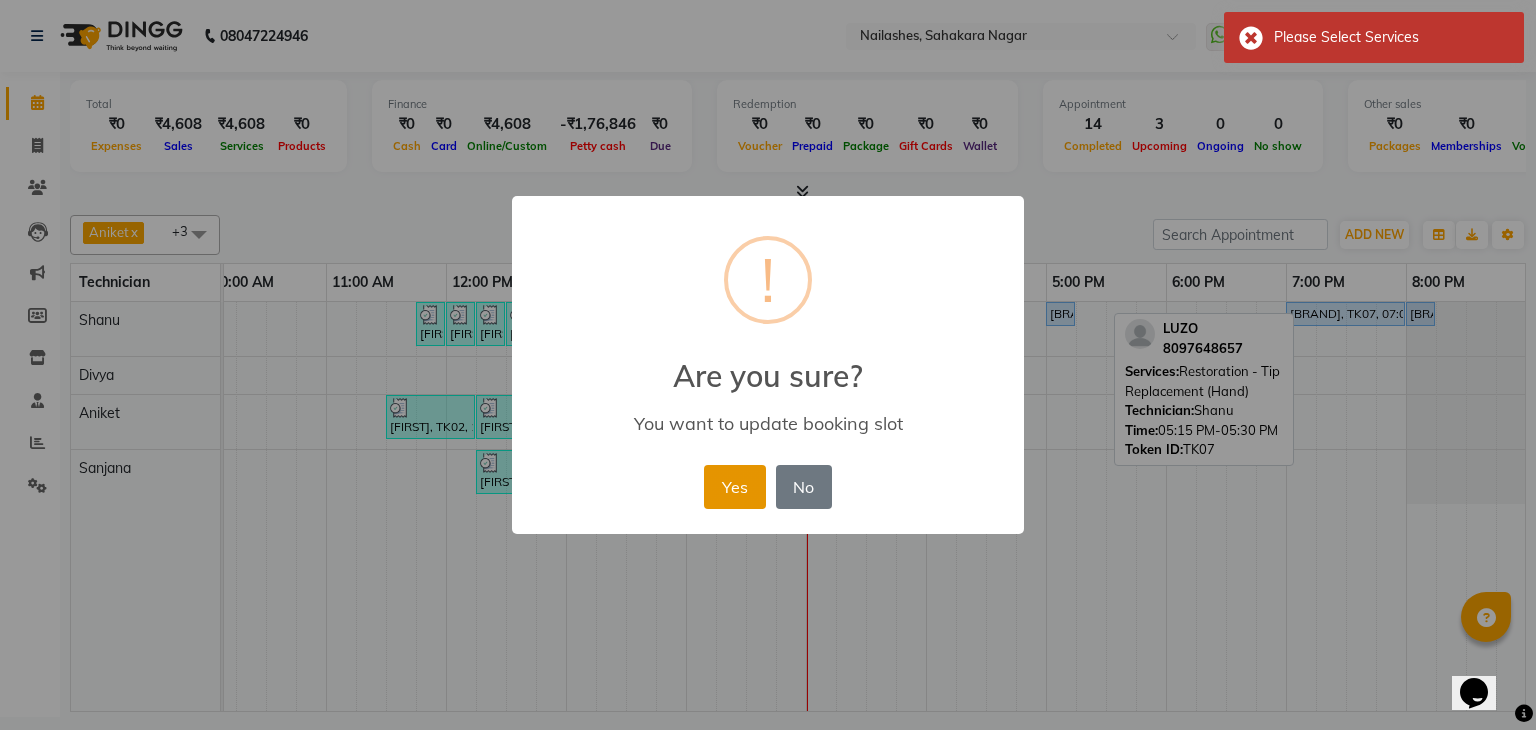 click on "Yes" at bounding box center (734, 487) 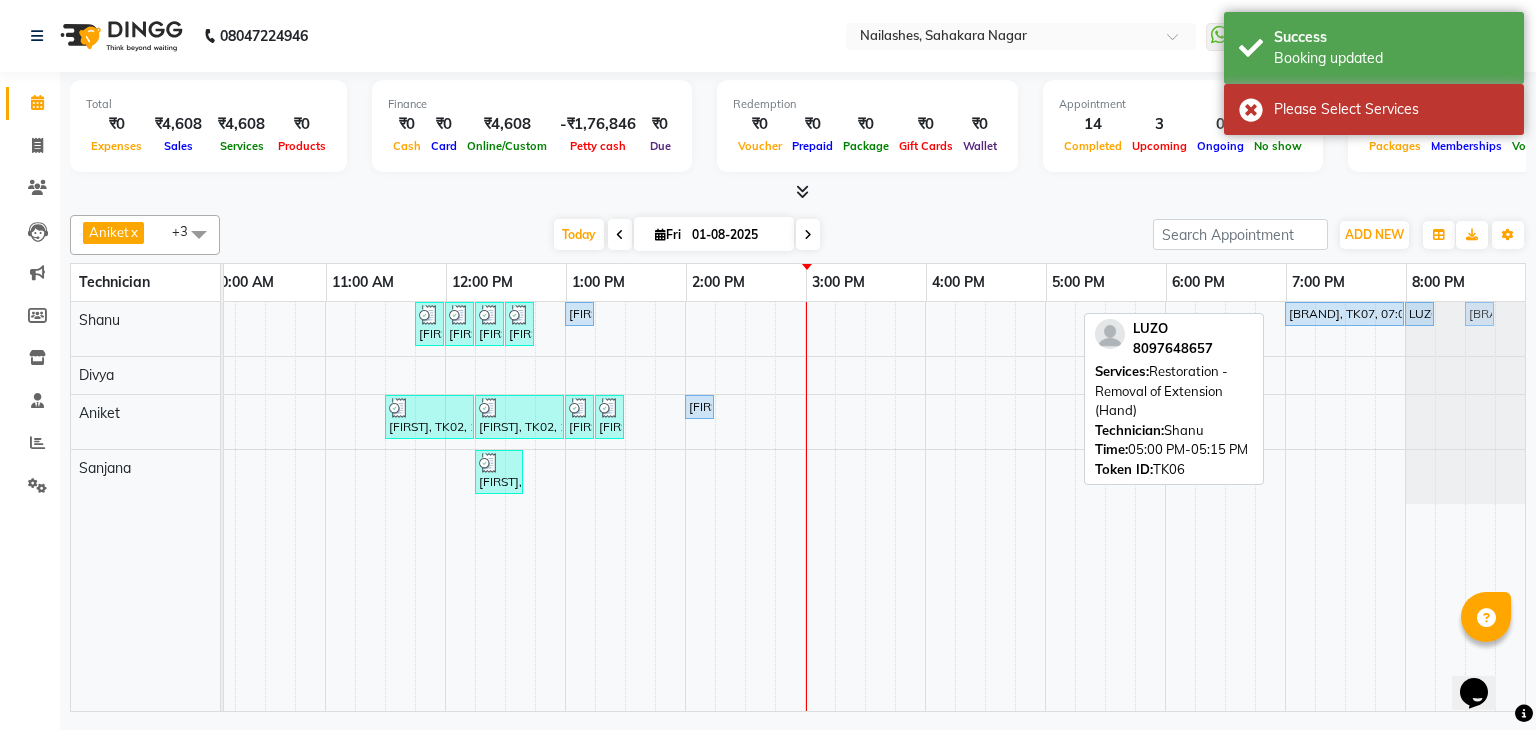 scroll, scrollTop: 0, scrollLeft: 261, axis: horizontal 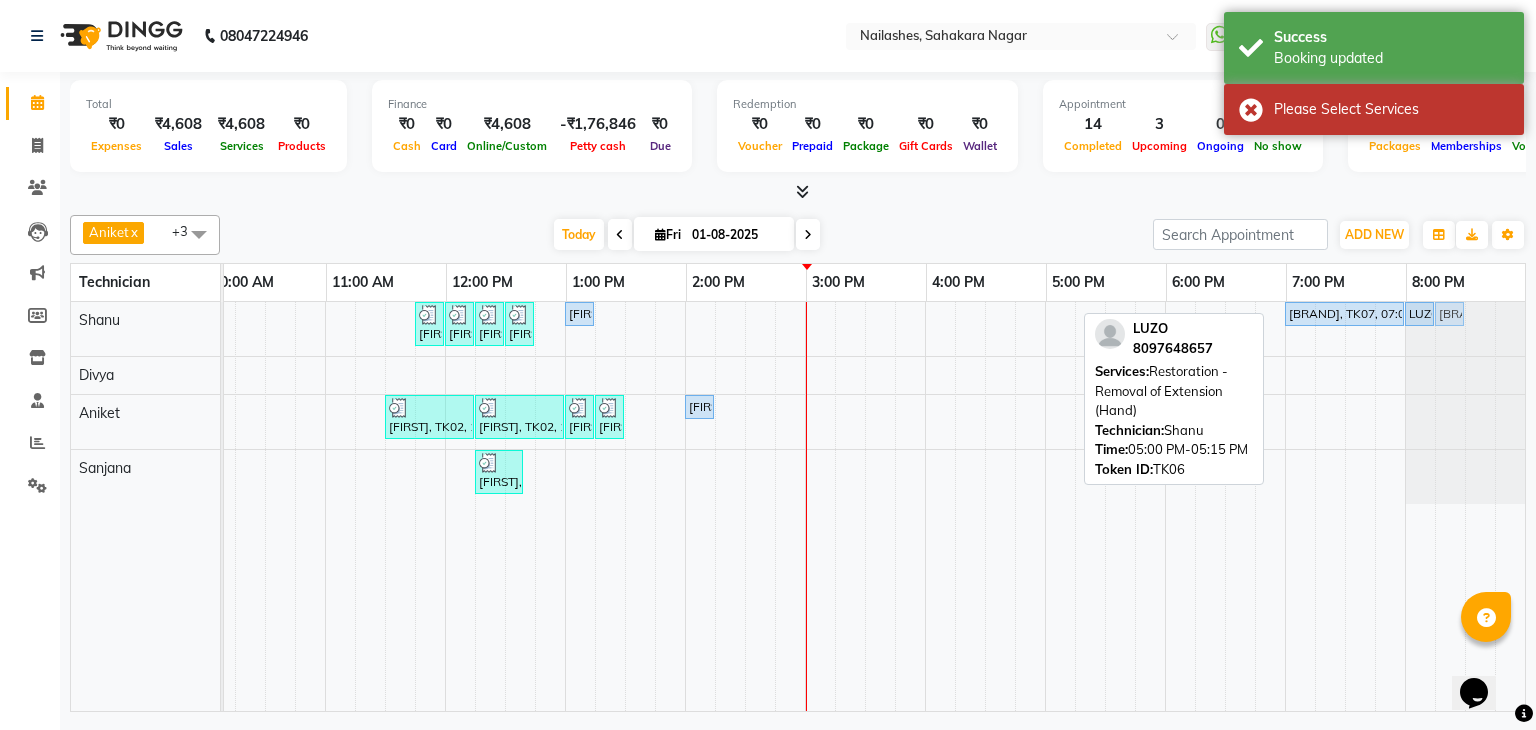 drag, startPoint x: 1057, startPoint y: 311, endPoint x: 1443, endPoint y: 330, distance: 386.46735 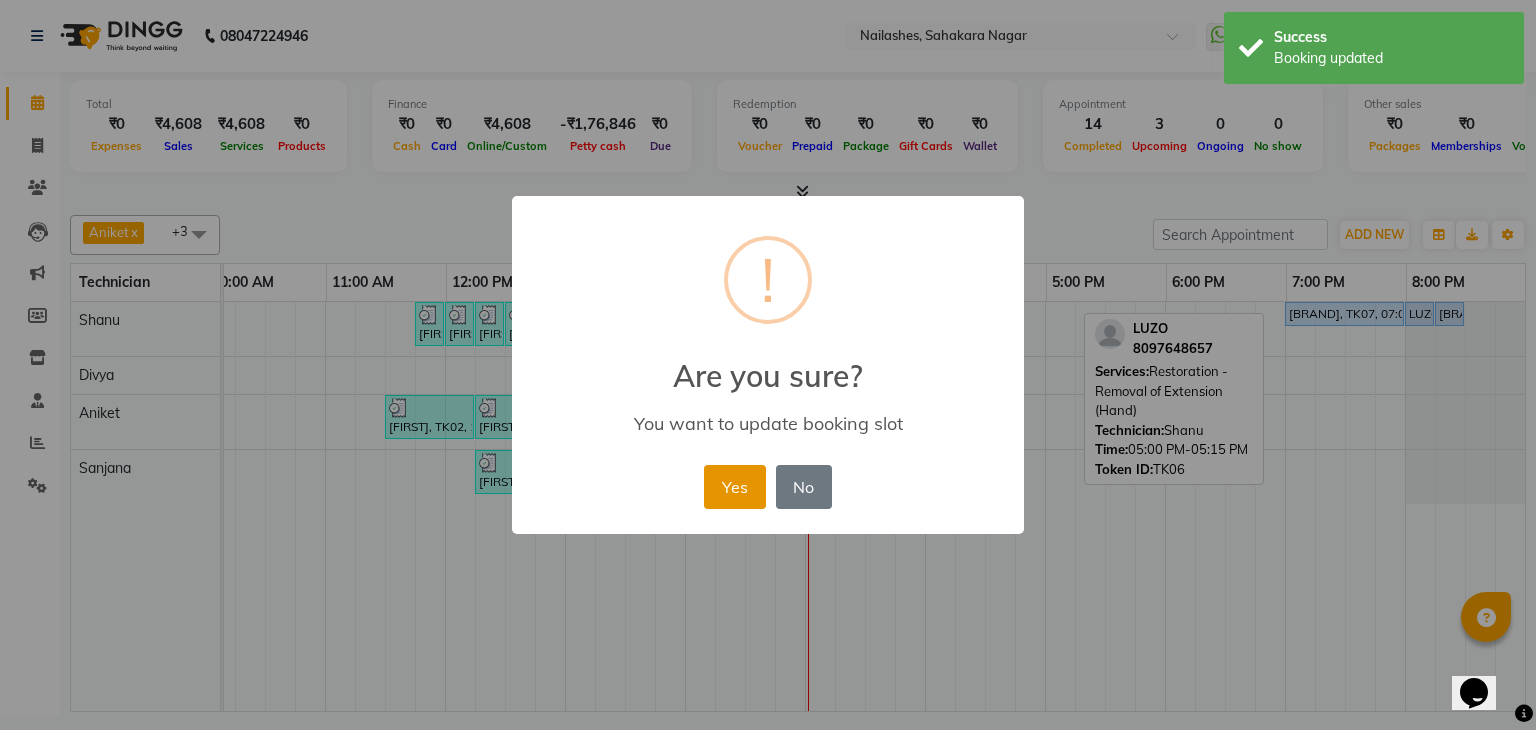 click on "Yes" at bounding box center (734, 487) 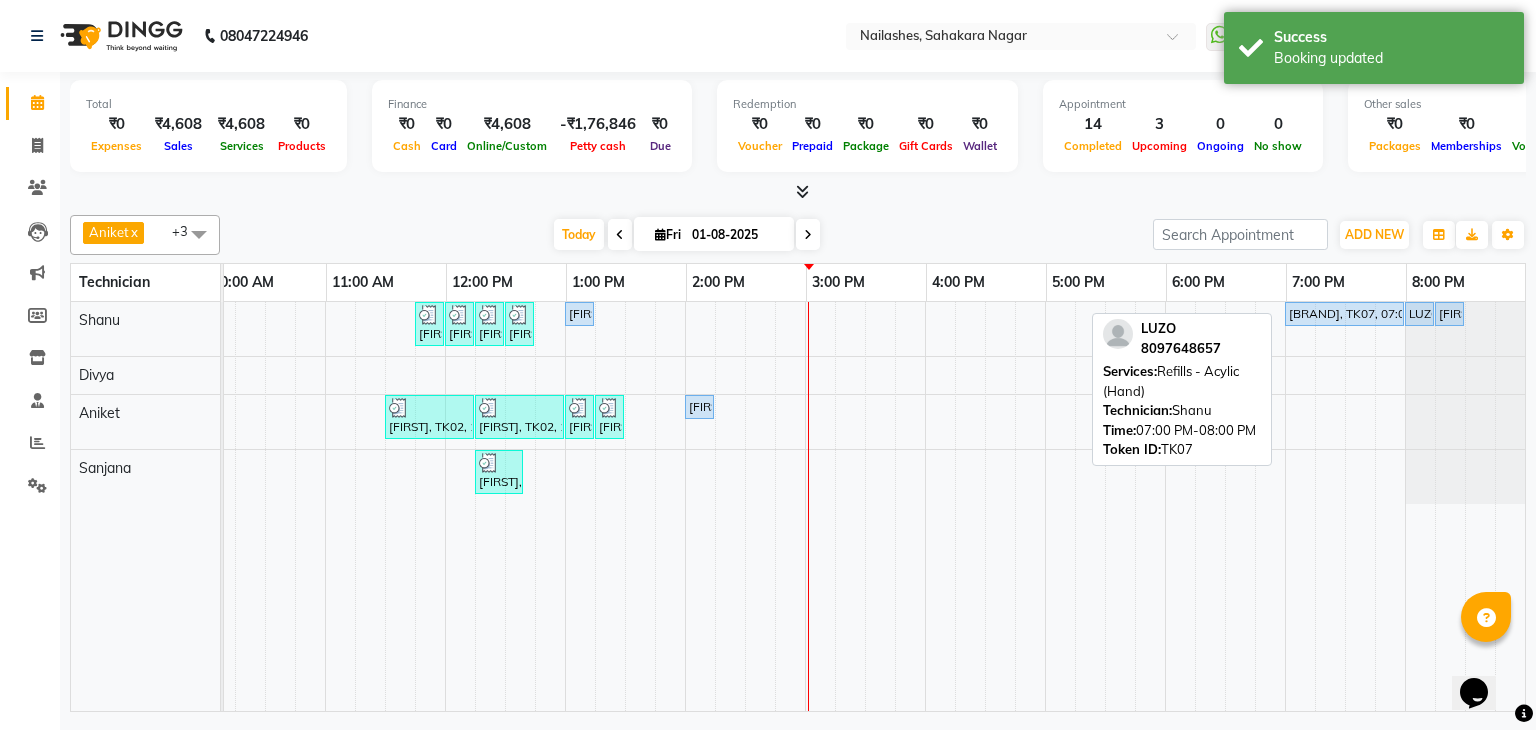 click on "LUZO, TK07, 07:00 PM-08:00 PM, Refills - Acylic (Hand)" at bounding box center [1344, 314] 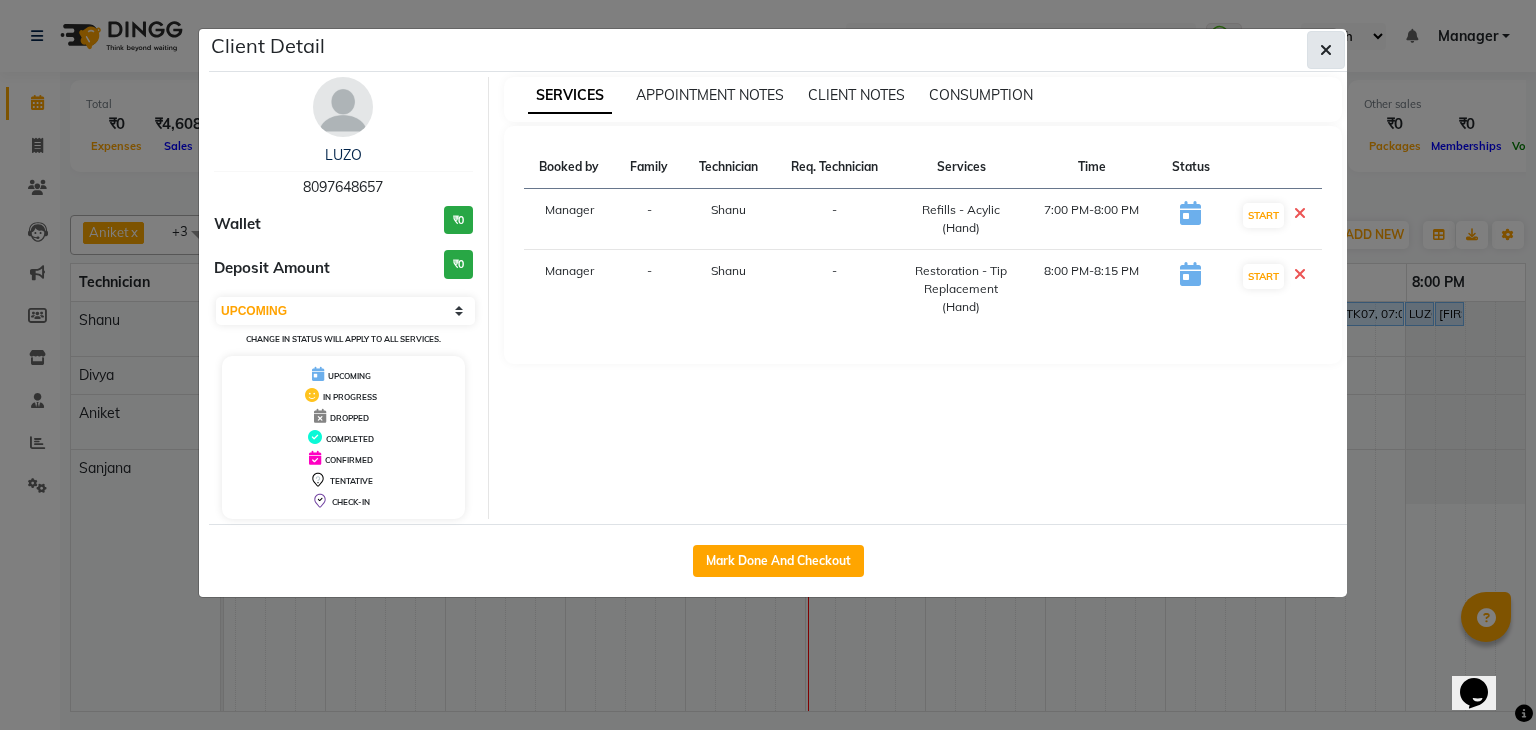 click 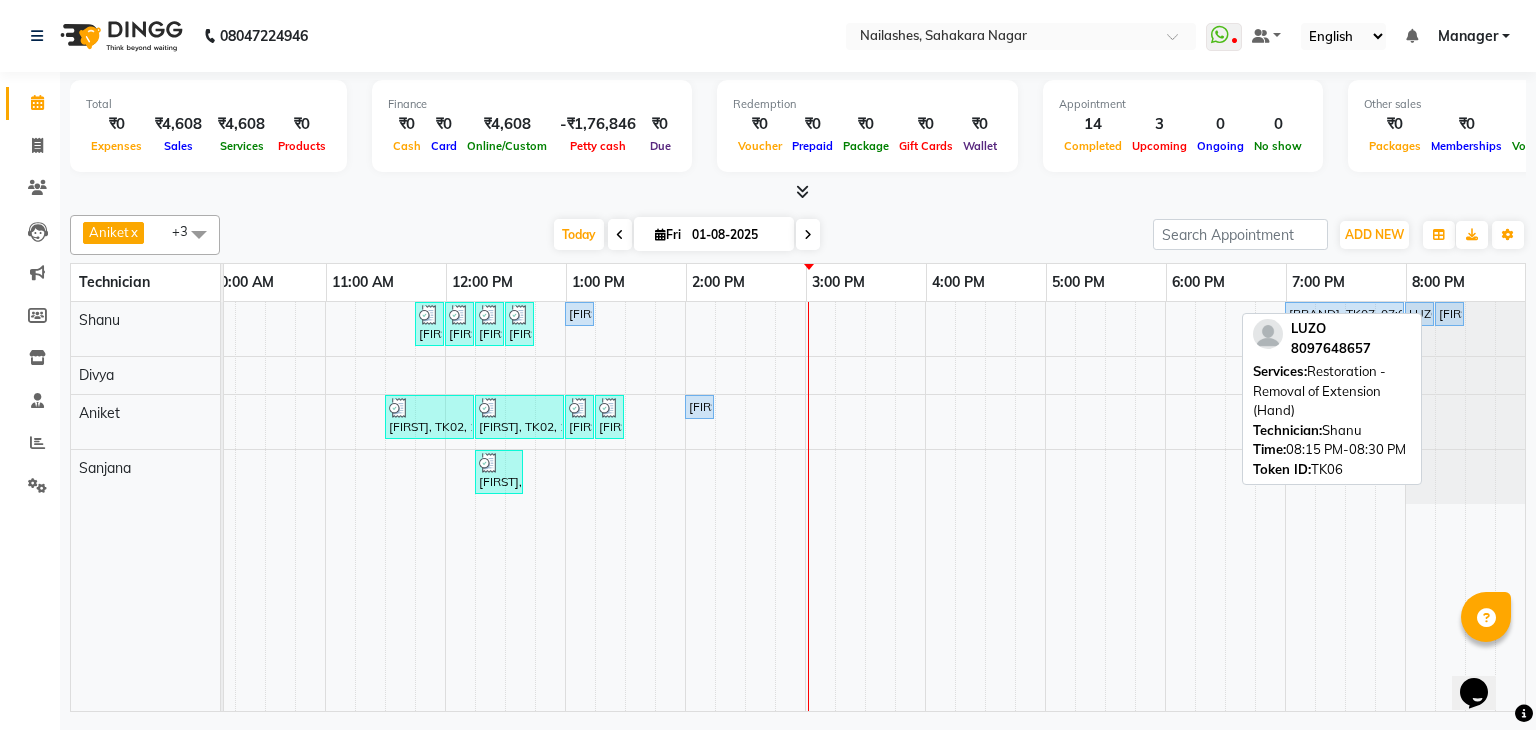 click on "LUZO, TK06, 08:15 PM-08:30 PM, Restoration - Removal of Extension (Hand)" at bounding box center (1449, 314) 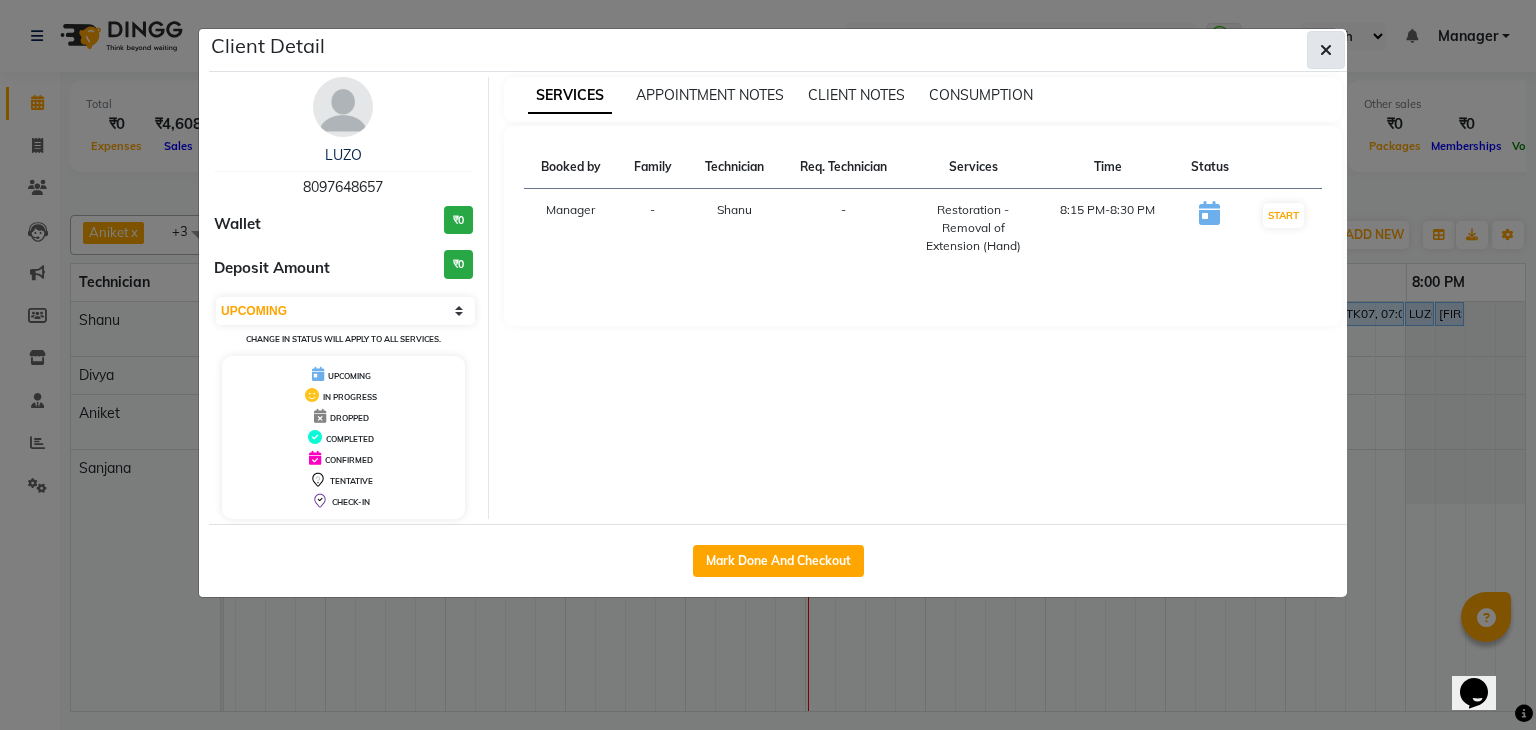 click 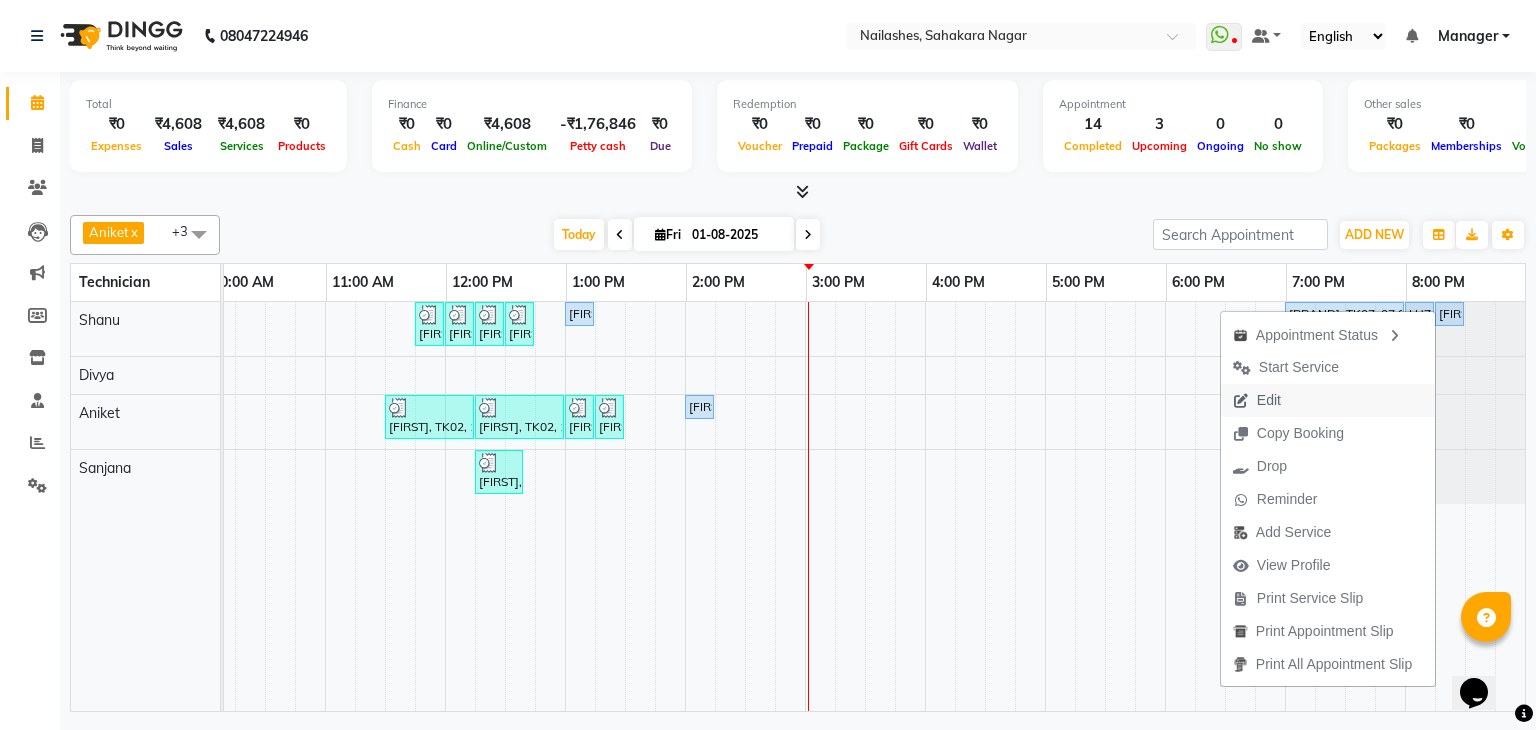click on "Edit" at bounding box center [1257, 400] 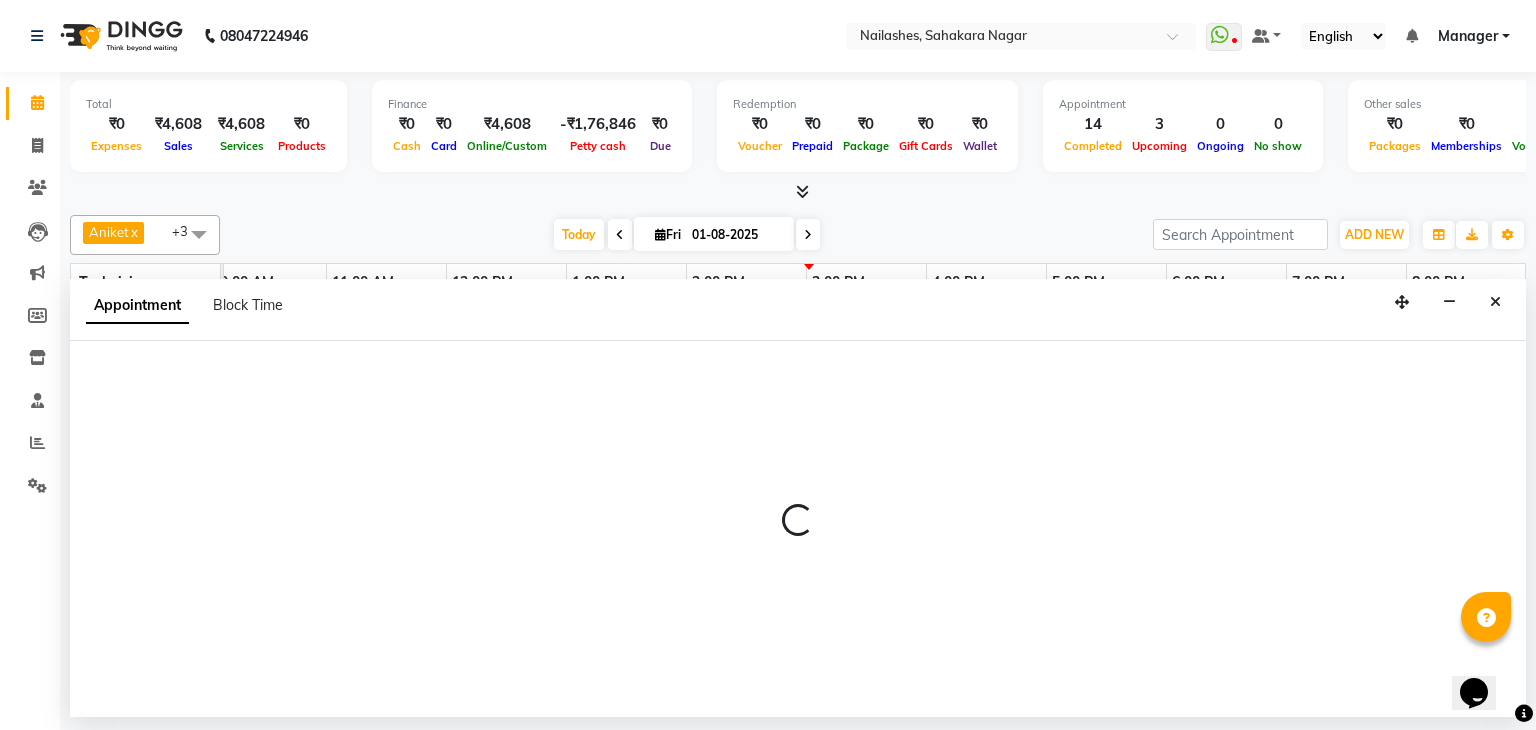 select on "tentative" 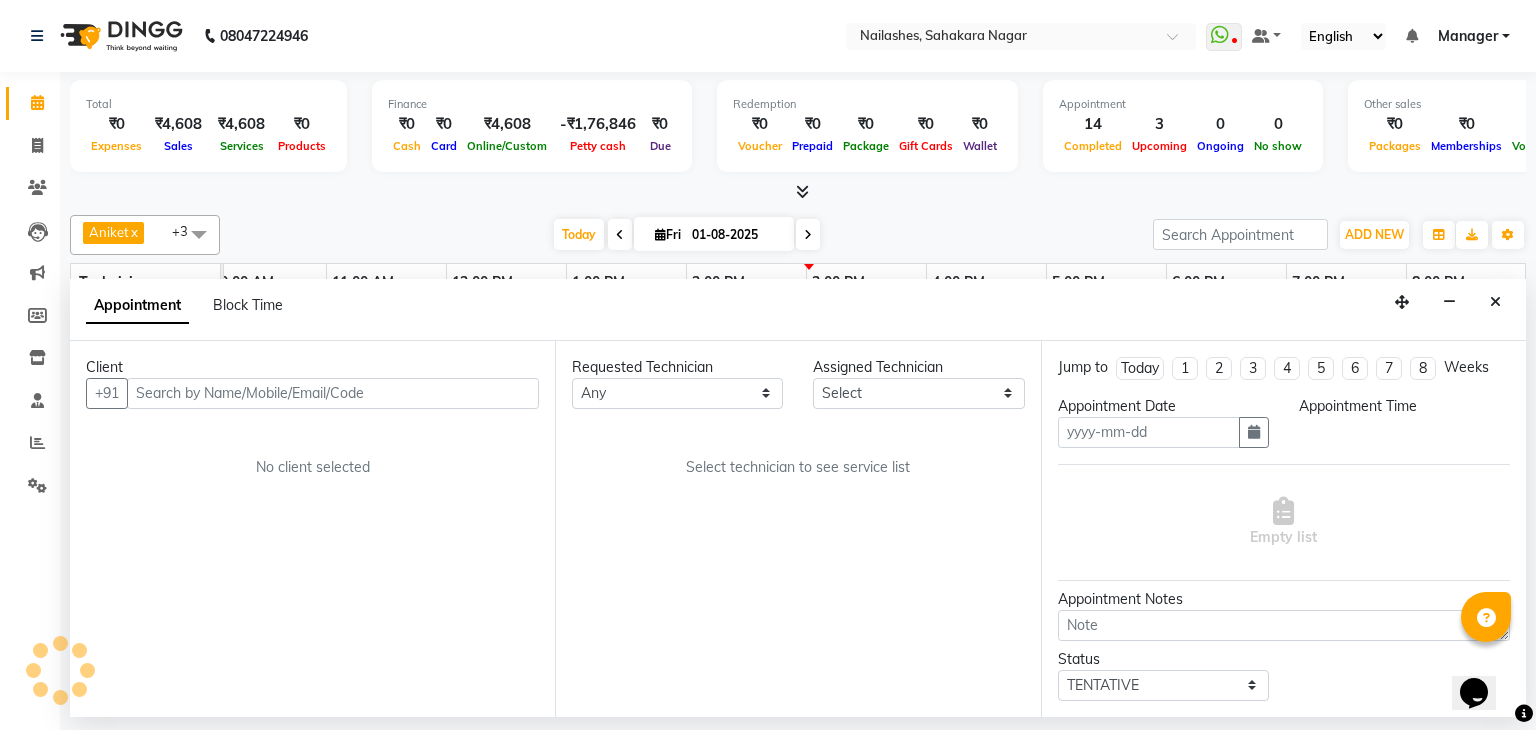 type on "01-08-2025" 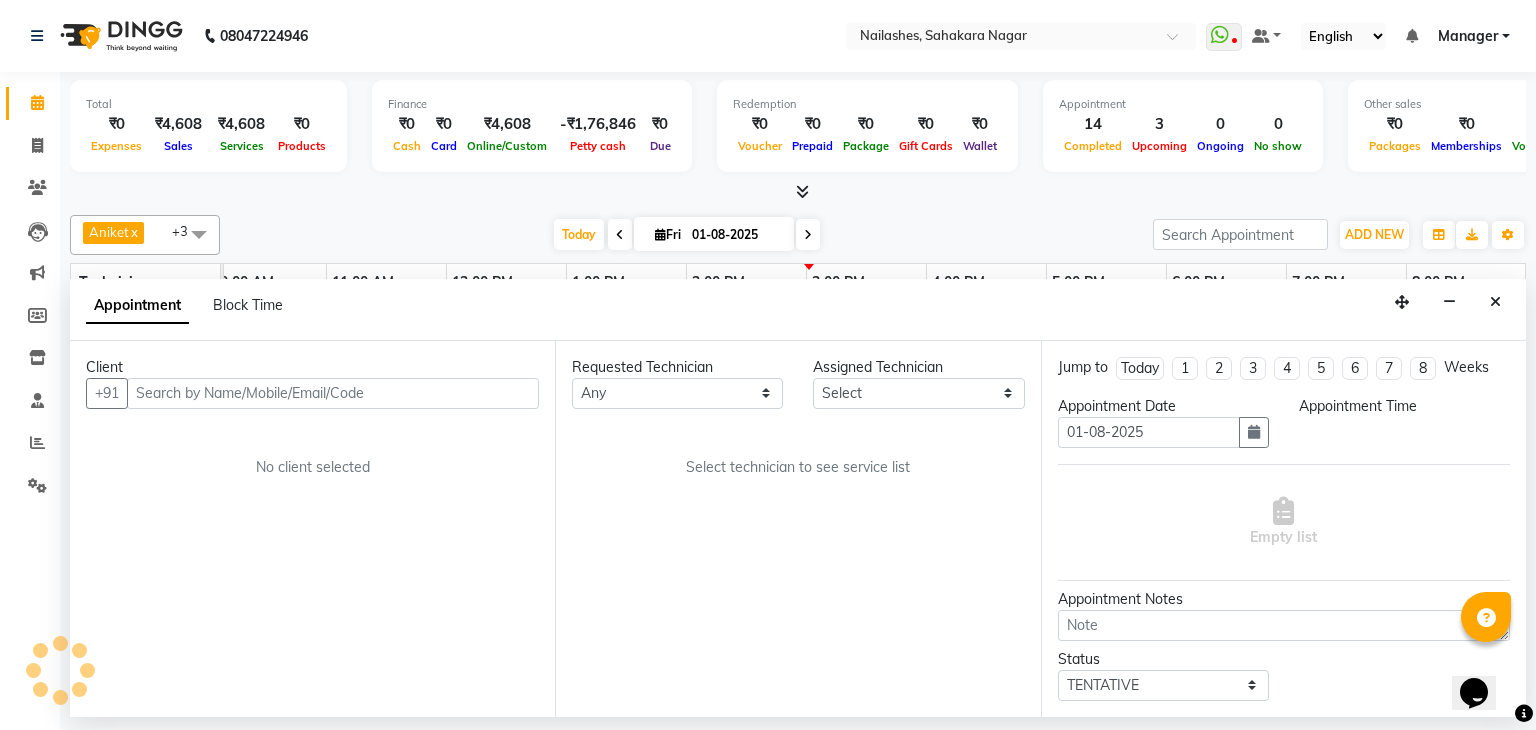 select on "upcoming" 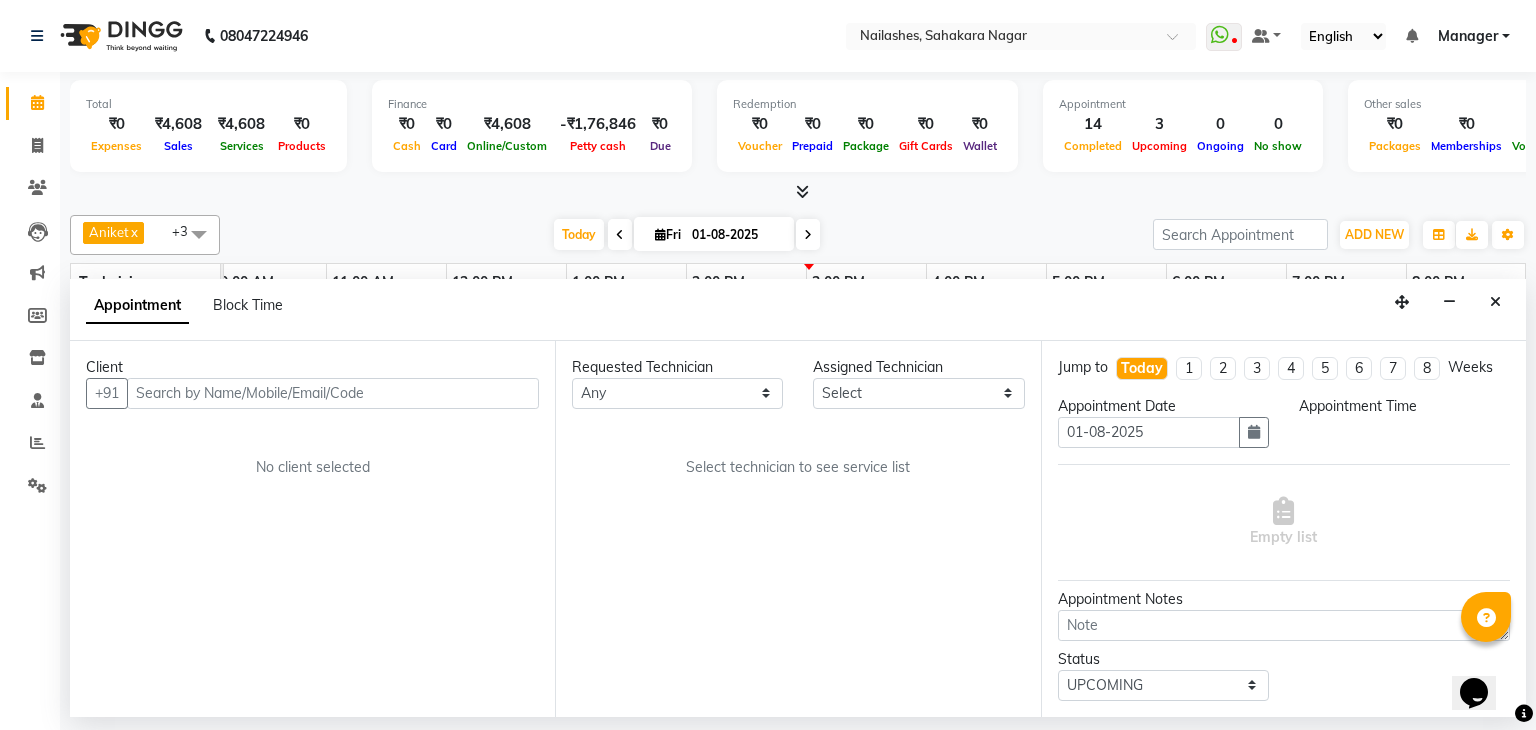 scroll, scrollTop: 0, scrollLeft: 258, axis: horizontal 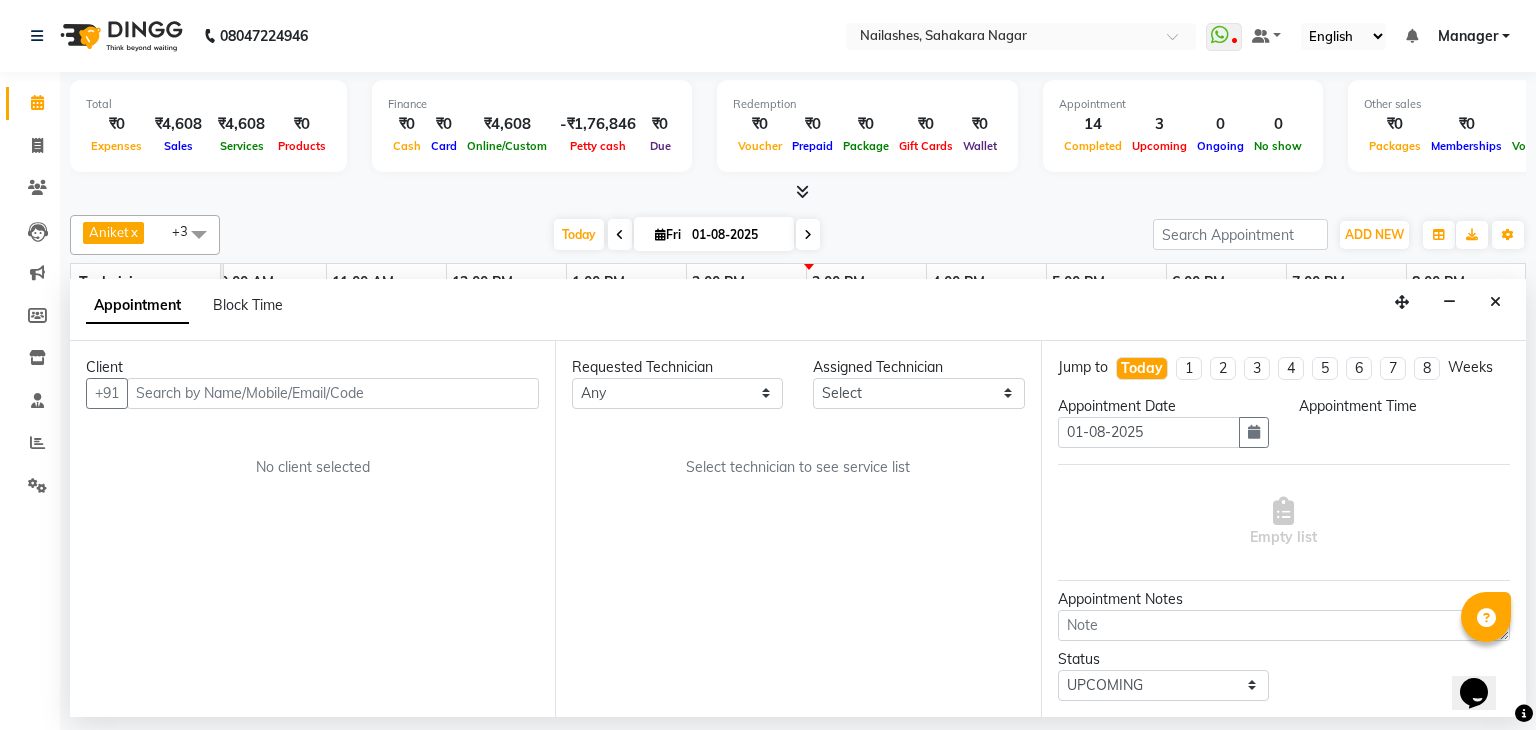 select on "54412" 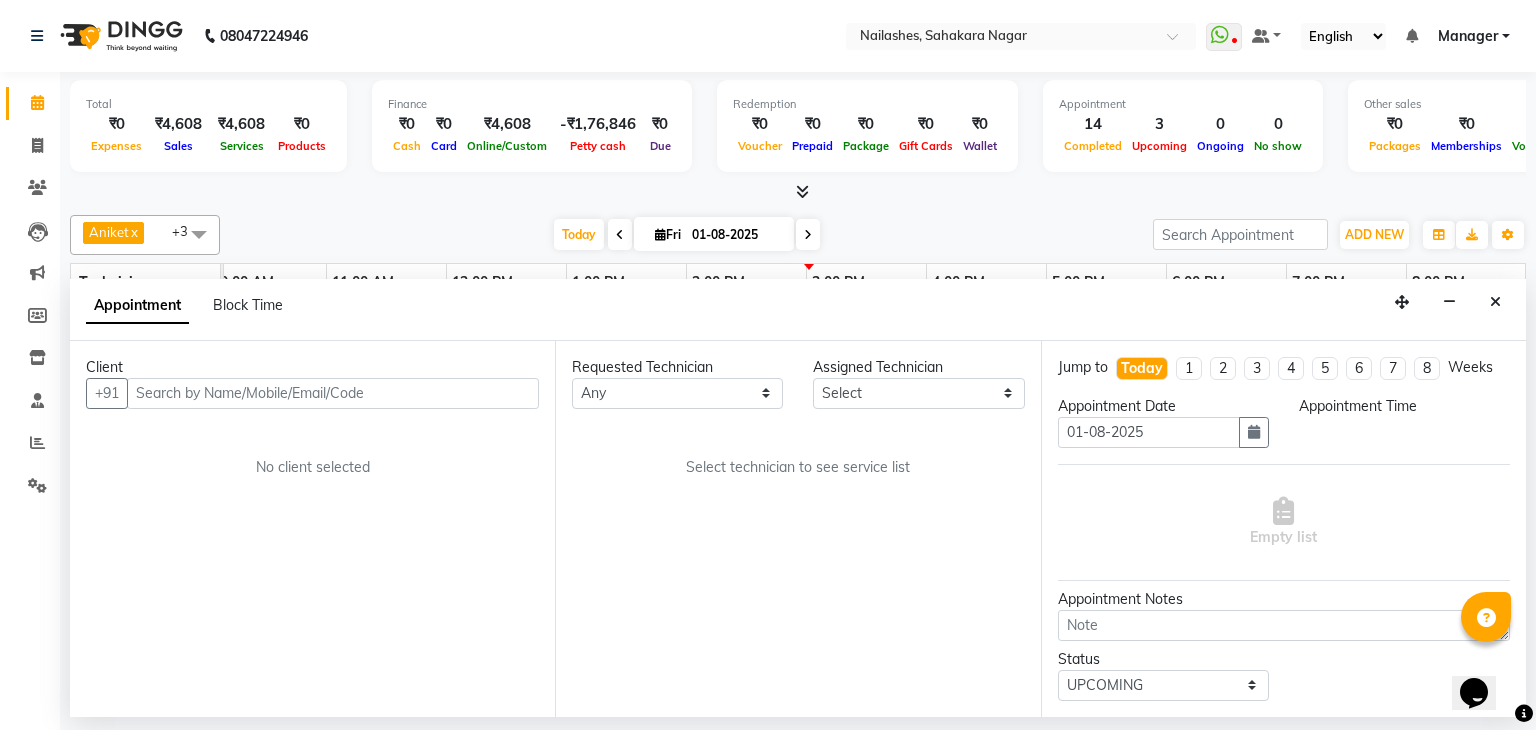 select on "3204" 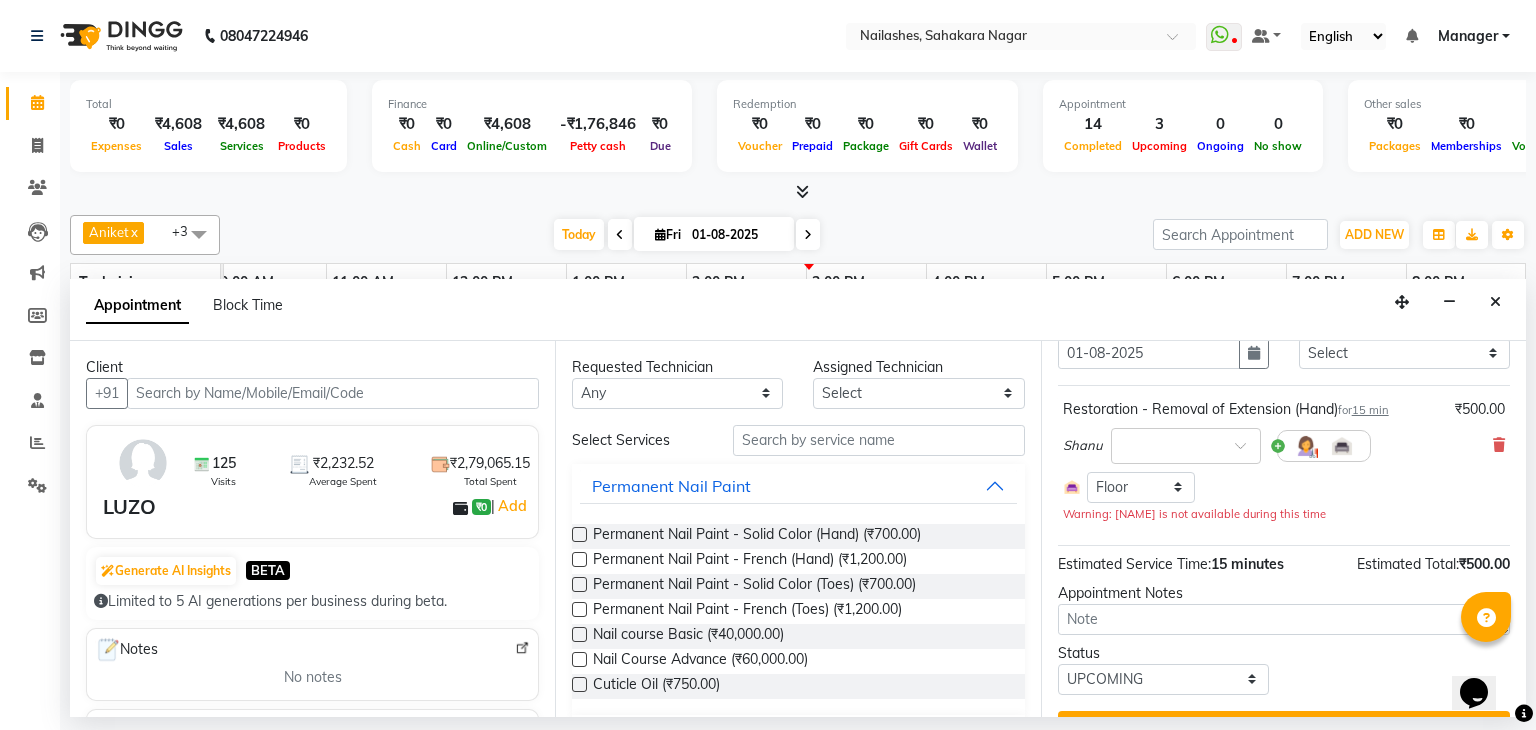 scroll, scrollTop: 124, scrollLeft: 0, axis: vertical 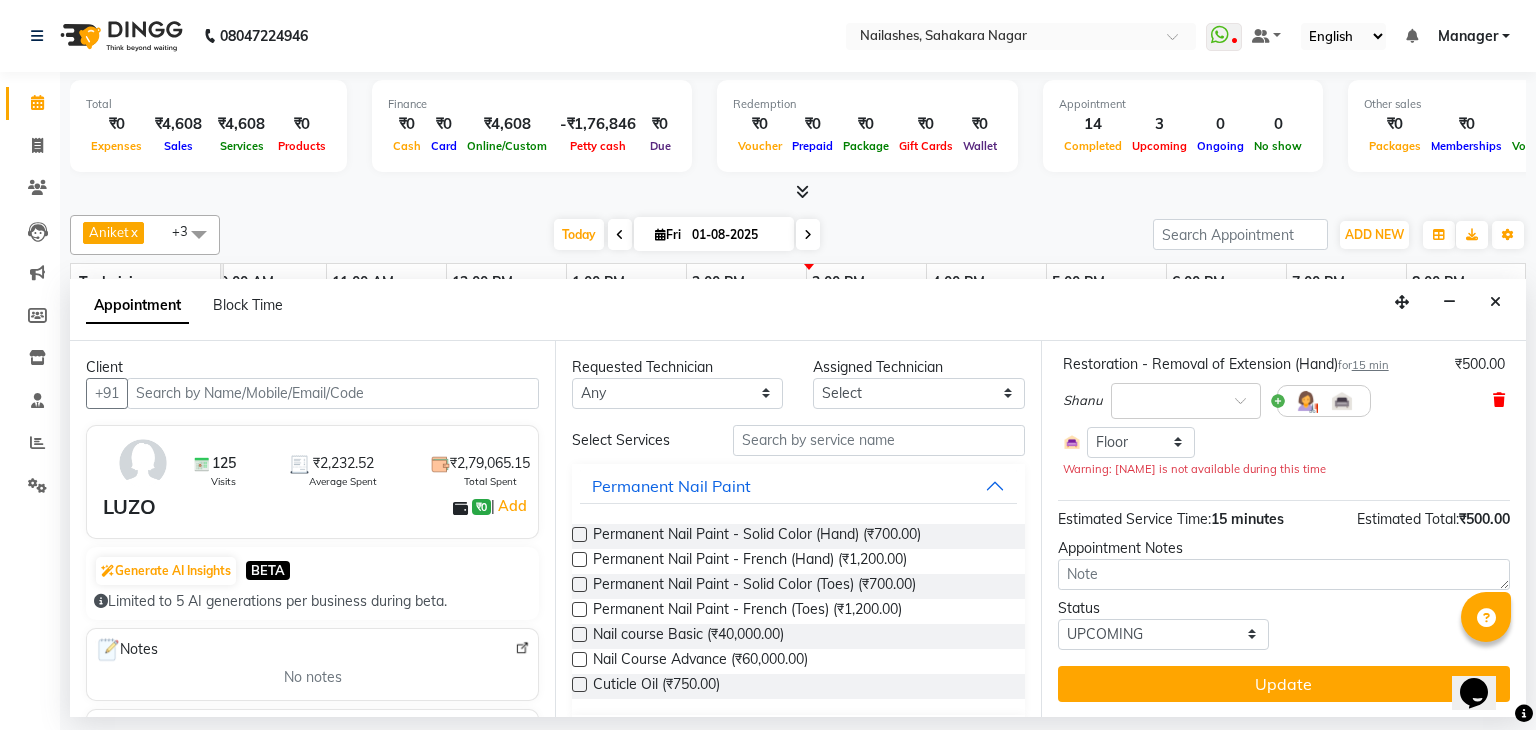 click at bounding box center (1499, 400) 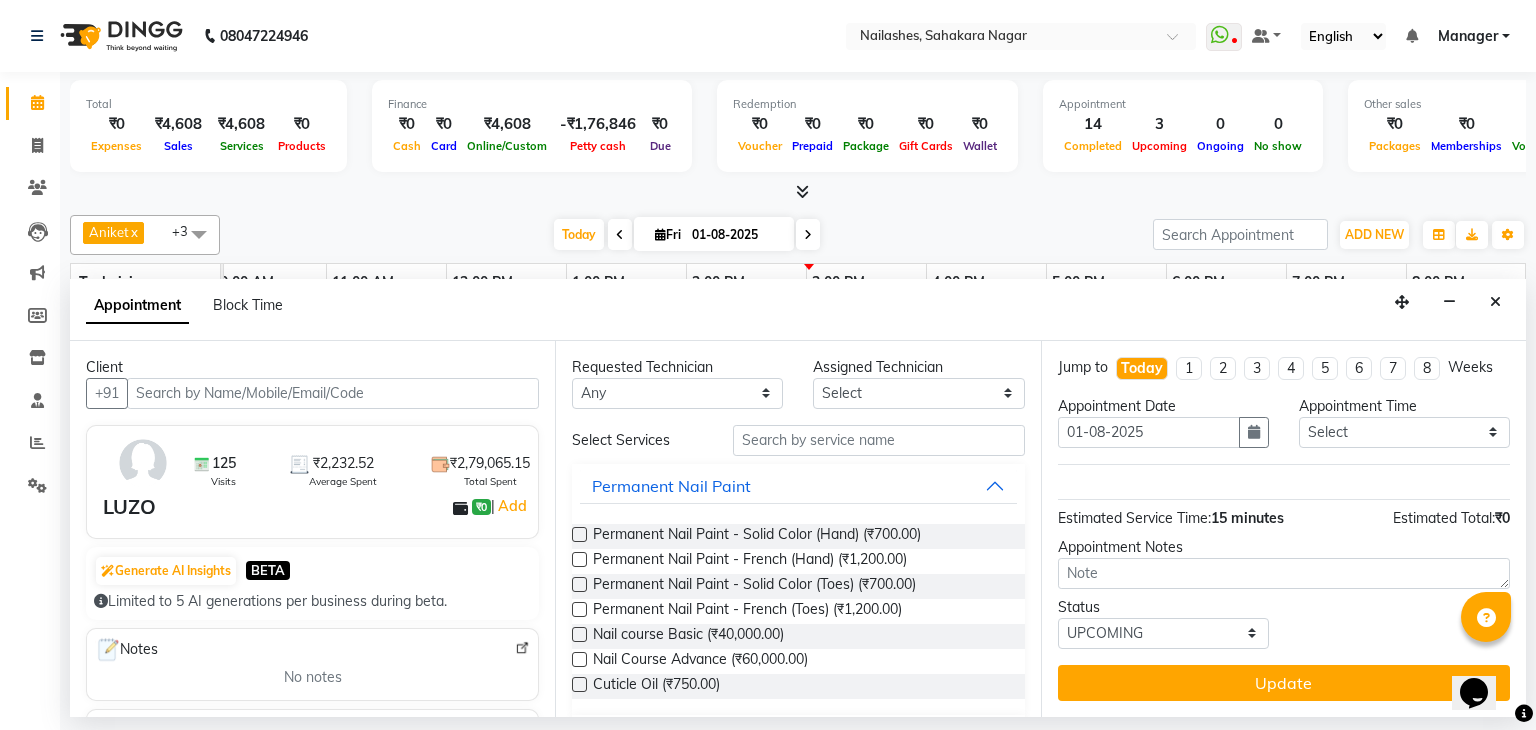 scroll, scrollTop: 0, scrollLeft: 0, axis: both 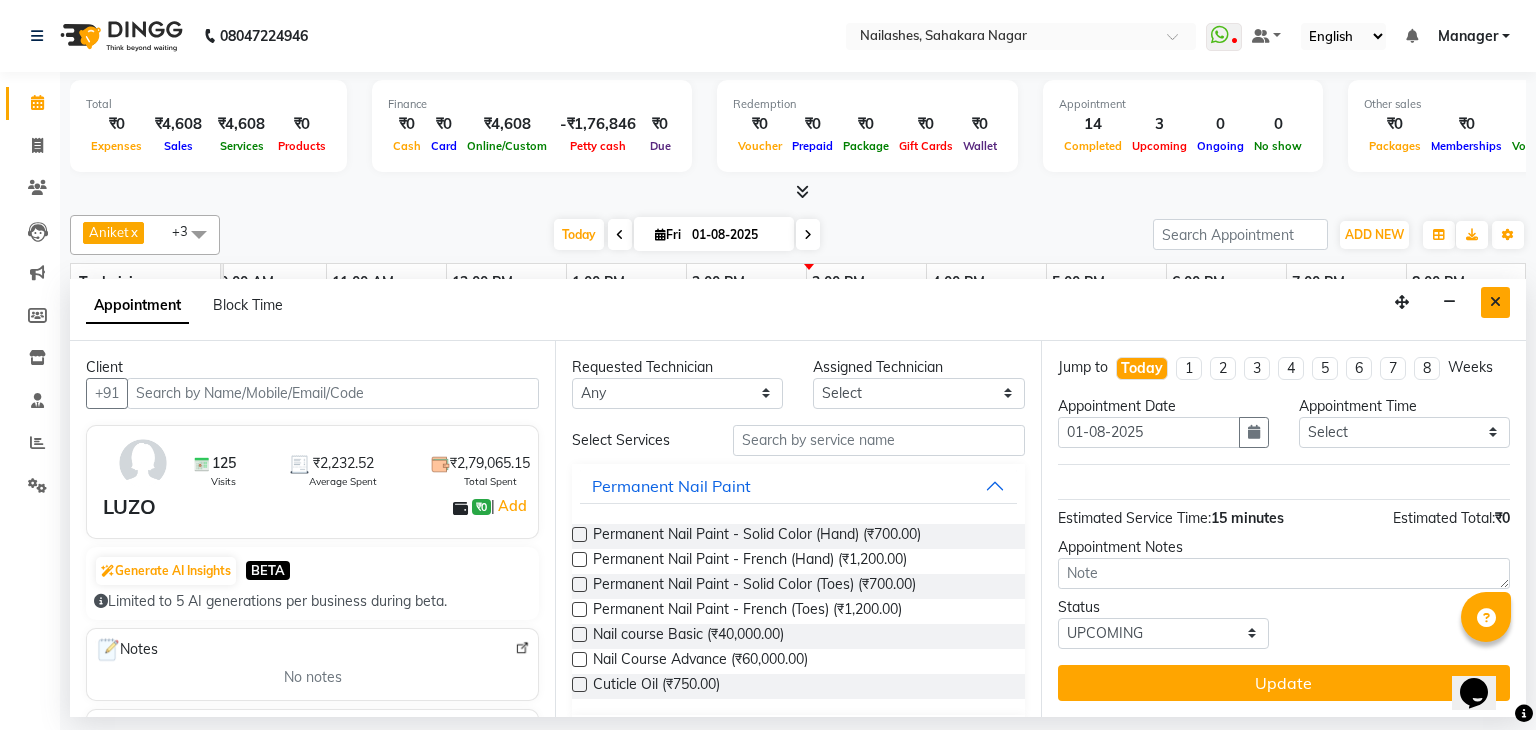 click at bounding box center [1495, 302] 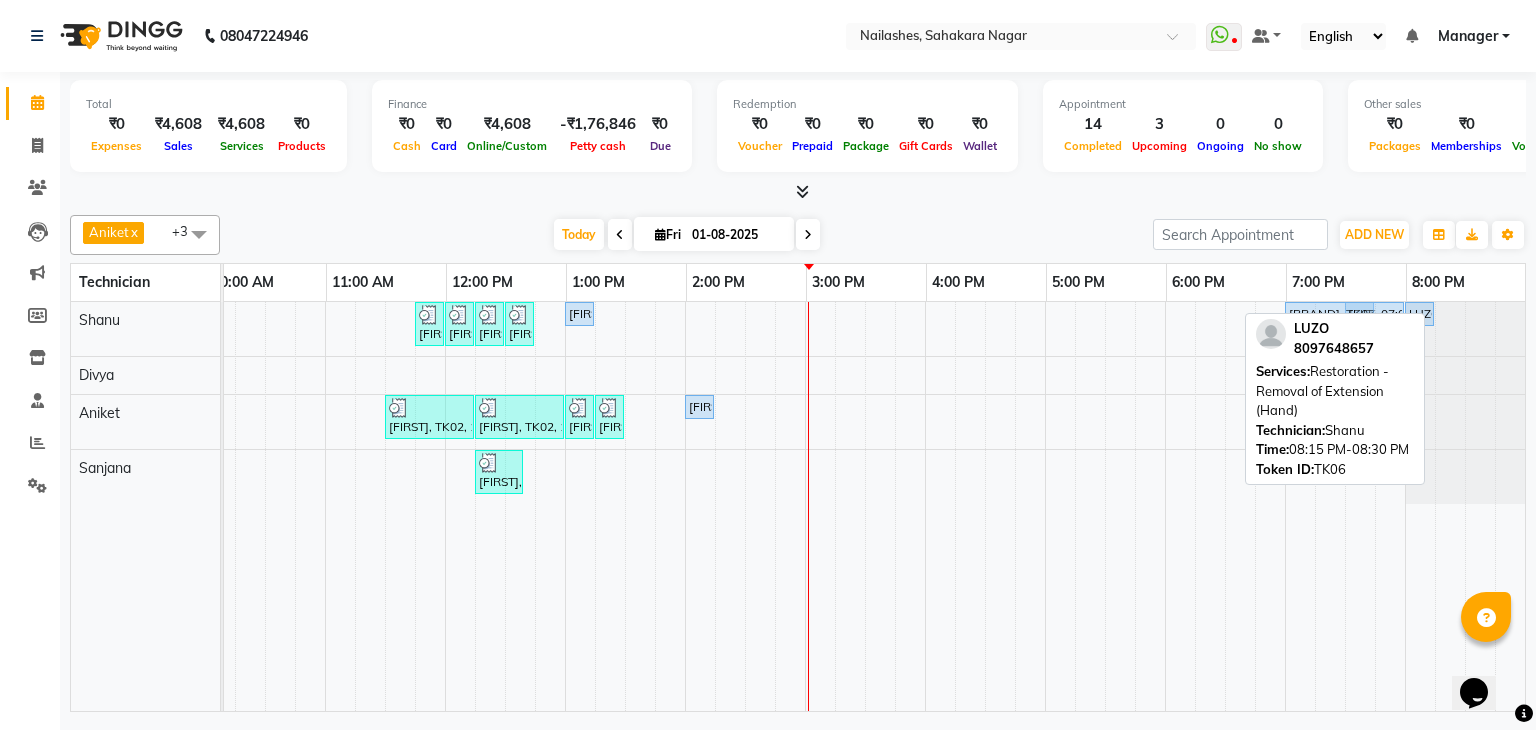 scroll, scrollTop: 0, scrollLeft: 273, axis: horizontal 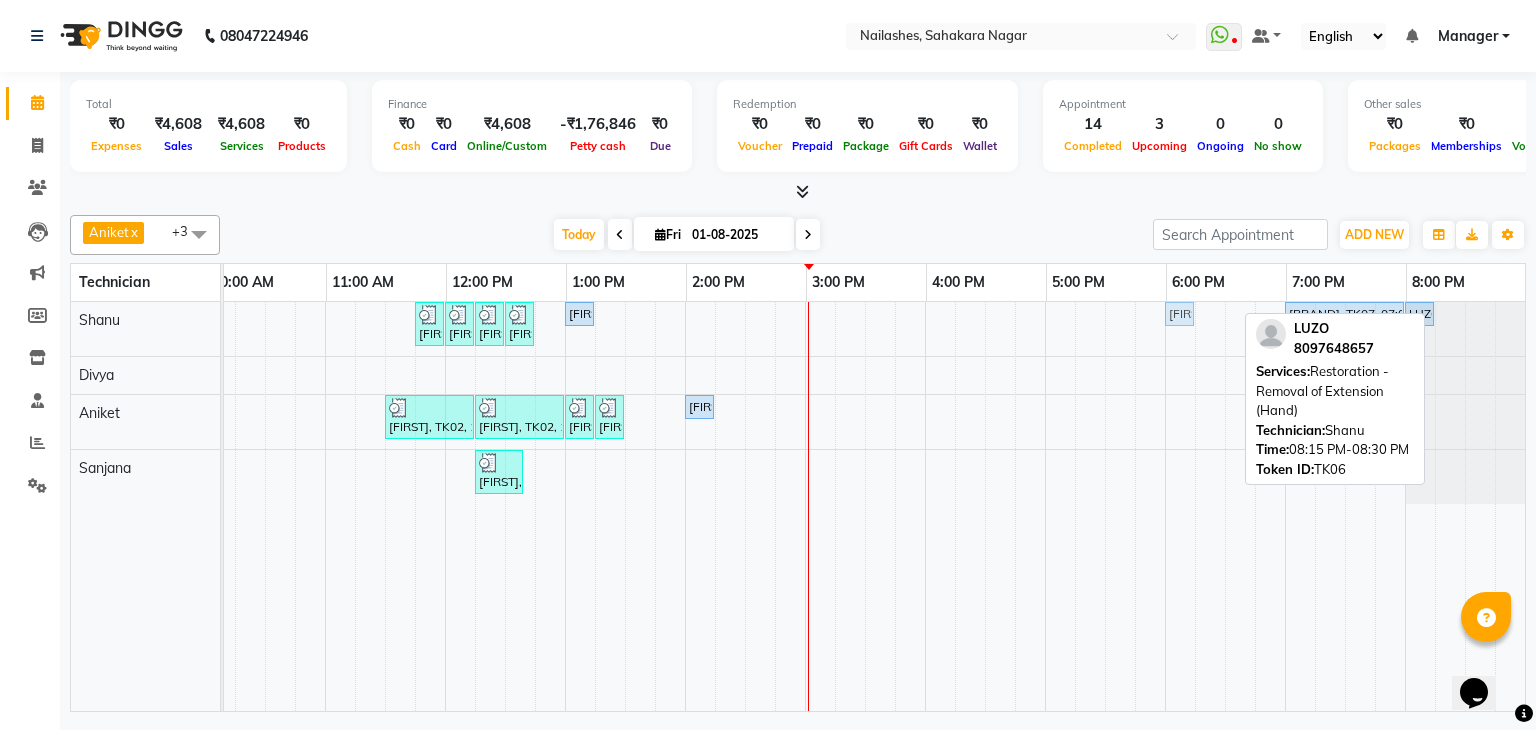 drag, startPoint x: 1453, startPoint y: 311, endPoint x: 1164, endPoint y: 317, distance: 289.0623 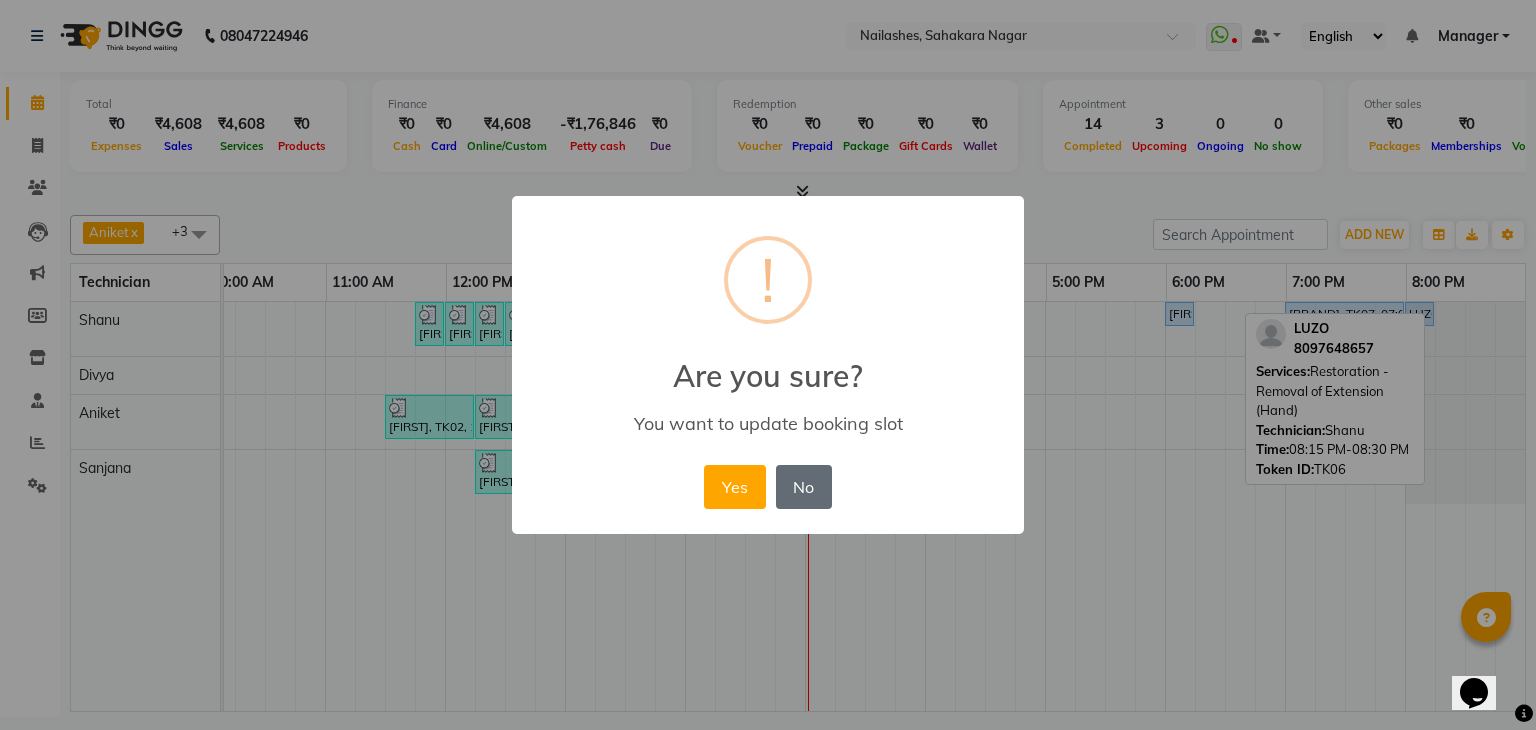 click on "No" at bounding box center (804, 487) 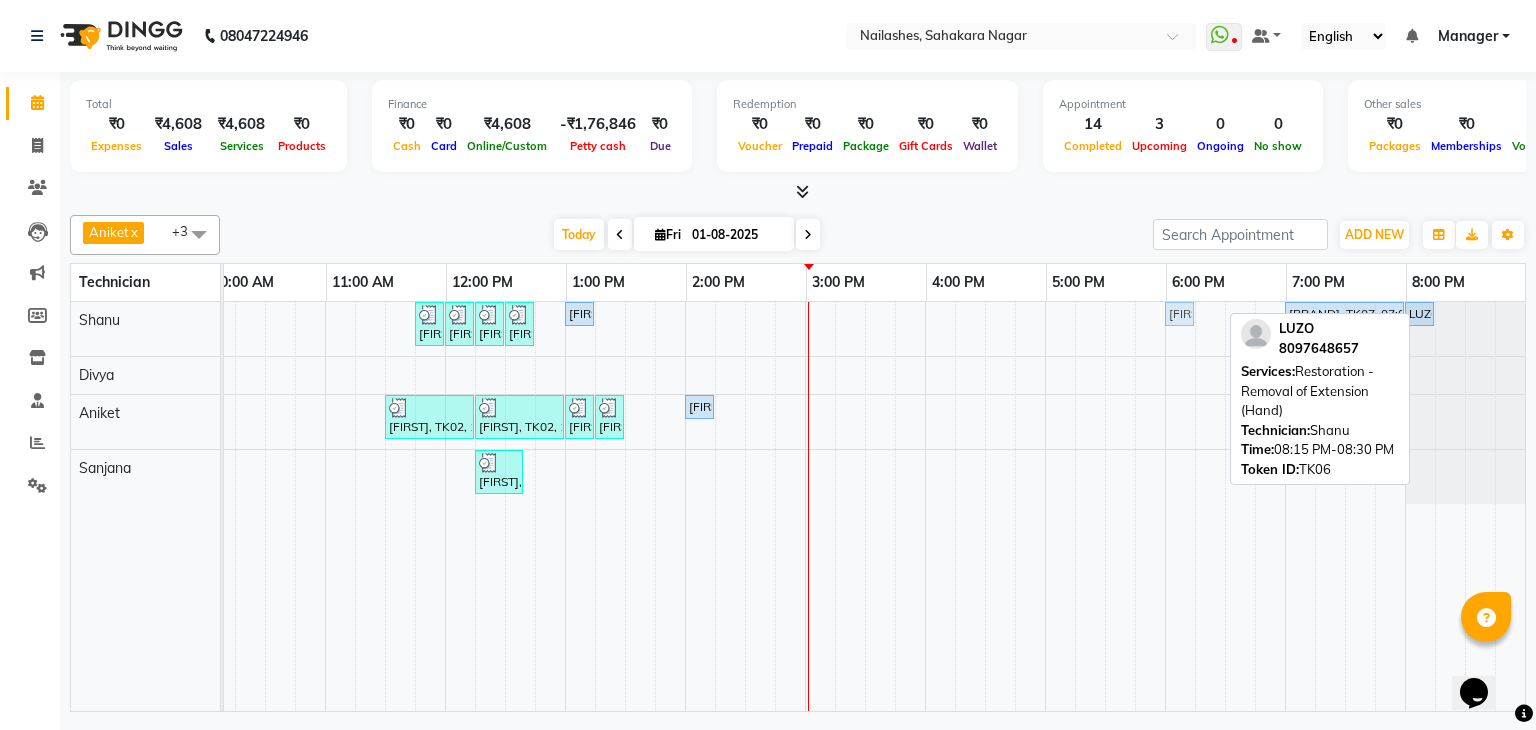 drag, startPoint x: 1443, startPoint y: 301, endPoint x: 1168, endPoint y: 324, distance: 275.96014 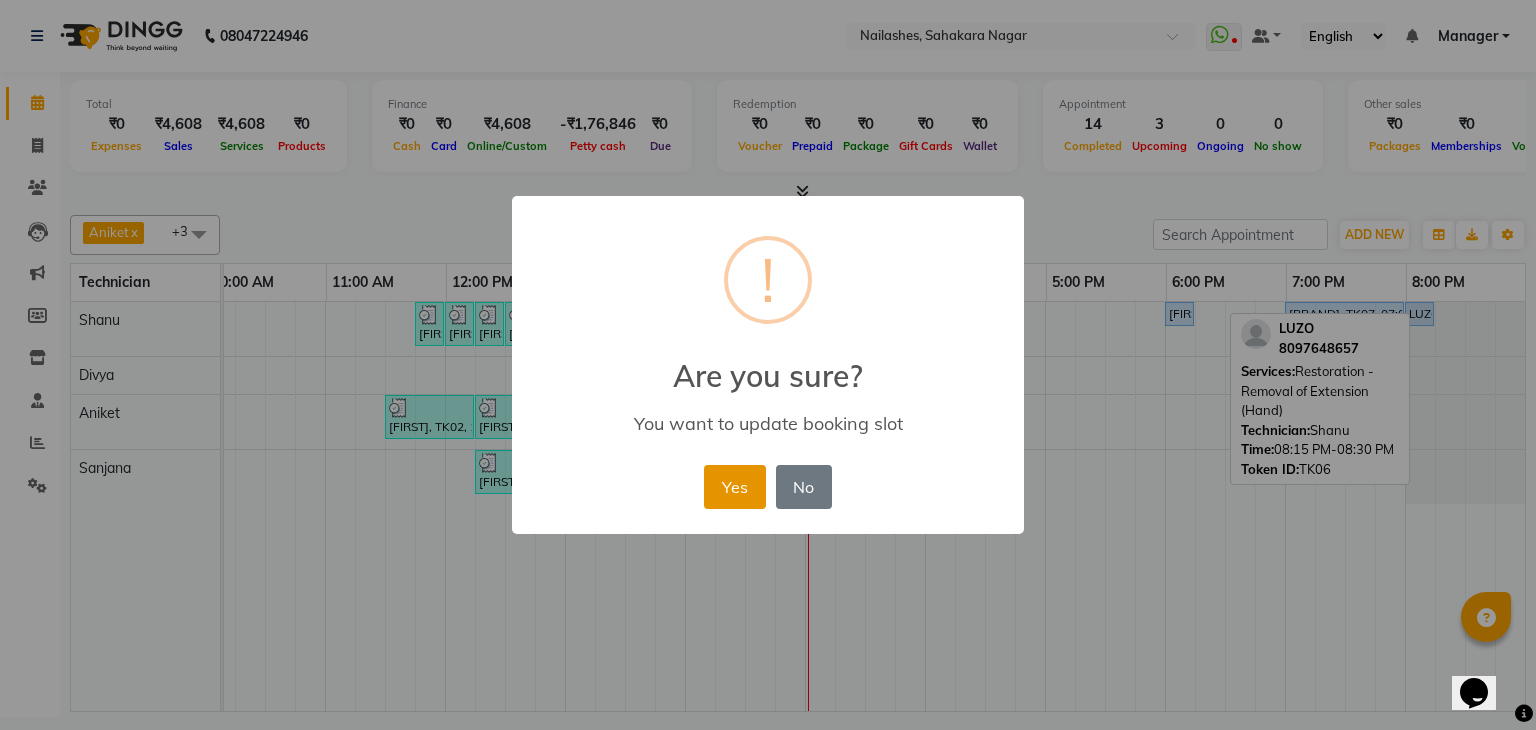 click on "Yes" at bounding box center [734, 487] 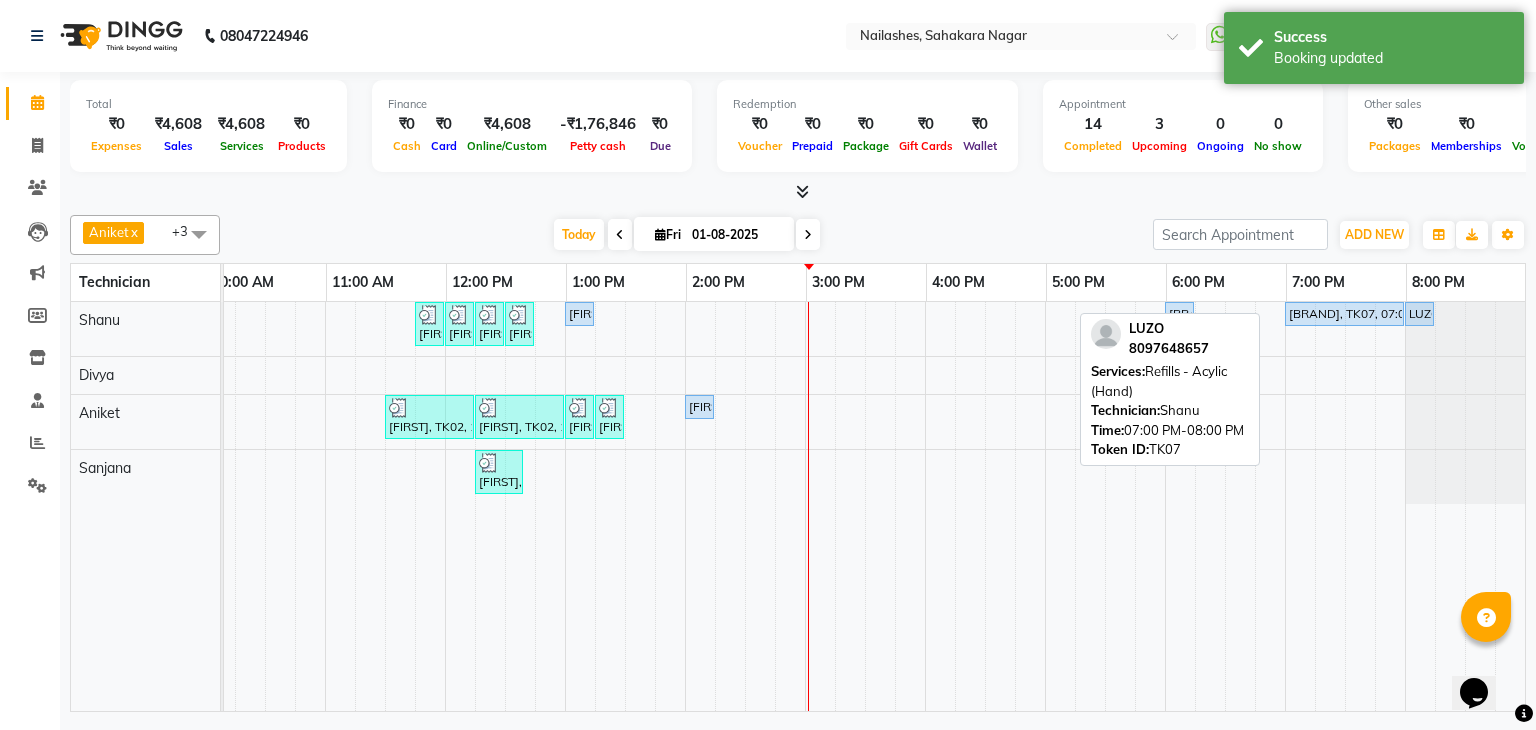 click on "LUZO, TK07, 07:00 PM-08:00 PM, Refills - Acylic (Hand)" at bounding box center (1344, 314) 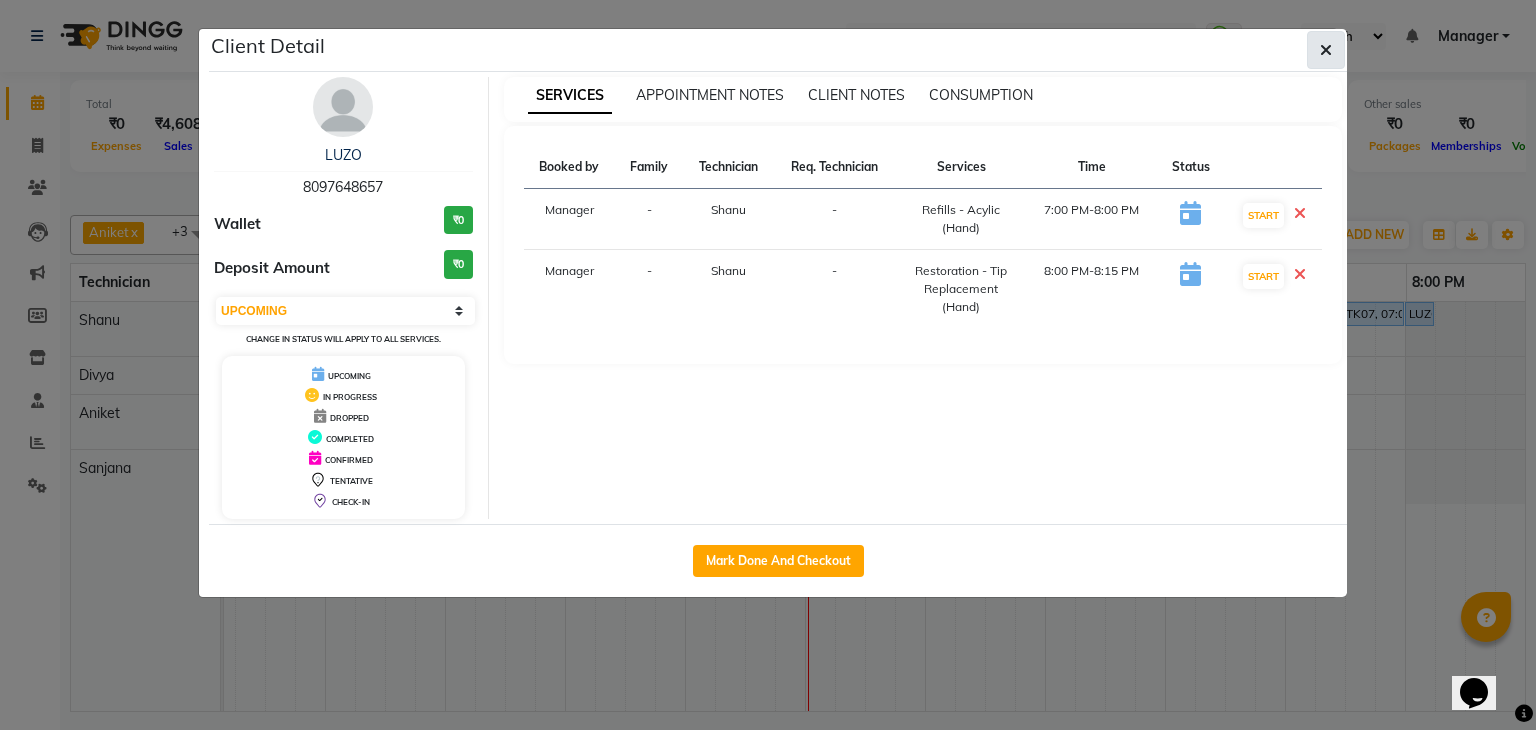 drag, startPoint x: 1324, startPoint y: 41, endPoint x: 1368, endPoint y: 179, distance: 144.84474 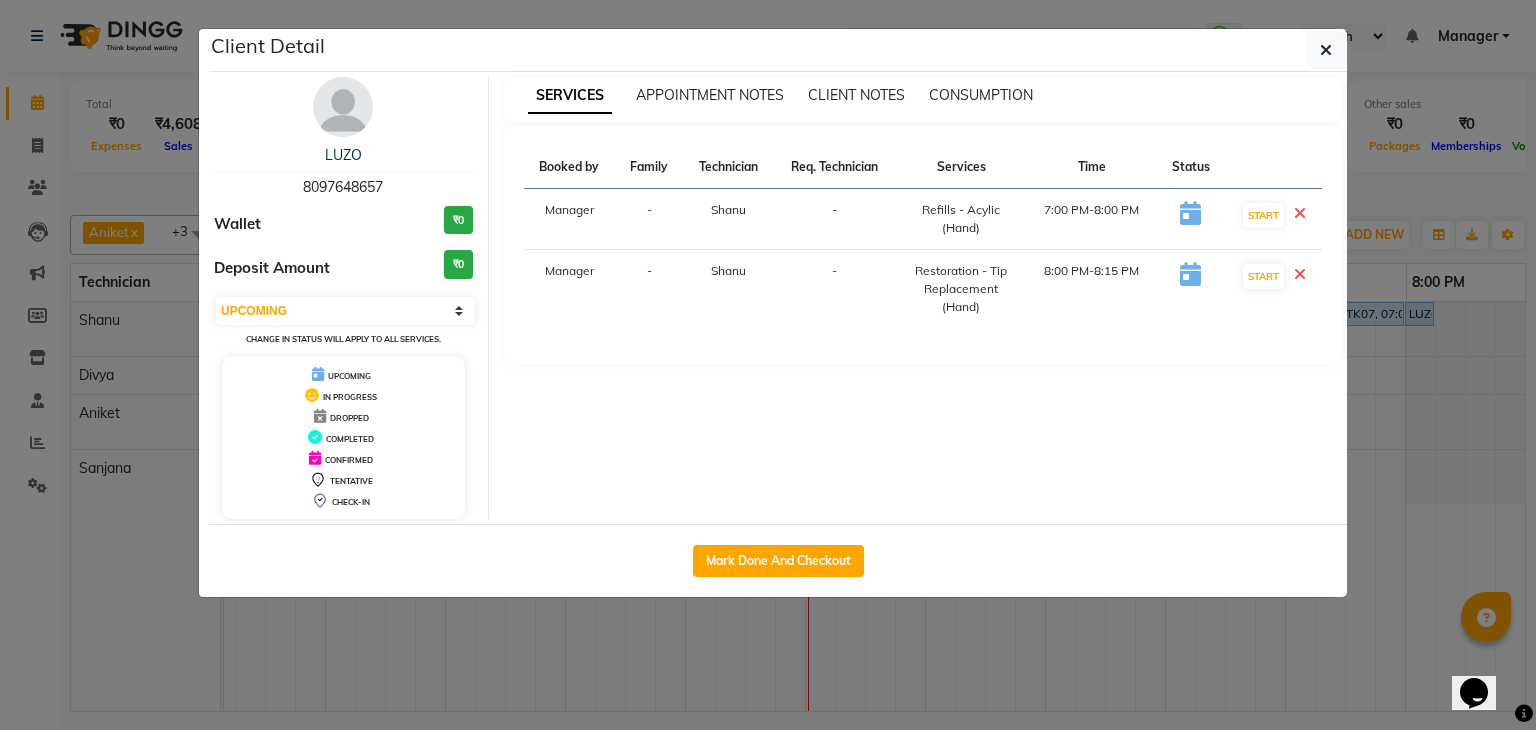 click 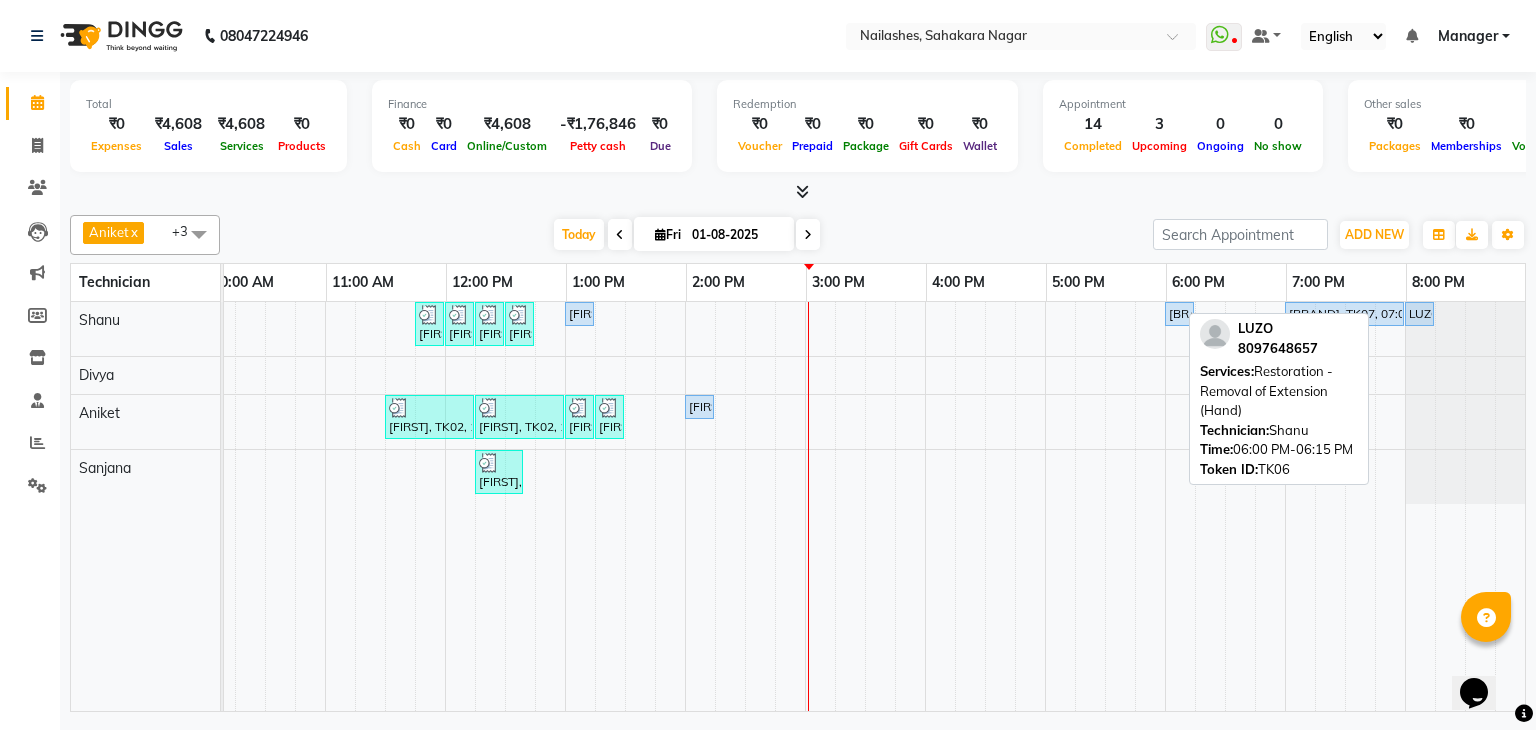 click on "LUZO, TK06, 06:00 PM-06:15 PM, Restoration - Removal of Extension (Hand)" at bounding box center (1179, 314) 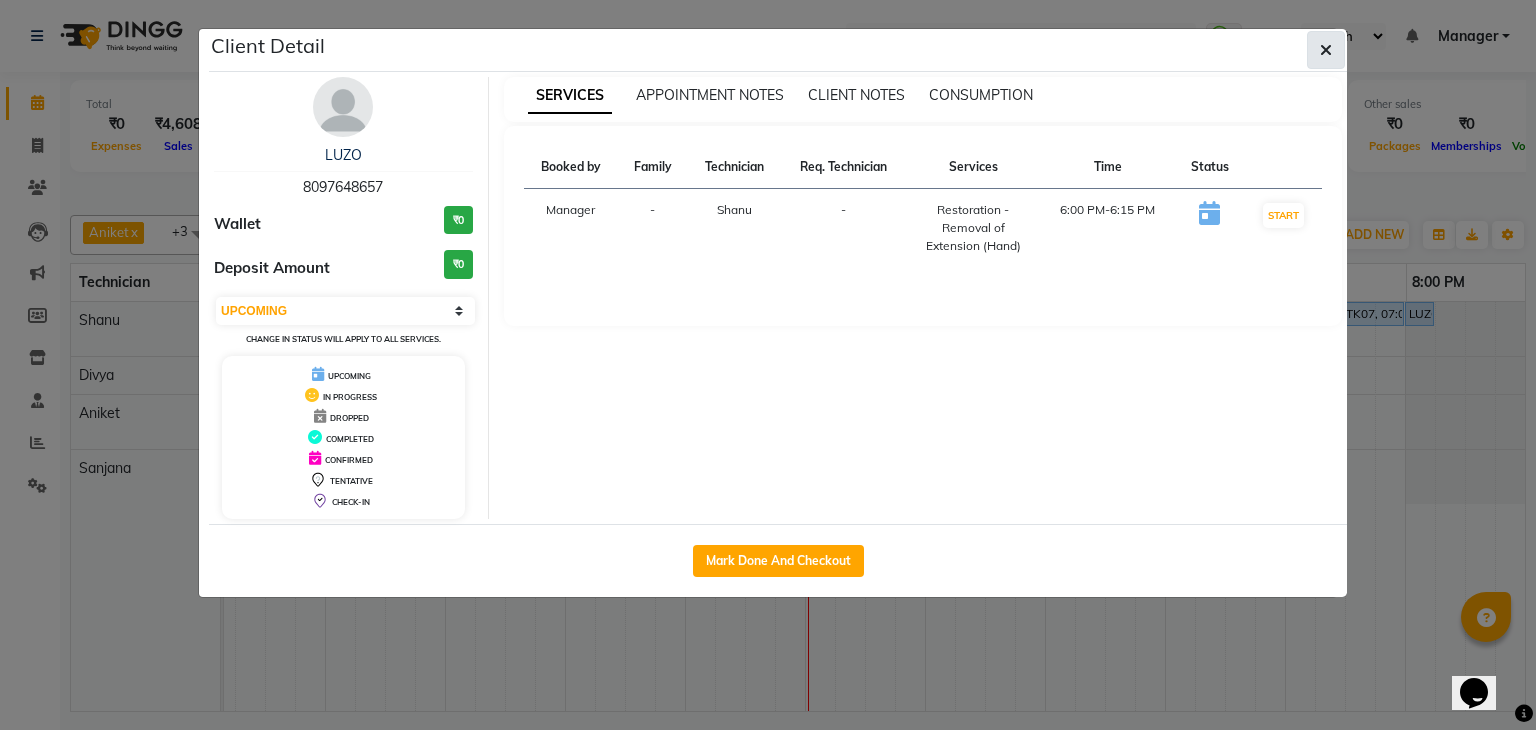 click 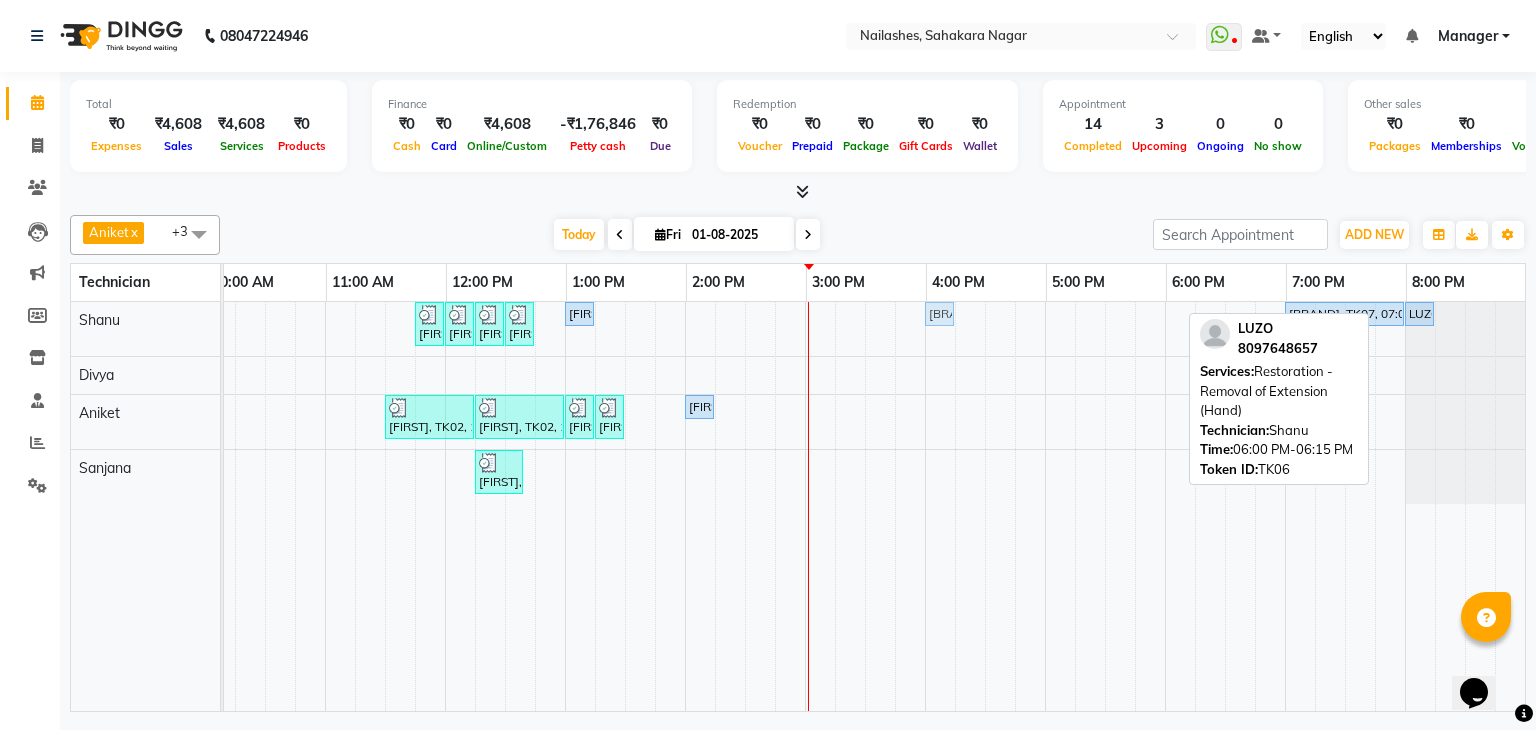 drag, startPoint x: 1167, startPoint y: 313, endPoint x: 920, endPoint y: 333, distance: 247.8084 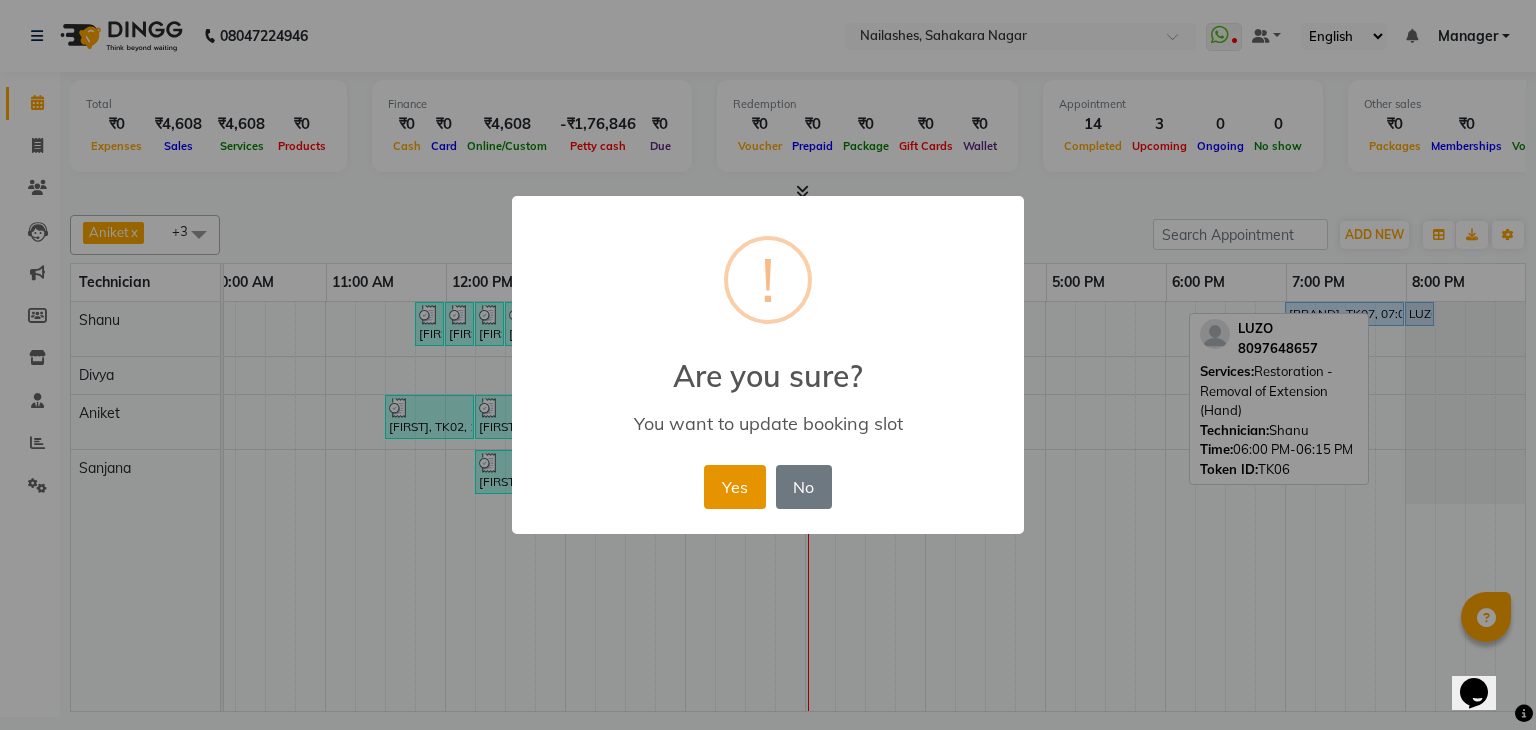 click on "Yes" at bounding box center [734, 487] 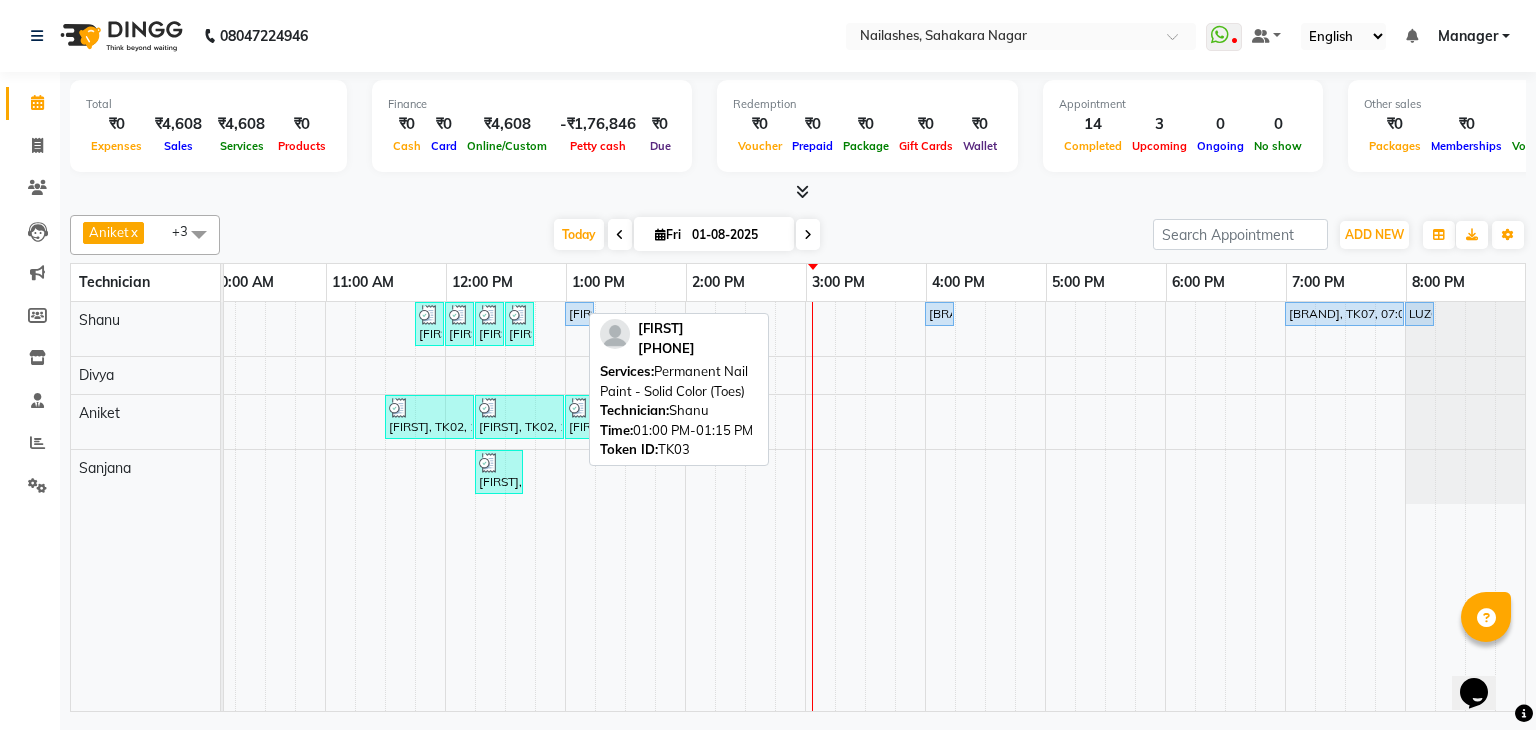 click on "Rimpy, TK03, 01:00 PM-01:15 PM, Permanent Nail Paint - Solid Color (Toes)" at bounding box center (579, 314) 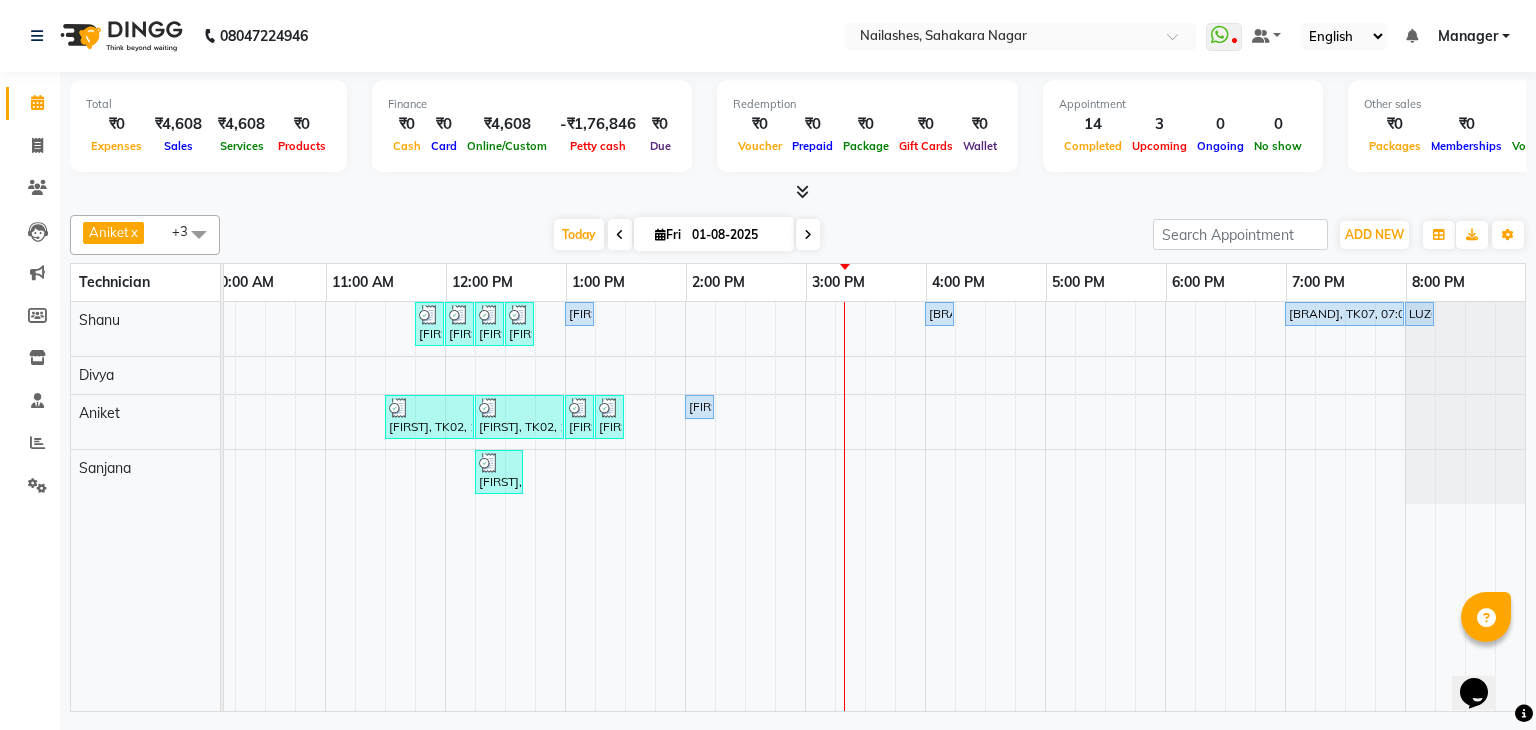scroll, scrollTop: 0, scrollLeft: 35, axis: horizontal 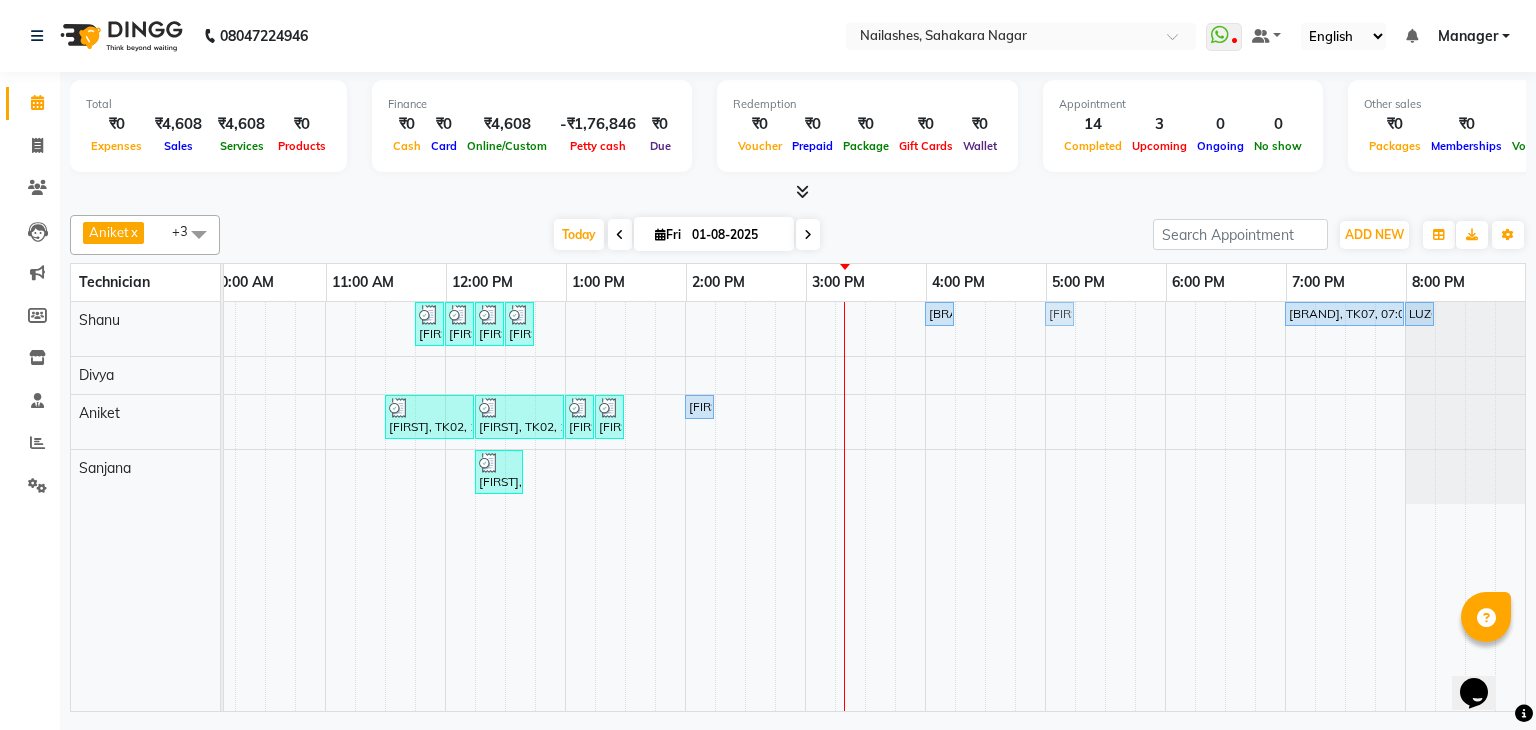 drag, startPoint x: 568, startPoint y: 309, endPoint x: 1052, endPoint y: 325, distance: 484.2644 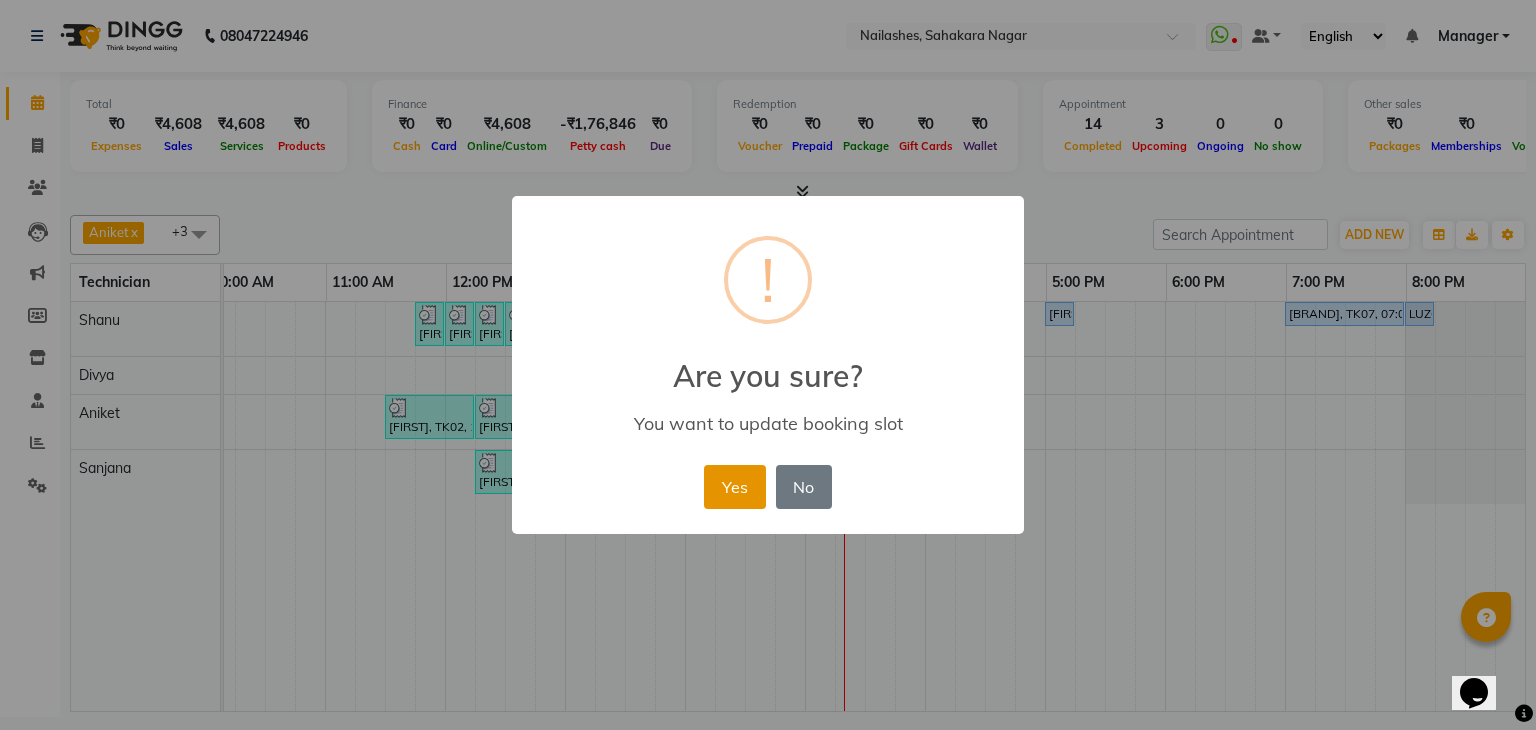 click on "Yes" at bounding box center (734, 487) 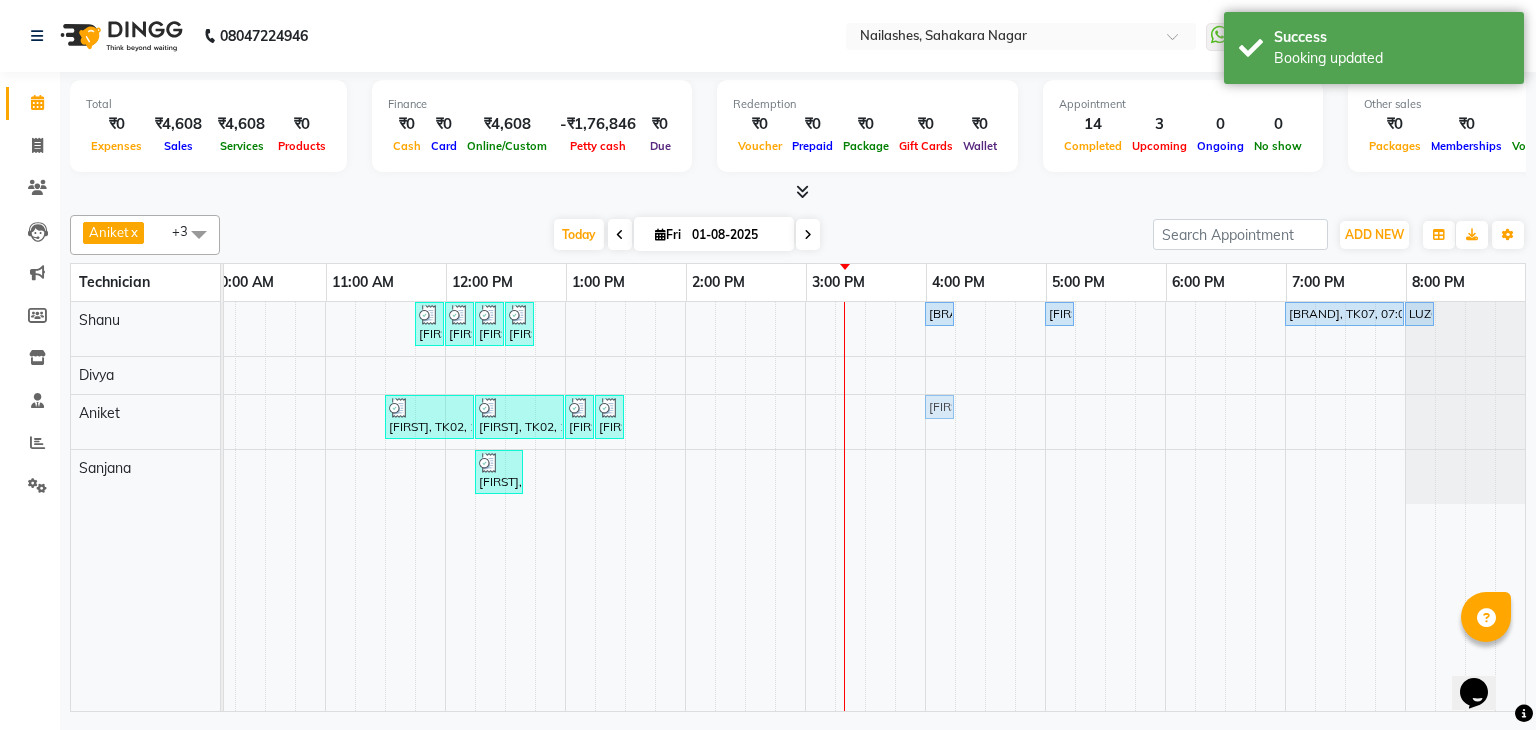 drag, startPoint x: 689, startPoint y: 405, endPoint x: 940, endPoint y: 413, distance: 251.12746 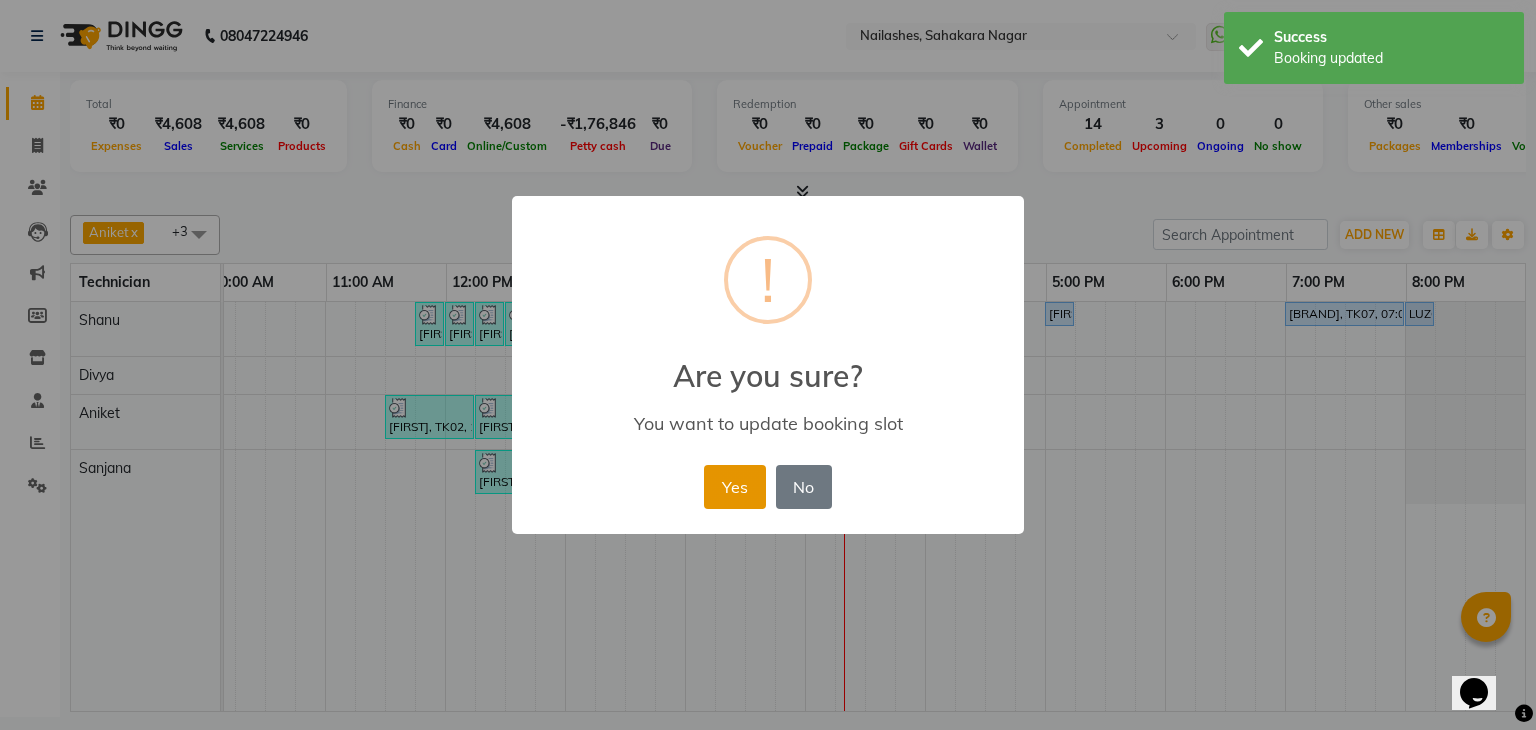 click on "Yes" at bounding box center (734, 487) 